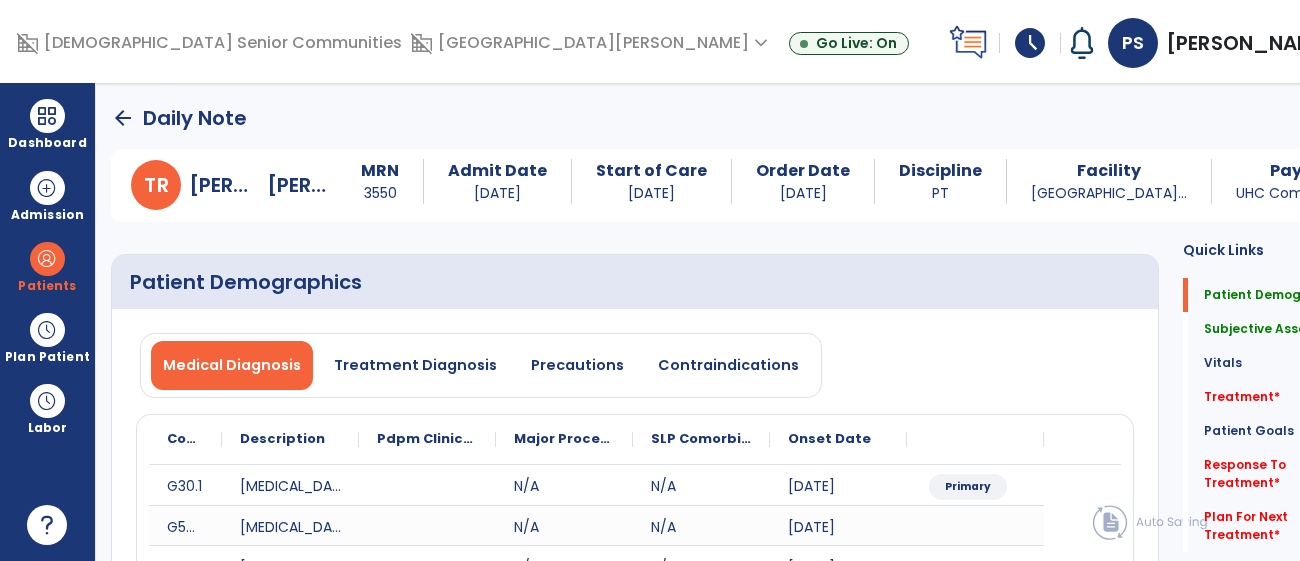select on "*" 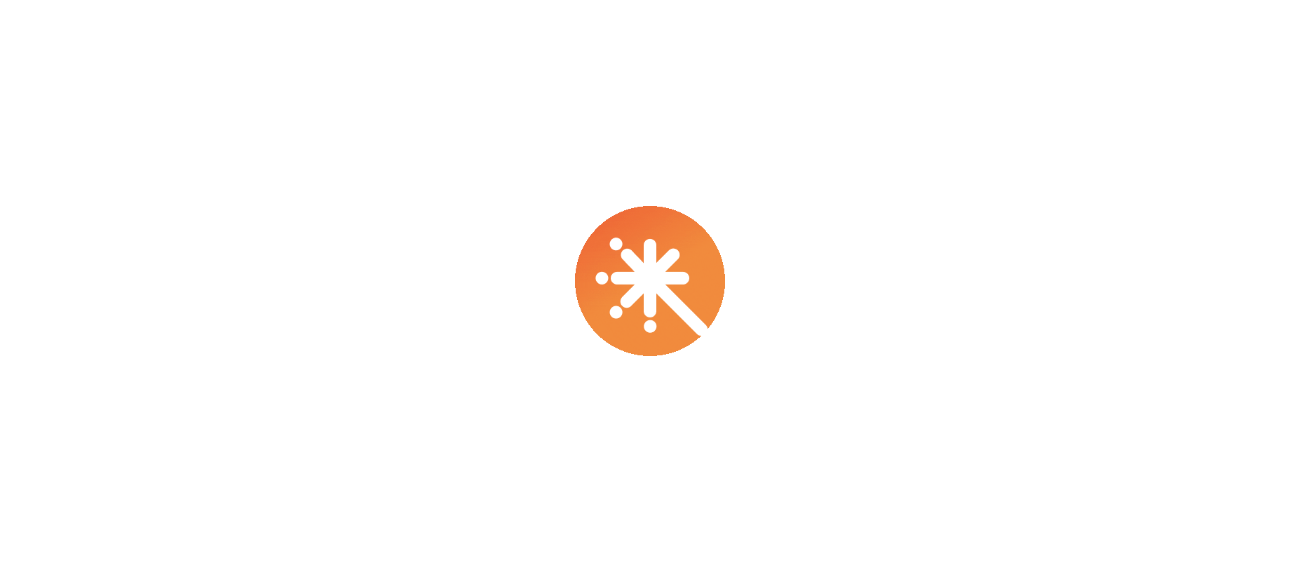 scroll, scrollTop: 0, scrollLeft: 0, axis: both 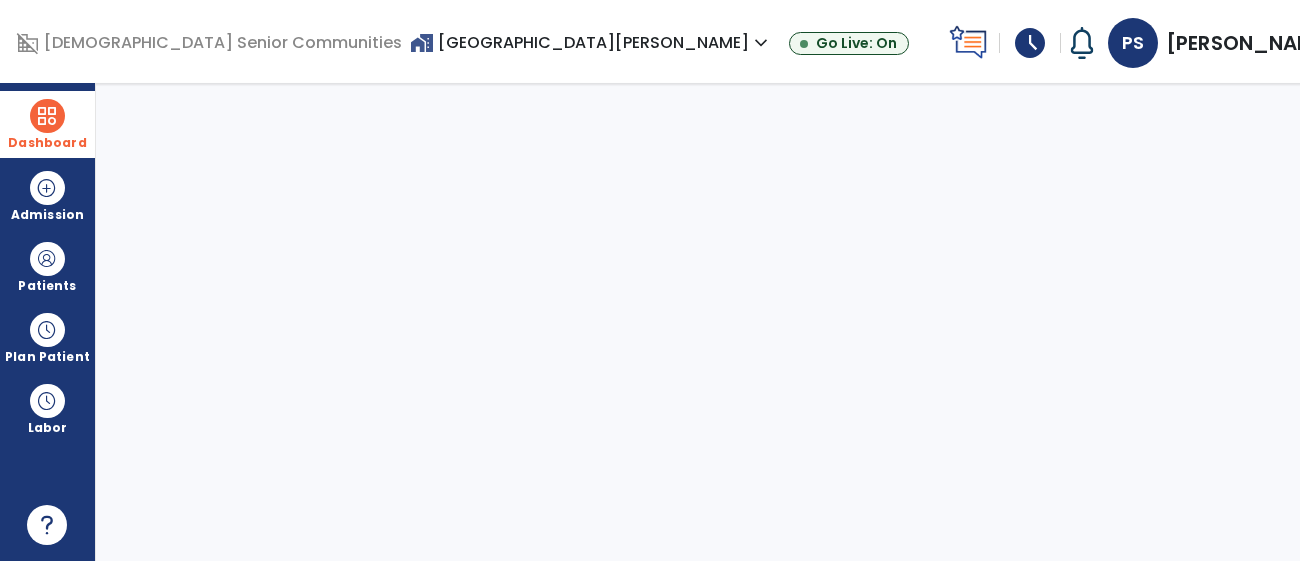 click on "Dashboard" at bounding box center (47, 143) 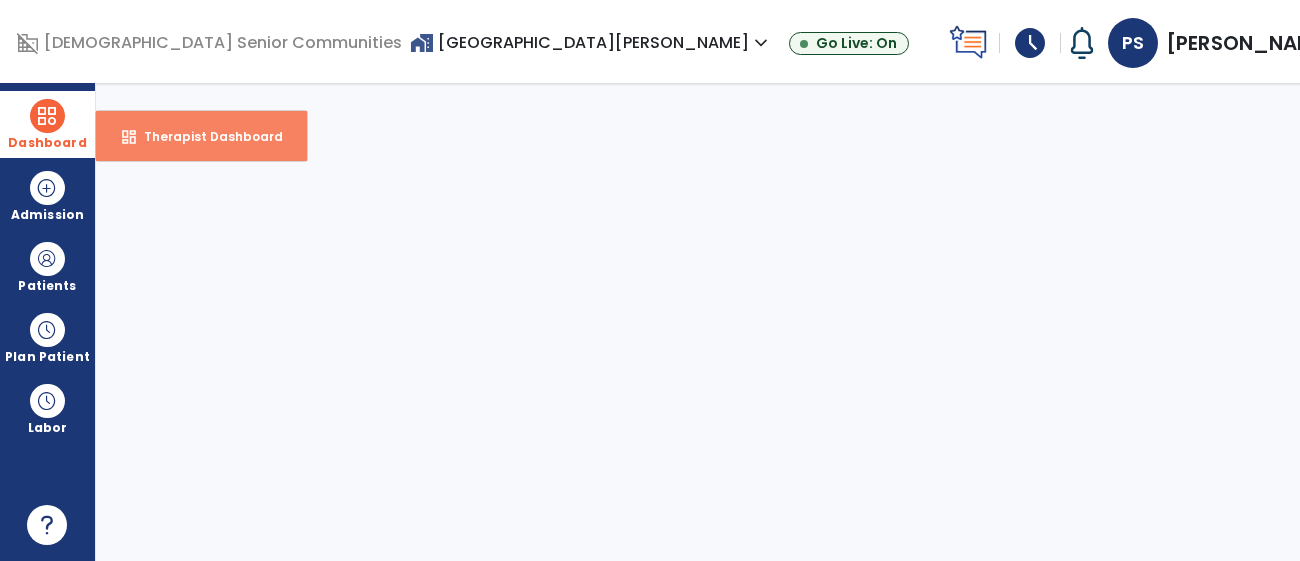 click on "Therapist Dashboard" at bounding box center (205, 136) 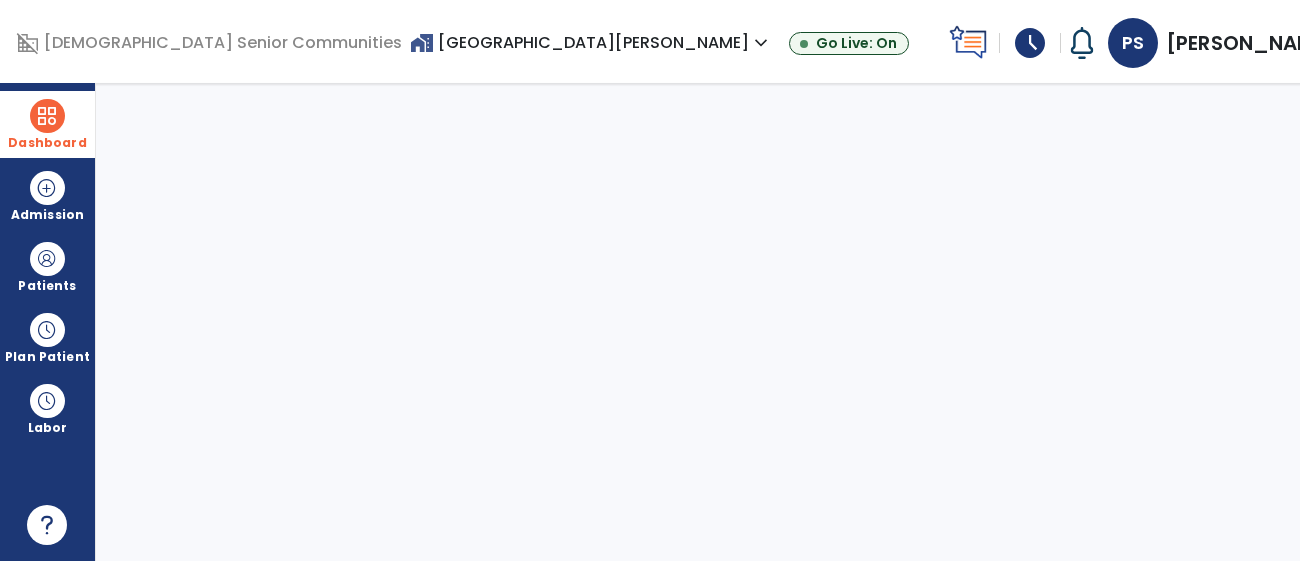 click on "home_work   Allisonville Meadows   expand_more" at bounding box center (591, 42) 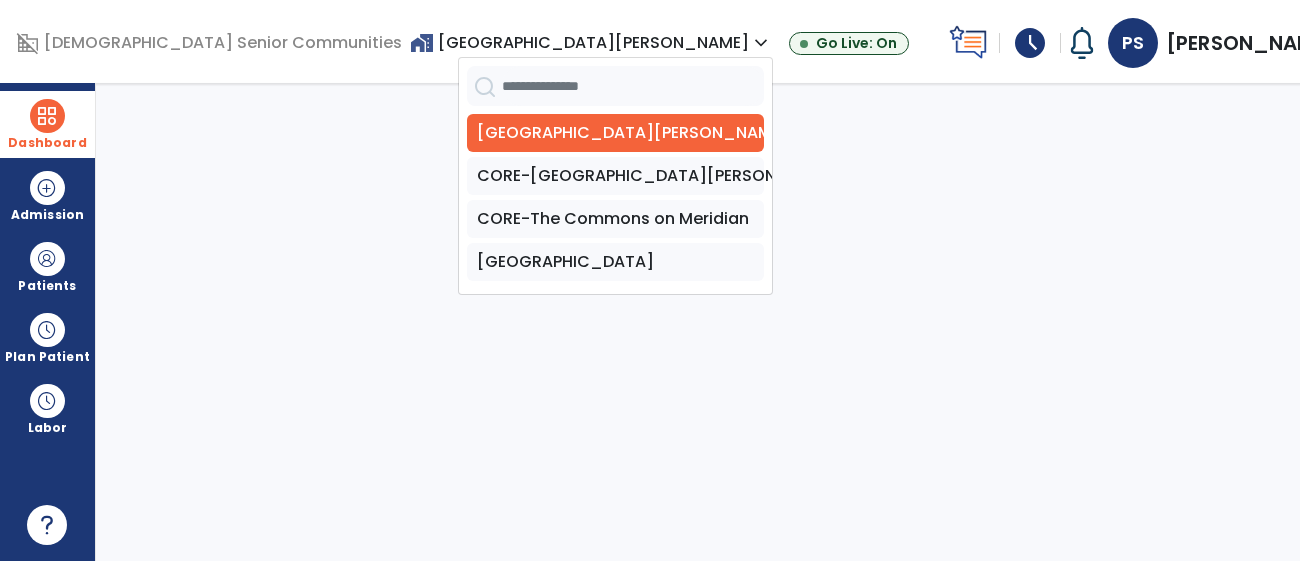 click at bounding box center [47, 116] 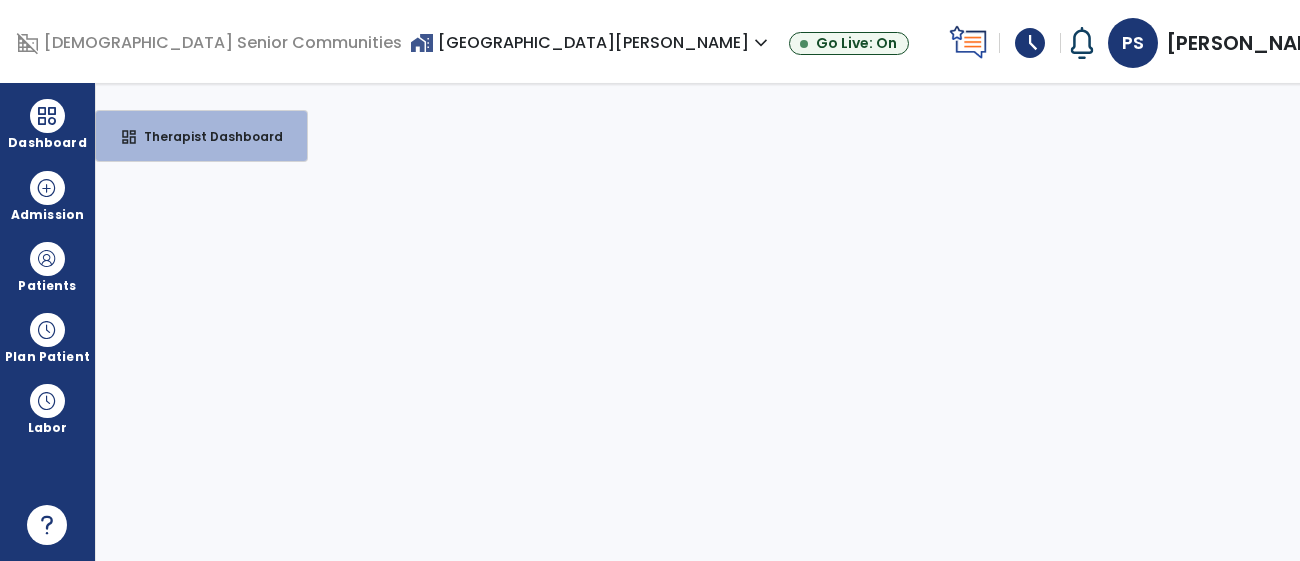 click on "home_work   Allisonville Meadows   expand_more" at bounding box center [591, 42] 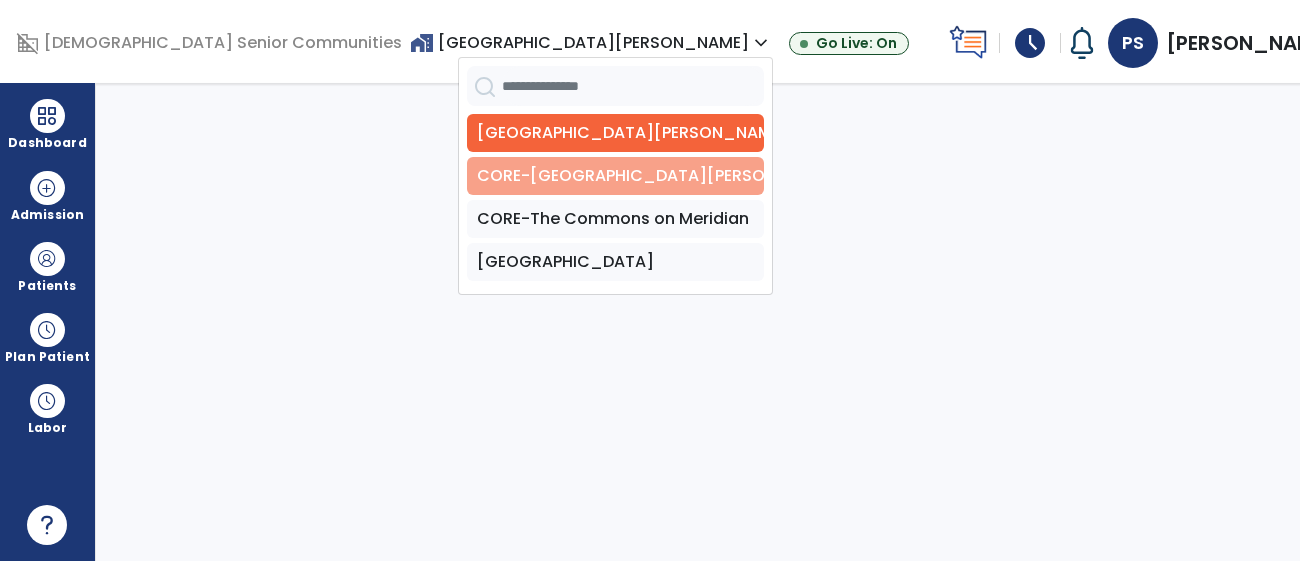 click on "CORE-[GEOGRAPHIC_DATA][PERSON_NAME]" at bounding box center (615, 176) 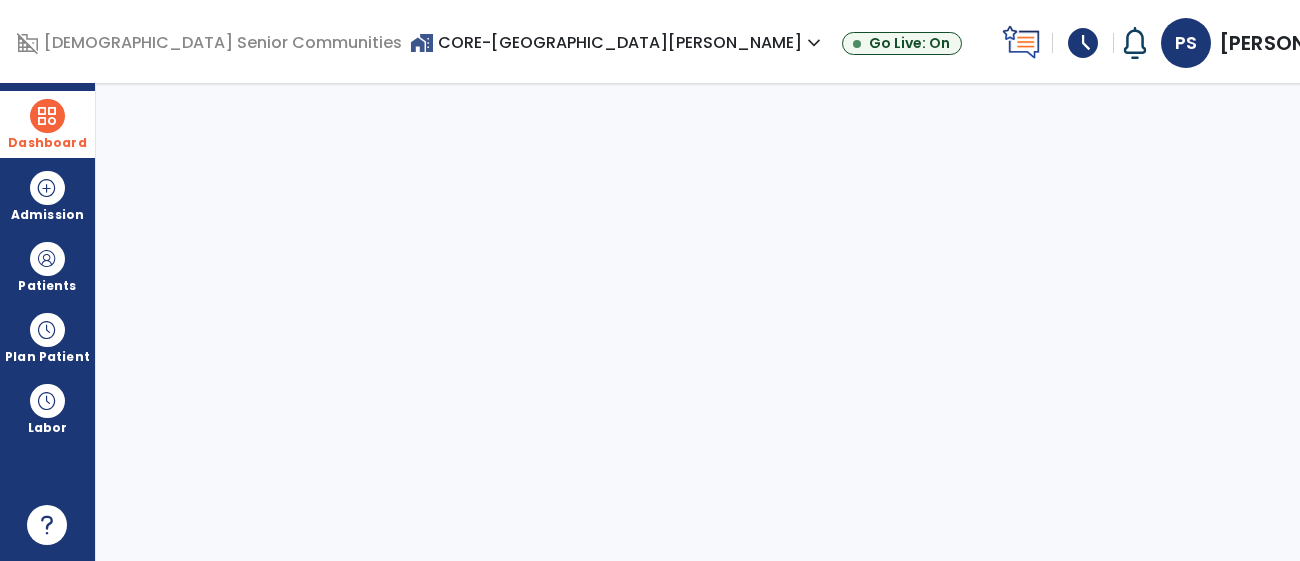 click on "Dashboard" at bounding box center [47, 124] 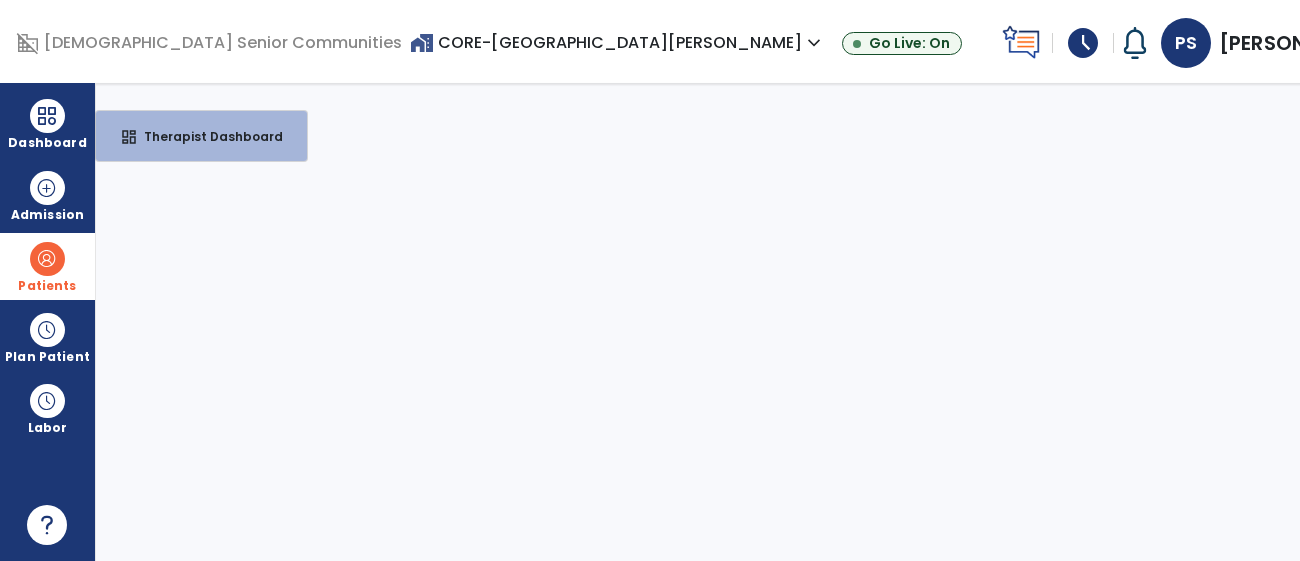 click on "Patients" at bounding box center [47, 266] 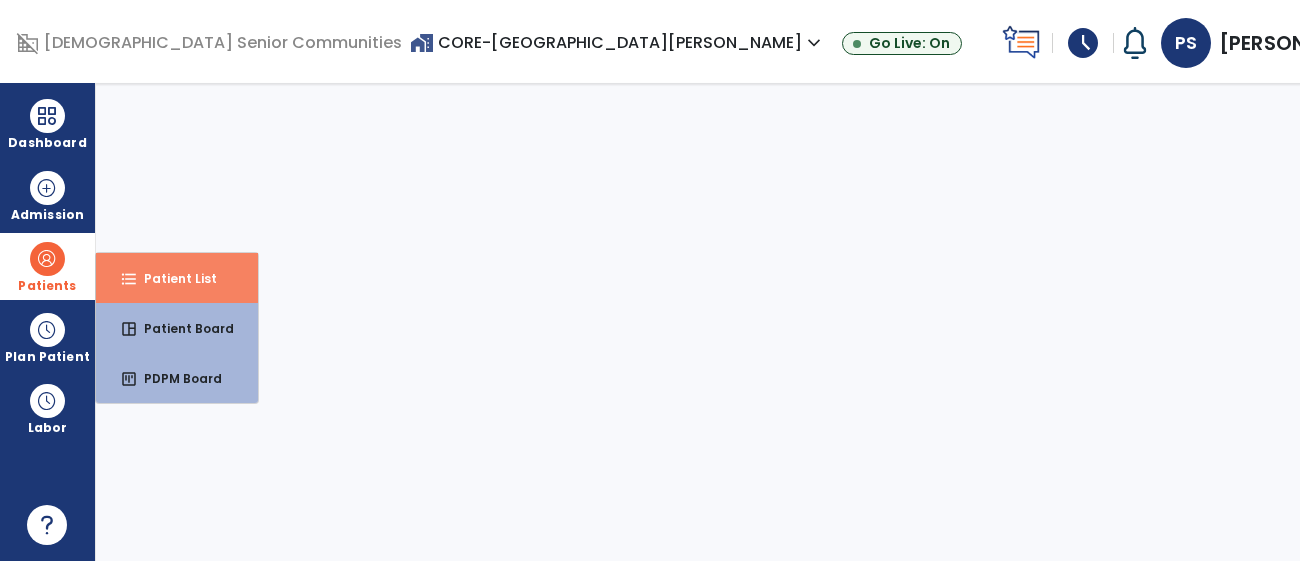 click on "format_list_bulleted" at bounding box center [129, 279] 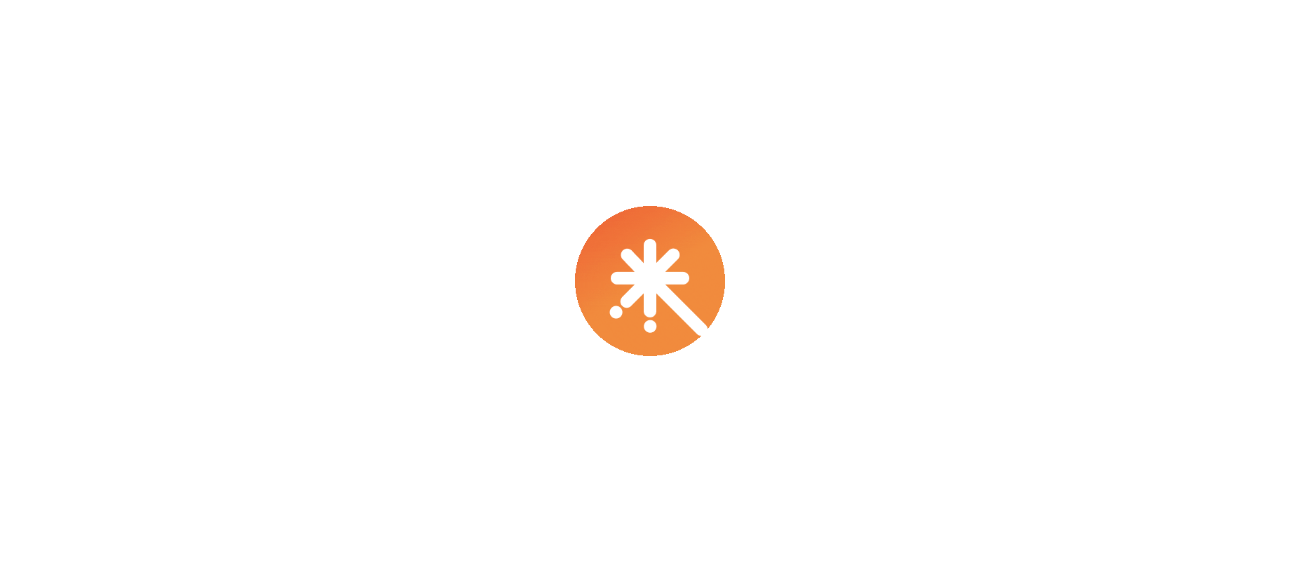 scroll, scrollTop: 0, scrollLeft: 0, axis: both 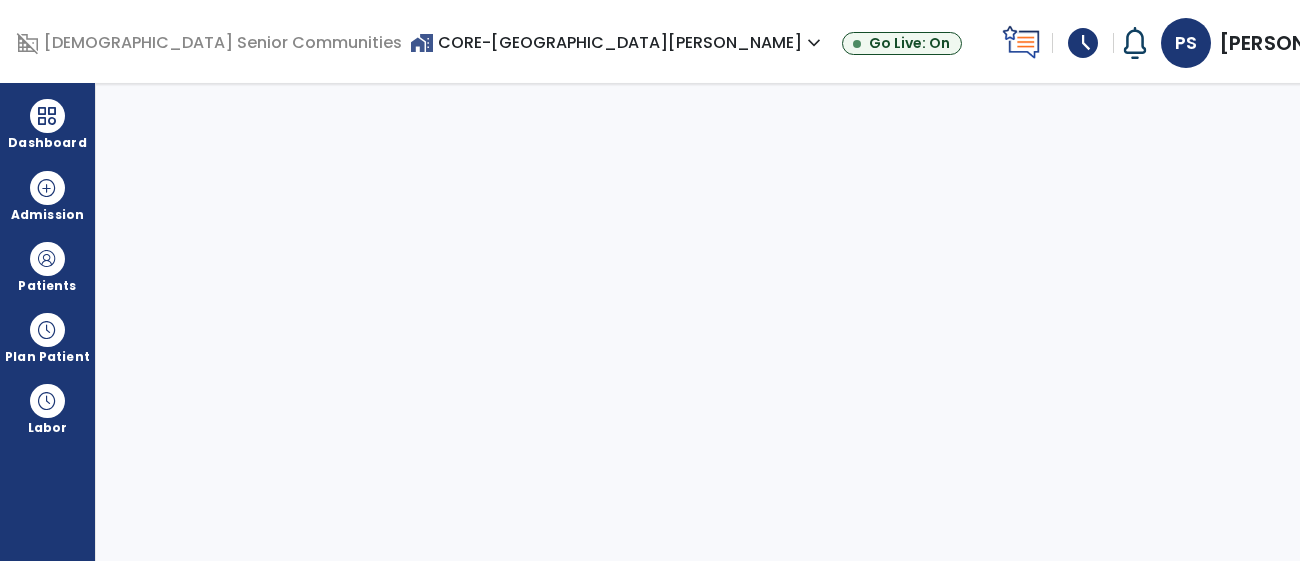 select on "****" 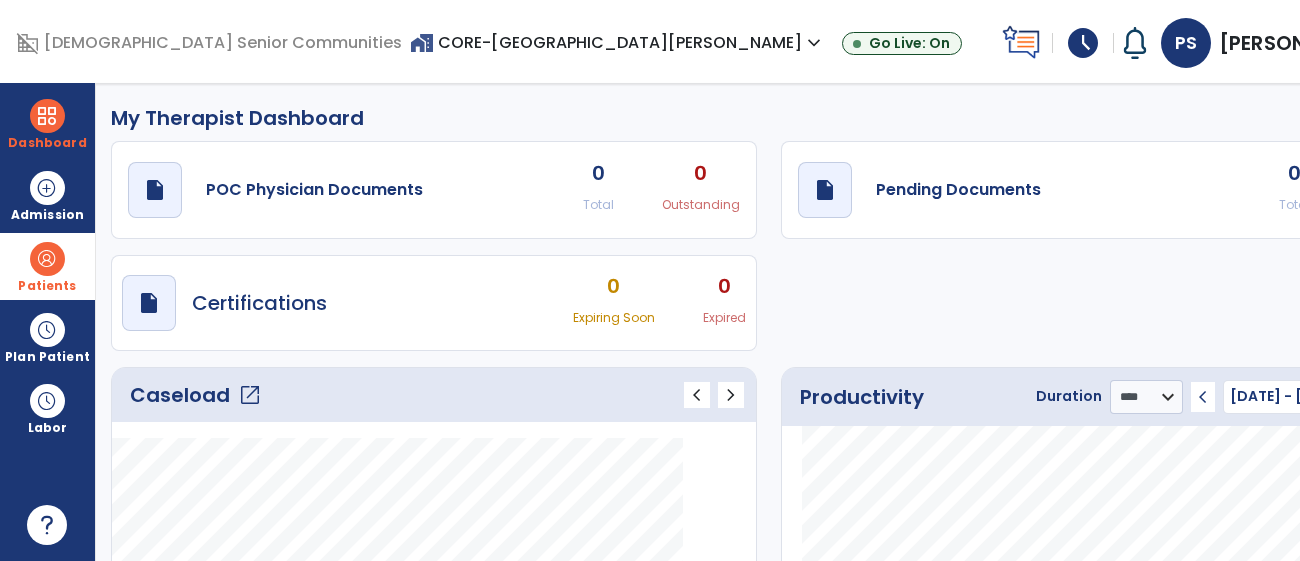click on "Patients" at bounding box center [47, 266] 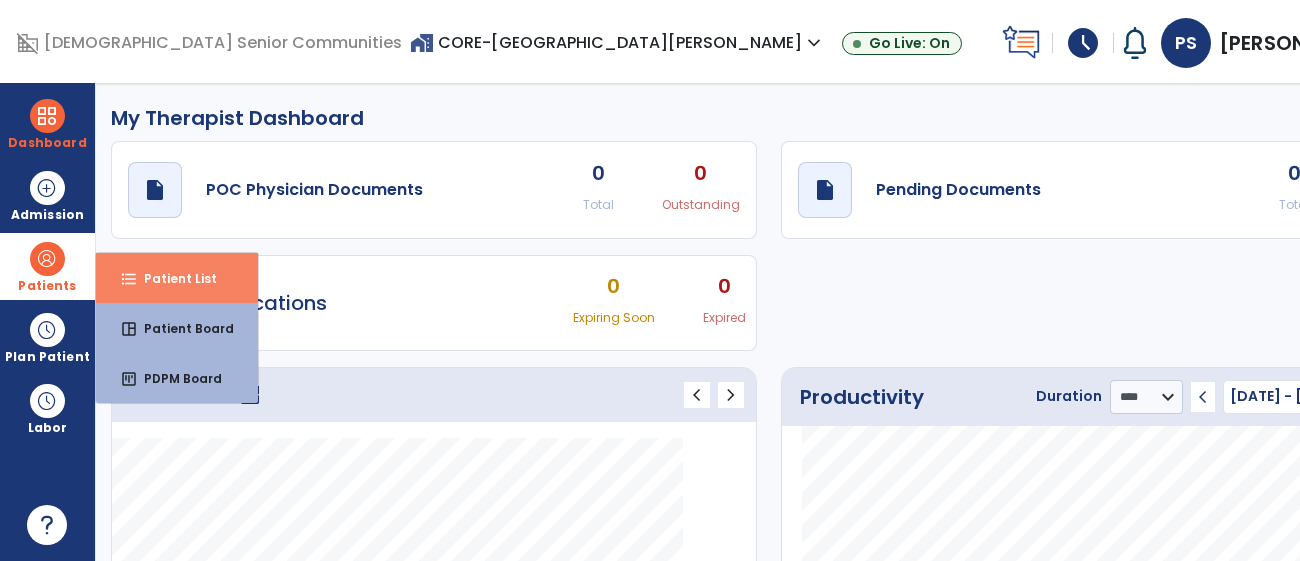 click on "format_list_bulleted  Patient List" at bounding box center [177, 278] 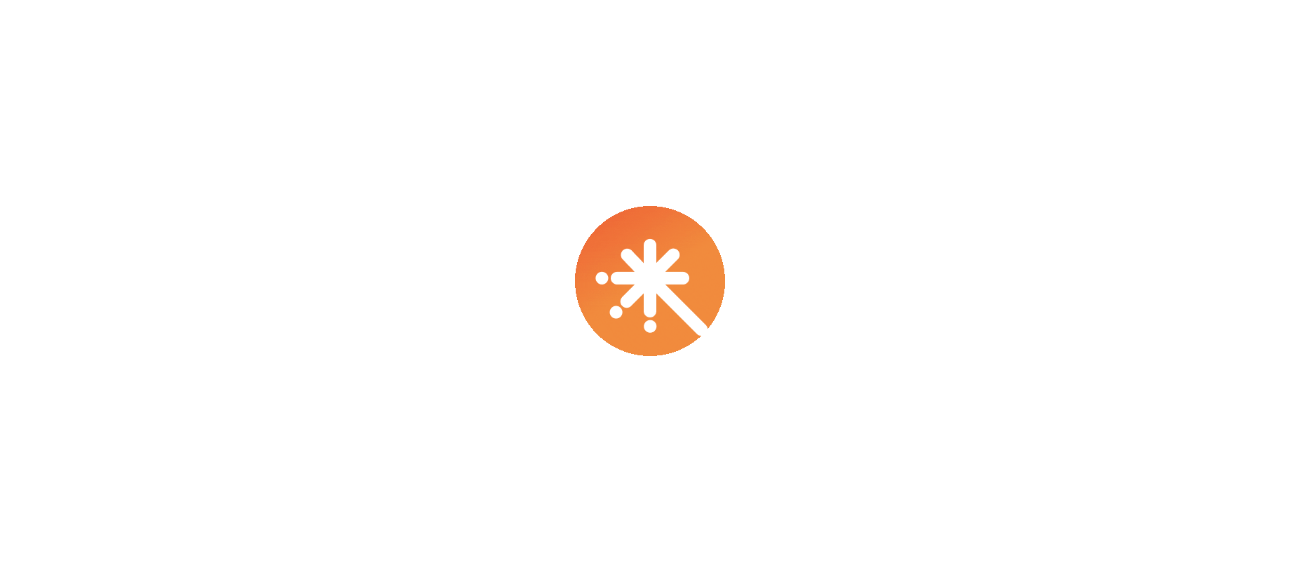 scroll, scrollTop: 0, scrollLeft: 0, axis: both 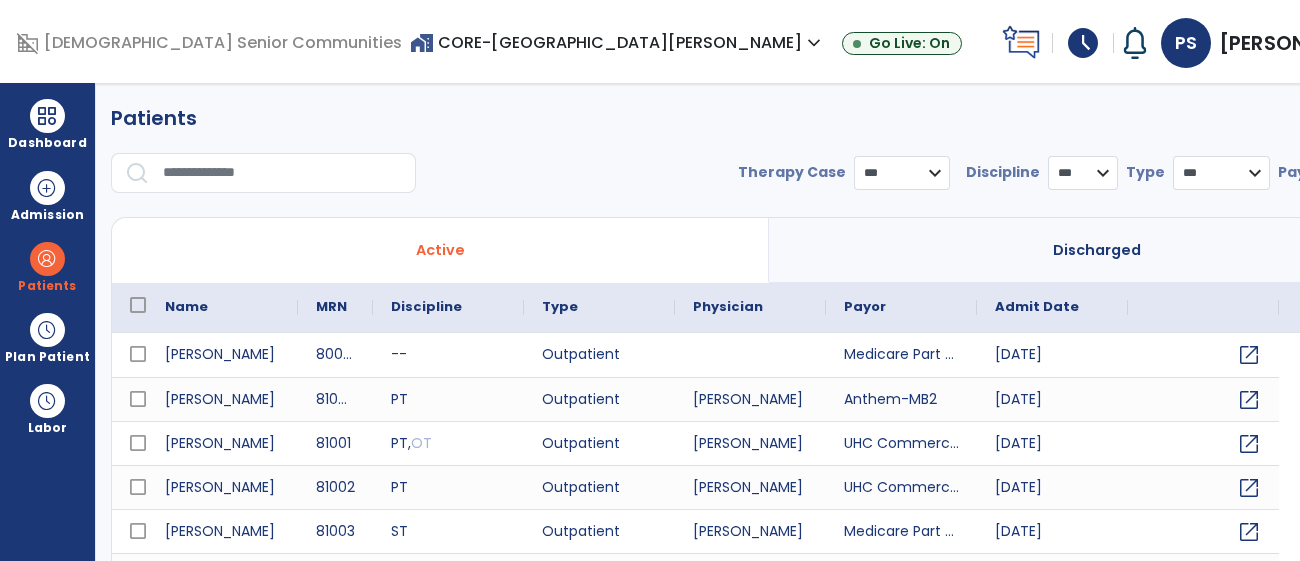 select on "***" 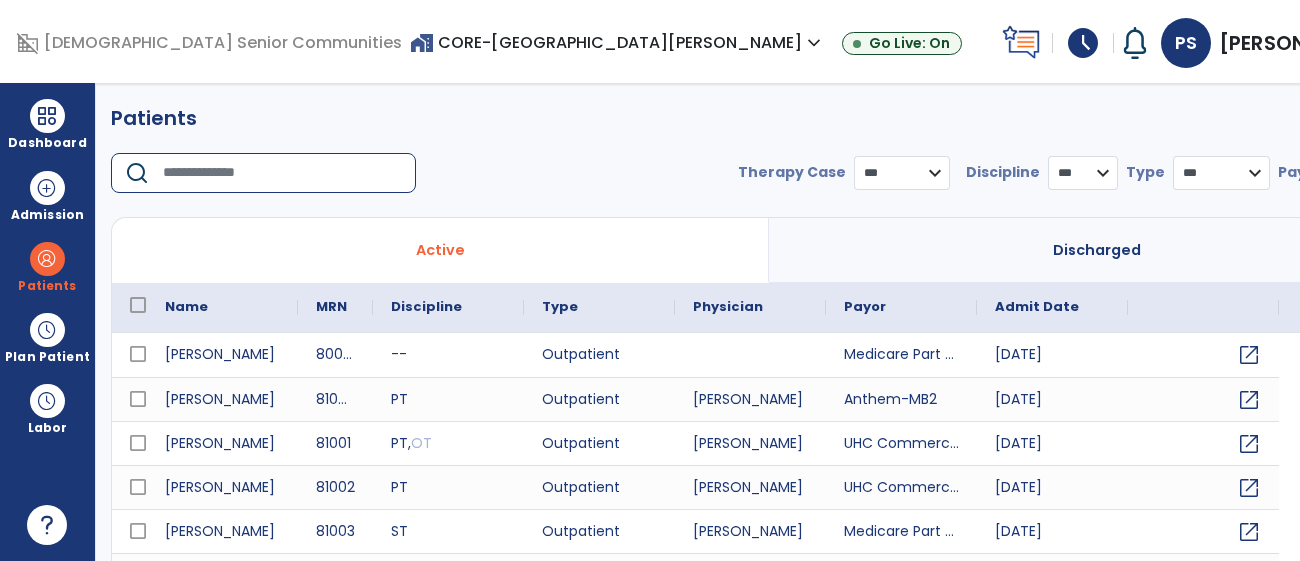 click at bounding box center [282, 173] 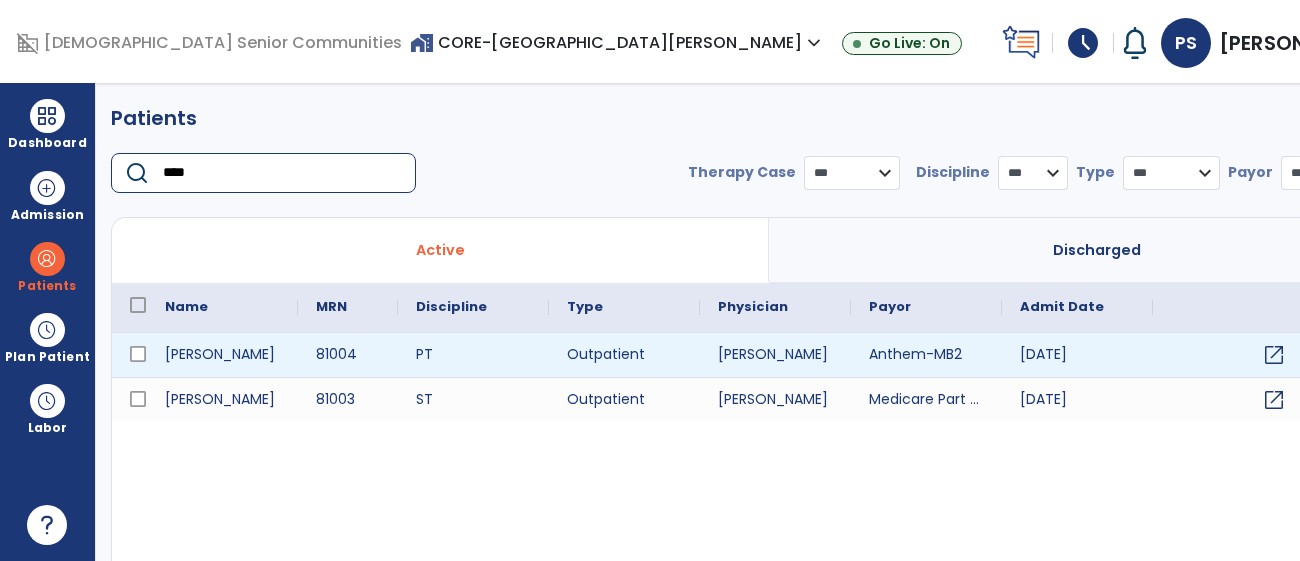 type on "****" 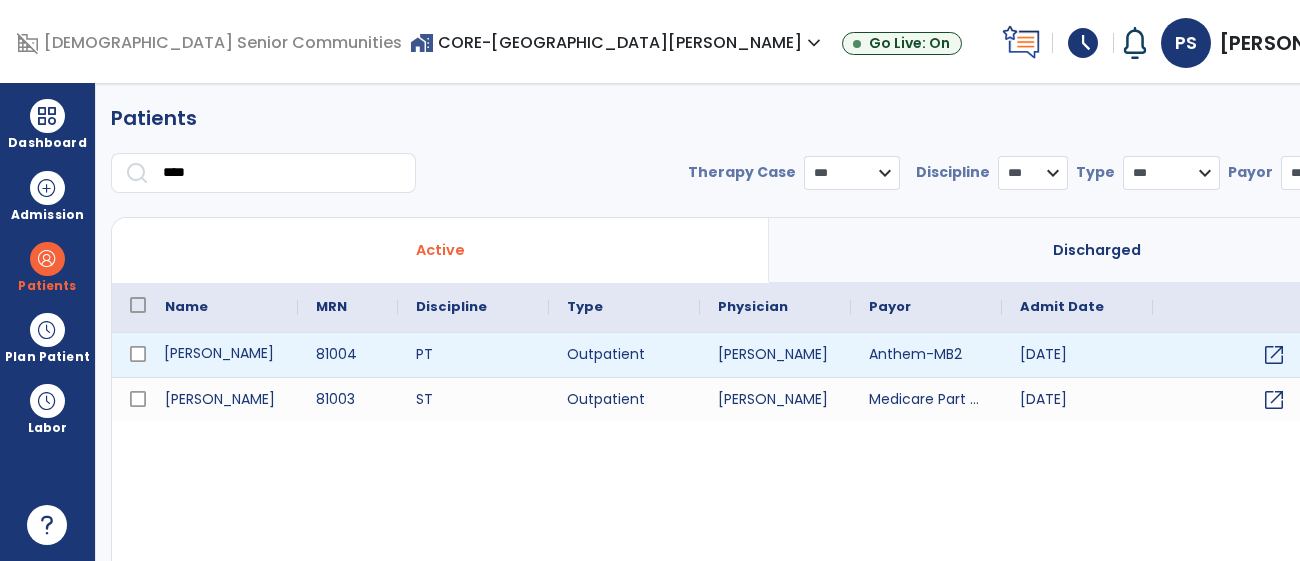 click on "[PERSON_NAME]" at bounding box center [222, 355] 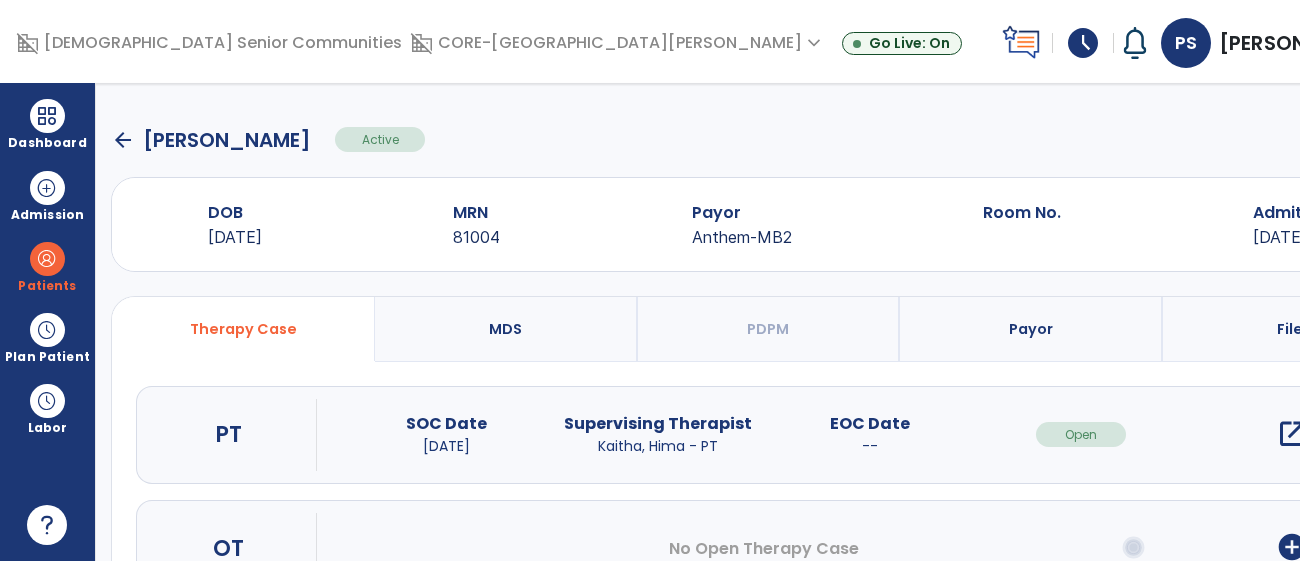 click on "open_in_new" at bounding box center [1292, 434] 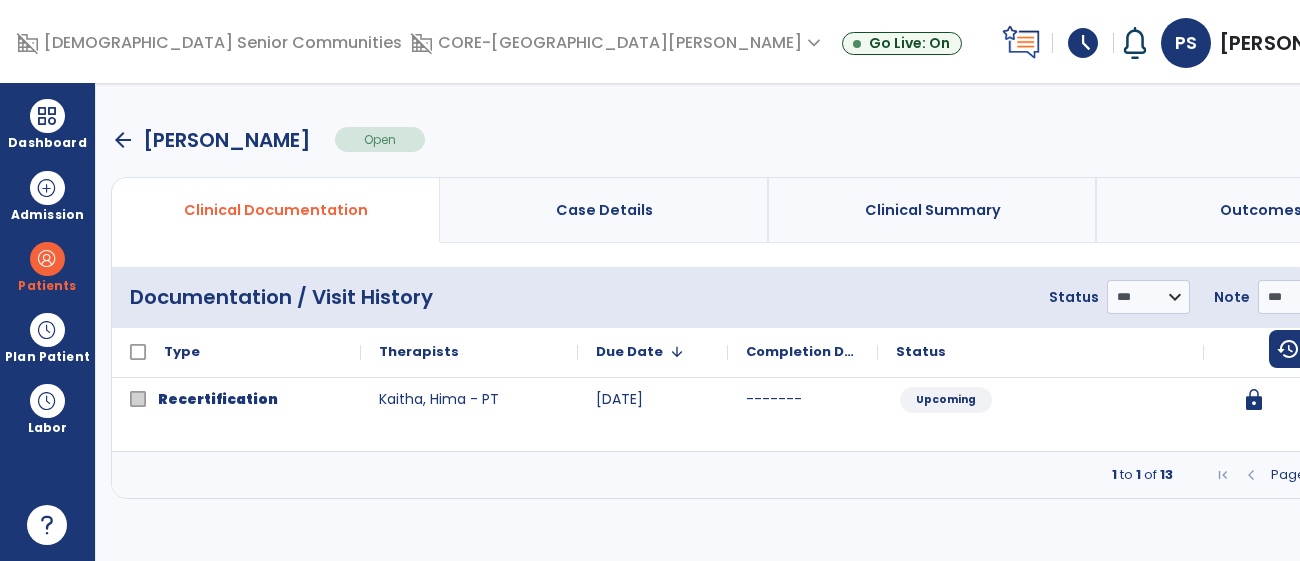 click at bounding box center [1366, 475] 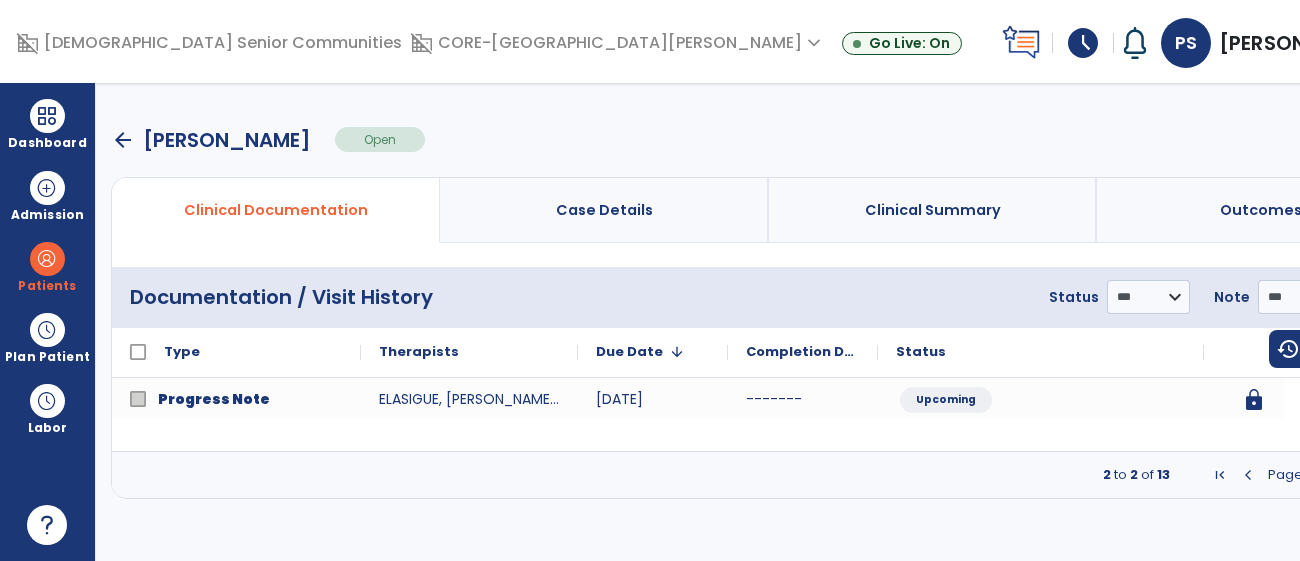 click at bounding box center [1366, 475] 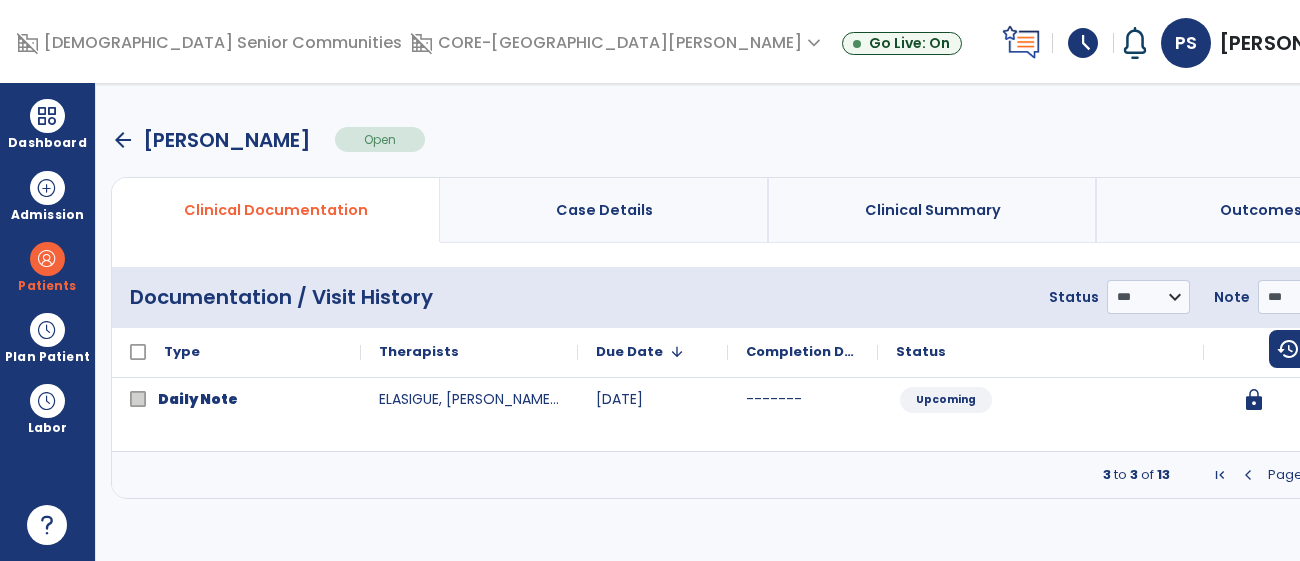 click at bounding box center (1366, 475) 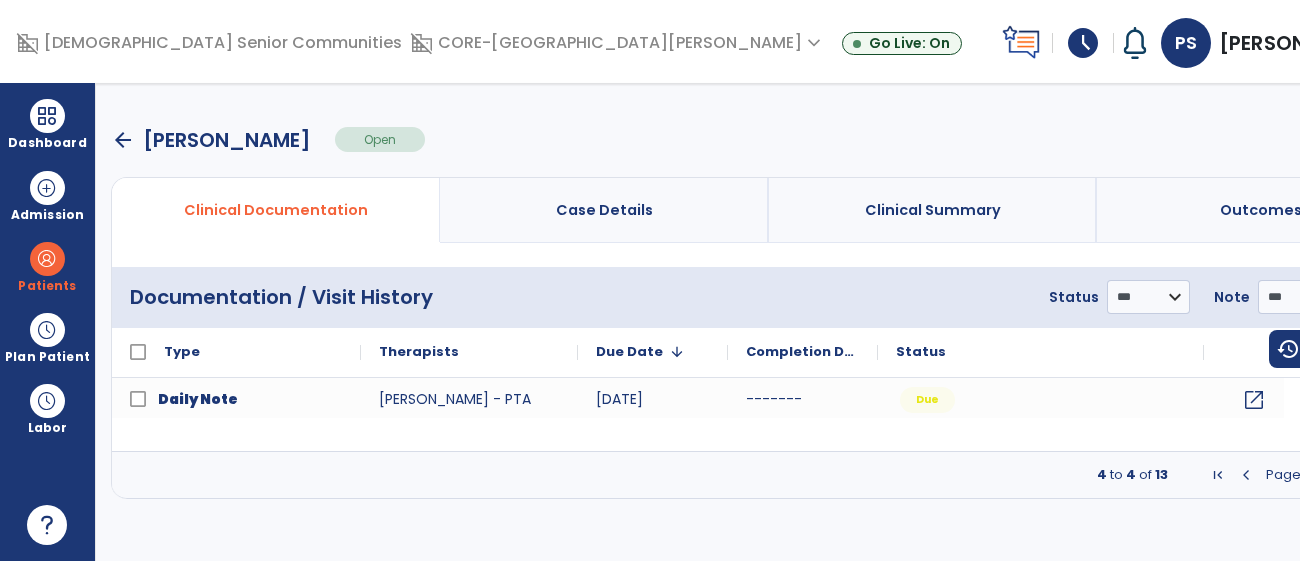click at bounding box center (1366, 475) 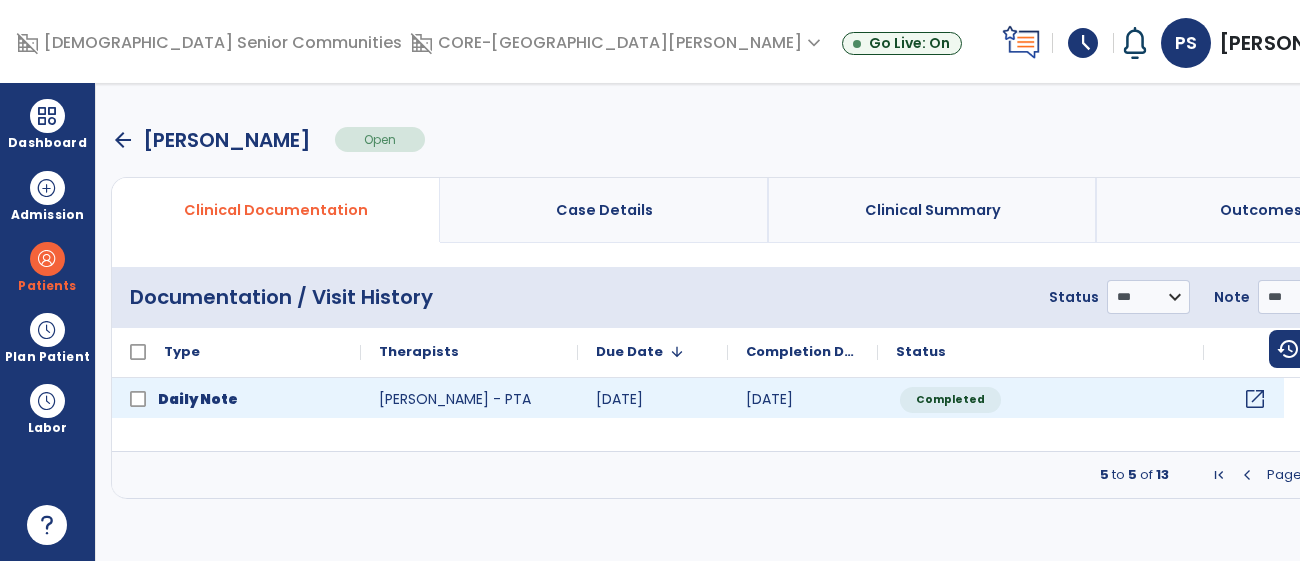 click on "open_in_new" 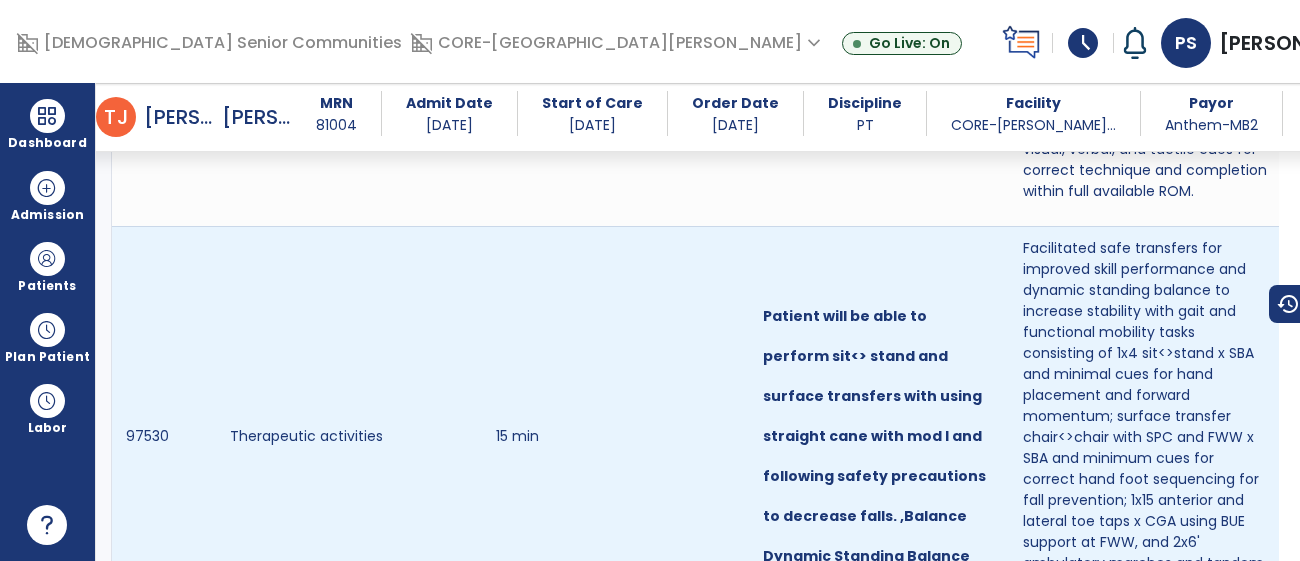 scroll, scrollTop: 1718, scrollLeft: 0, axis: vertical 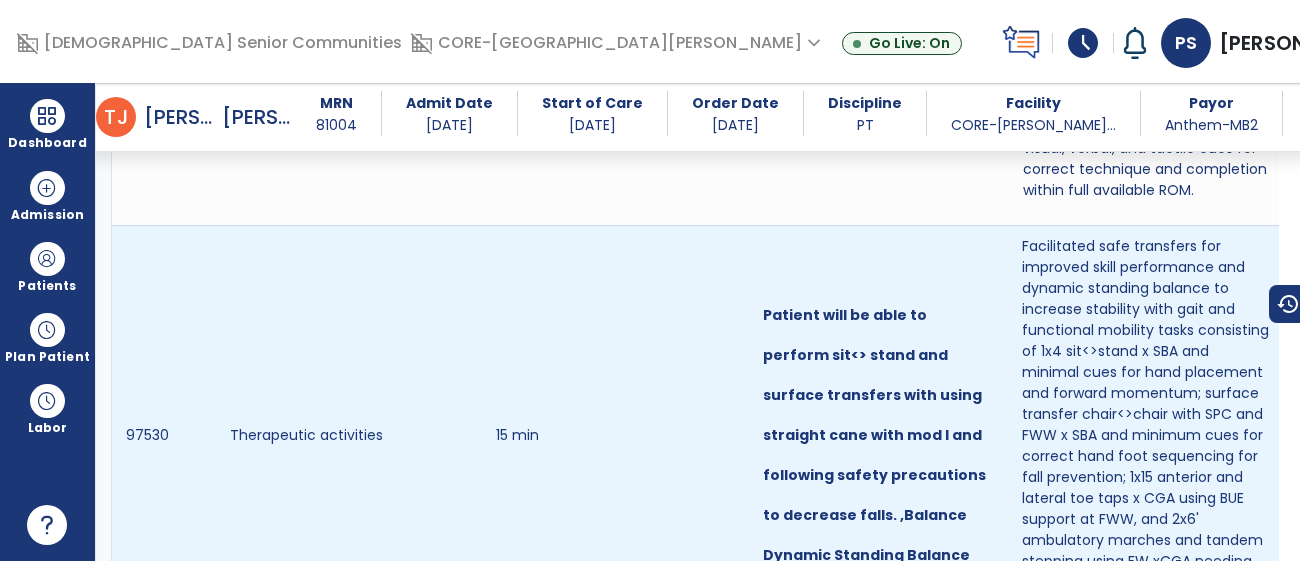 click on "Facilitated safe transfers for improved skill performance and dynamic standing balance to increase stability with gait and functional mobility tasks consisting of 1x4 sit<>stand x SBA and minimal cues for hand placement and forward momentum; surface transfer chair<>chair with SPC and FWW x SBA and minimum cues for correct hand foot sequencing for fall prevention; 1x15 anterior and lateral toe taps x CGA using BUE support at FWW, and 2x6' ambulatory marches and tandem stepping using FW xCGA needing intermittent cues for correct posture and body mechanics." at bounding box center [1145, 425] 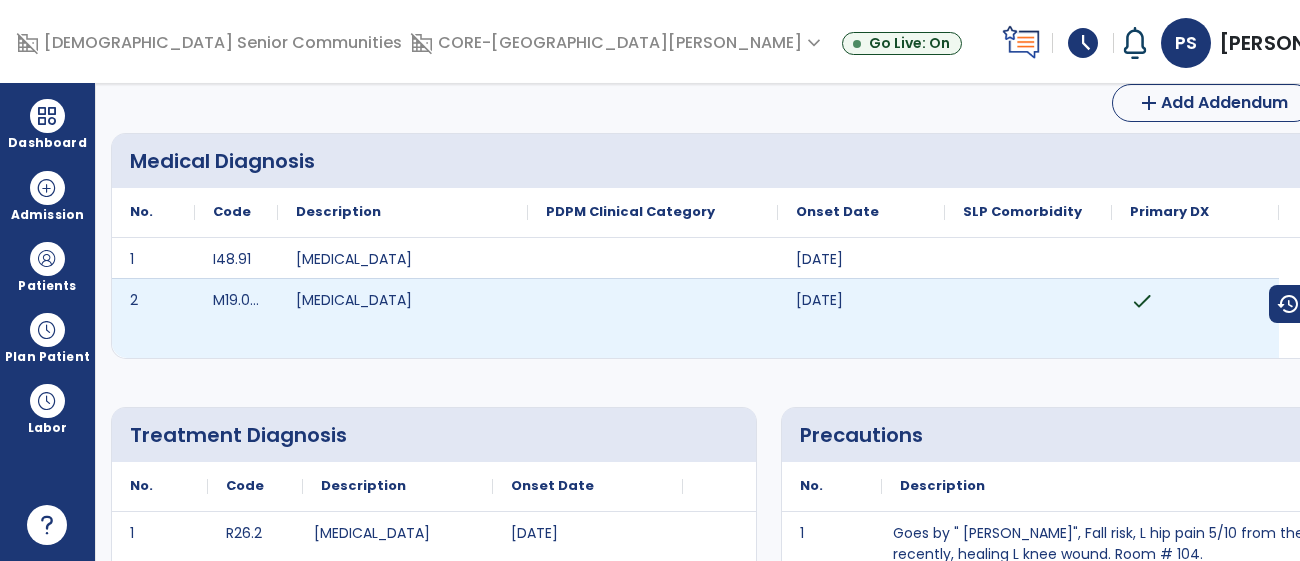 scroll, scrollTop: 0, scrollLeft: 0, axis: both 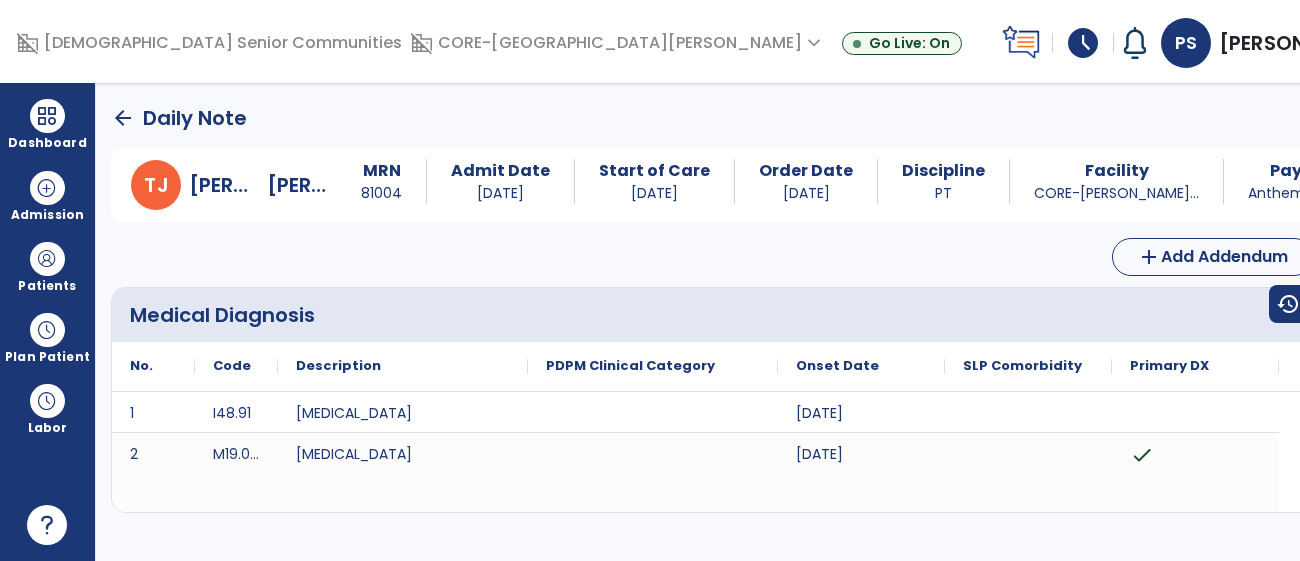 click on "arrow_back   Daily Note   T  J  Tichenor,   John  MRN 81004 Admit Date 06/17/2025 Start of Care 06/18/2025 Order Date 06/17/2025 Discipline PT Facility CORE-Allison... Payor Anthem-MB2 Service Date 07/08/2025  add  Add Addendum Edit  edit  Medical Diagnosis
No.
Code" at bounding box center [769, 322] 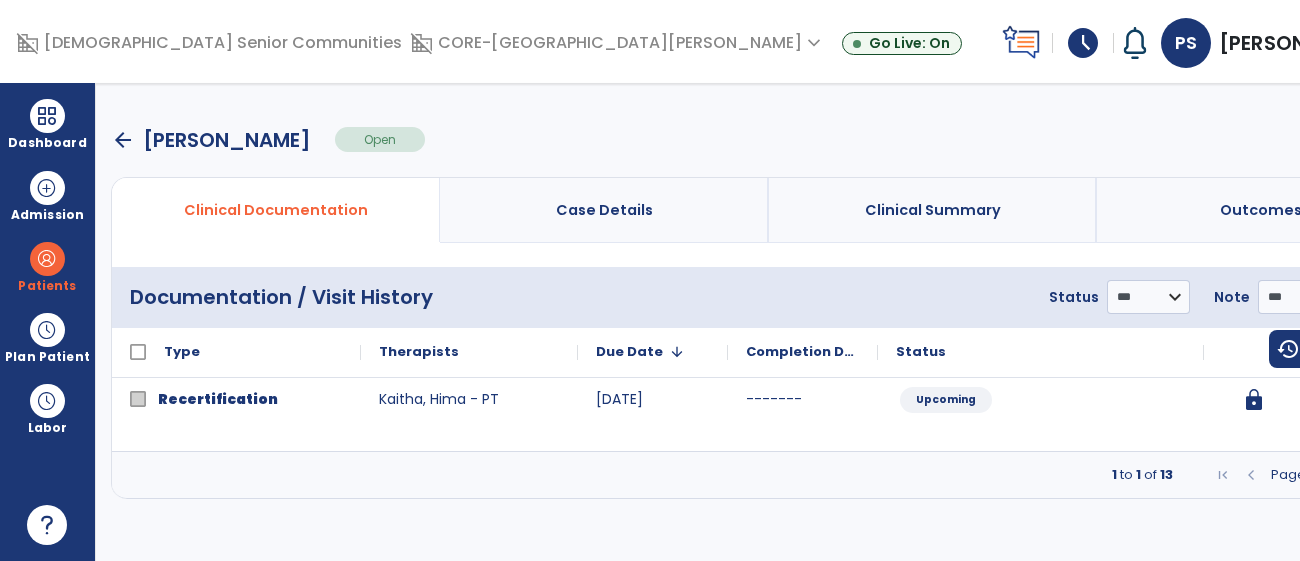 click on "arrow_back" at bounding box center [123, 140] 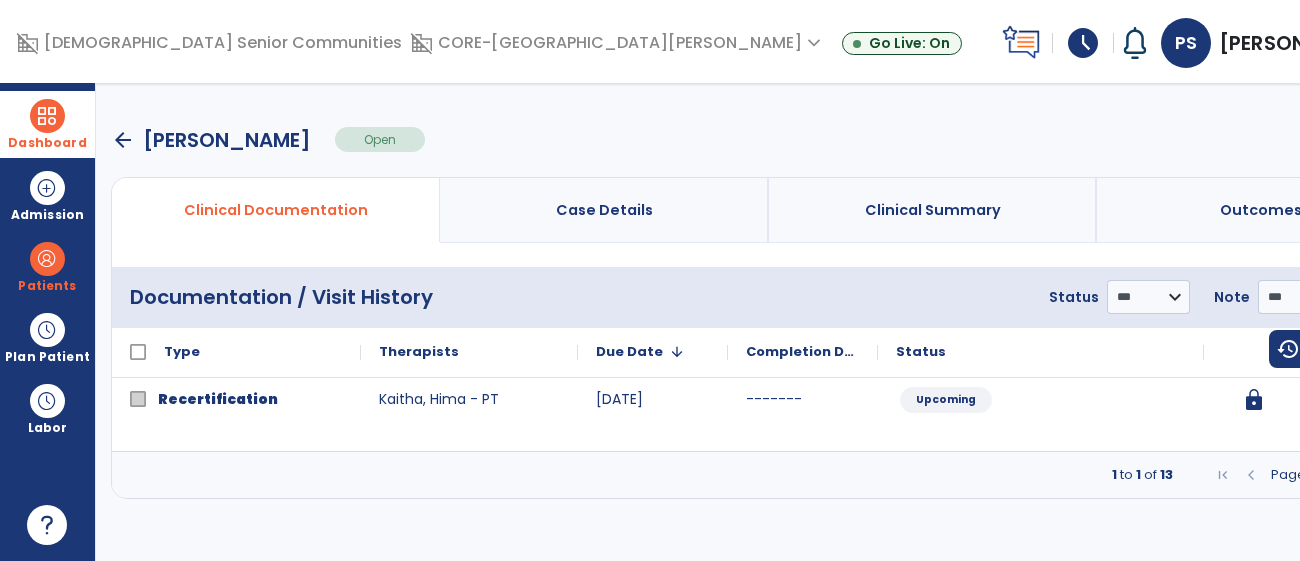 click at bounding box center (47, 116) 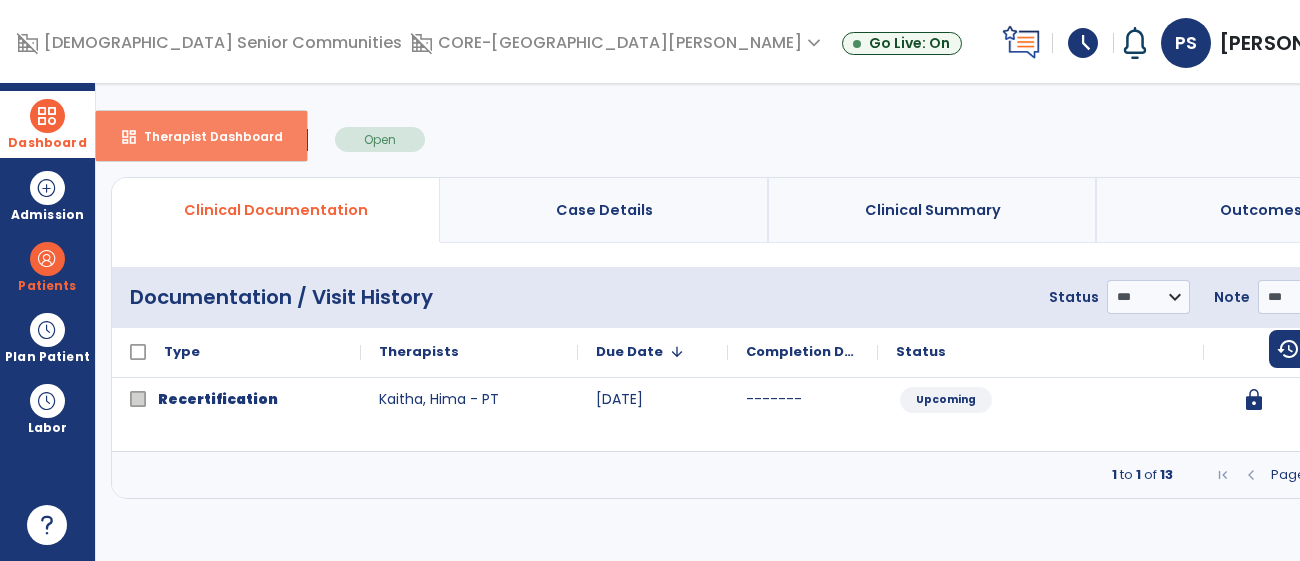 click on "Therapist Dashboard" at bounding box center [205, 136] 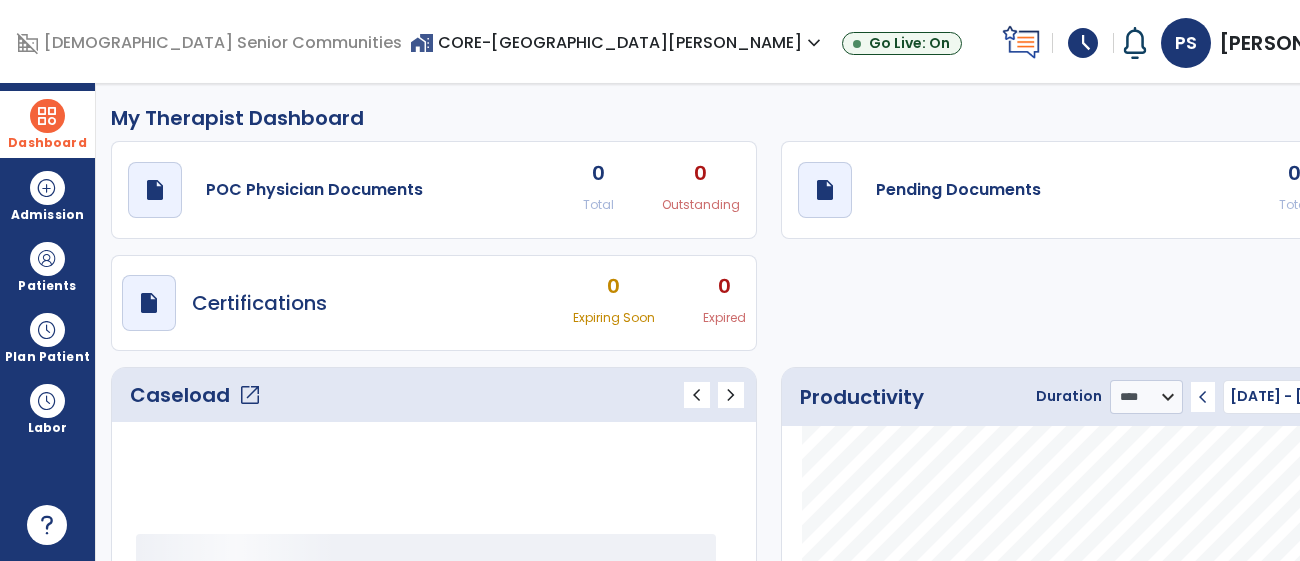 click on "Caseload   open_in_new   chevron_left   chevron_right" 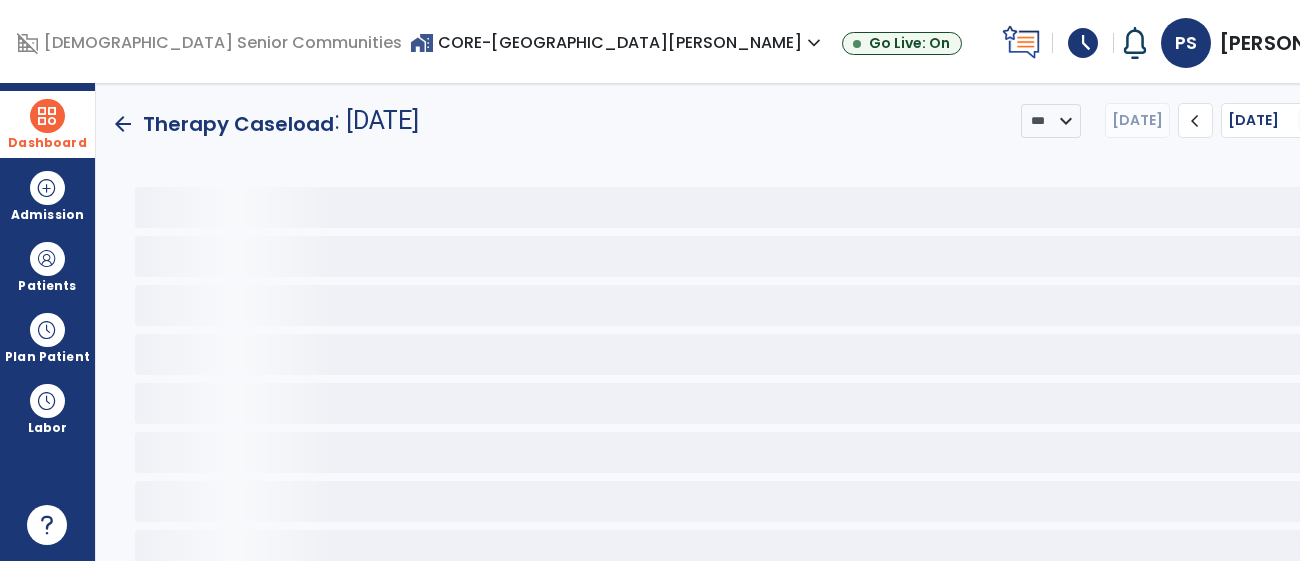 click on "home_work   CORE-Allisonville Meadows   expand_more" at bounding box center (618, 42) 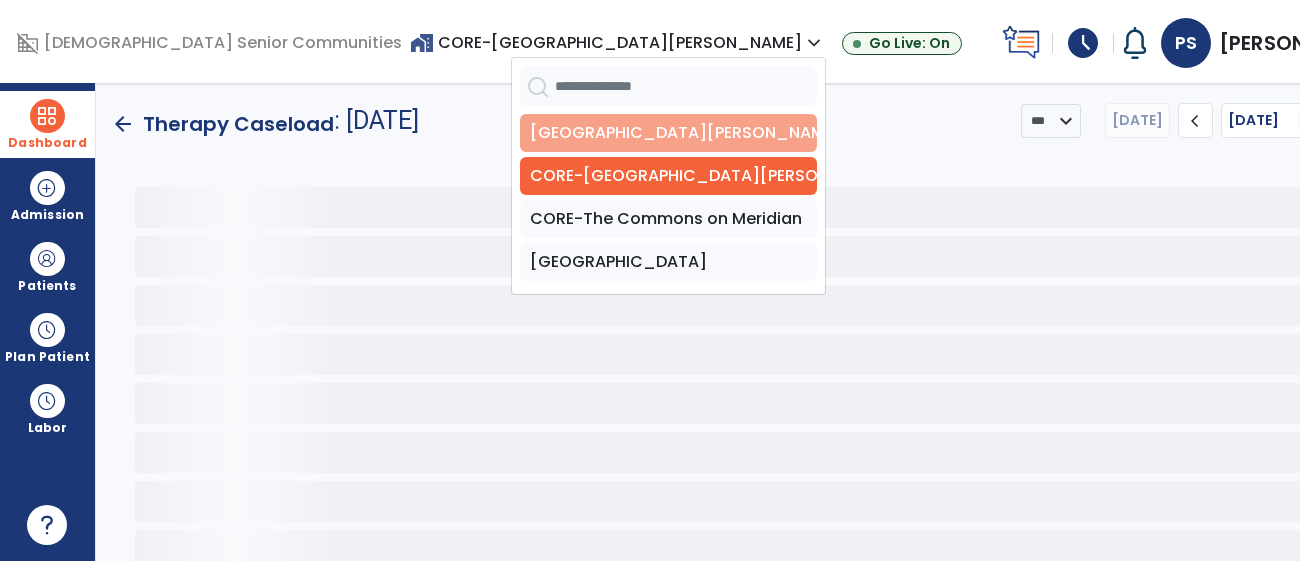 click on "[GEOGRAPHIC_DATA][PERSON_NAME]" at bounding box center (668, 133) 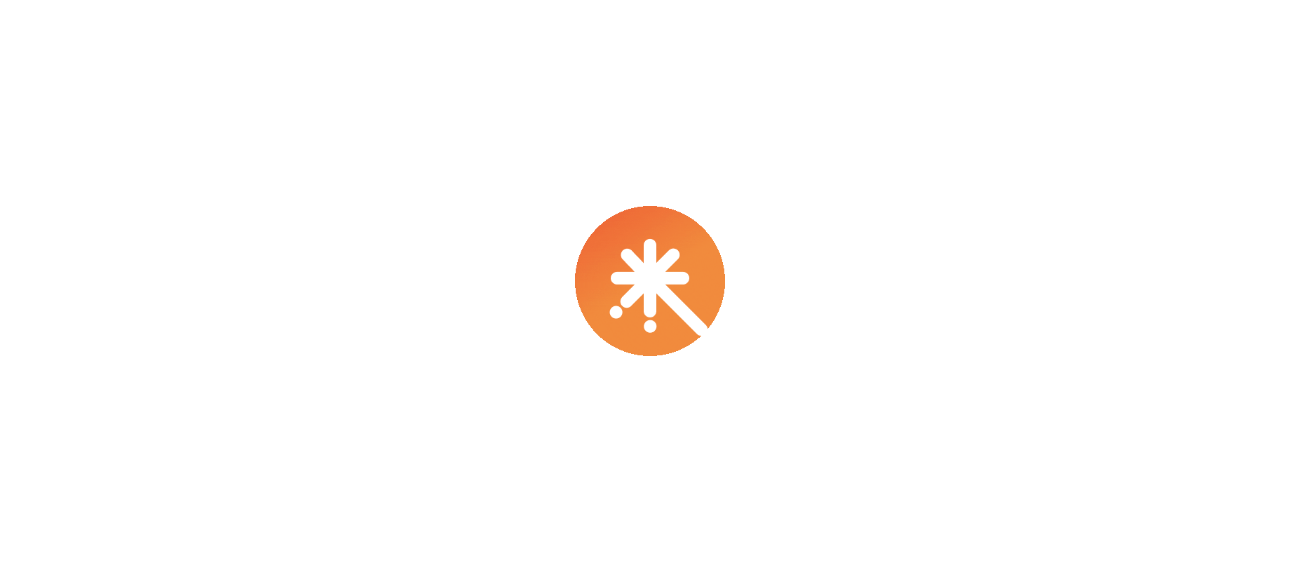 scroll, scrollTop: 0, scrollLeft: 0, axis: both 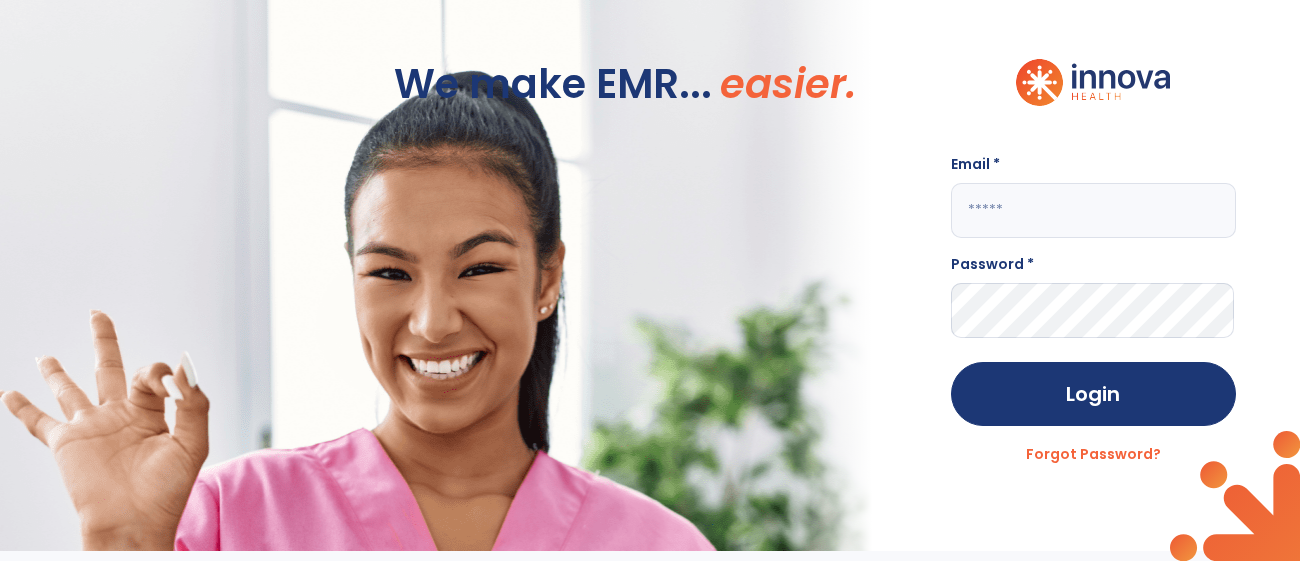 click on "Email * Password * Login Forgot Password?" 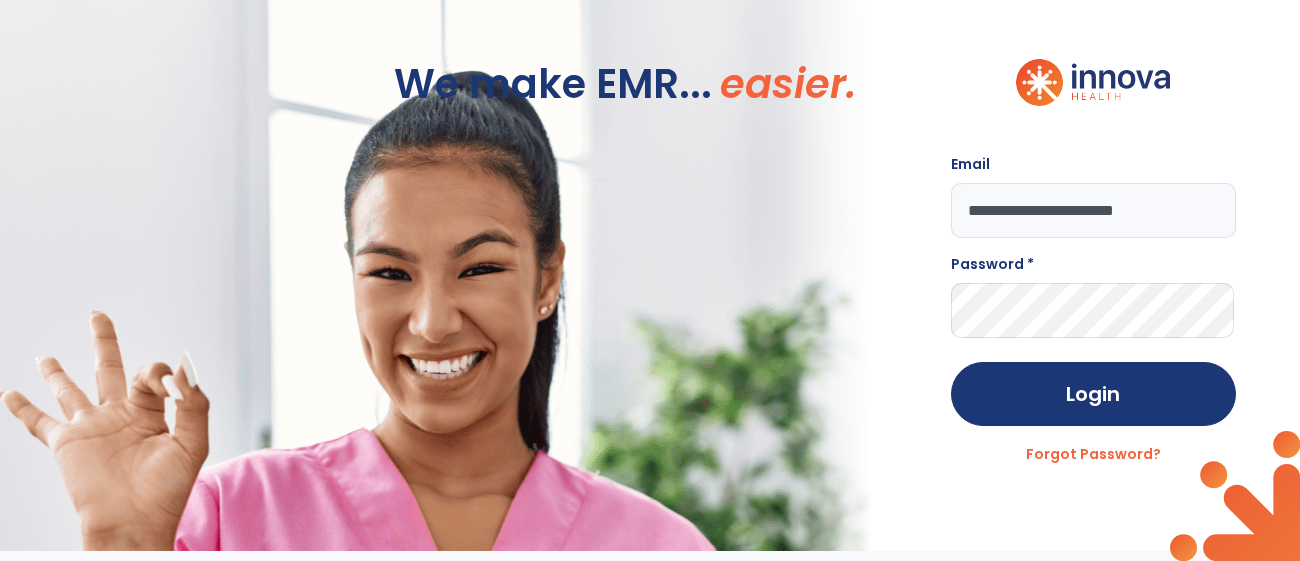 type on "**********" 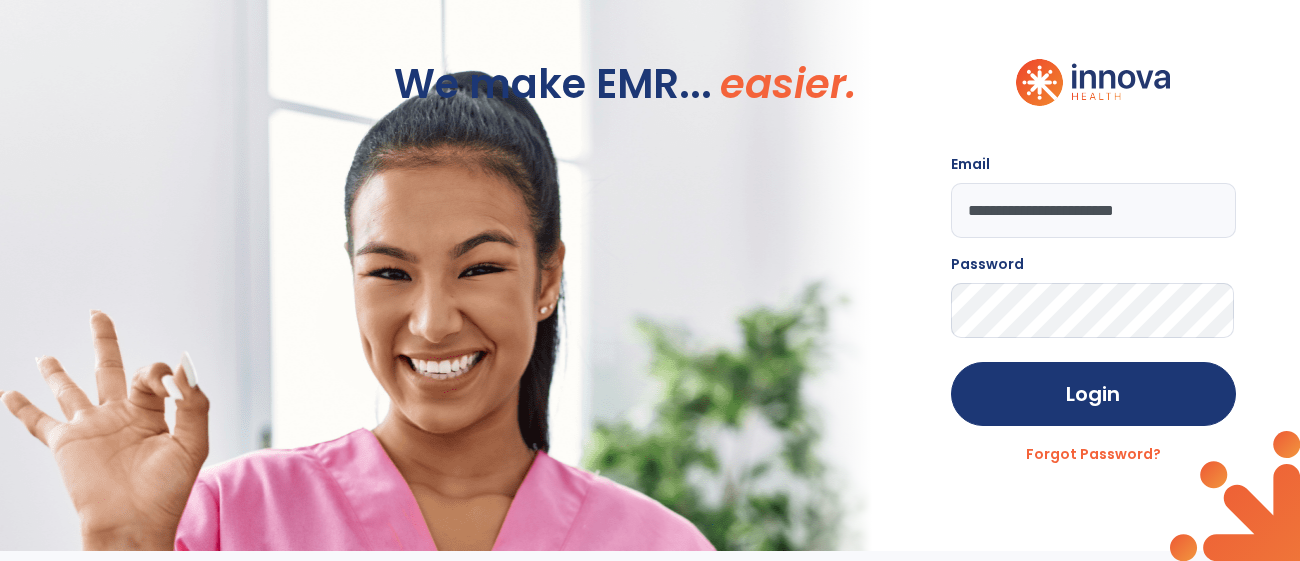 click on "Login" 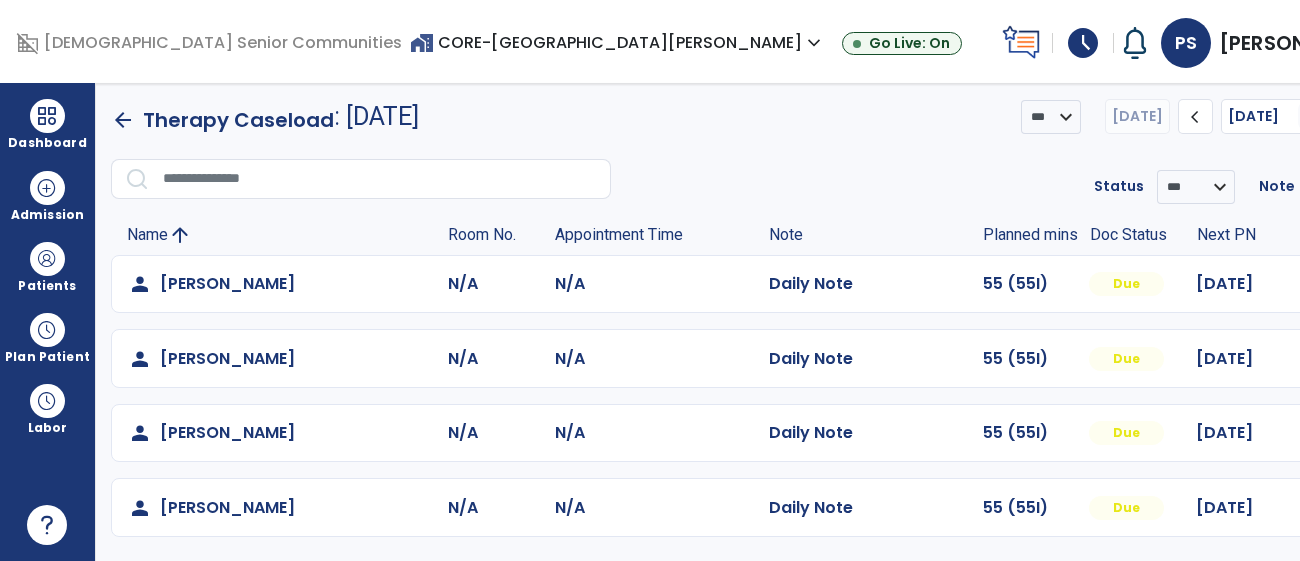 scroll, scrollTop: 25, scrollLeft: 0, axis: vertical 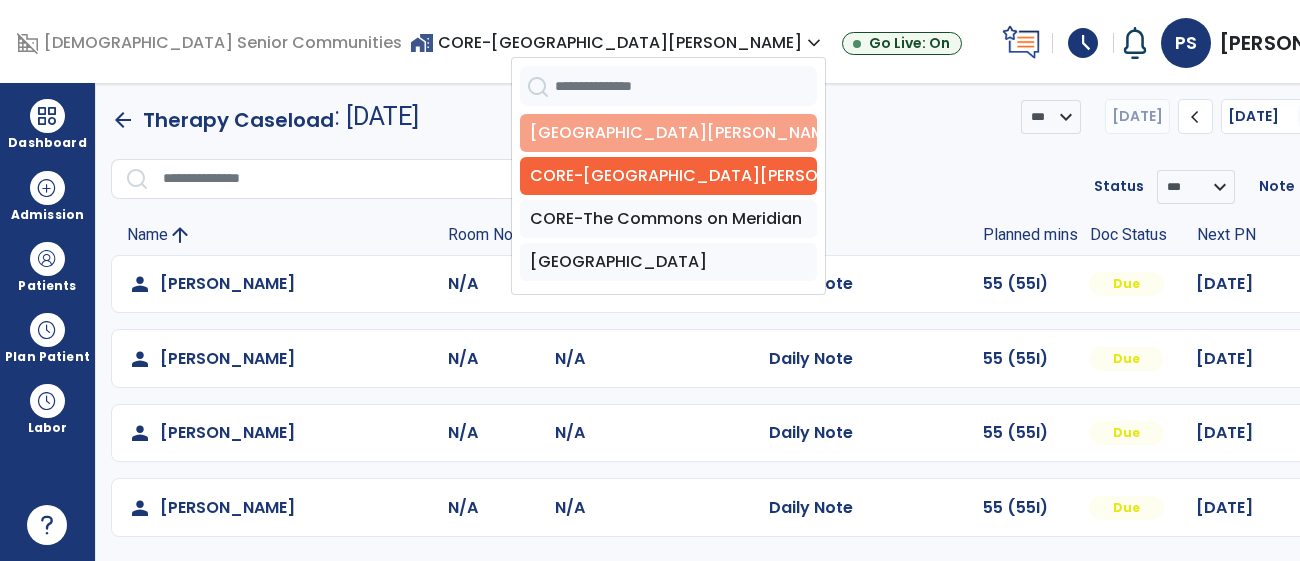 click on "[GEOGRAPHIC_DATA][PERSON_NAME]" at bounding box center [668, 133] 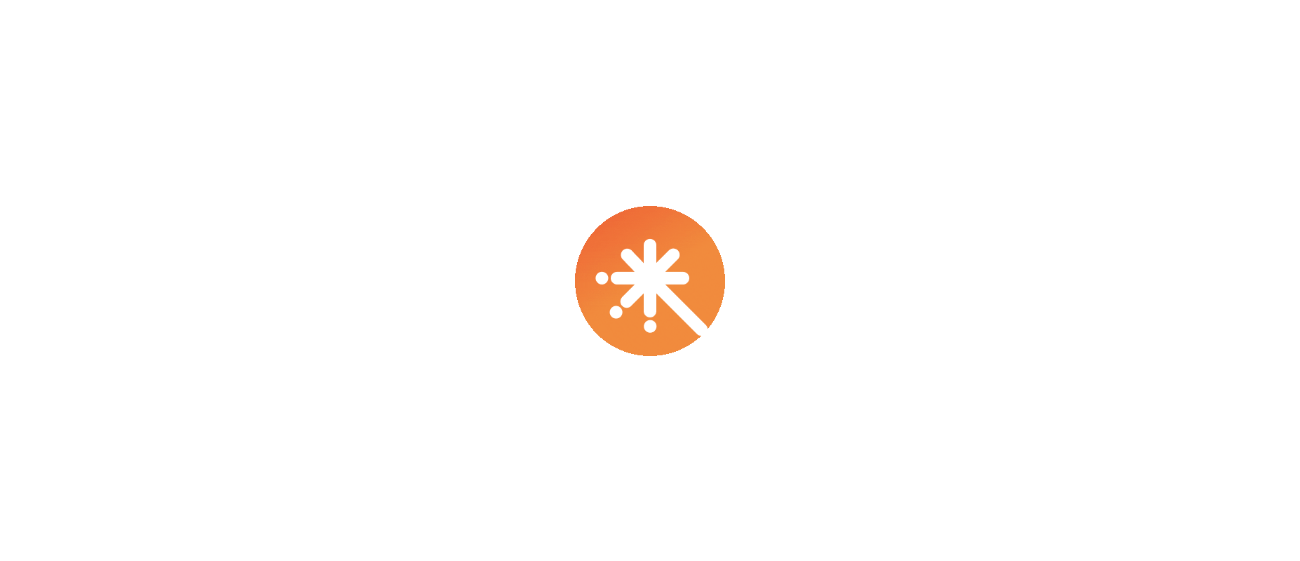 scroll, scrollTop: 0, scrollLeft: 0, axis: both 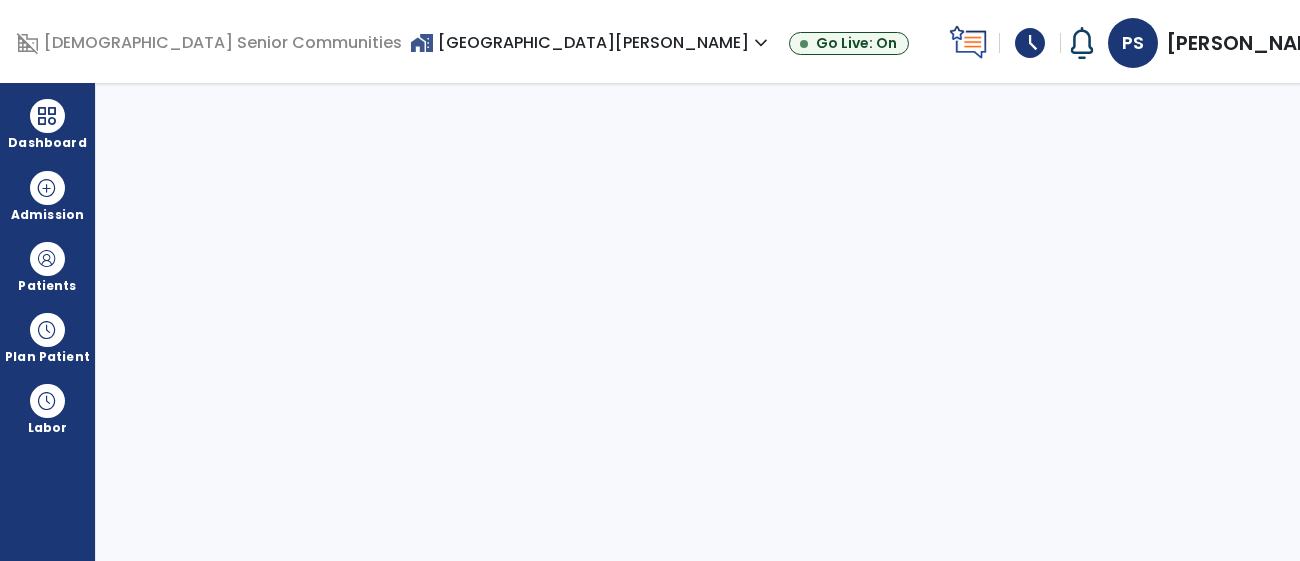select on "****" 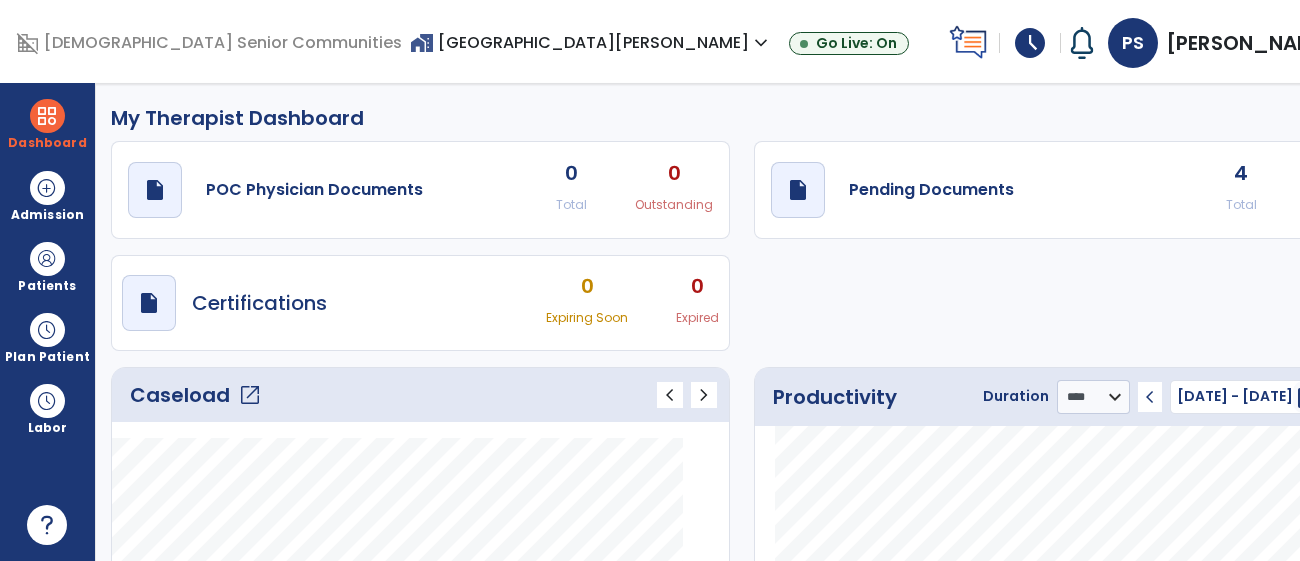click on "Caseload   open_in_new" 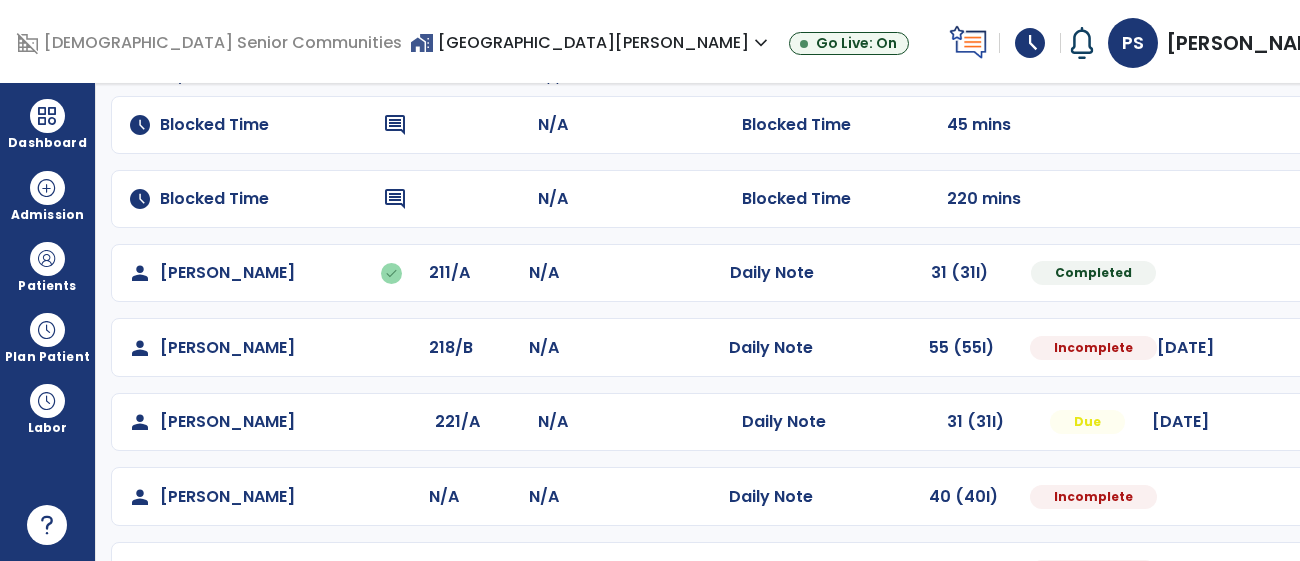 scroll, scrollTop: 249, scrollLeft: 0, axis: vertical 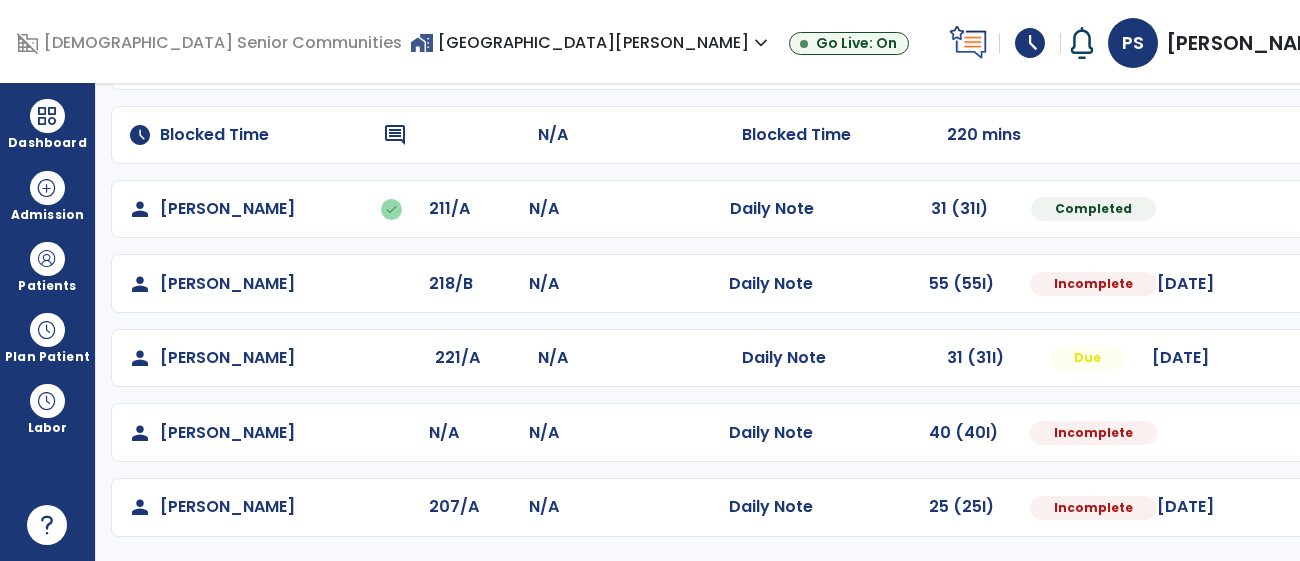 click at bounding box center (1315, 209) 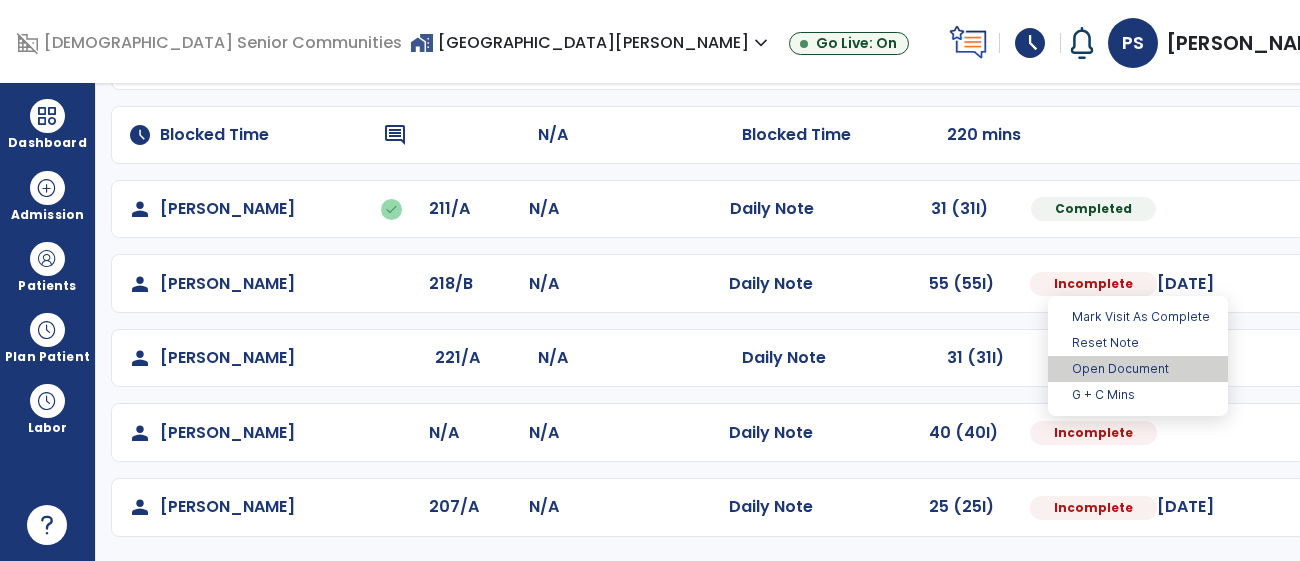 click on "Open Document" at bounding box center [1138, 369] 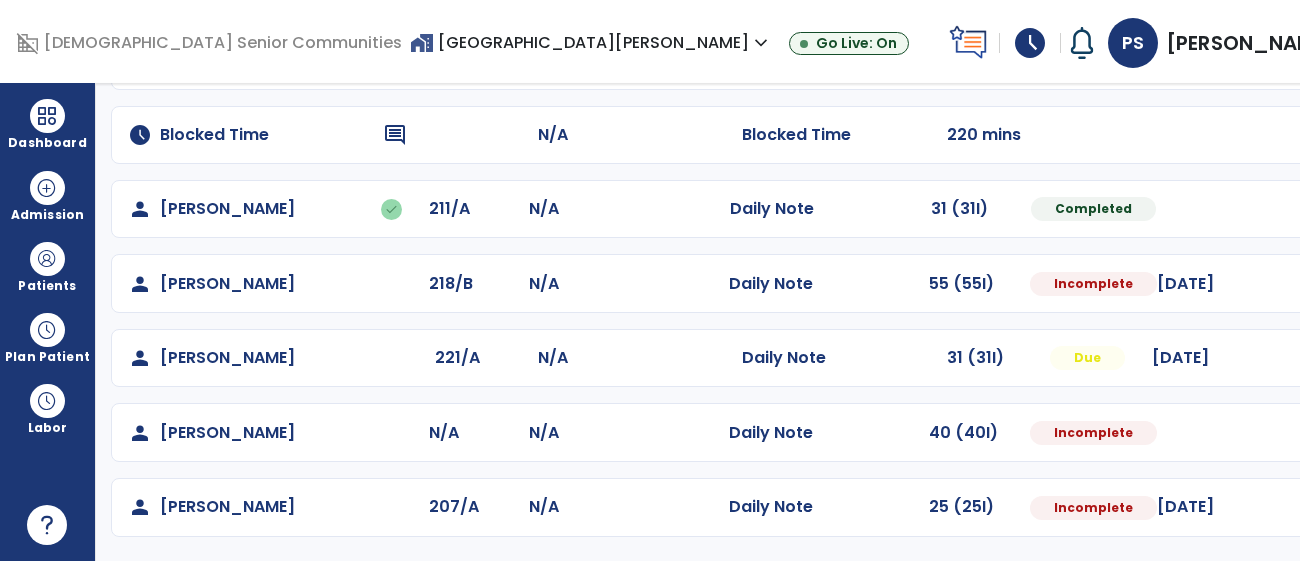 click on "Mark Visit As Complete   Reset Note   Open Document   G + C Mins" 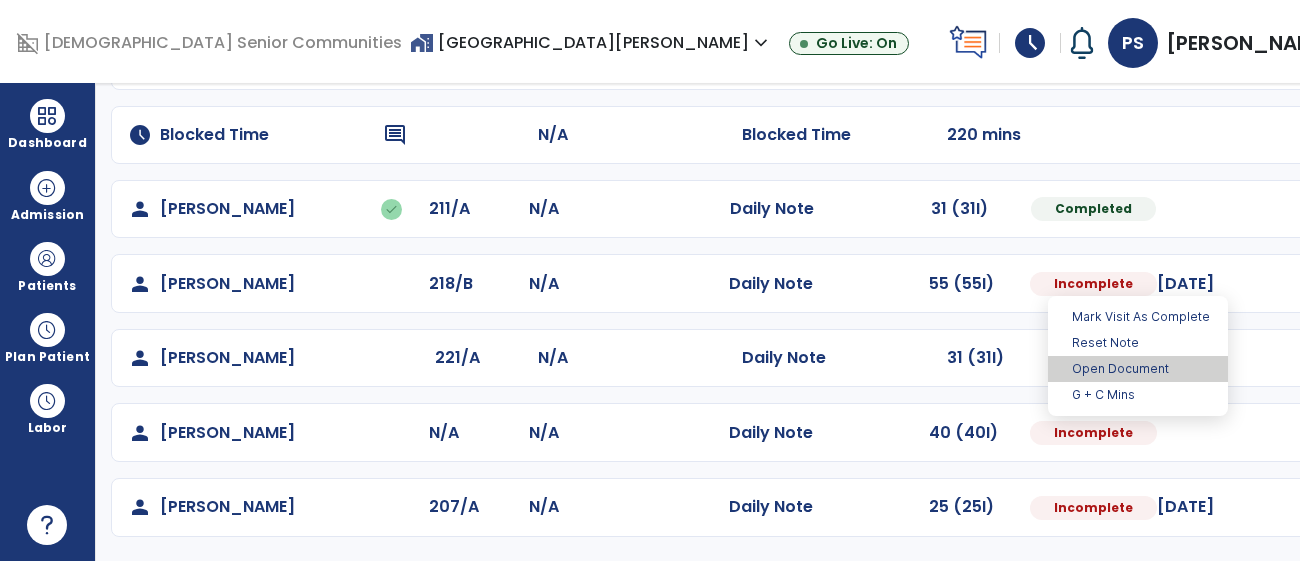 click on "Open Document" at bounding box center (1138, 369) 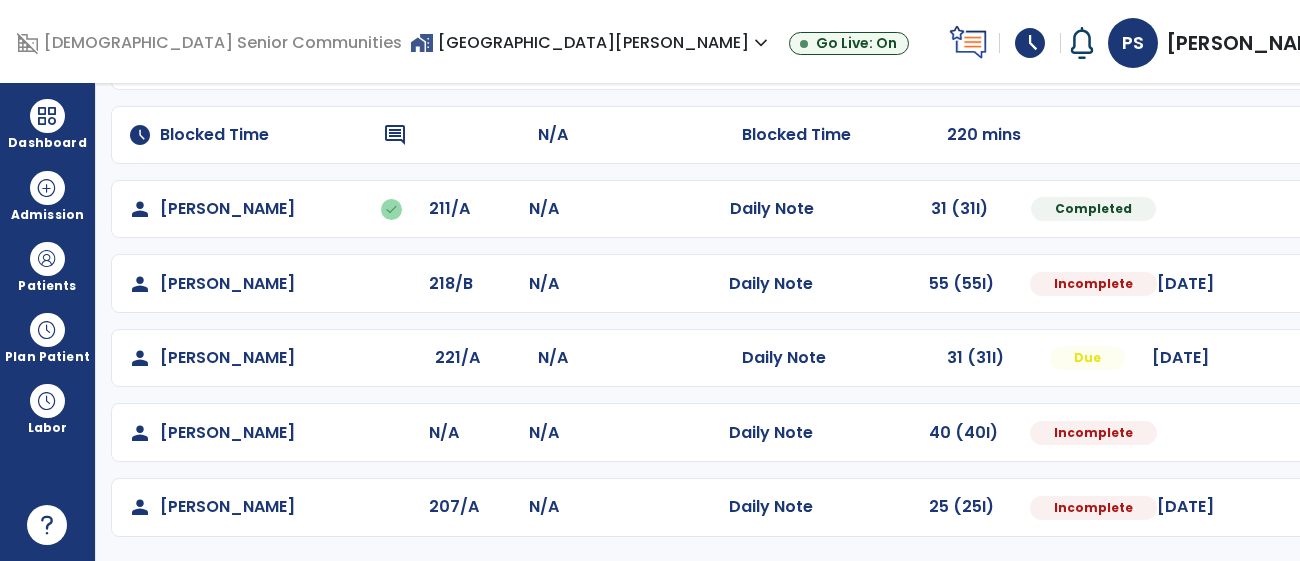click on "Mark Visit As Complete   Reset Note   Open Document   G + C Mins" 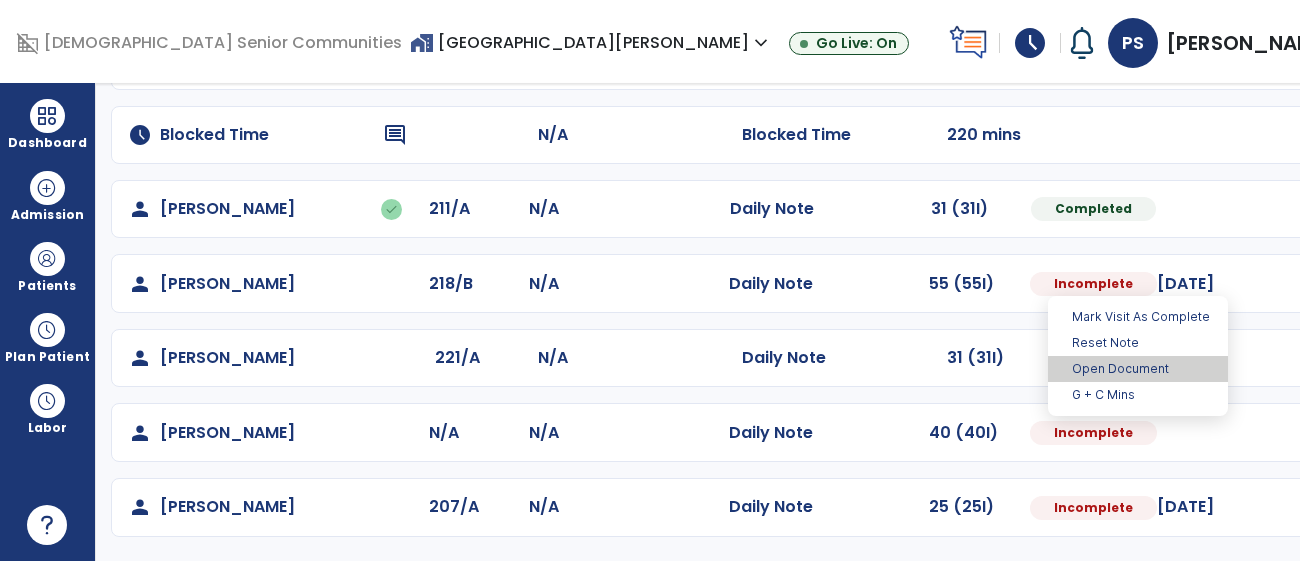 click on "Open Document" at bounding box center (1138, 369) 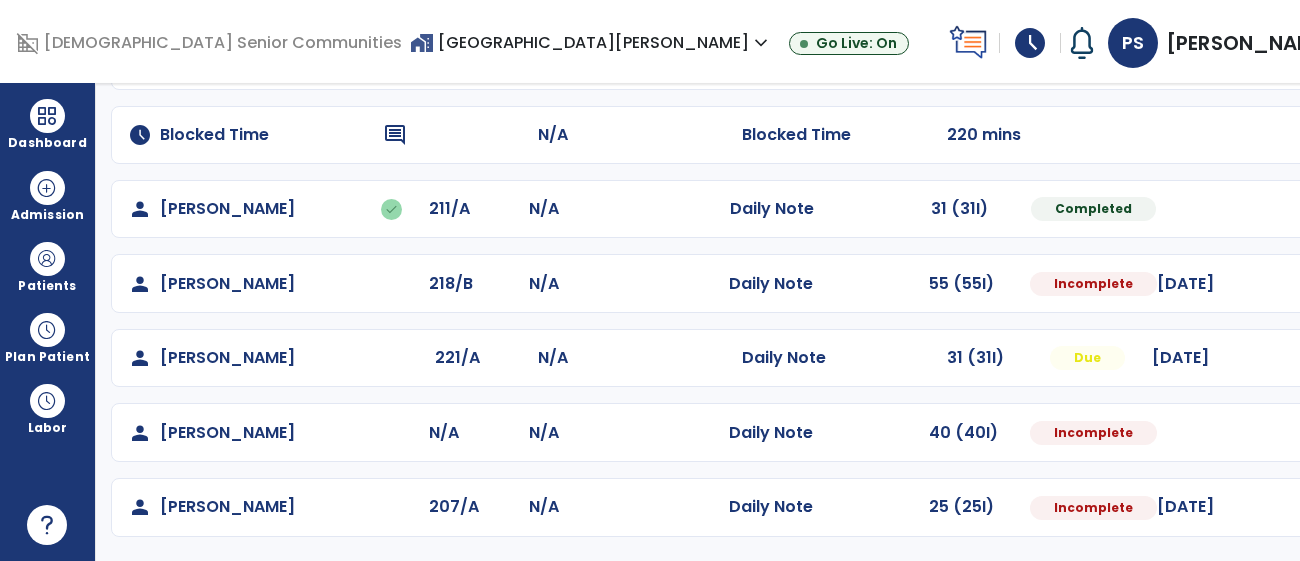 click on "[PERSON_NAME]" at bounding box center (1251, 43) 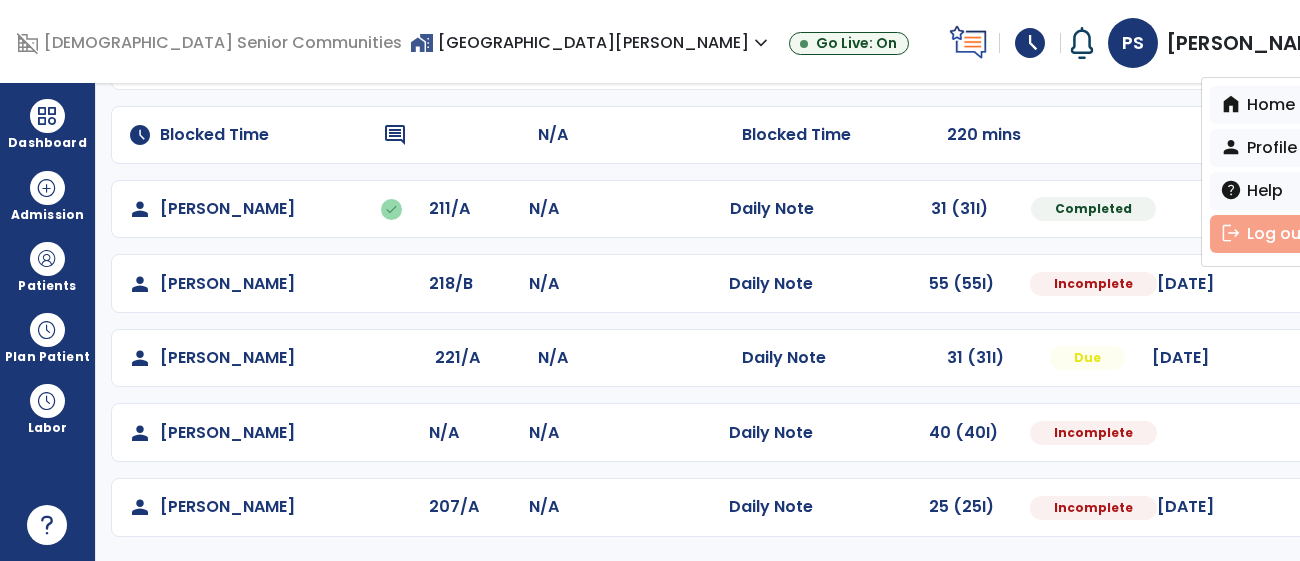 click on "logout" at bounding box center (1231, 233) 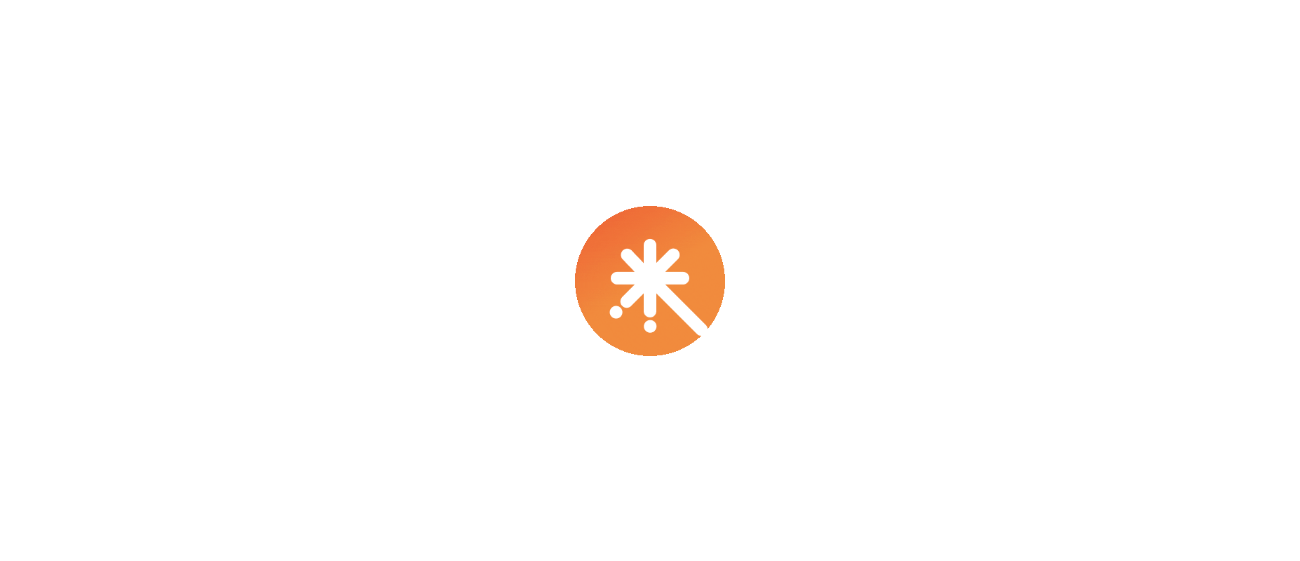 scroll, scrollTop: 0, scrollLeft: 0, axis: both 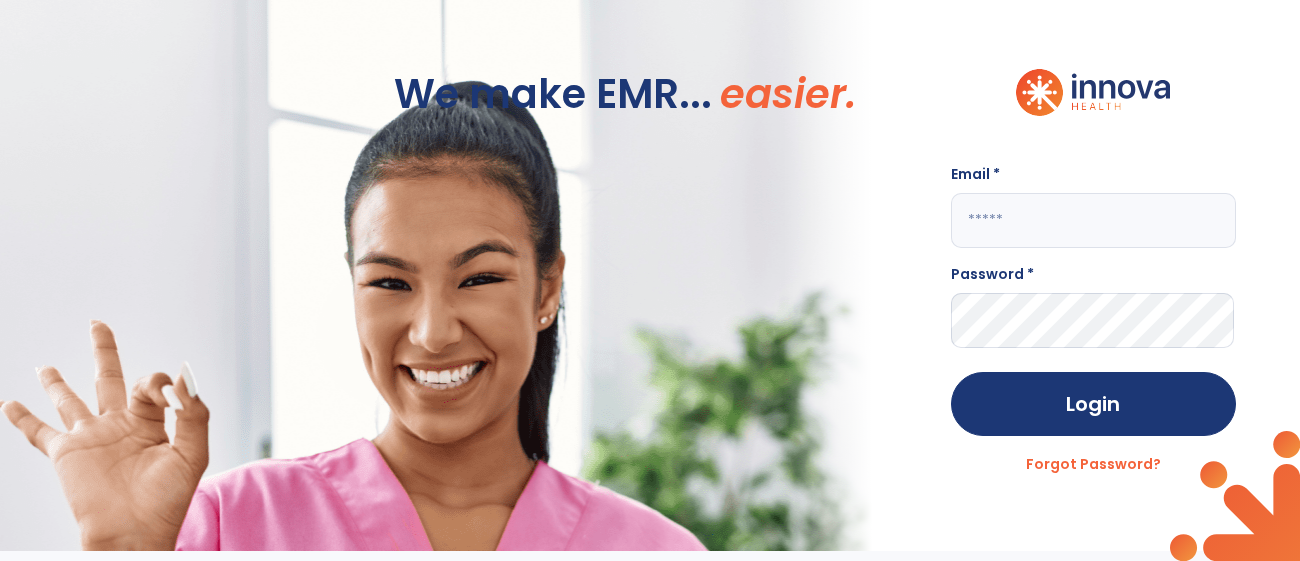 click on "Email * Password * Login Forgot Password?" 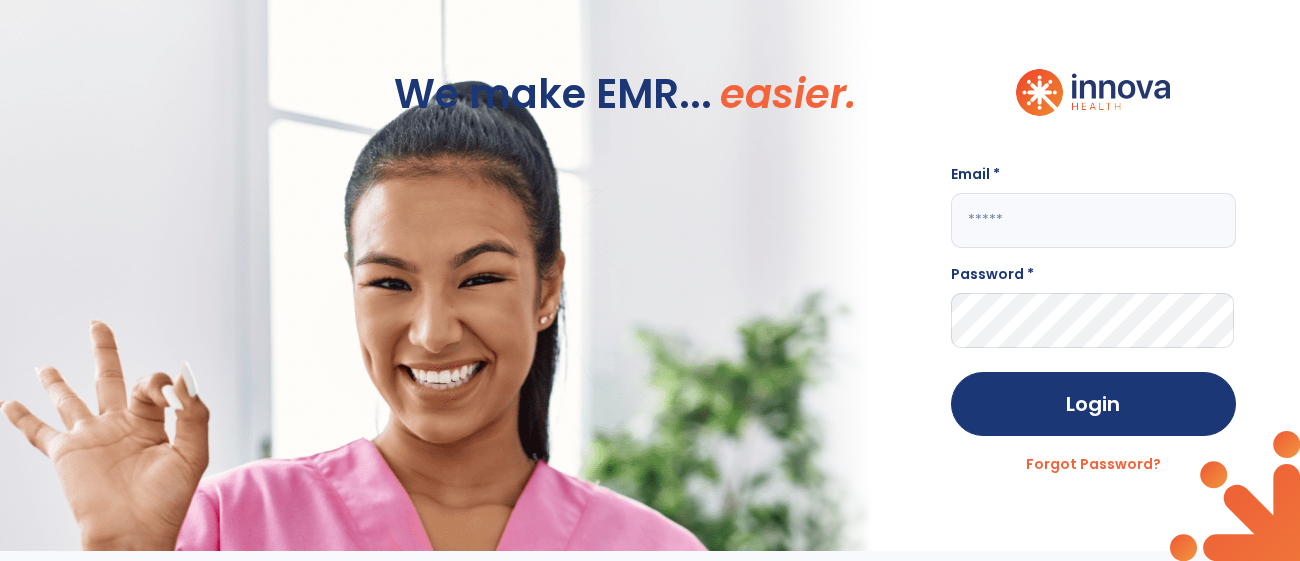 click 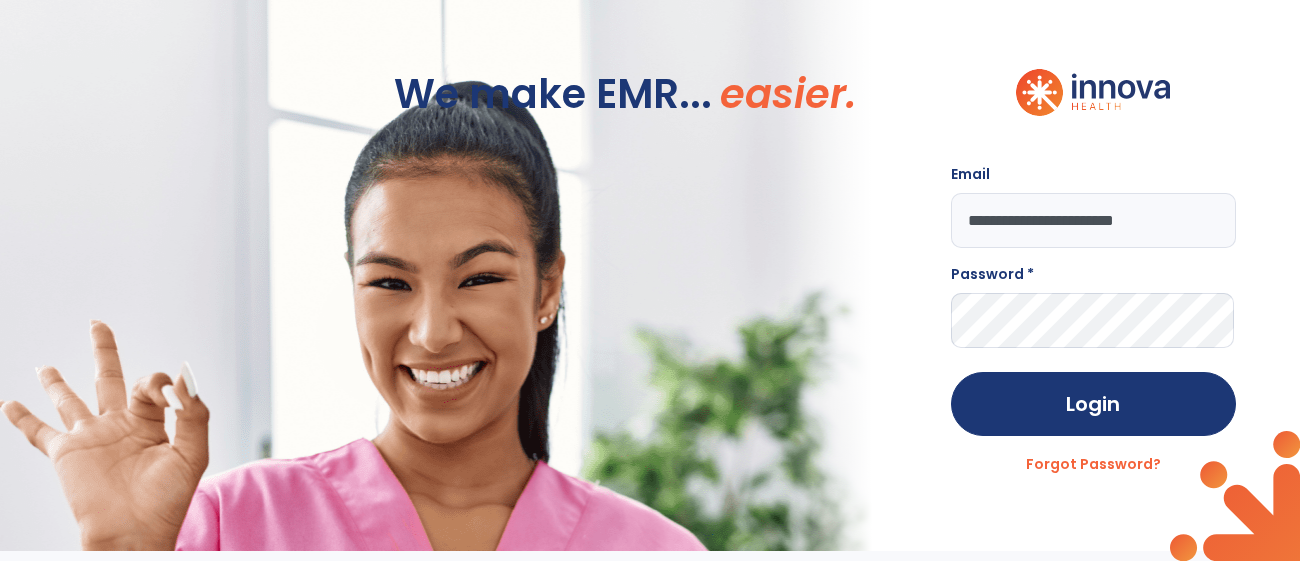 type on "**********" 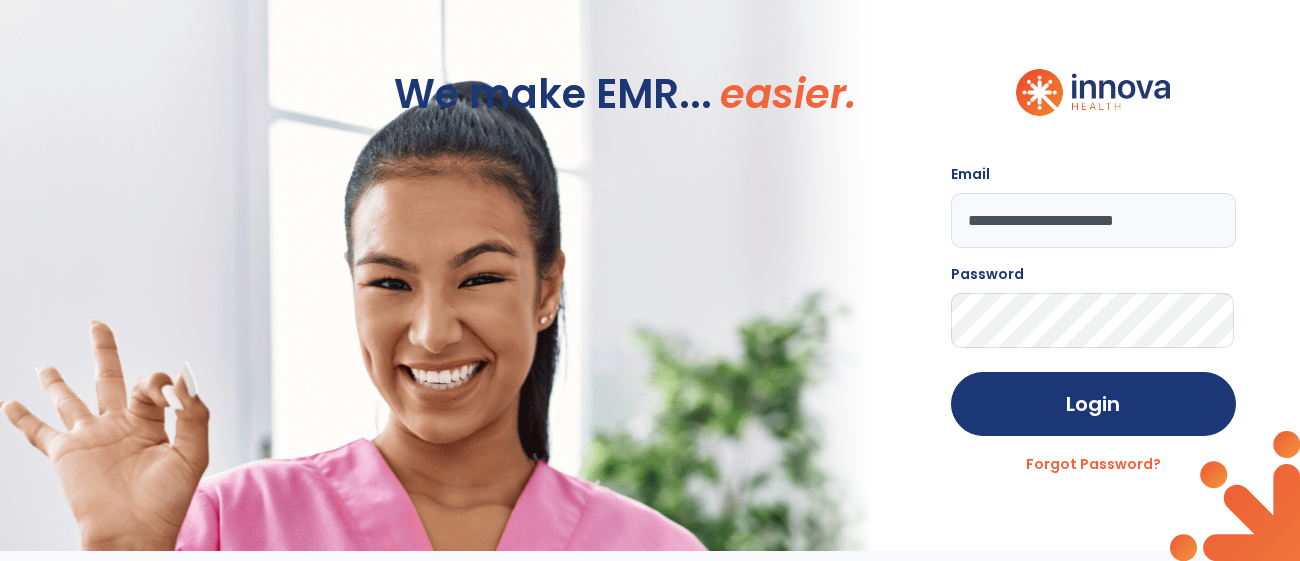 click on "Login" 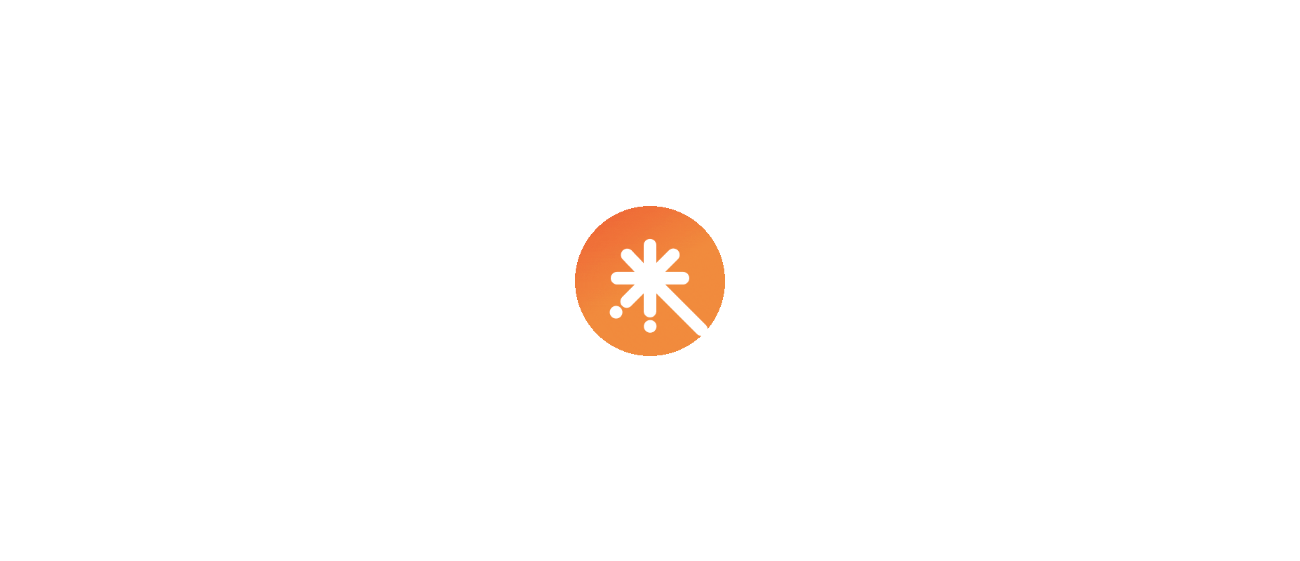 scroll, scrollTop: 0, scrollLeft: 0, axis: both 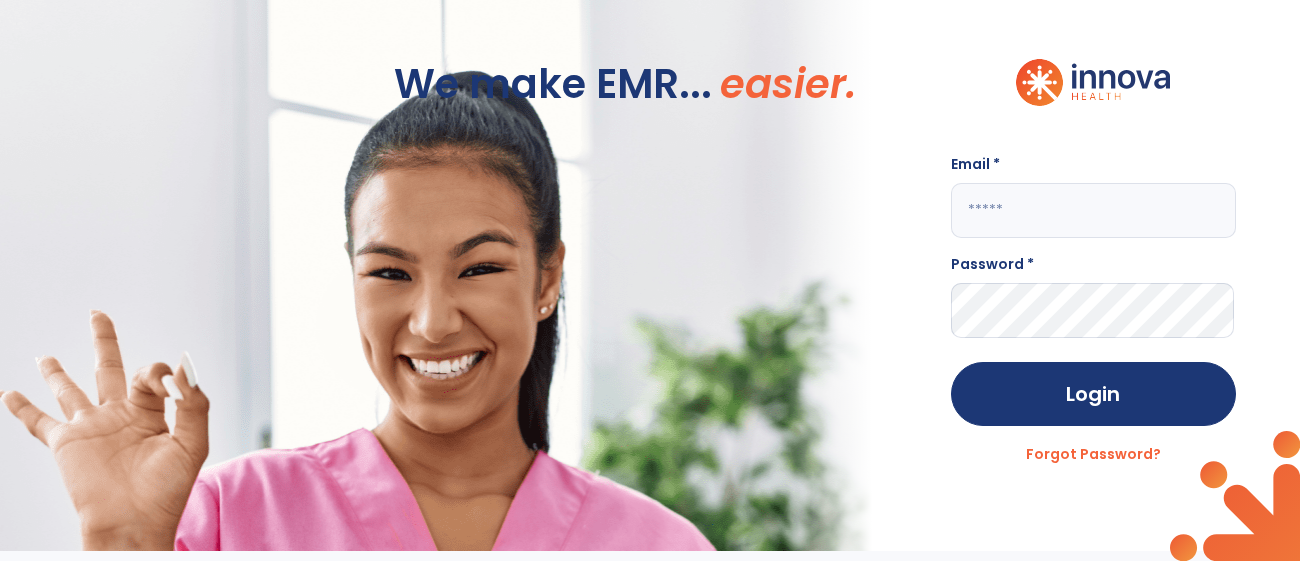 click 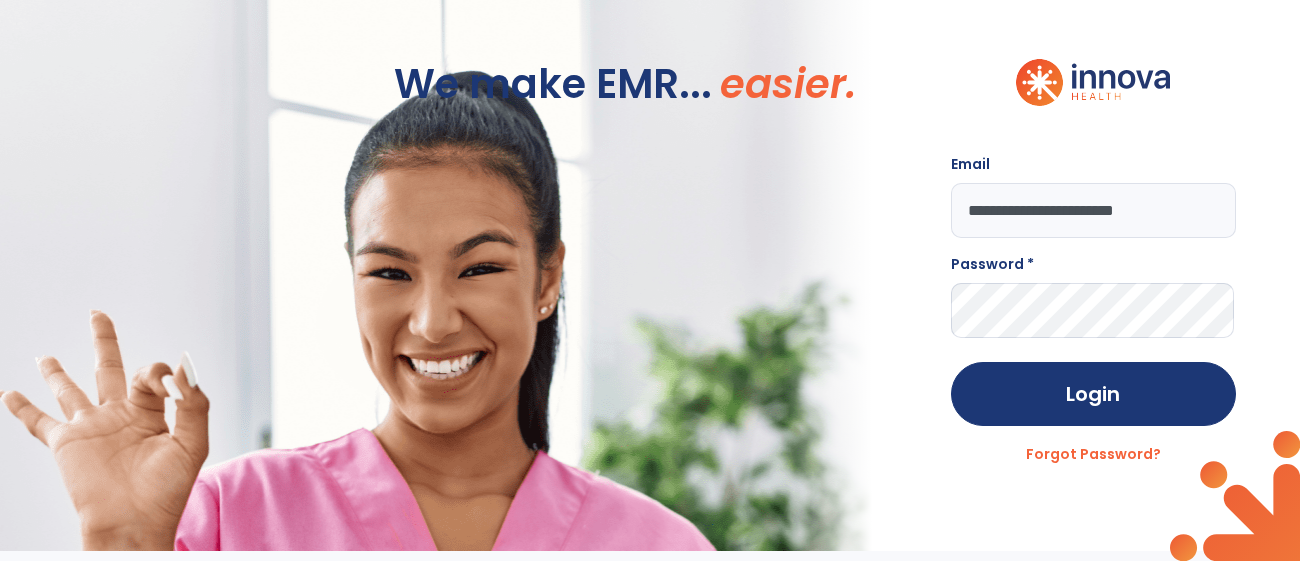 type on "**********" 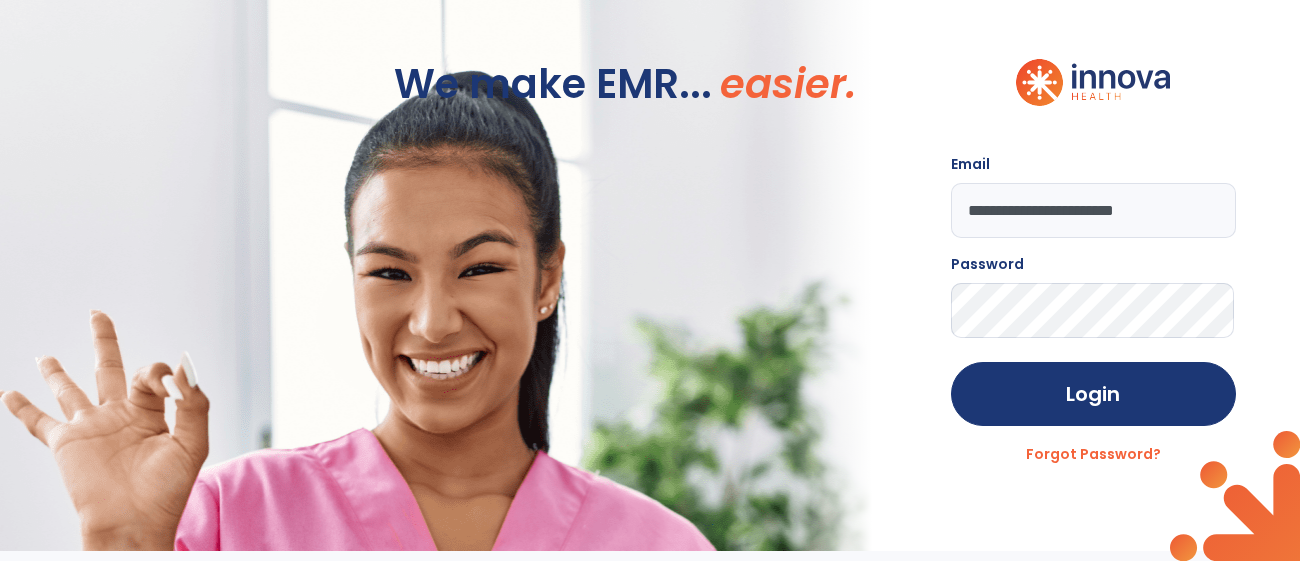 click on "Login" 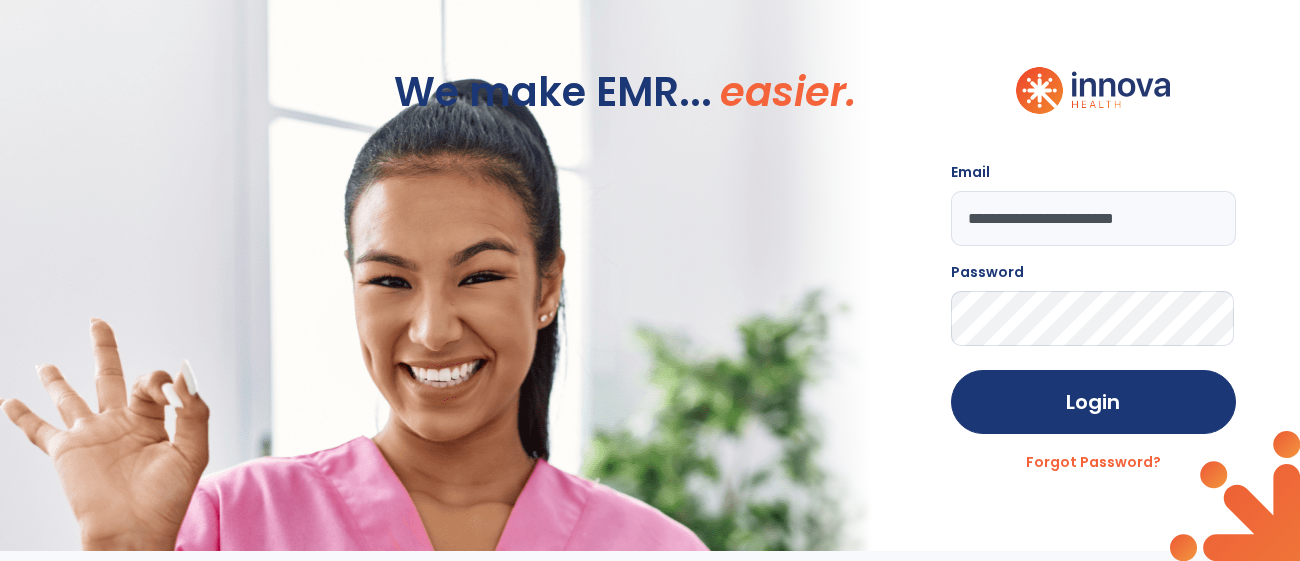 scroll, scrollTop: -9, scrollLeft: 0, axis: vertical 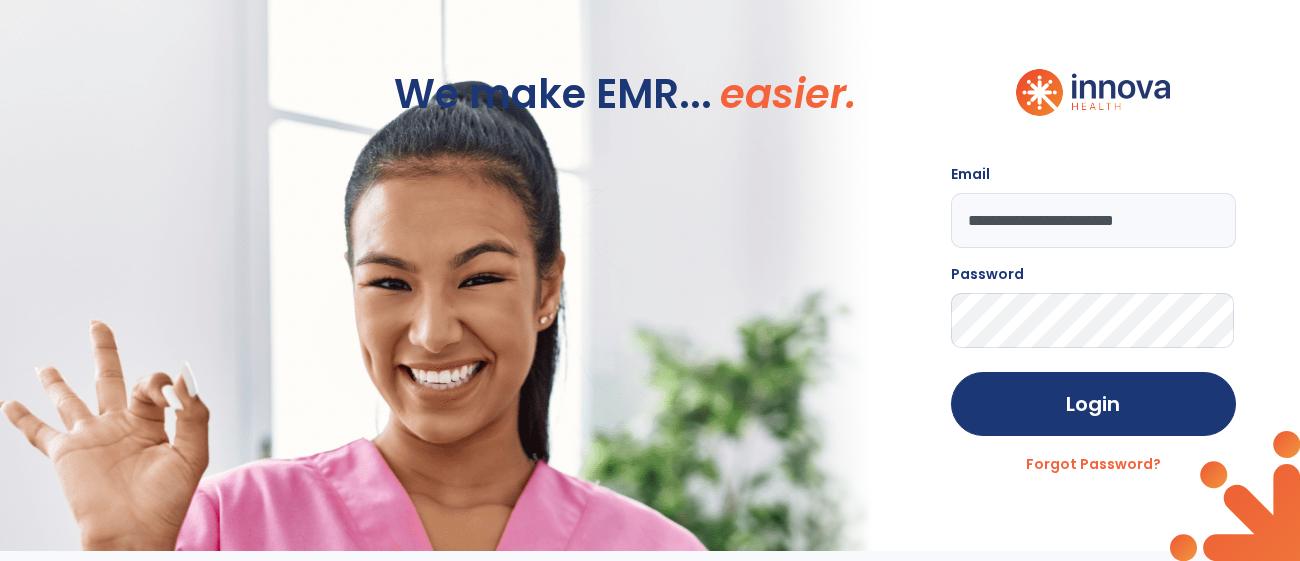 click on "**********" 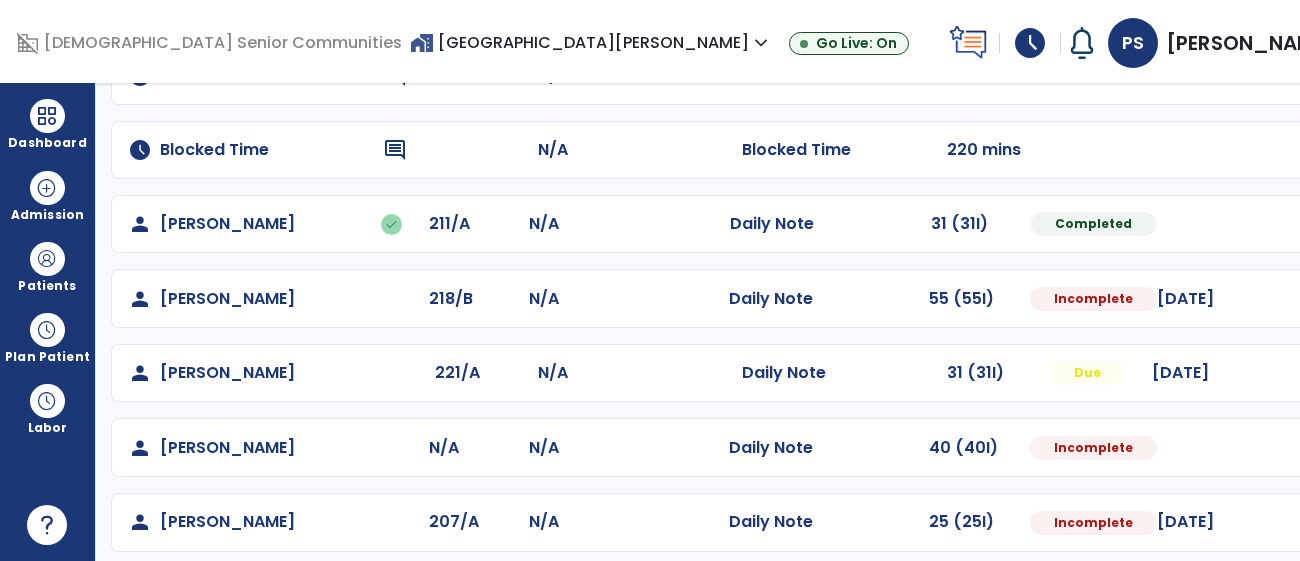 scroll, scrollTop: 249, scrollLeft: 0, axis: vertical 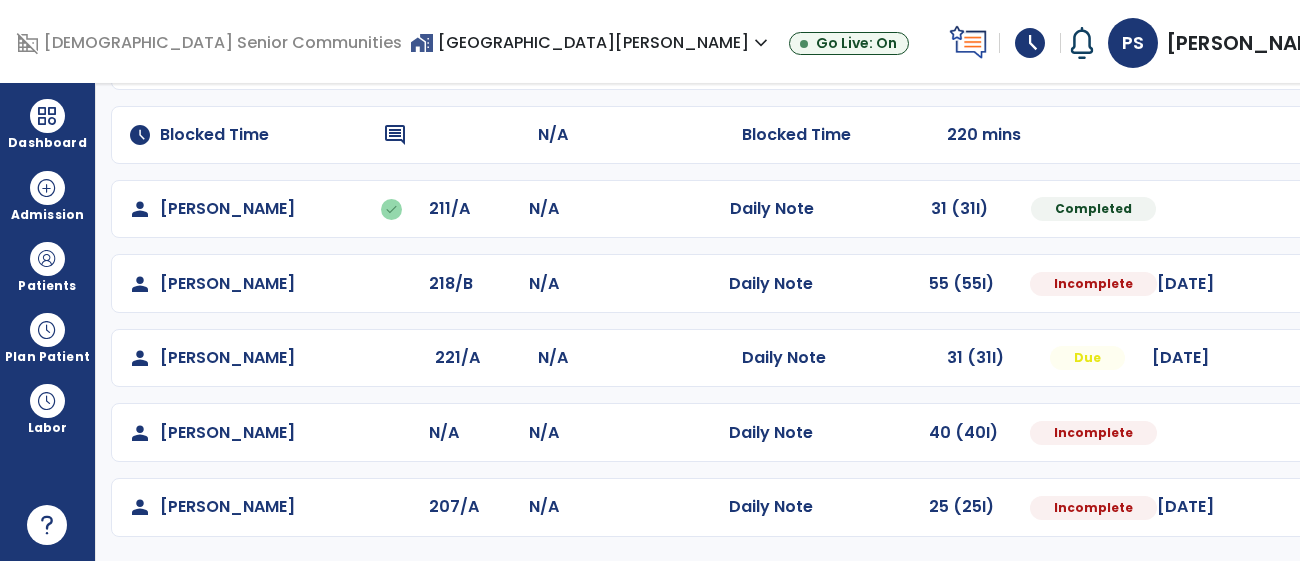 click at bounding box center (1315, 209) 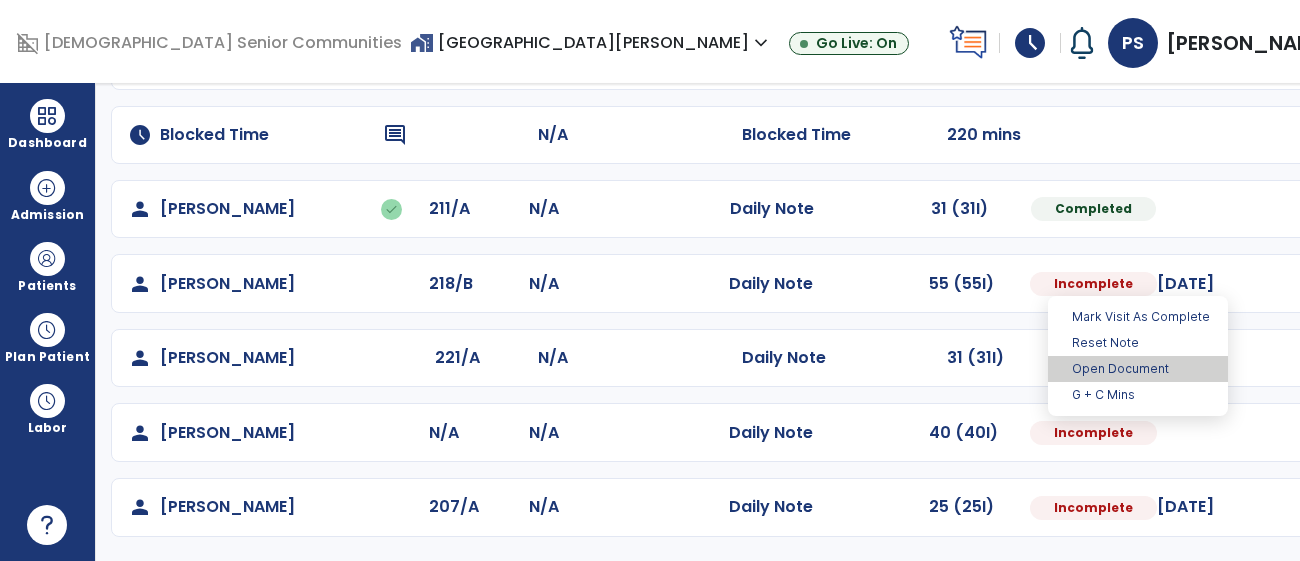 click on "Open Document" at bounding box center (1138, 369) 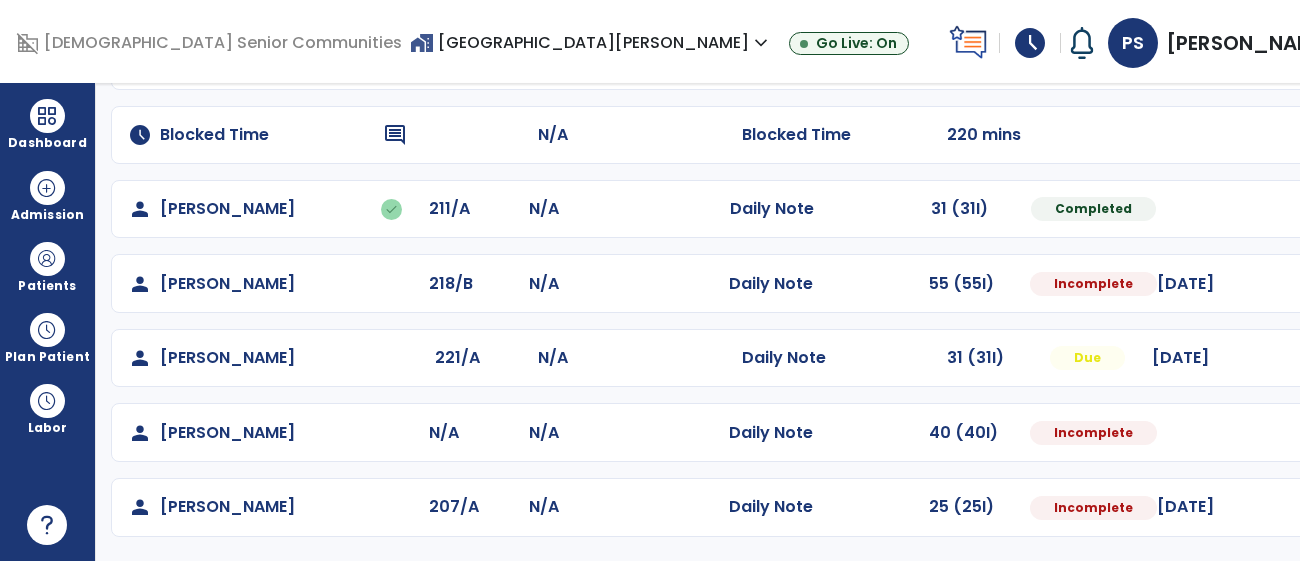 select on "*" 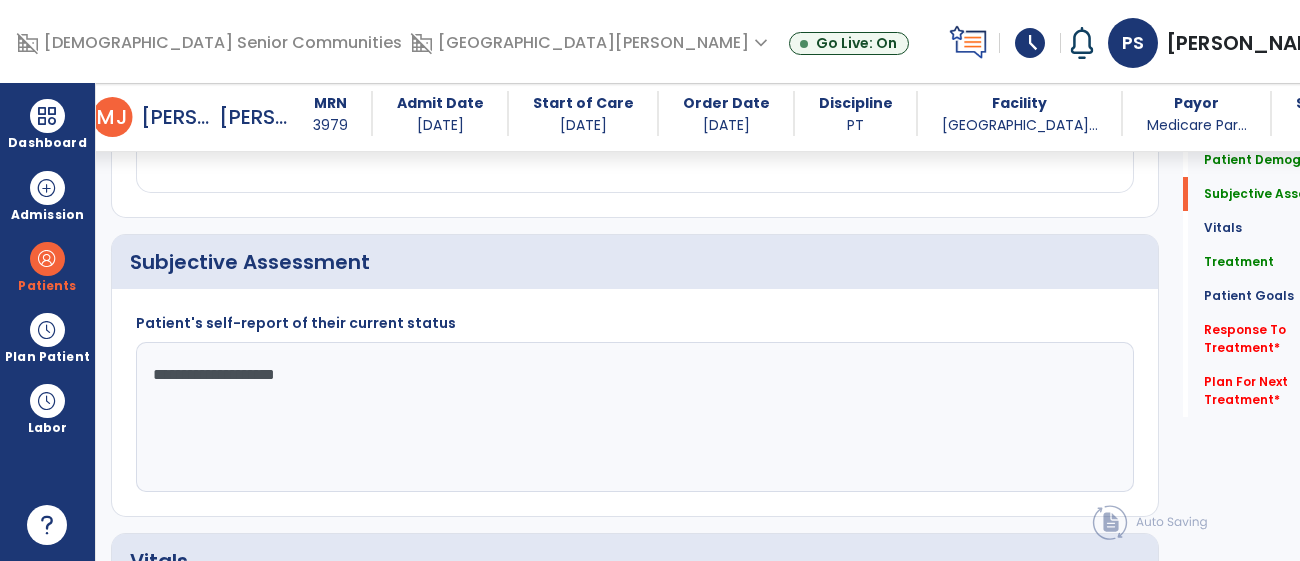 scroll, scrollTop: 393, scrollLeft: 0, axis: vertical 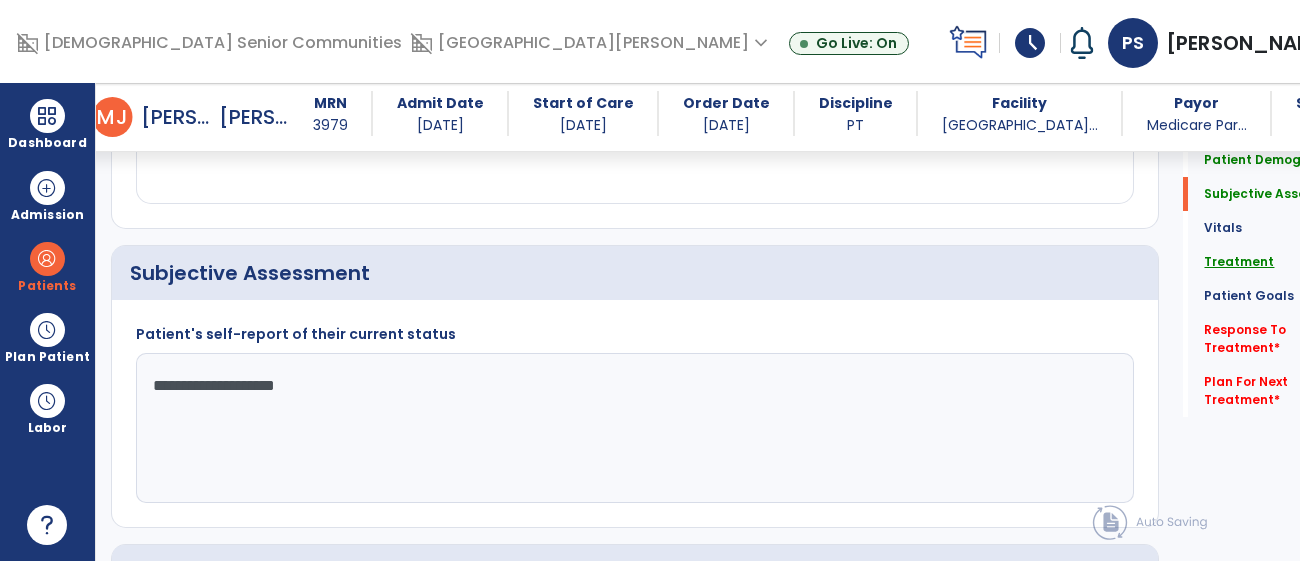 click on "Treatment" 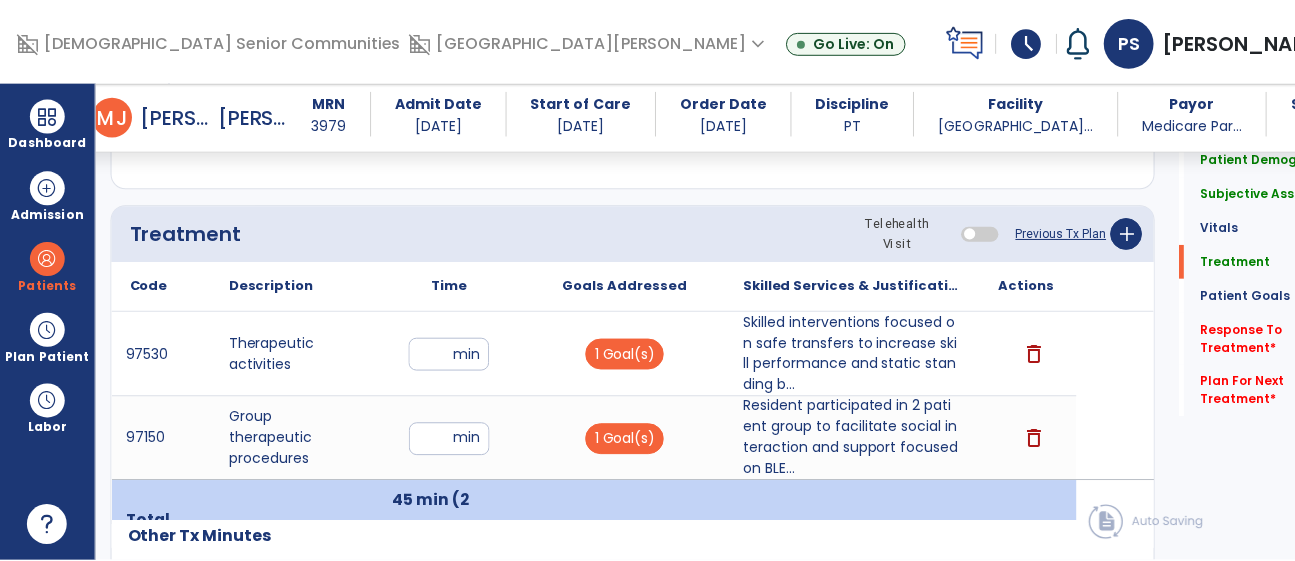 scroll, scrollTop: 1255, scrollLeft: 0, axis: vertical 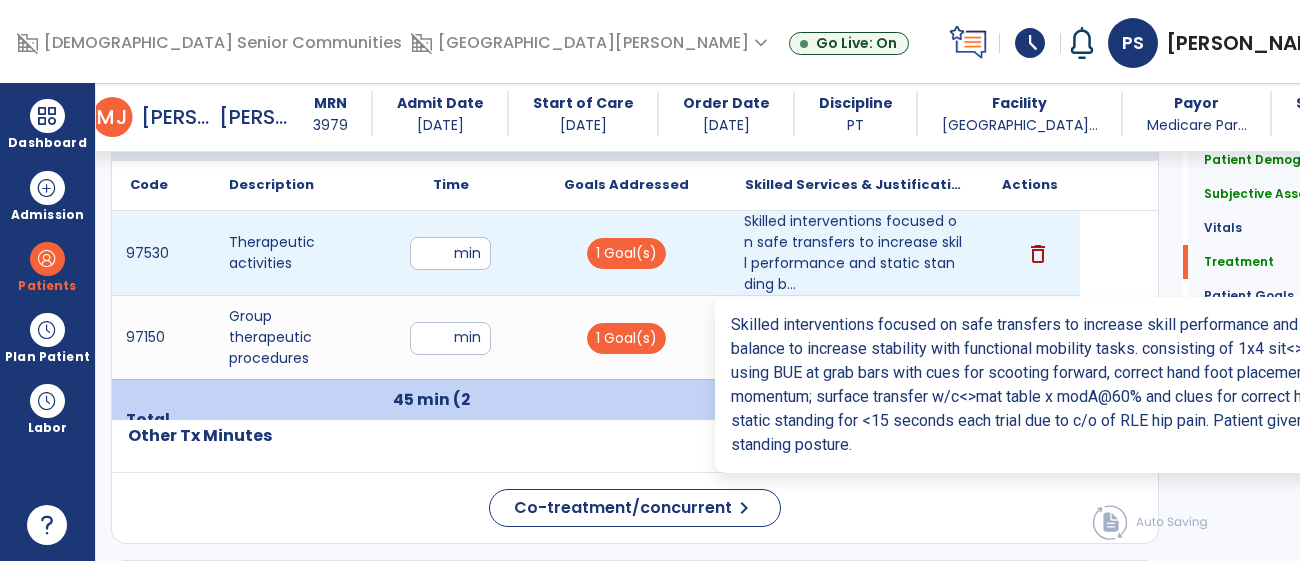 click on "Skilled interventions focused on safe transfers to increase skill performance  and static standing b..." at bounding box center (853, 253) 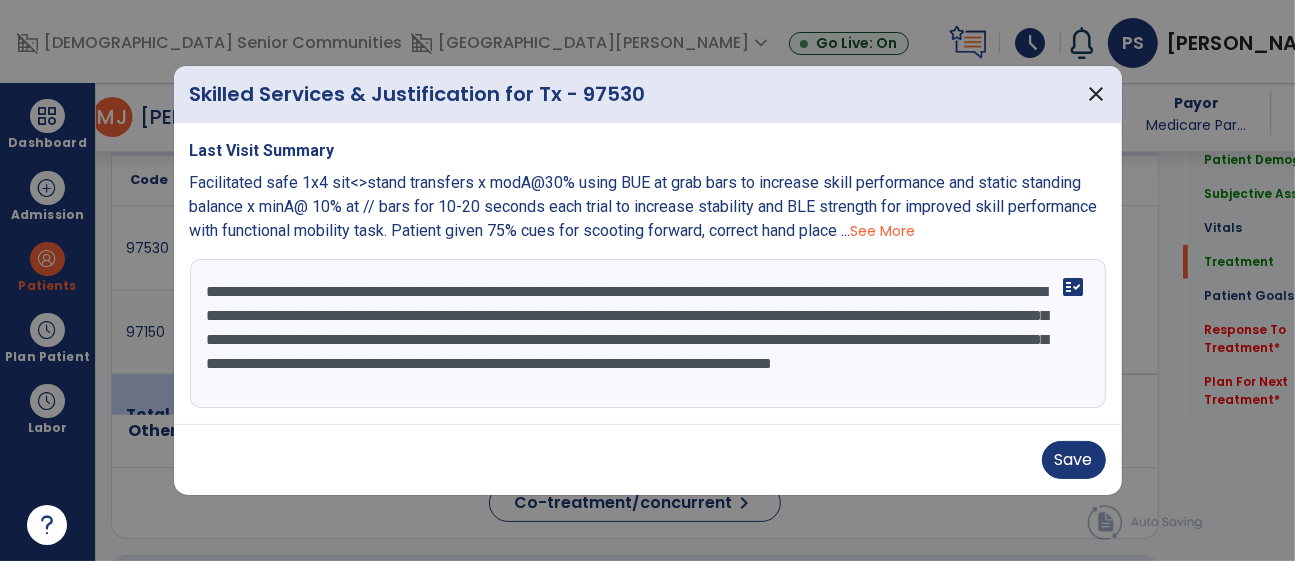 scroll, scrollTop: 1255, scrollLeft: 0, axis: vertical 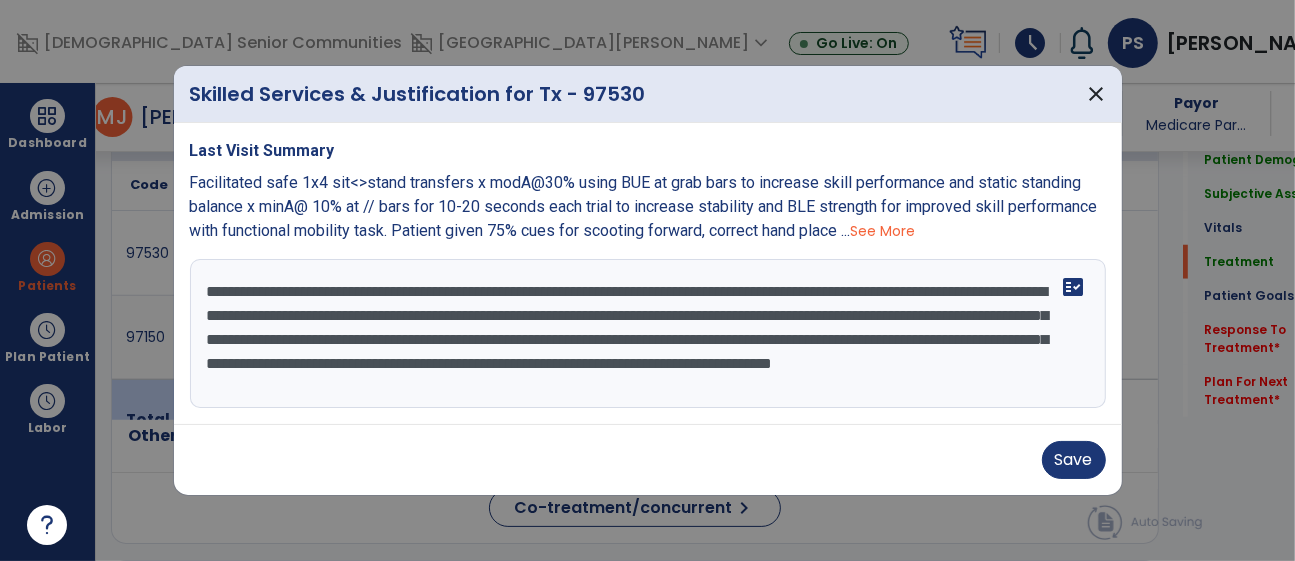 click on "**********" at bounding box center (648, 334) 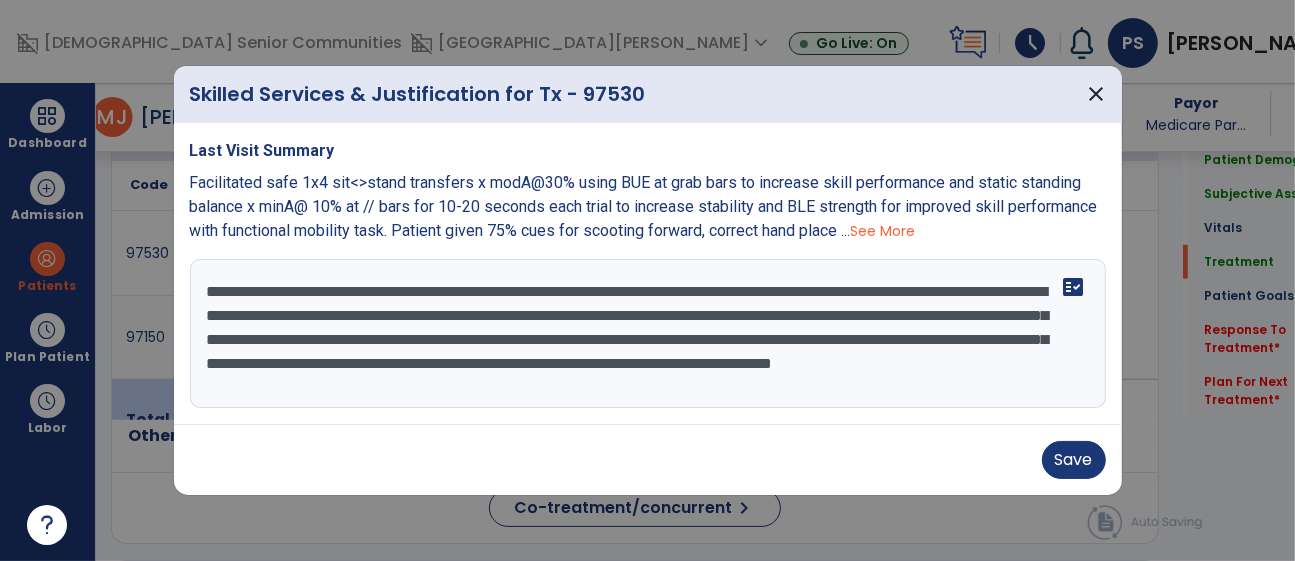 click on "**********" at bounding box center [648, 334] 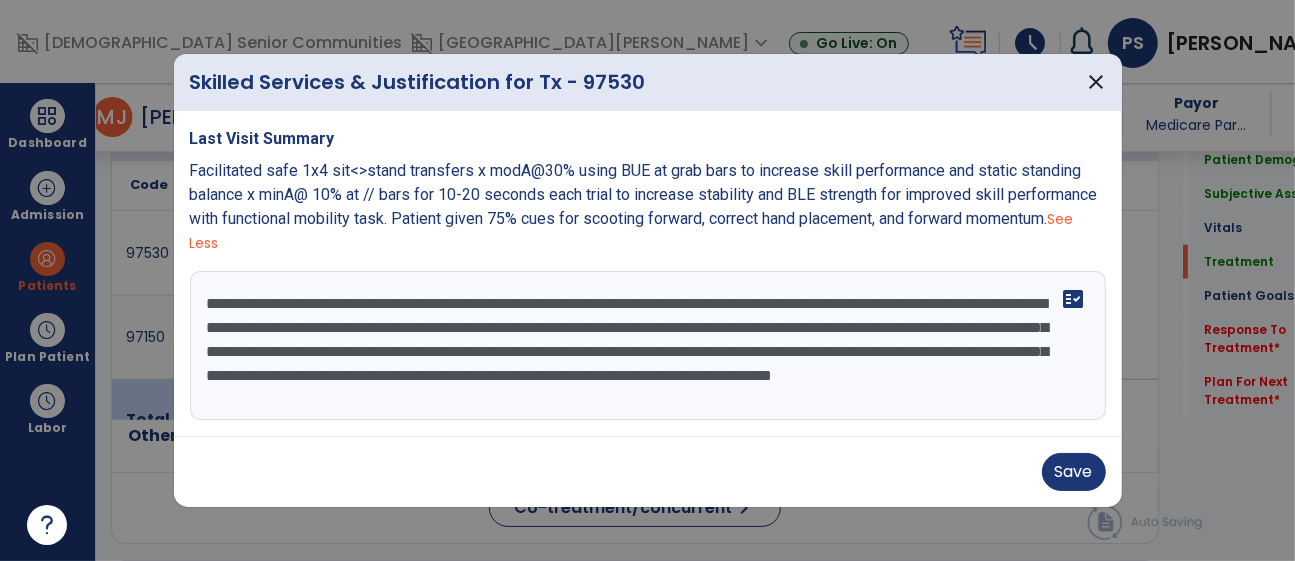 click on "**********" at bounding box center [648, 346] 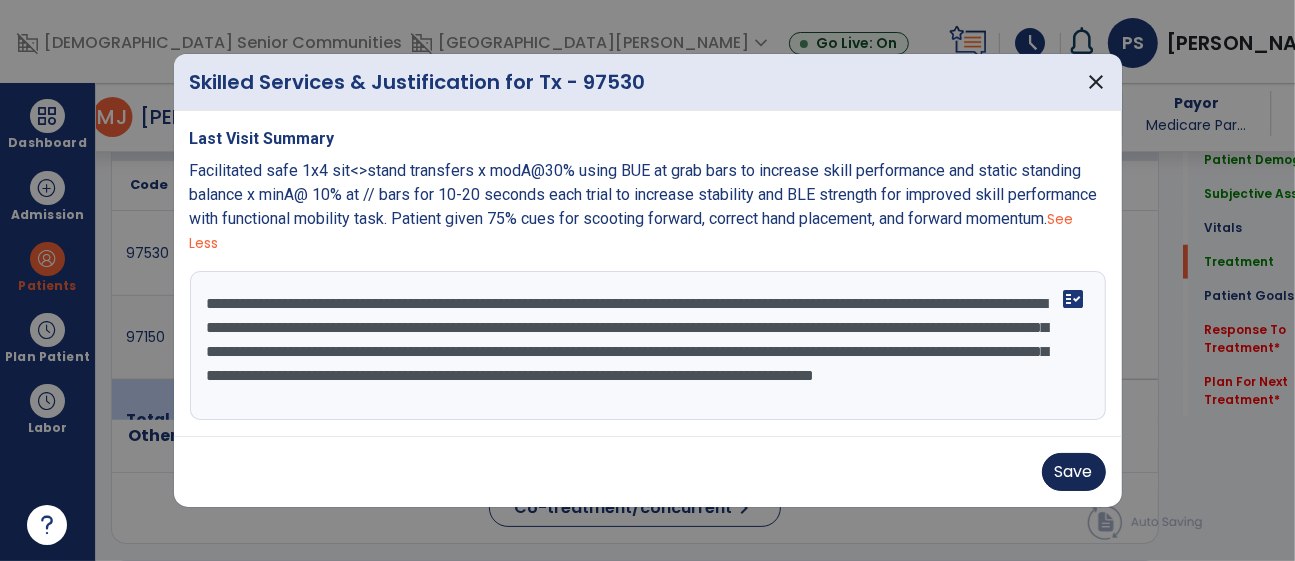 type on "**********" 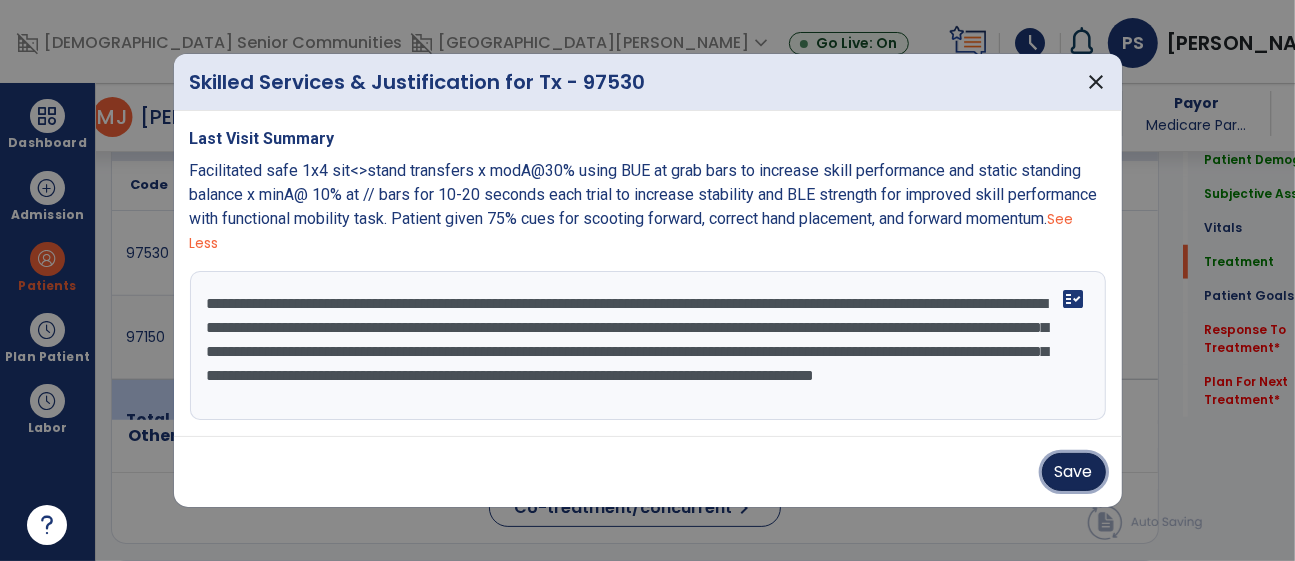 click on "Save" at bounding box center [1074, 472] 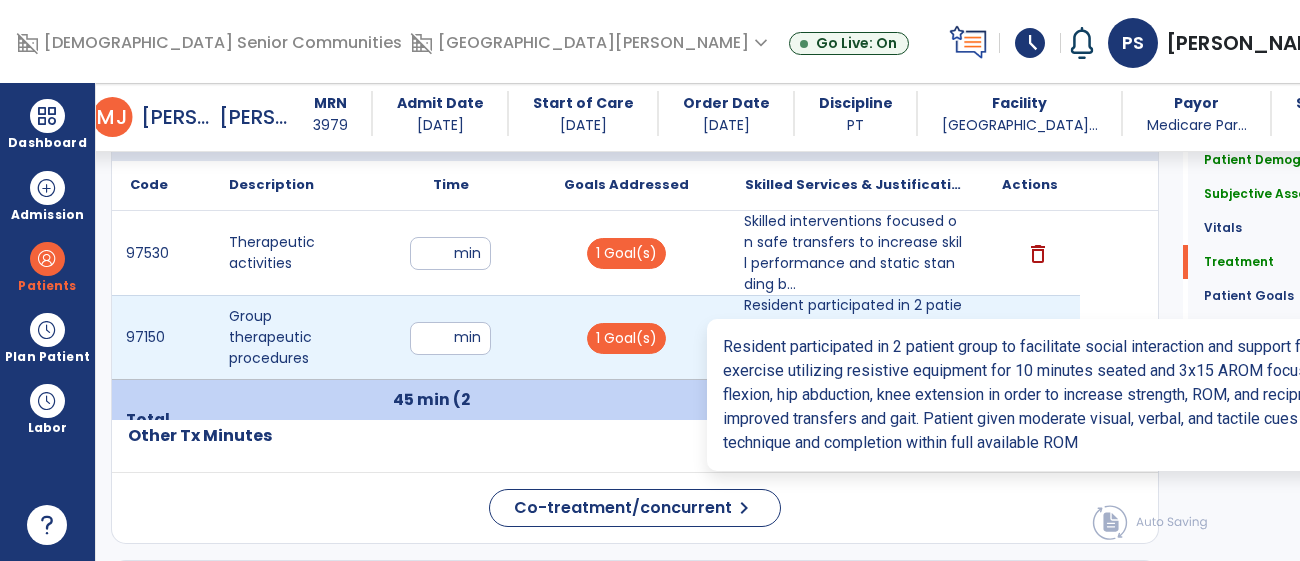 click on "Resident participated in 2 patient group to facilitate social interaction and support focused on BLE..." at bounding box center [853, 337] 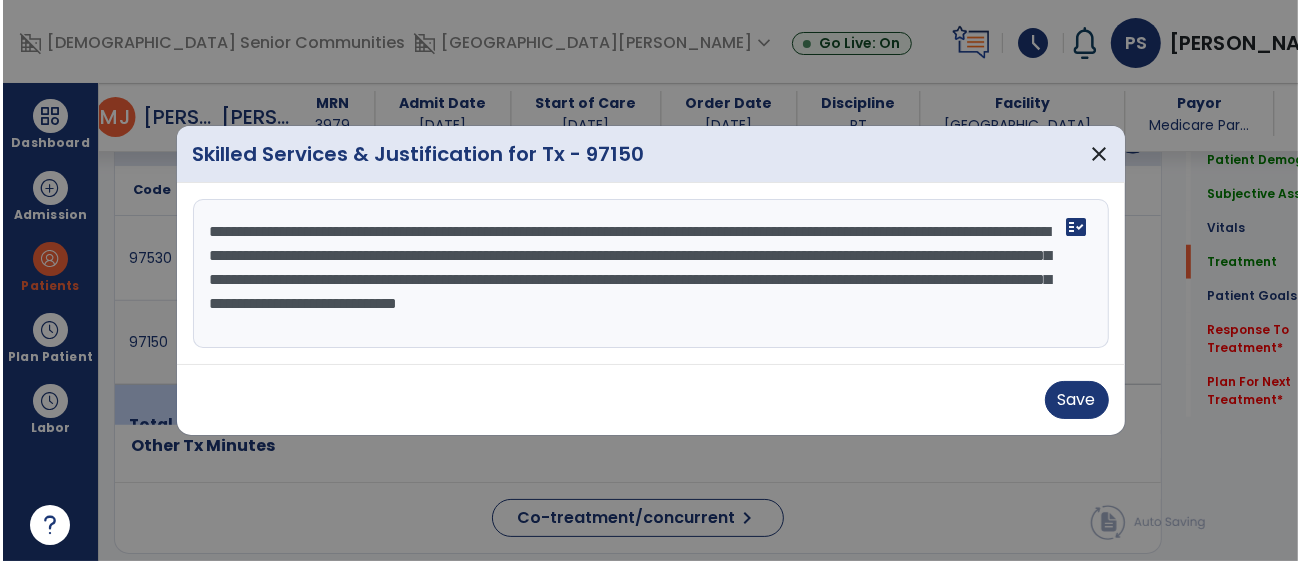 scroll, scrollTop: 1255, scrollLeft: 0, axis: vertical 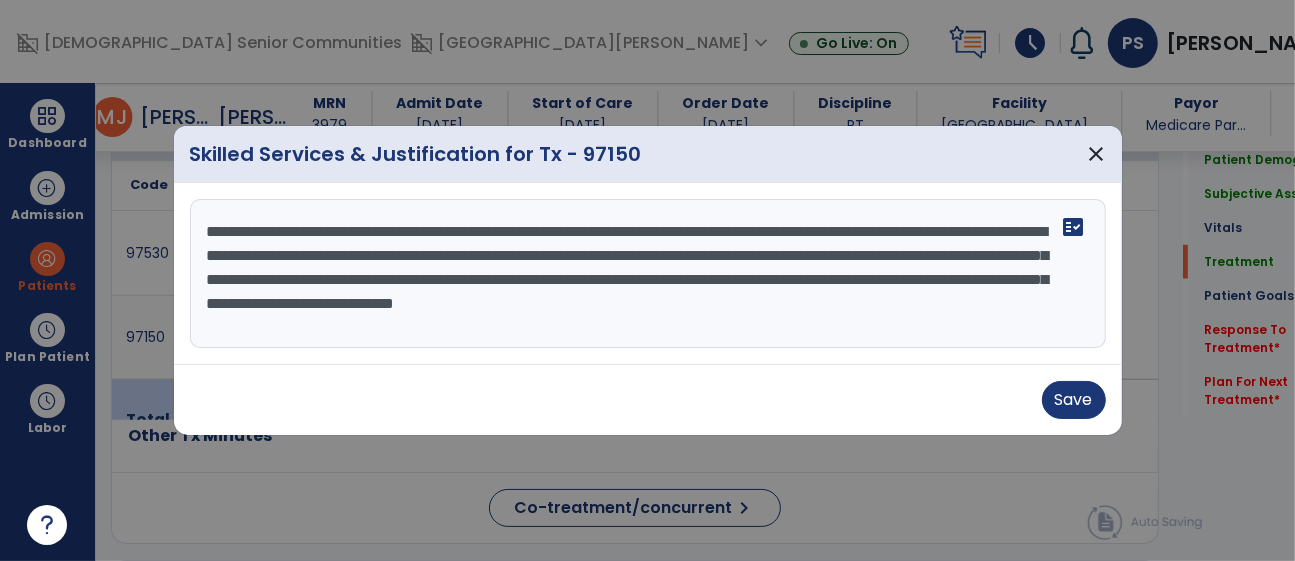 click on "**********" at bounding box center (648, 274) 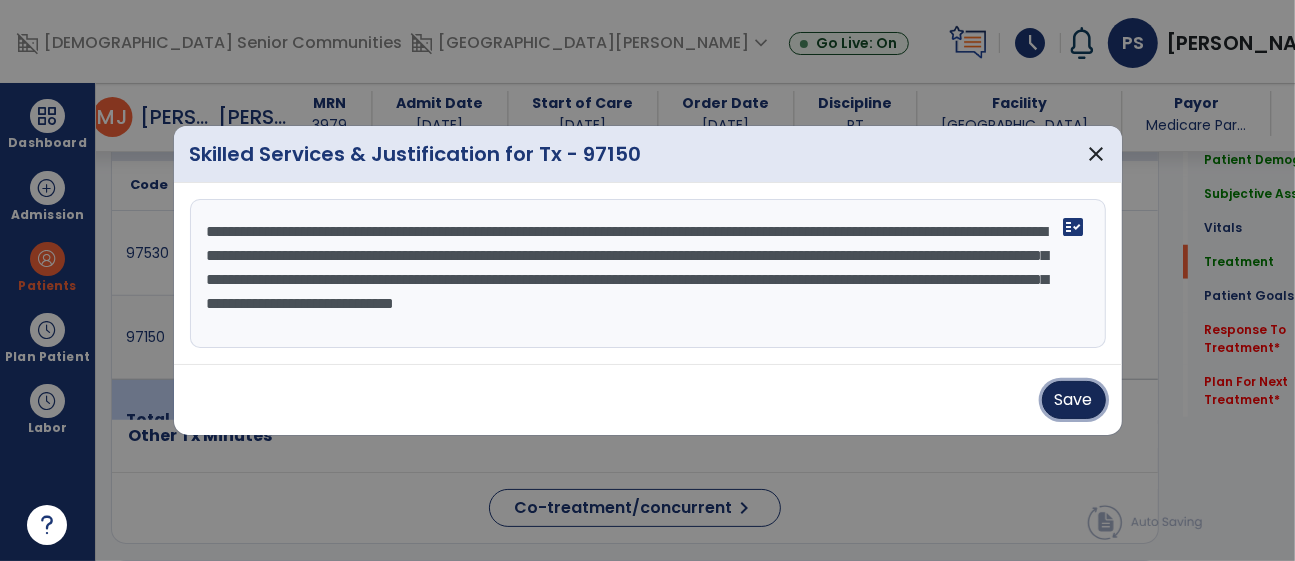click on "Save" at bounding box center (1074, 400) 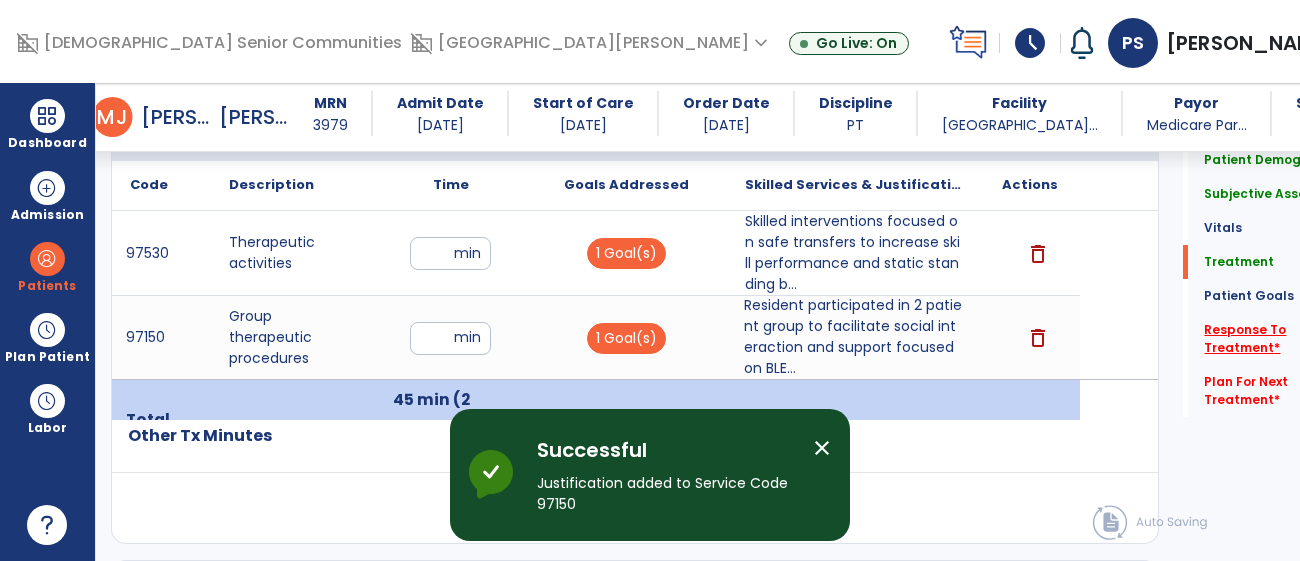 click on "Response To Treatment   *" 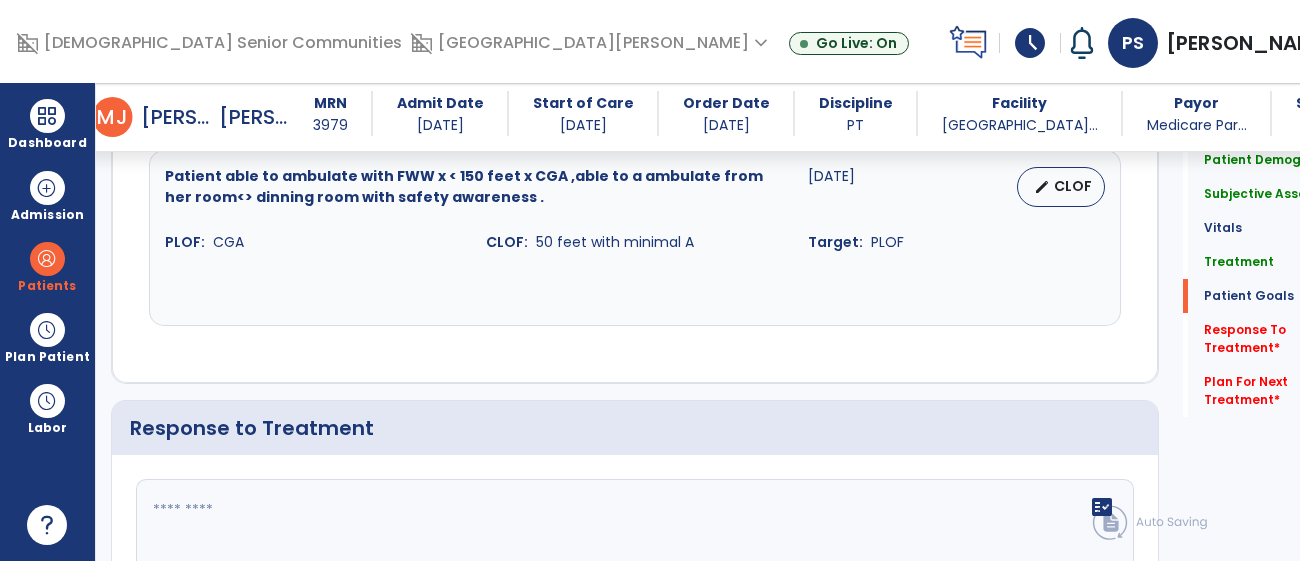 scroll, scrollTop: 2669, scrollLeft: 0, axis: vertical 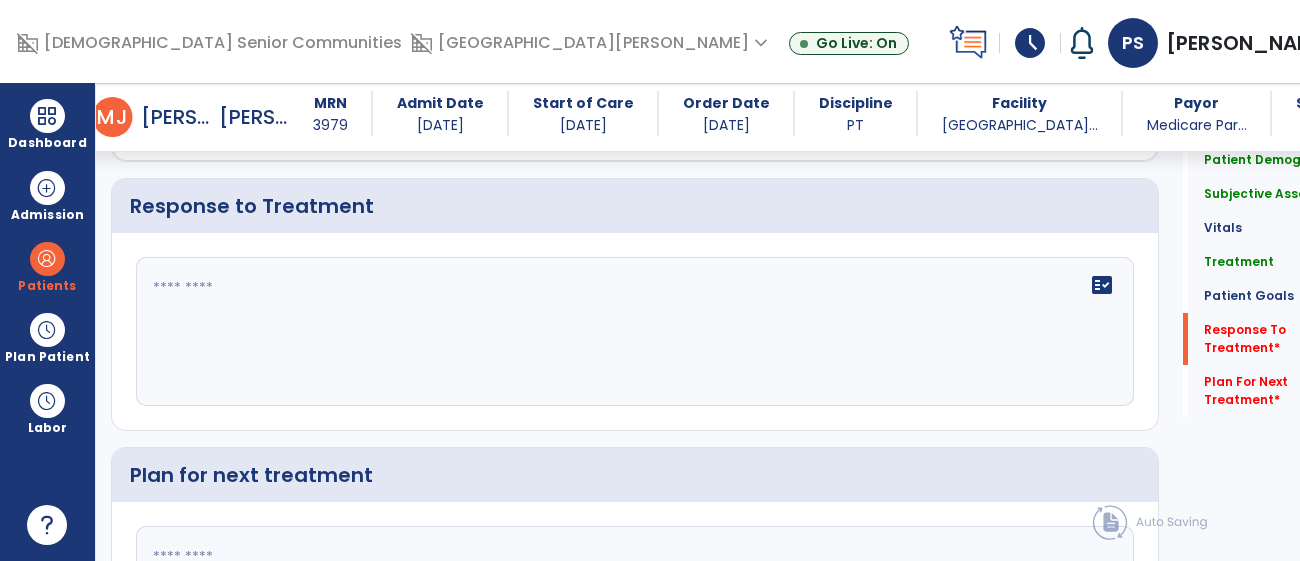 click 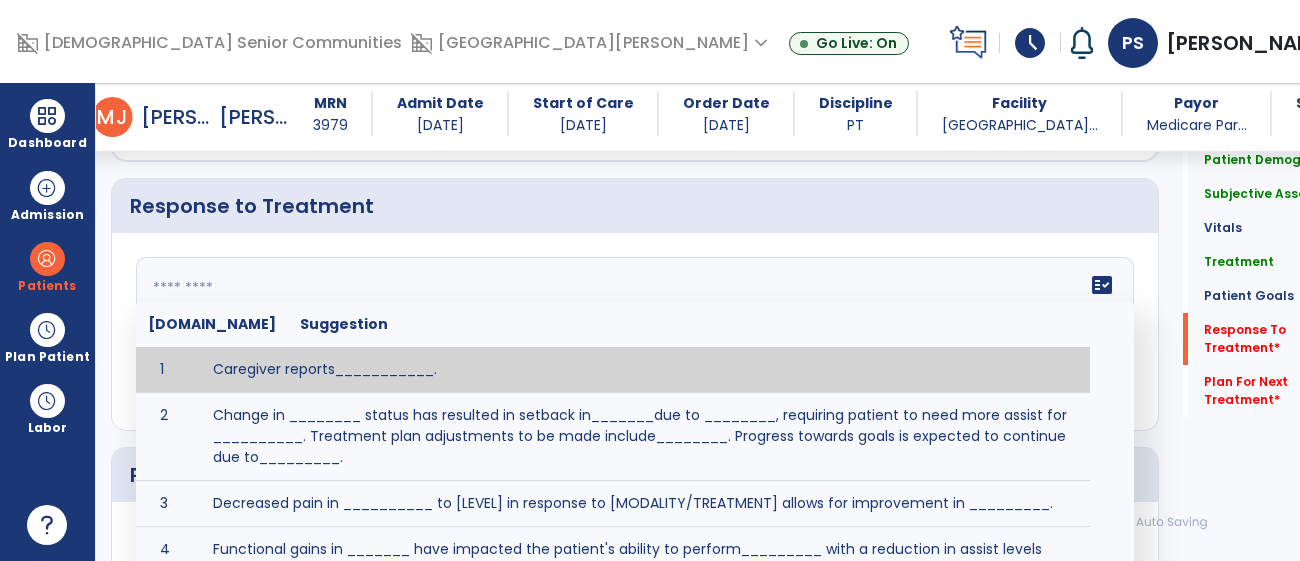 click 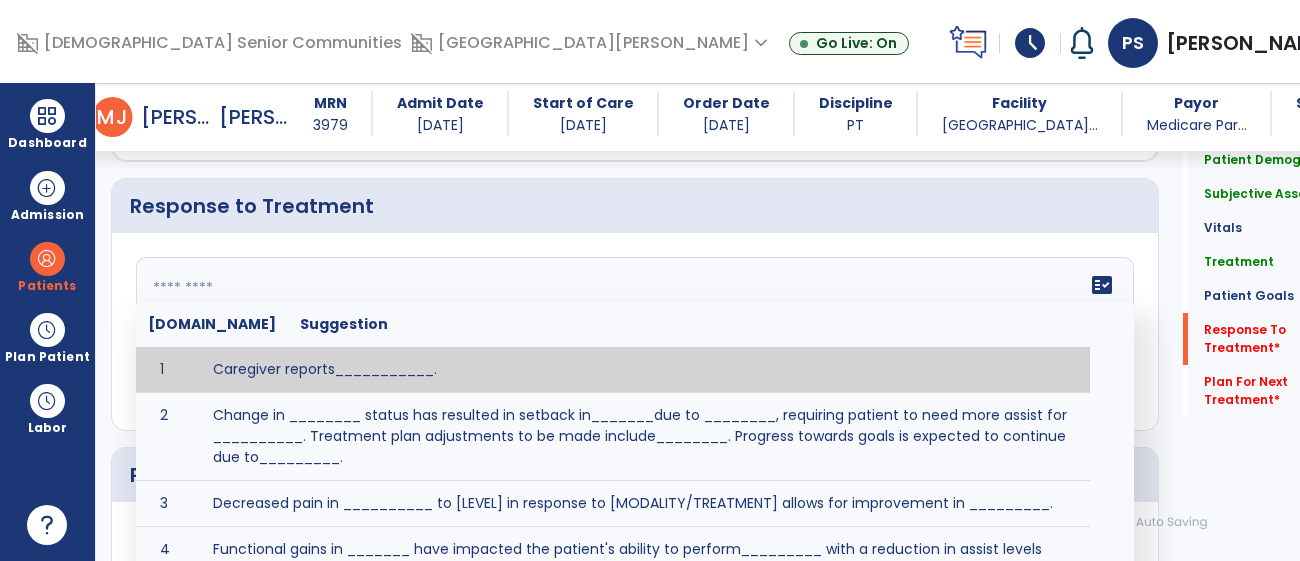 click 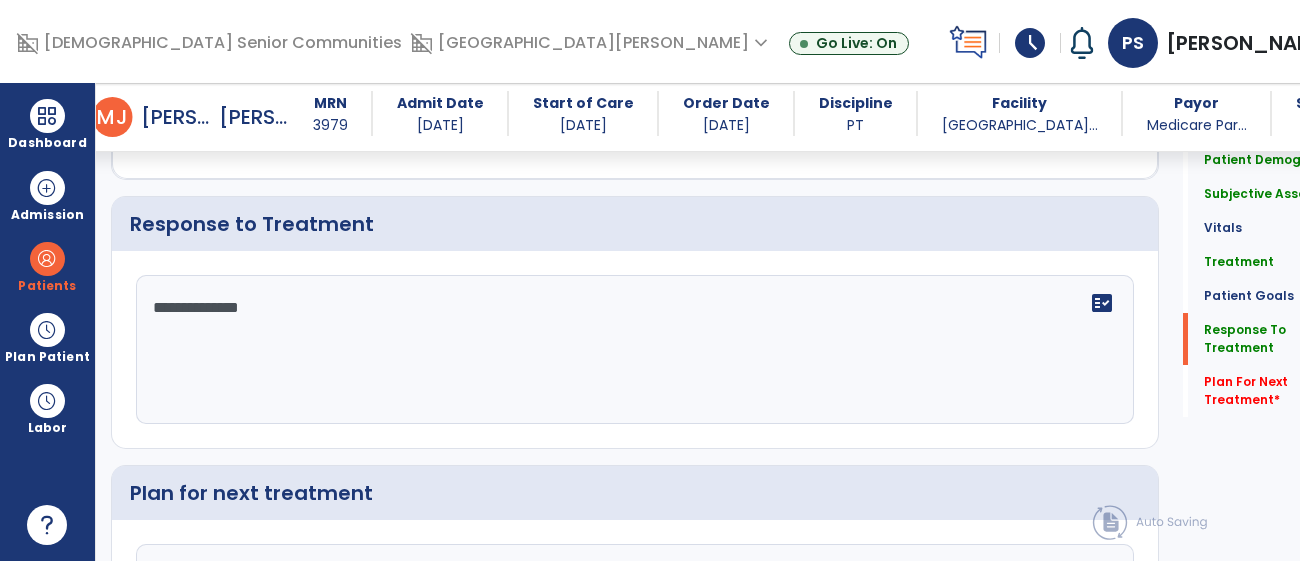 scroll, scrollTop: 2669, scrollLeft: 0, axis: vertical 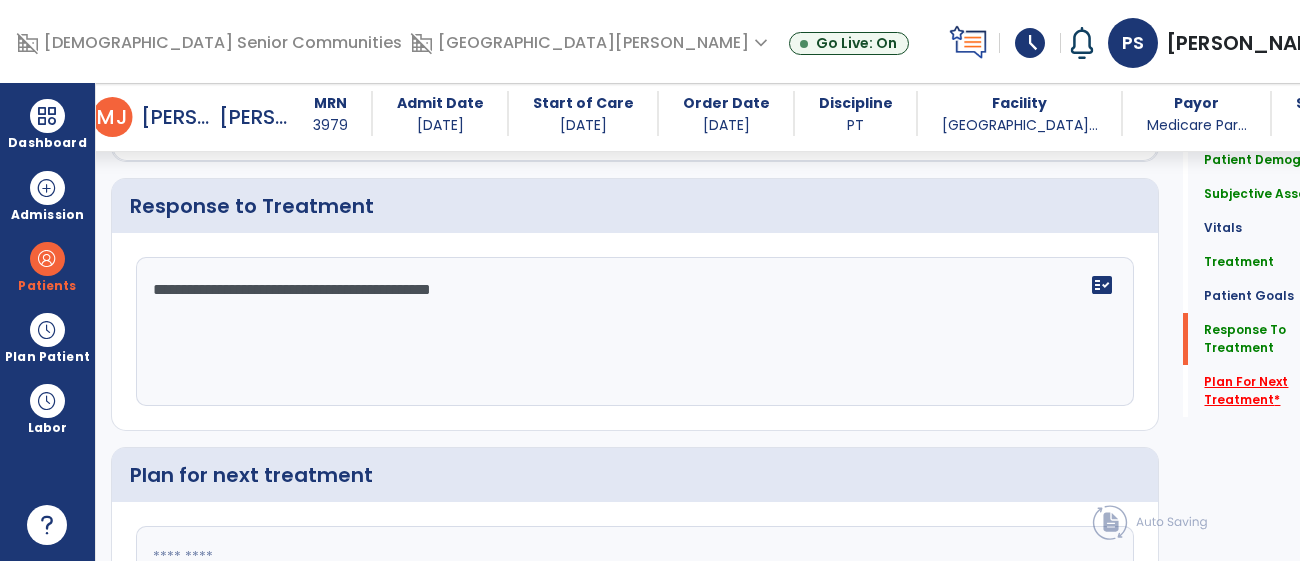 type on "**********" 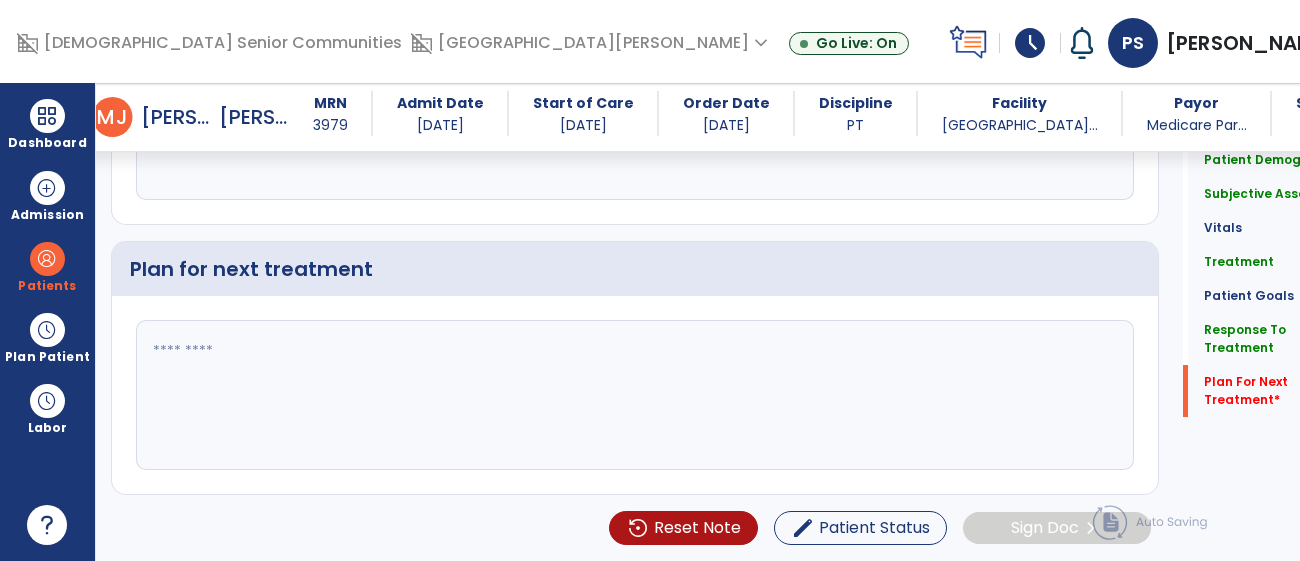 click 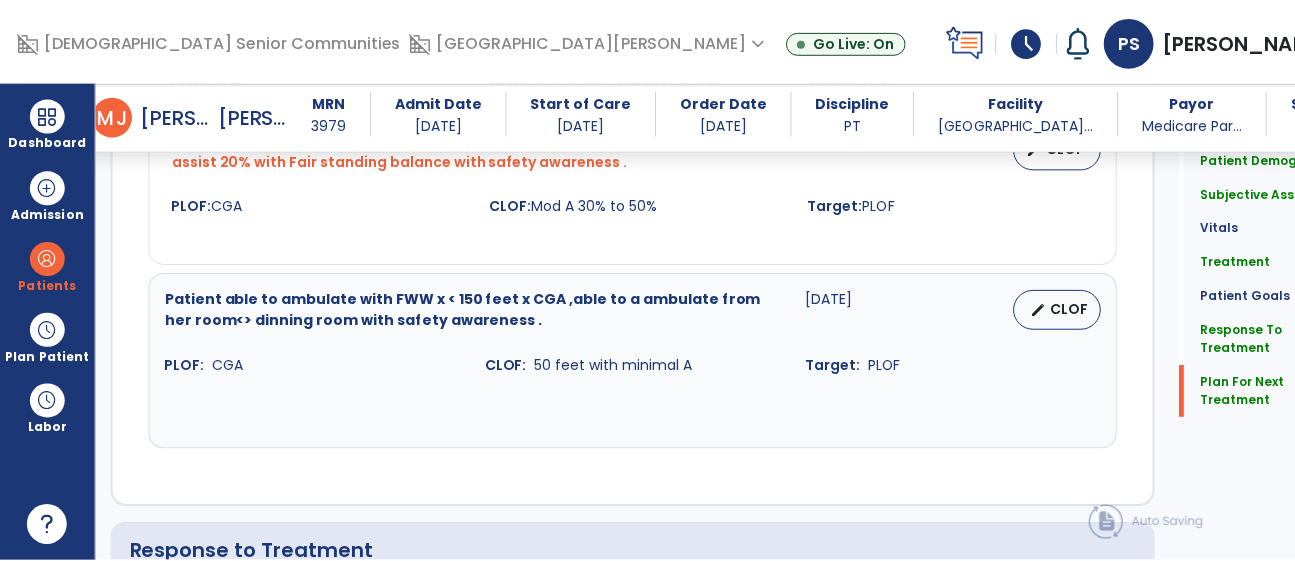 scroll, scrollTop: 2892, scrollLeft: 0, axis: vertical 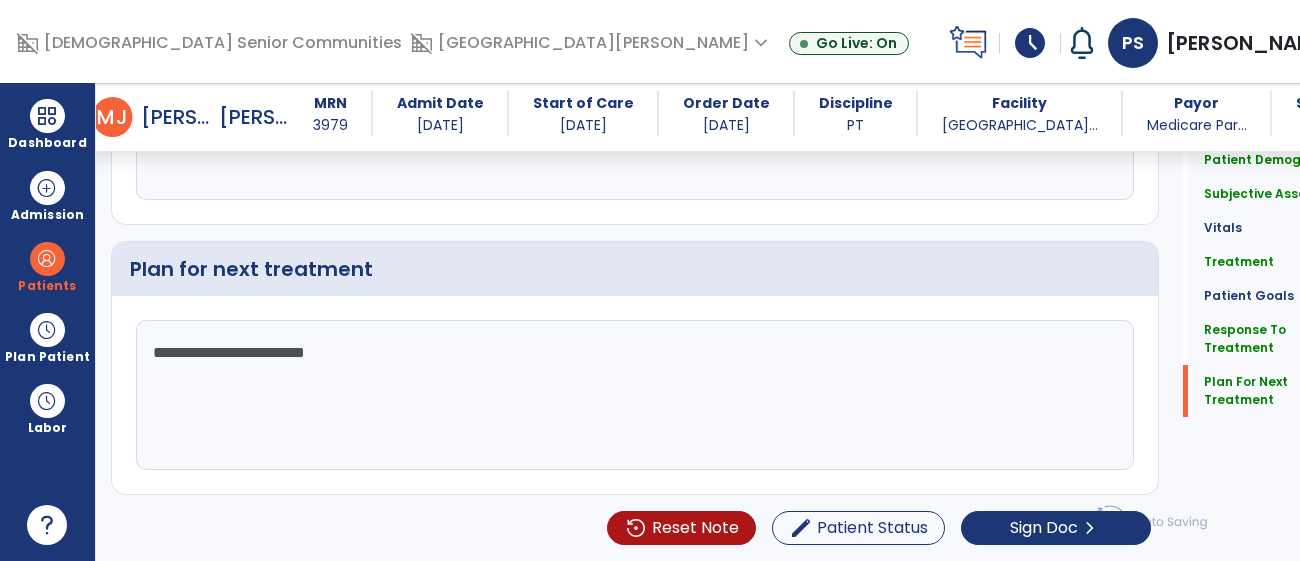 type on "**********" 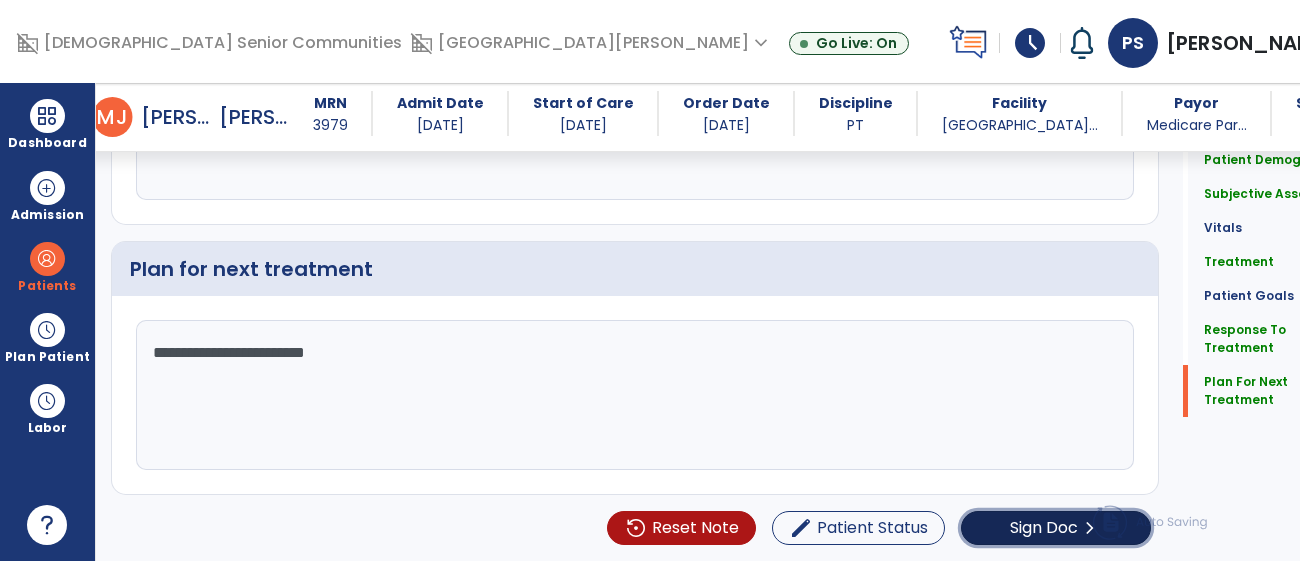 click on "Sign Doc" 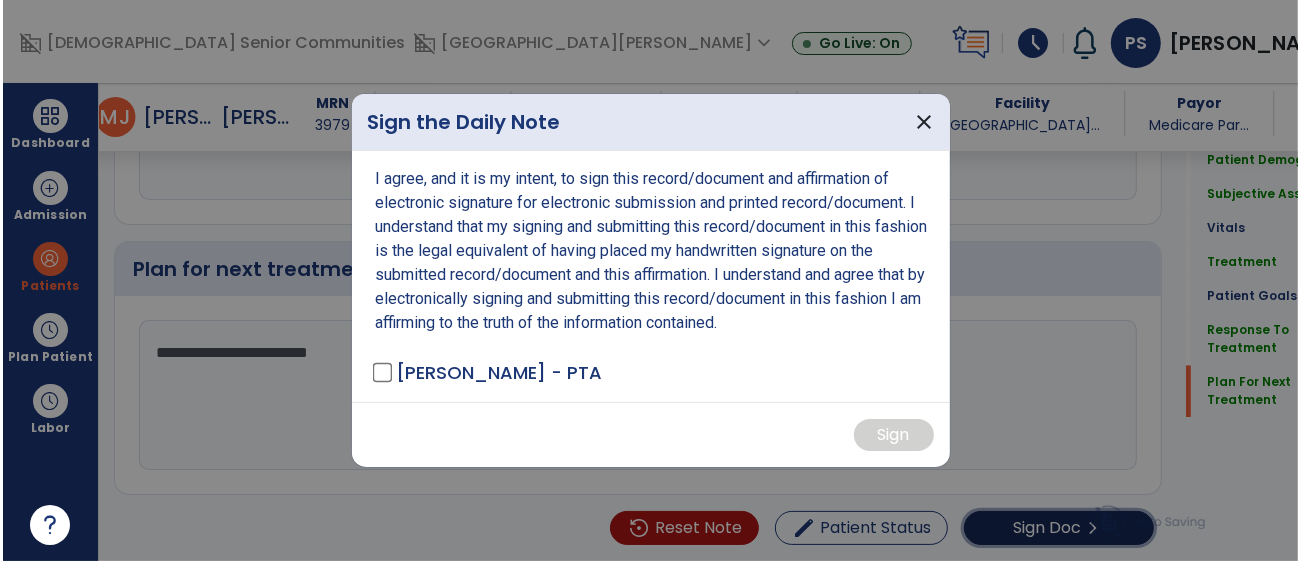 scroll, scrollTop: 2892, scrollLeft: 0, axis: vertical 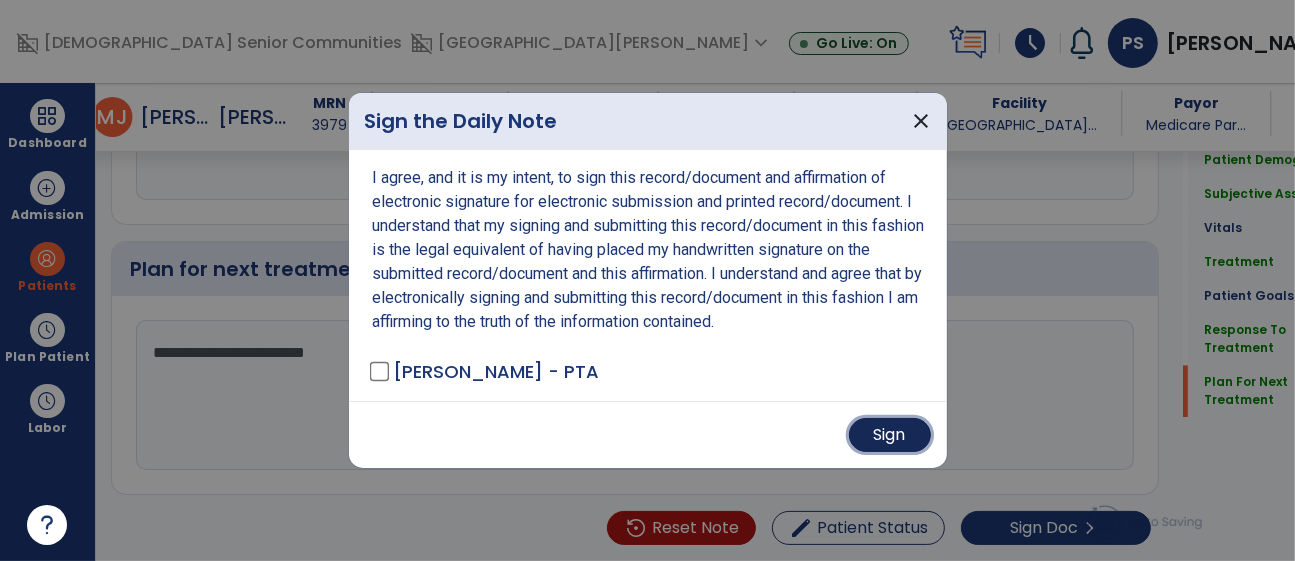 click on "Sign" at bounding box center (890, 435) 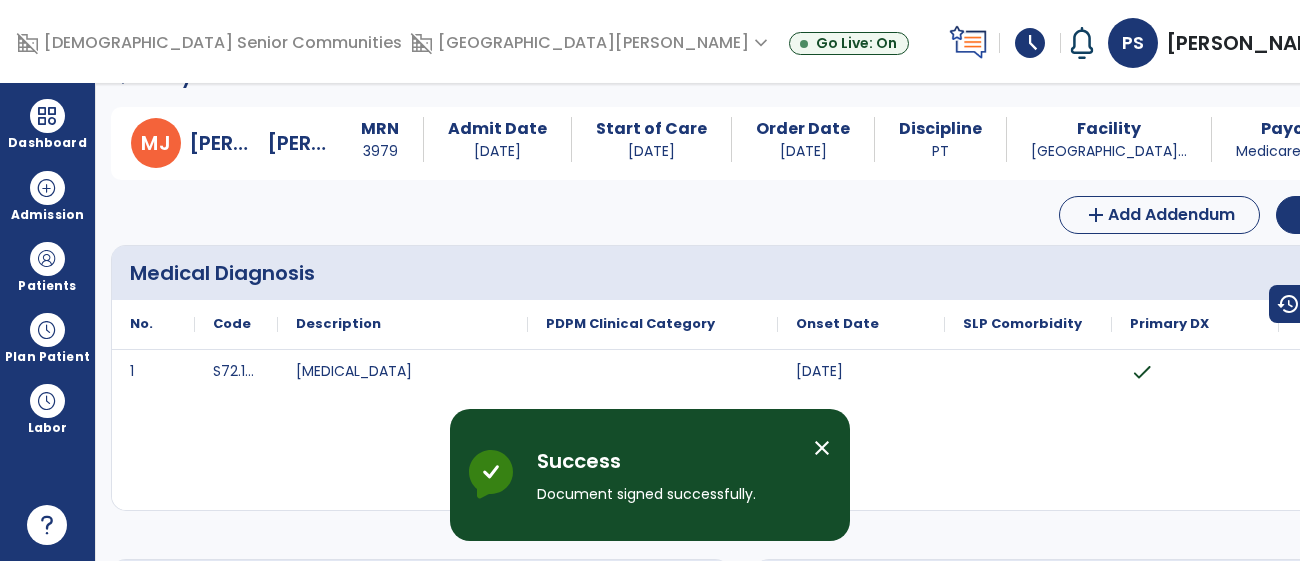 scroll, scrollTop: 0, scrollLeft: 0, axis: both 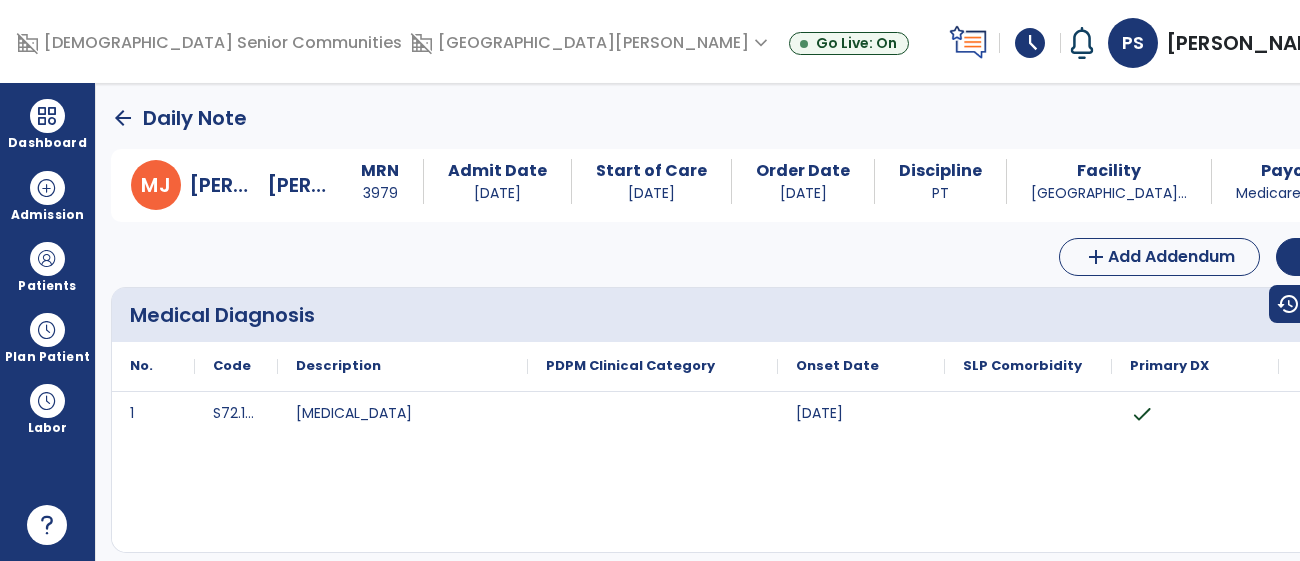 click on "arrow_back" 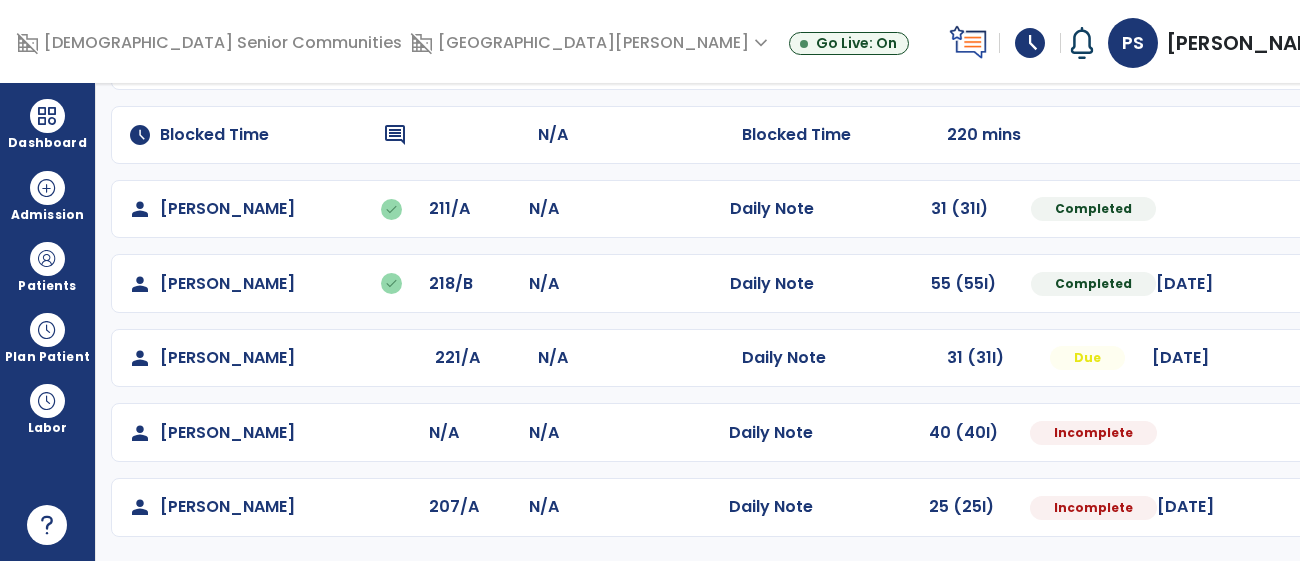 scroll, scrollTop: 249, scrollLeft: 0, axis: vertical 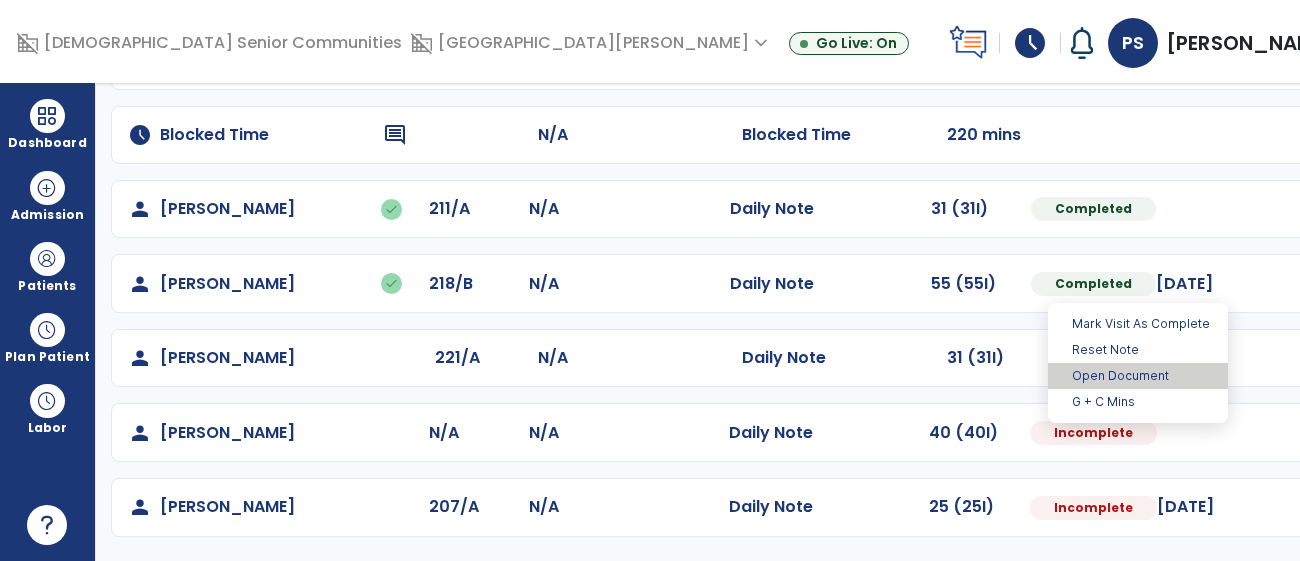 click on "Open Document" at bounding box center (1138, 376) 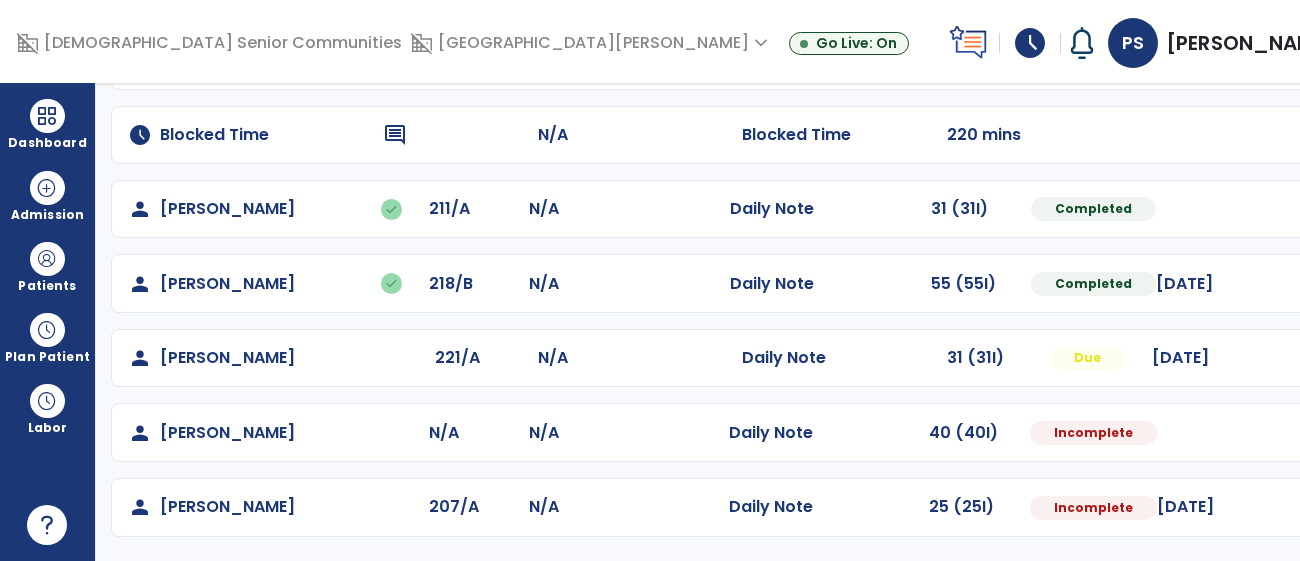 select on "*" 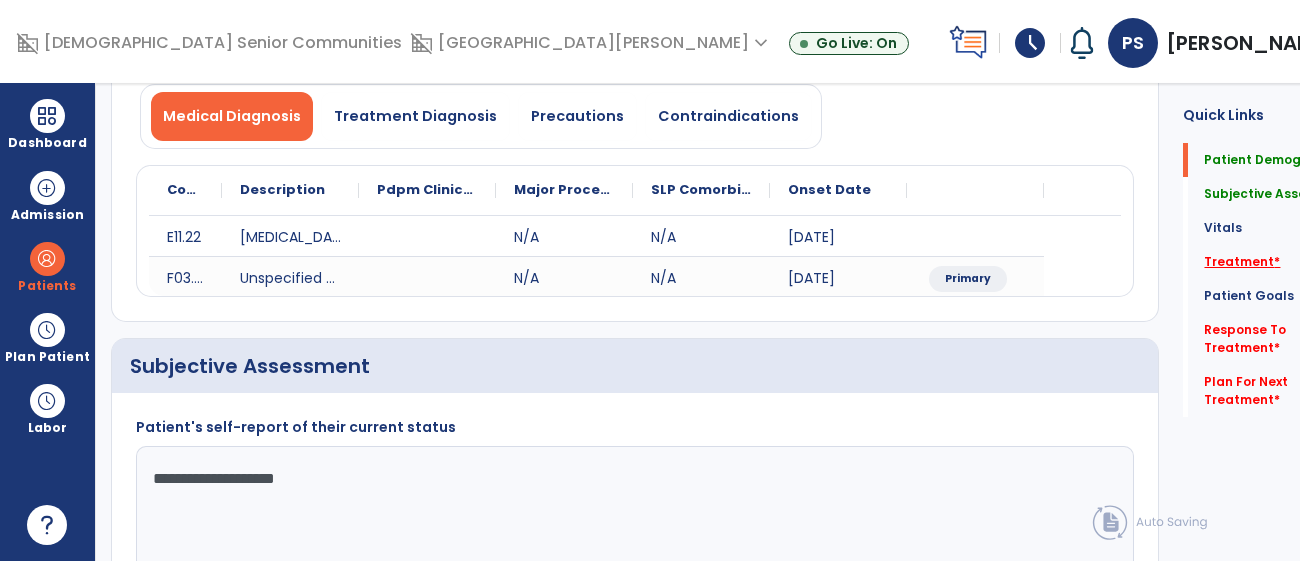 click on "Treatment   *" 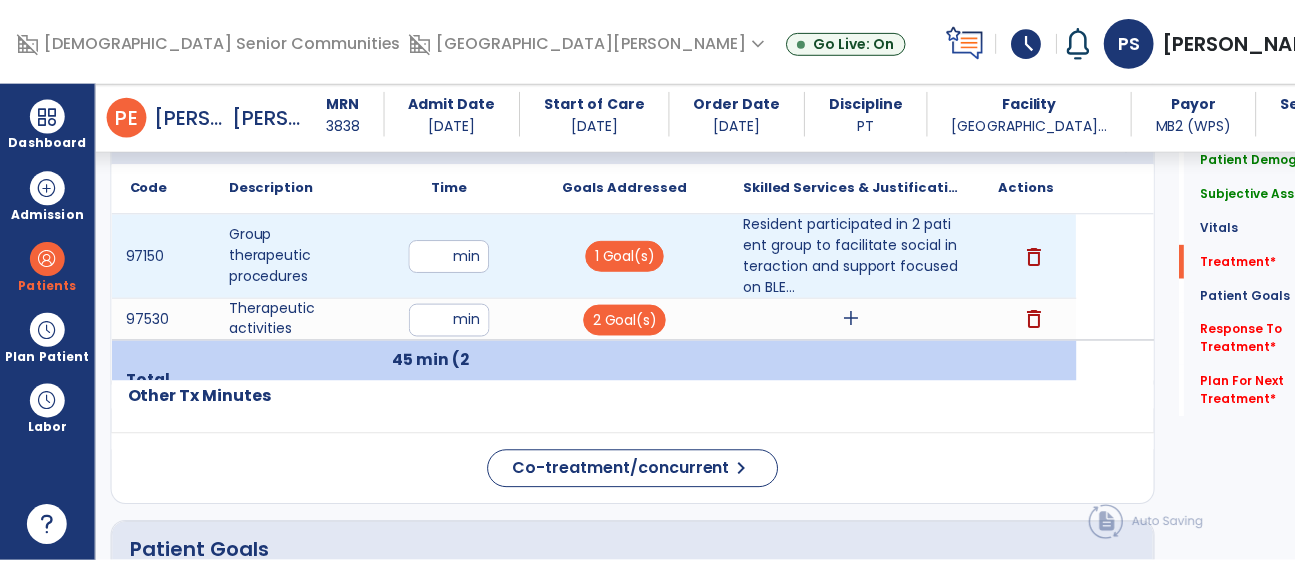 scroll, scrollTop: 1039, scrollLeft: 0, axis: vertical 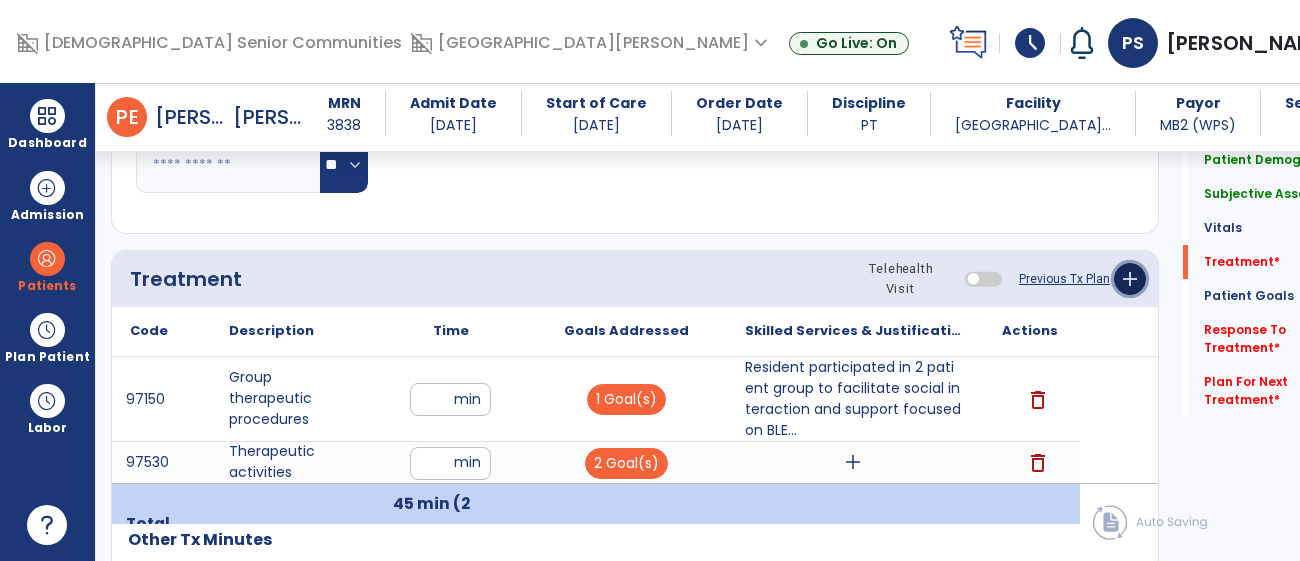 click on "add" 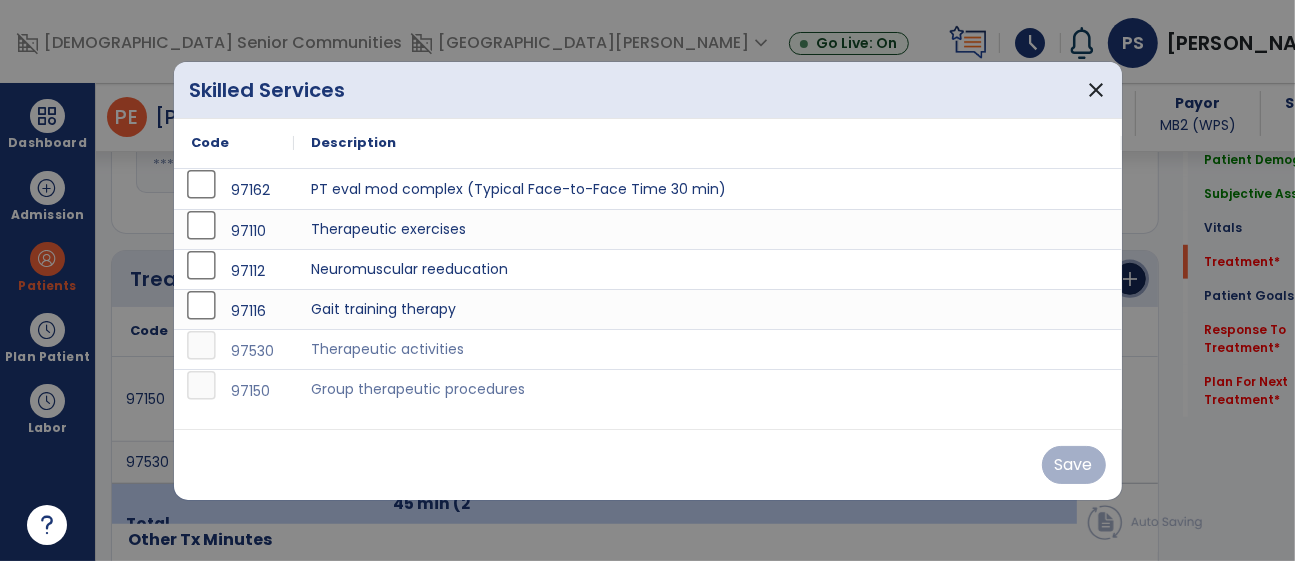 scroll, scrollTop: 1039, scrollLeft: 0, axis: vertical 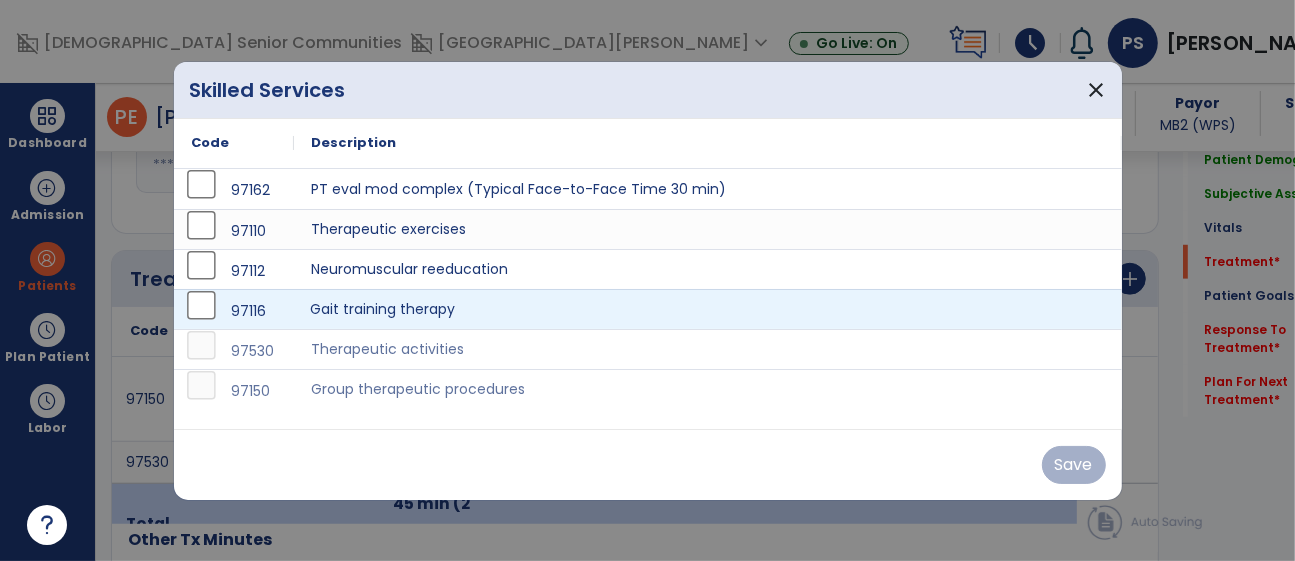 drag, startPoint x: 423, startPoint y: 303, endPoint x: 529, endPoint y: 368, distance: 124.34227 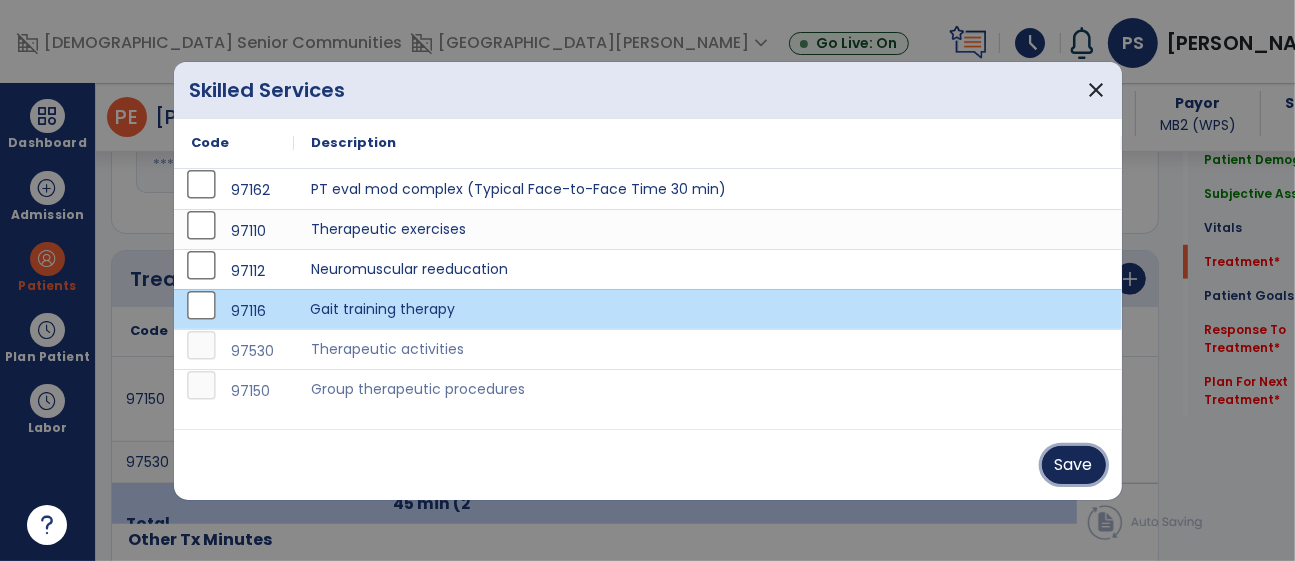 click on "Save" at bounding box center [1074, 465] 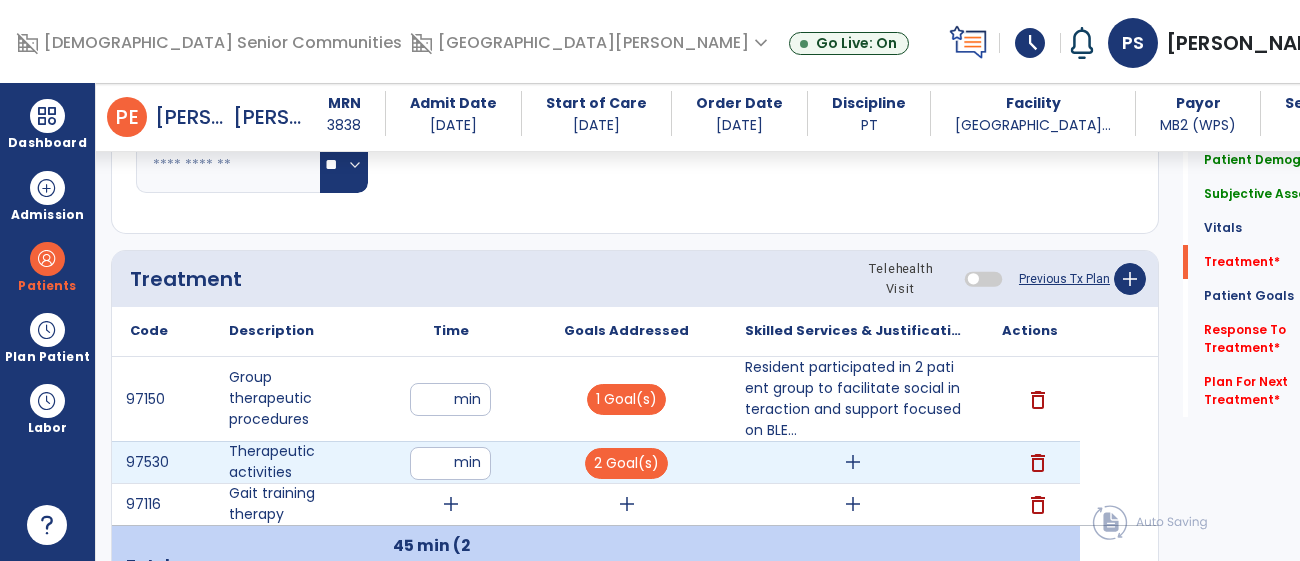 click on "add" at bounding box center [853, 462] 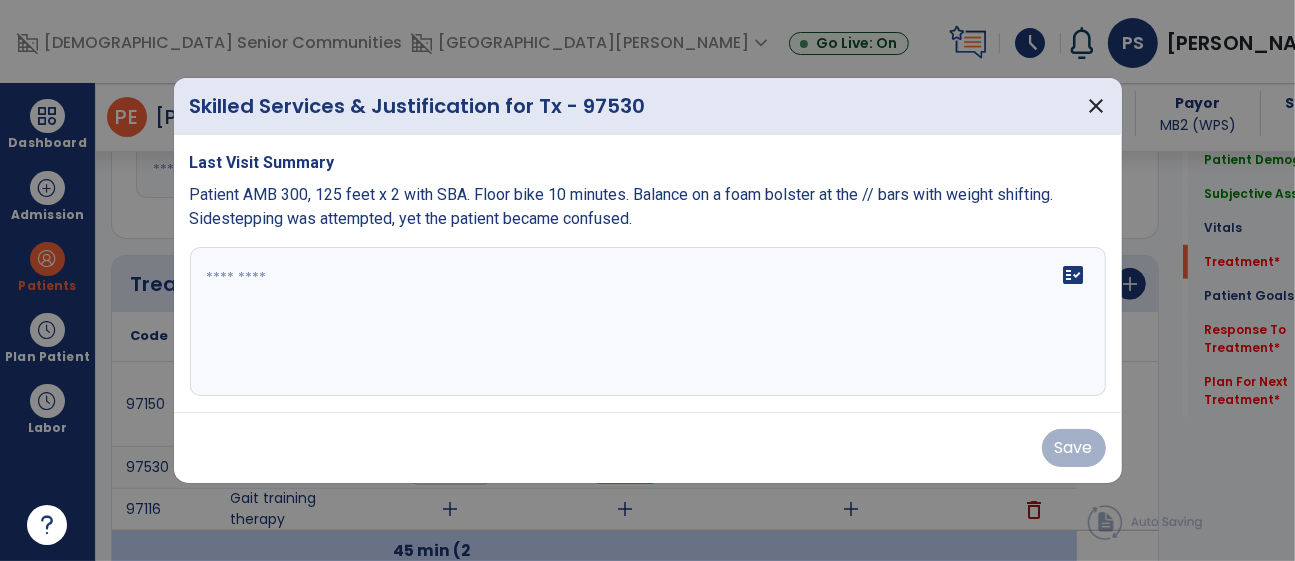 scroll, scrollTop: 1039, scrollLeft: 0, axis: vertical 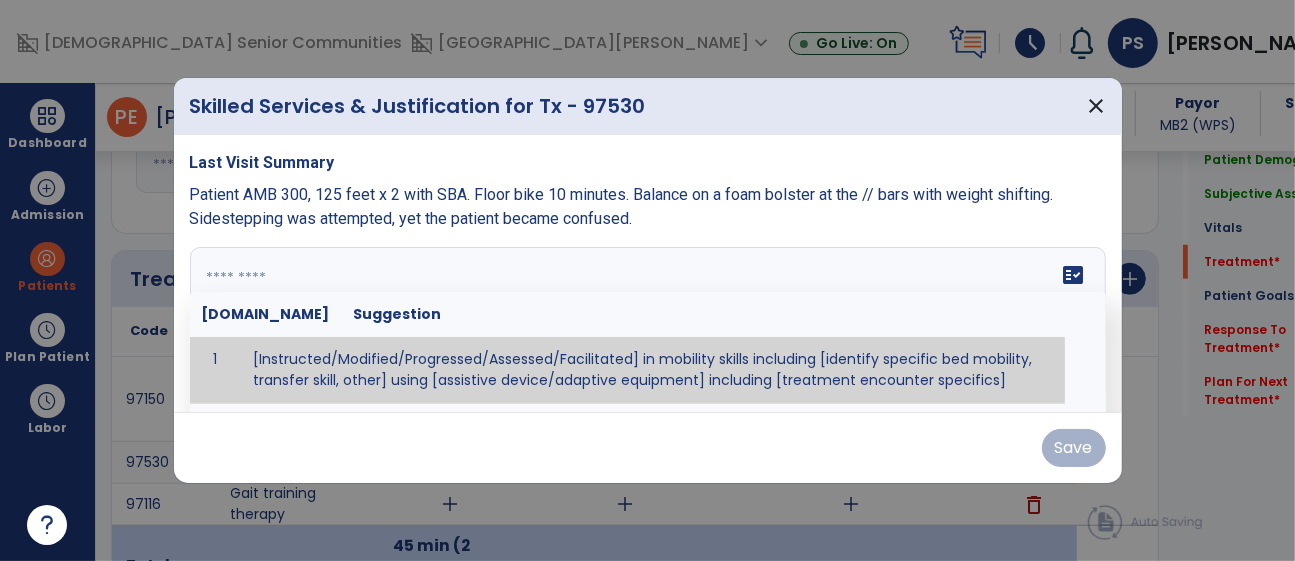 click at bounding box center [645, 322] 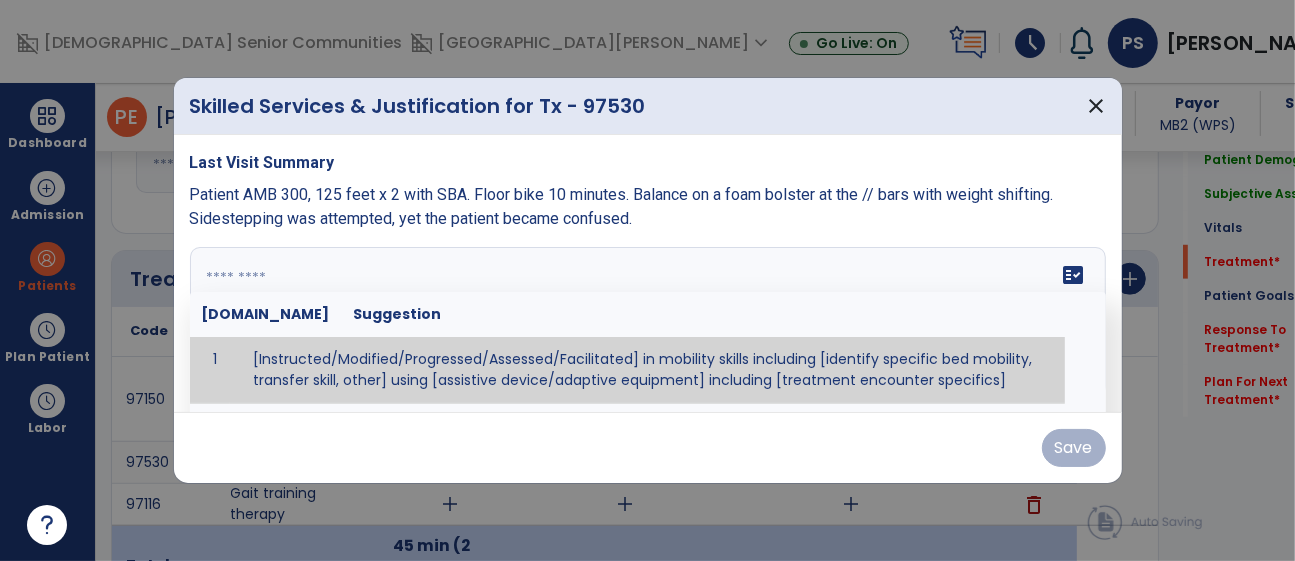 paste on "**********" 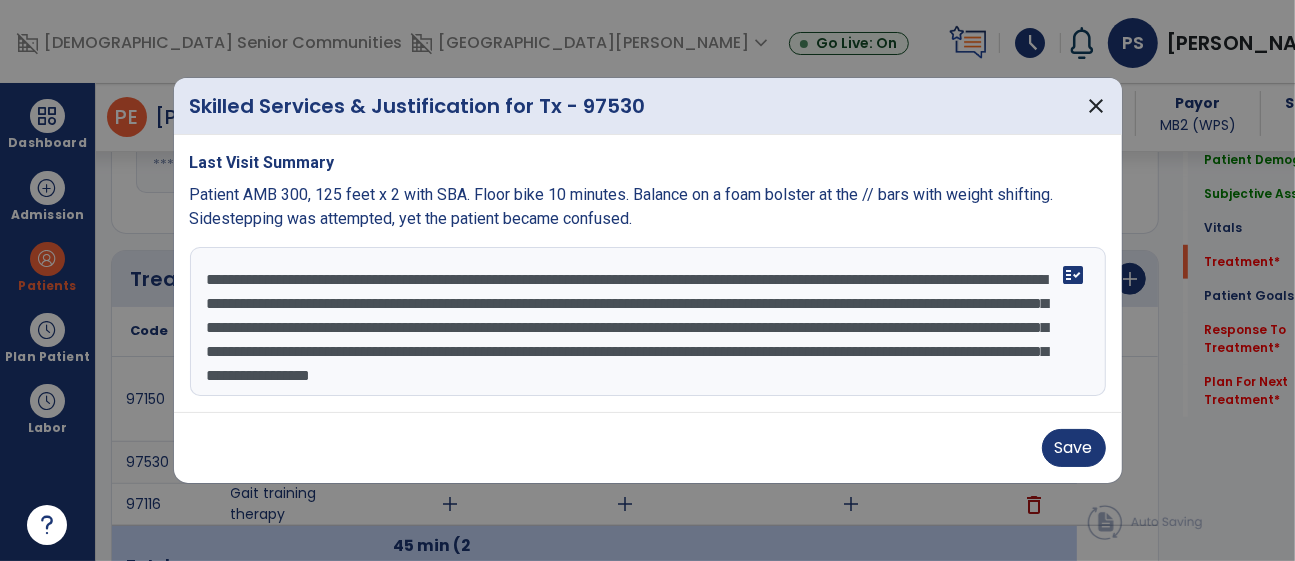 scroll, scrollTop: 15, scrollLeft: 0, axis: vertical 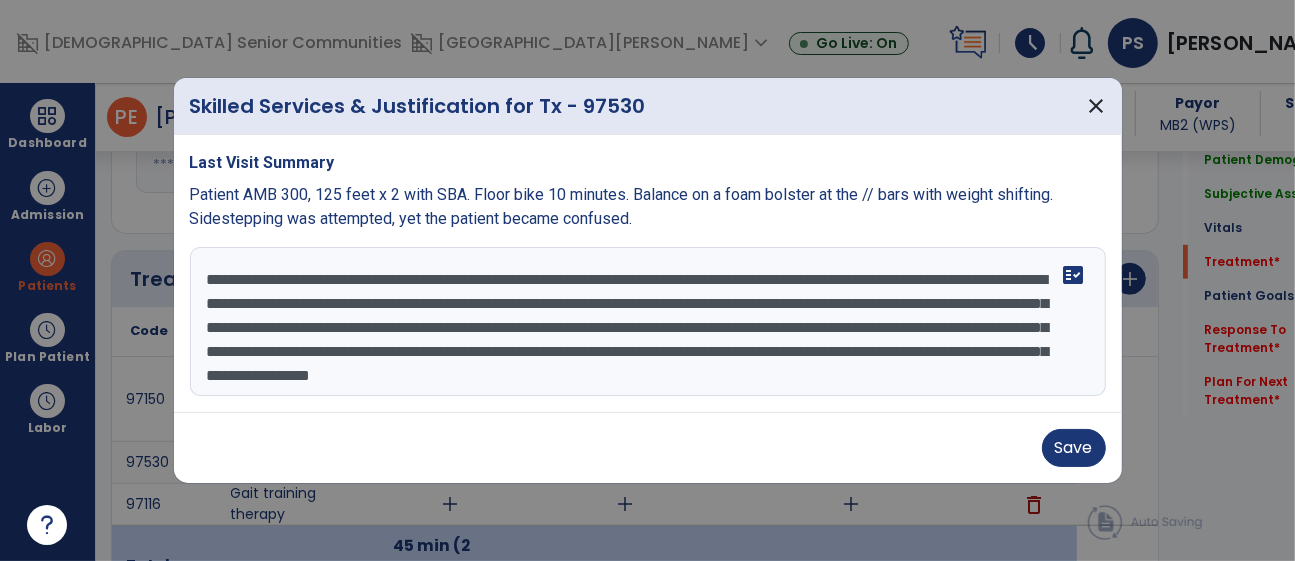 click on "**********" at bounding box center [648, 322] 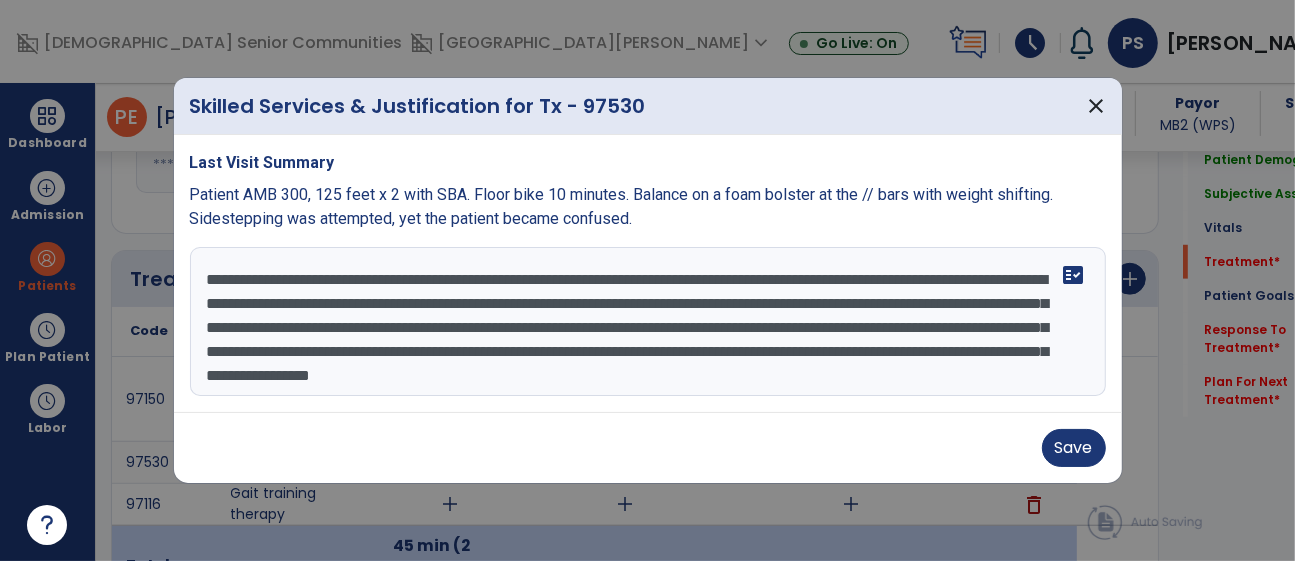 scroll, scrollTop: 0, scrollLeft: 0, axis: both 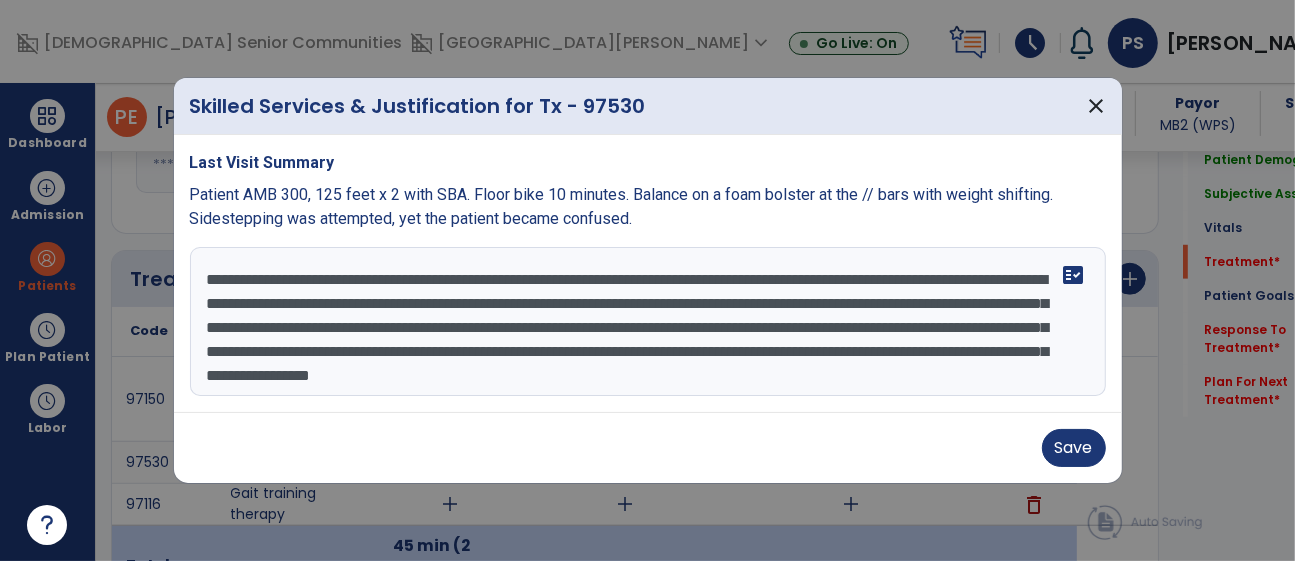 click on "**********" at bounding box center (648, 322) 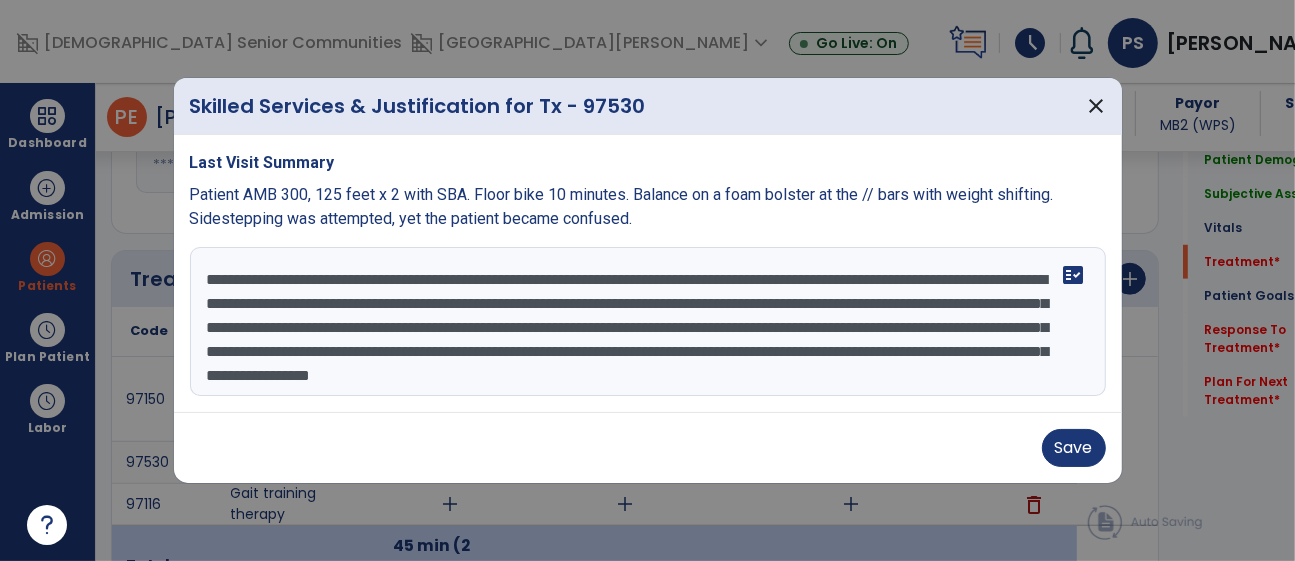 drag, startPoint x: 1008, startPoint y: 299, endPoint x: 1008, endPoint y: 313, distance: 14 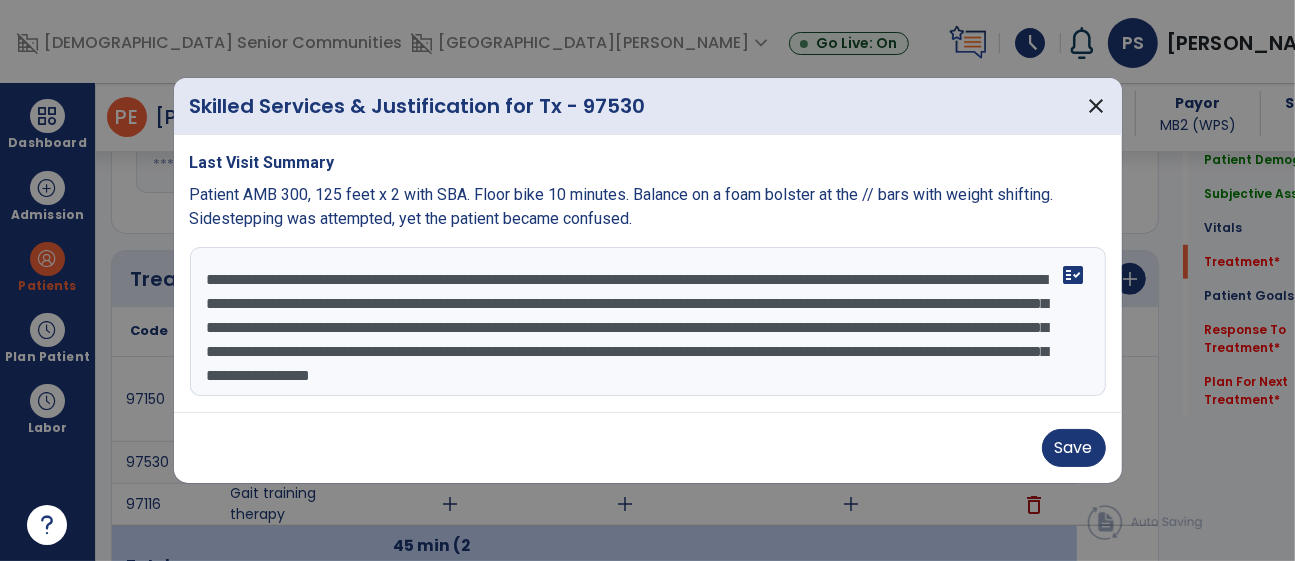 click on "**********" at bounding box center (648, 322) 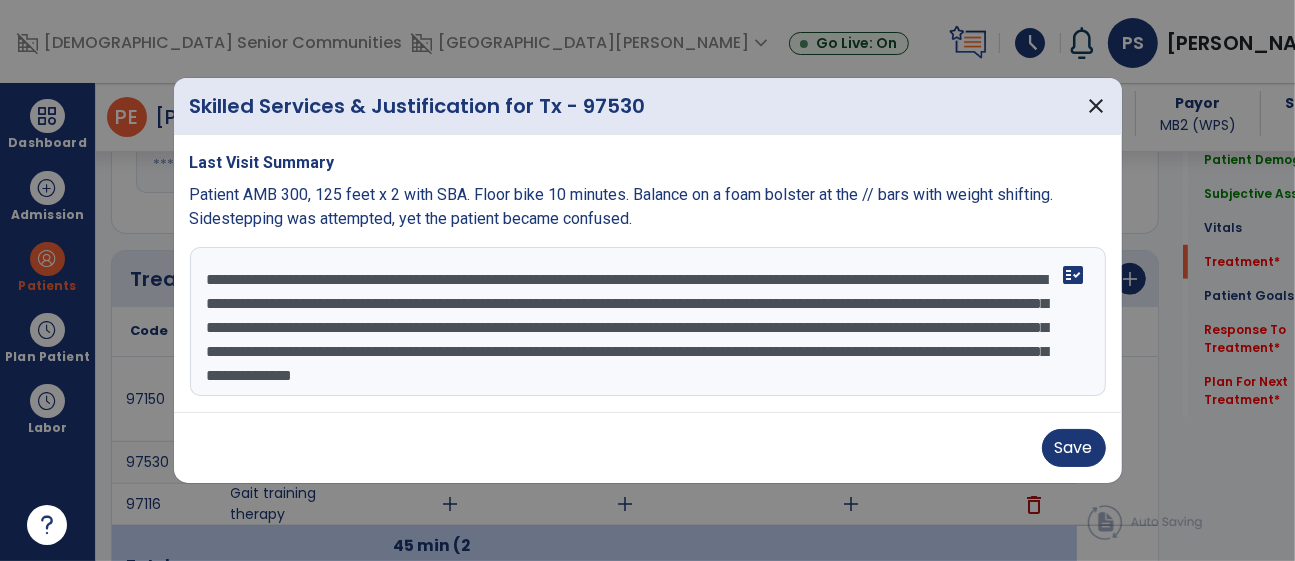 drag, startPoint x: 609, startPoint y: 327, endPoint x: 407, endPoint y: 344, distance: 202.71408 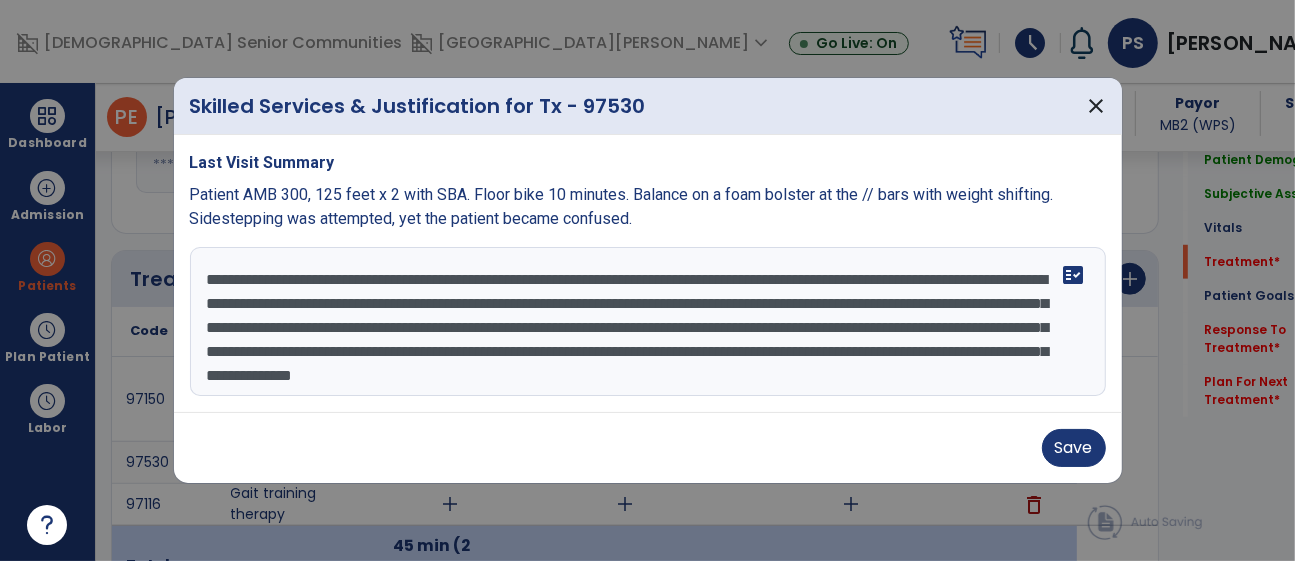 click on "**********" at bounding box center [648, 322] 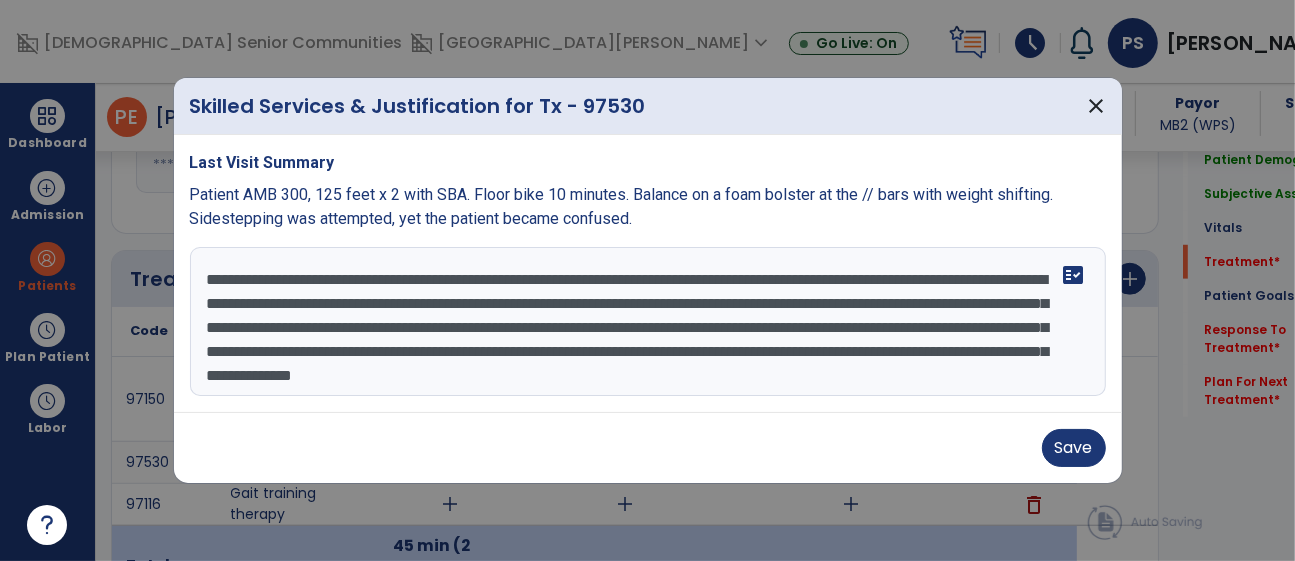drag, startPoint x: 610, startPoint y: 324, endPoint x: 410, endPoint y: 323, distance: 200.0025 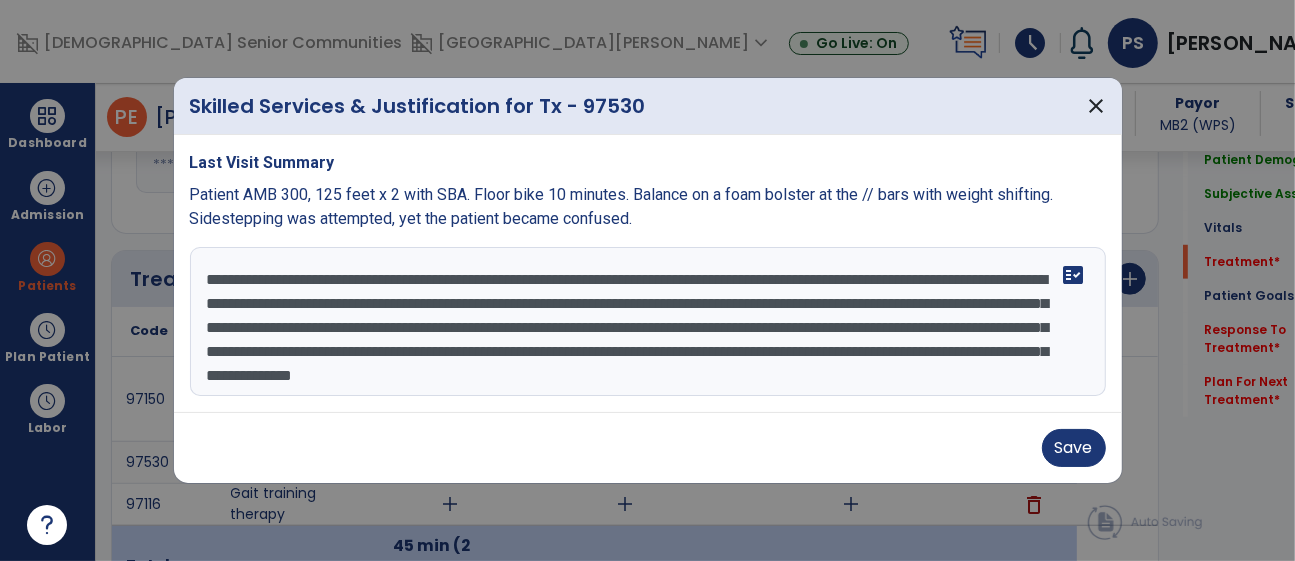 click on "**********" at bounding box center (648, 322) 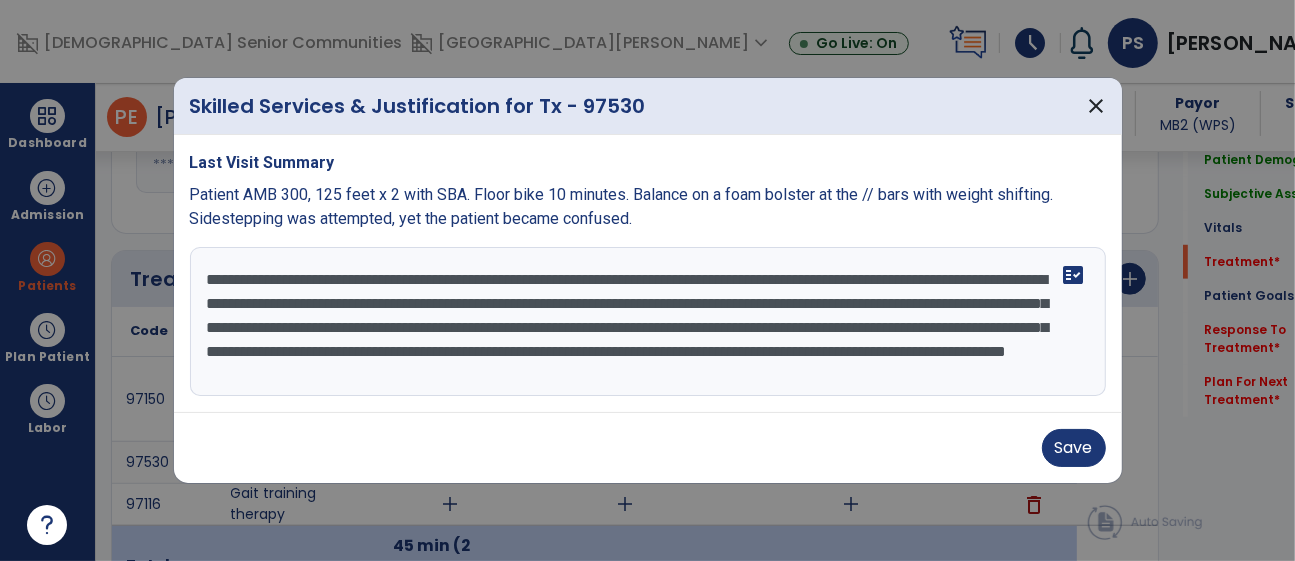 drag, startPoint x: 836, startPoint y: 354, endPoint x: 471, endPoint y: 359, distance: 365.03424 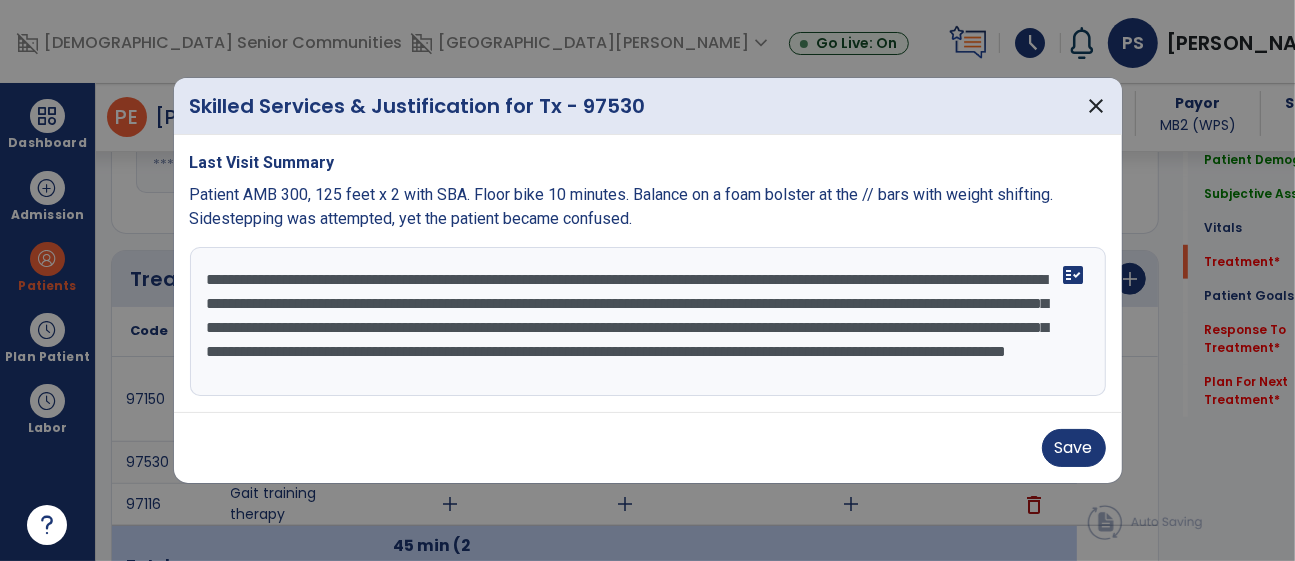click on "**********" at bounding box center [648, 322] 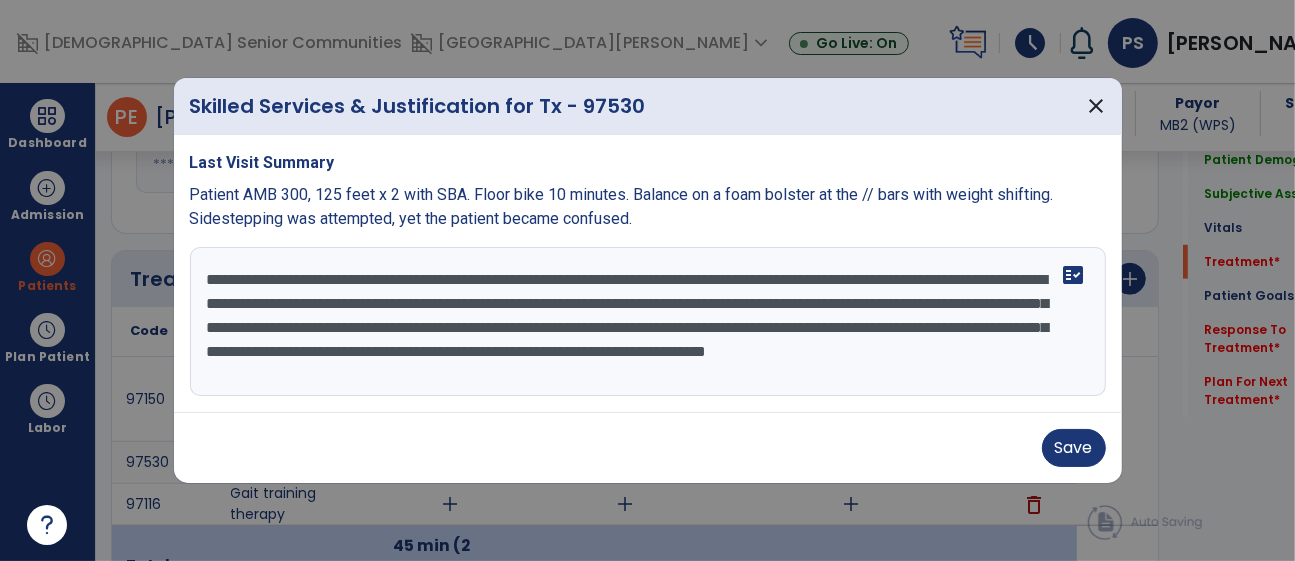 click on "**********" at bounding box center (648, 322) 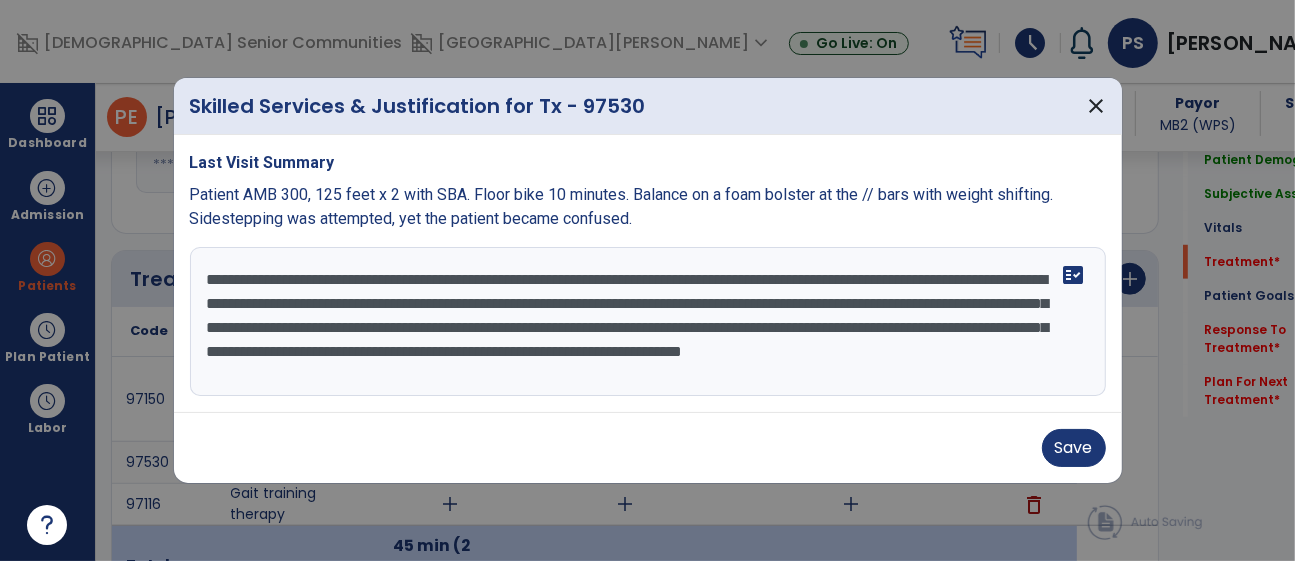 click on "**********" at bounding box center (648, 322) 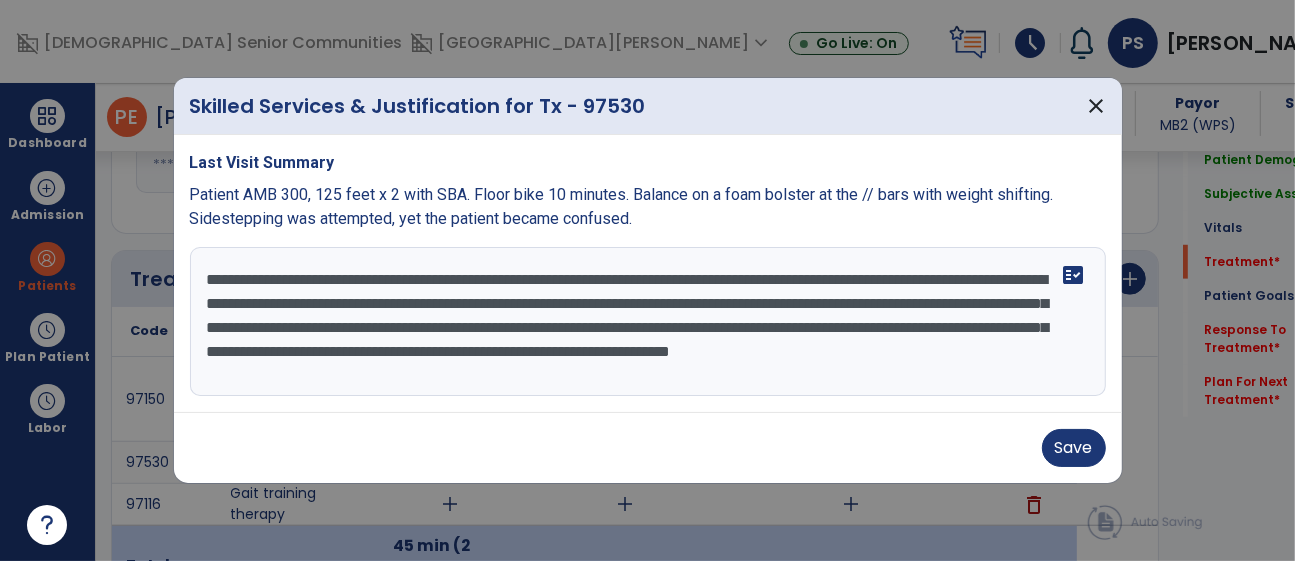 click on "**********" at bounding box center [648, 322] 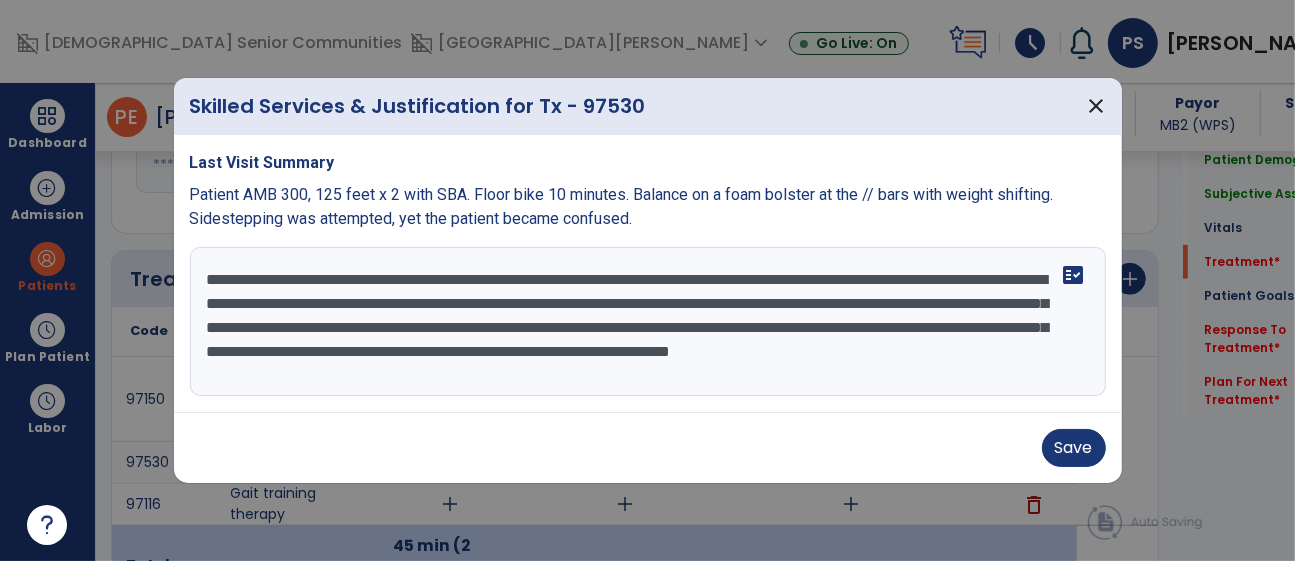 drag, startPoint x: 532, startPoint y: 352, endPoint x: 349, endPoint y: 350, distance: 183.01093 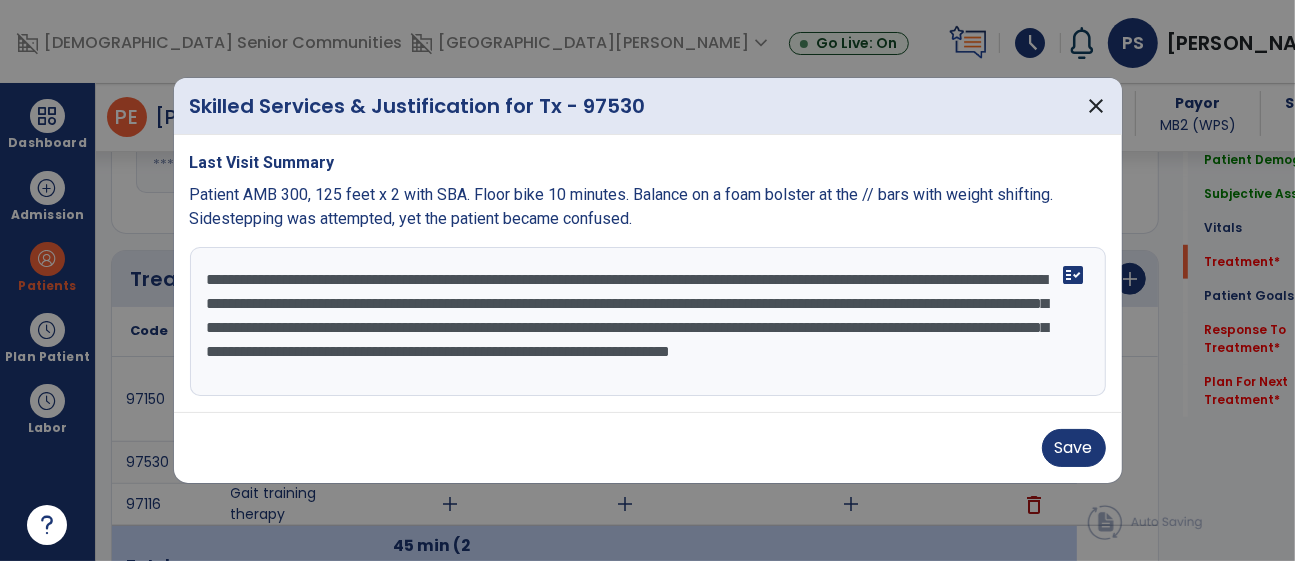 click on "**********" at bounding box center [648, 322] 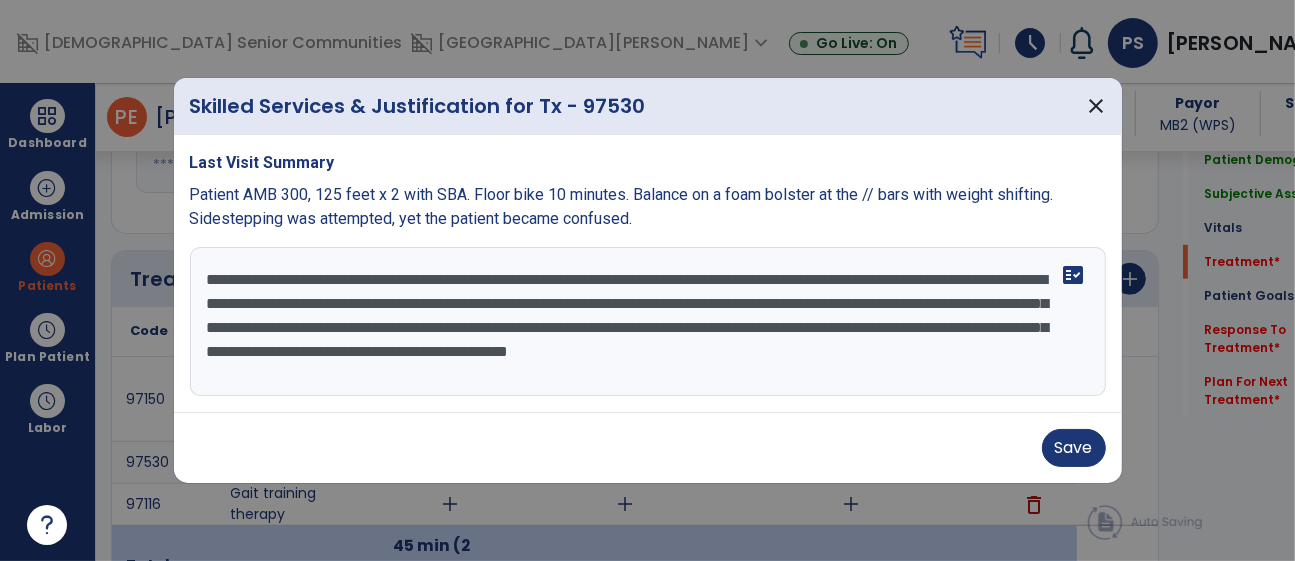 drag, startPoint x: 459, startPoint y: 355, endPoint x: 346, endPoint y: 346, distance: 113.35784 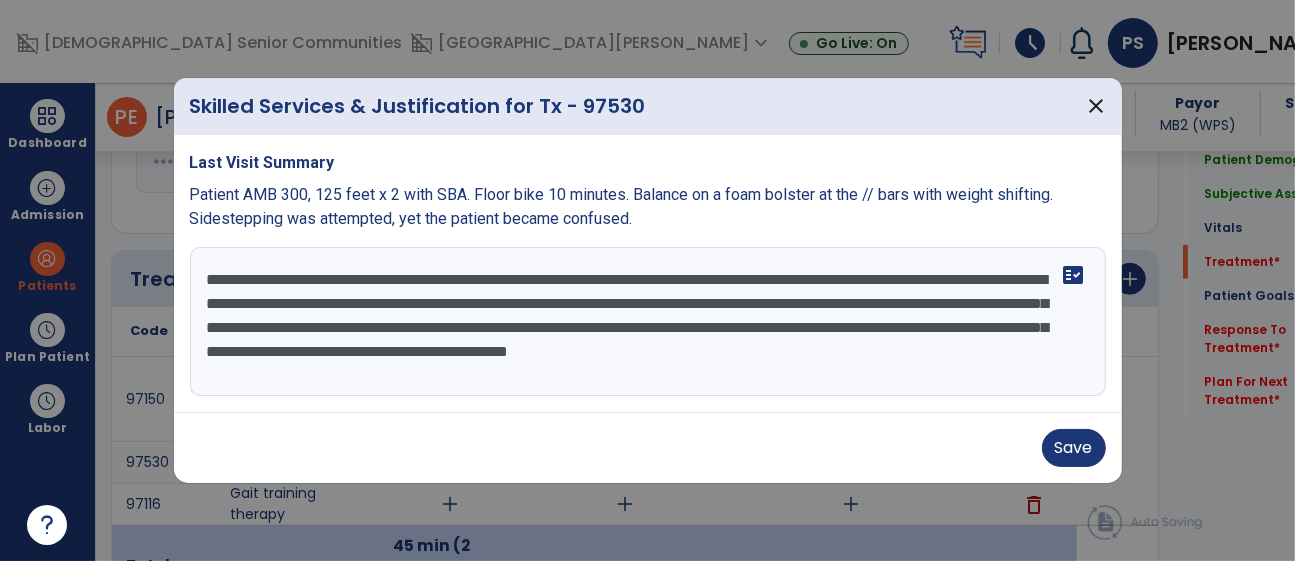 click on "**********" at bounding box center (648, 322) 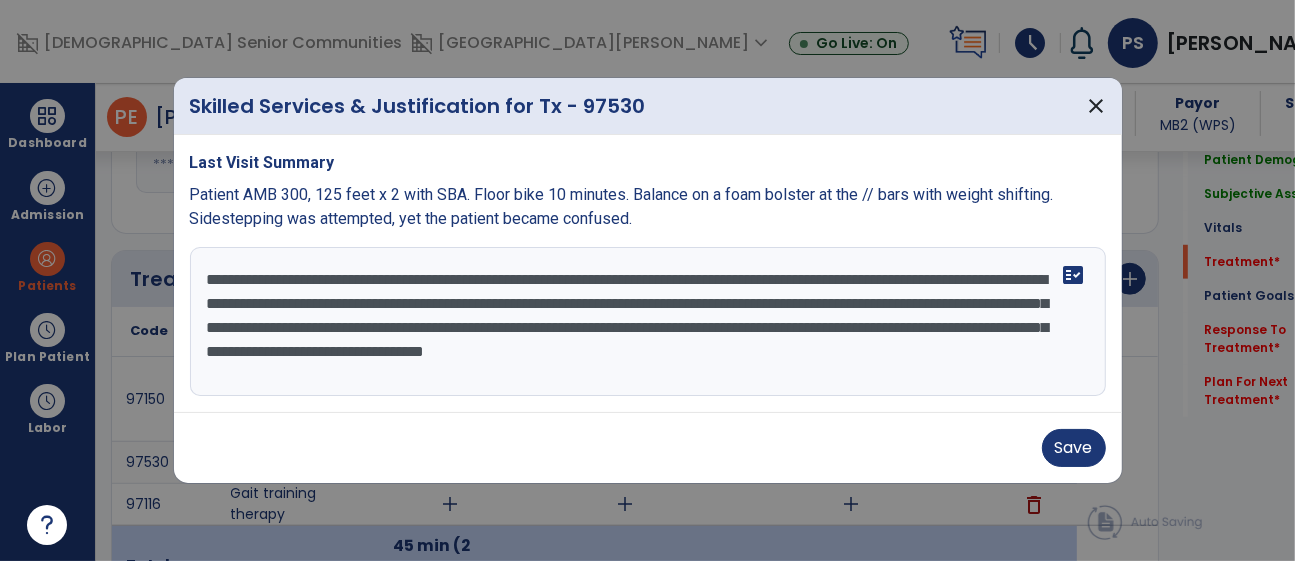 click on "**********" at bounding box center [648, 322] 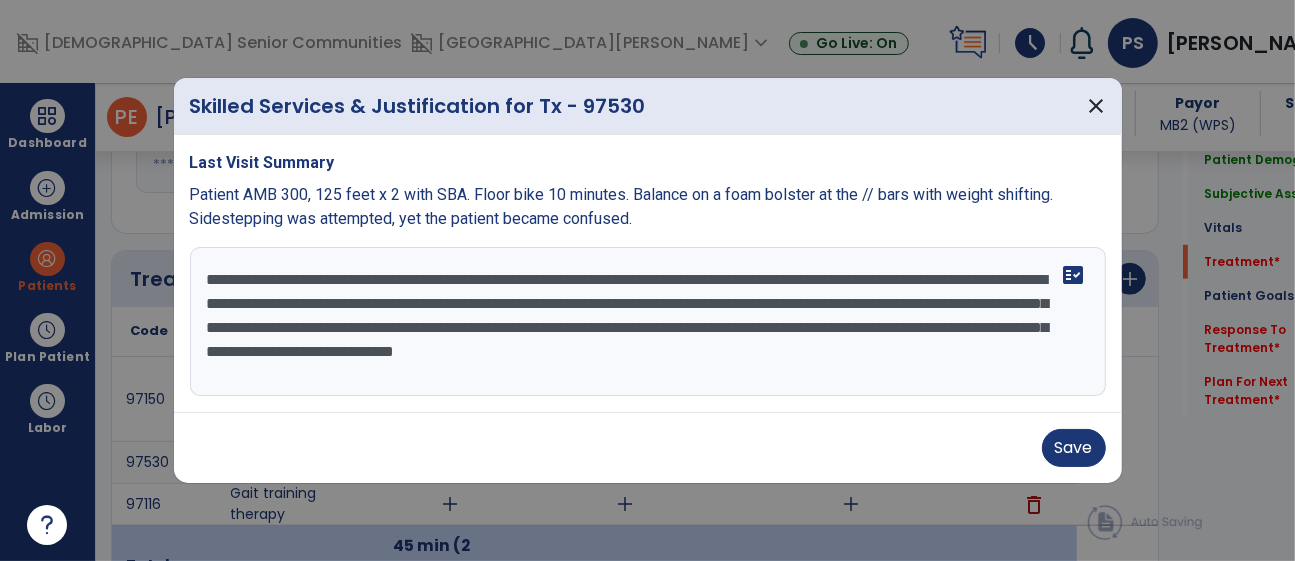 click on "**********" at bounding box center [648, 322] 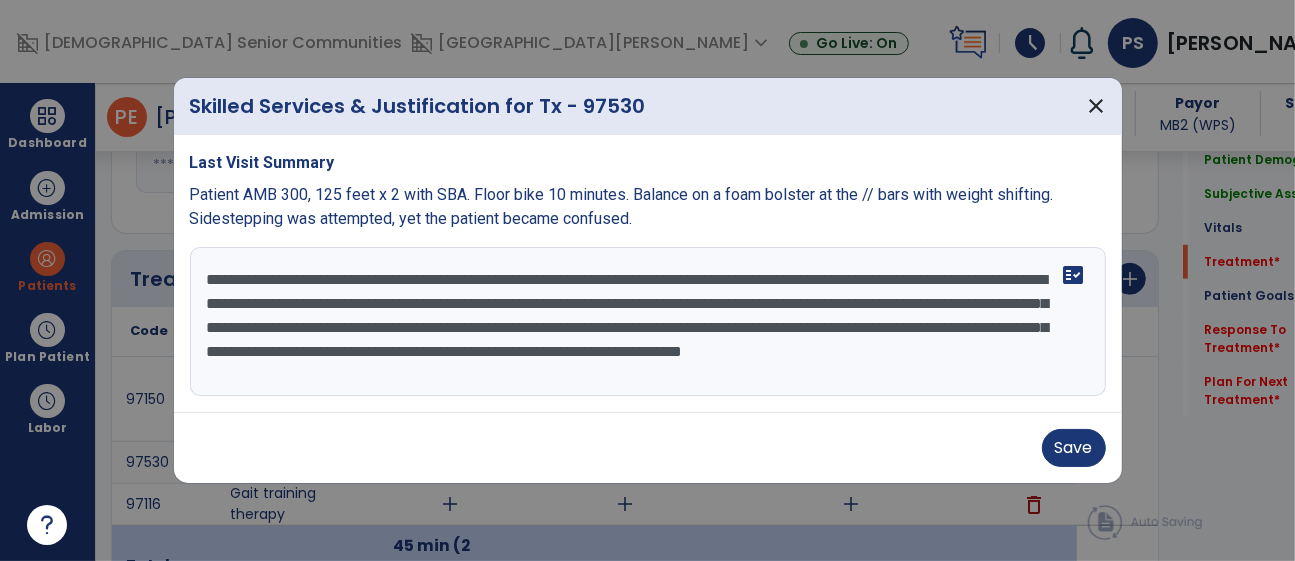 click on "**********" at bounding box center (648, 322) 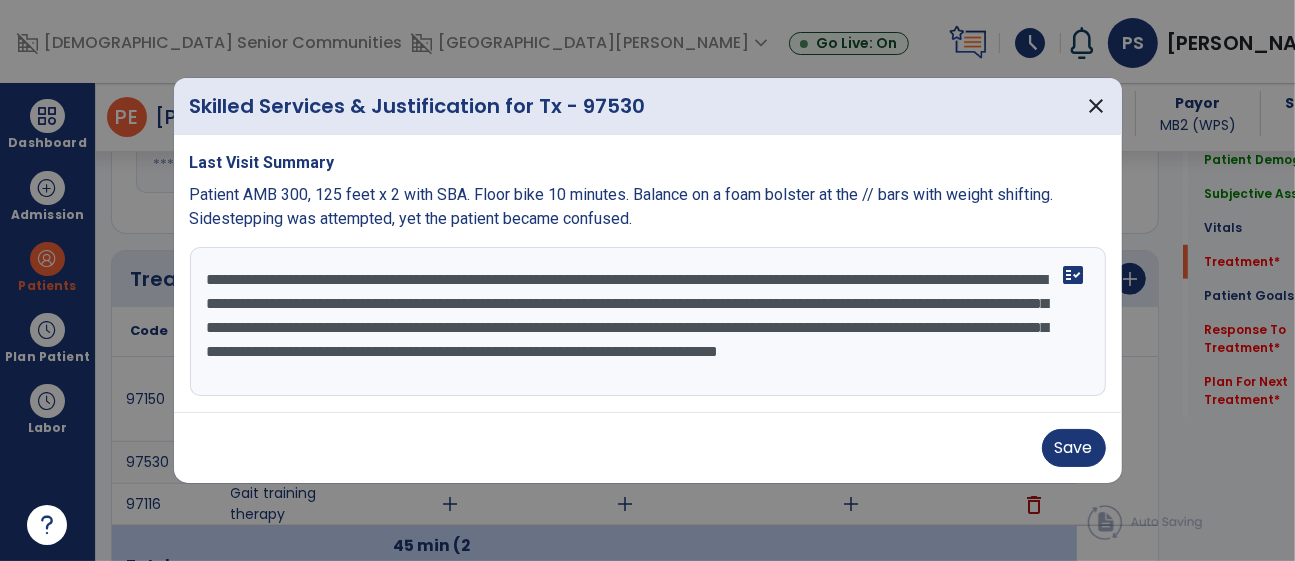 click on "**********" at bounding box center (648, 322) 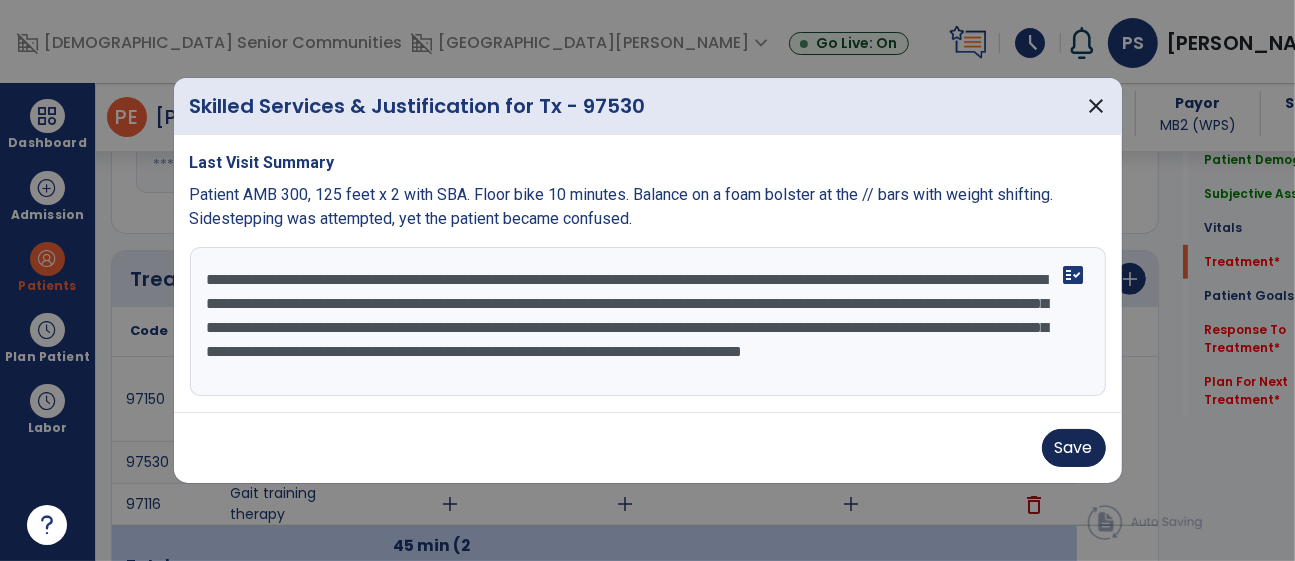 type on "**********" 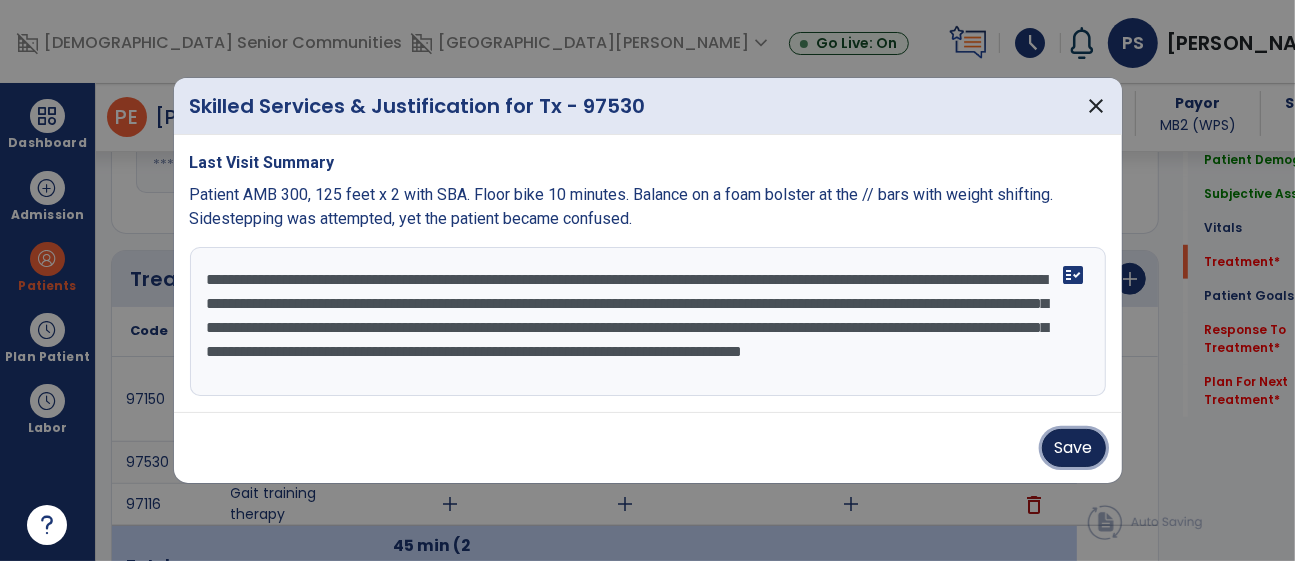 click on "Save" at bounding box center [1074, 448] 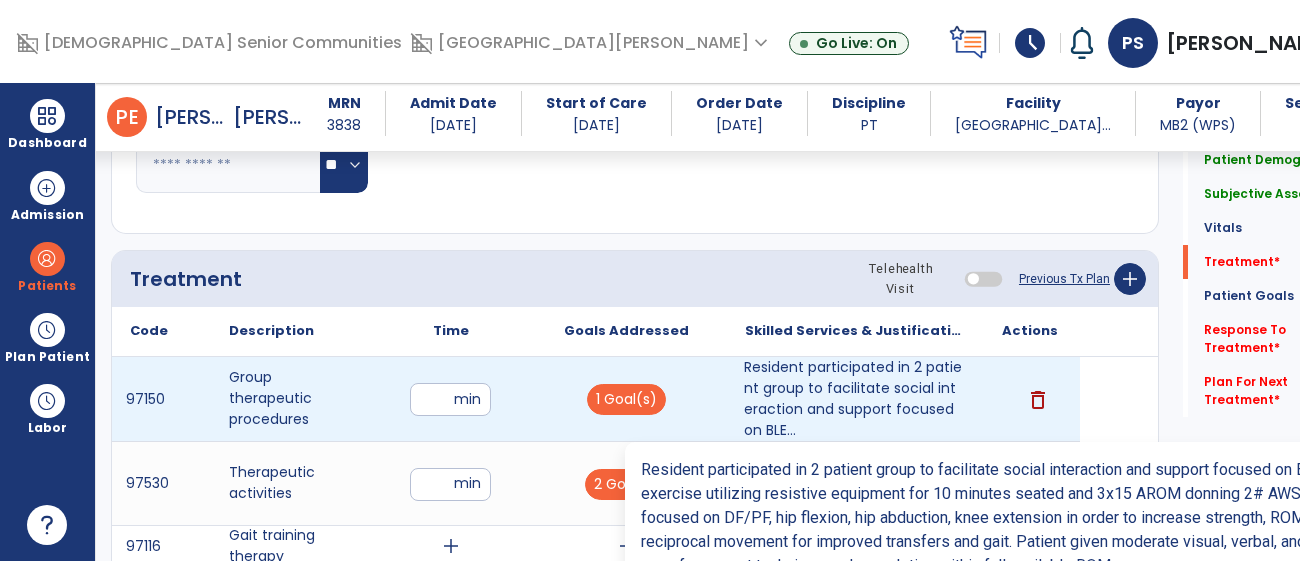 click on "Resident participated in 2 patient group to facilitate social interaction and support focused on BLE..." at bounding box center [853, 399] 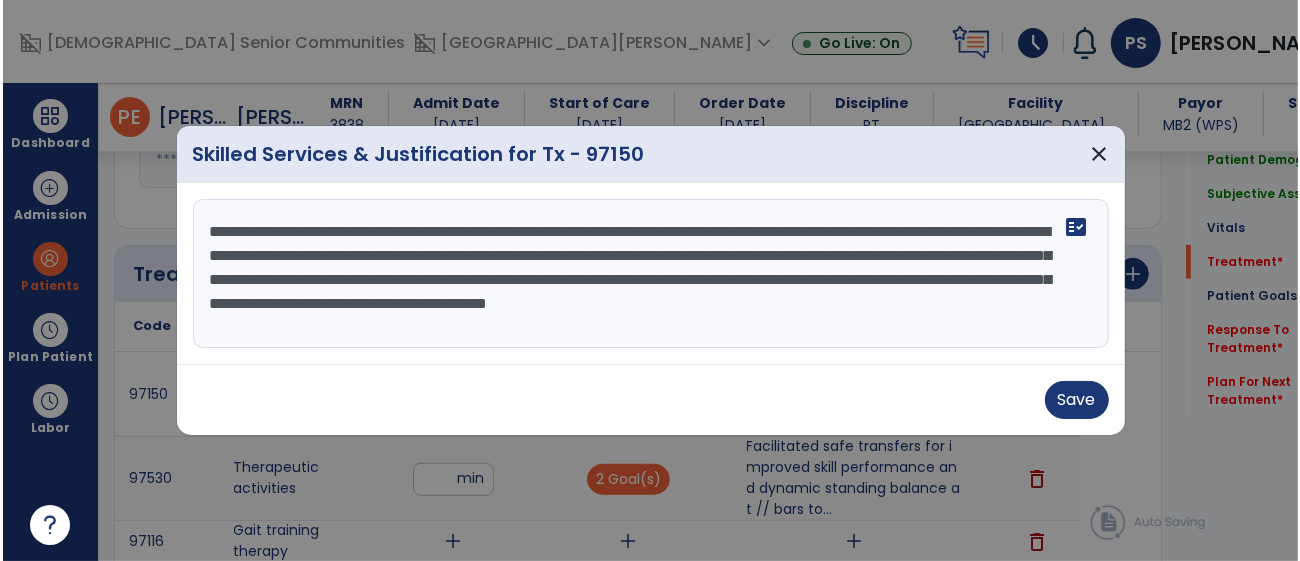scroll, scrollTop: 1039, scrollLeft: 0, axis: vertical 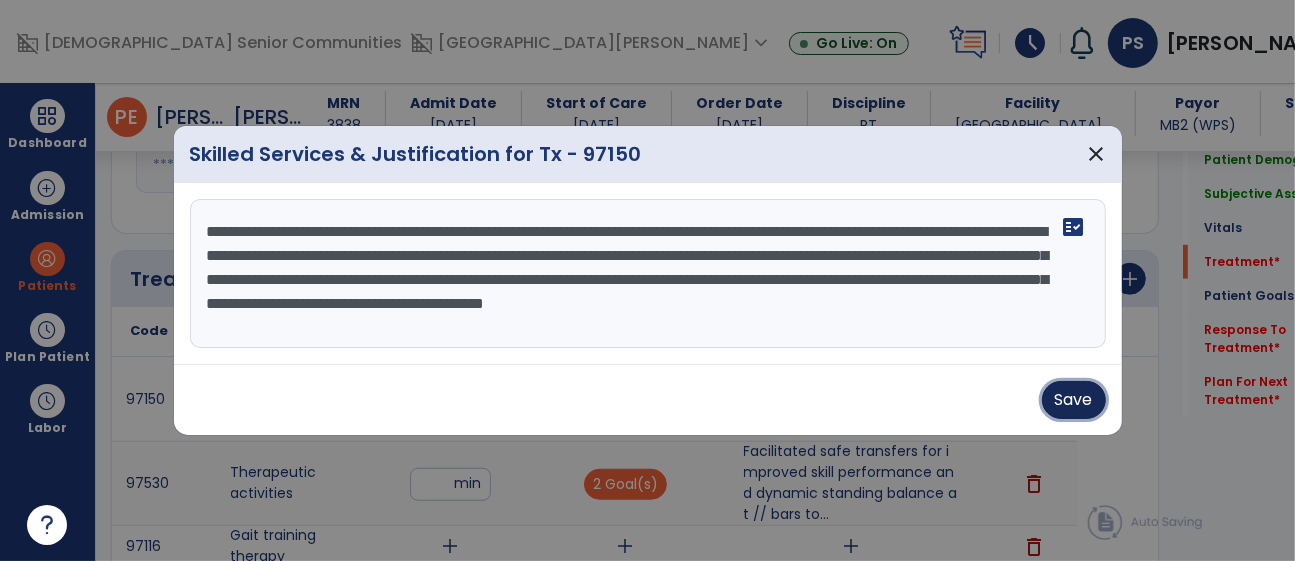 click on "Save" at bounding box center [1074, 400] 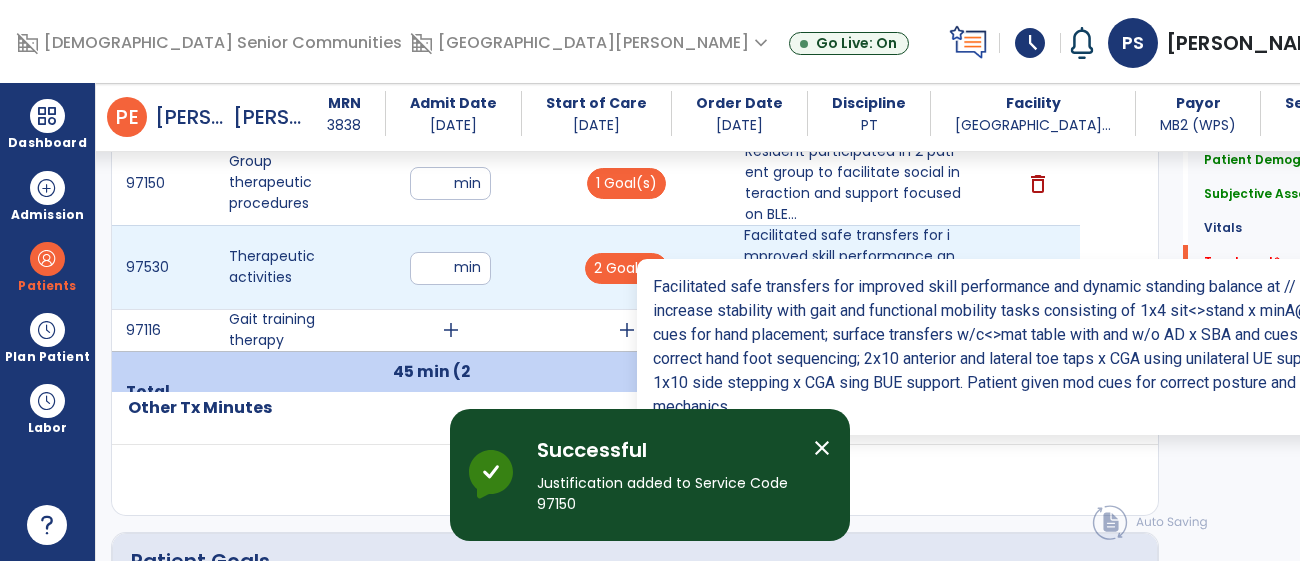 click on "Facilitated safe transfers for improved skill performance and dynamic standing balance at // bars to..." at bounding box center [853, 267] 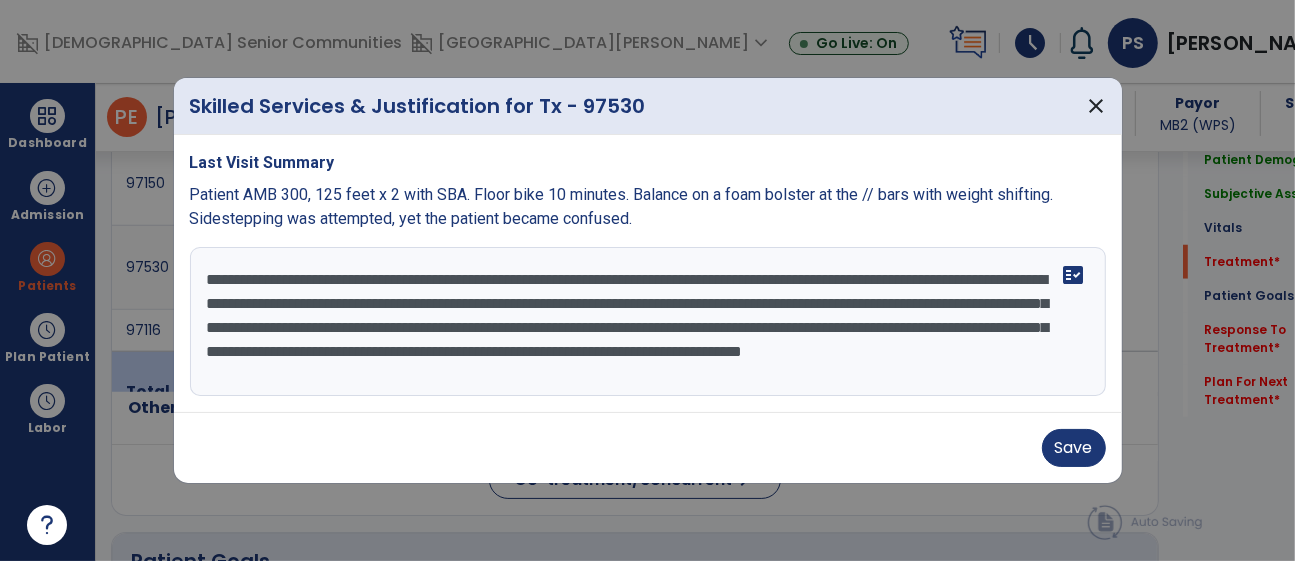 scroll, scrollTop: 1255, scrollLeft: 0, axis: vertical 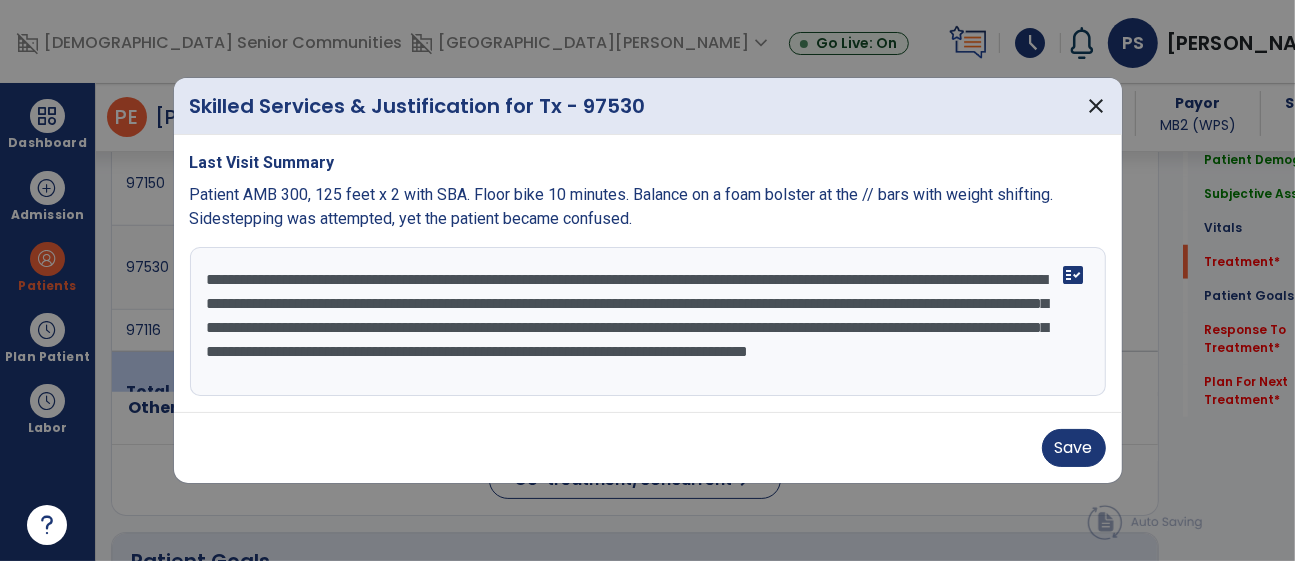click on "**********" at bounding box center [648, 322] 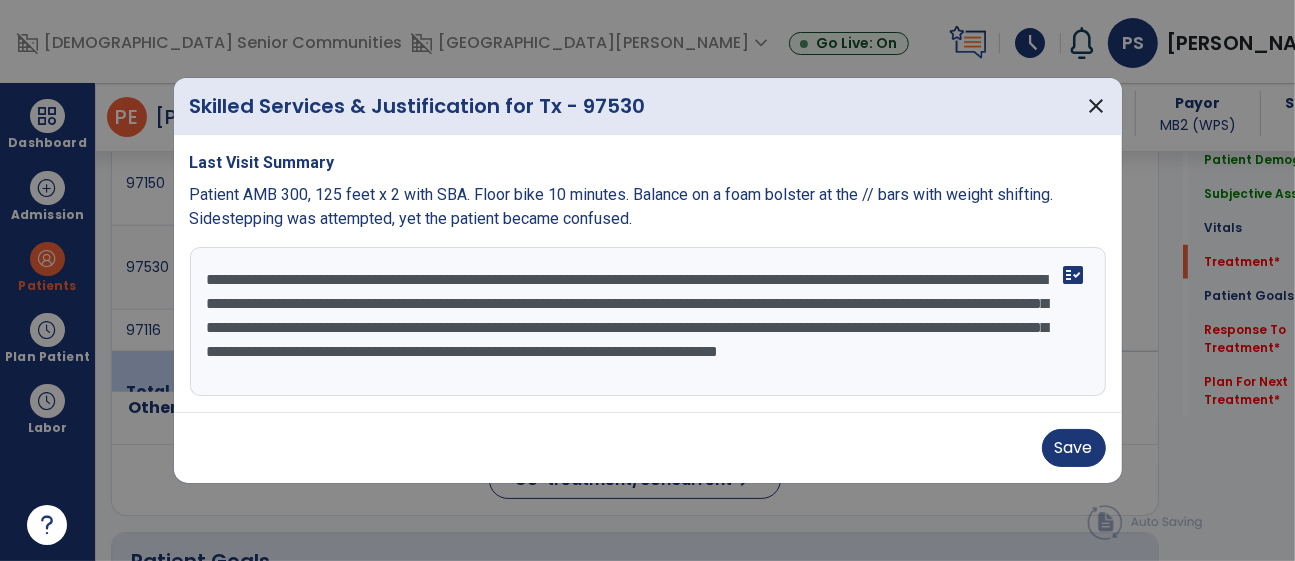 click on "**********" at bounding box center [648, 322] 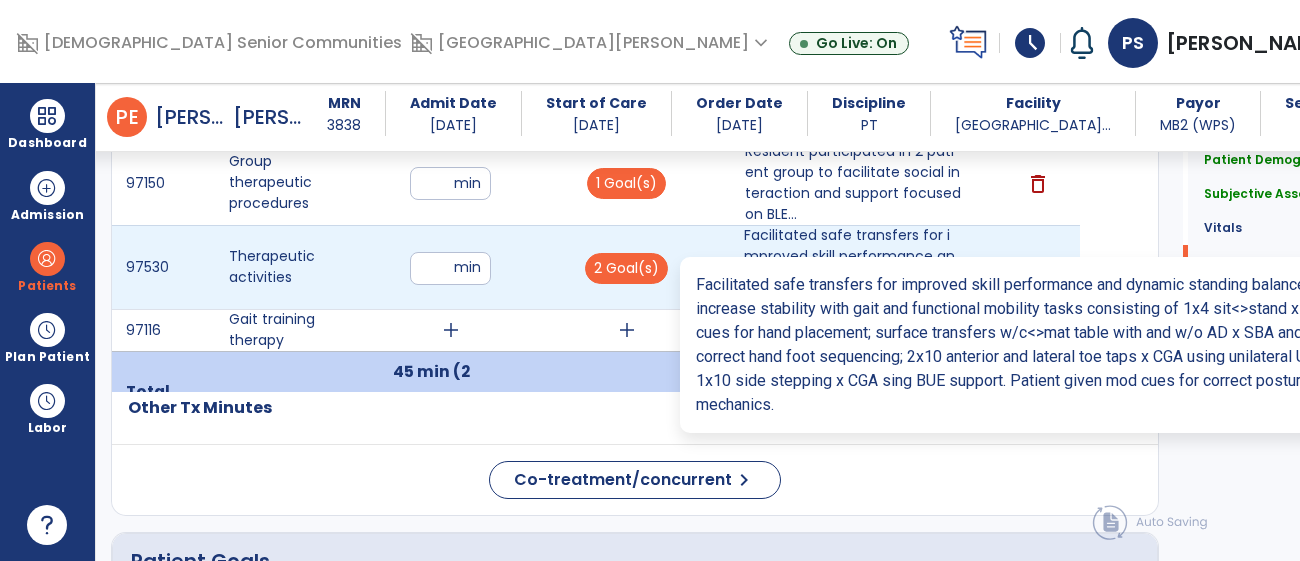 click on "Facilitated safe transfers for improved skill performance and dynamic standing balance at // bars to..." at bounding box center [853, 267] 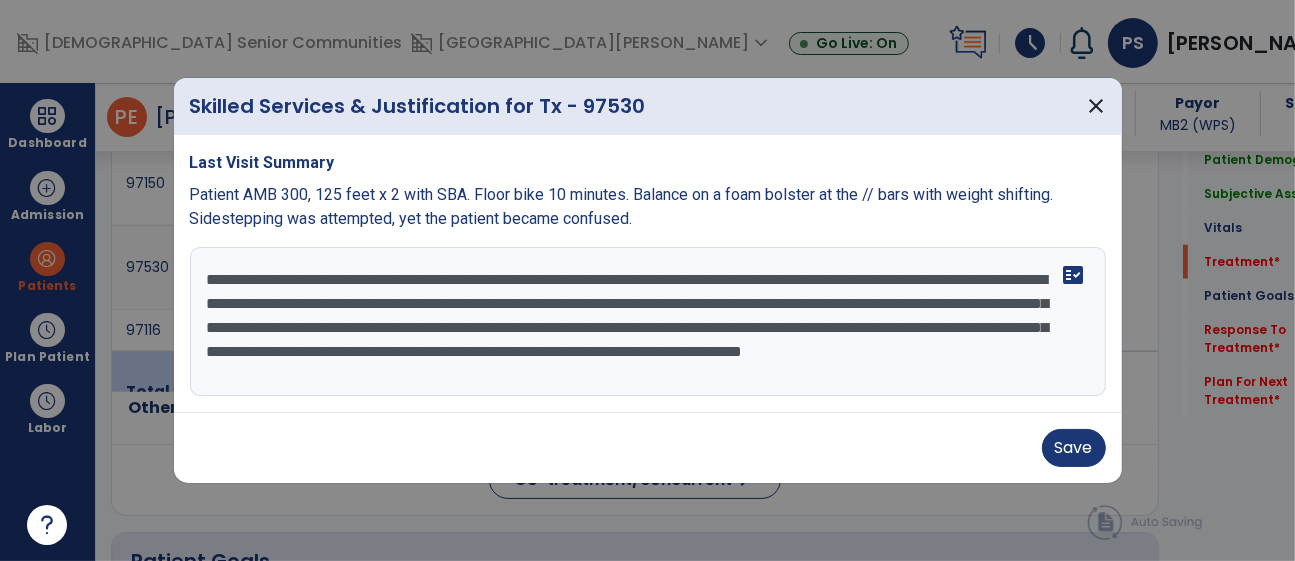 scroll, scrollTop: 1255, scrollLeft: 0, axis: vertical 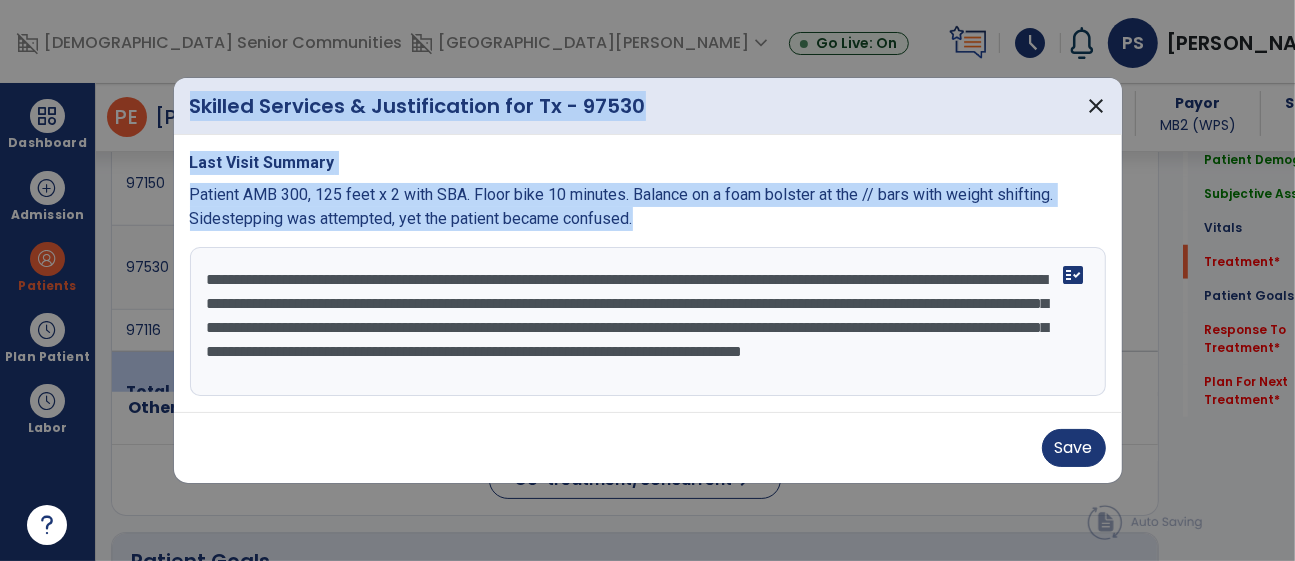 click on "Save" at bounding box center [648, 447] 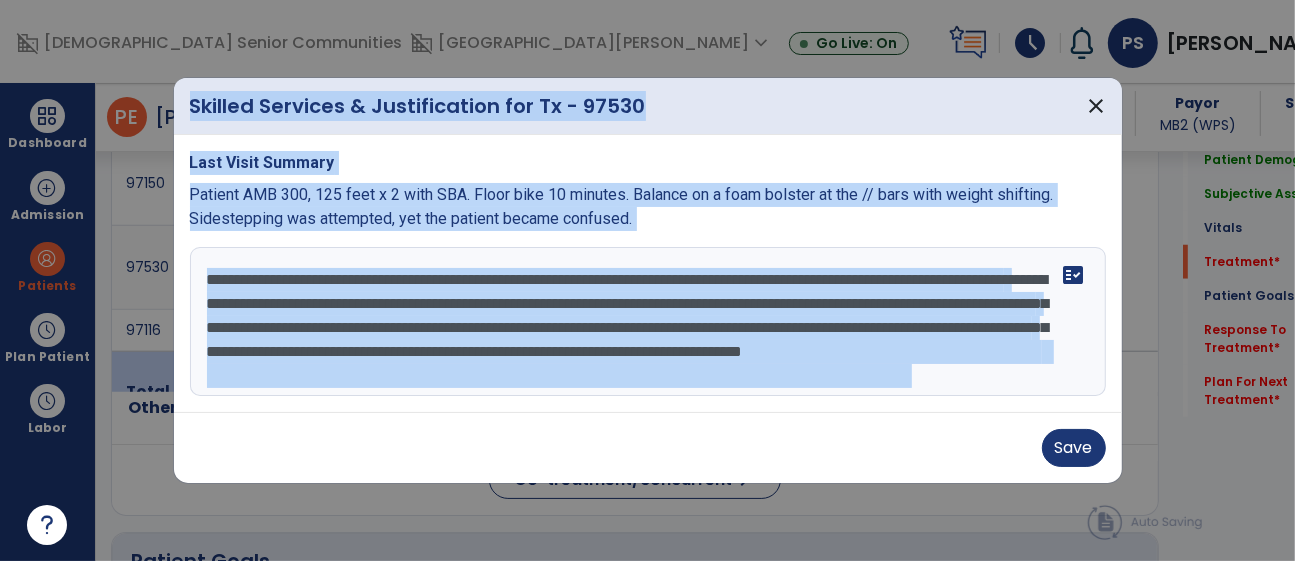 click on "Last Visit Summary Patient AMB  300, 125 feet x 2 with SBA. Floor bike 10 minutes. Balance on a foam bolster at the // bars with weight shifting. Sidestepping was attempted, yet the patient became confused.  Facilitated safe transfers for improved skill performance and dynamic standing balance at // bars to increase stability with gait and functional mobility tasks consisting of 1x4 sit<>stand x minA@10% and  cues for hand placement; surface transfers w/c<>mat table with and w/o AD x SBA and cues for correct hand foot sequencing; 2x10 anterior and lateral toe taps x CGA using unilateral UE support and 1x10 side stepping  x CGA sing BUE support. Patient given mod cues for correct posture and body mechanics.    fact_check" at bounding box center [648, 274] 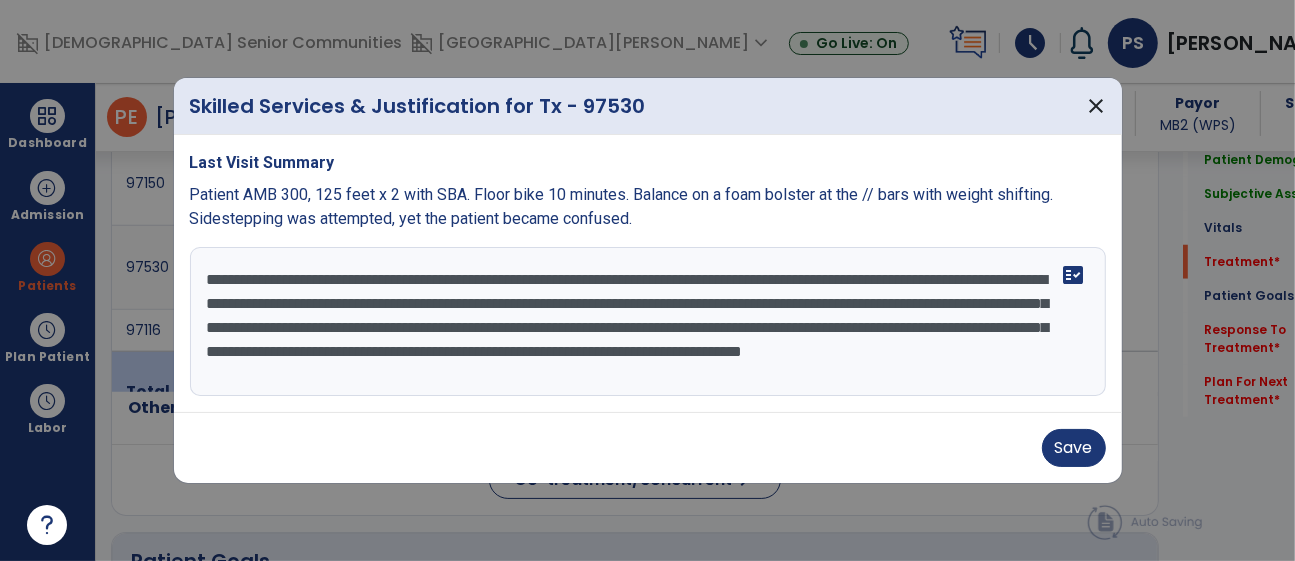 click at bounding box center [647, 280] 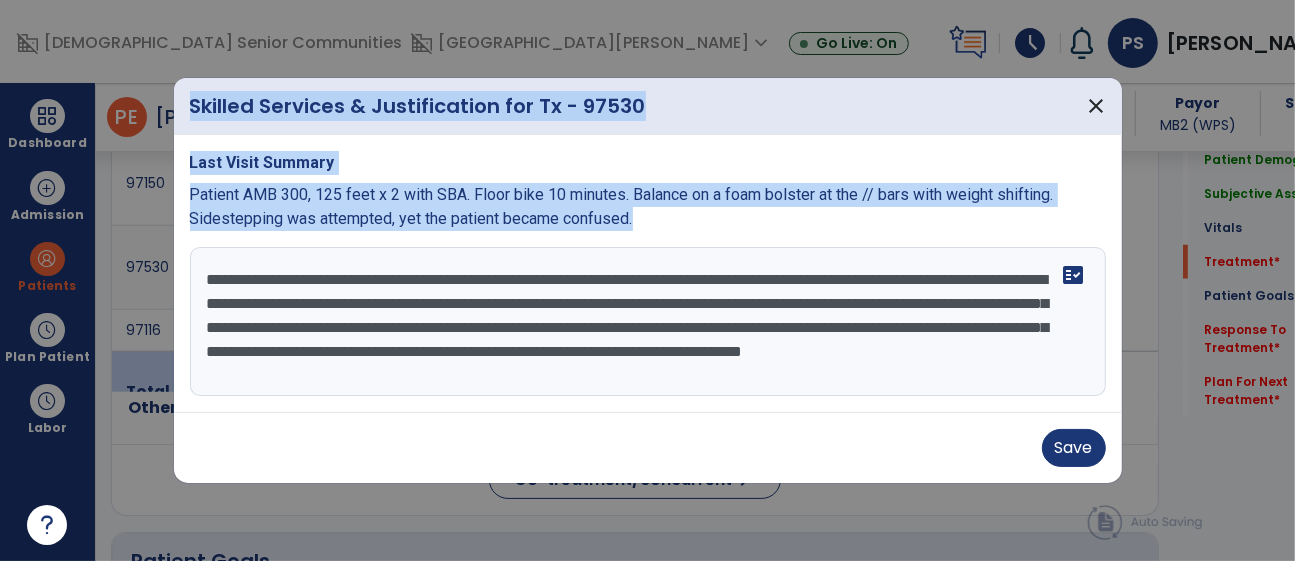 click on "**********" at bounding box center (648, 322) 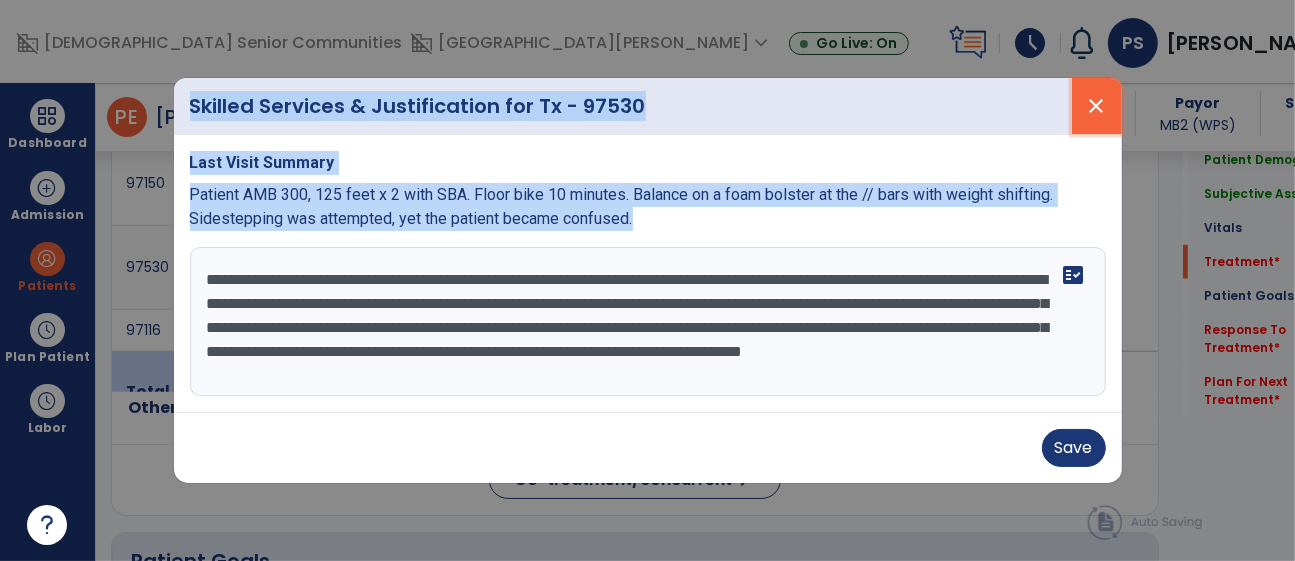 click on "close" at bounding box center (1097, 106) 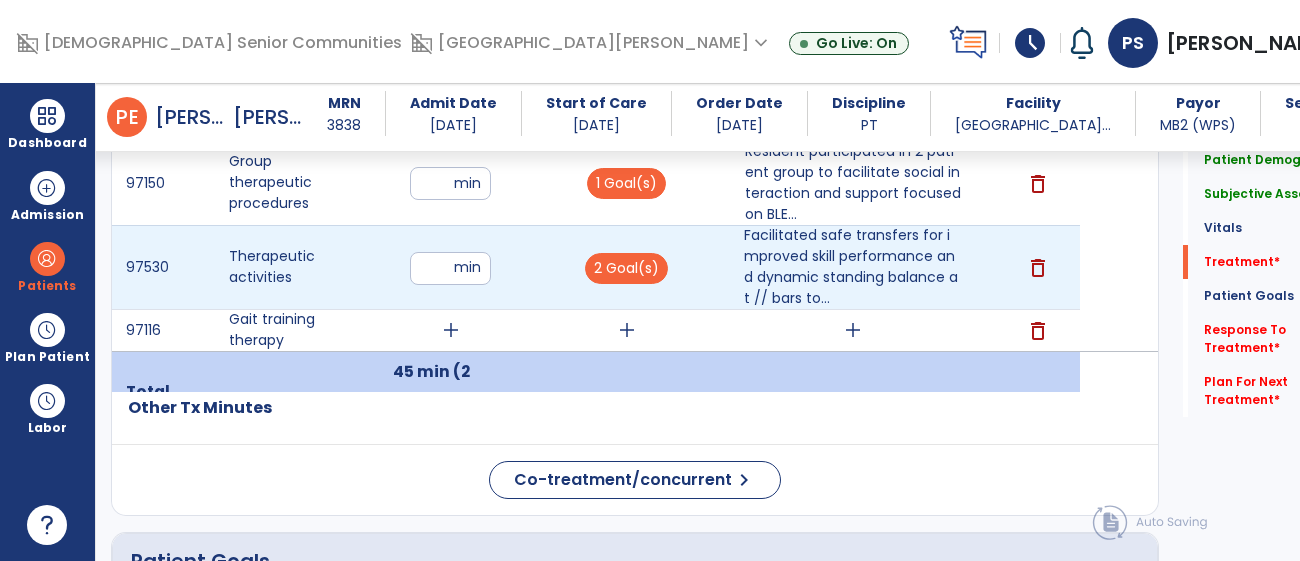 click on "Facilitated safe transfers for improved skill performance and dynamic standing balance at // bars to..." at bounding box center [853, 267] 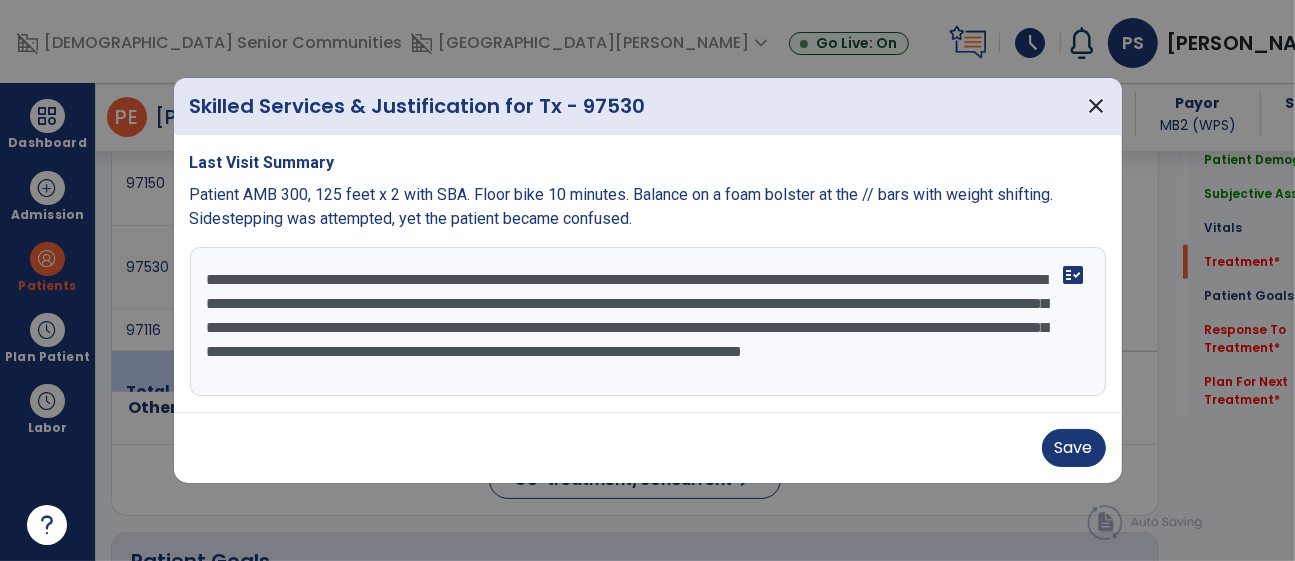 scroll, scrollTop: 1255, scrollLeft: 0, axis: vertical 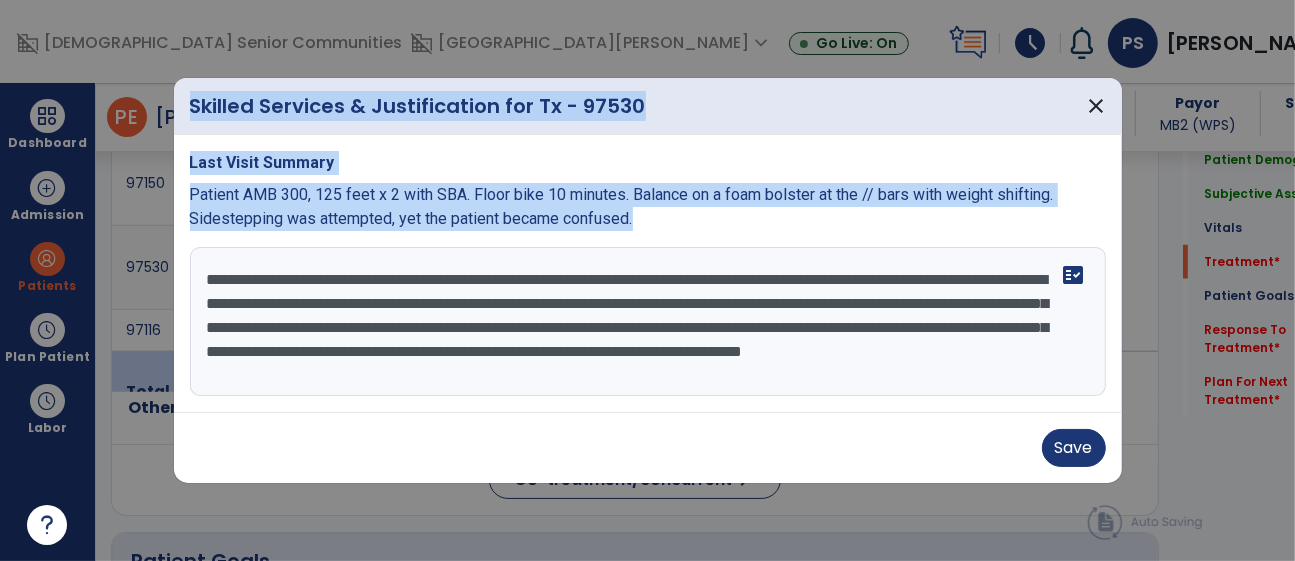 click on "**********" at bounding box center [648, 322] 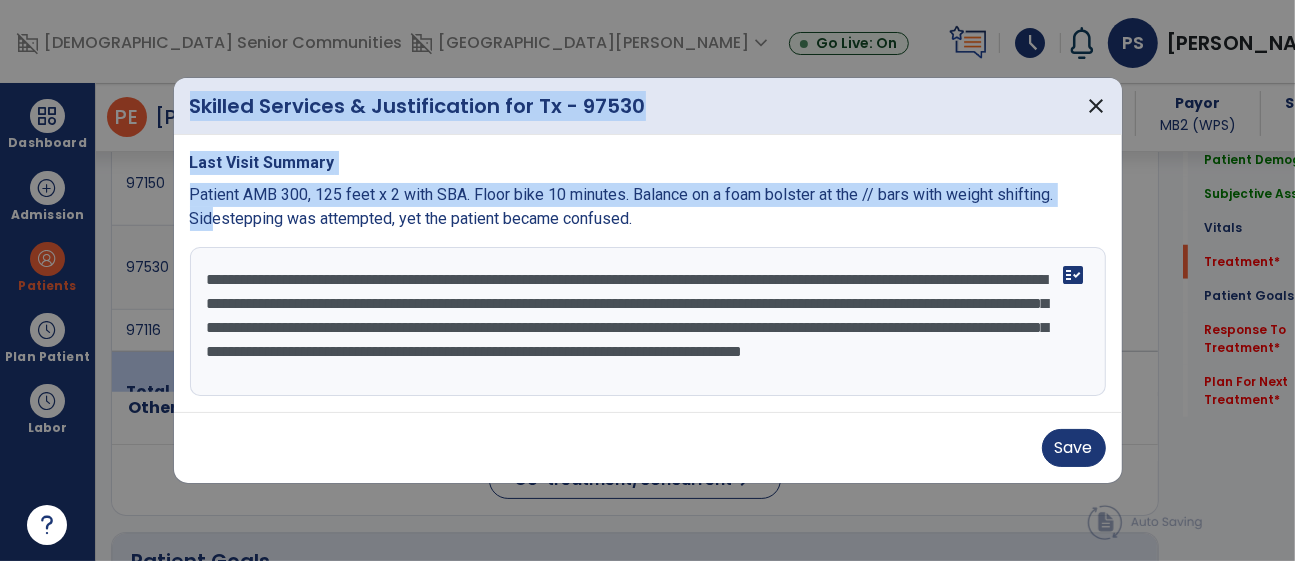 click on "**********" at bounding box center (648, 322) 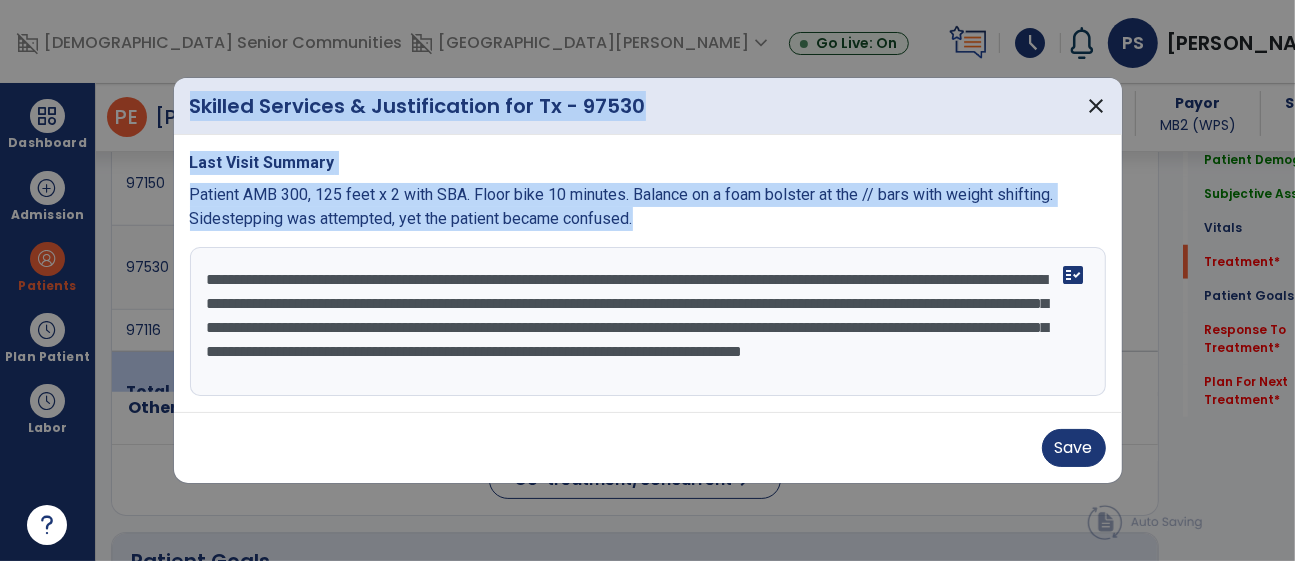 click on "**********" at bounding box center (648, 322) 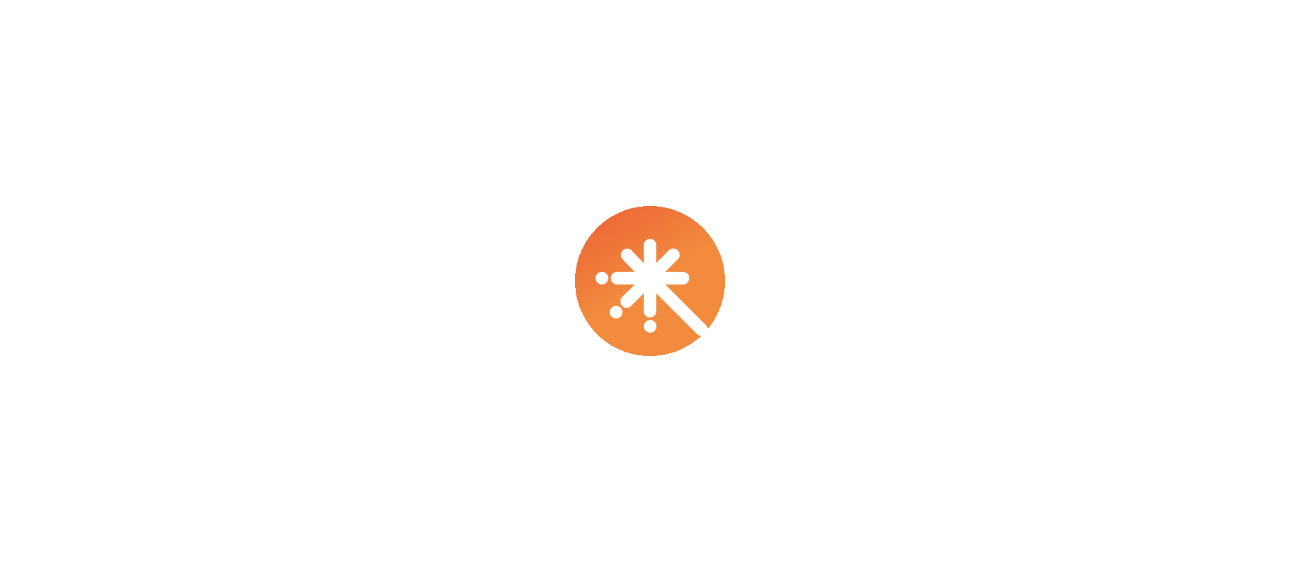 scroll, scrollTop: 0, scrollLeft: 0, axis: both 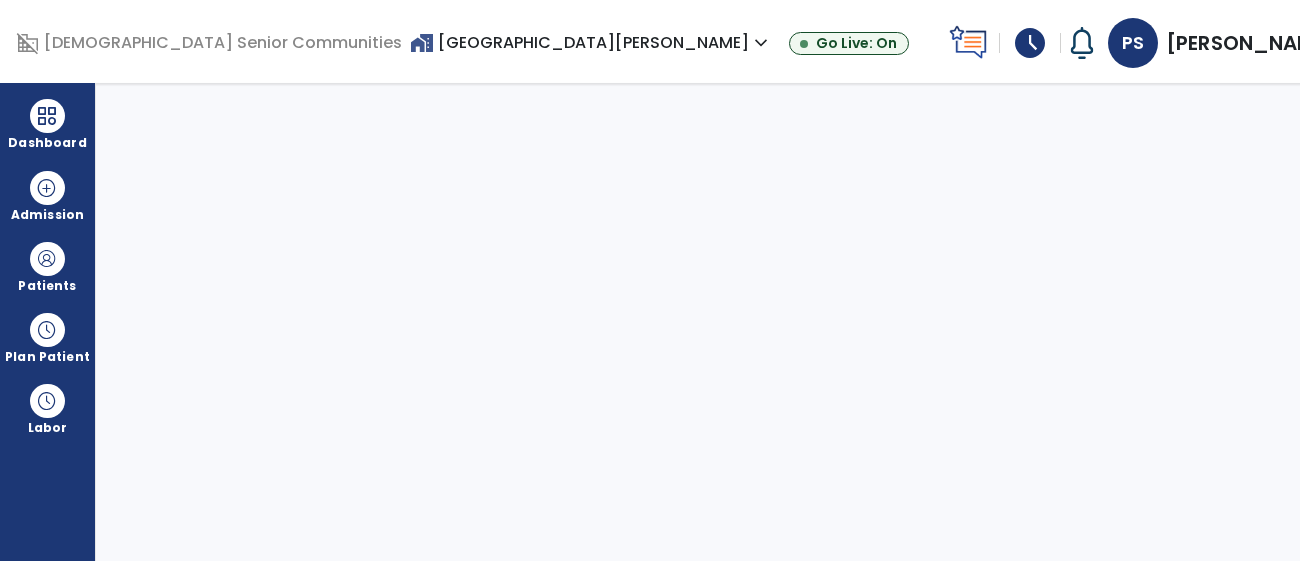 select on "****" 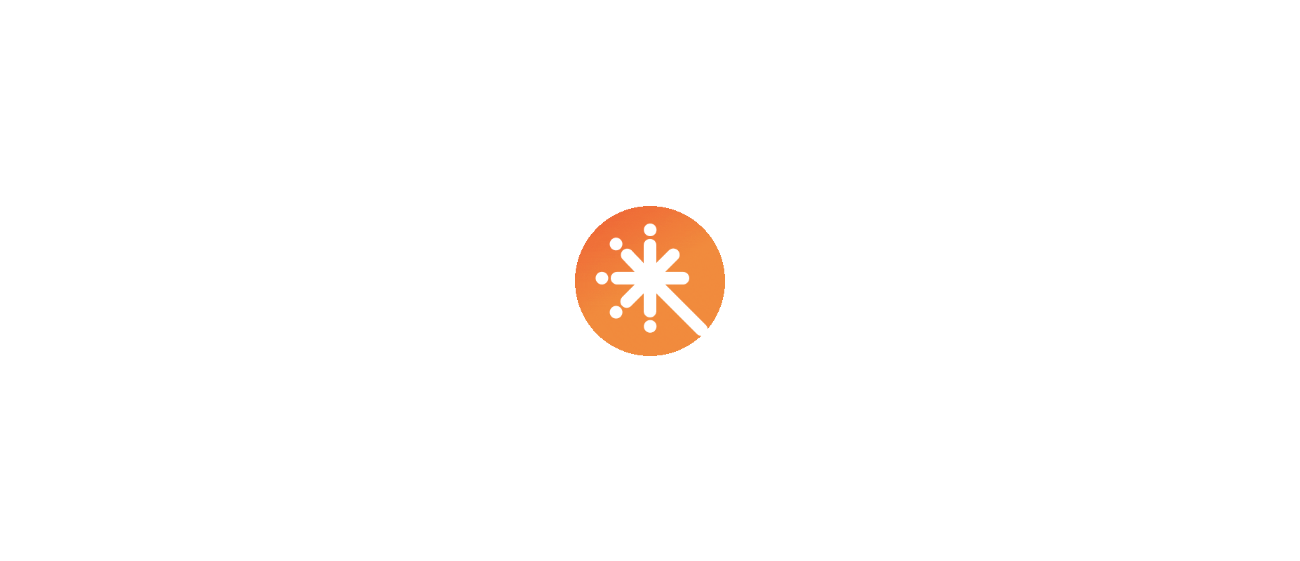 scroll, scrollTop: 0, scrollLeft: 0, axis: both 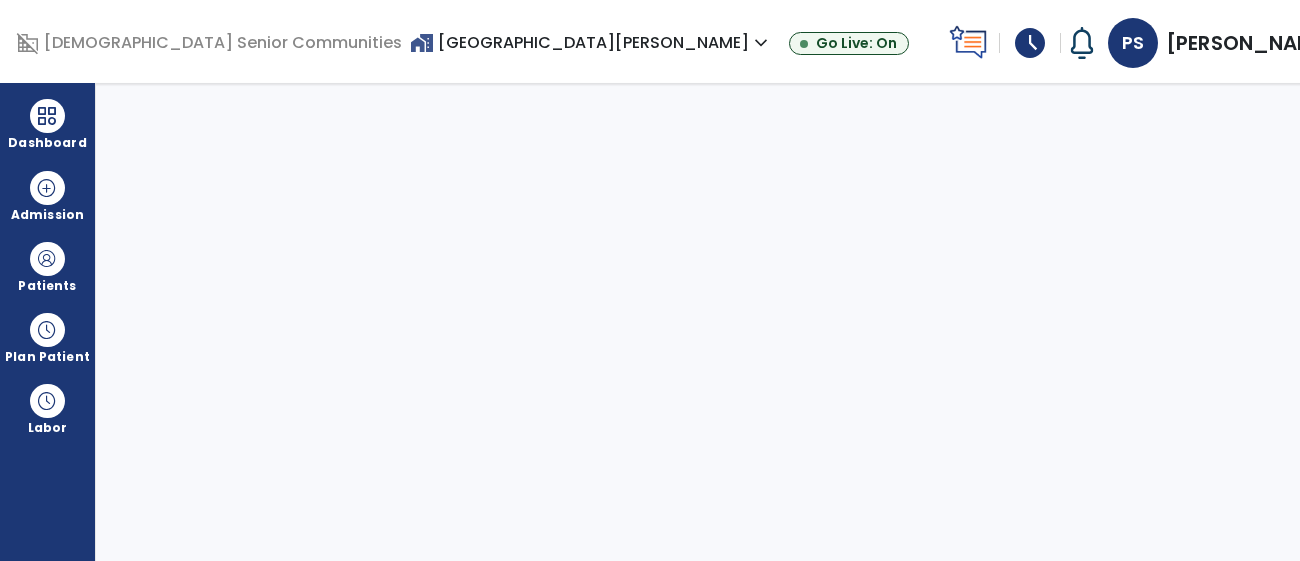 select on "****" 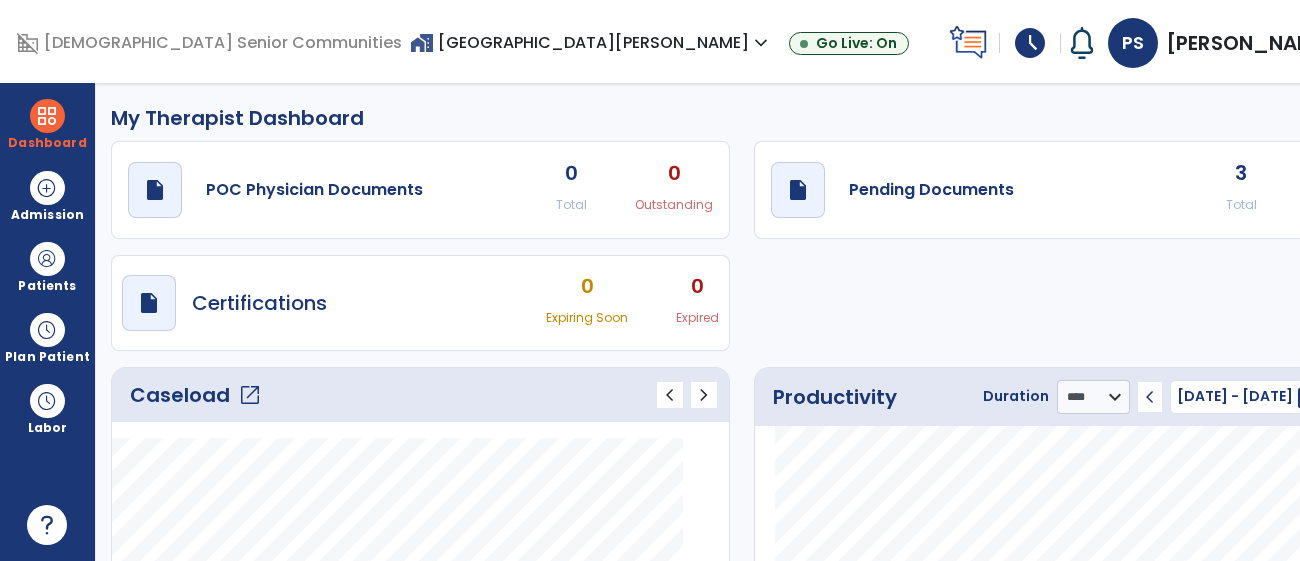 click on "Caseload   open_in_new" 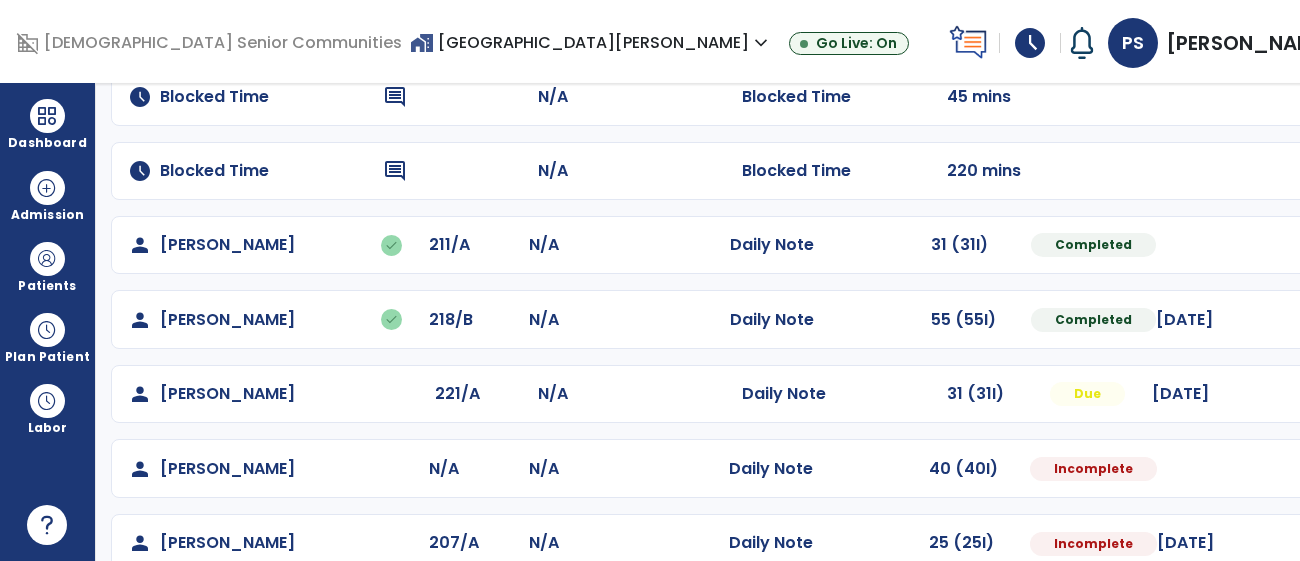 scroll, scrollTop: 249, scrollLeft: 0, axis: vertical 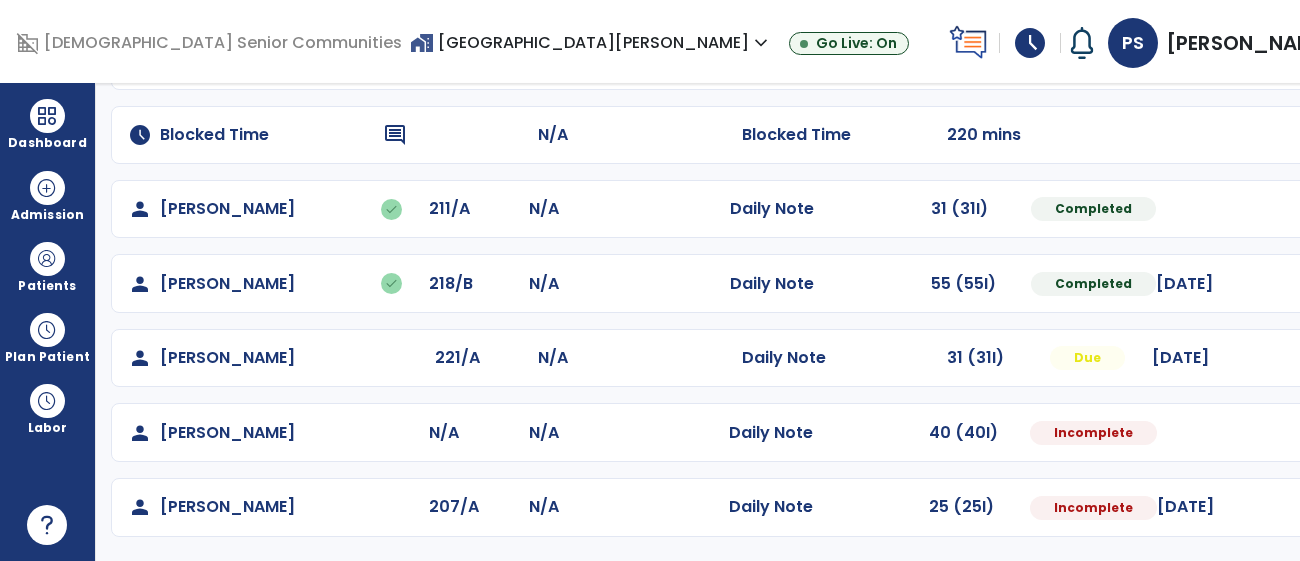 click at bounding box center (1315, 209) 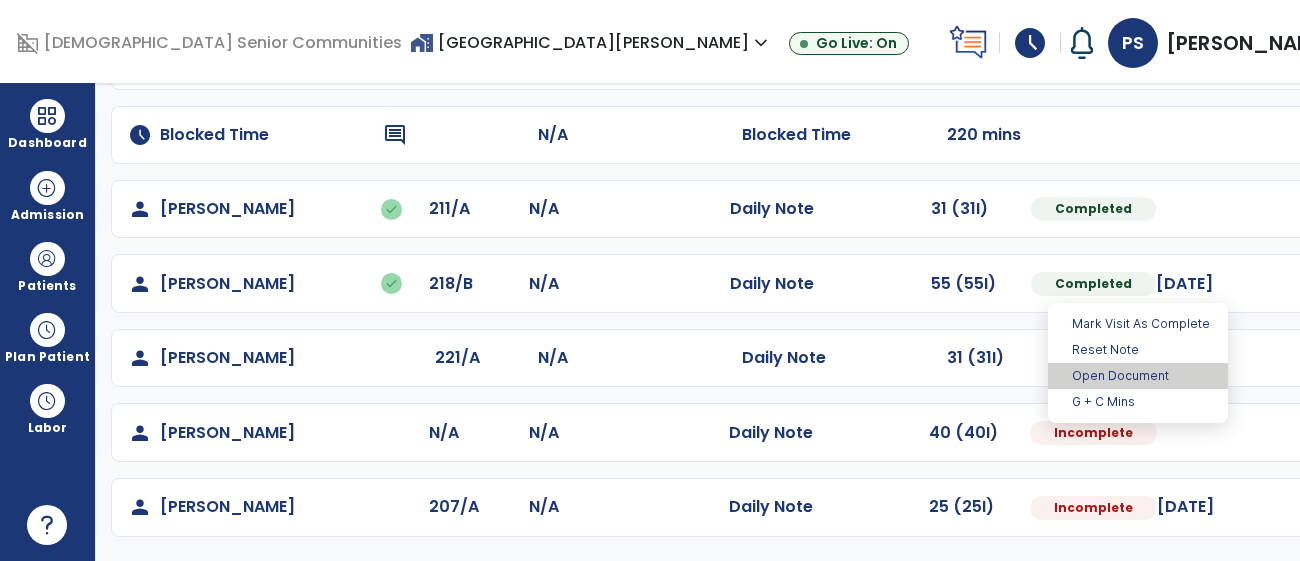 click on "Open Document" at bounding box center [1138, 376] 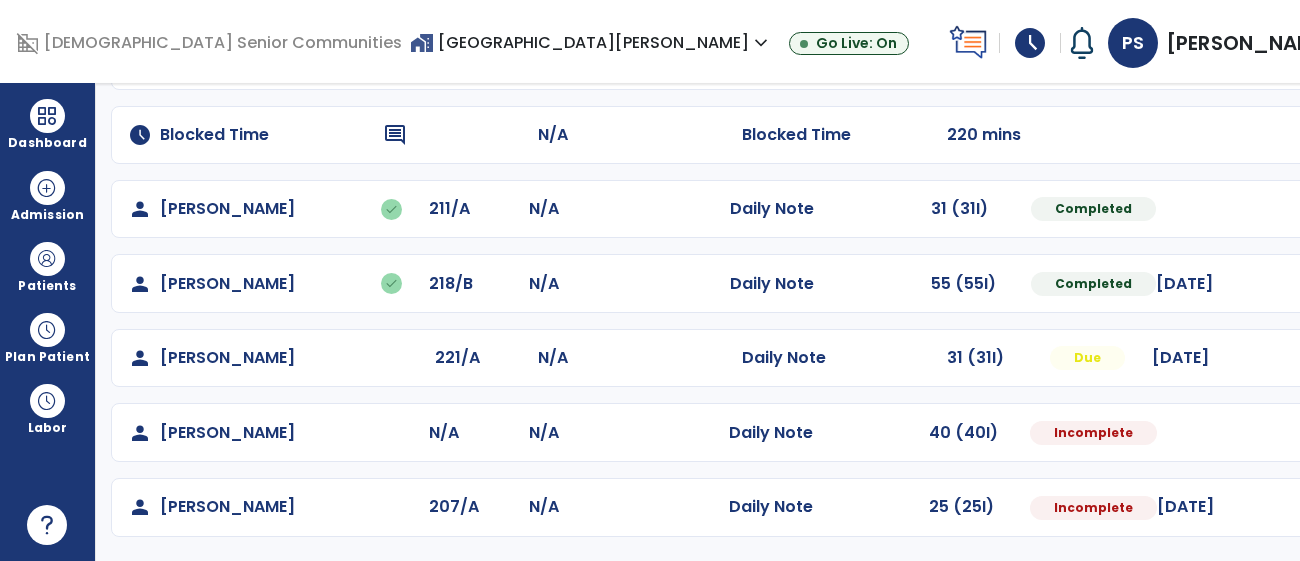 select on "*" 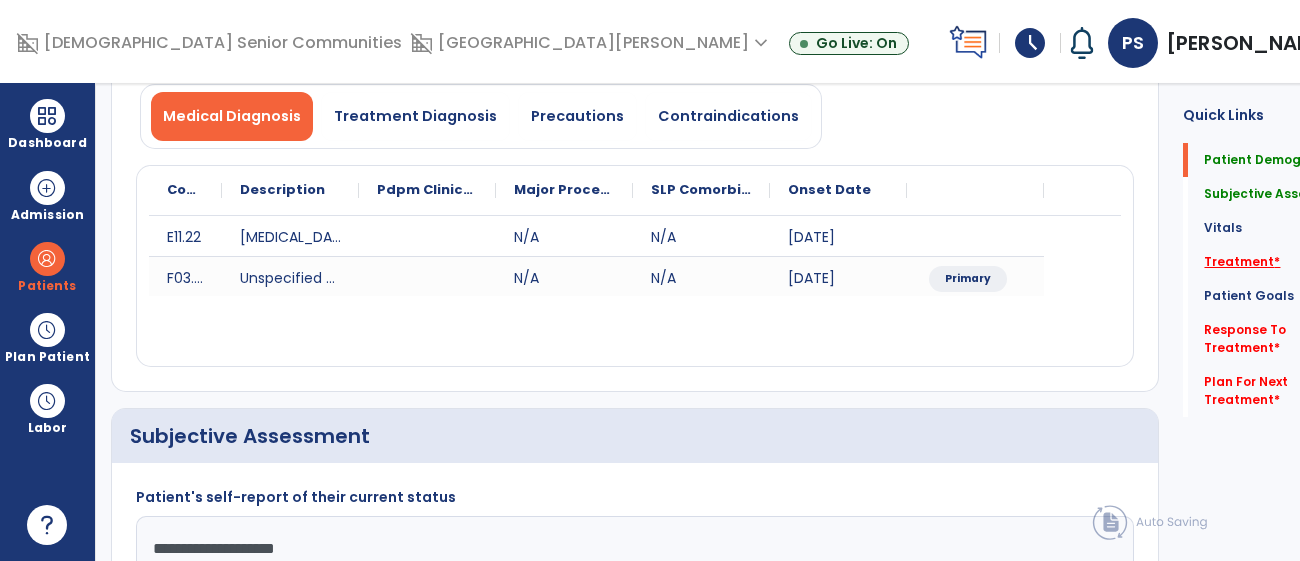 click on "Treatment   *" 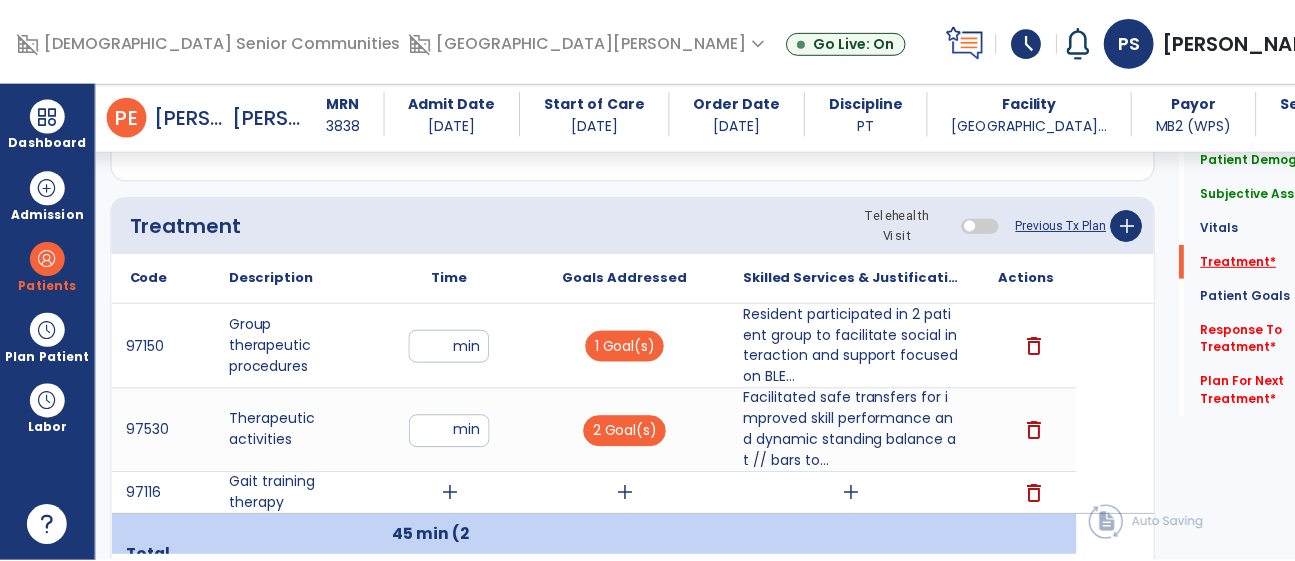 scroll, scrollTop: 1295, scrollLeft: 0, axis: vertical 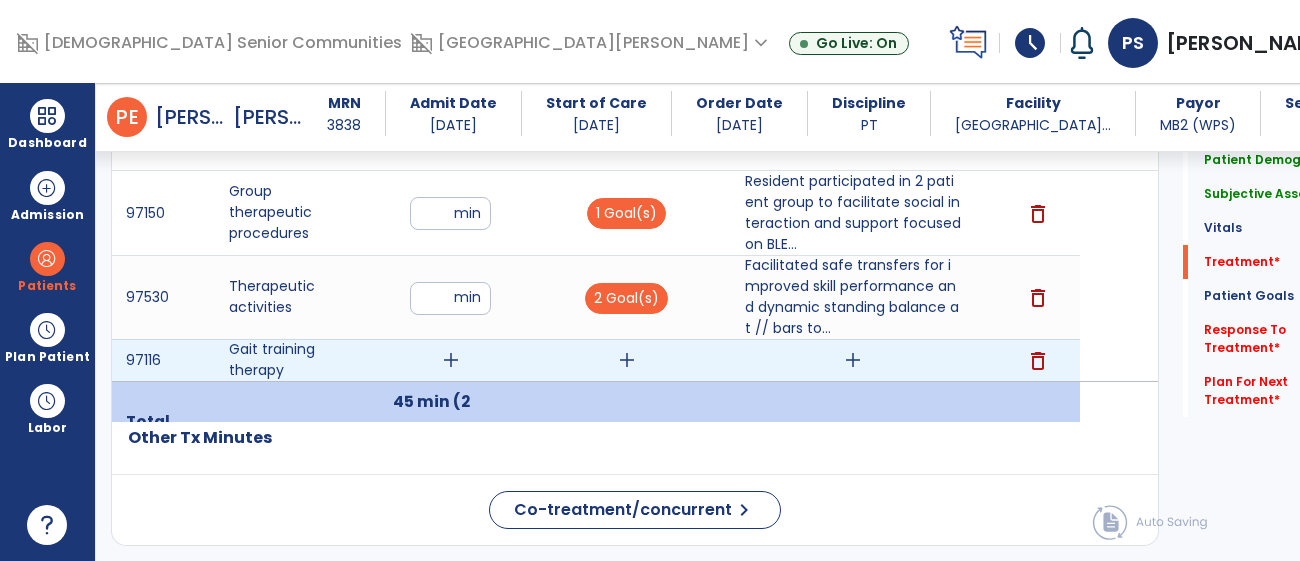 click on "add" at bounding box center (451, 360) 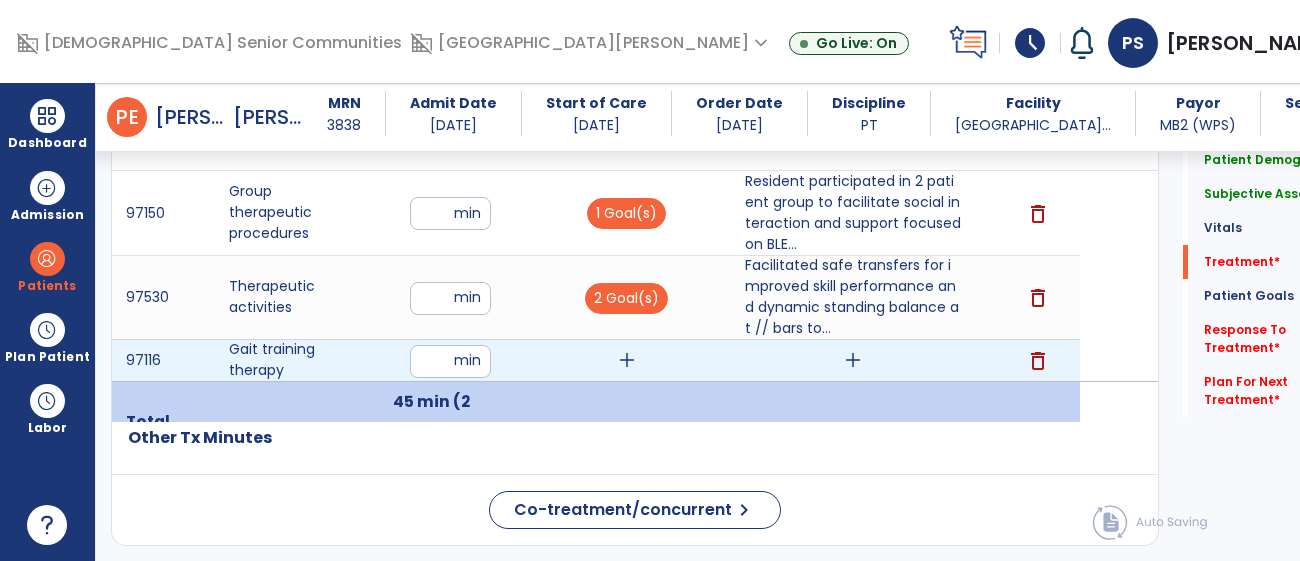 type on "**" 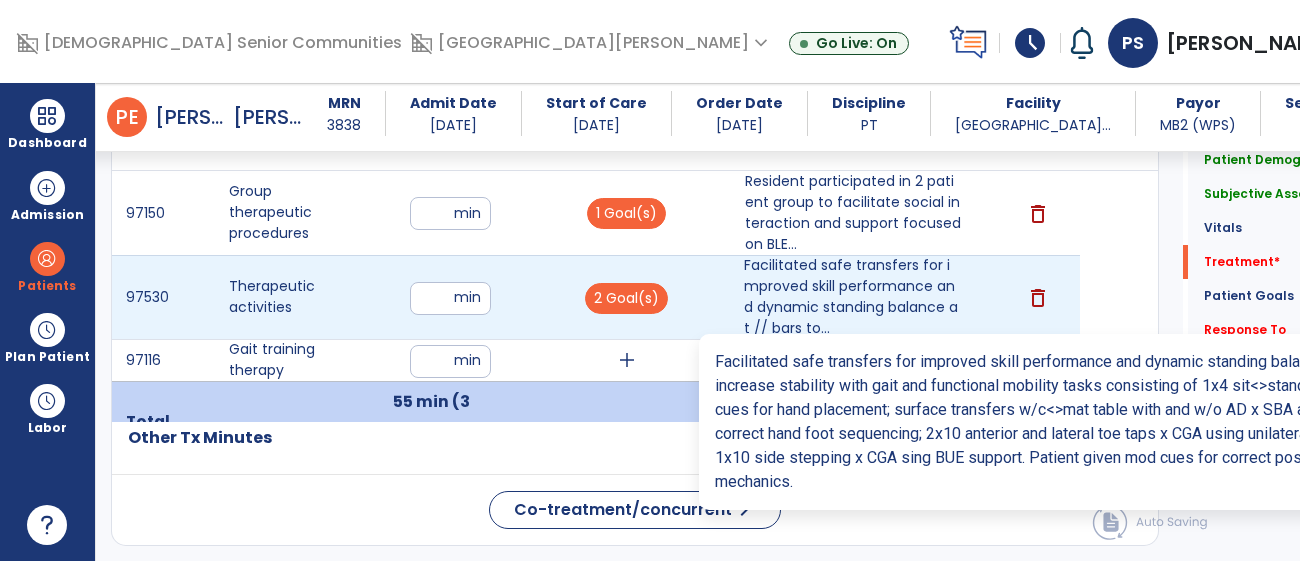 click on "Facilitated safe transfers for improved skill performance and dynamic standing balance at // bars to..." at bounding box center (853, 297) 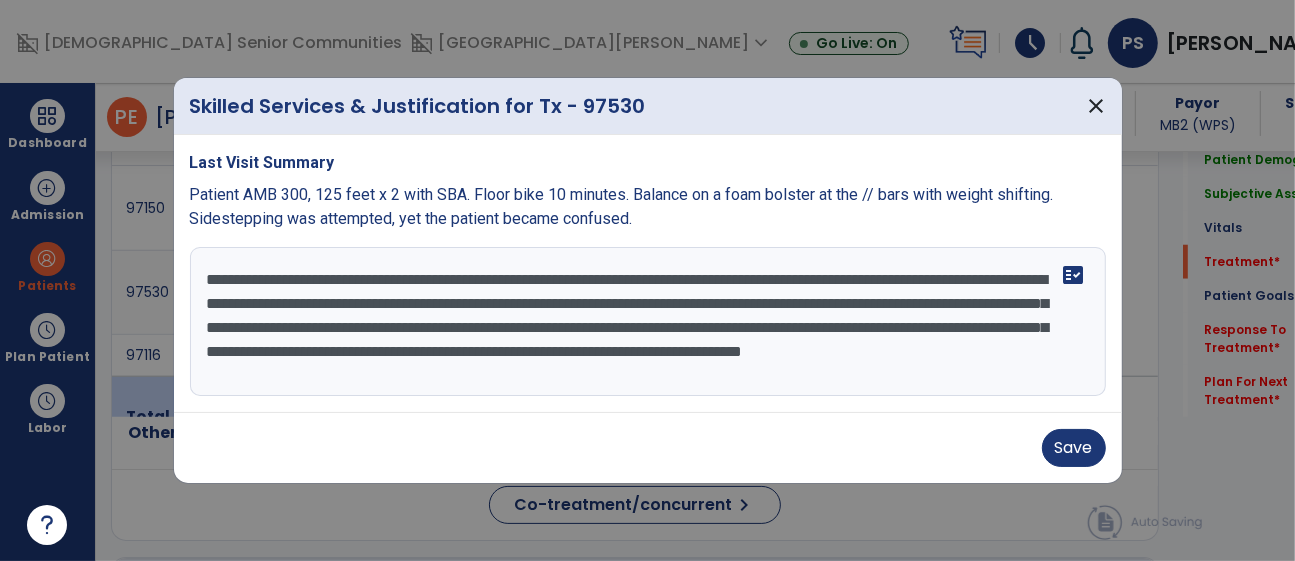 scroll, scrollTop: 1295, scrollLeft: 0, axis: vertical 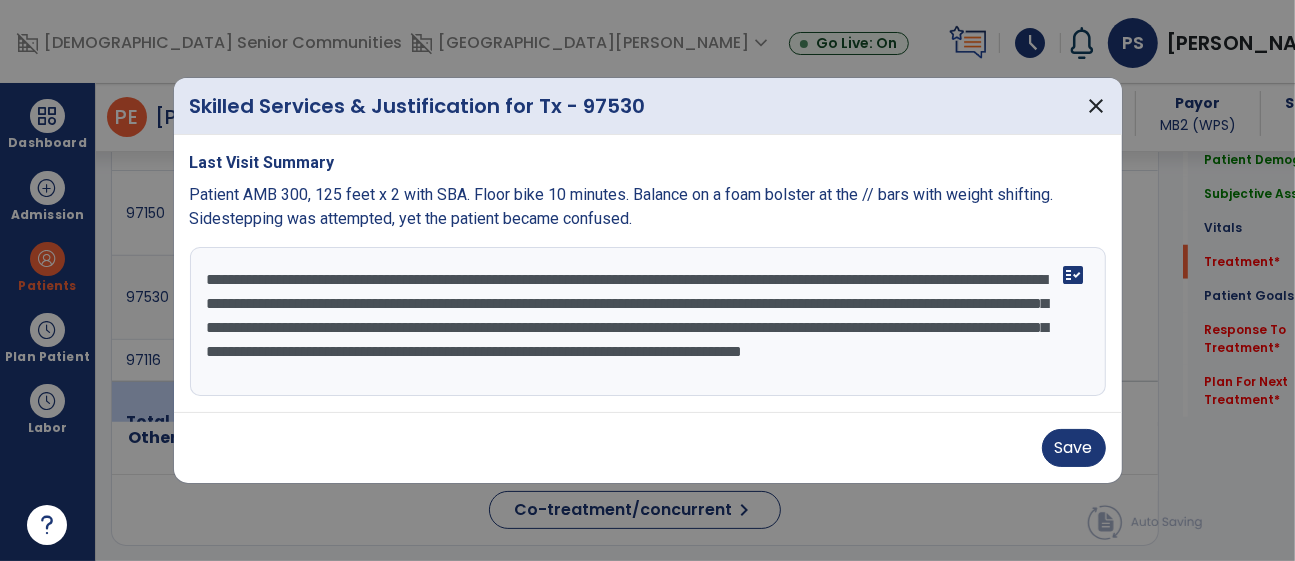 click on "**********" at bounding box center [648, 322] 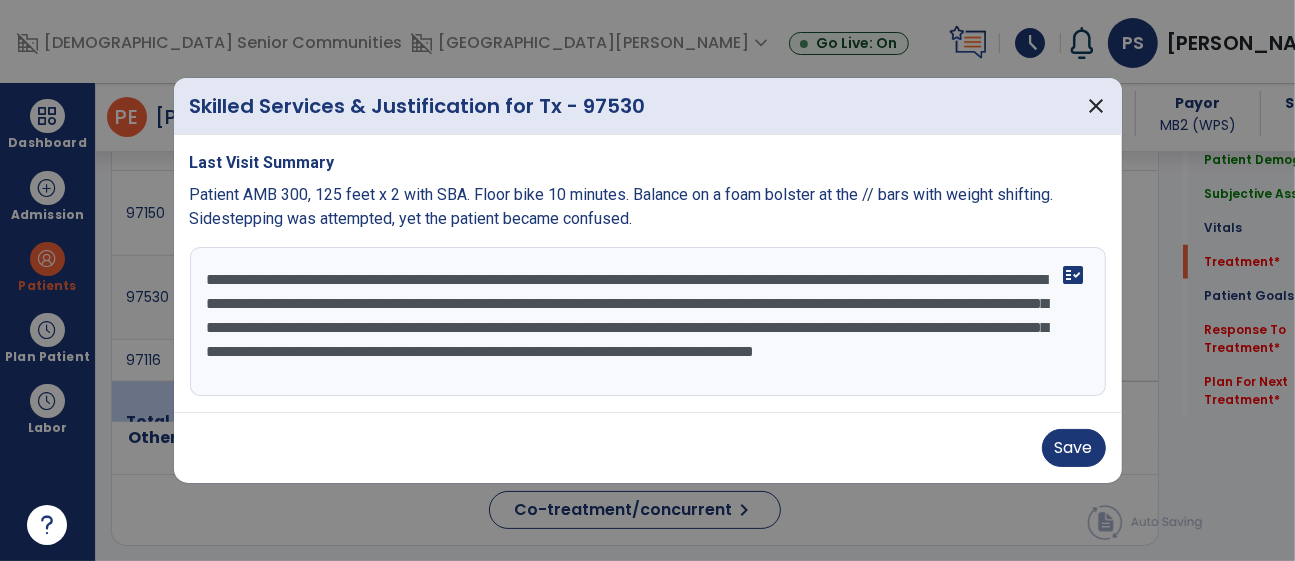 click on "**********" at bounding box center [648, 322] 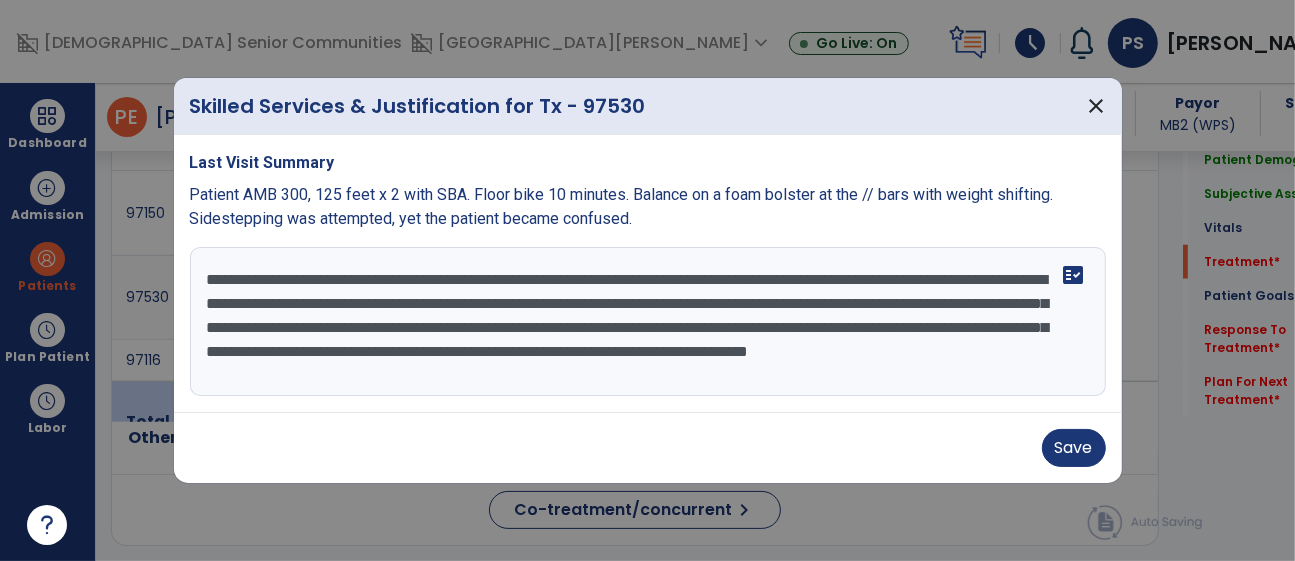 click on "**********" at bounding box center [648, 322] 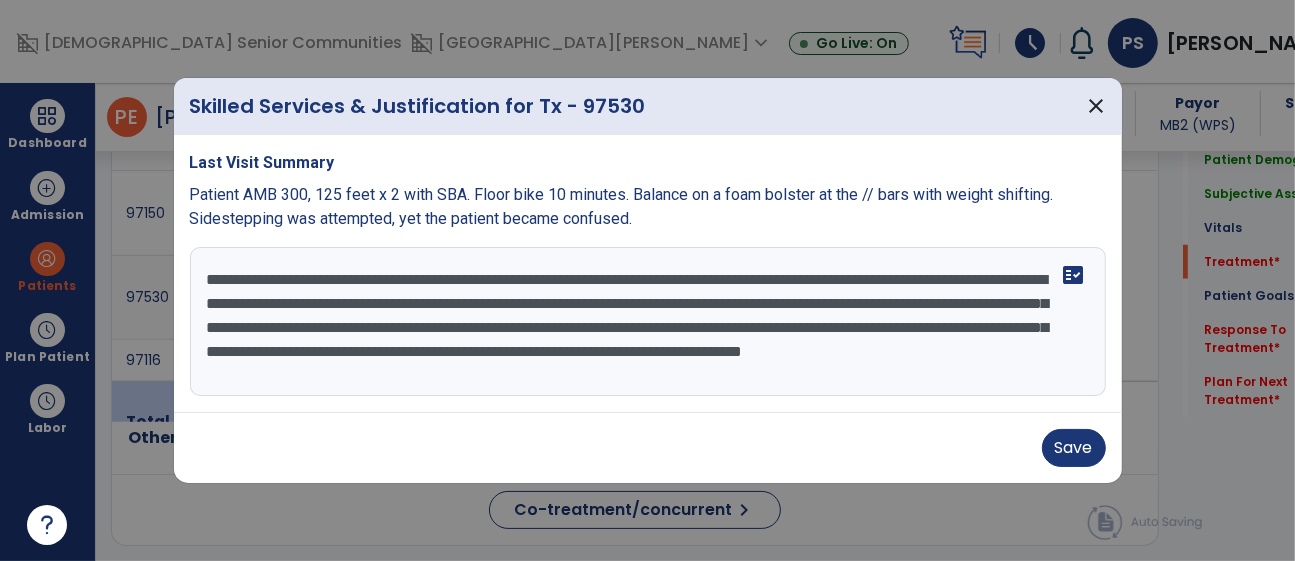 drag, startPoint x: 883, startPoint y: 301, endPoint x: 900, endPoint y: 303, distance: 17.117243 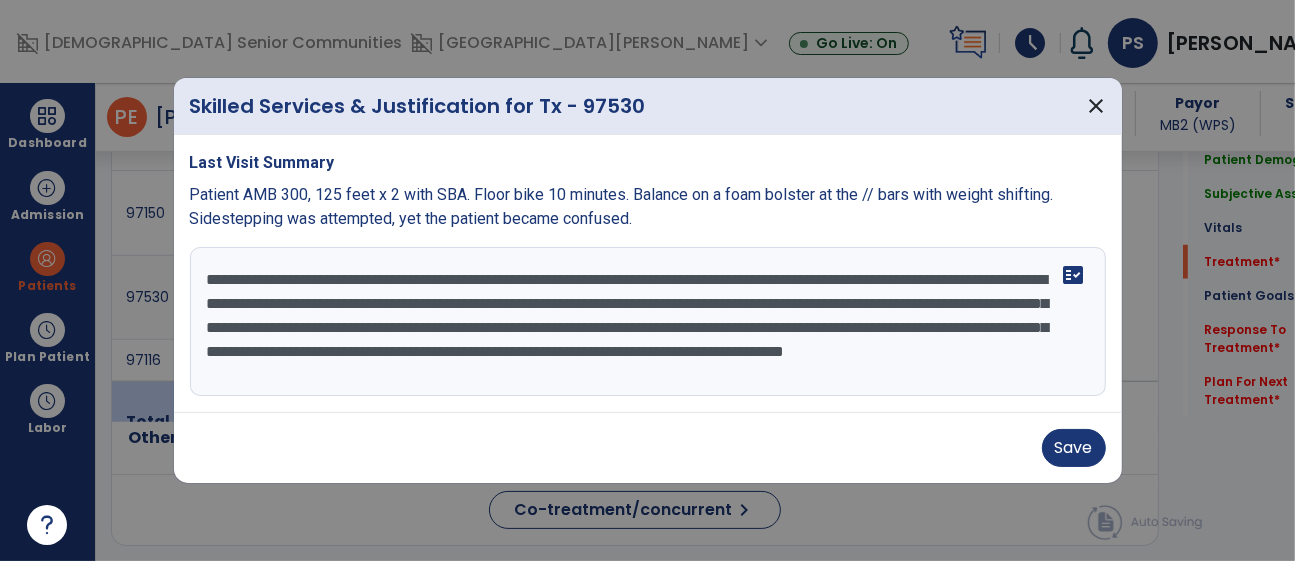 click on "**********" at bounding box center [648, 322] 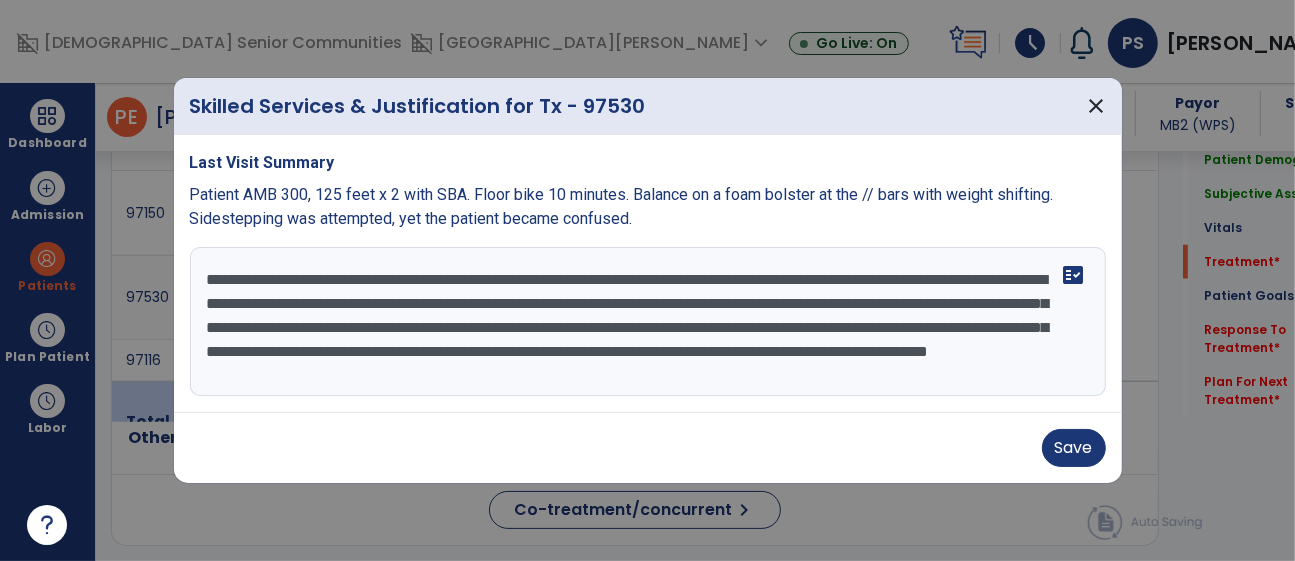 type on "**********" 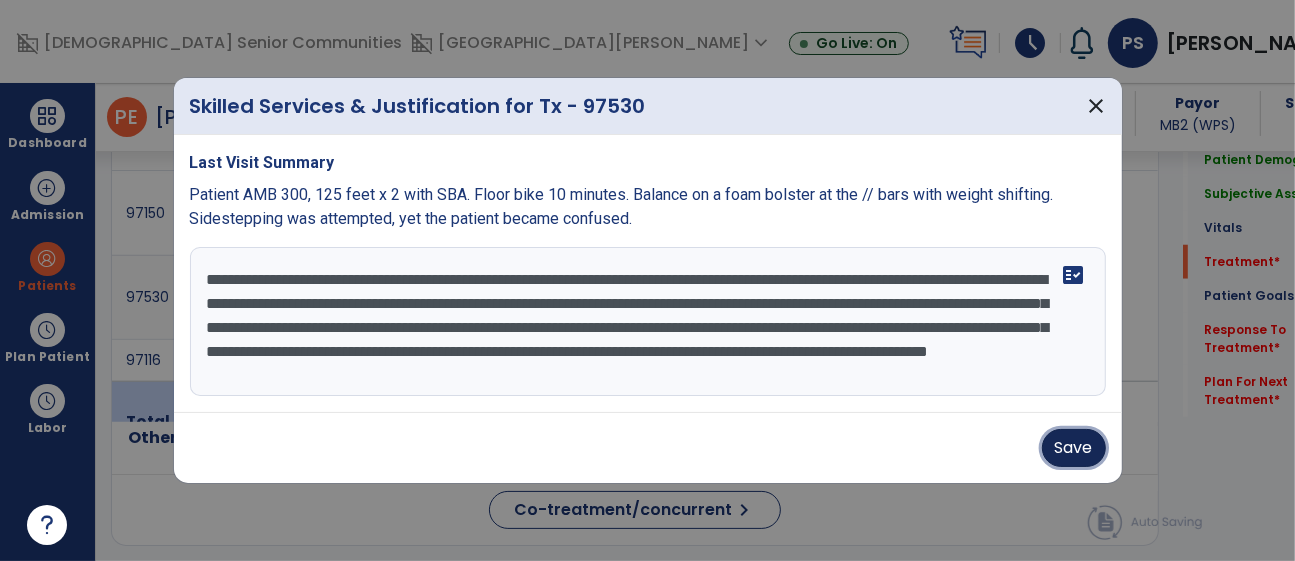 click on "Save" at bounding box center [1074, 448] 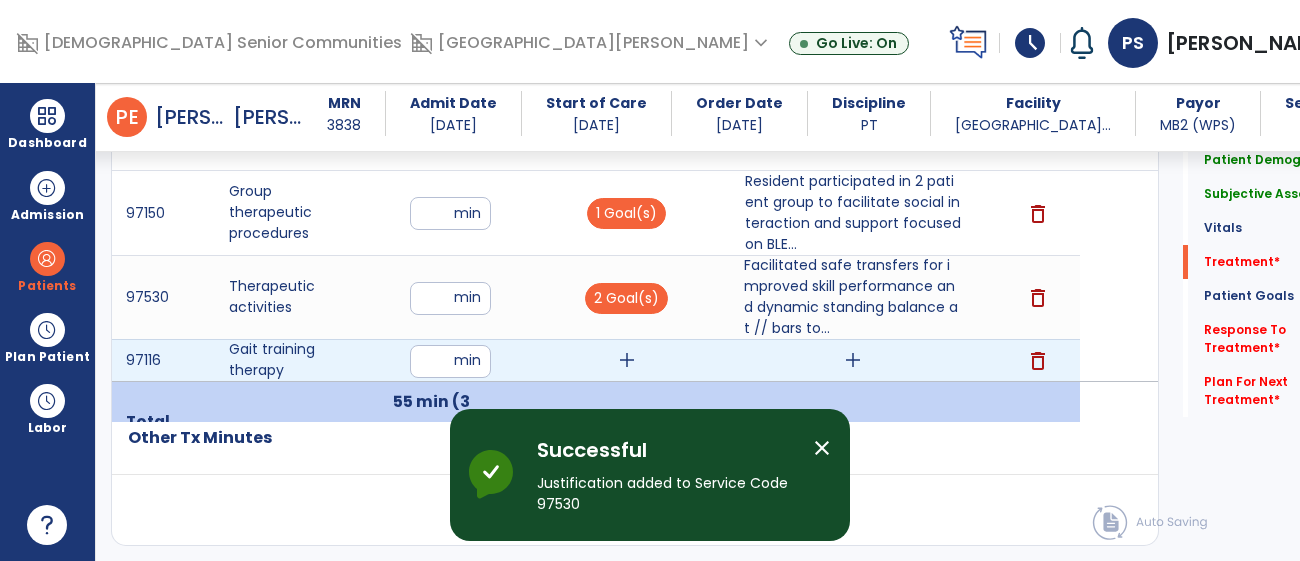 click on "add" at bounding box center (627, 360) 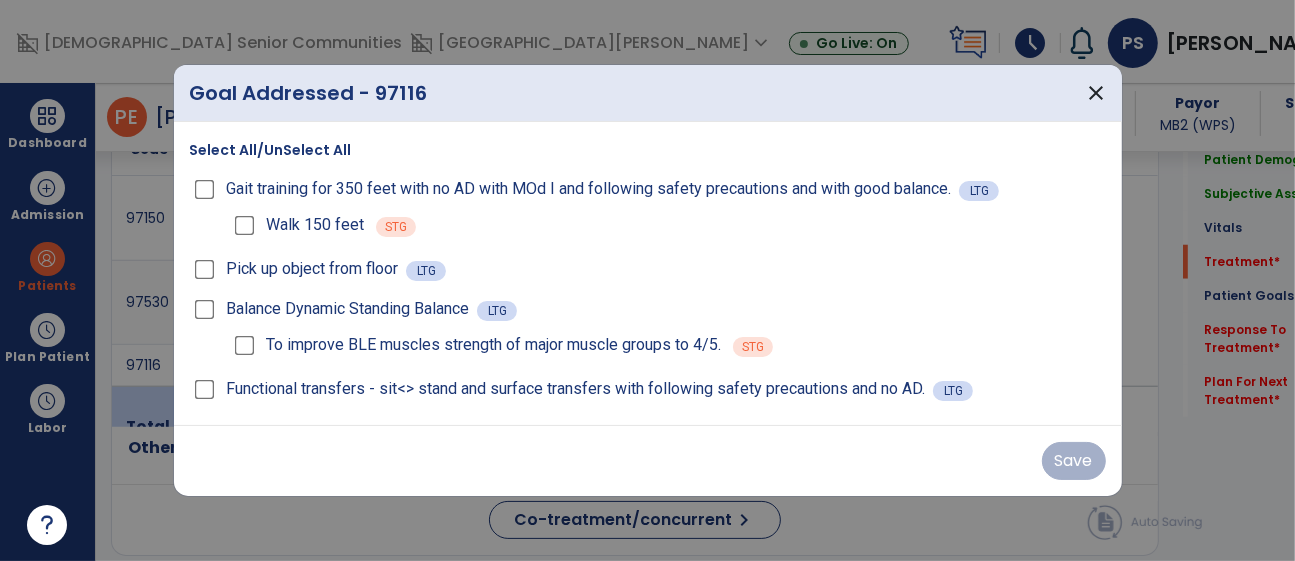 scroll, scrollTop: 1295, scrollLeft: 0, axis: vertical 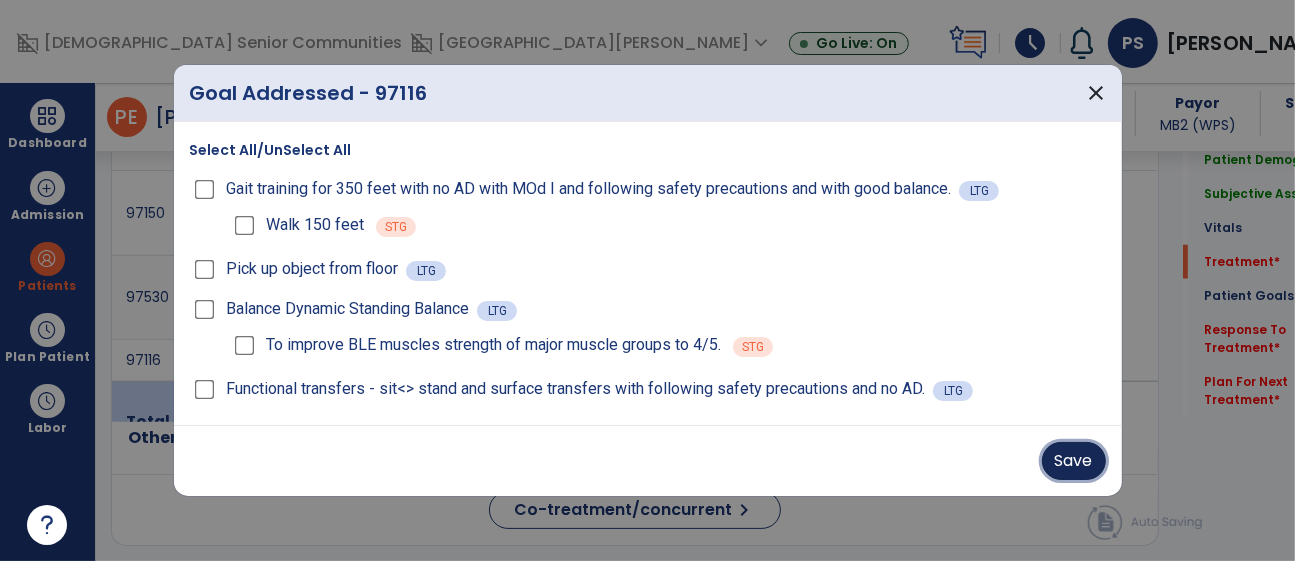 click on "Save" at bounding box center [1074, 461] 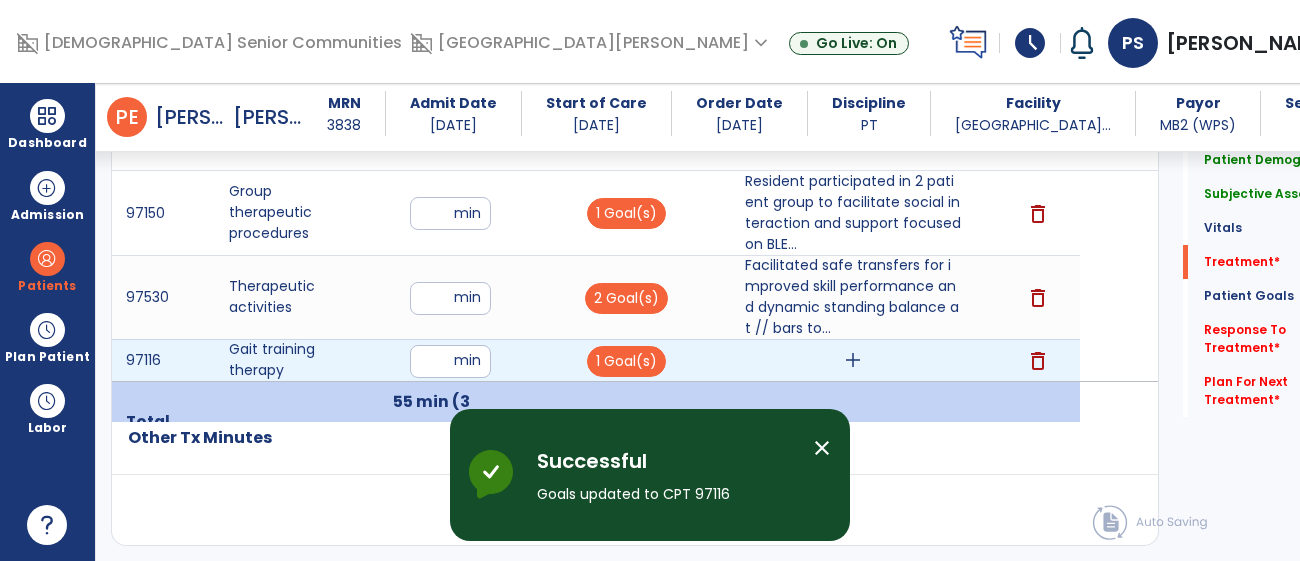 click on "add" at bounding box center [853, 360] 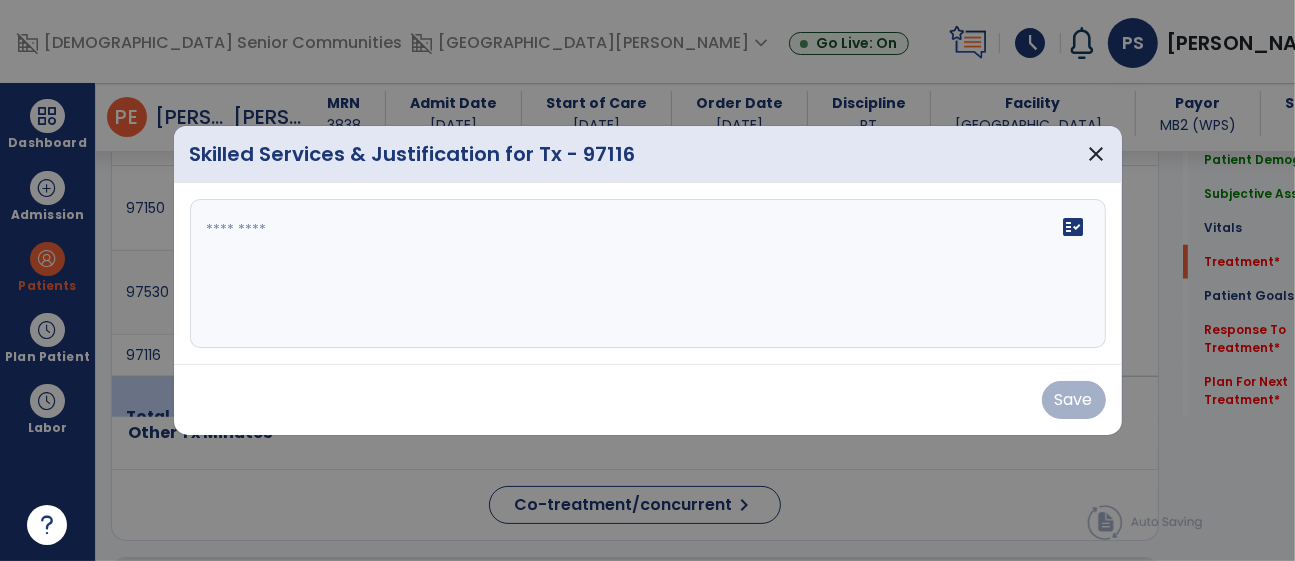 scroll, scrollTop: 1295, scrollLeft: 0, axis: vertical 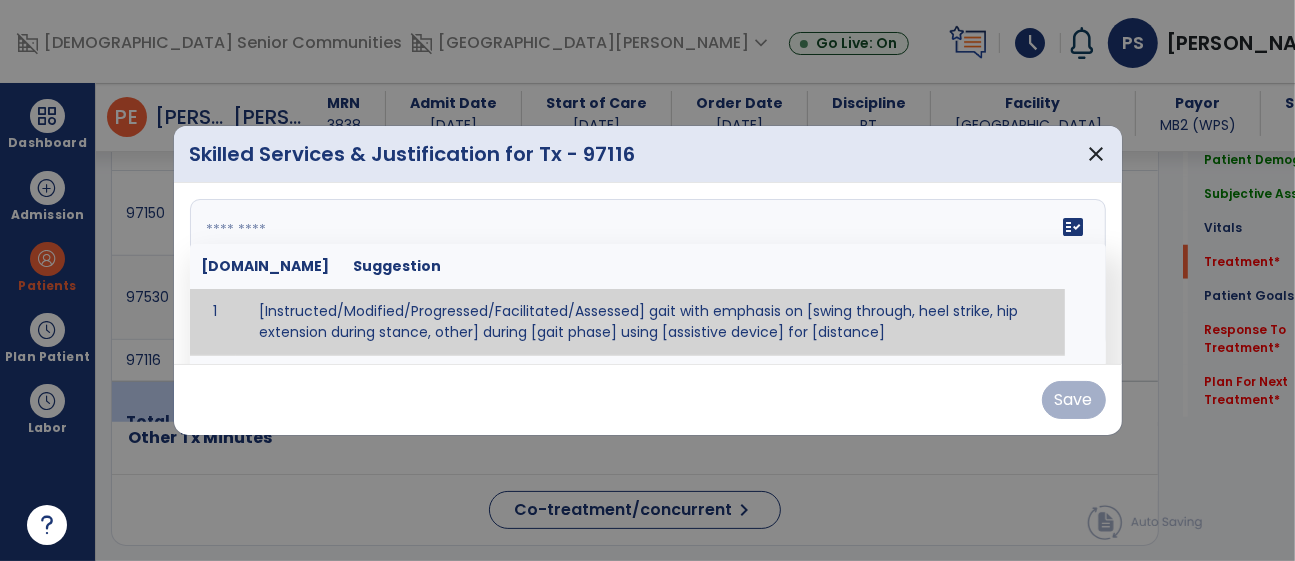 drag, startPoint x: 747, startPoint y: 242, endPoint x: 769, endPoint y: 225, distance: 27.802877 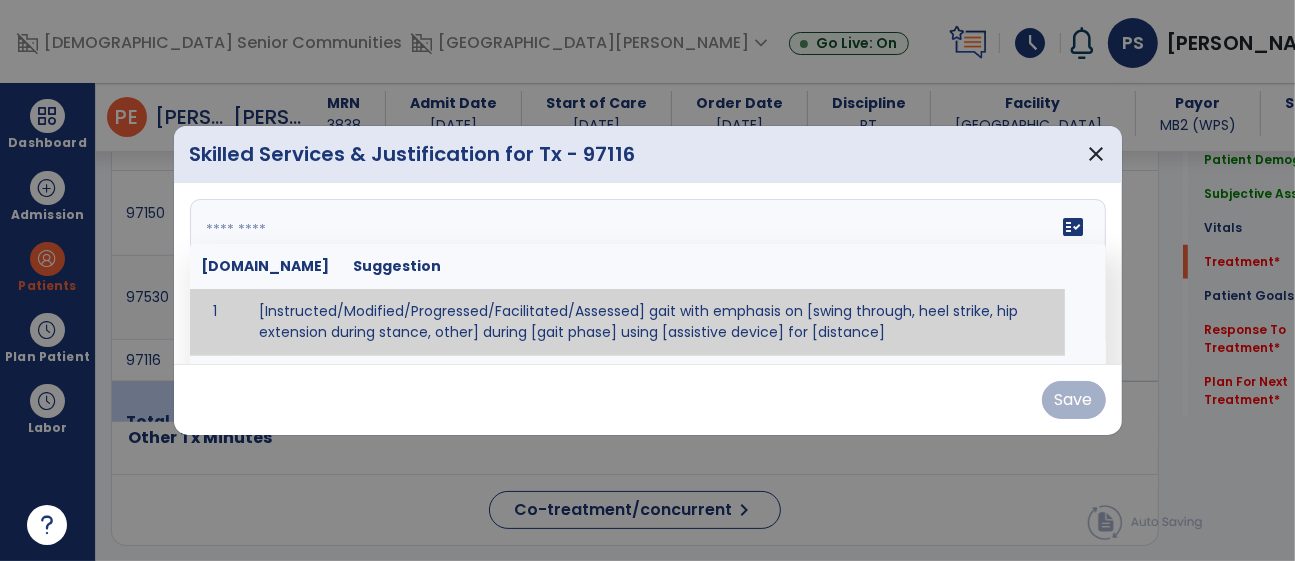 click at bounding box center (645, 274) 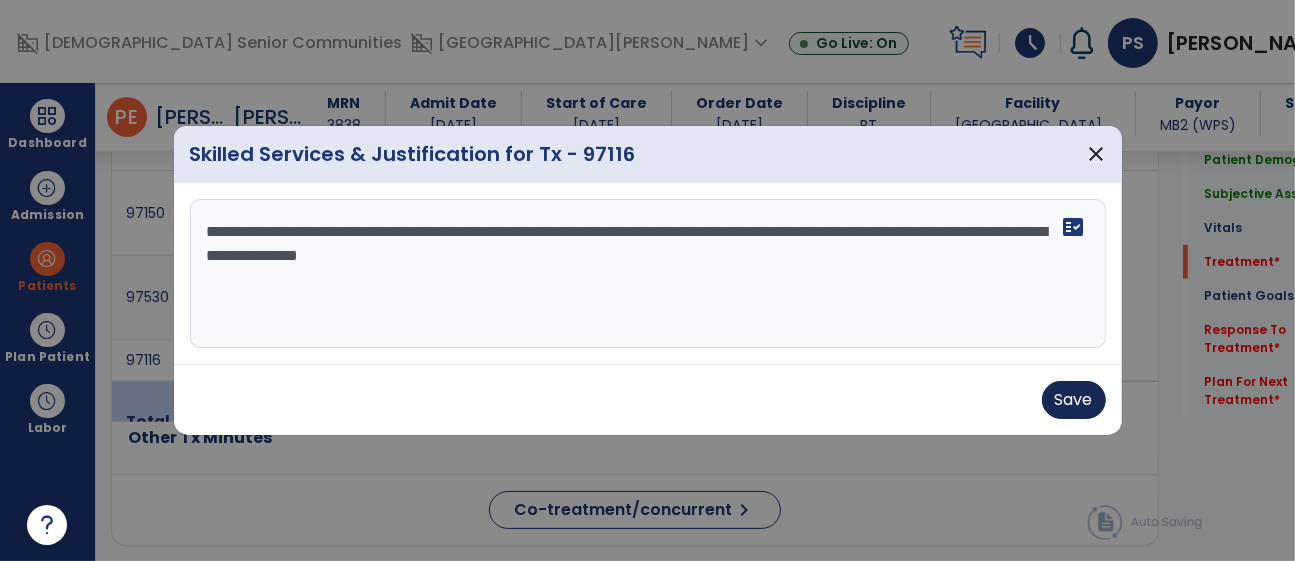 type on "**********" 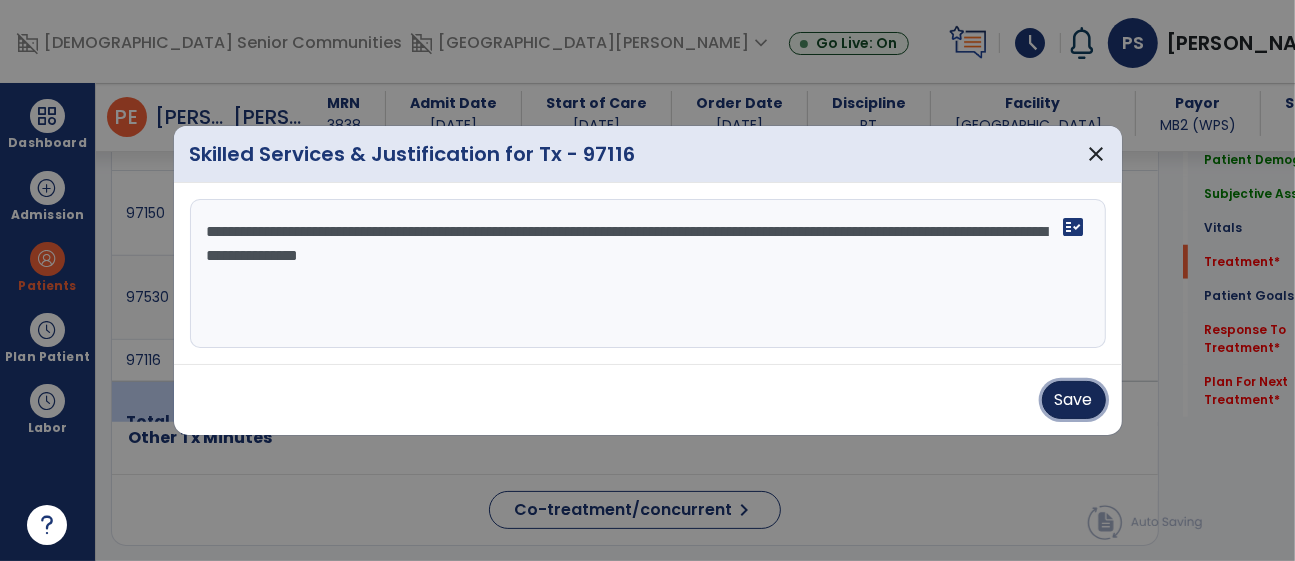click on "Save" at bounding box center (1074, 400) 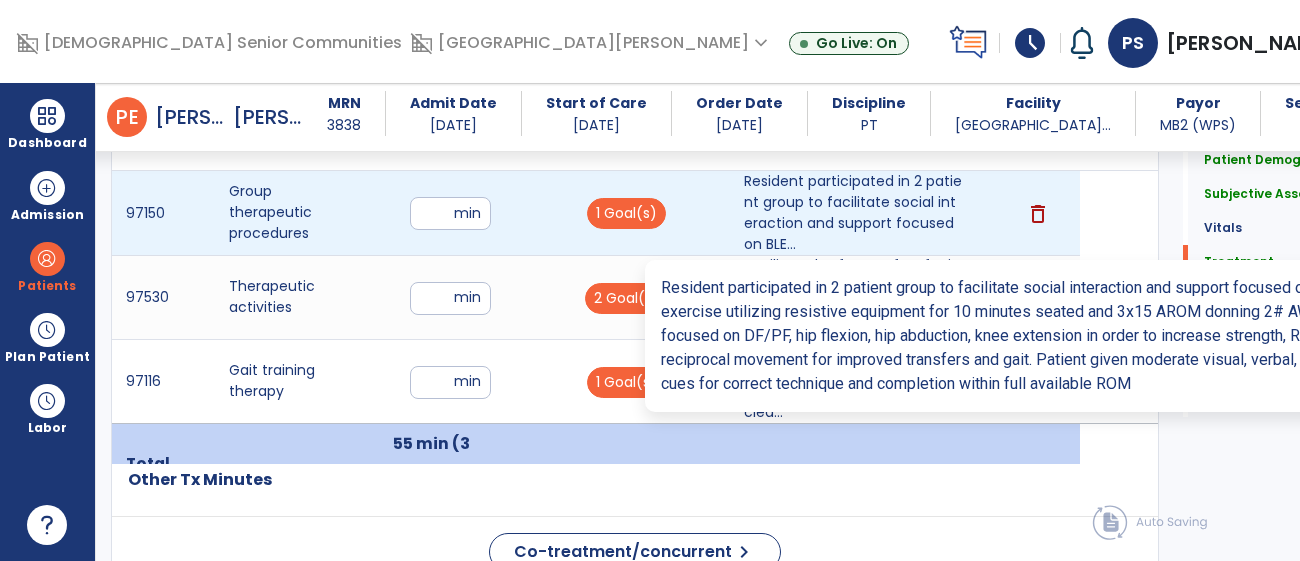 click on "Resident participated in 2 patient group to facilitate social interaction and support focused on BLE..." at bounding box center (853, 213) 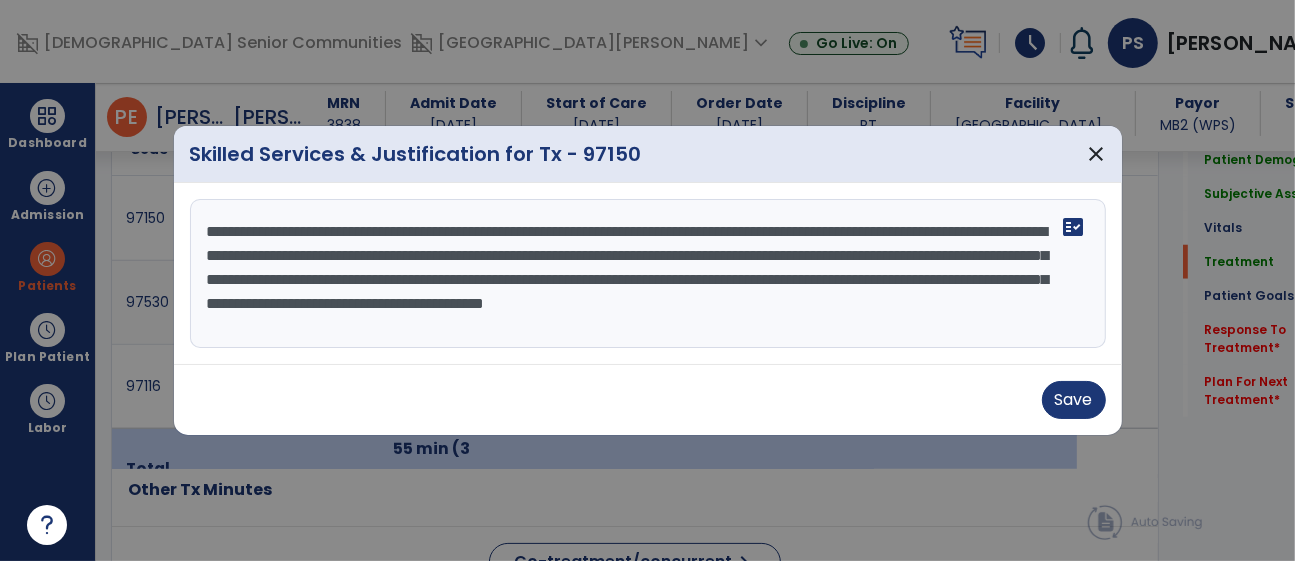 scroll, scrollTop: 1295, scrollLeft: 0, axis: vertical 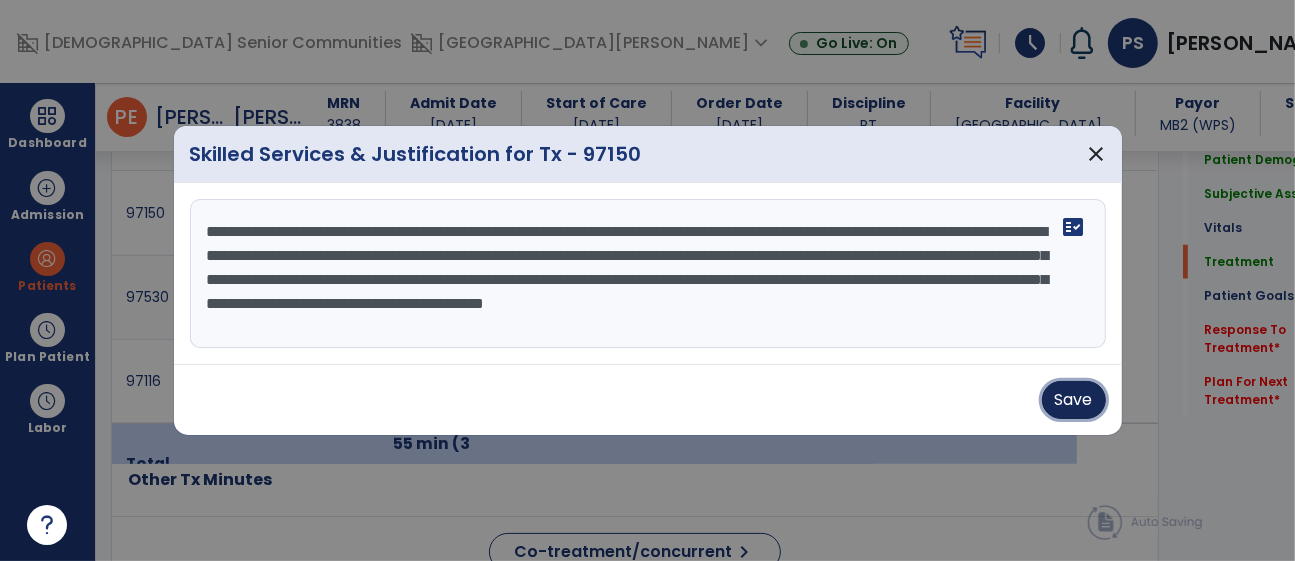 click on "Save" at bounding box center (1074, 400) 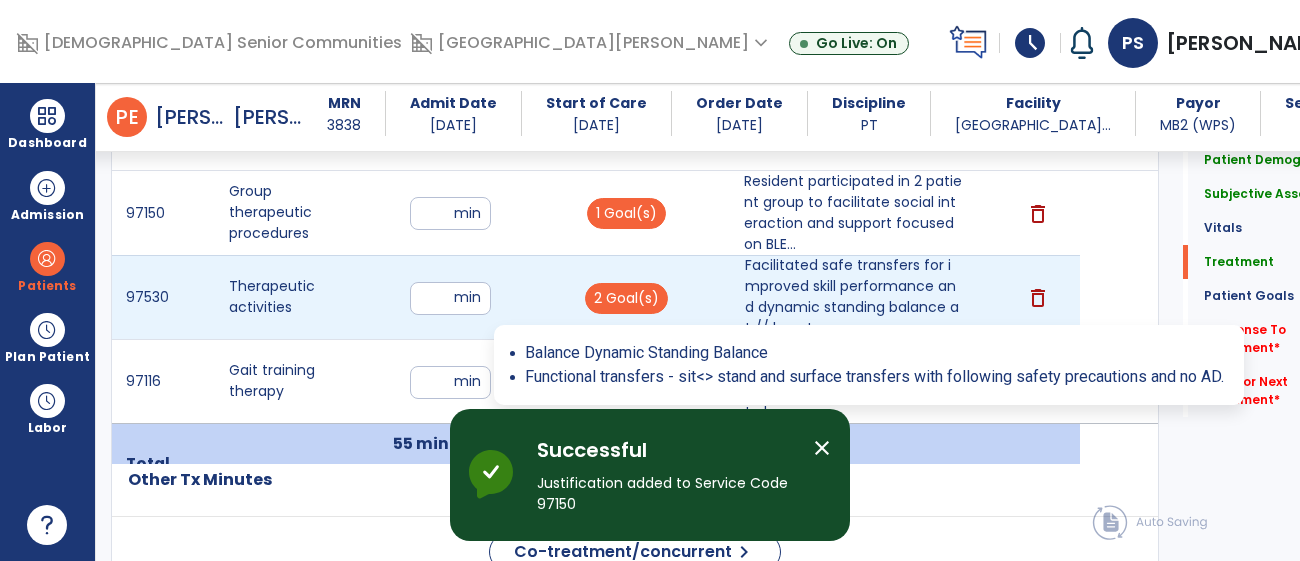 click on "2 Goal(s)" at bounding box center (626, 297) 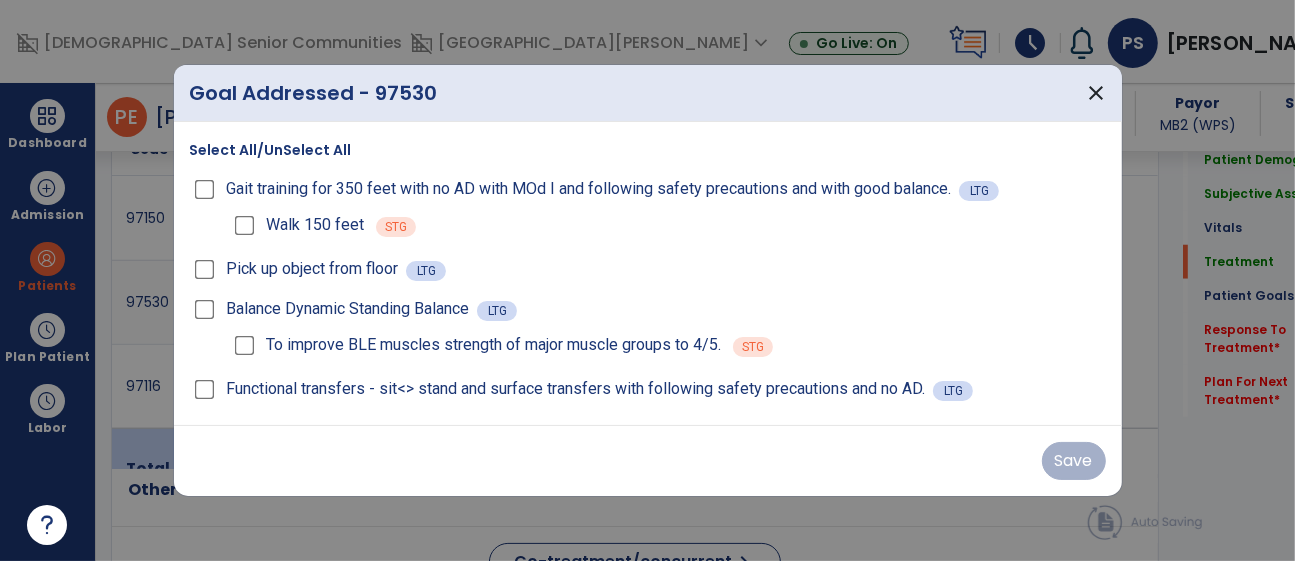 scroll, scrollTop: 1295, scrollLeft: 0, axis: vertical 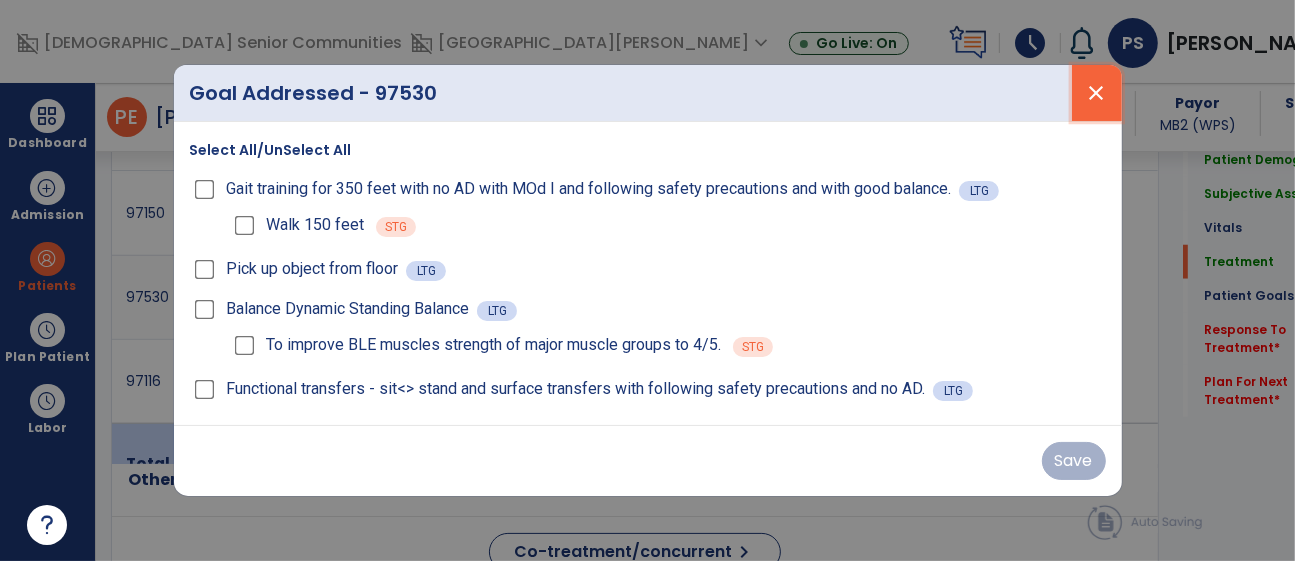 click on "close" at bounding box center (1097, 93) 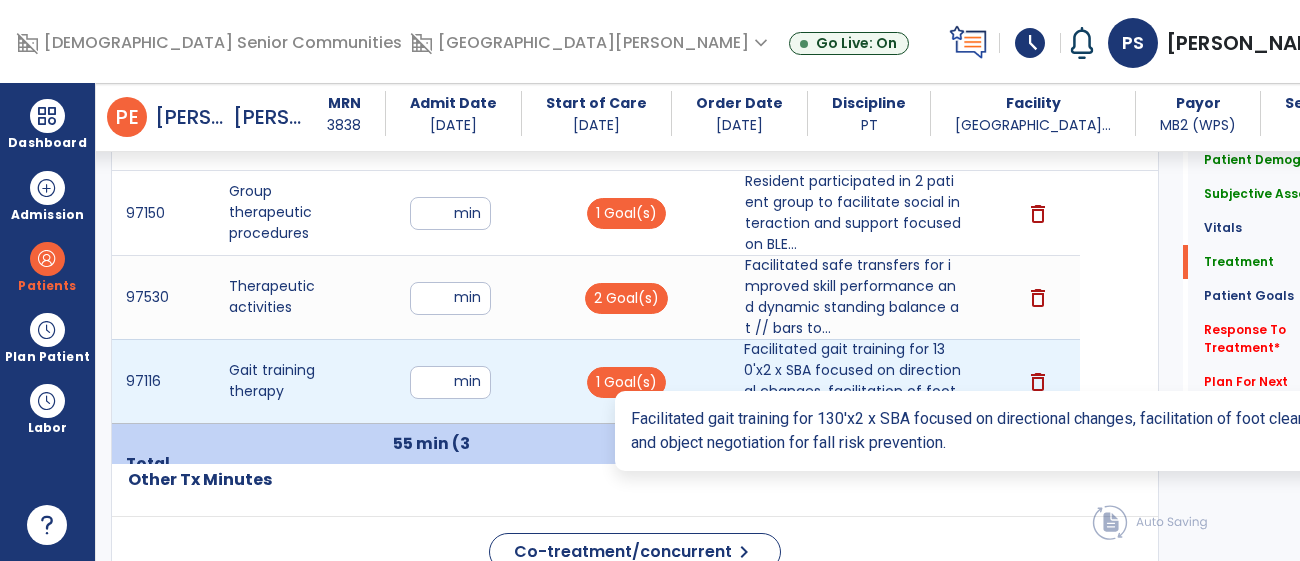 click on "Facilitated gait training for 130'x2 x SBA focused on directional changes, facilitation of foot clea..." at bounding box center (853, 381) 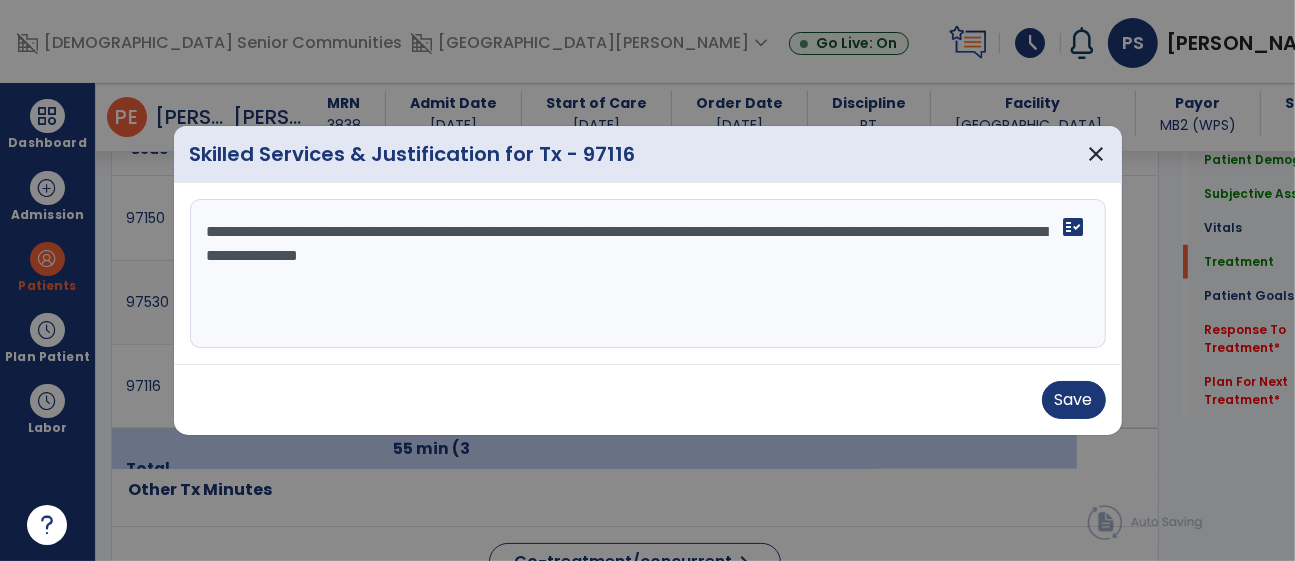 scroll, scrollTop: 1295, scrollLeft: 0, axis: vertical 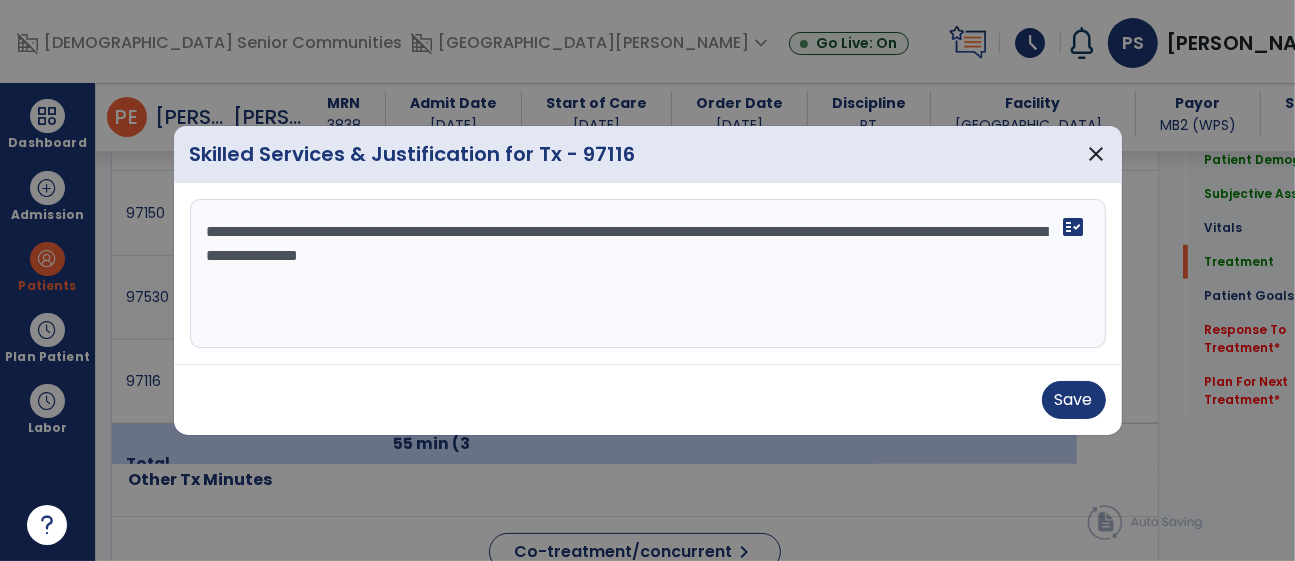 click on "**********" at bounding box center (648, 274) 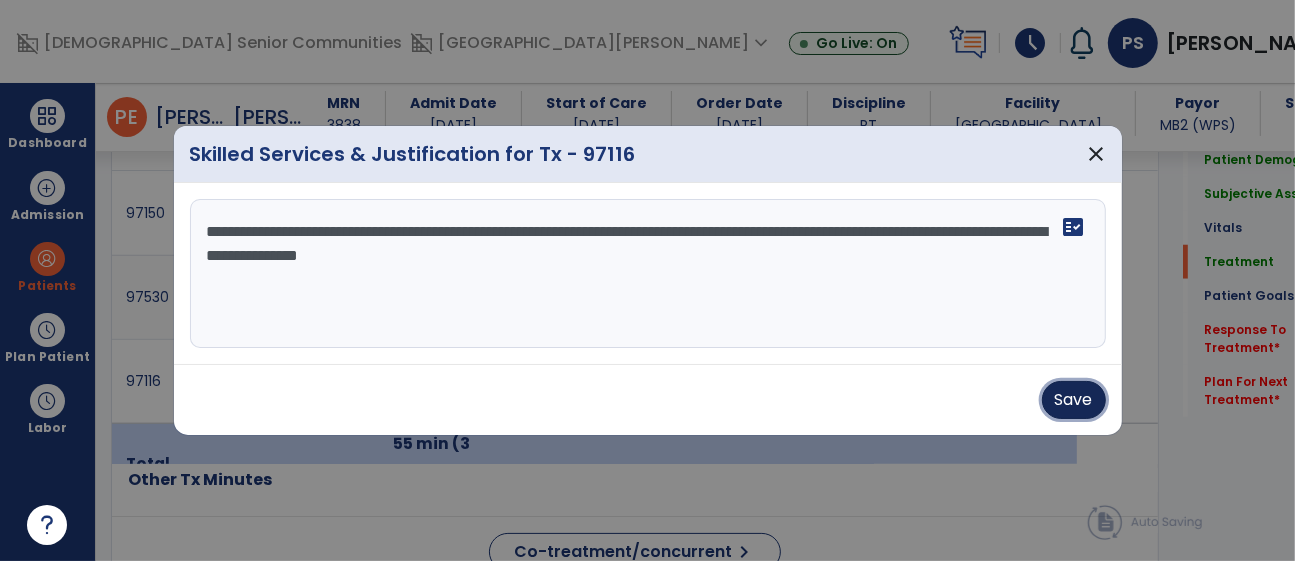 click on "Save" at bounding box center (1074, 400) 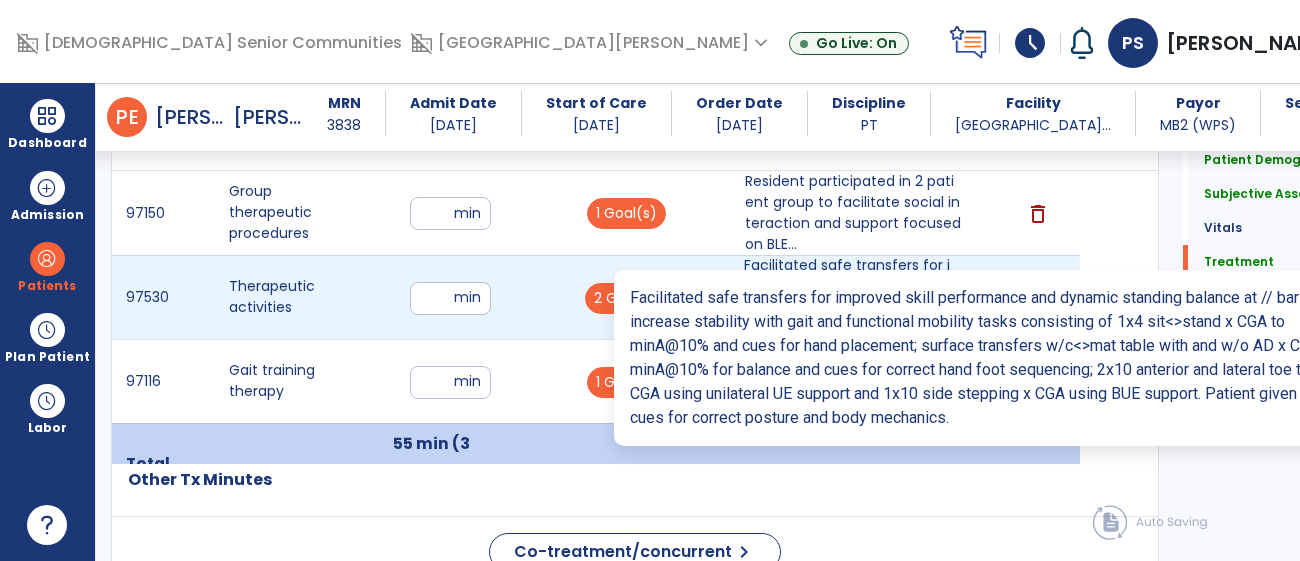 click on "Facilitated safe transfers for improved skill performance and dynamic standing balance at // bars to..." at bounding box center (853, 297) 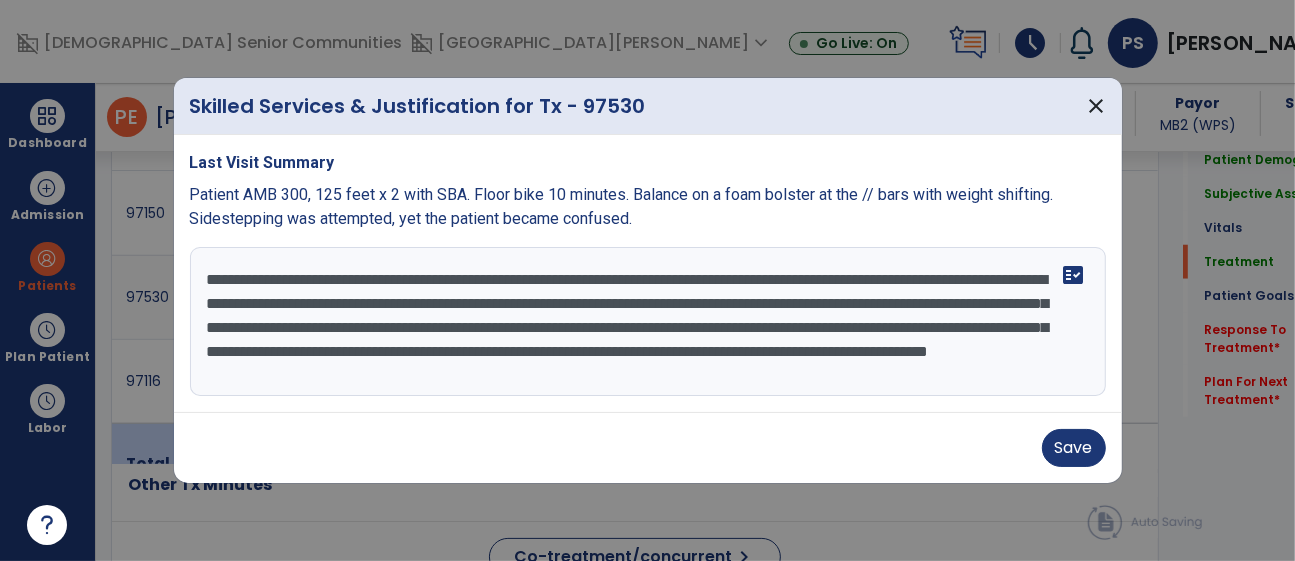 scroll, scrollTop: 1295, scrollLeft: 0, axis: vertical 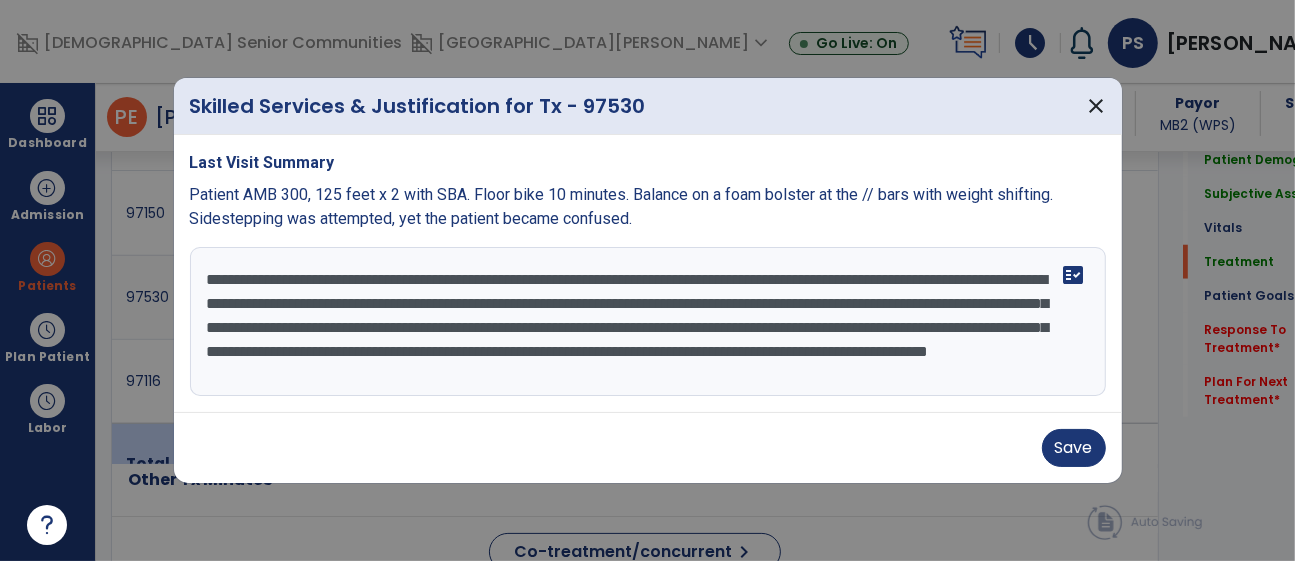 click on "**********" at bounding box center [648, 322] 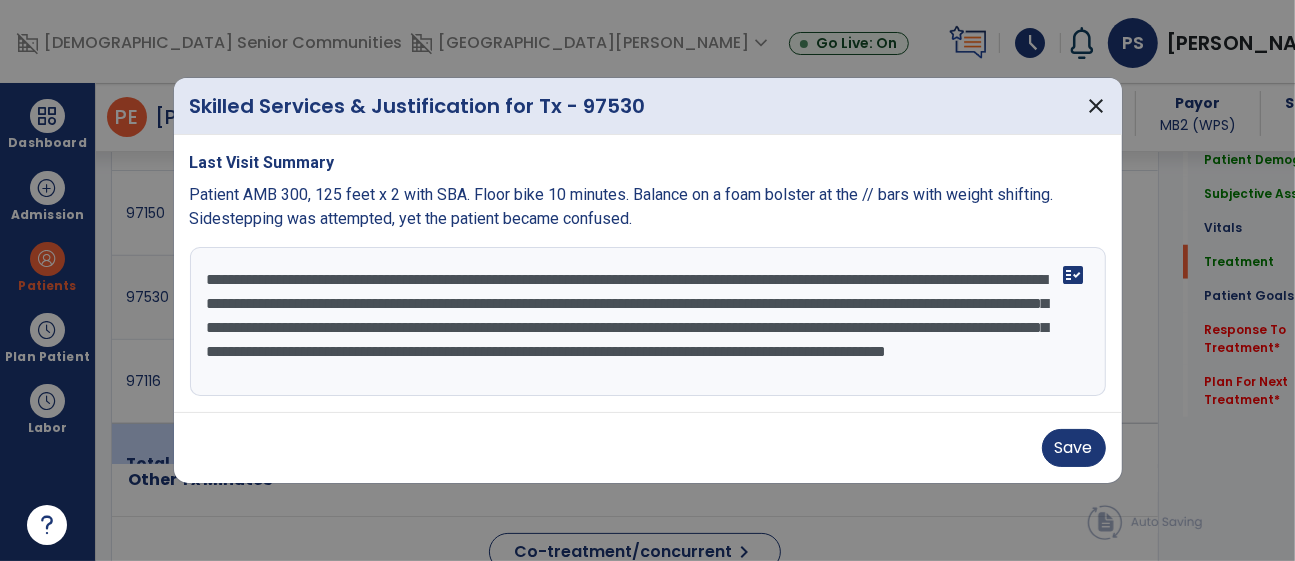 click on "**********" at bounding box center [648, 322] 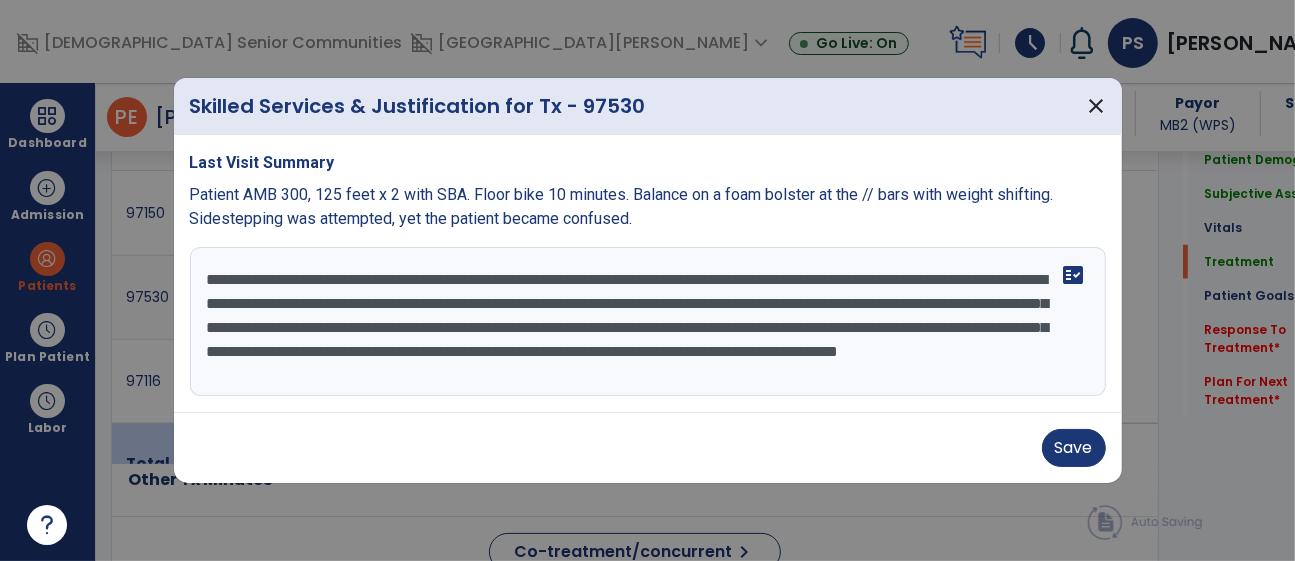 click on "**********" at bounding box center (648, 322) 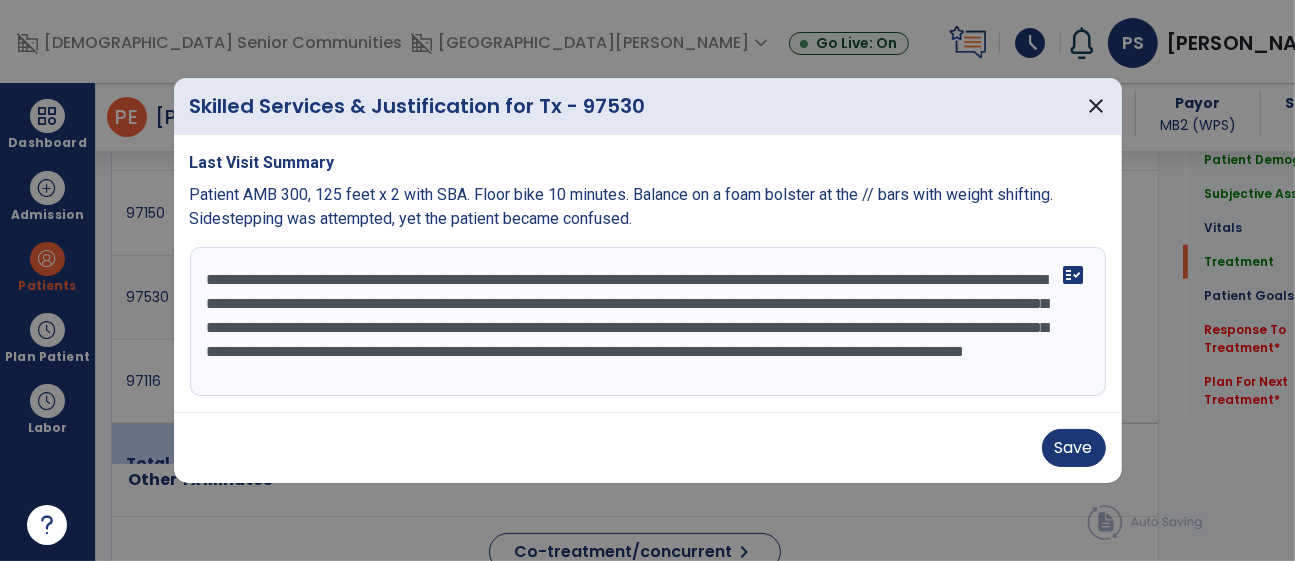 click on "**********" at bounding box center [648, 322] 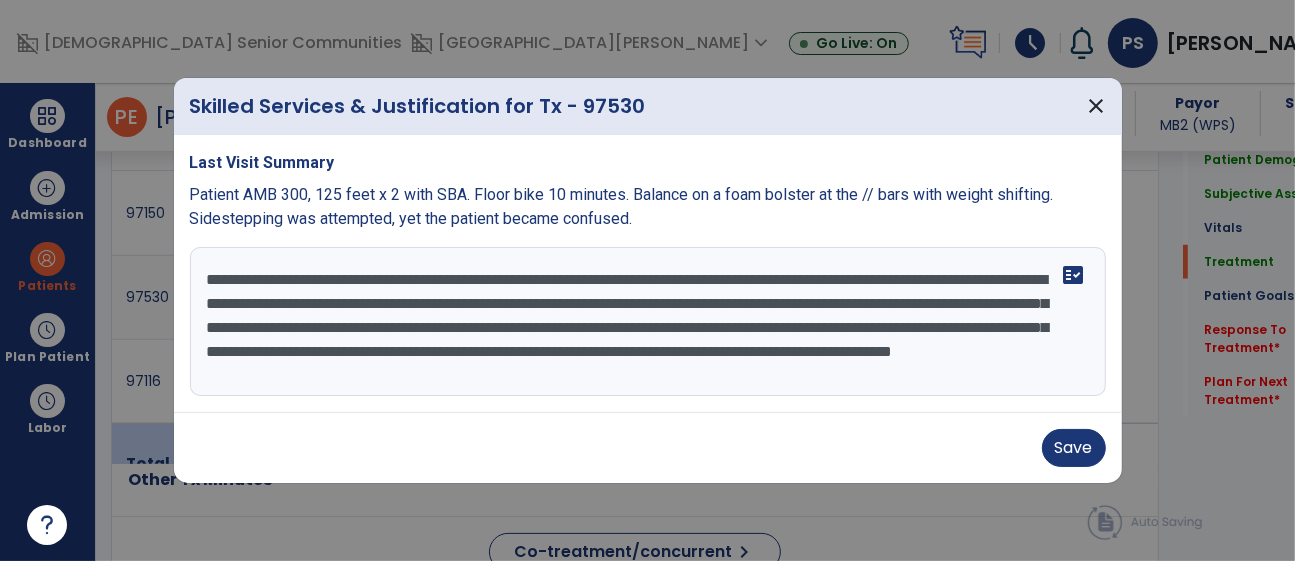 click on "**********" at bounding box center (648, 322) 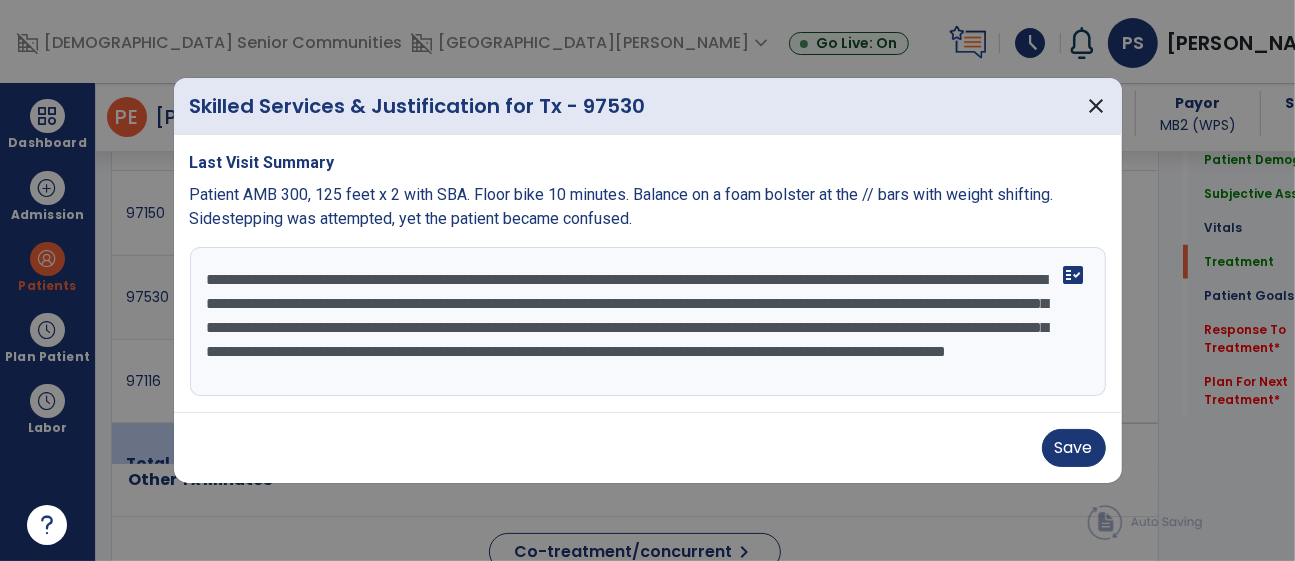 click on "**********" at bounding box center [648, 322] 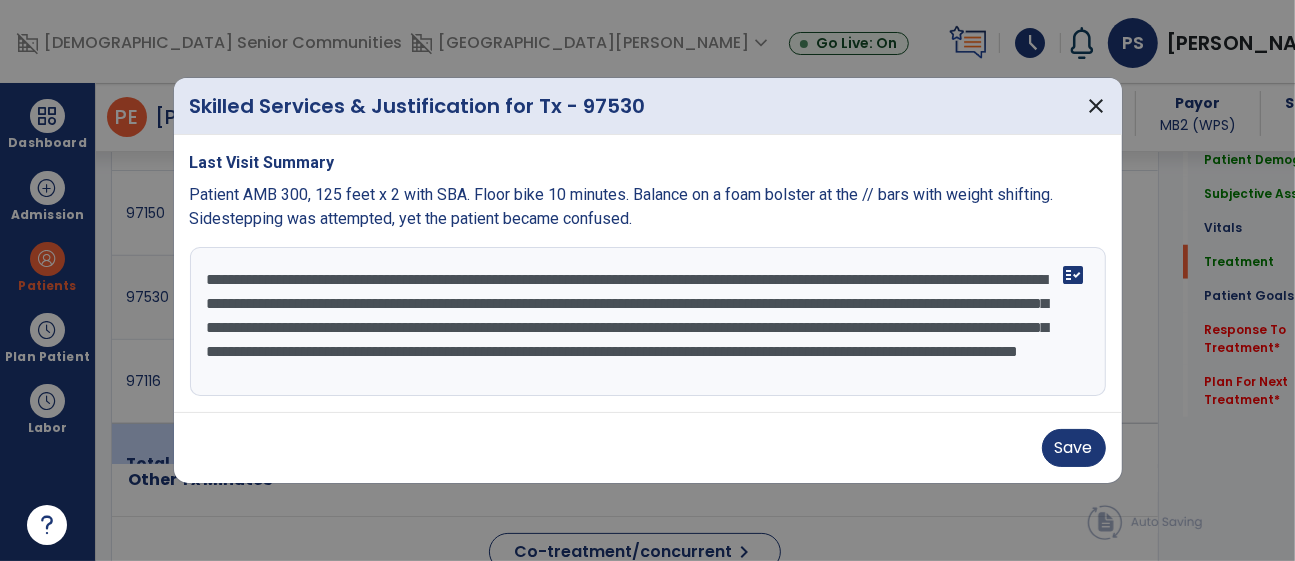 scroll, scrollTop: 23, scrollLeft: 0, axis: vertical 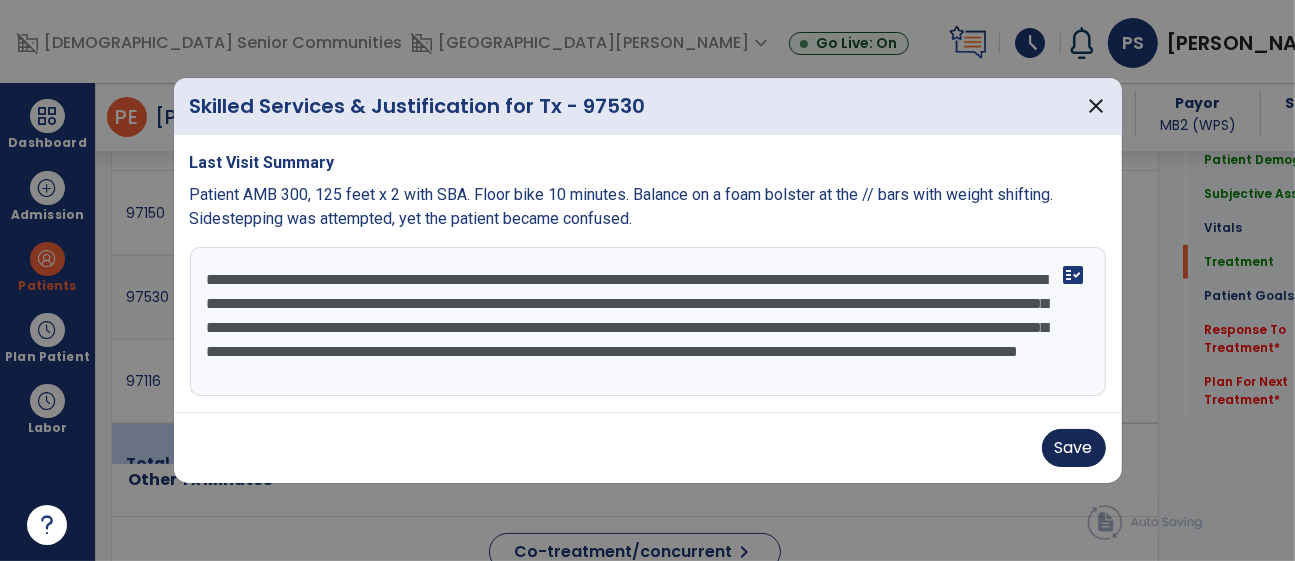 type on "**********" 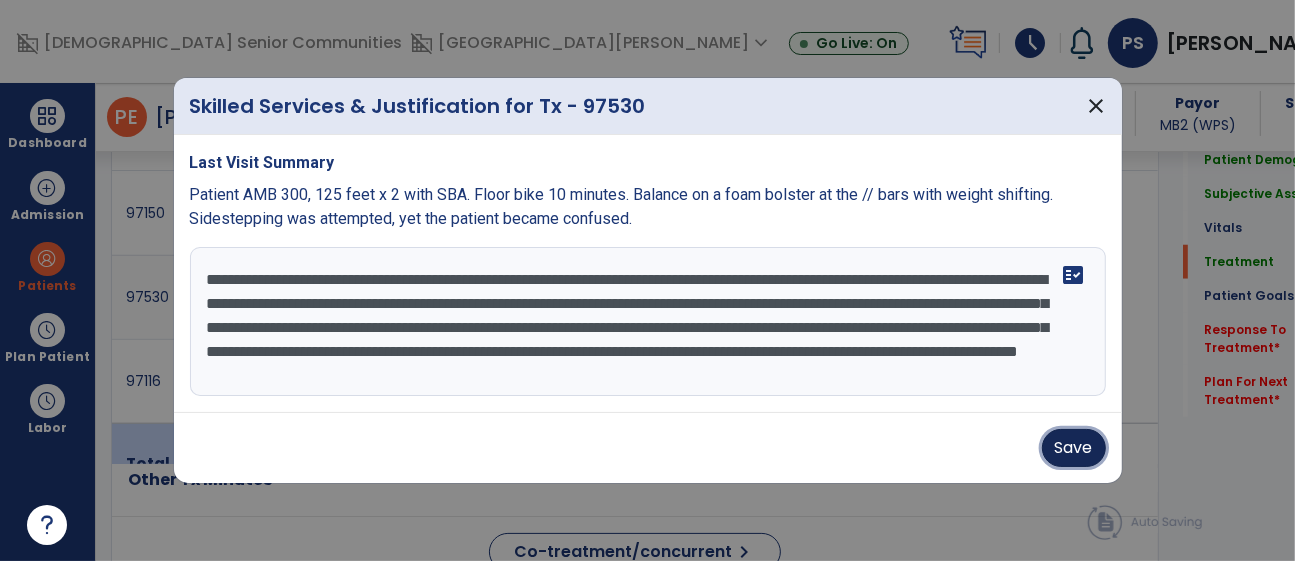 drag, startPoint x: 1068, startPoint y: 436, endPoint x: 1025, endPoint y: 416, distance: 47.423622 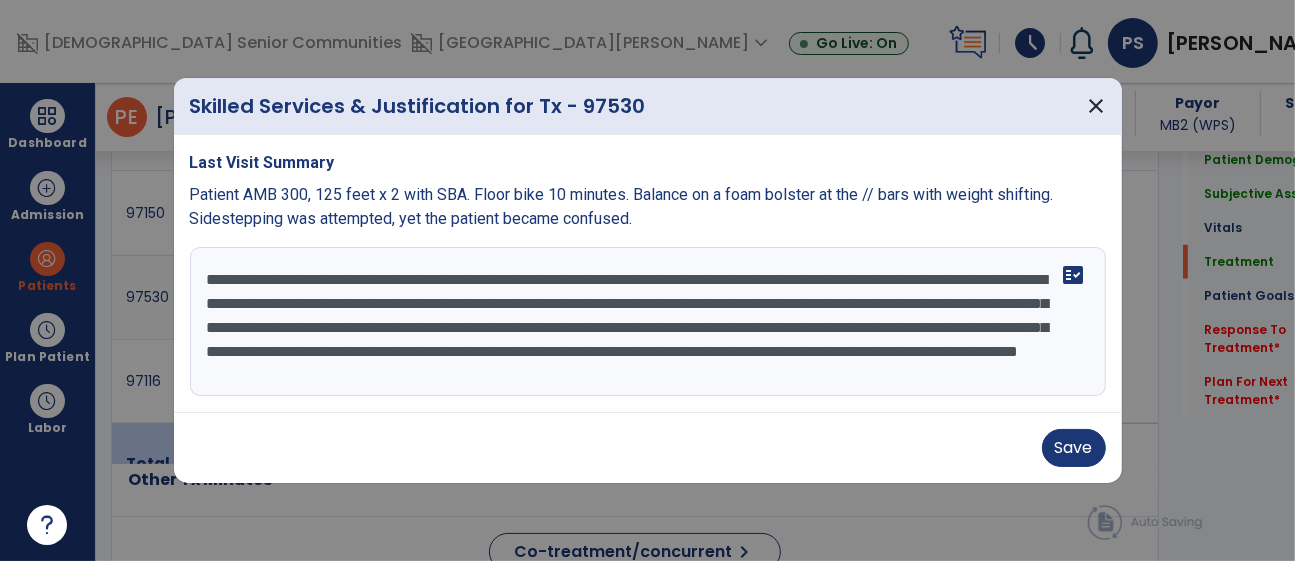 click on "**********" at bounding box center [648, 322] 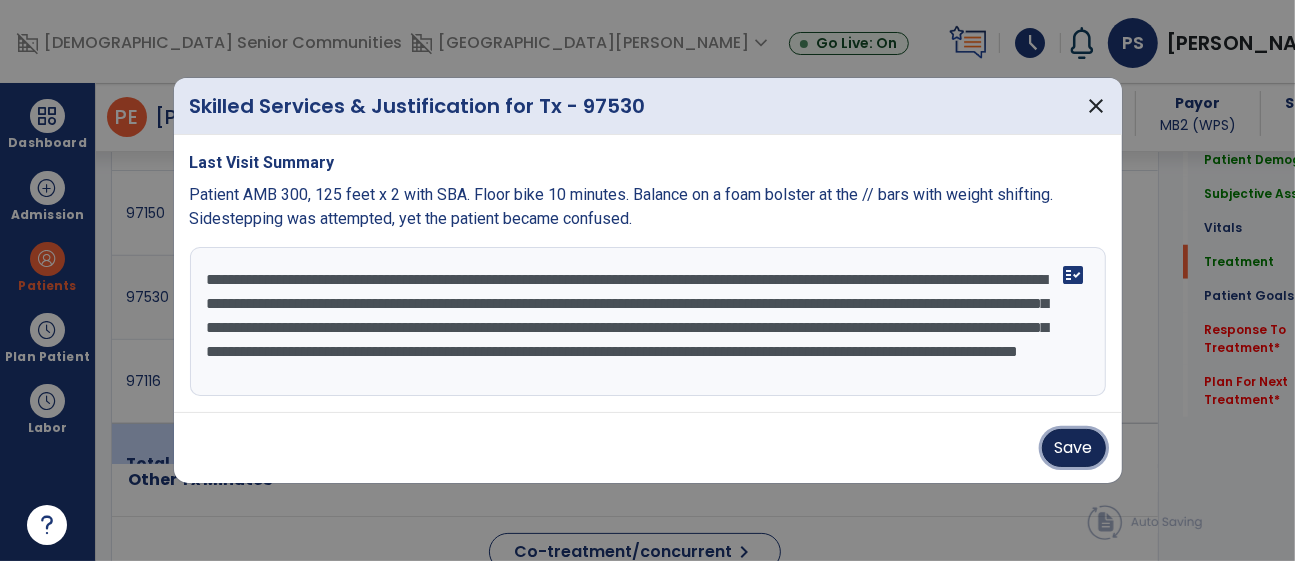 click on "Save" at bounding box center (1074, 448) 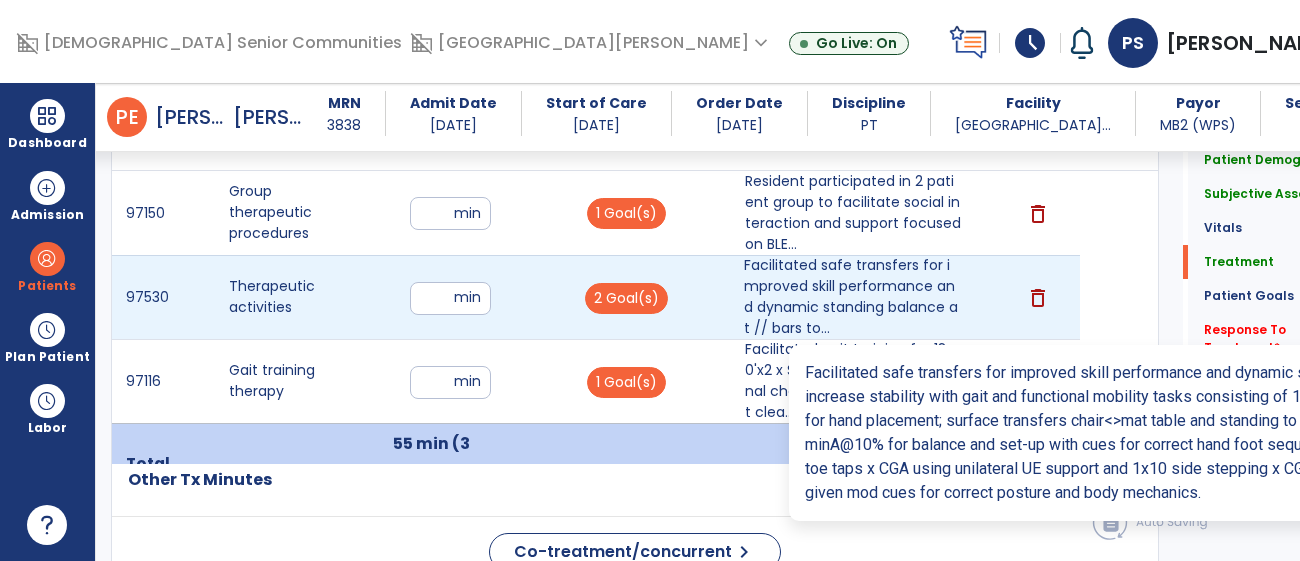 click on "Facilitated safe transfers for improved skill performance and dynamic standing balance at // bars to..." at bounding box center [853, 297] 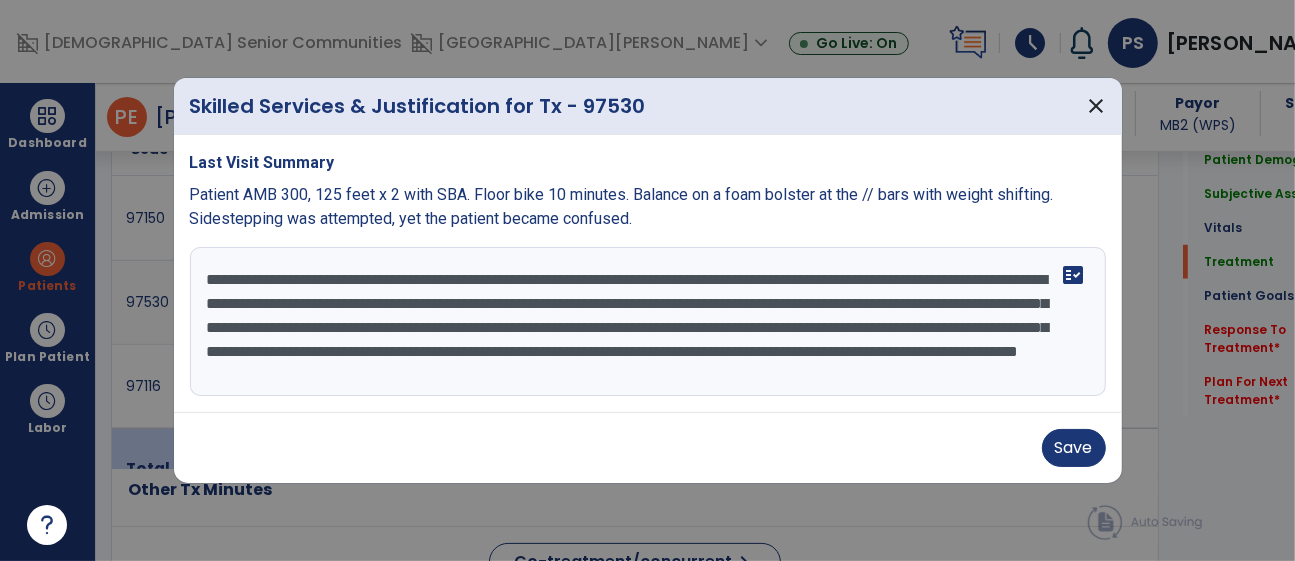 scroll, scrollTop: 1295, scrollLeft: 0, axis: vertical 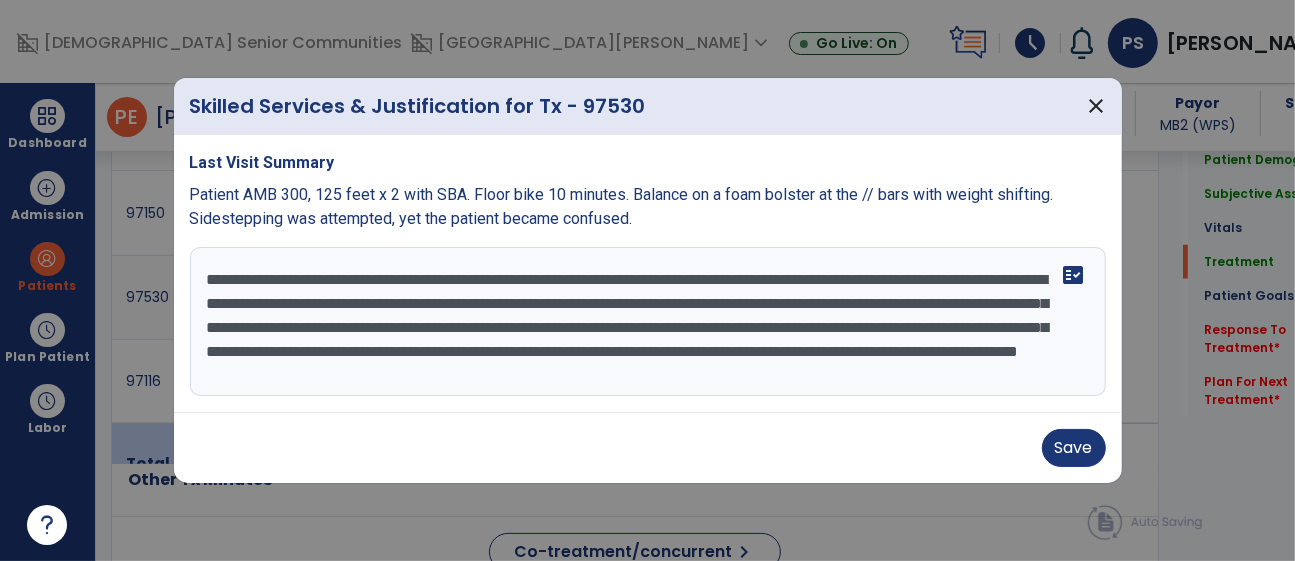 click on "**********" at bounding box center (648, 322) 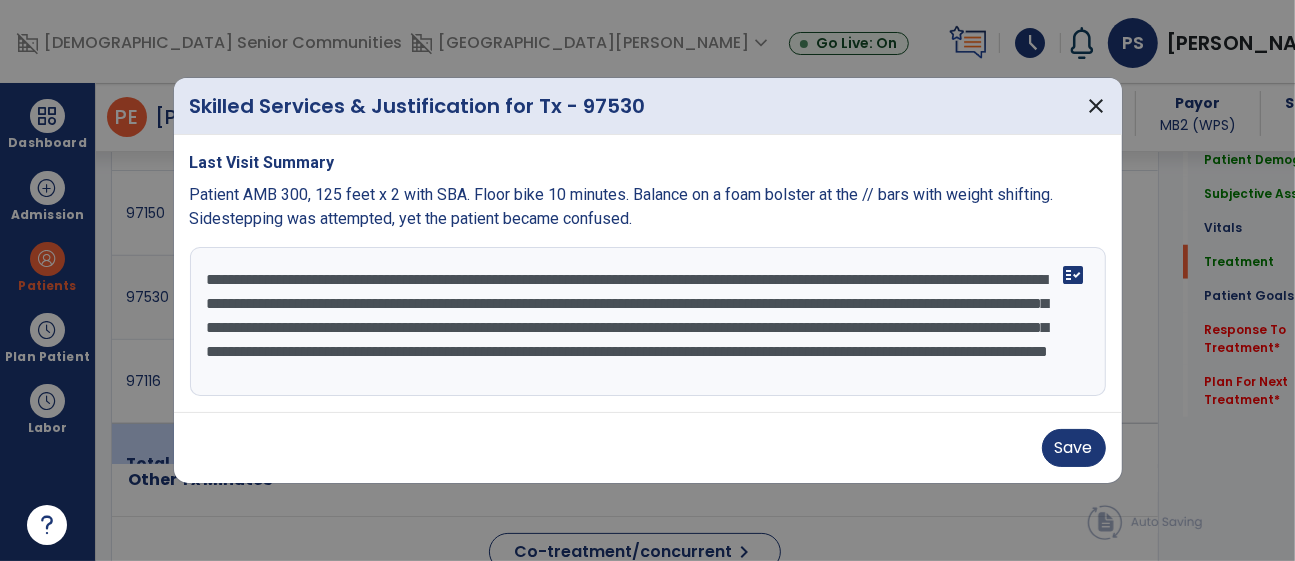 click on "**********" at bounding box center [648, 322] 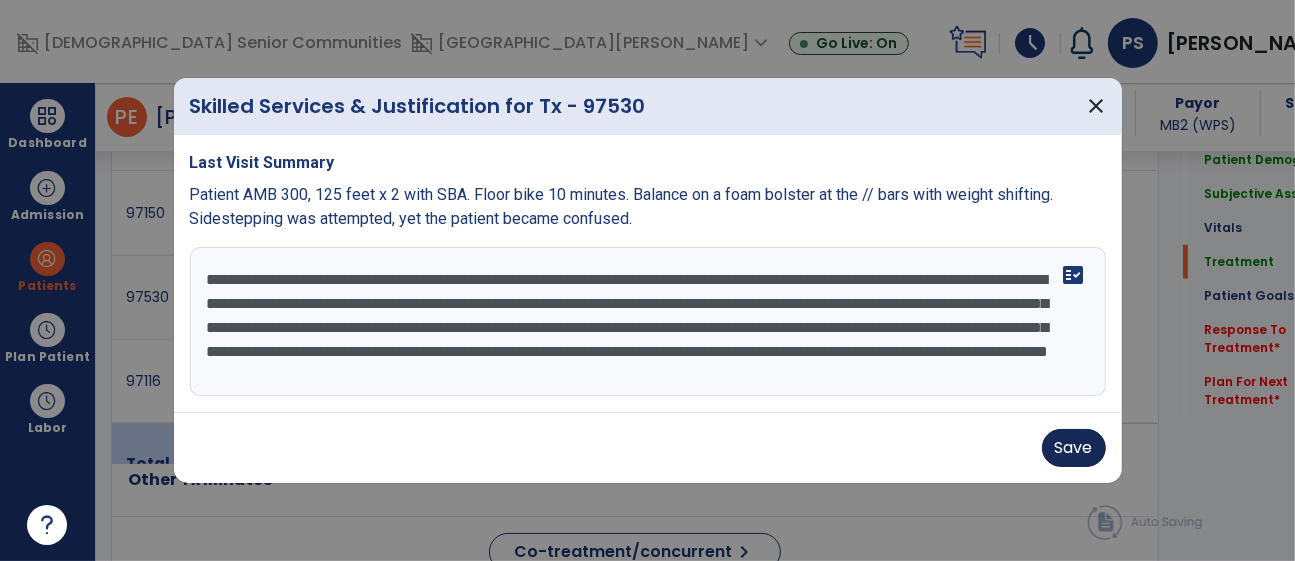 type on "**********" 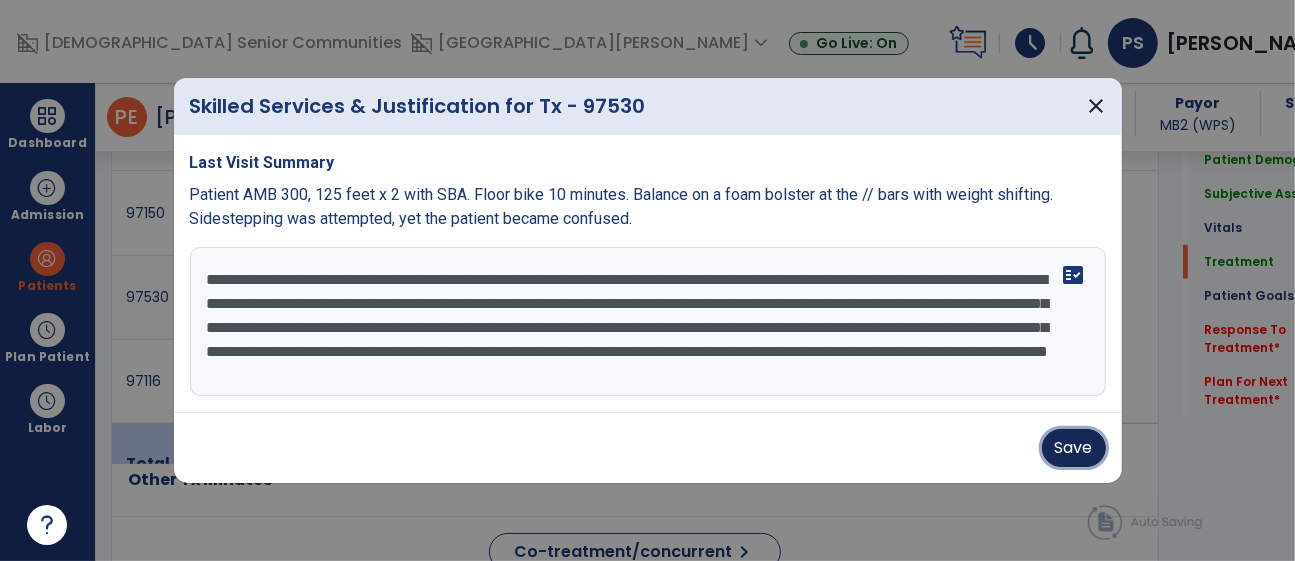 click on "Save" at bounding box center (1074, 448) 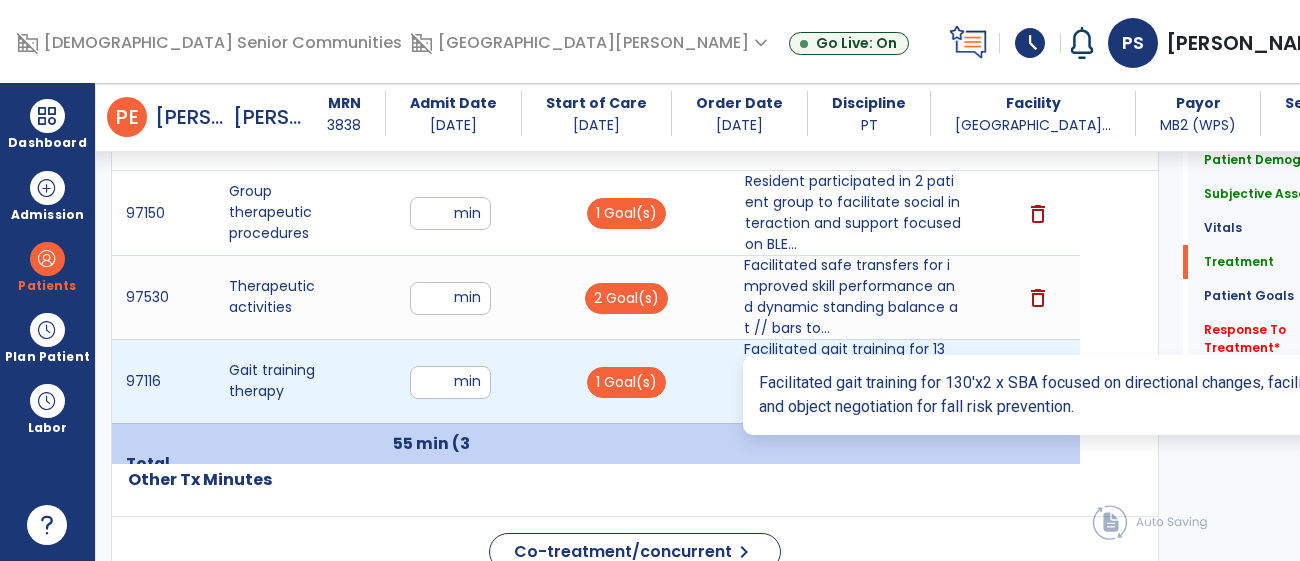 click on "Facilitated gait training for 130'x2 x SBA focused on directional changes, facilitation of foot clea..." at bounding box center [853, 381] 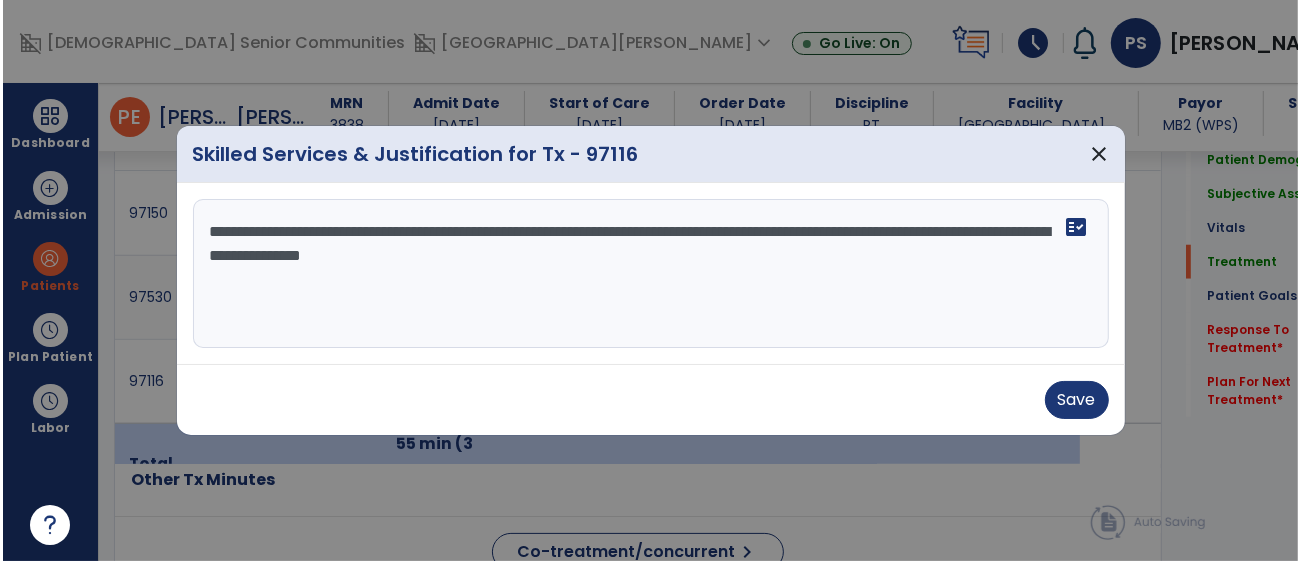 scroll, scrollTop: 1295, scrollLeft: 0, axis: vertical 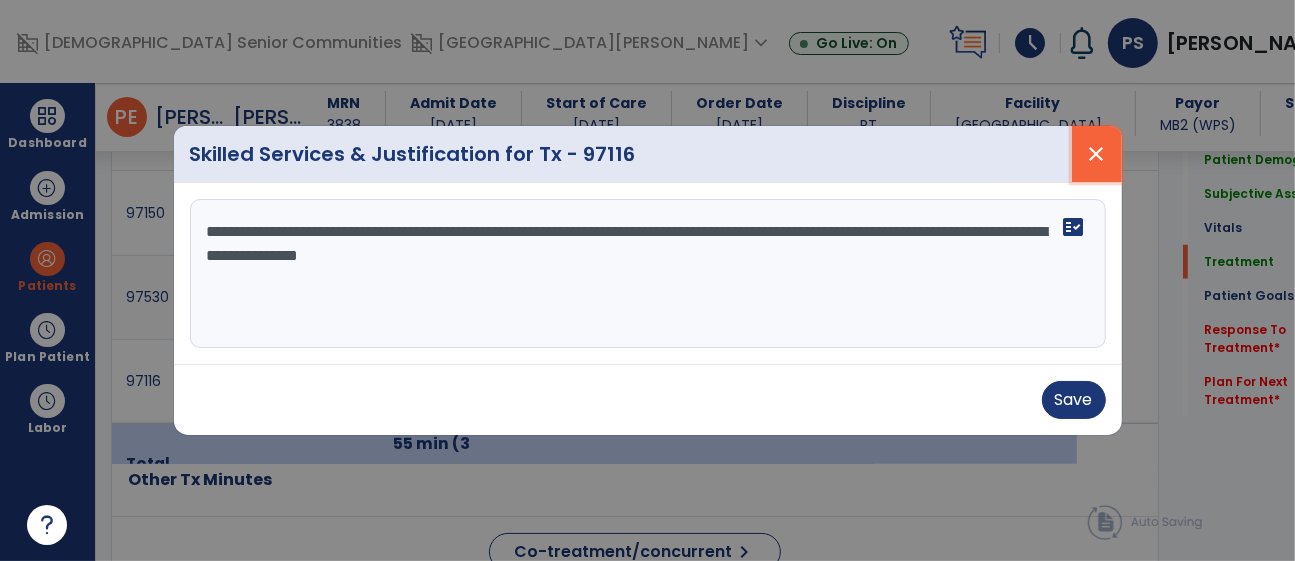 click on "close" at bounding box center [1097, 154] 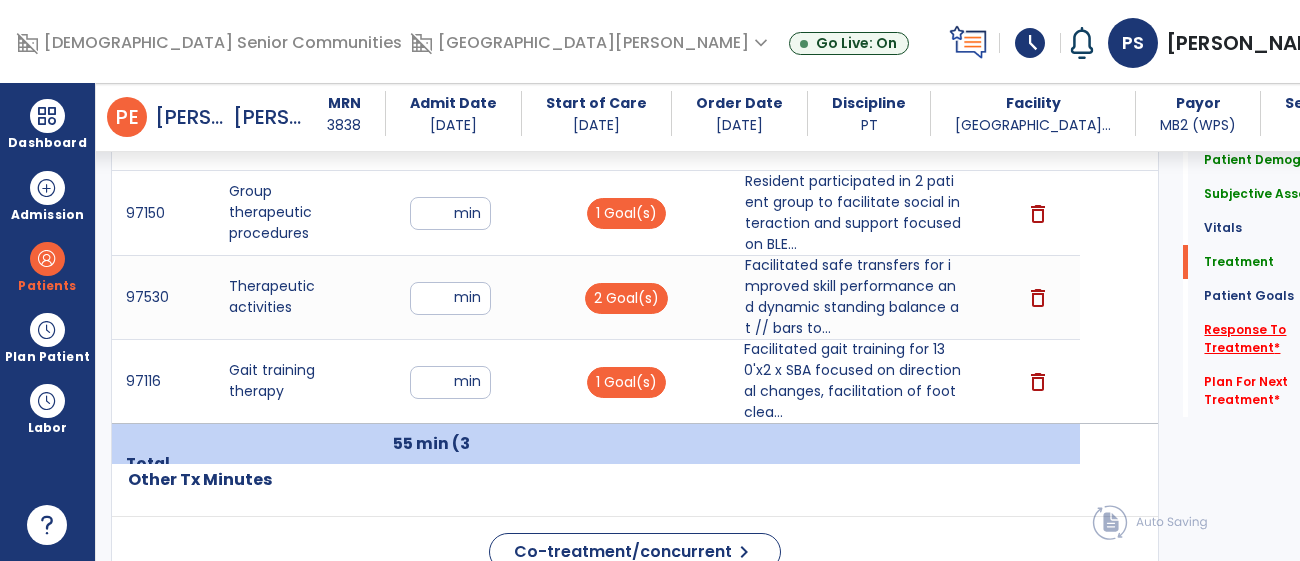 click on "Response To Treatment   *" 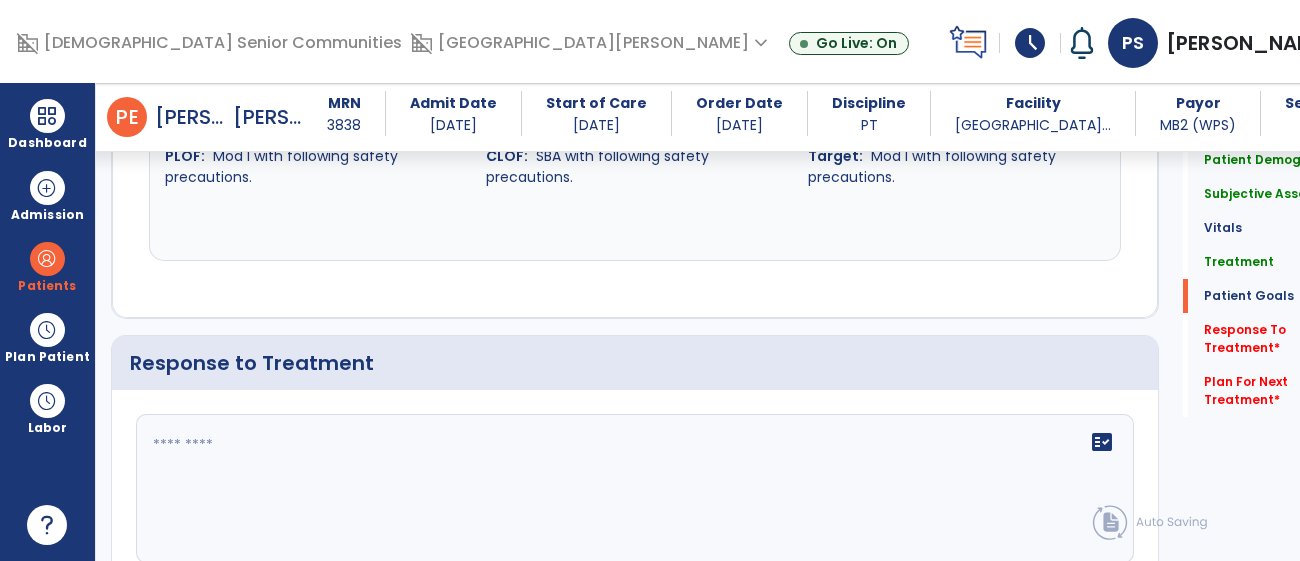 scroll, scrollTop: 2887, scrollLeft: 0, axis: vertical 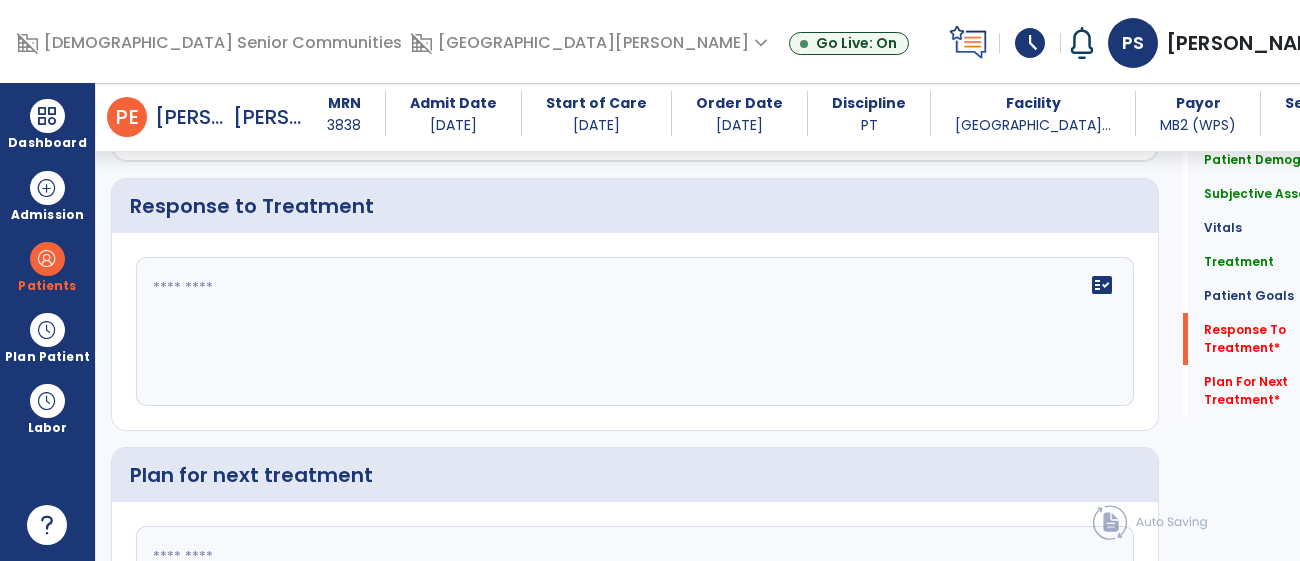 click 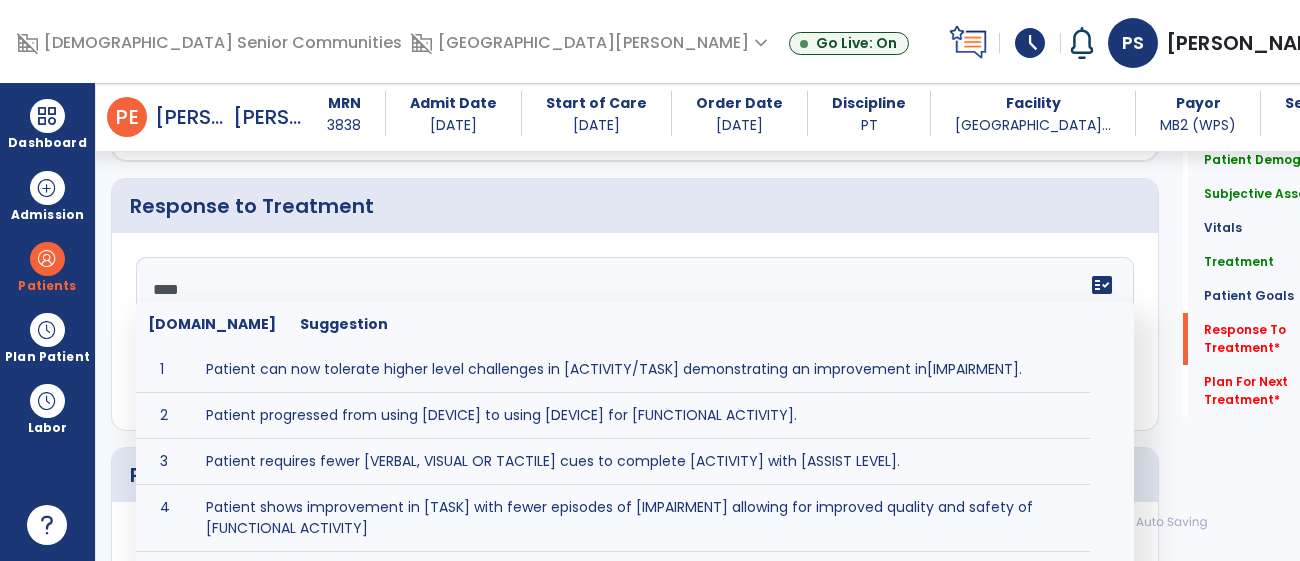 type on "*****" 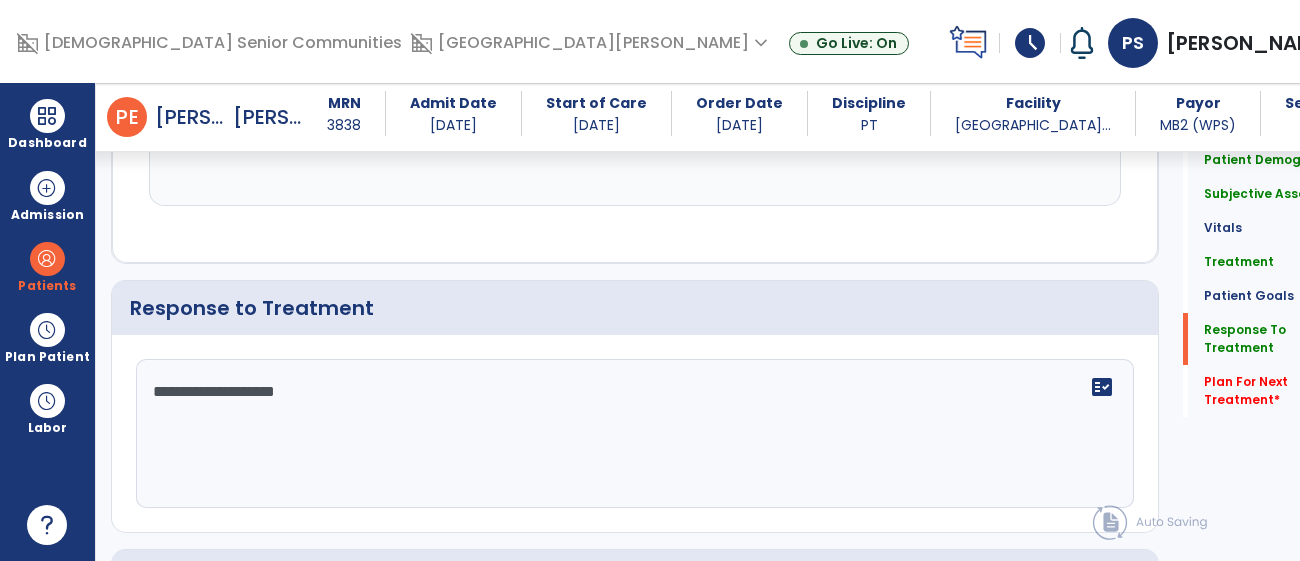 scroll, scrollTop: 2887, scrollLeft: 0, axis: vertical 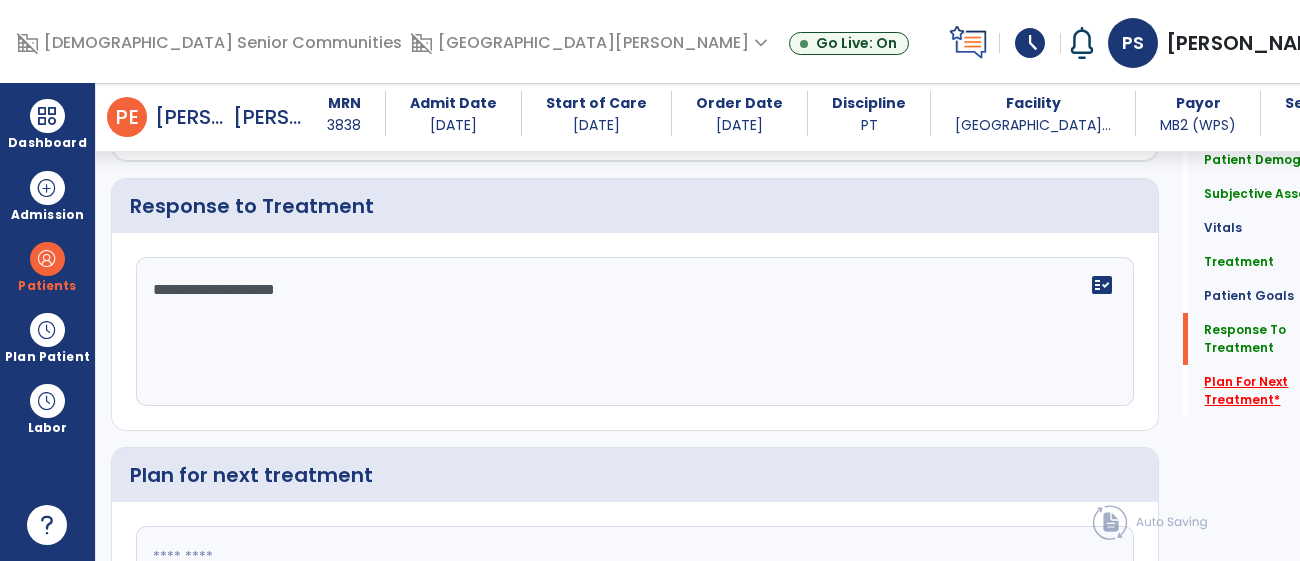 type on "**********" 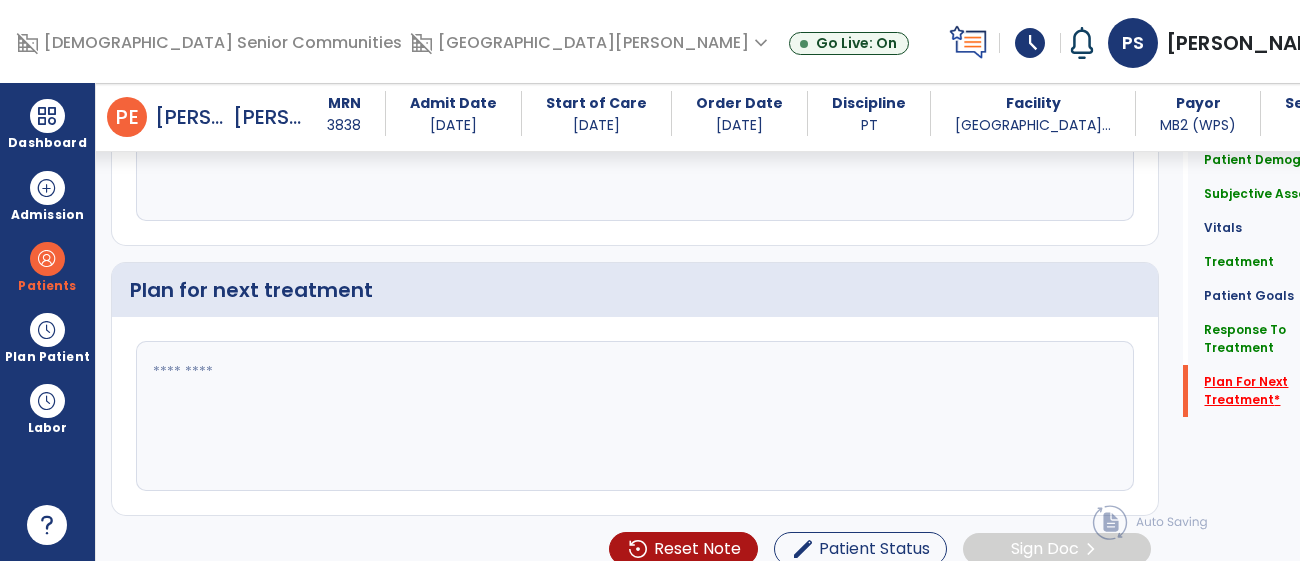 scroll, scrollTop: 3110, scrollLeft: 0, axis: vertical 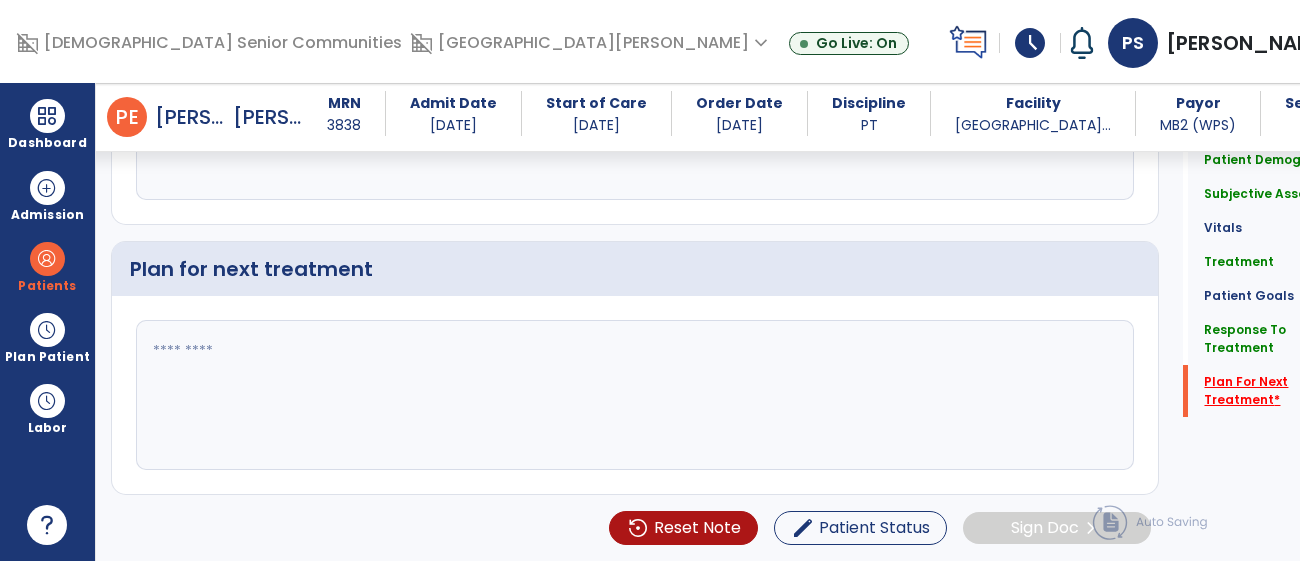 click on "Plan For Next Treatment   *" 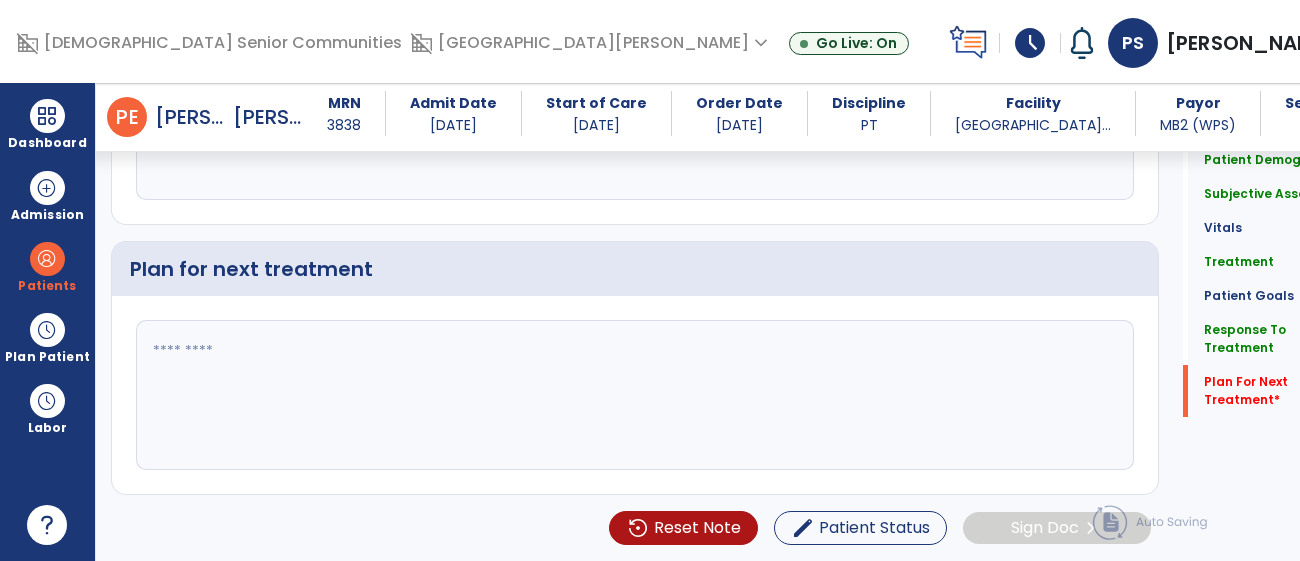 click 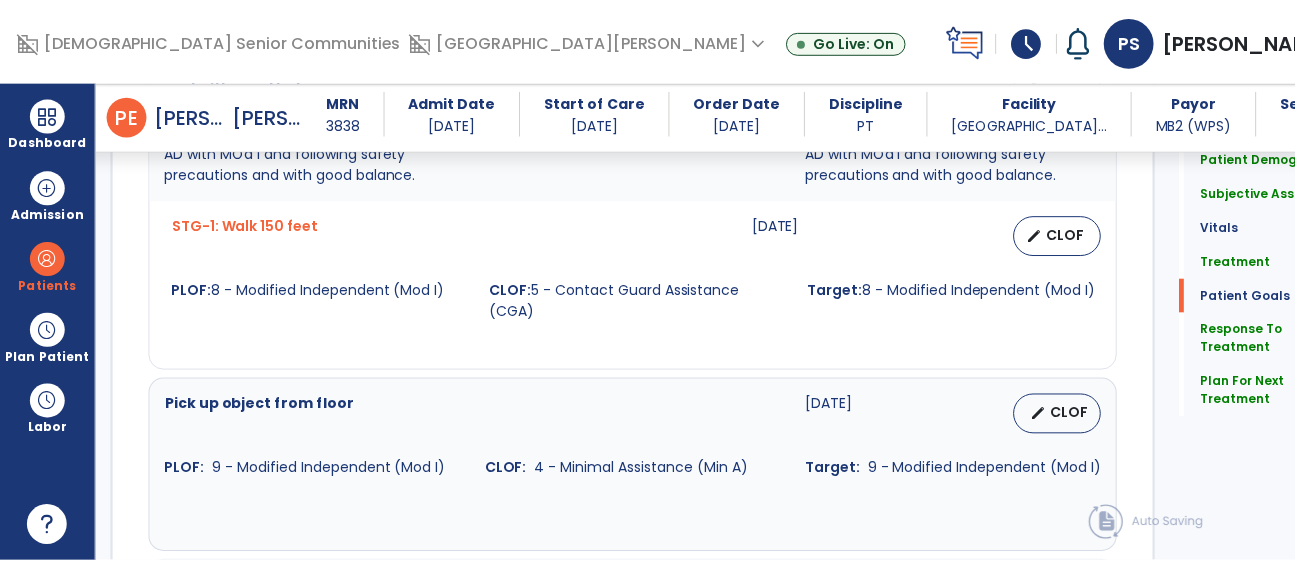 scroll, scrollTop: 3110, scrollLeft: 0, axis: vertical 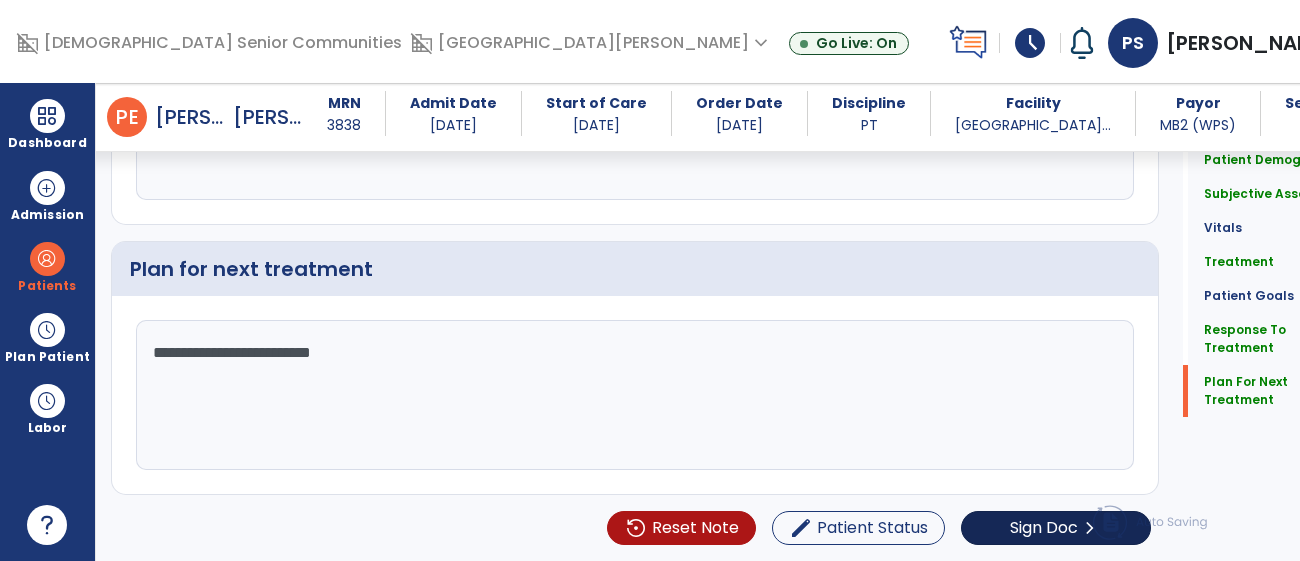 type on "**********" 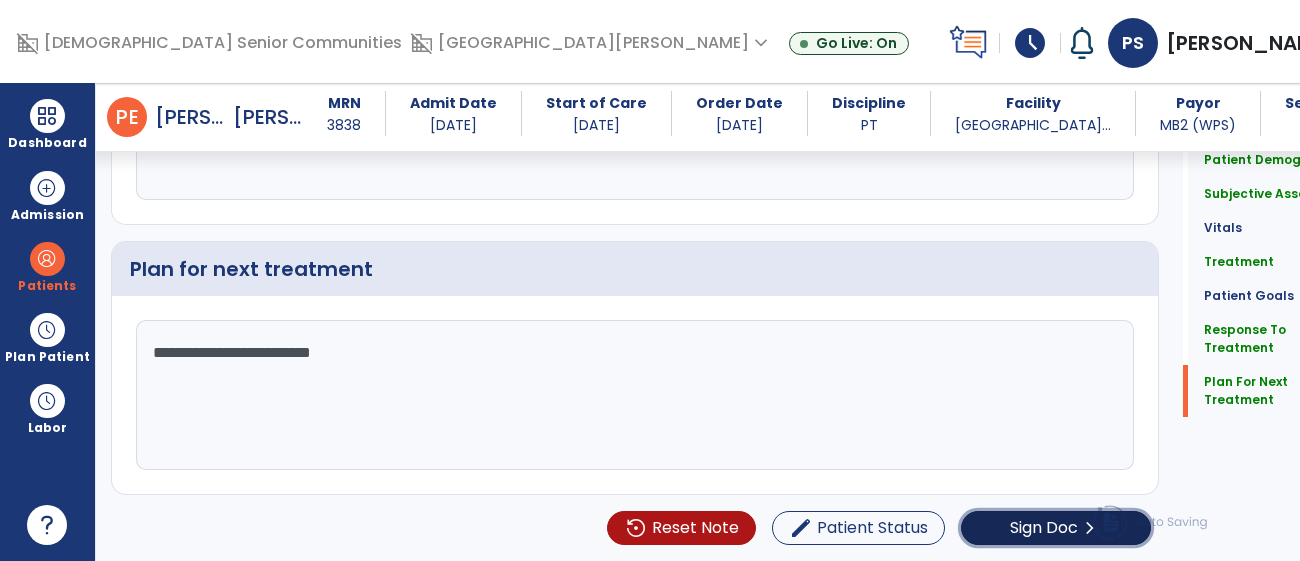 click on "Sign Doc" 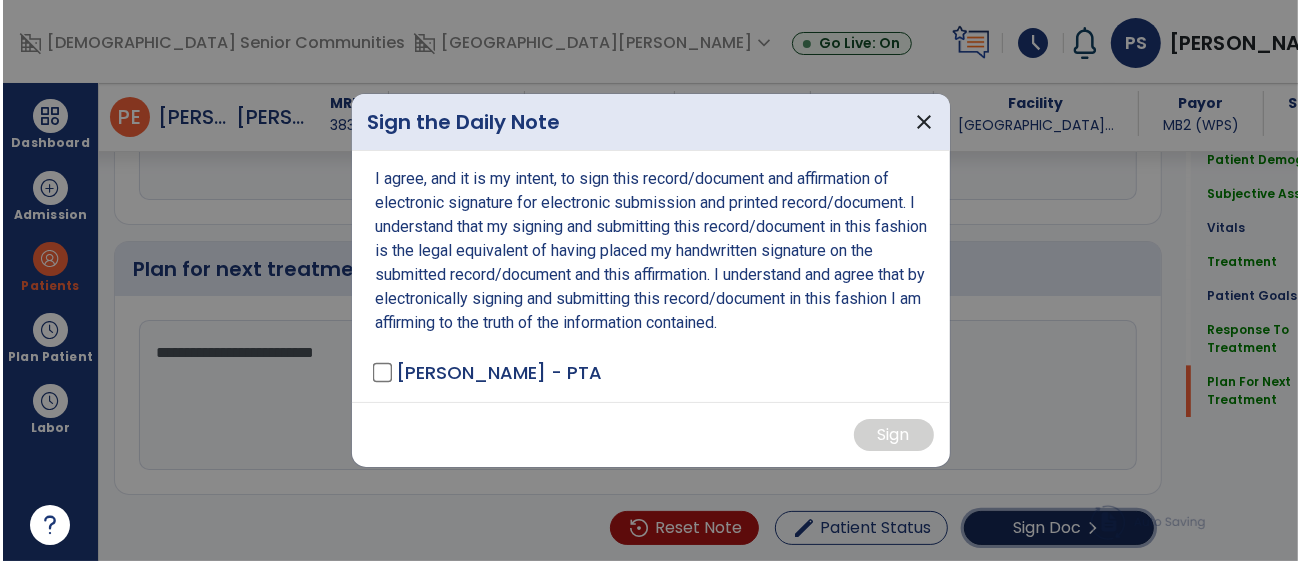 scroll, scrollTop: 3110, scrollLeft: 0, axis: vertical 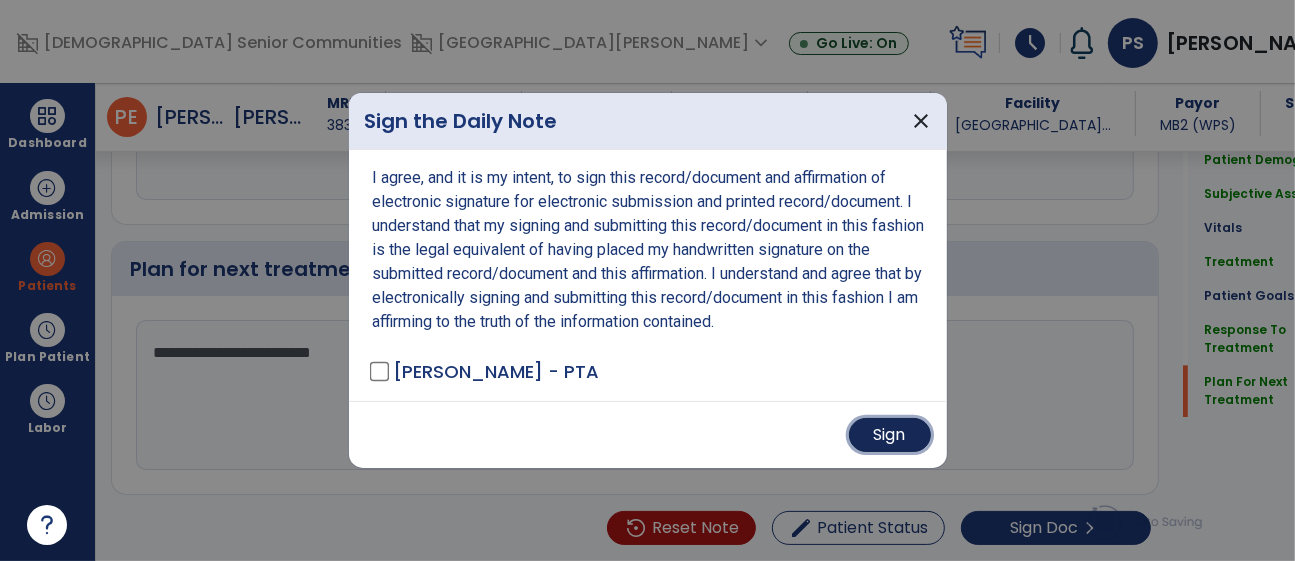 click on "Sign" at bounding box center (890, 435) 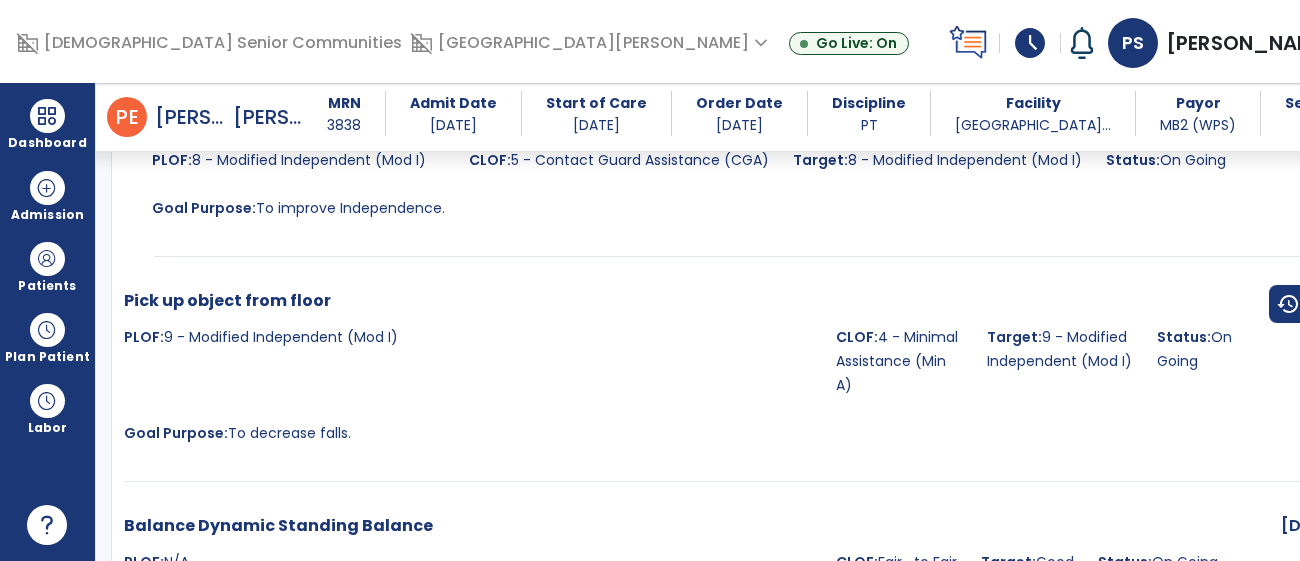 scroll, scrollTop: 0, scrollLeft: 0, axis: both 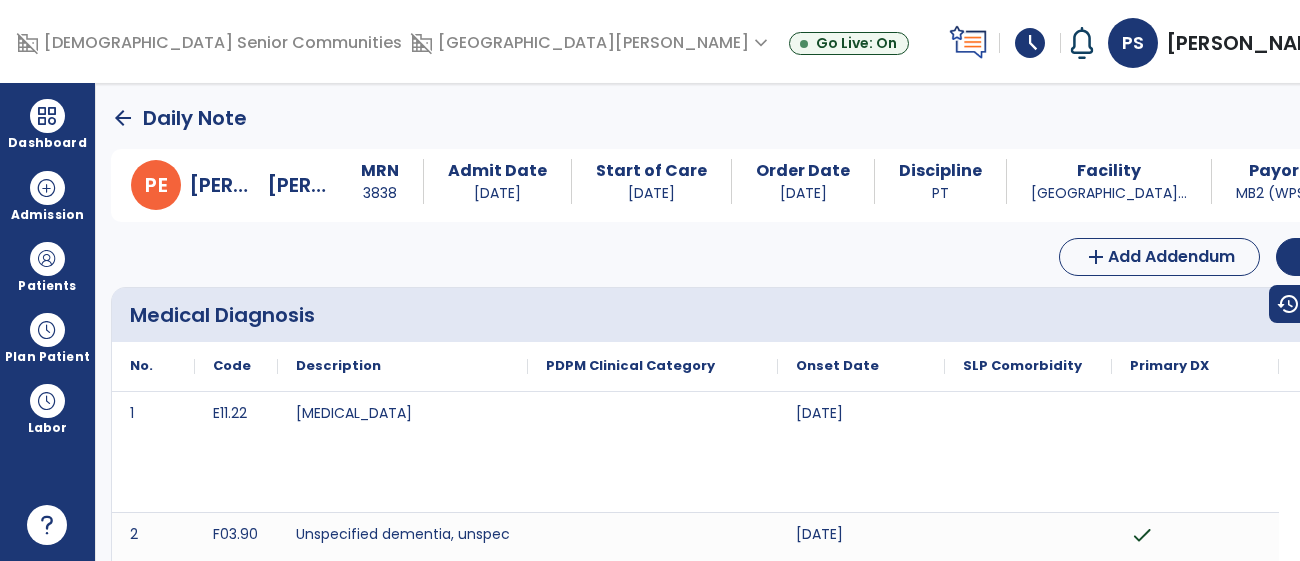 click on "arrow_back" 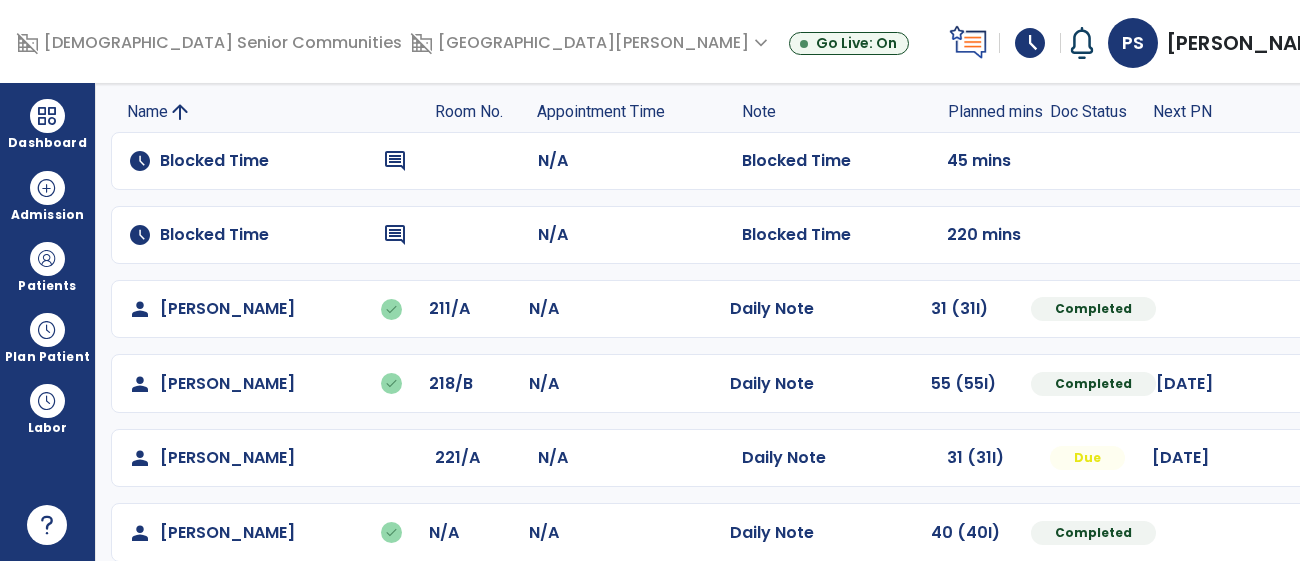 scroll, scrollTop: 249, scrollLeft: 0, axis: vertical 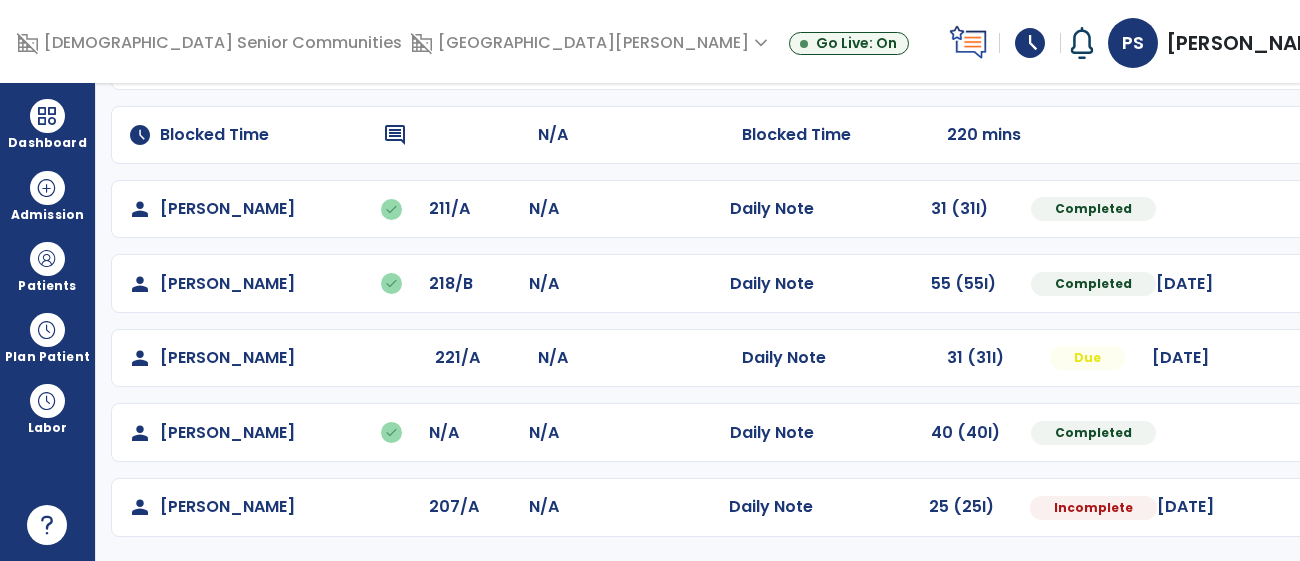 click at bounding box center [1315, 209] 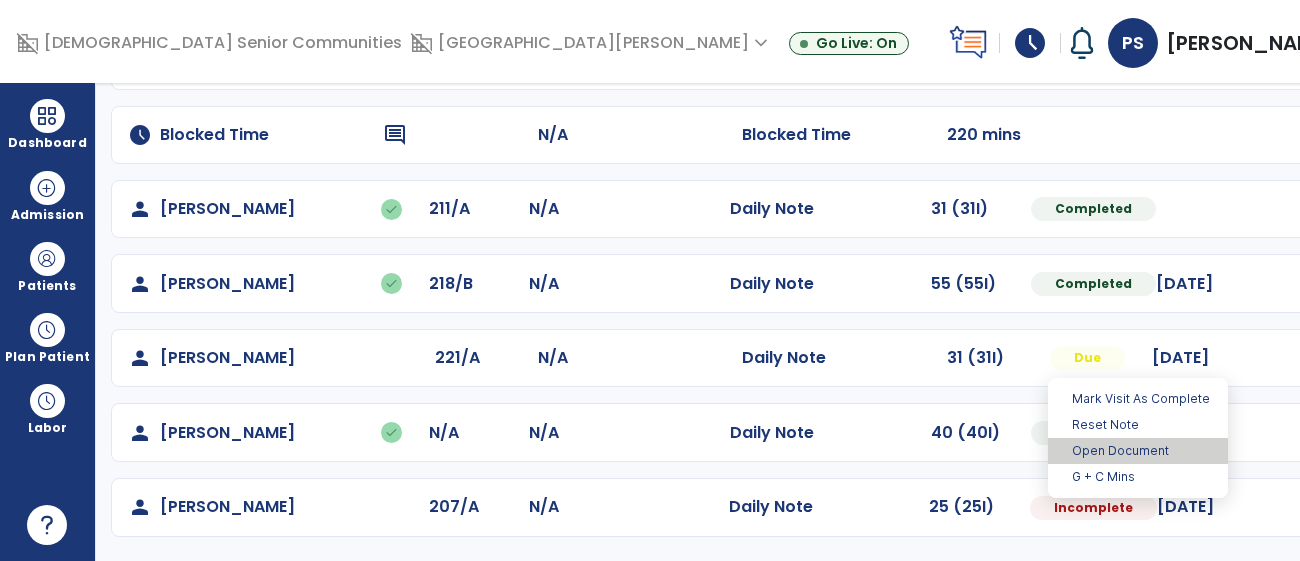 click on "Open Document" at bounding box center [1138, 451] 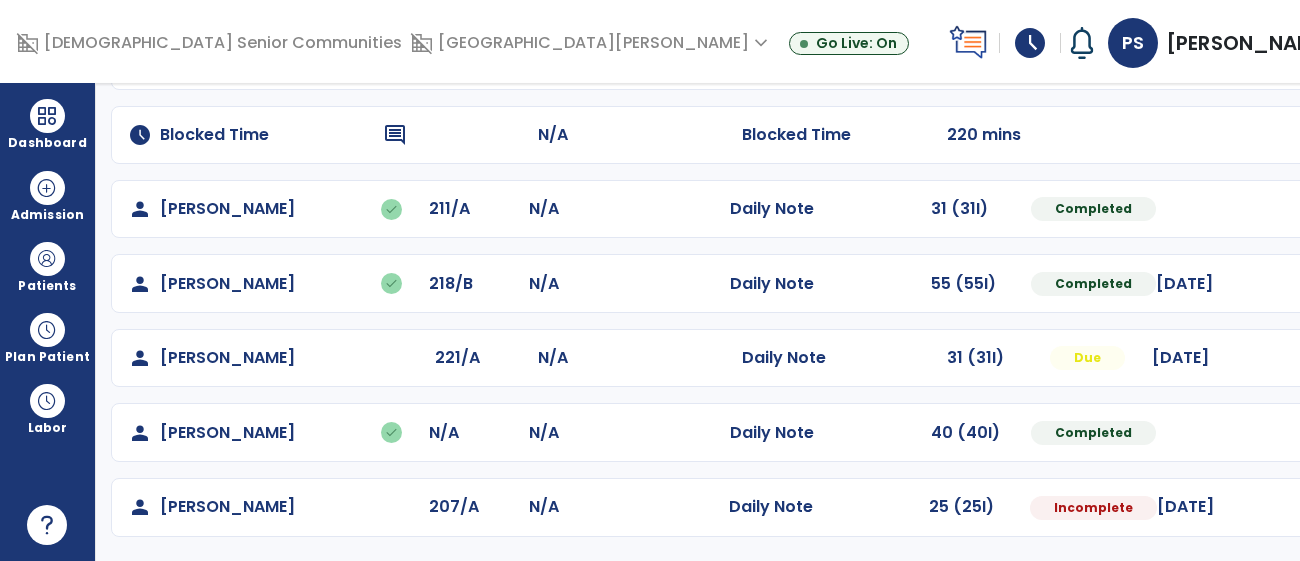 select on "*" 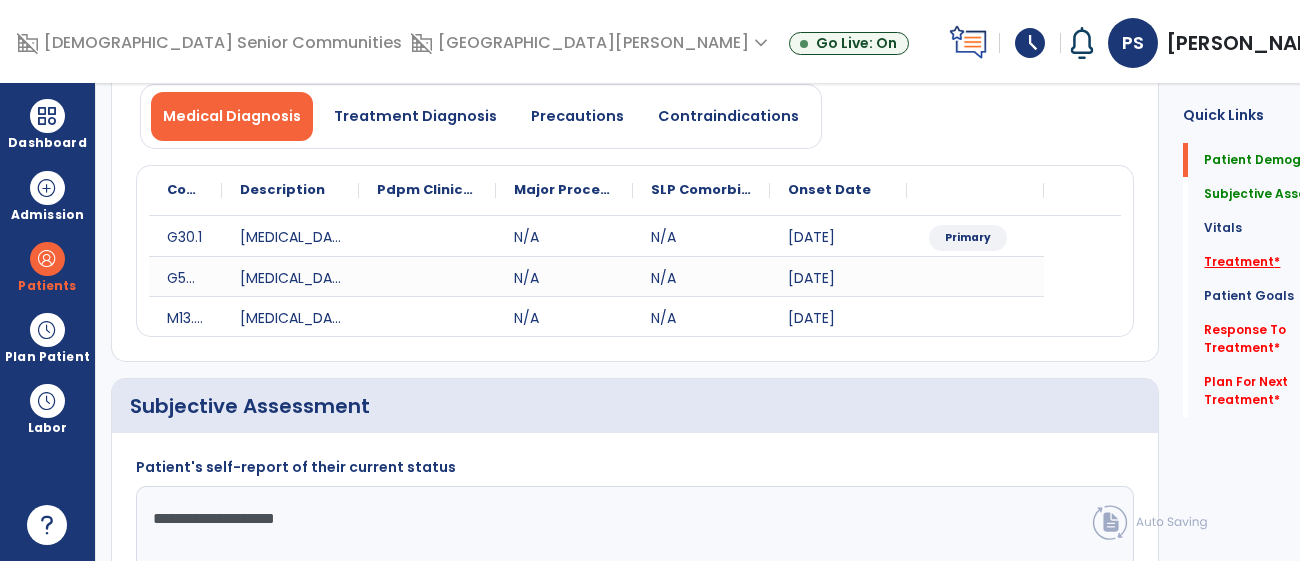 click on "Treatment   *" 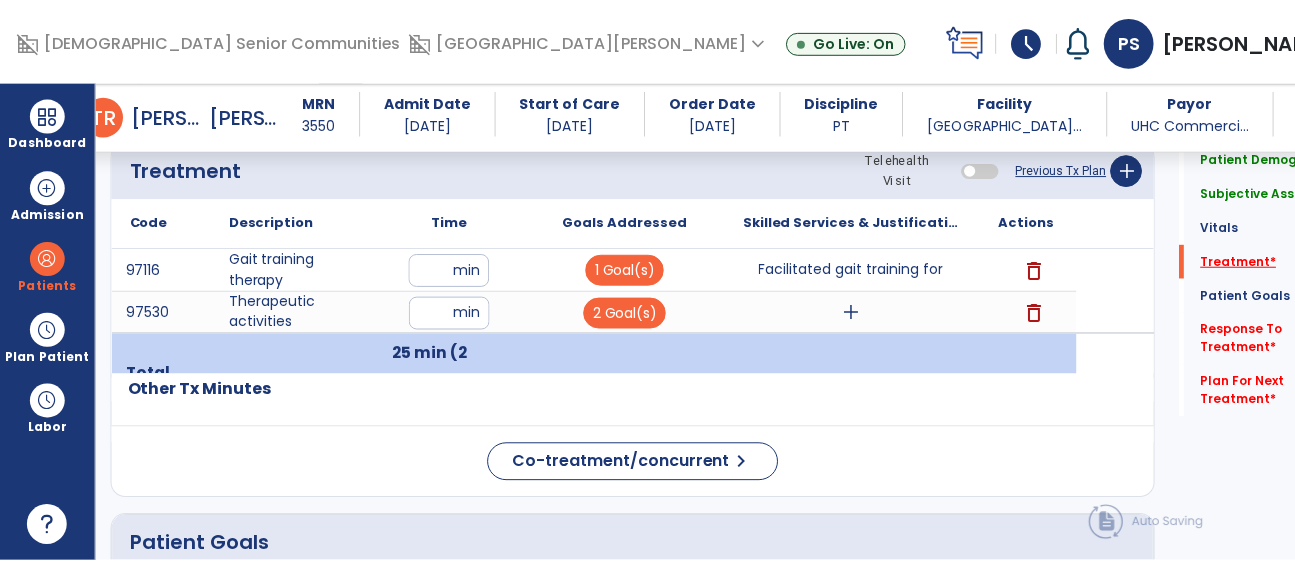 scroll, scrollTop: 1201, scrollLeft: 0, axis: vertical 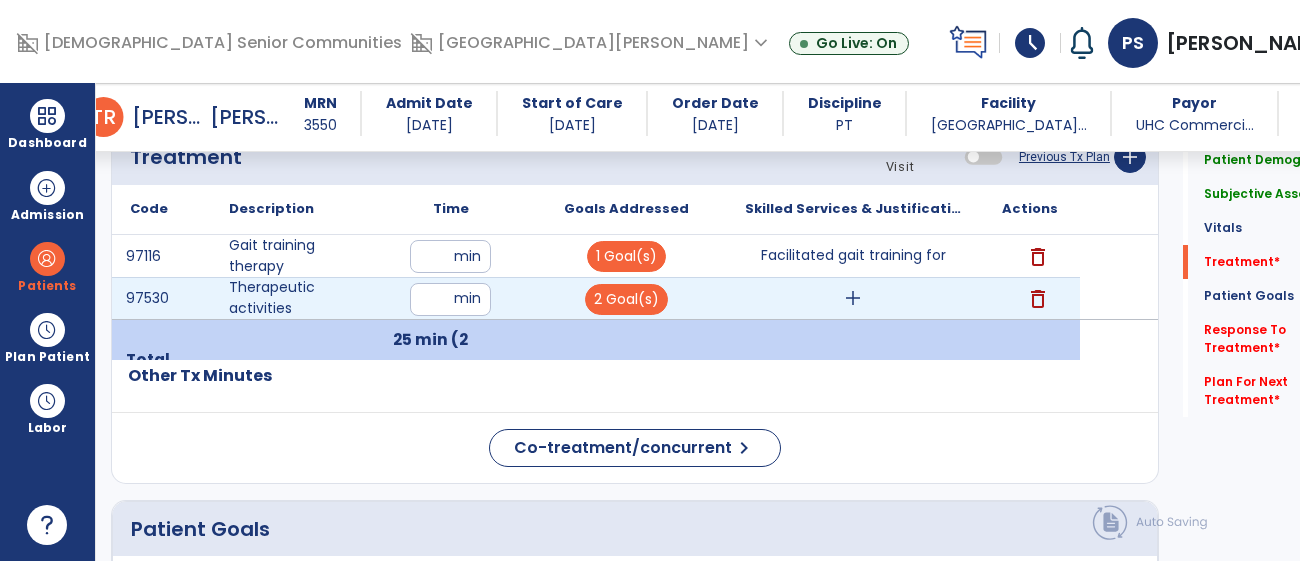 click on "add" at bounding box center (853, 298) 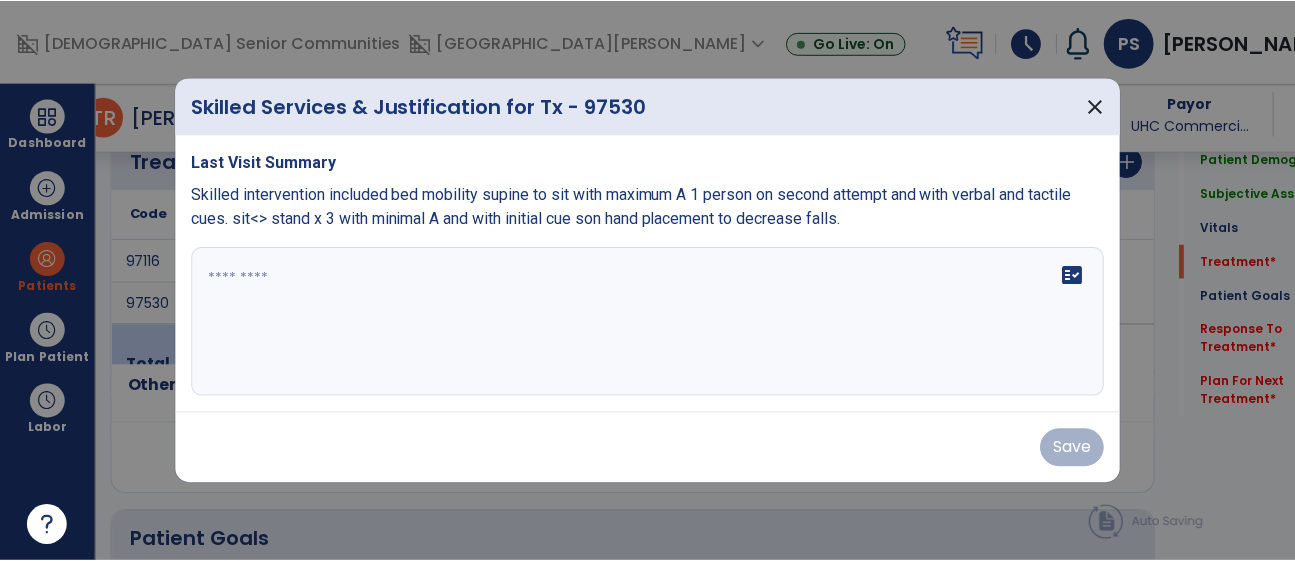 scroll, scrollTop: 1201, scrollLeft: 0, axis: vertical 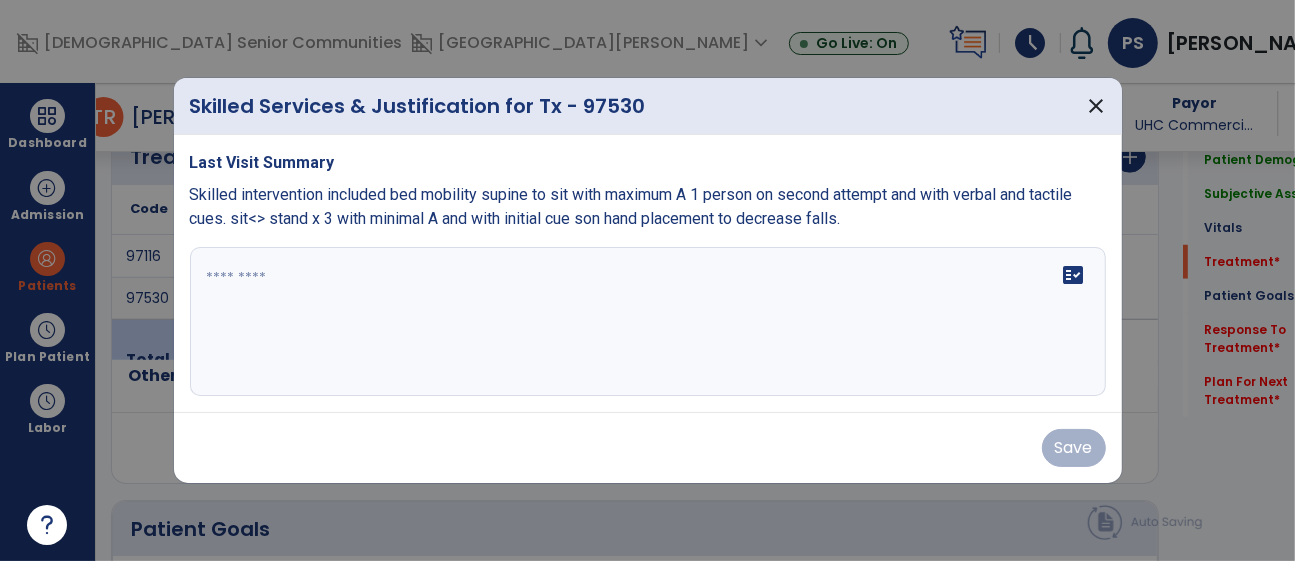 click at bounding box center (648, 322) 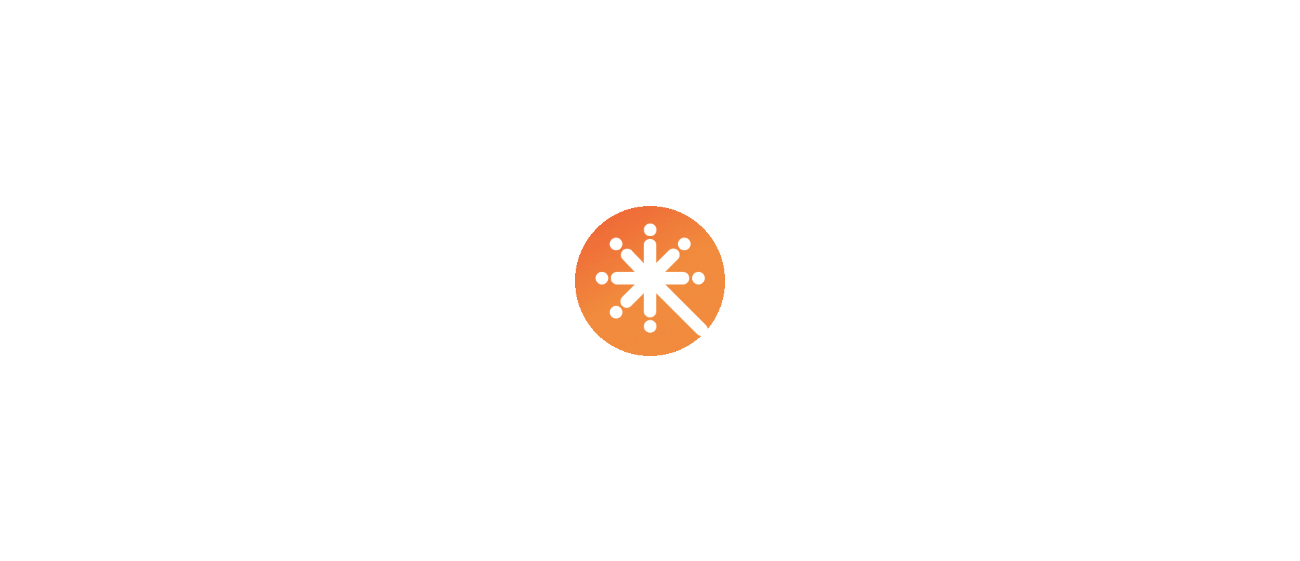 scroll, scrollTop: 0, scrollLeft: 0, axis: both 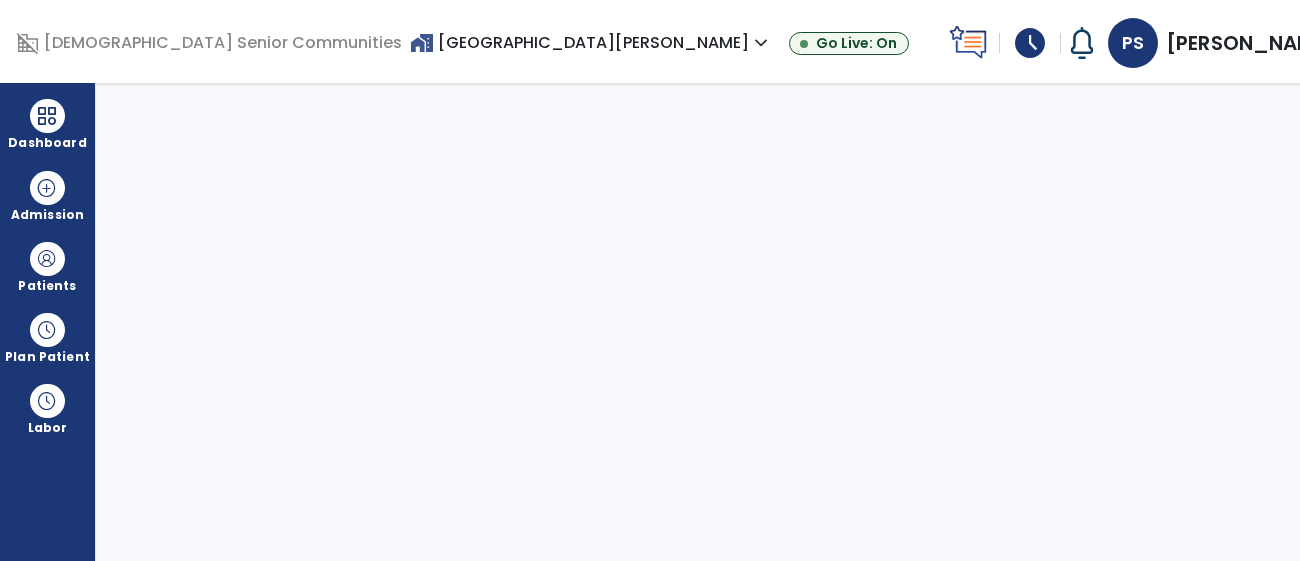 select on "****" 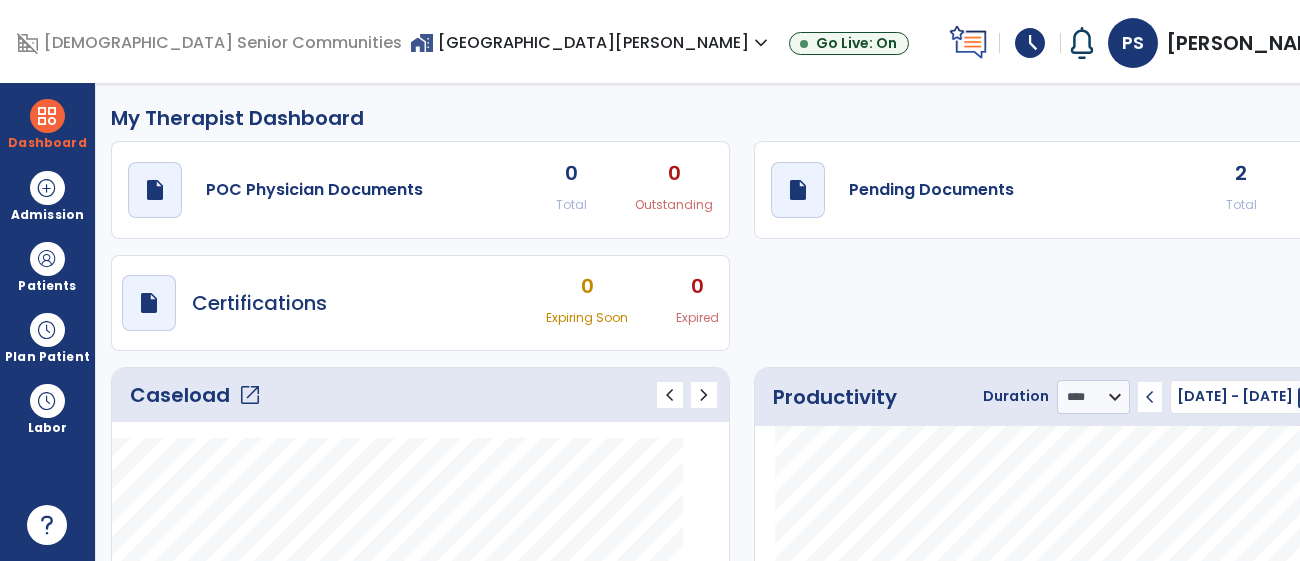 click on "Caseload   open_in_new" 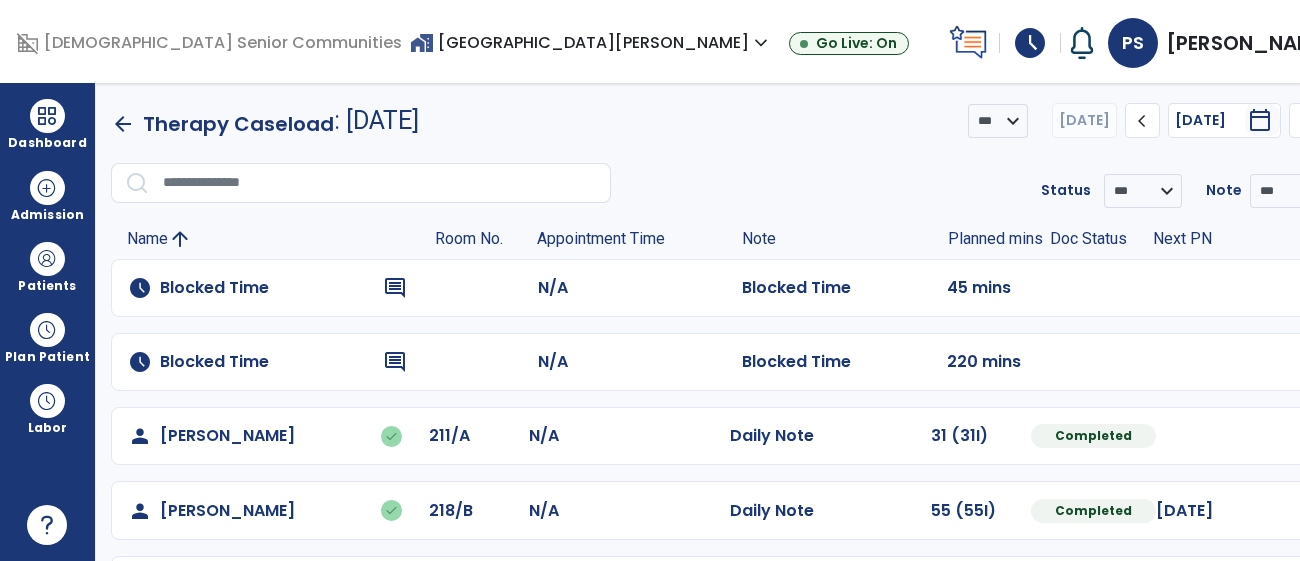scroll, scrollTop: 249, scrollLeft: 0, axis: vertical 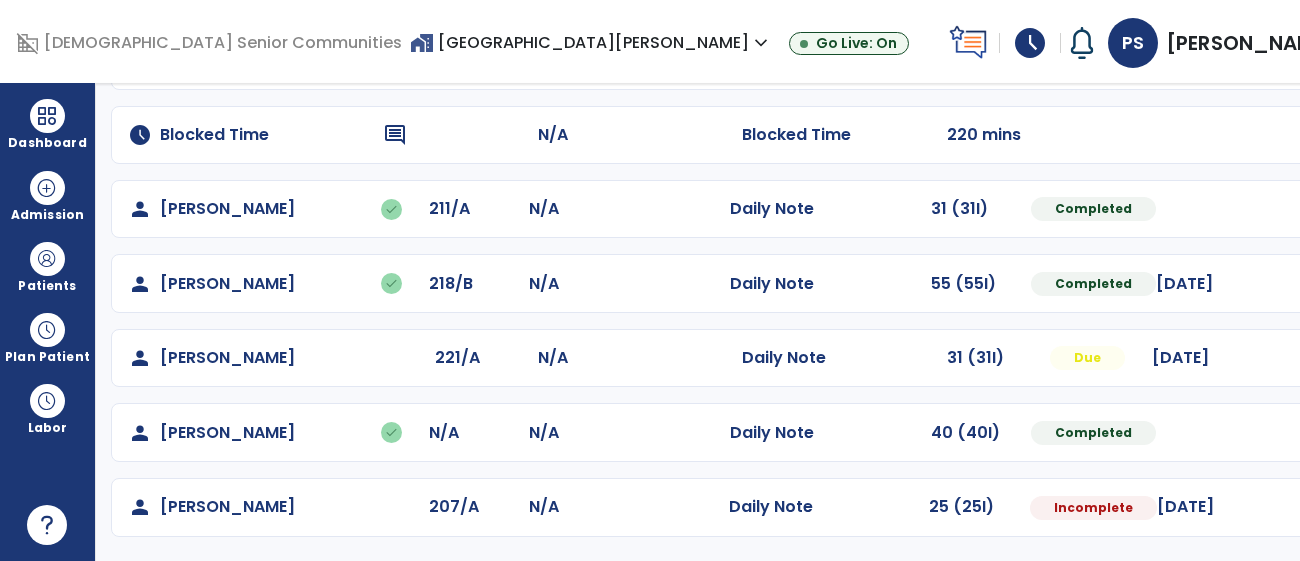 click on "Mark Visit As Complete   Reset Note   Open Document   G + C Mins" 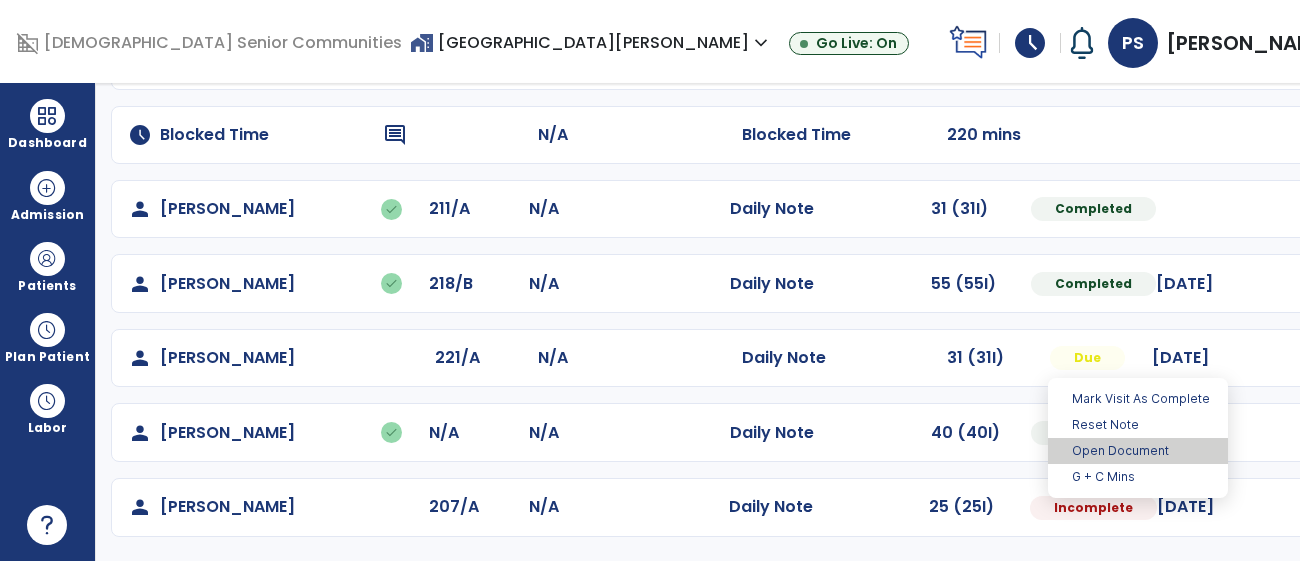 click on "Open Document" at bounding box center (1138, 451) 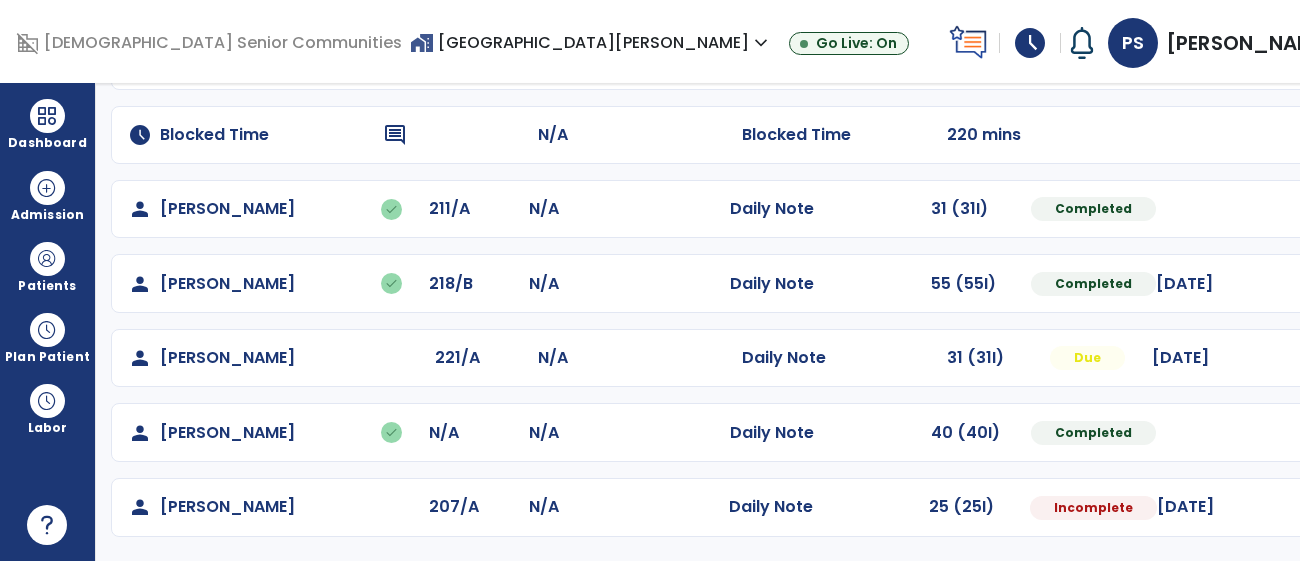 select on "*" 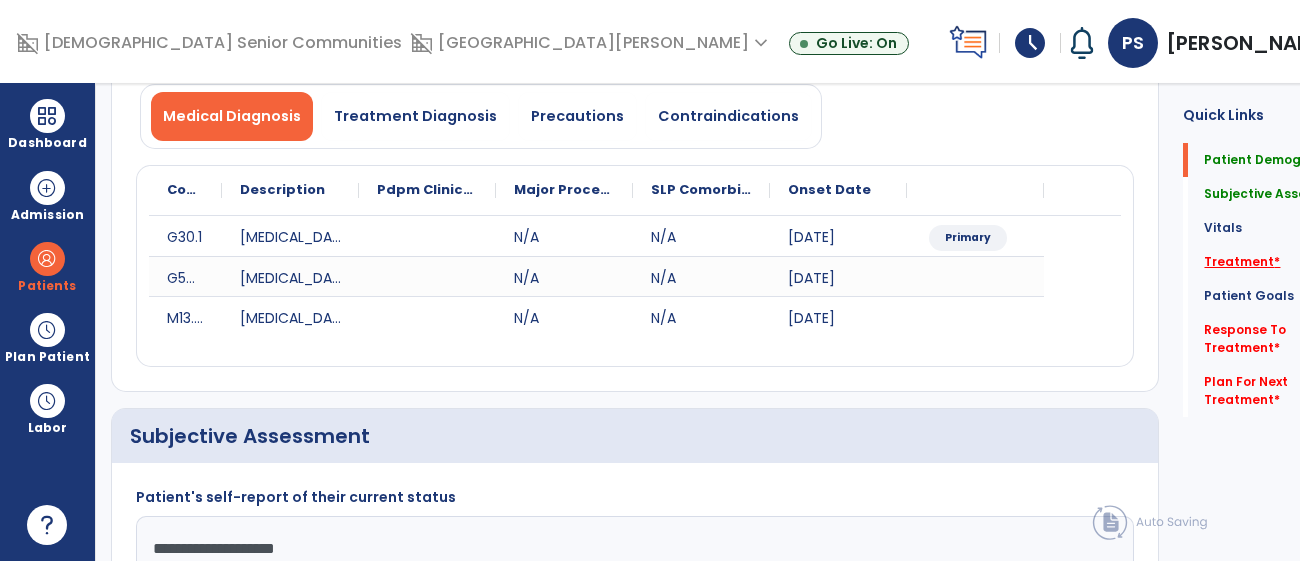click on "Treatment   *" 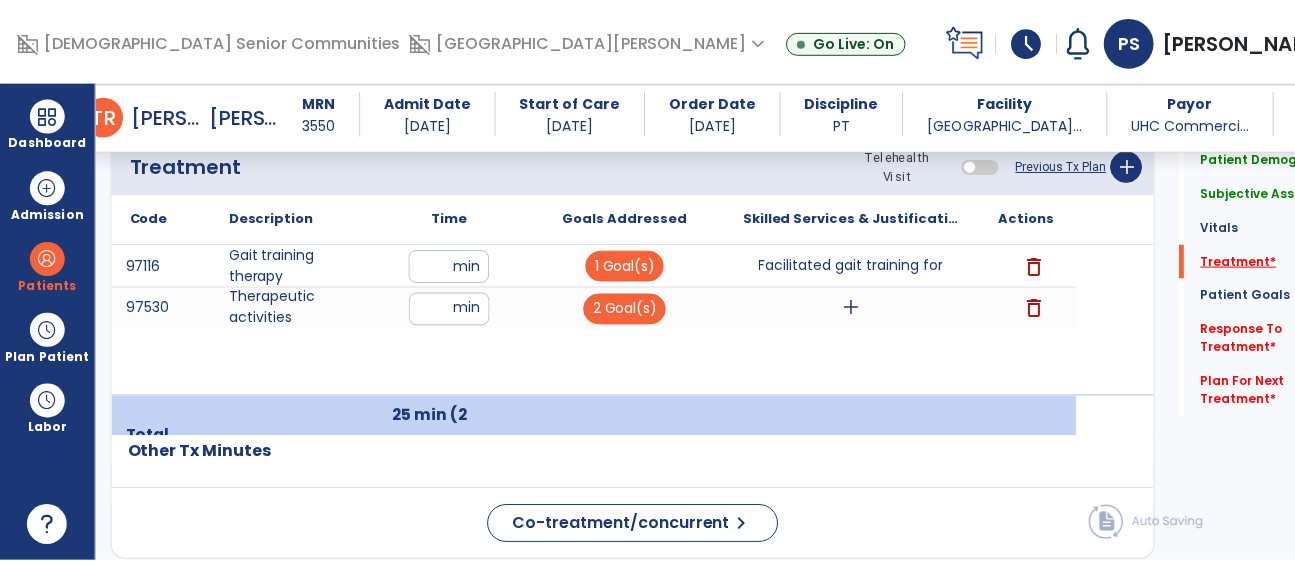 scroll, scrollTop: 1264, scrollLeft: 0, axis: vertical 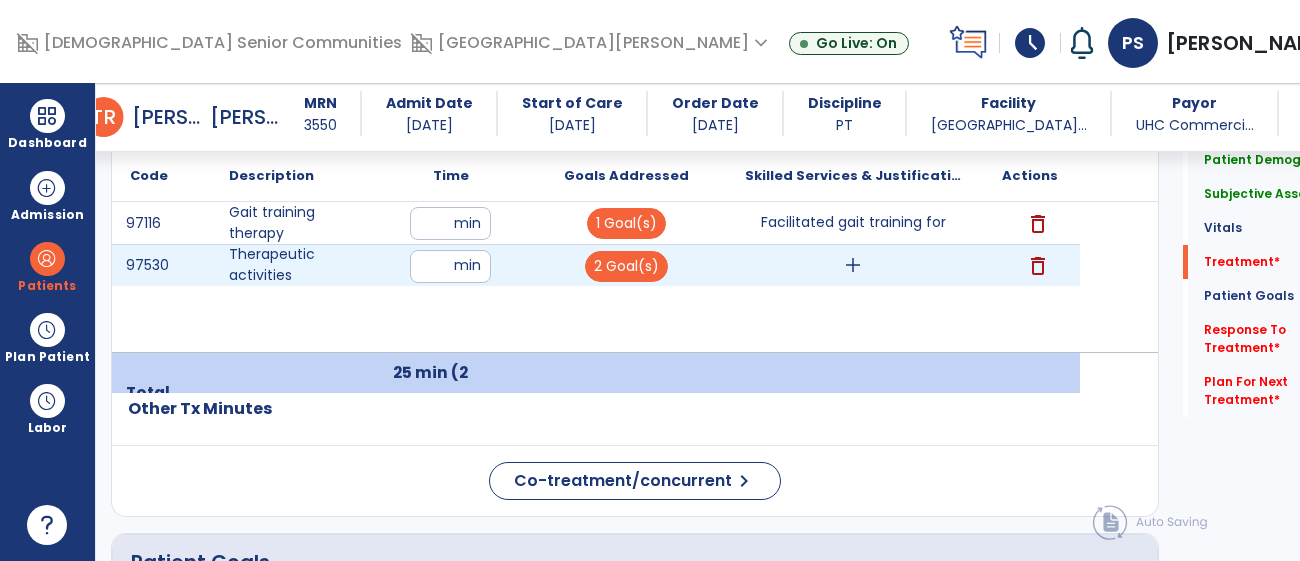 click on "add" at bounding box center [853, 265] 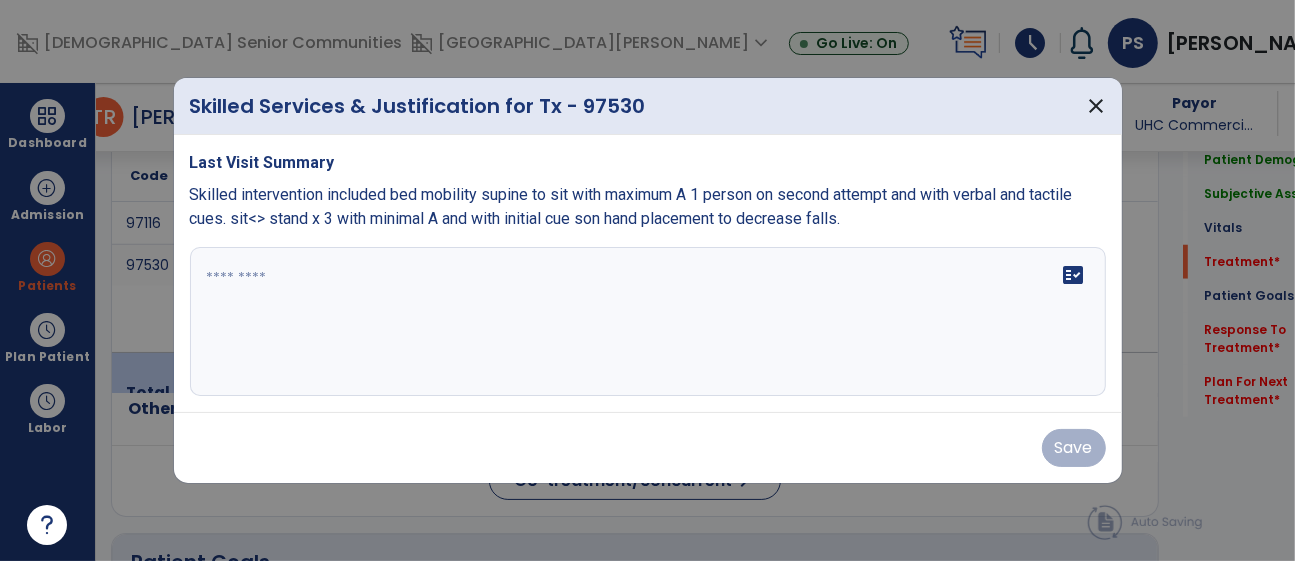scroll, scrollTop: 1264, scrollLeft: 0, axis: vertical 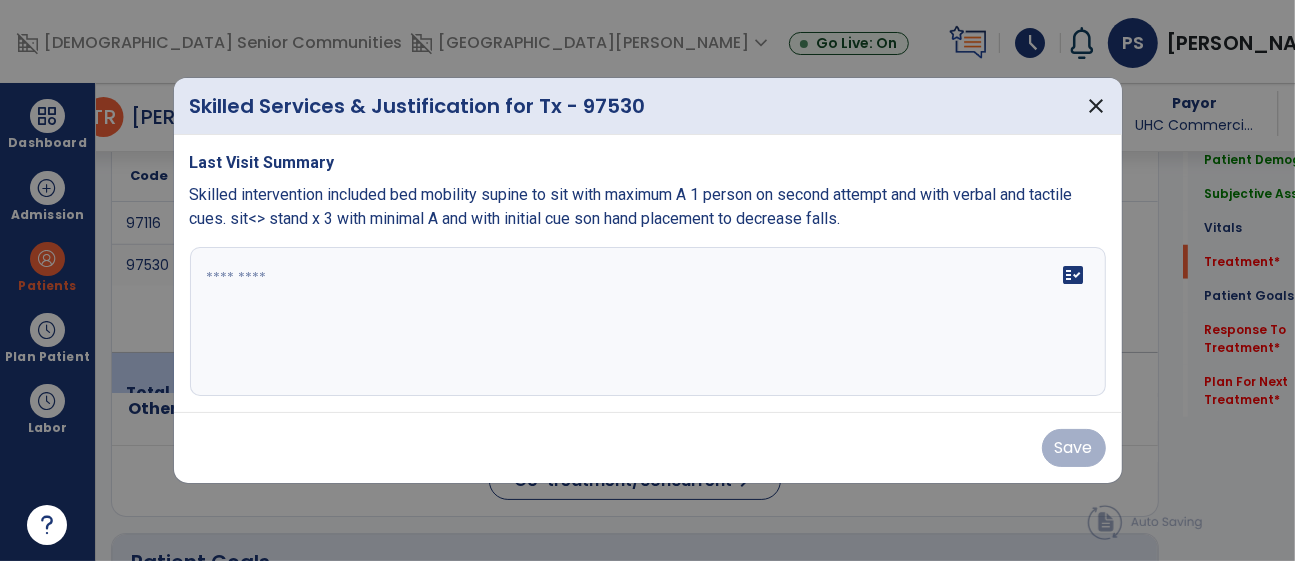 click on "fact_check" at bounding box center (648, 322) 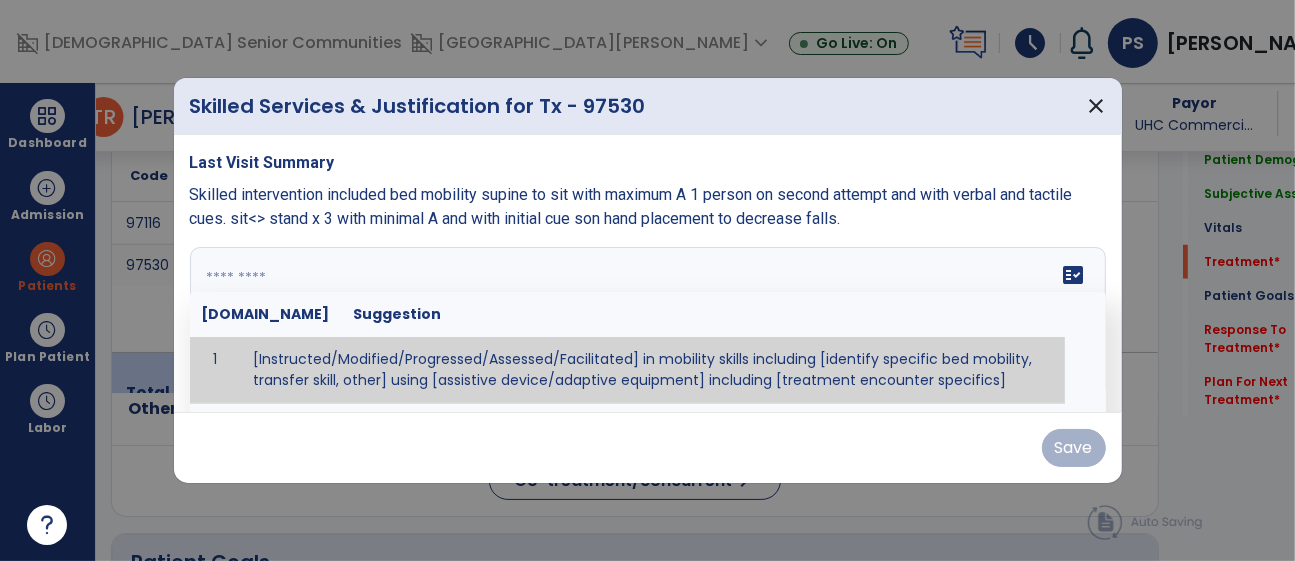 paste on "**********" 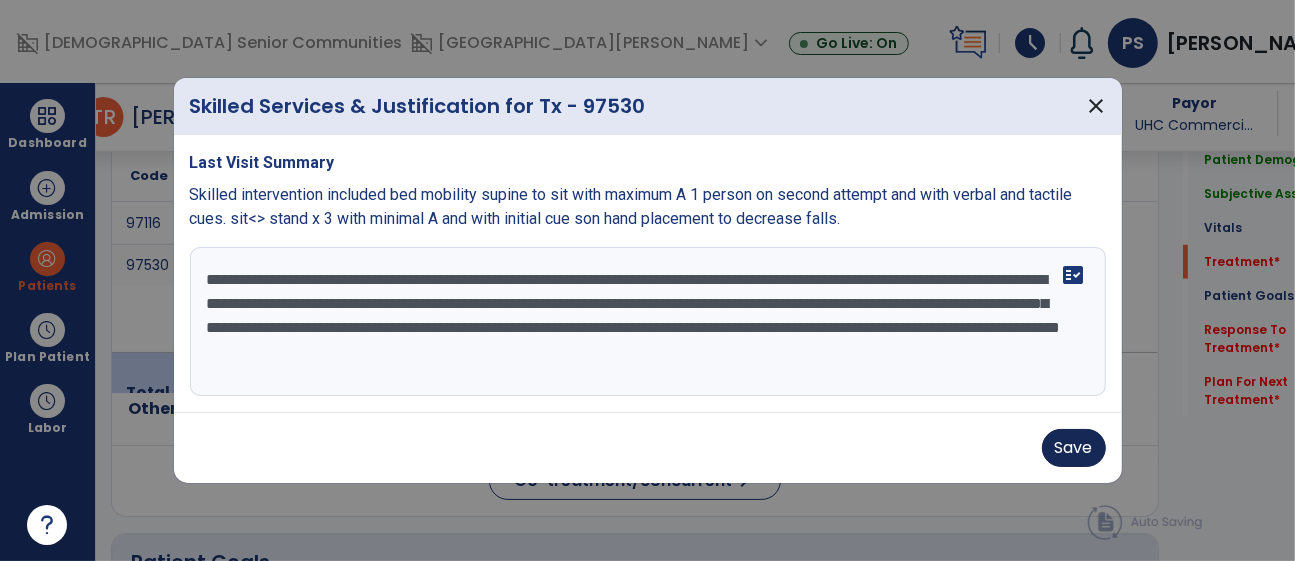 type on "**********" 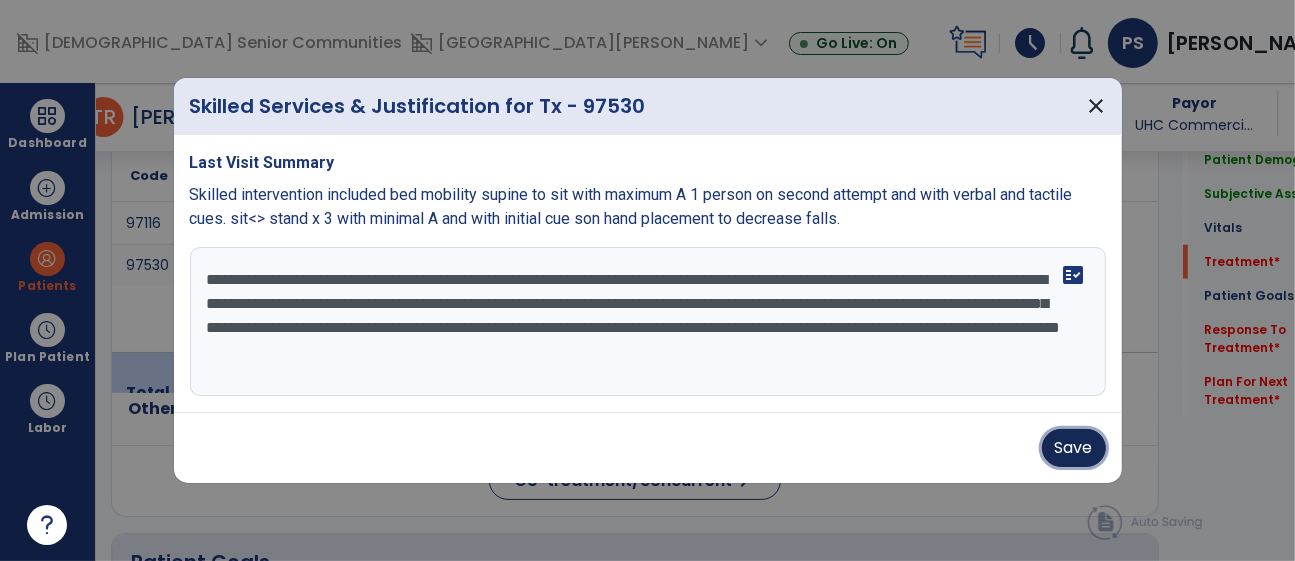 click on "Save" at bounding box center (1074, 448) 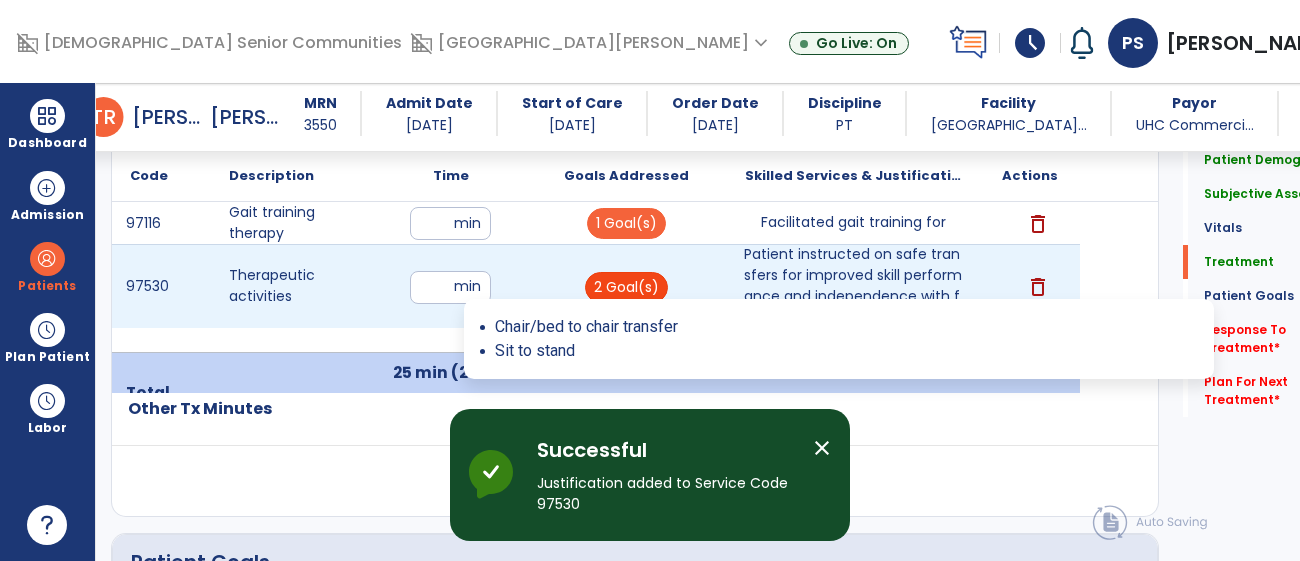 click on "2 Goal(s)" at bounding box center (626, 287) 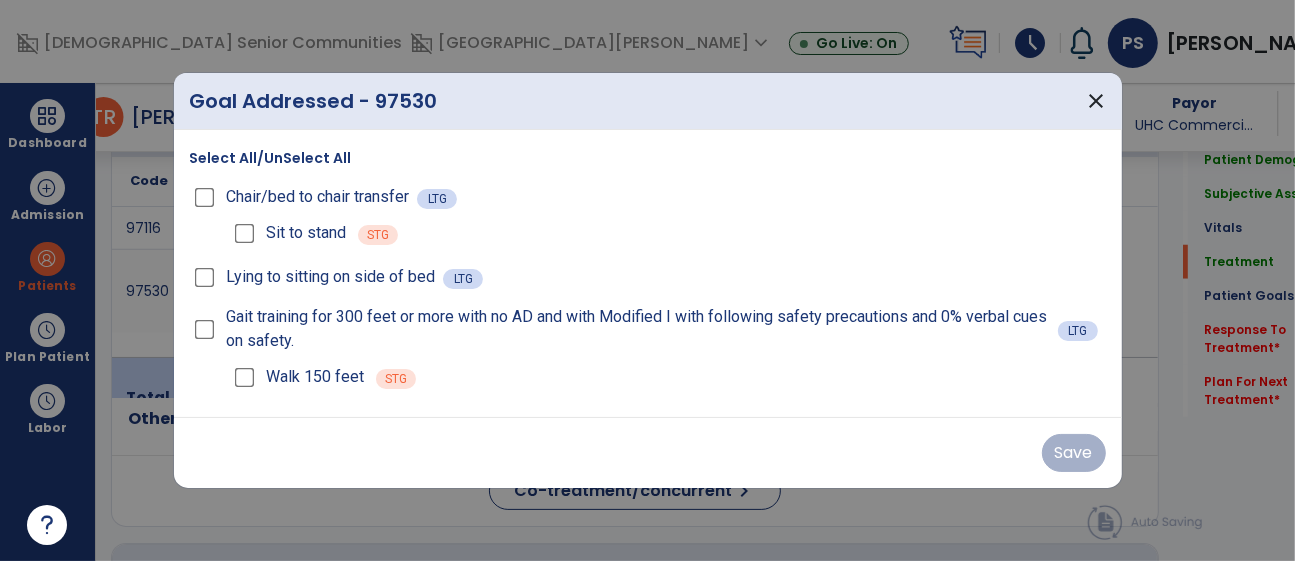 scroll, scrollTop: 1264, scrollLeft: 0, axis: vertical 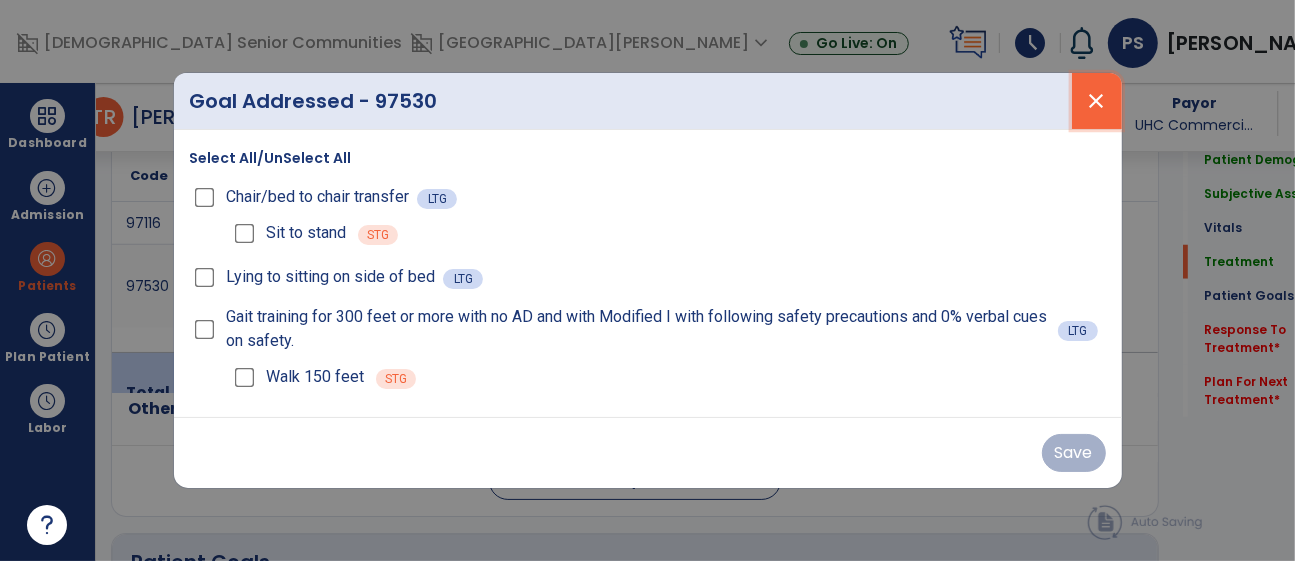 click on "close" at bounding box center (1097, 101) 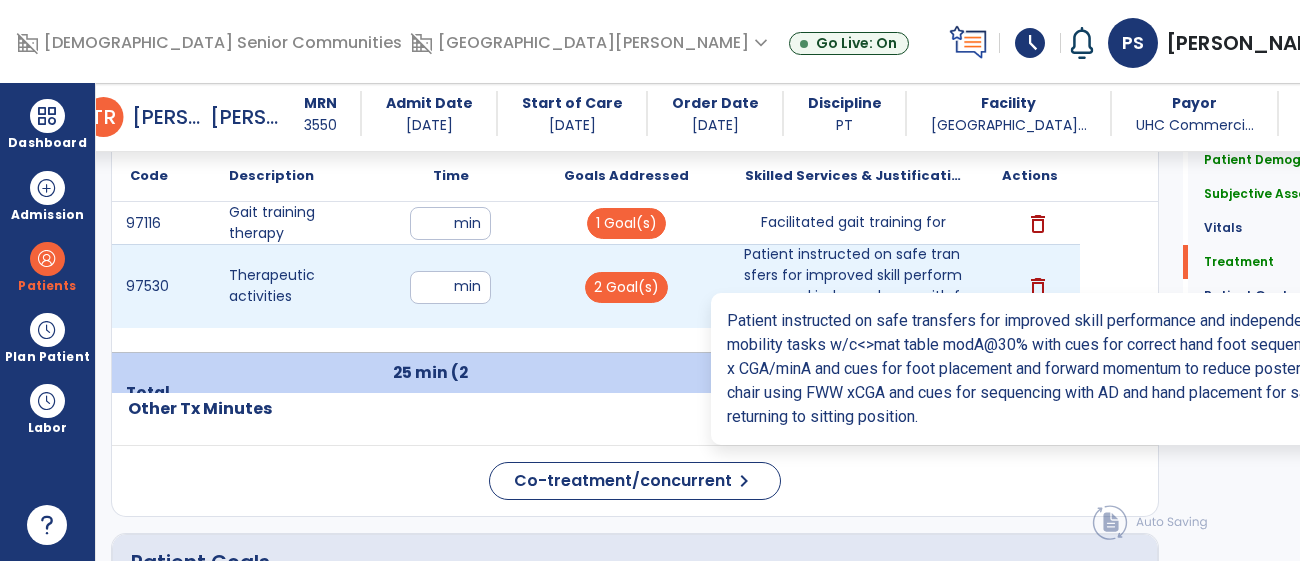 click on "Patient instructed on safe transfers for improved skill performance and independence with functional..." at bounding box center (853, 286) 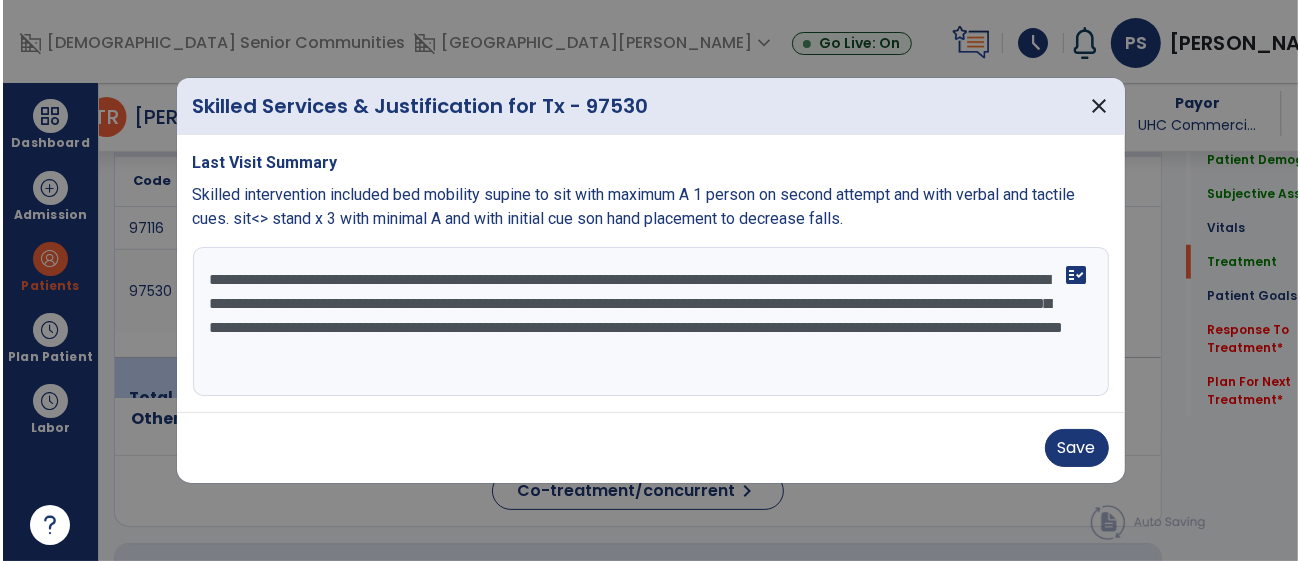 scroll, scrollTop: 1264, scrollLeft: 0, axis: vertical 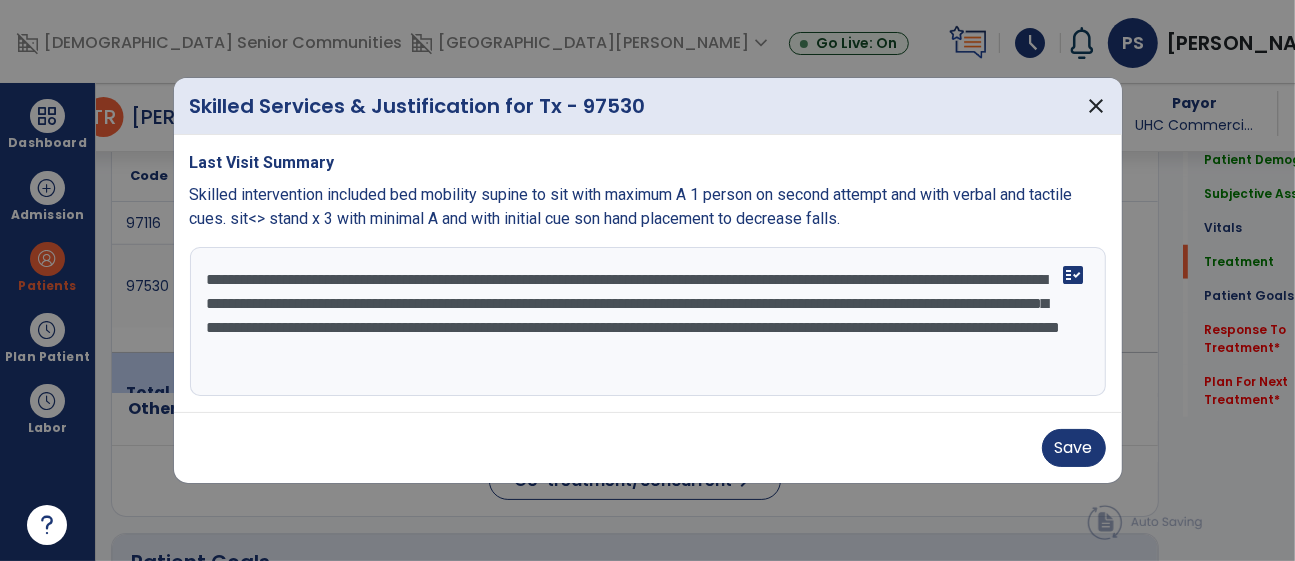 click on "**********" at bounding box center (648, 322) 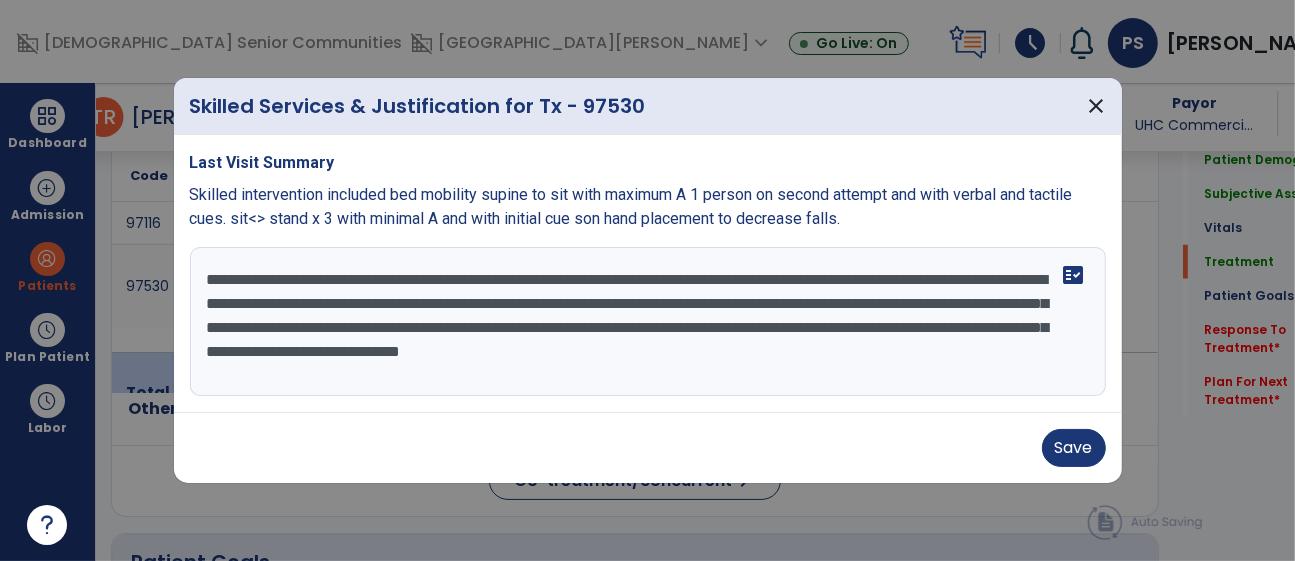 drag, startPoint x: 592, startPoint y: 309, endPoint x: 565, endPoint y: 303, distance: 27.658634 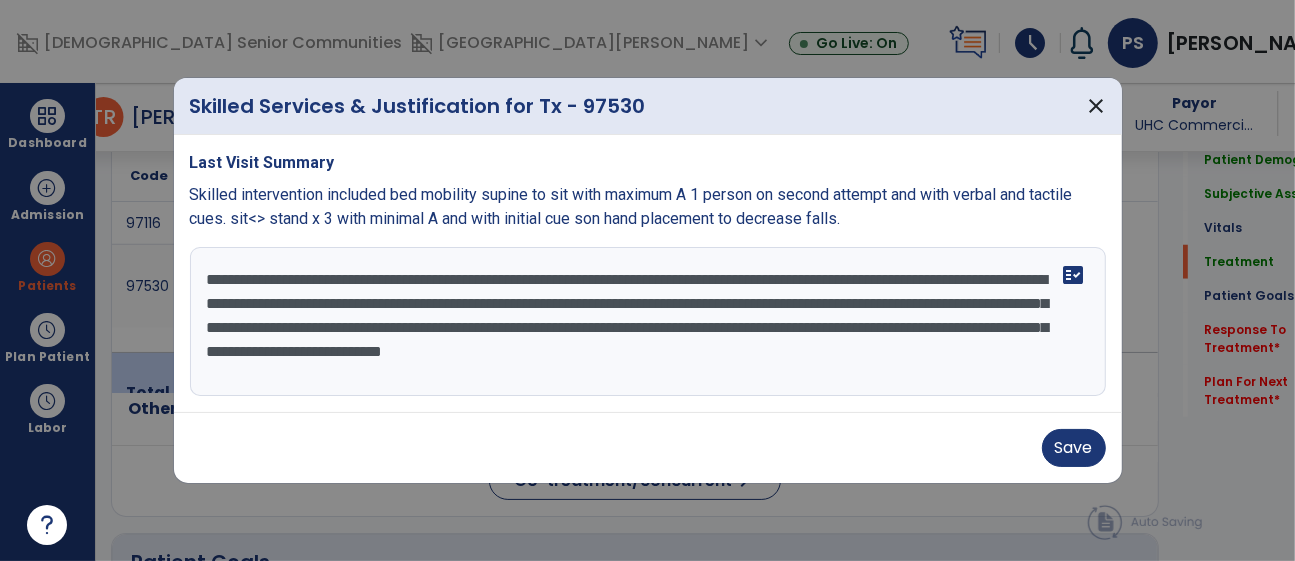 drag, startPoint x: 308, startPoint y: 328, endPoint x: 323, endPoint y: 356, distance: 31.764761 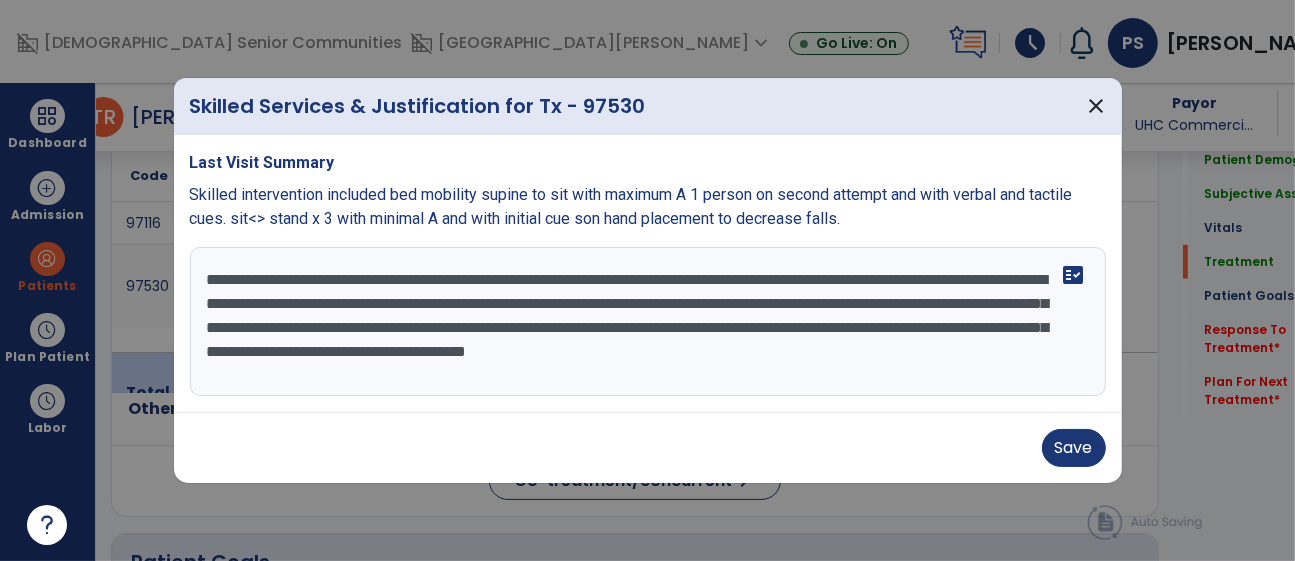 click on "**********" at bounding box center [648, 322] 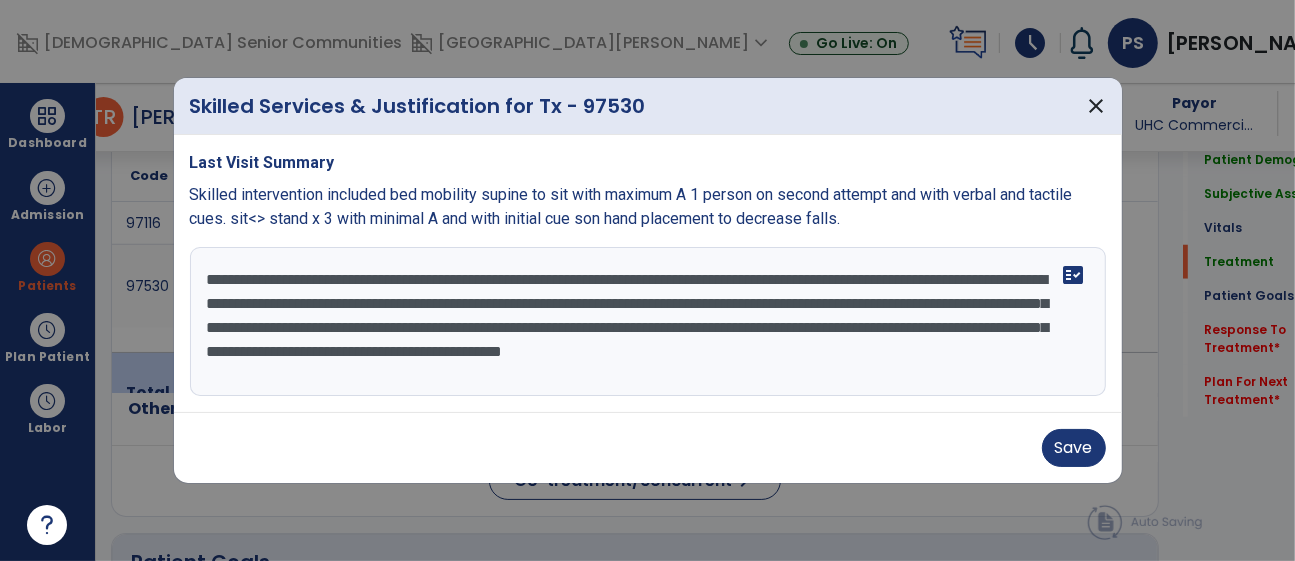 click on "**********" at bounding box center [648, 322] 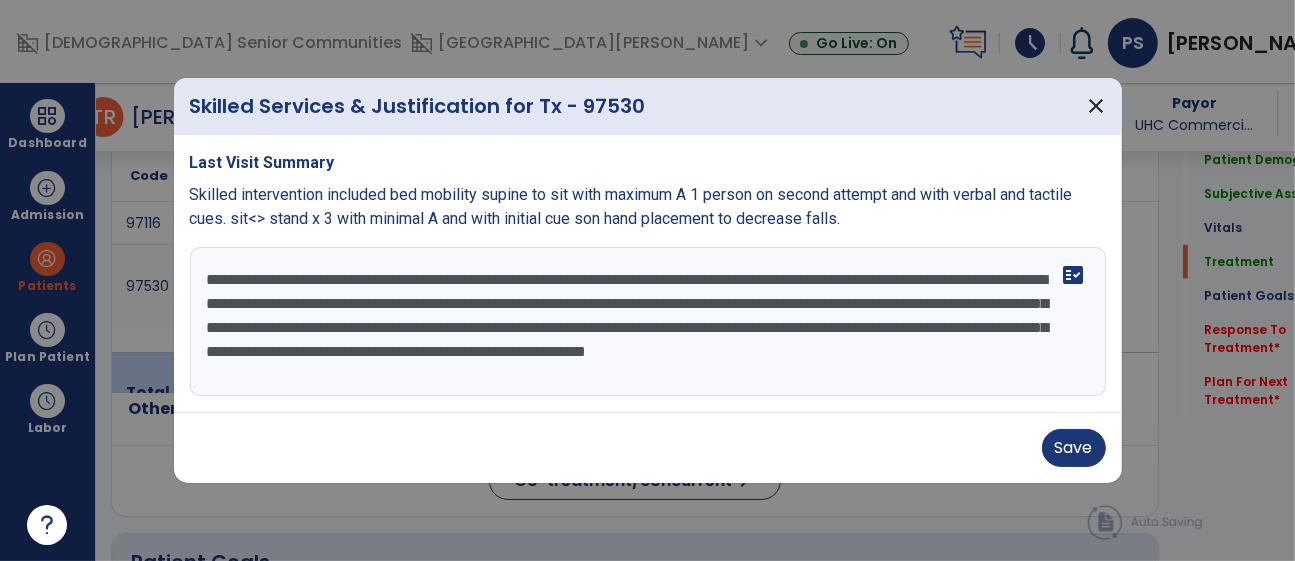 click on "**********" at bounding box center [648, 322] 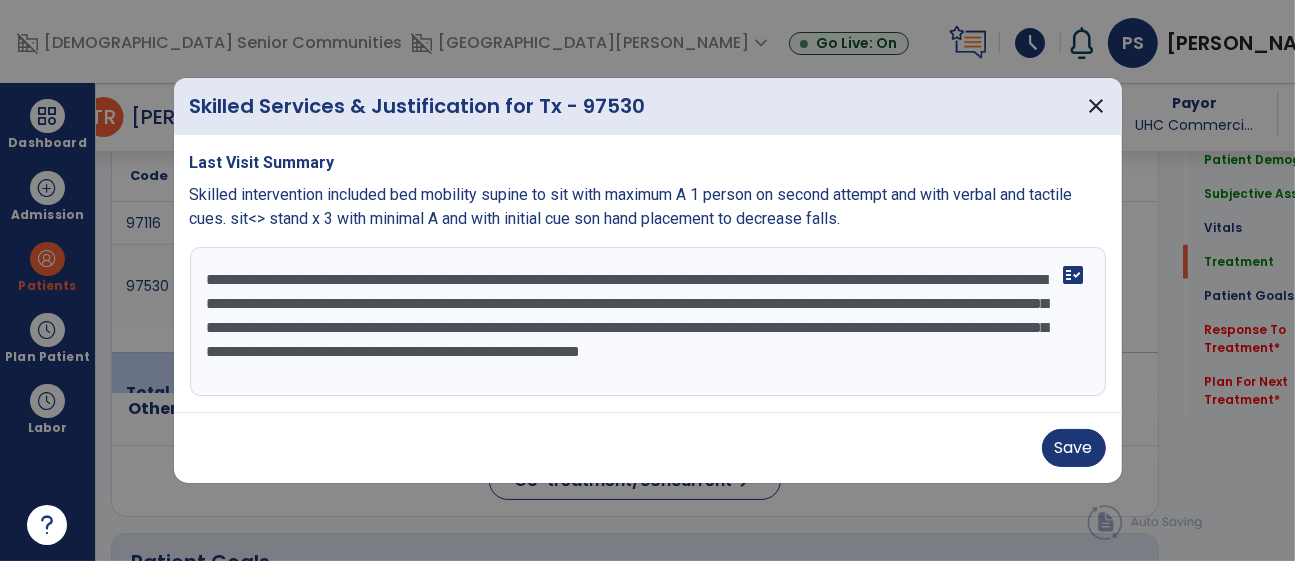 drag, startPoint x: 780, startPoint y: 352, endPoint x: 689, endPoint y: 353, distance: 91.00549 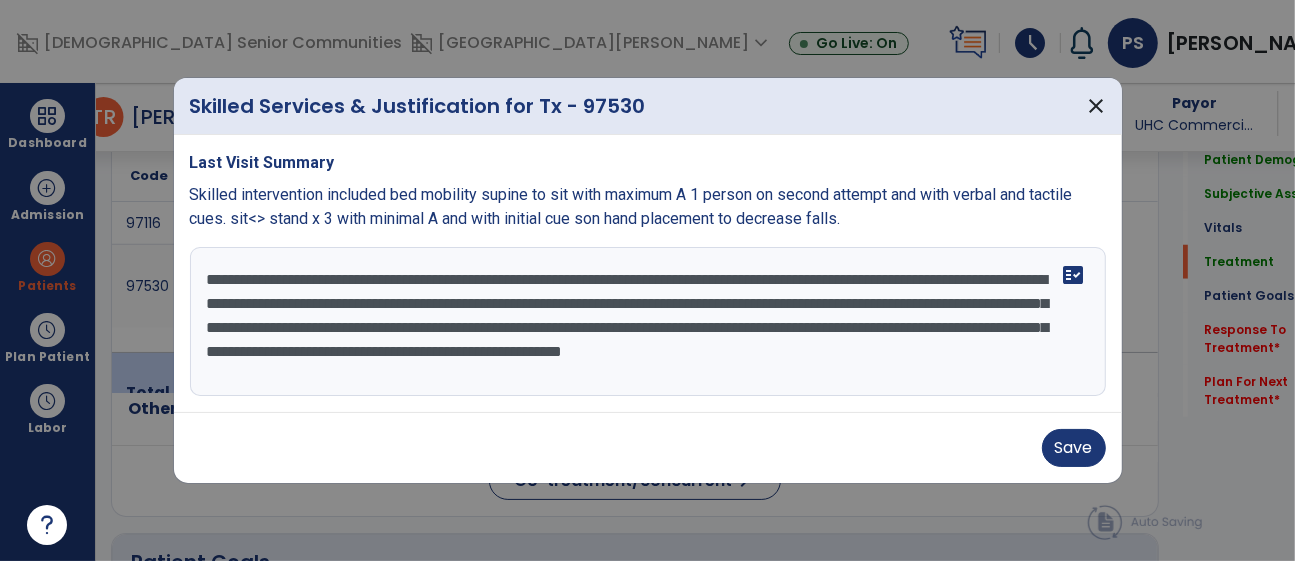 click on "**********" at bounding box center (648, 322) 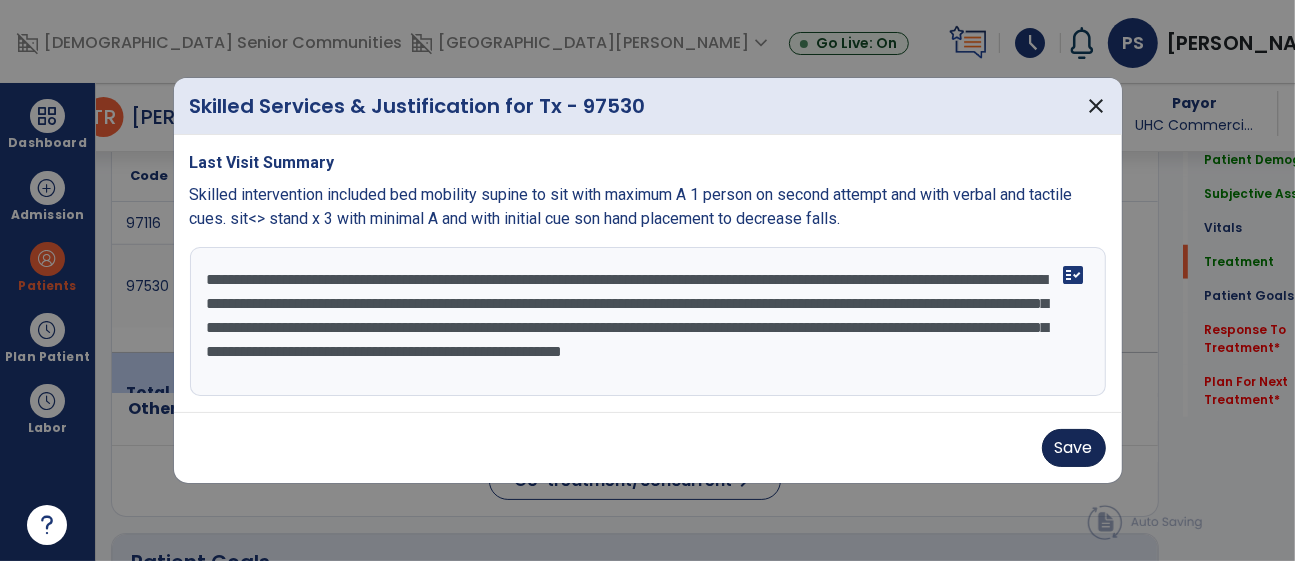 type on "**********" 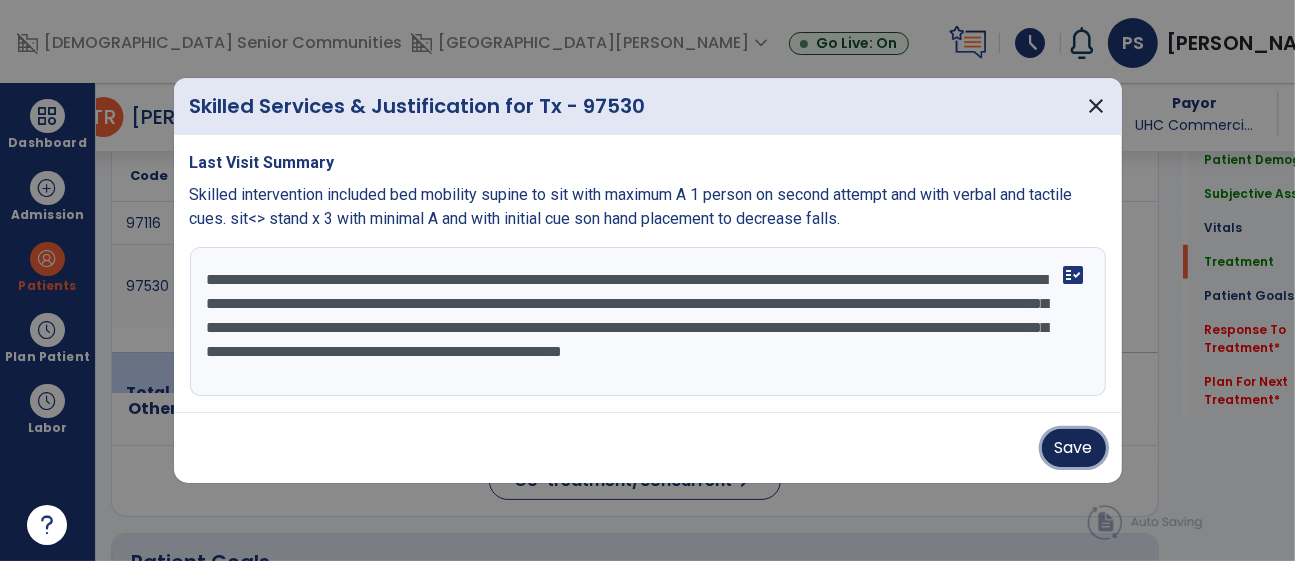 click on "Save" at bounding box center [1074, 448] 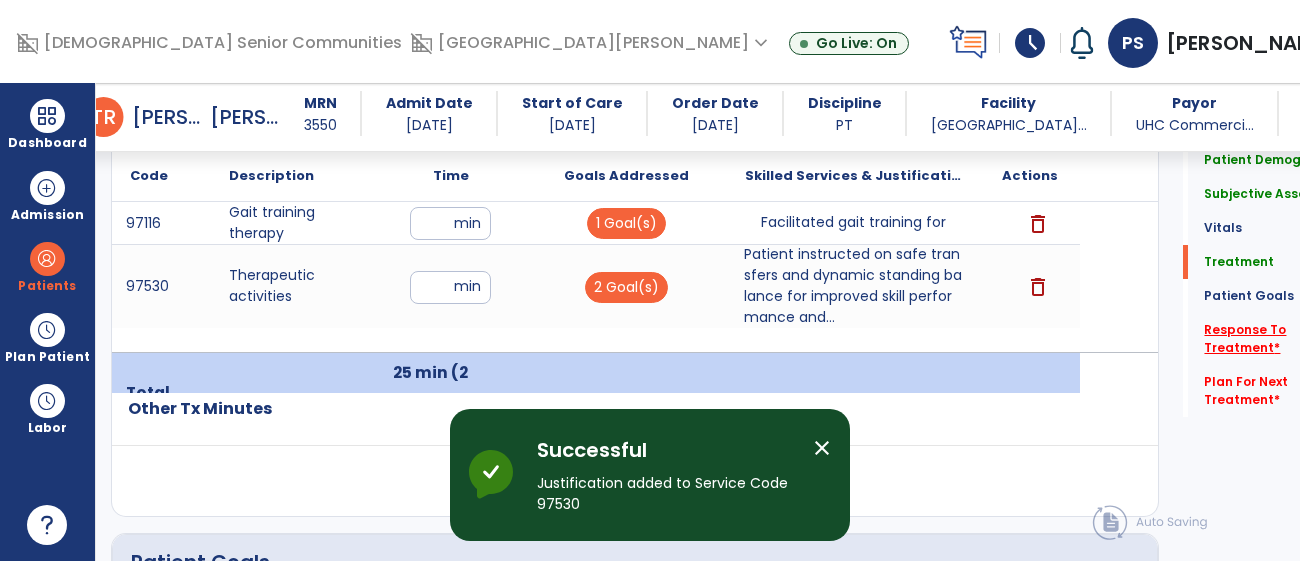 click on "Response To Treatment   *" 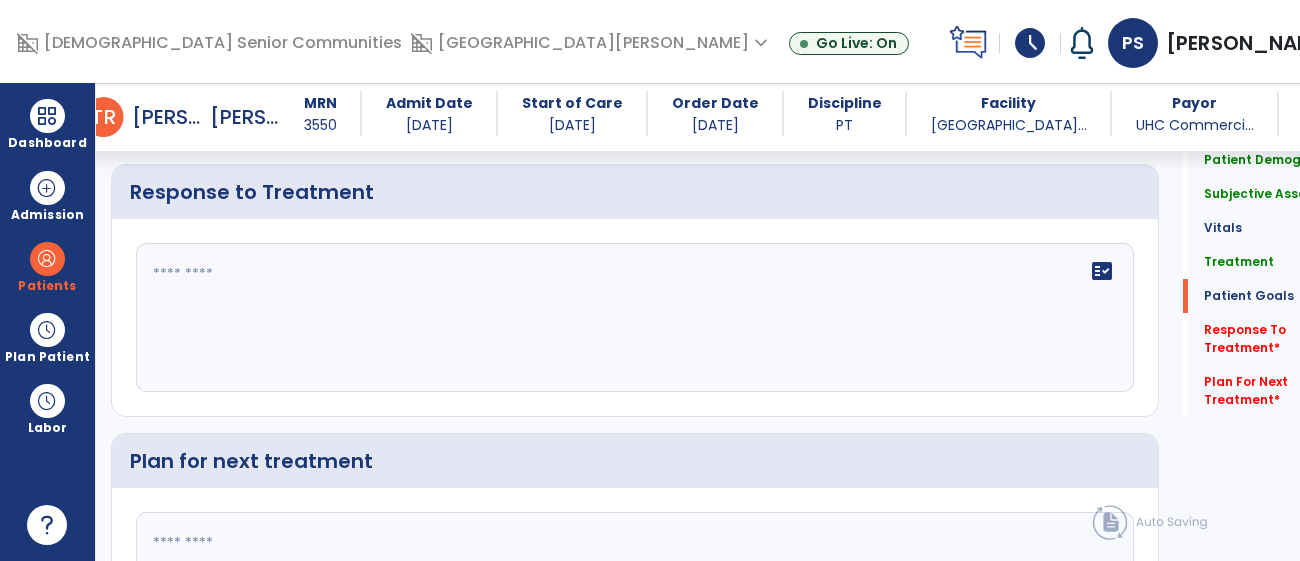 scroll, scrollTop: 2643, scrollLeft: 0, axis: vertical 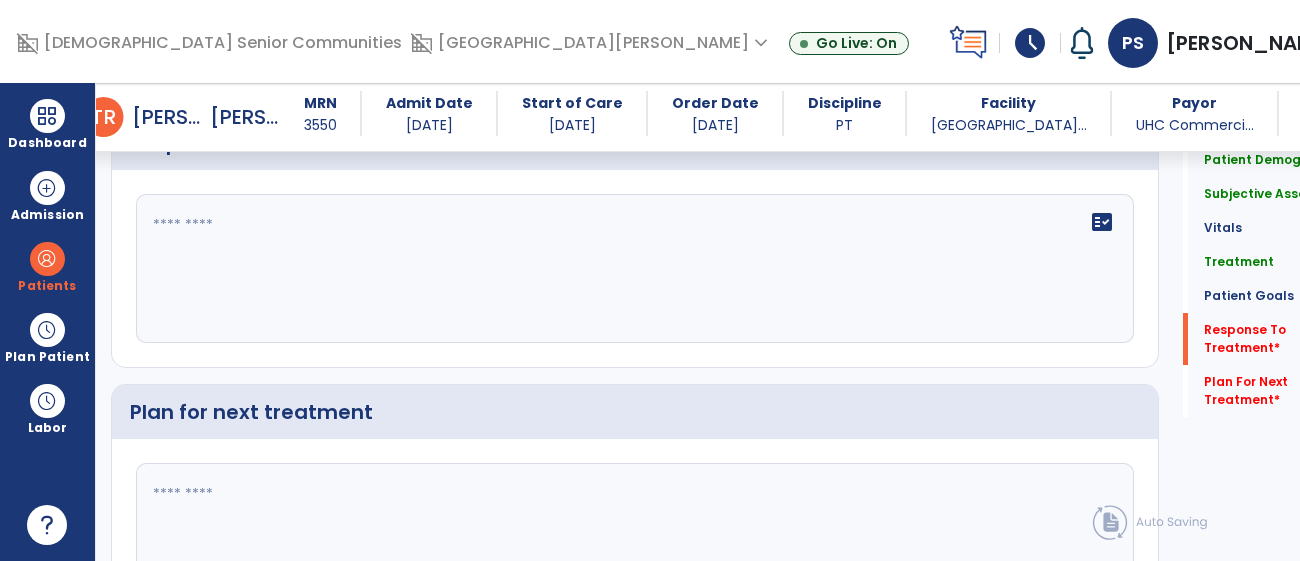 click 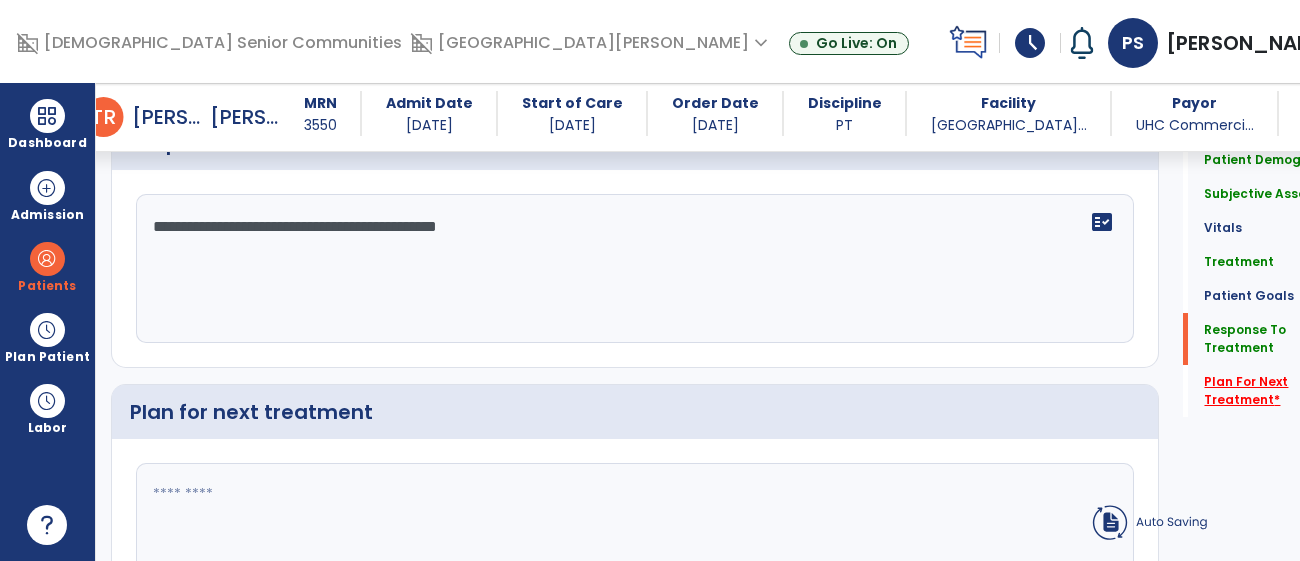 type on "**********" 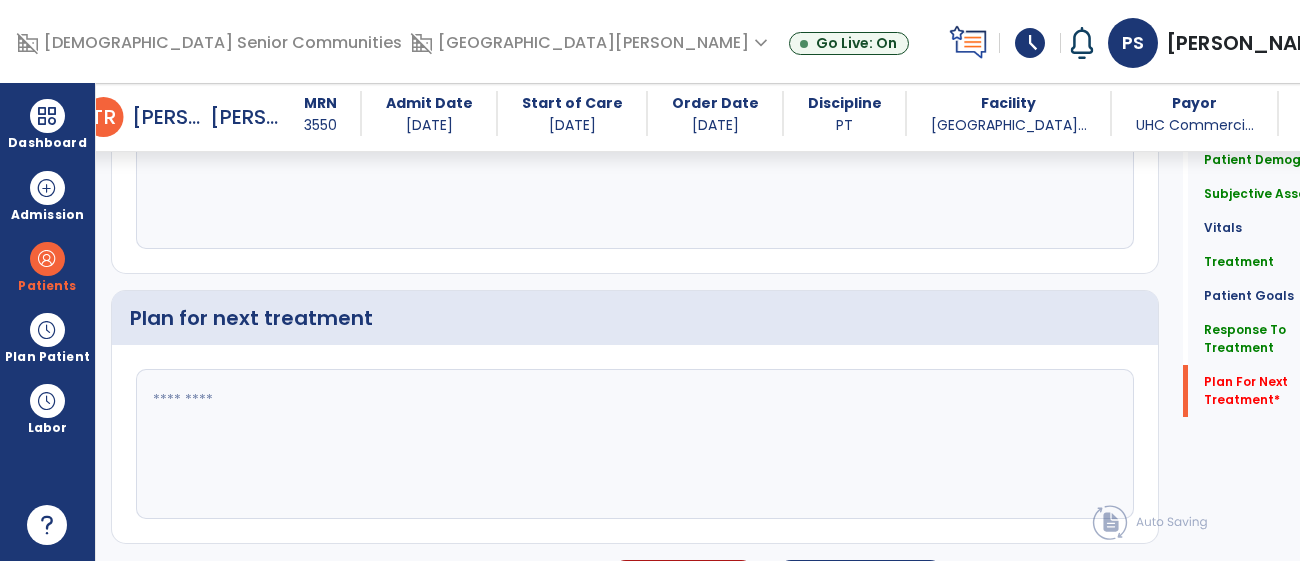 scroll, scrollTop: 2866, scrollLeft: 0, axis: vertical 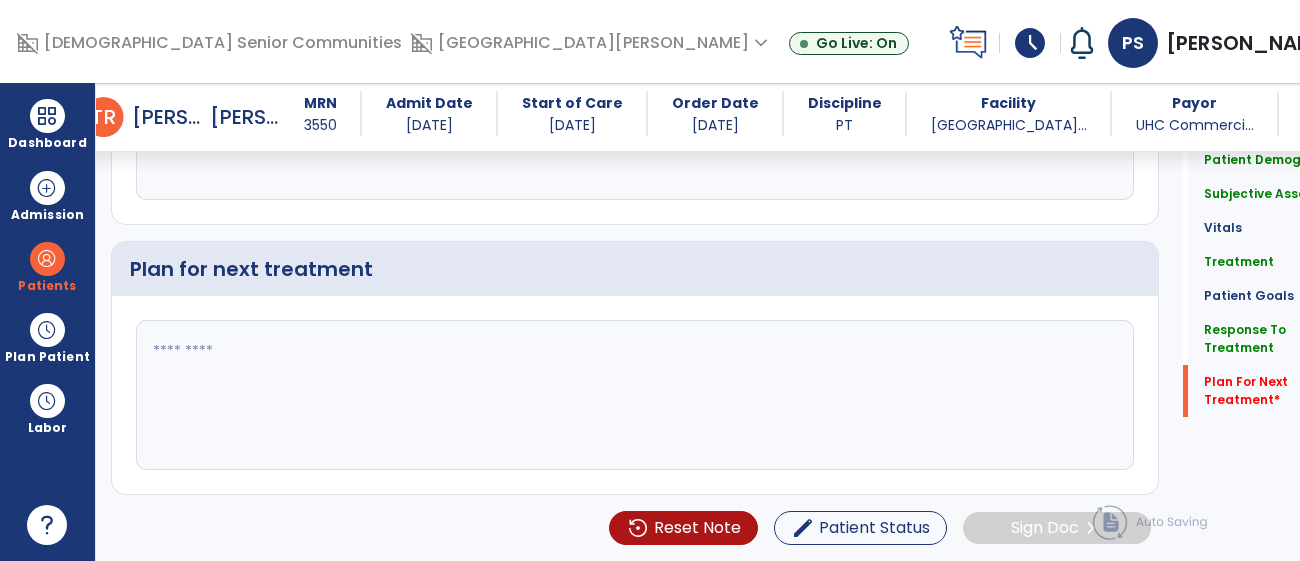 click 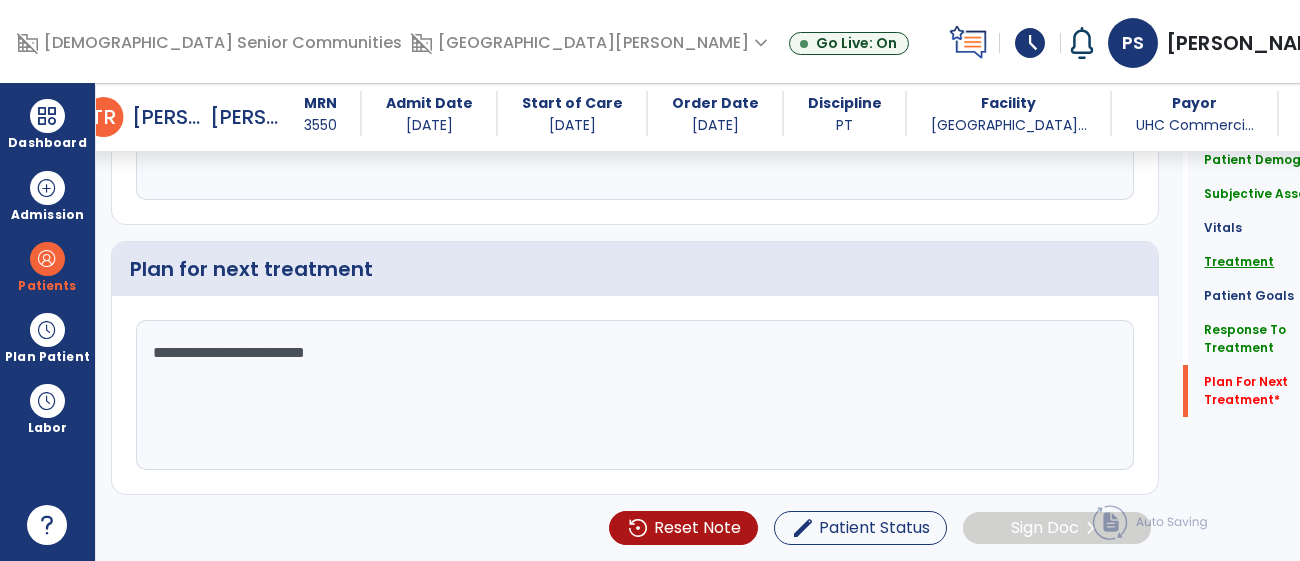 type on "**********" 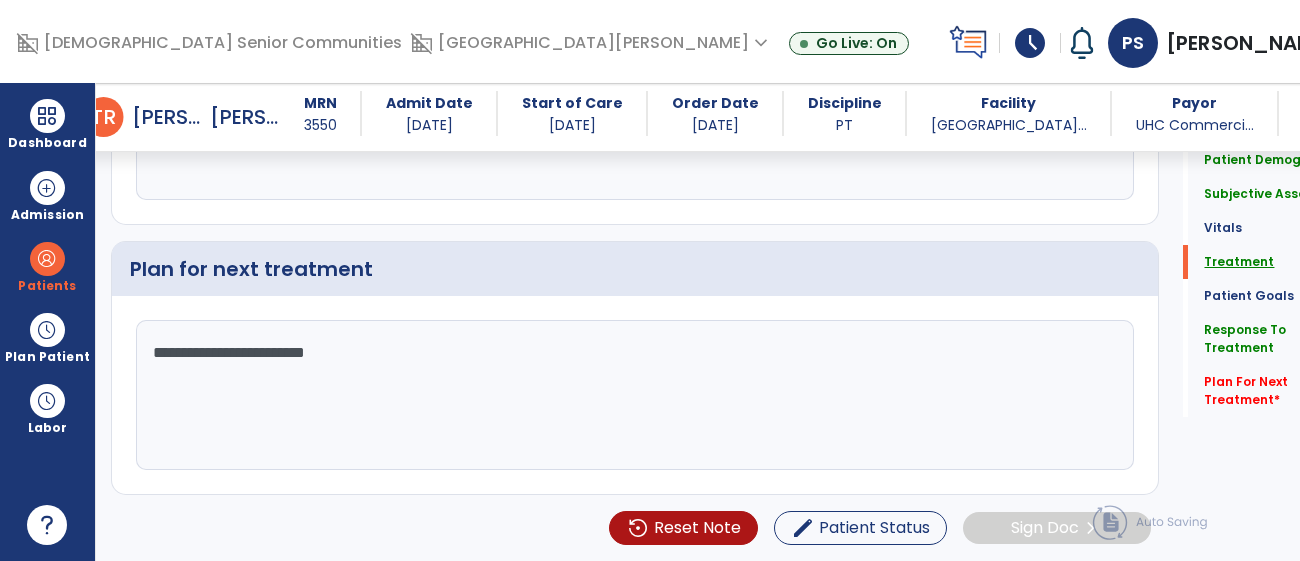 click on "Treatment" 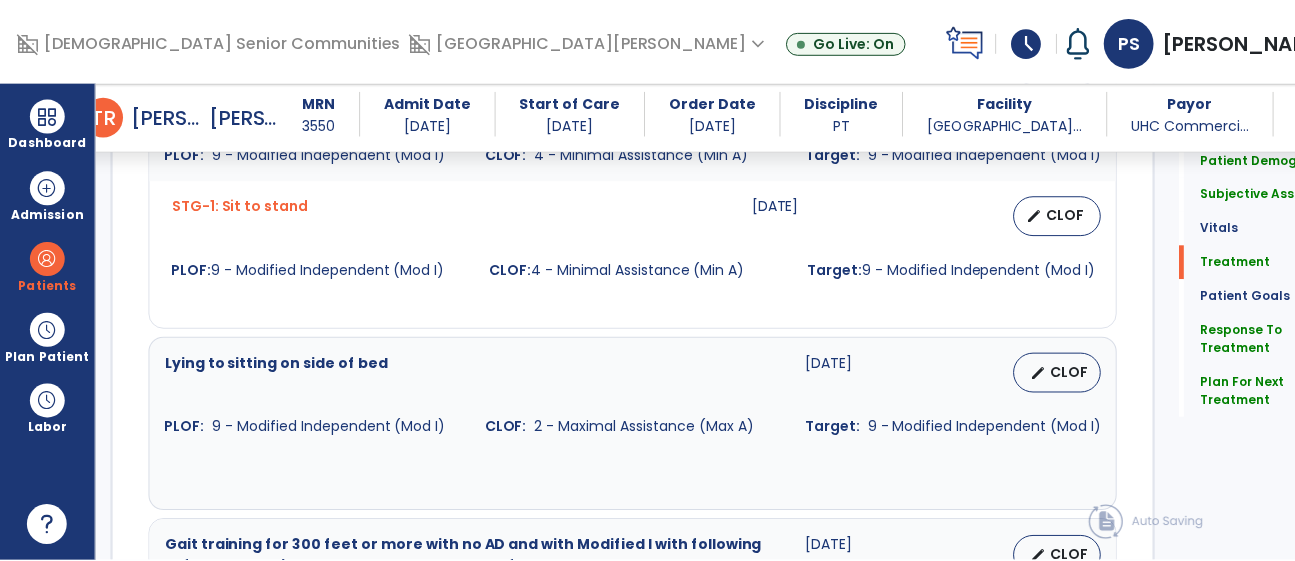 scroll, scrollTop: 1246, scrollLeft: 0, axis: vertical 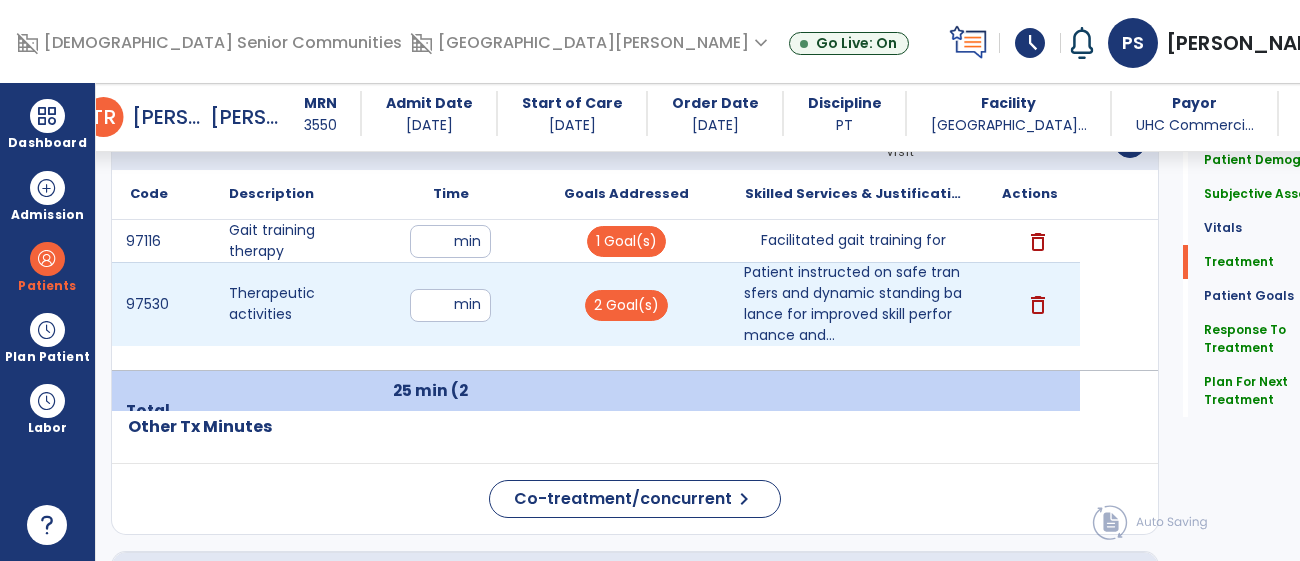 click on "**" at bounding box center [450, 305] 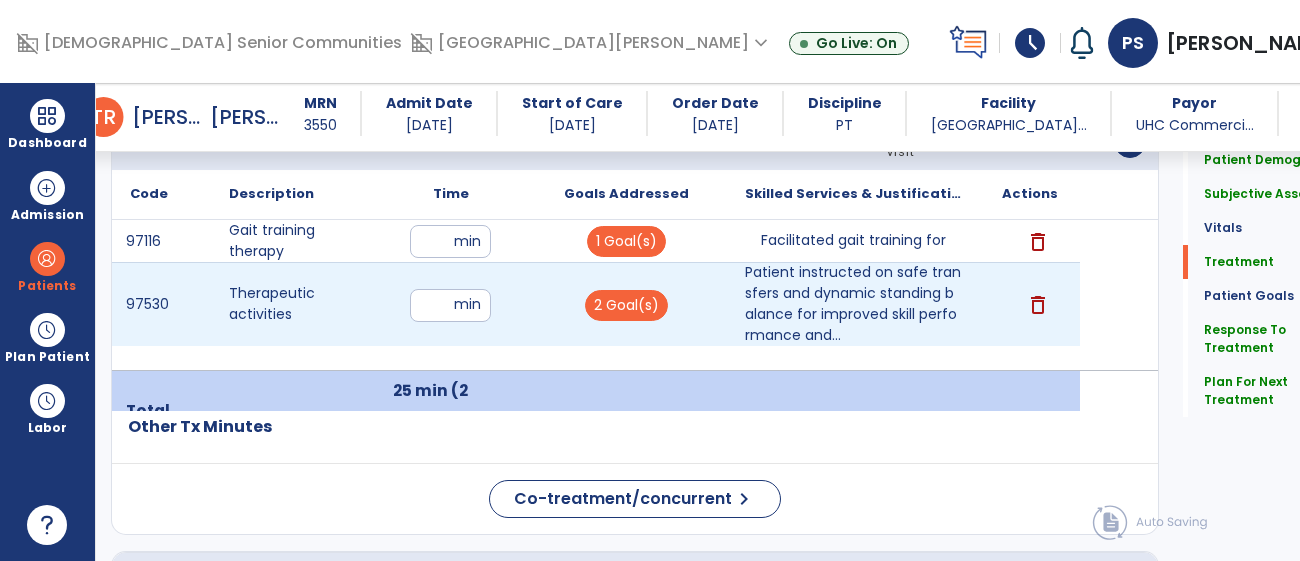 type on "**" 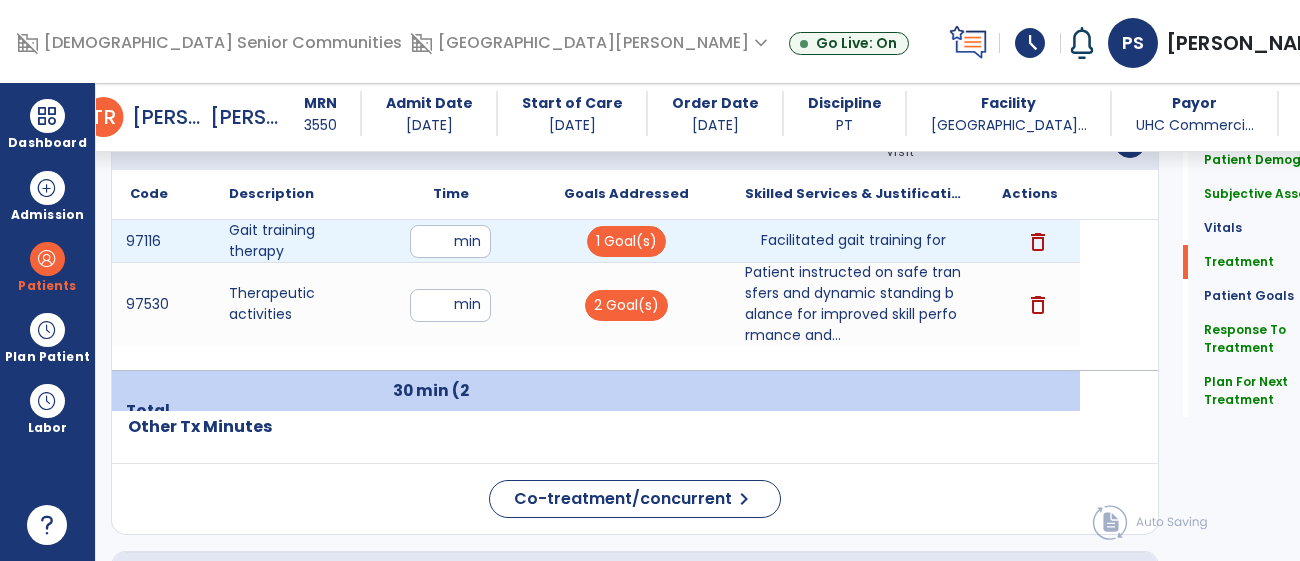 click on "Facilitated gait training for" at bounding box center [853, 240] 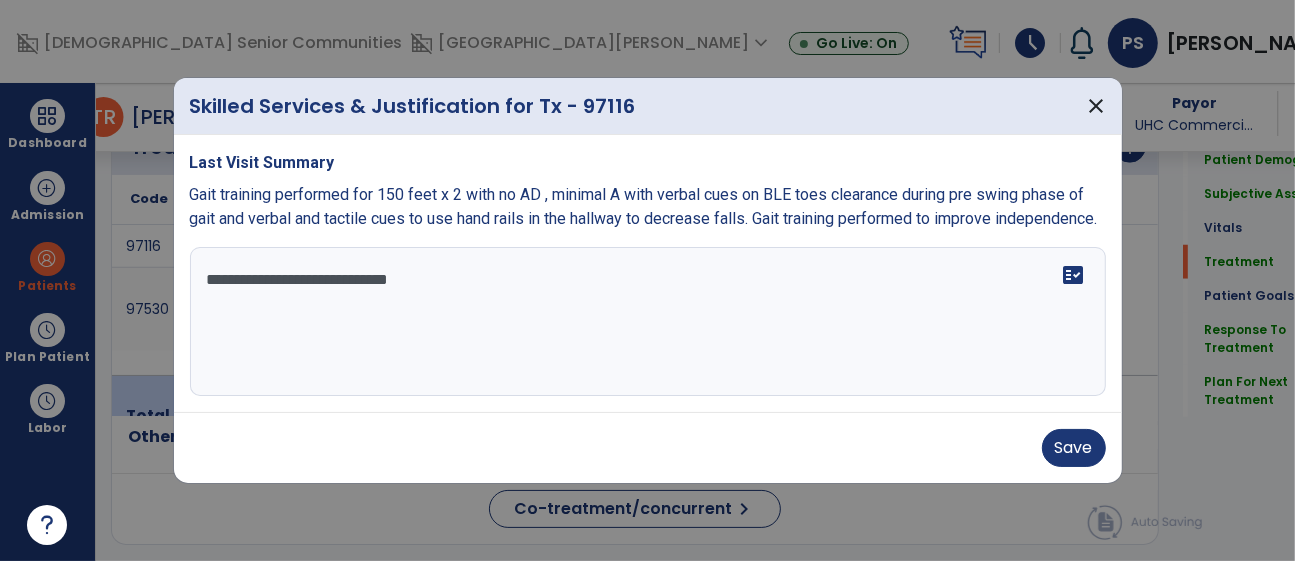 scroll, scrollTop: 1246, scrollLeft: 0, axis: vertical 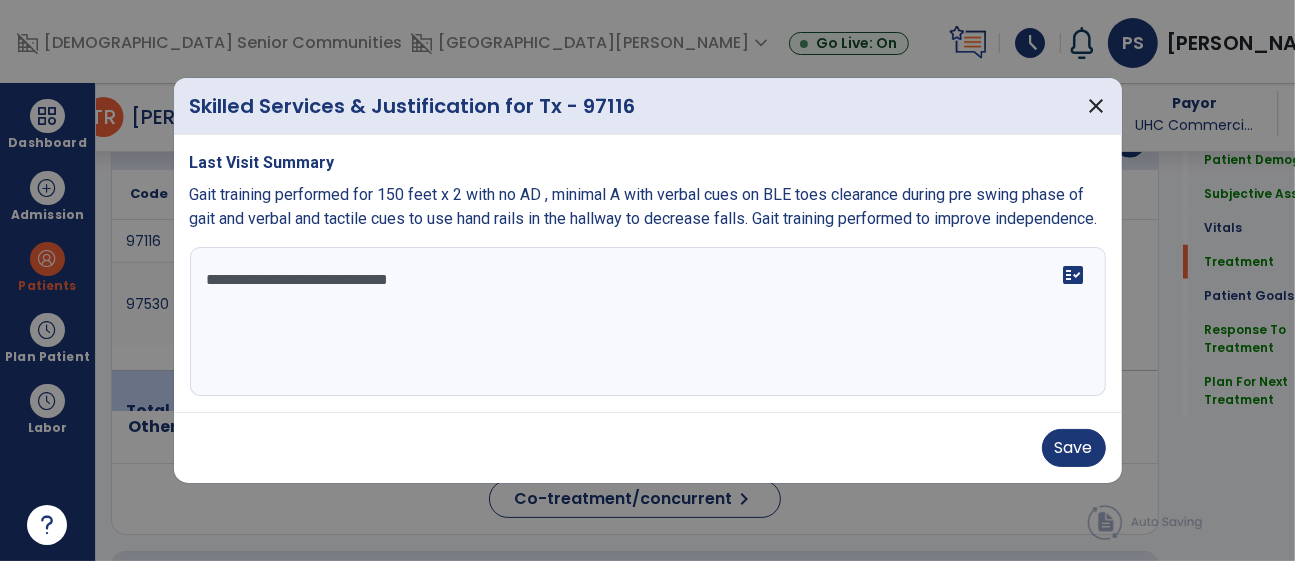 click on "**********" at bounding box center [648, 322] 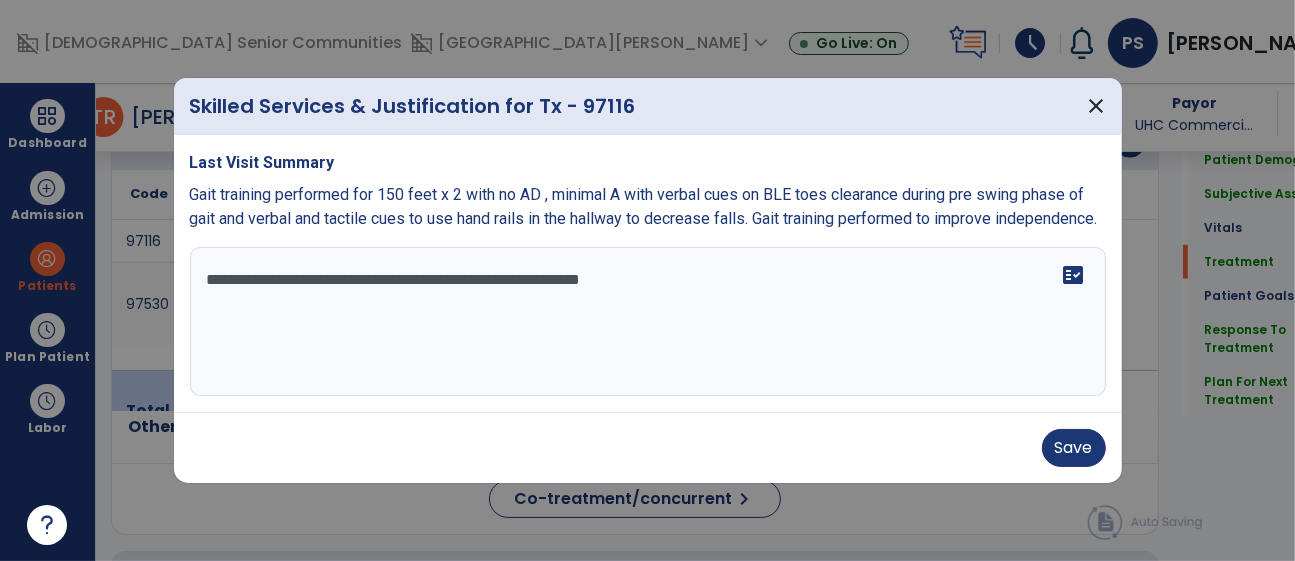 click on "**********" at bounding box center [648, 322] 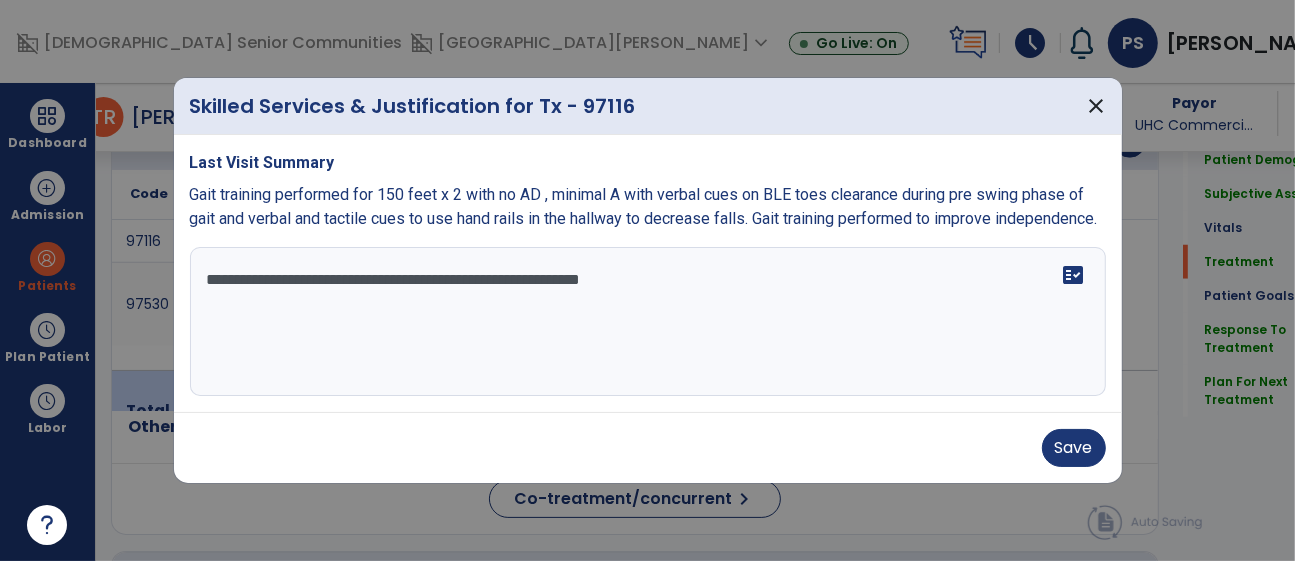 drag, startPoint x: 603, startPoint y: 291, endPoint x: 622, endPoint y: 292, distance: 19.026299 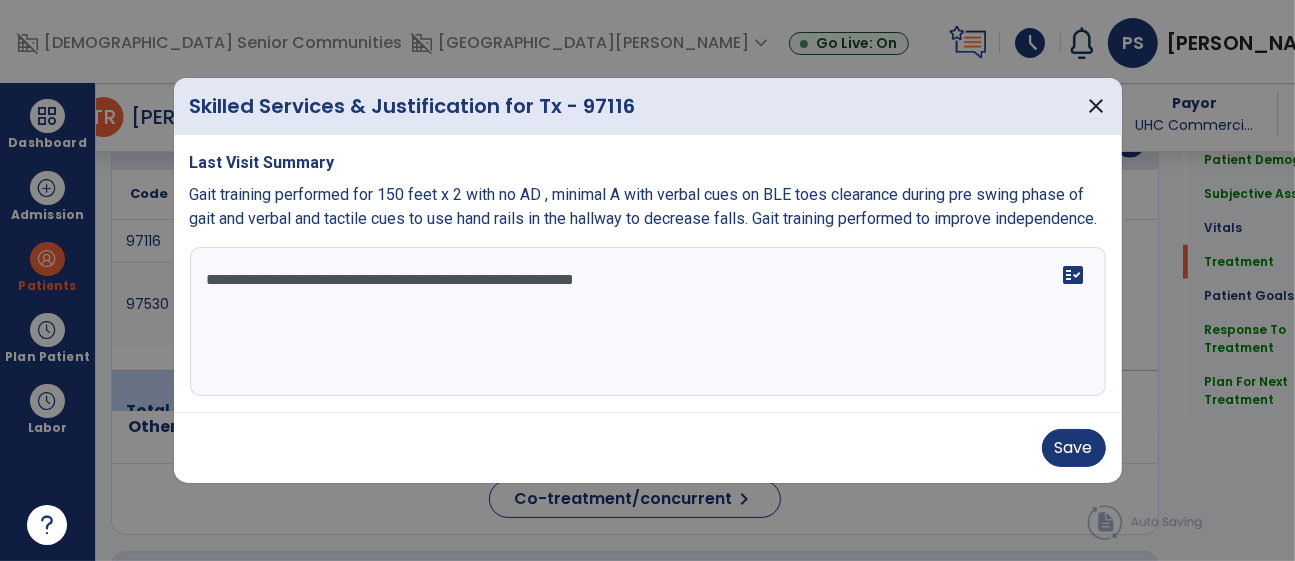 click on "**********" at bounding box center (648, 322) 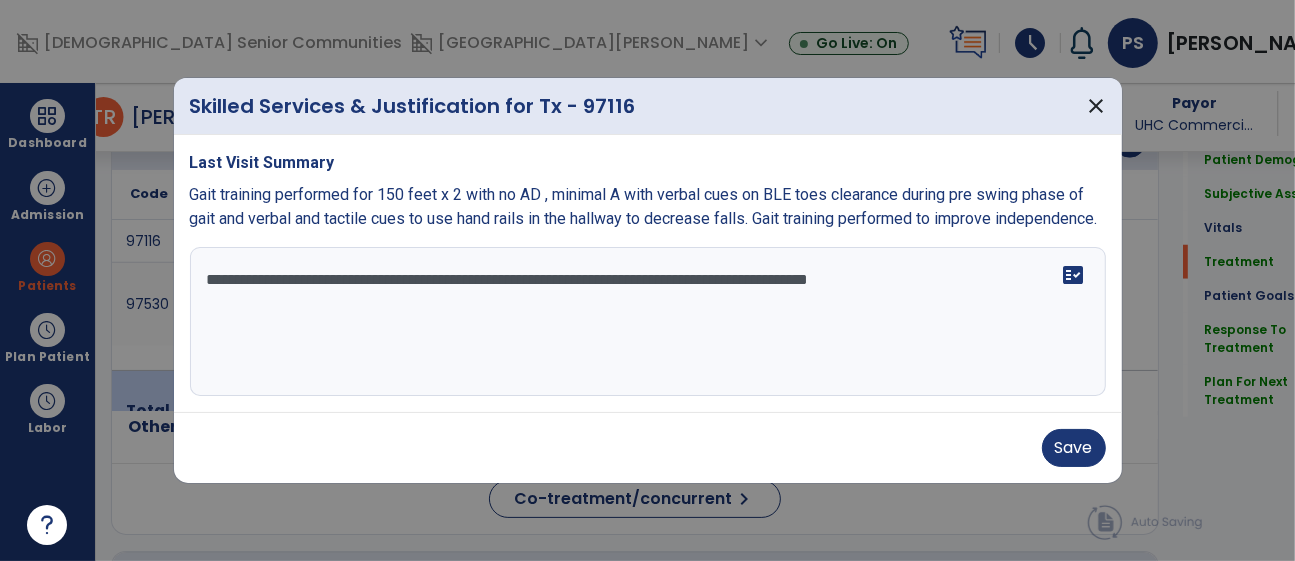 click on "**********" at bounding box center (648, 322) 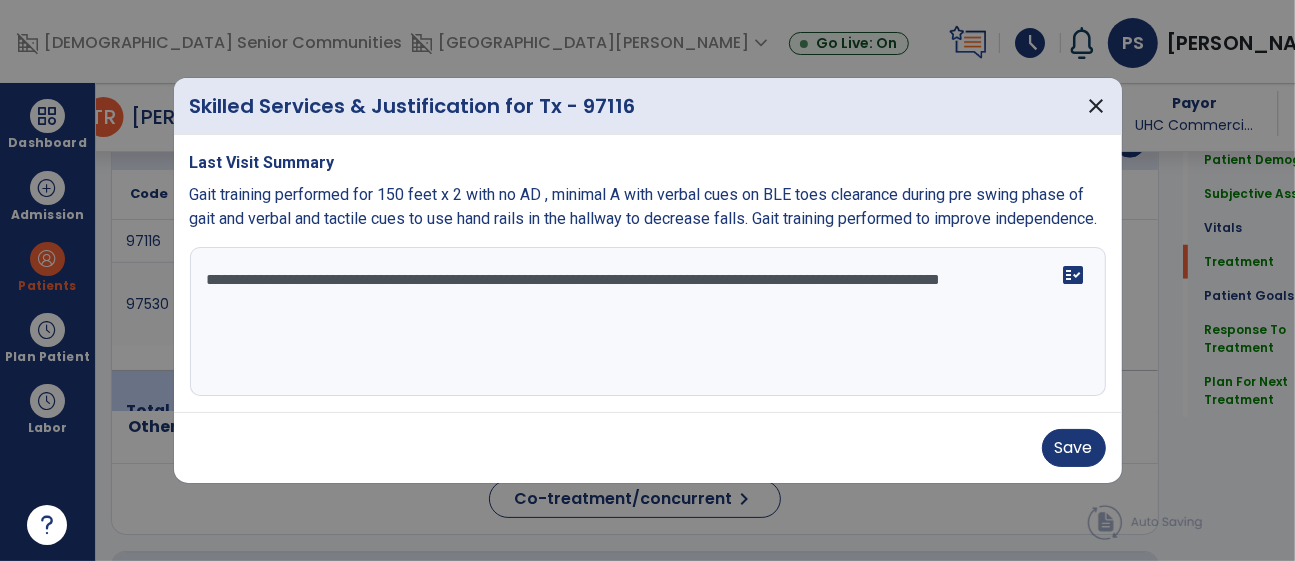 click on "**********" at bounding box center [648, 322] 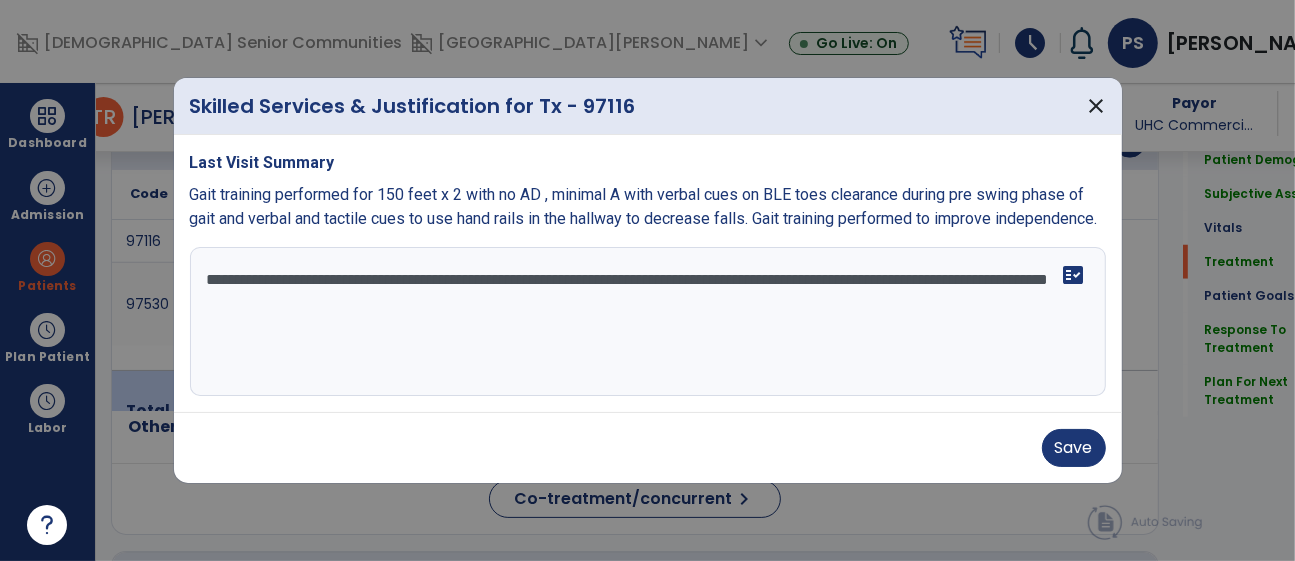 click on "**********" at bounding box center [648, 322] 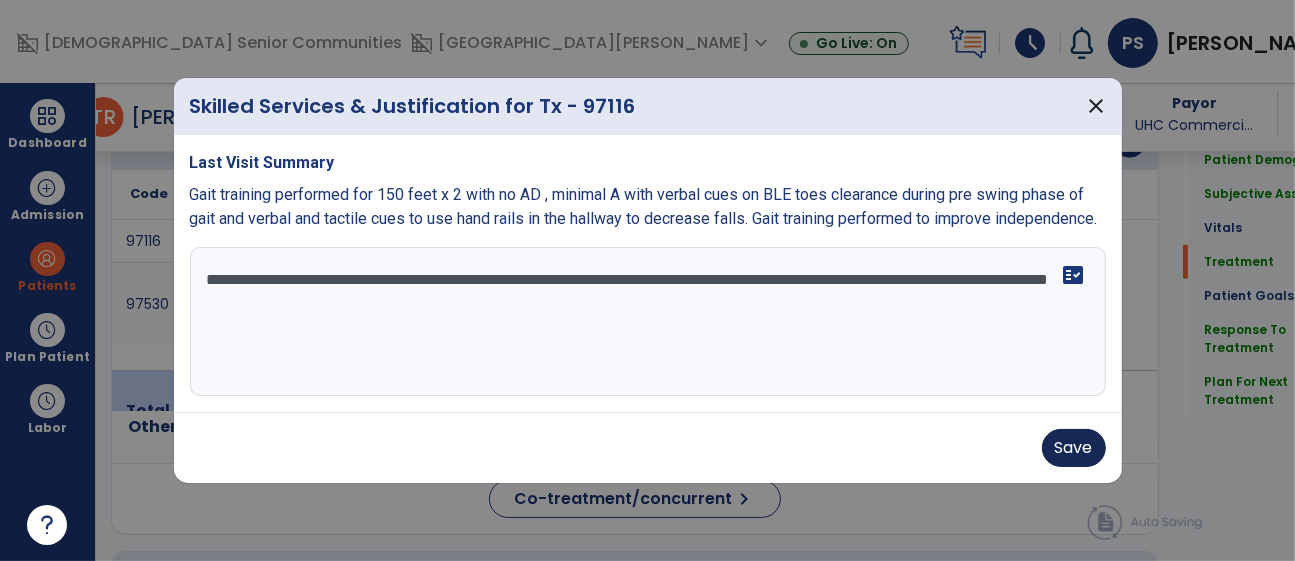 type on "**********" 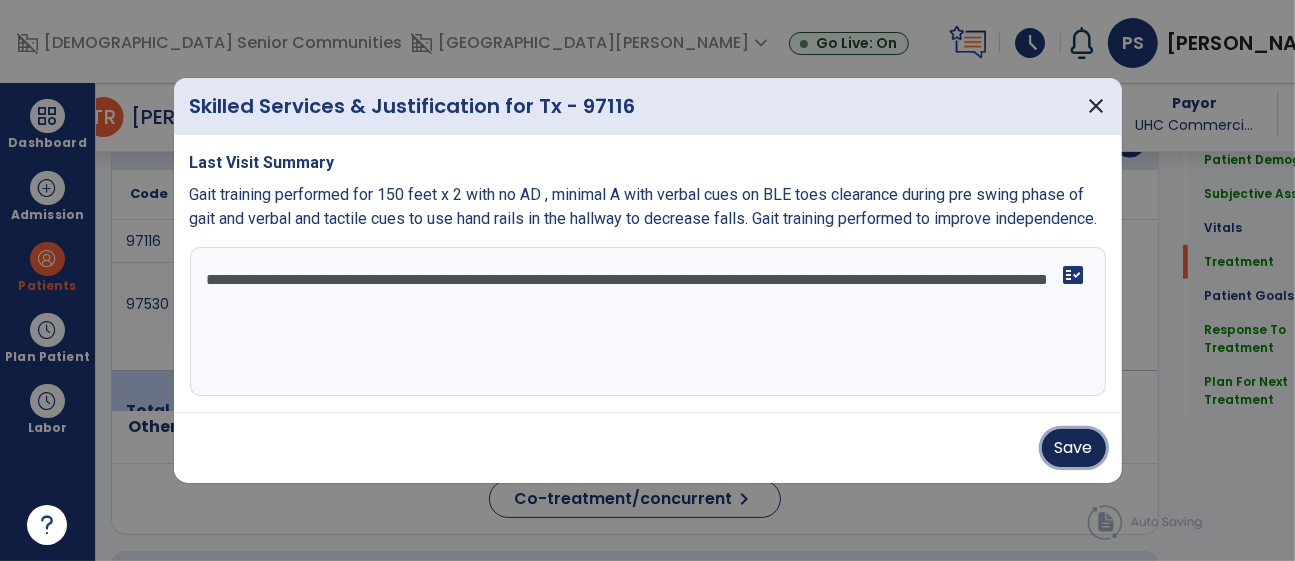 click on "Save" at bounding box center (1074, 448) 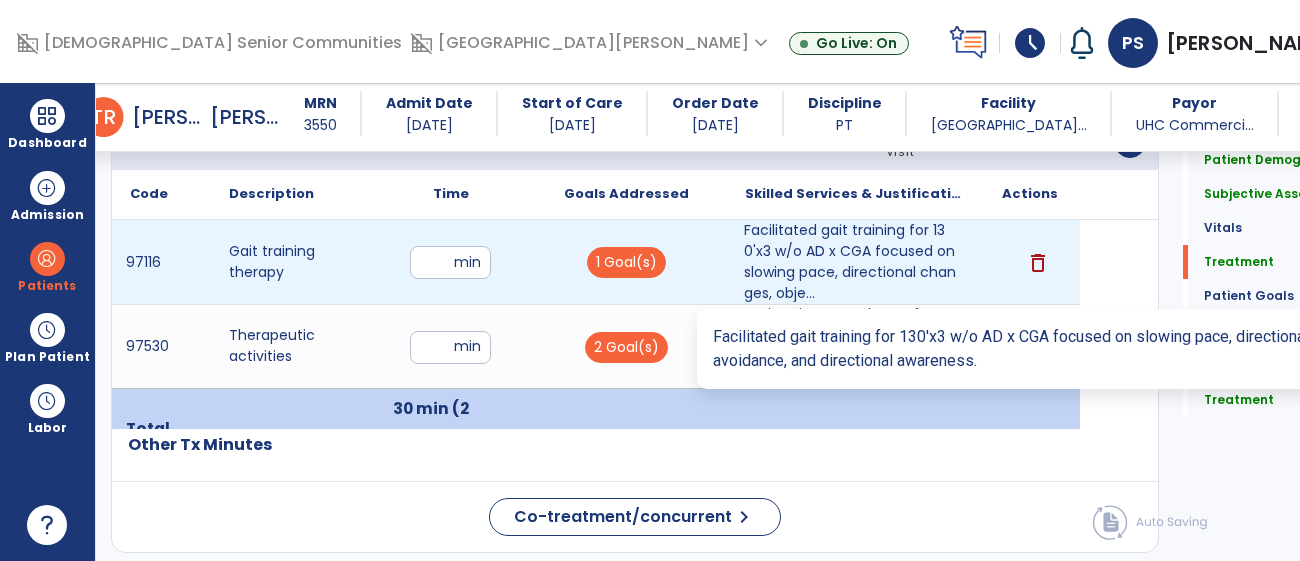click on "Facilitated gait training for 130'x3 w/o AD x CGA focused on slowing pace, directional changes, obje..." at bounding box center (853, 262) 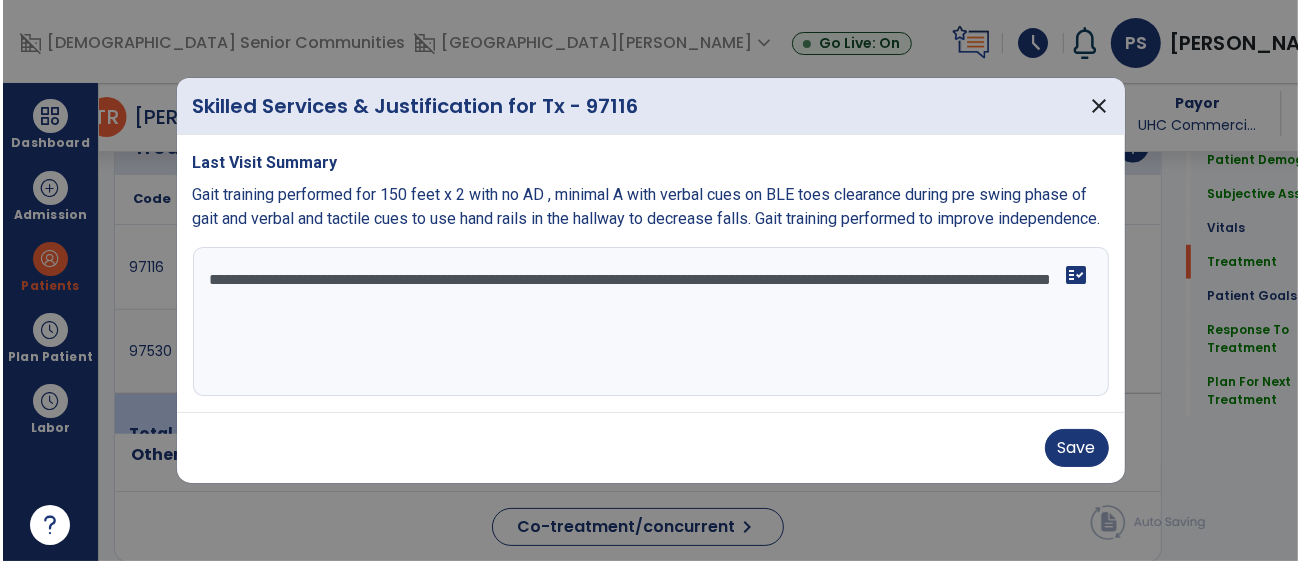 scroll, scrollTop: 1246, scrollLeft: 0, axis: vertical 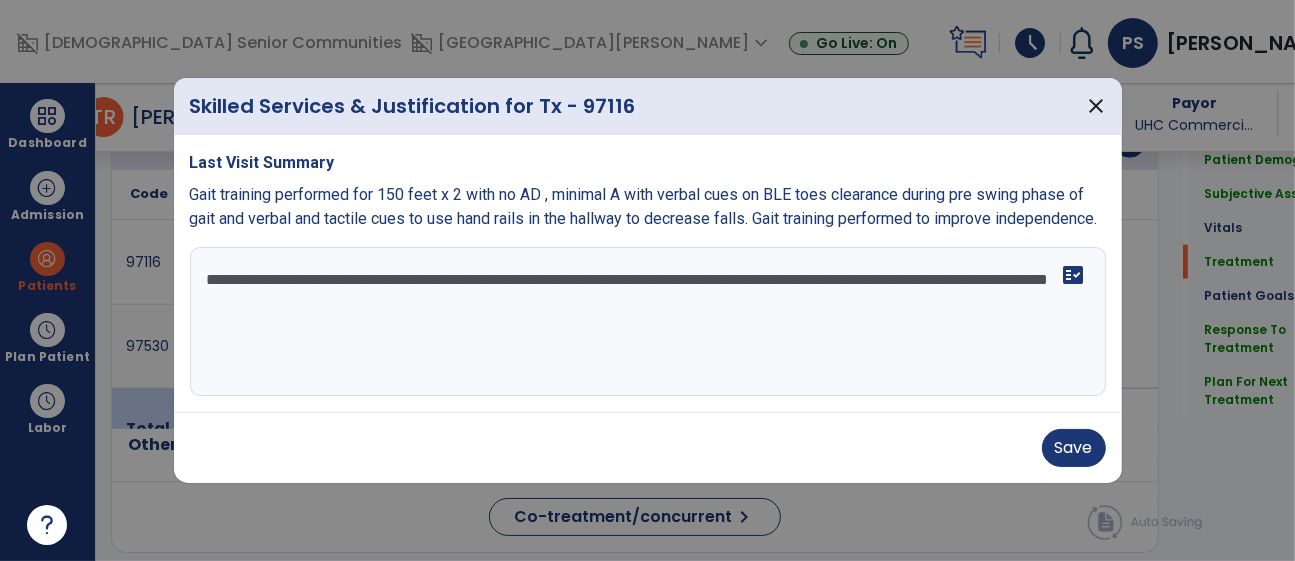 click on "**********" at bounding box center (648, 322) 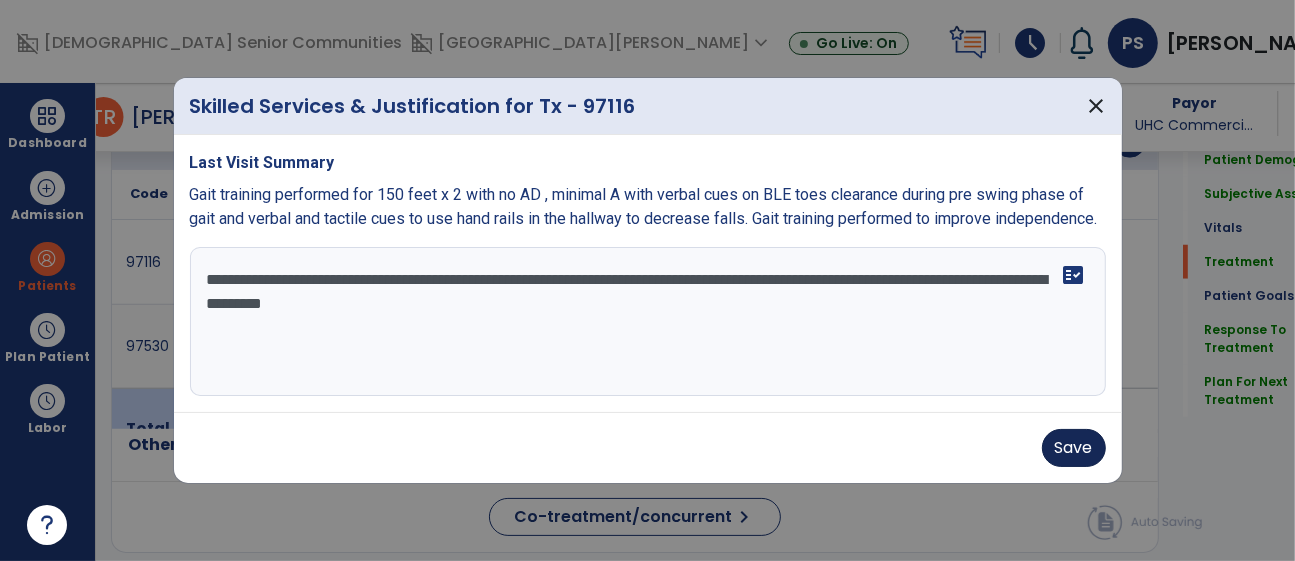 type on "**********" 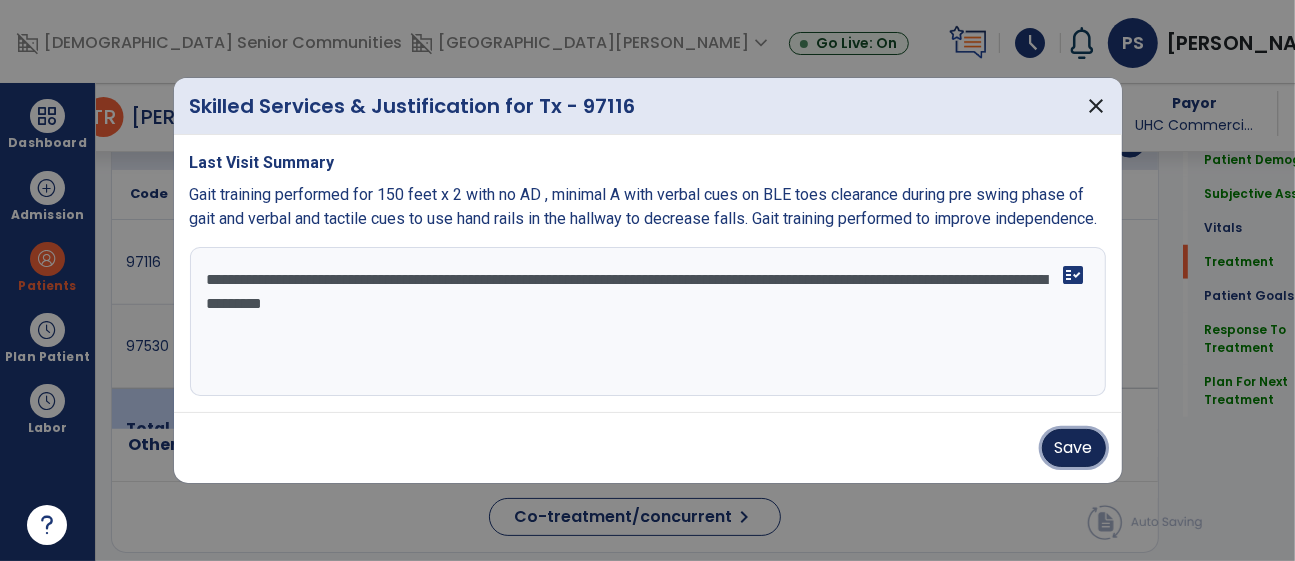 click on "Save" at bounding box center (1074, 448) 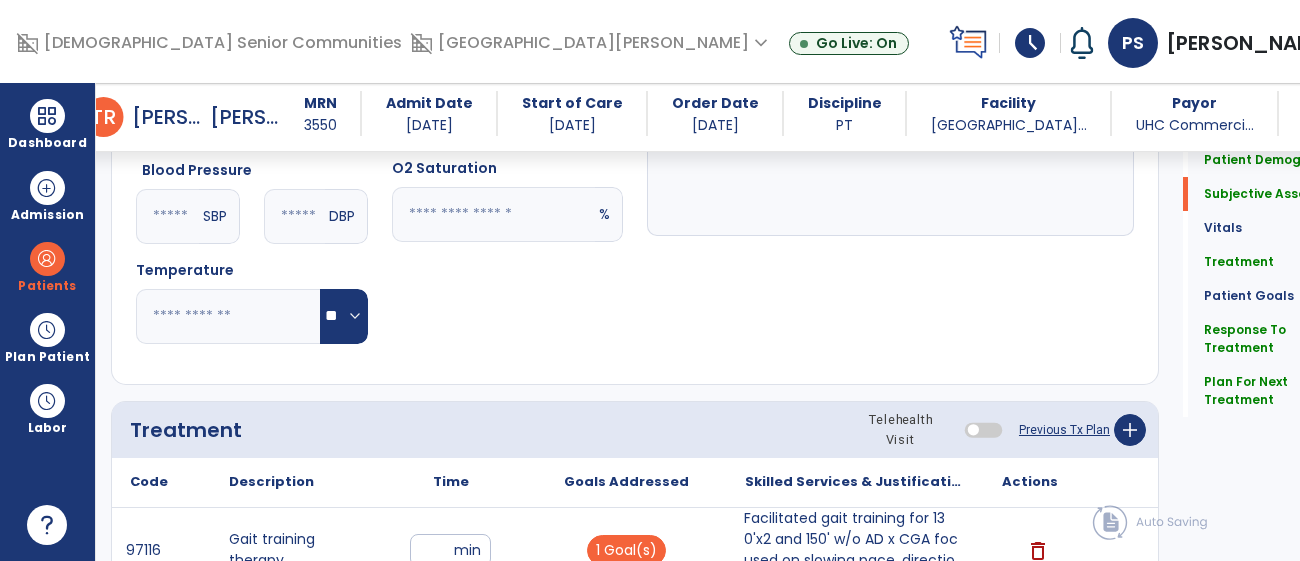 scroll, scrollTop: 0, scrollLeft: 0, axis: both 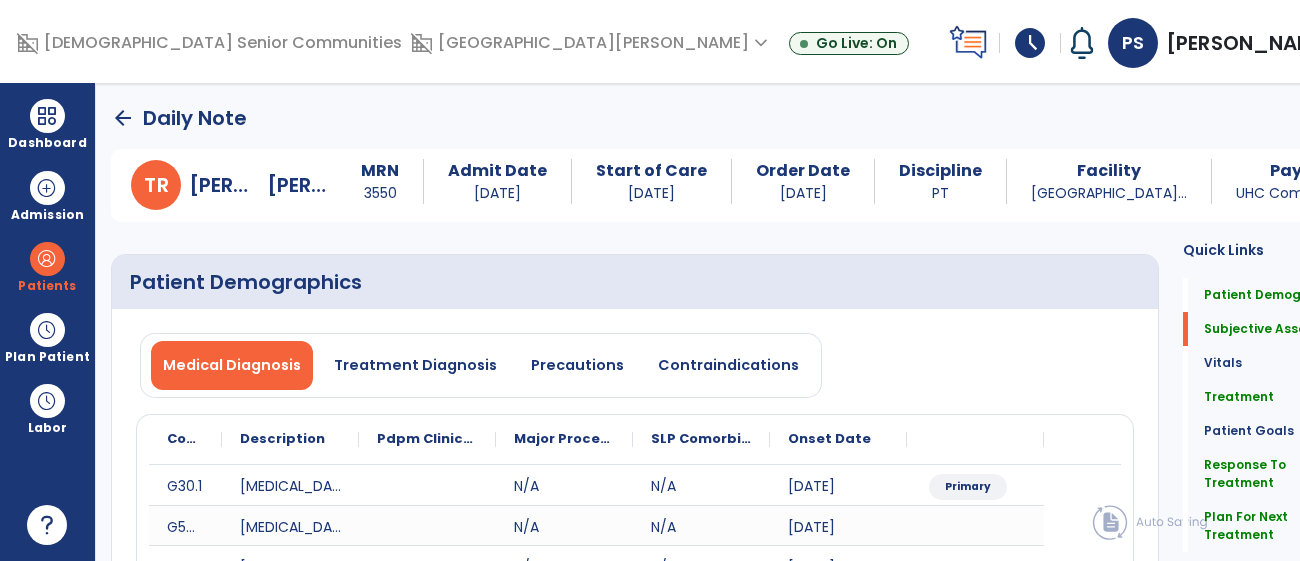 click on "arrow_back" 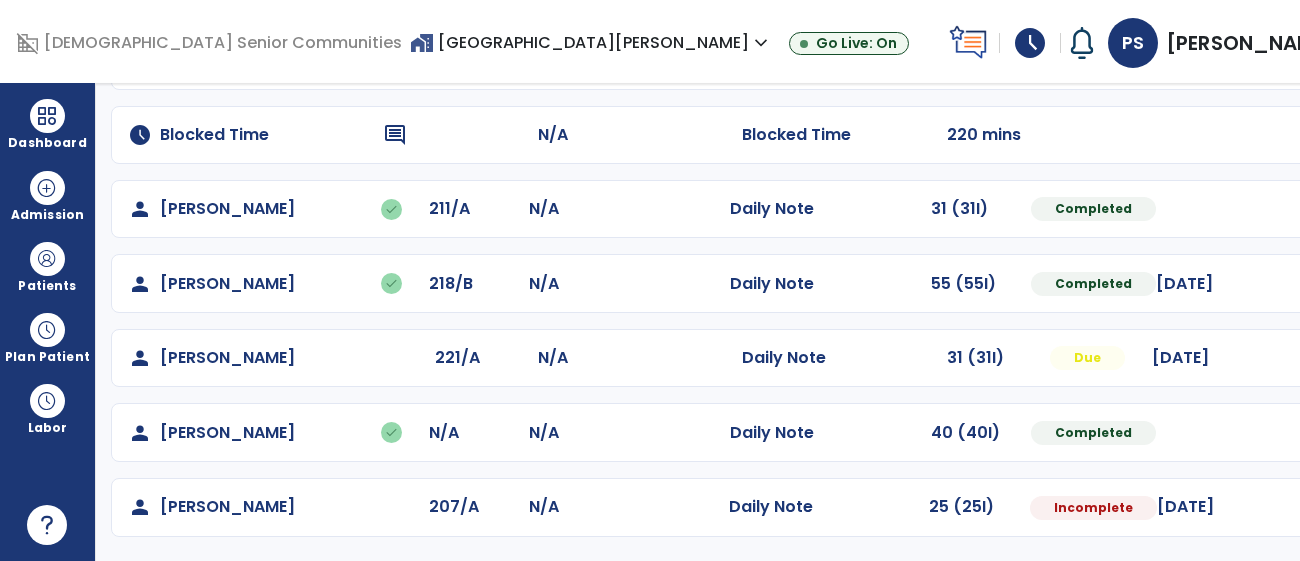 scroll, scrollTop: 249, scrollLeft: 0, axis: vertical 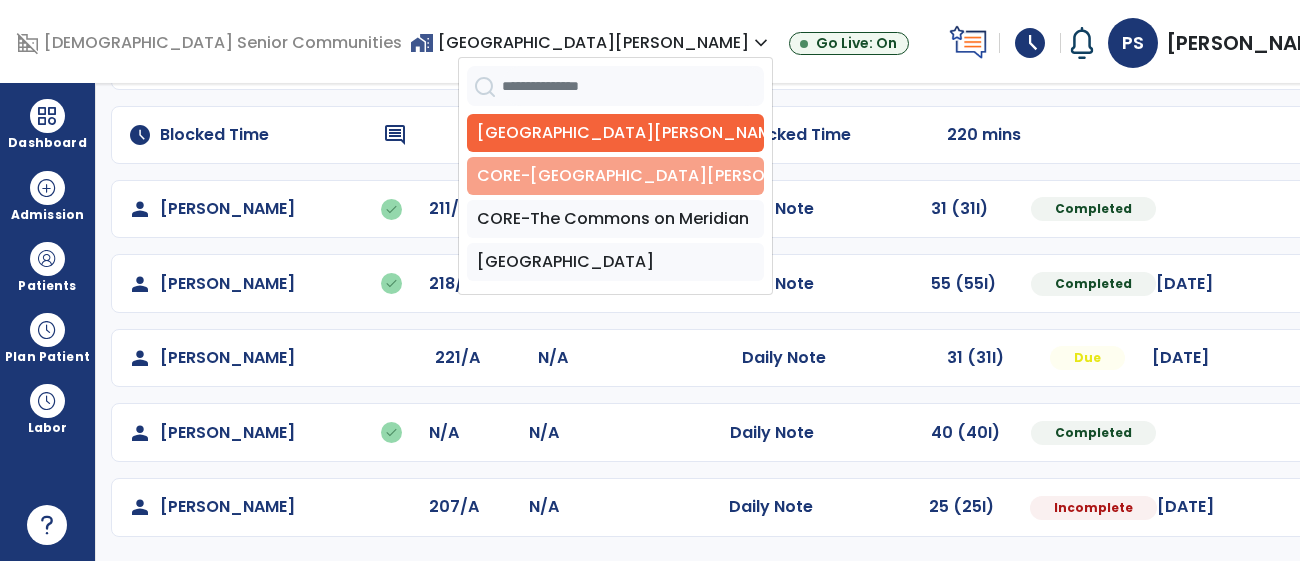 click on "CORE-[GEOGRAPHIC_DATA][PERSON_NAME]" at bounding box center [615, 176] 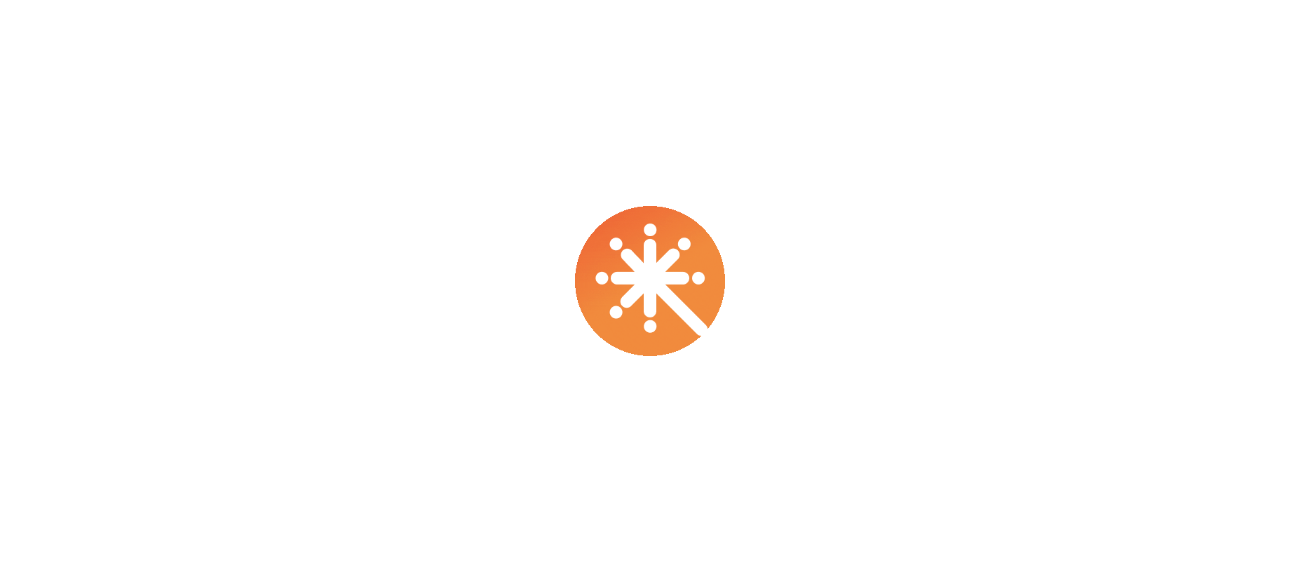 scroll, scrollTop: 0, scrollLeft: 0, axis: both 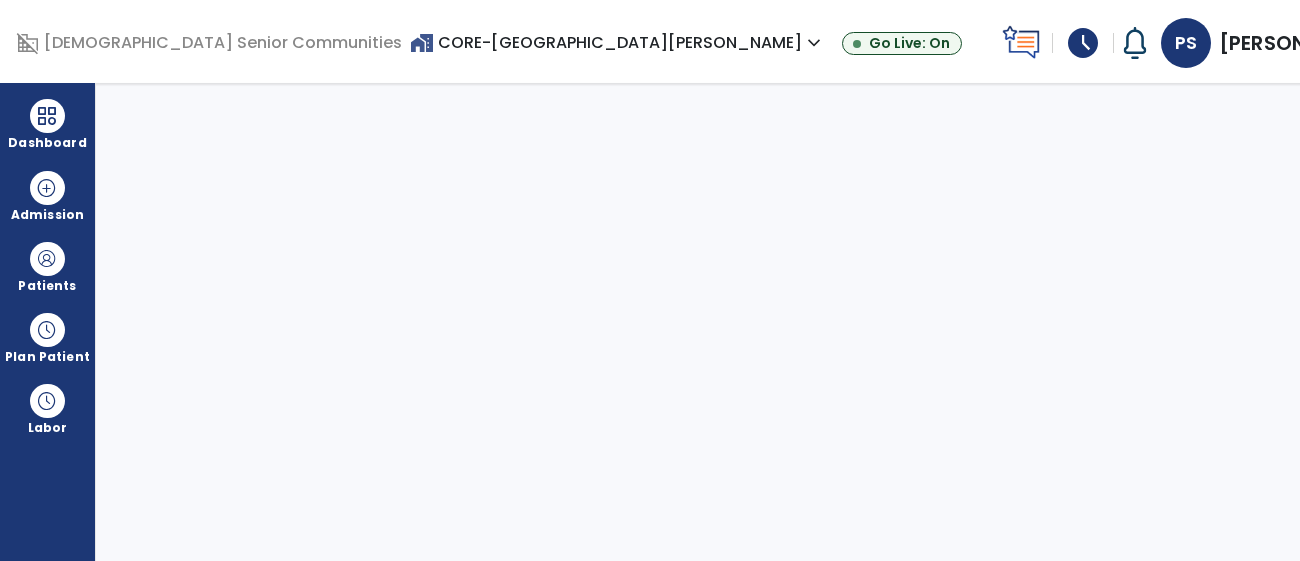 select on "****" 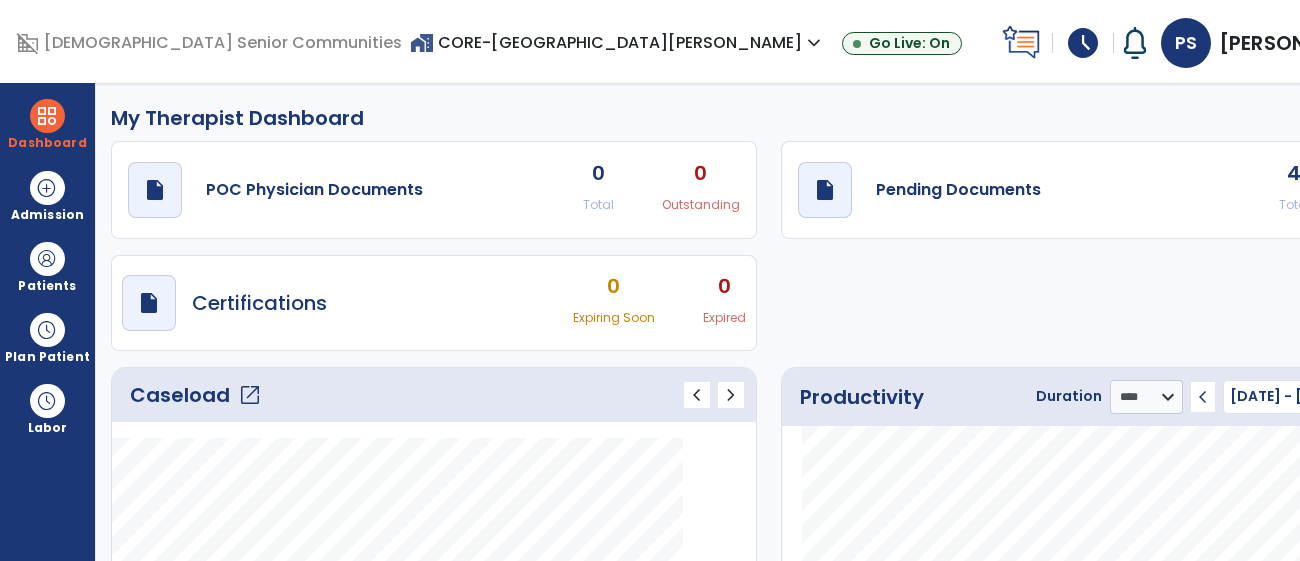 click on "Caseload   open_in_new" 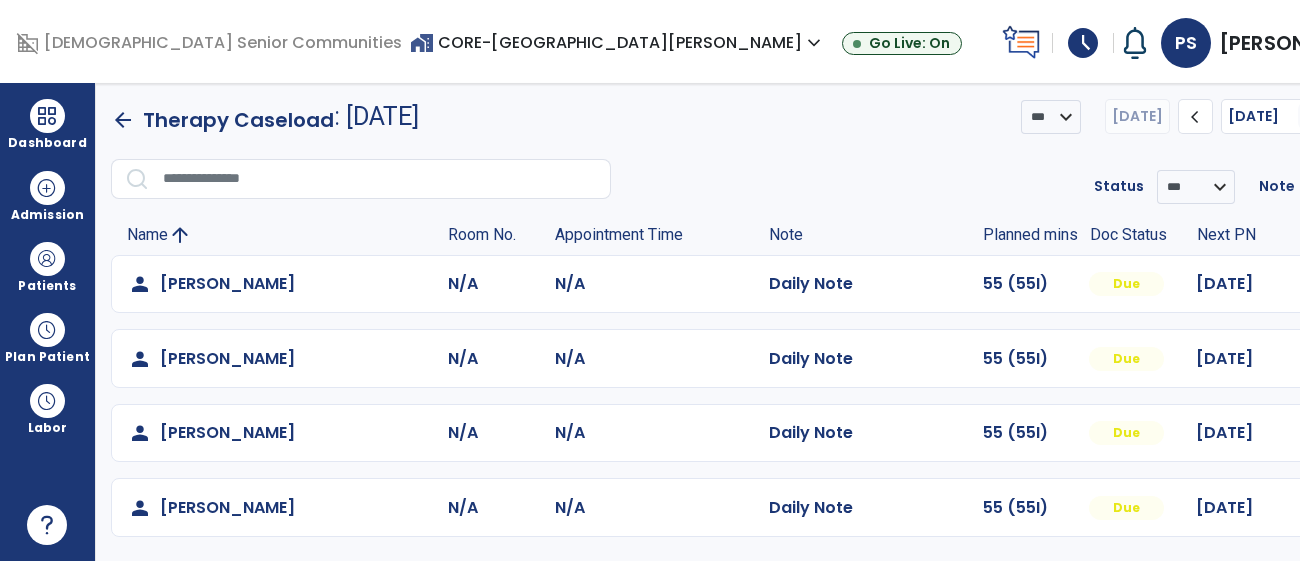 scroll, scrollTop: 27, scrollLeft: 0, axis: vertical 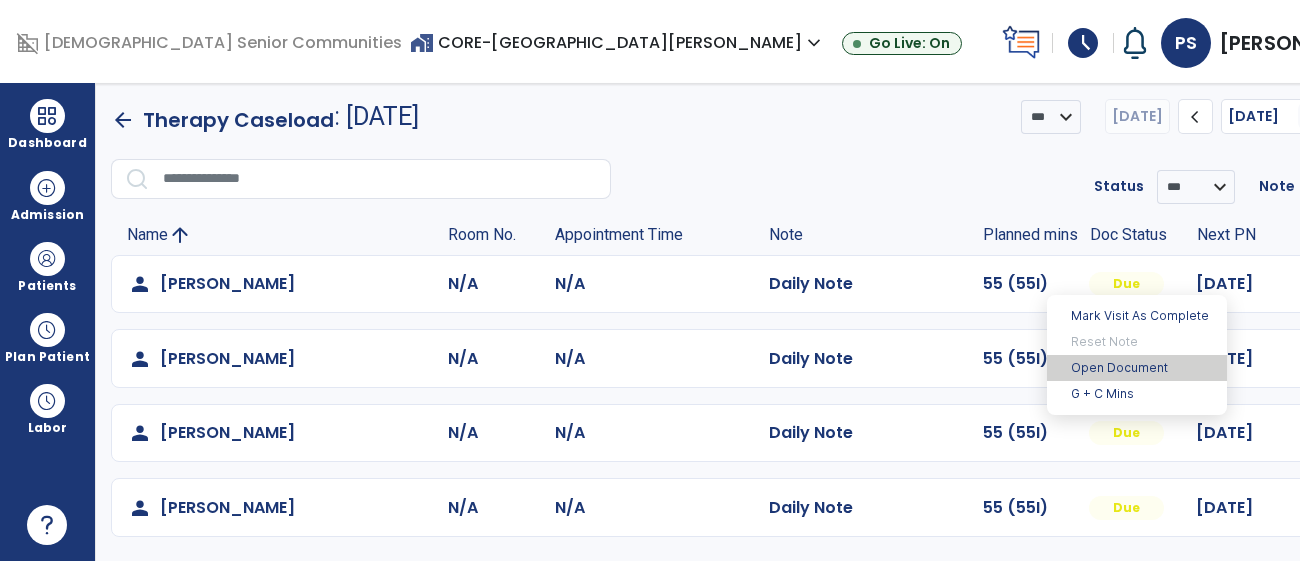 click on "Open Document" at bounding box center (1137, 368) 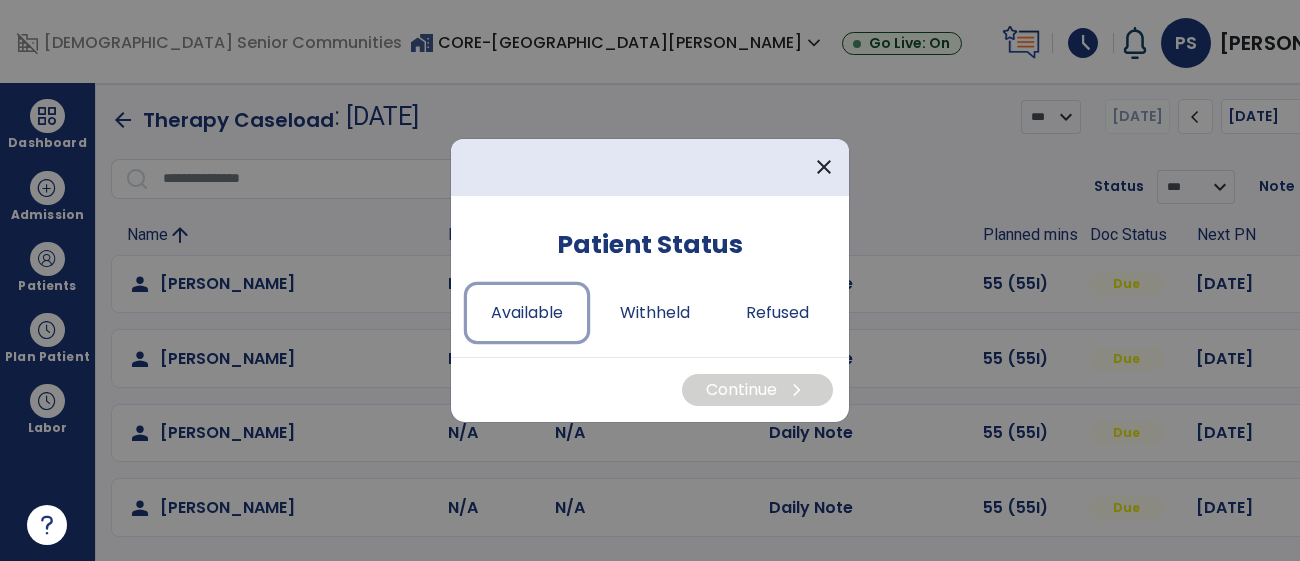 drag, startPoint x: 556, startPoint y: 312, endPoint x: 684, endPoint y: 351, distance: 133.80957 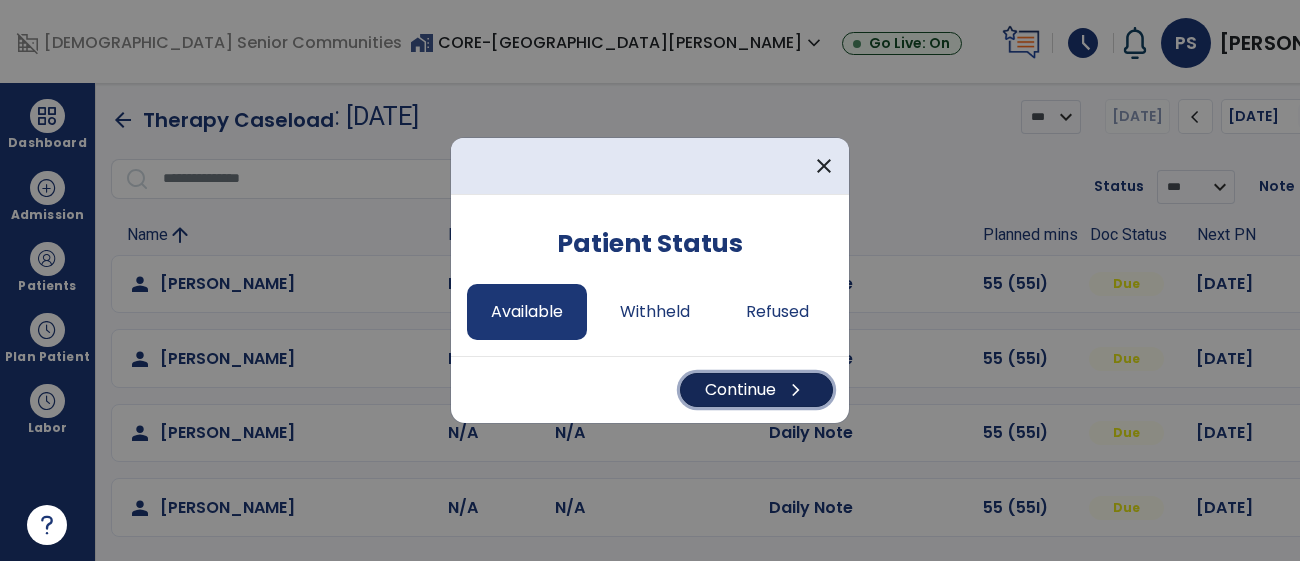 click on "chevron_right" at bounding box center (796, 390) 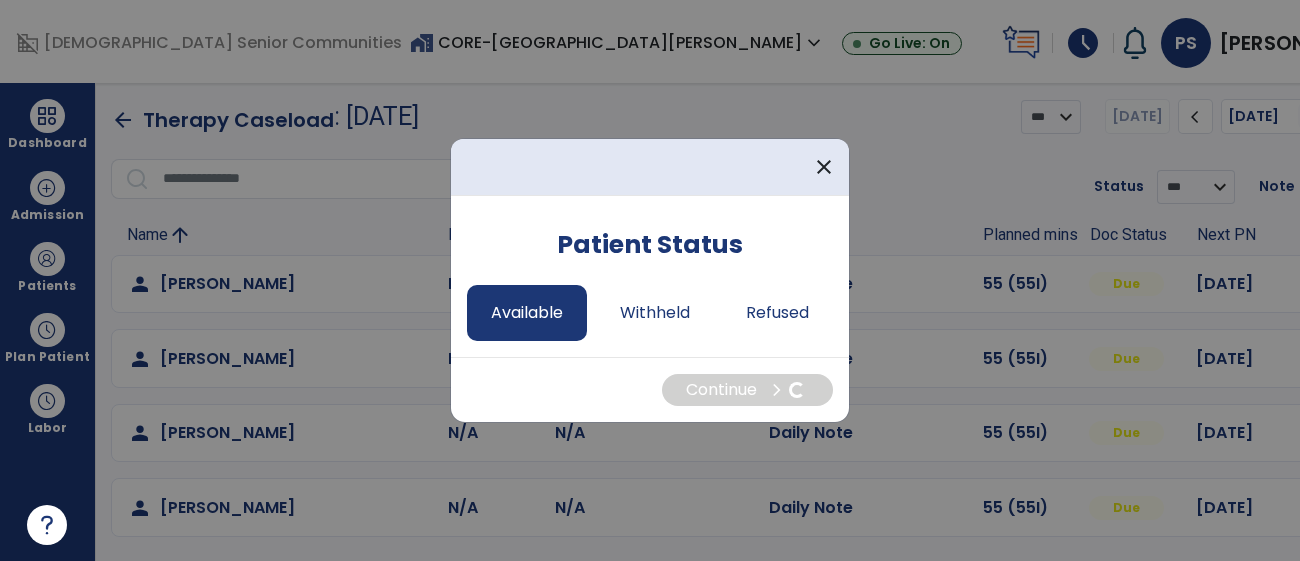select on "*" 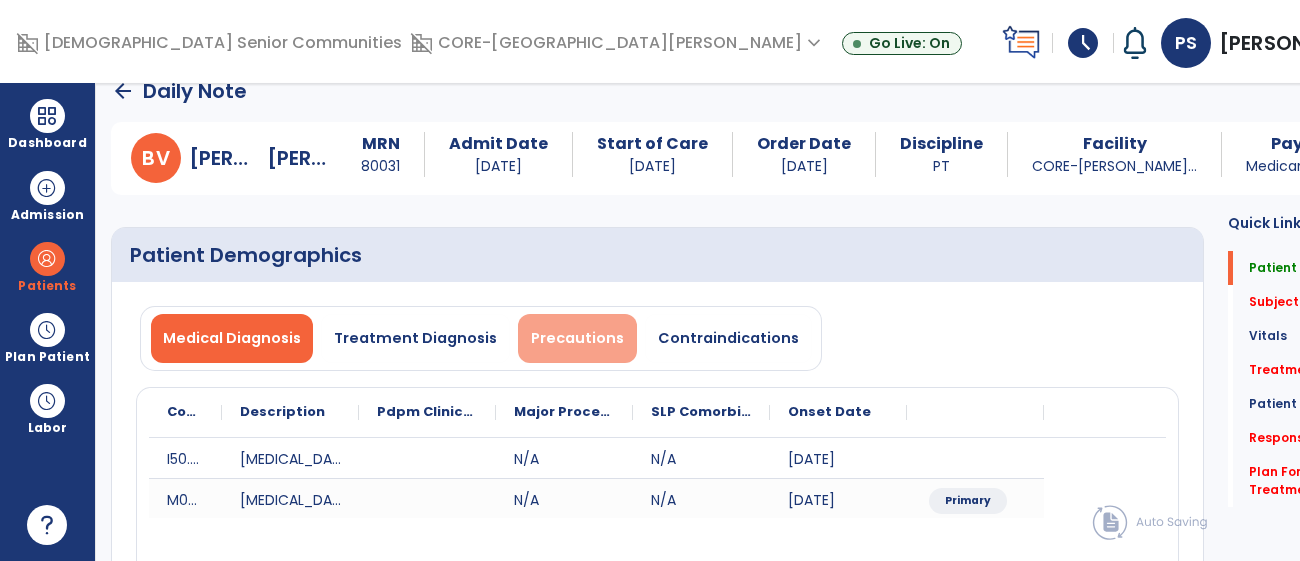 scroll, scrollTop: 0, scrollLeft: 0, axis: both 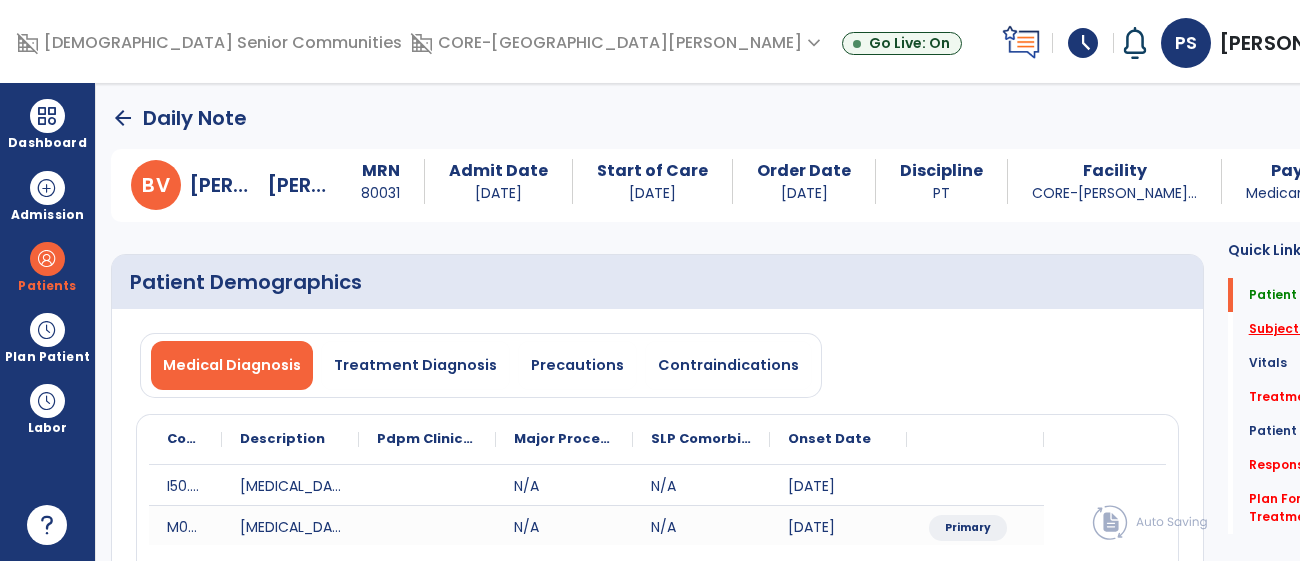 click on "Subjective Assessment   *" 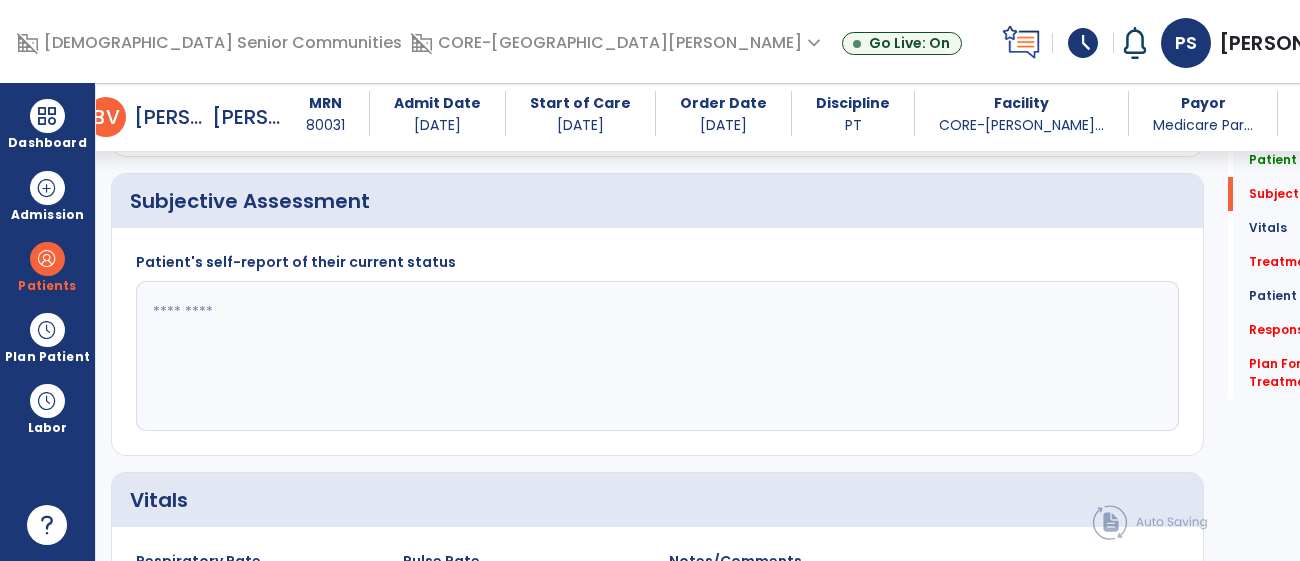 scroll, scrollTop: 475, scrollLeft: 0, axis: vertical 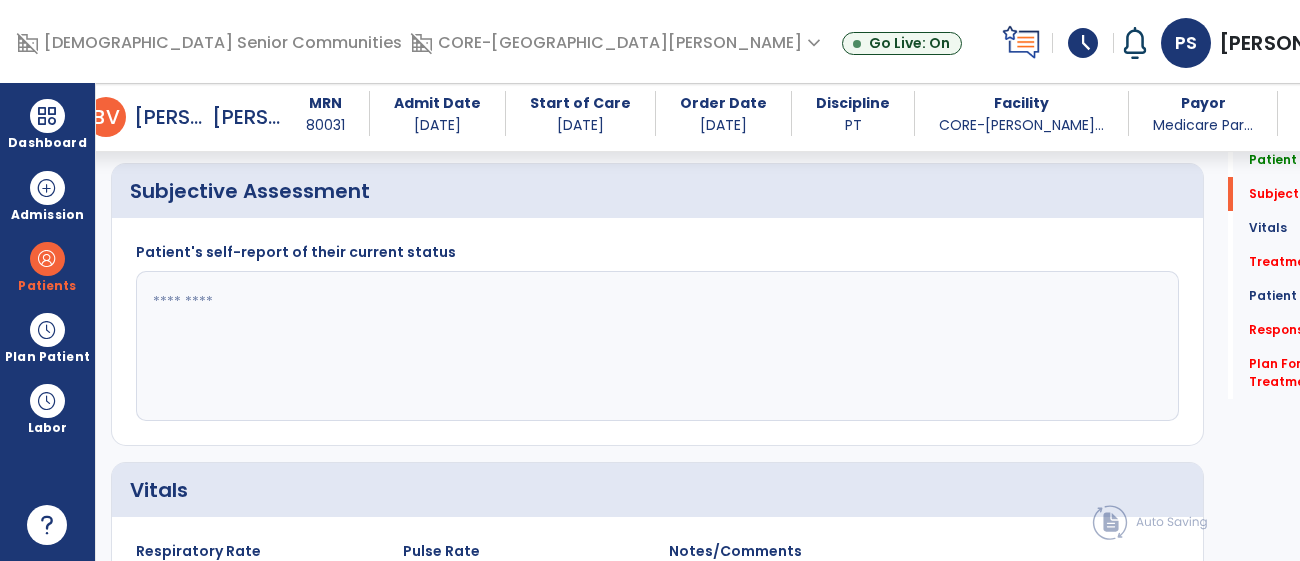 click 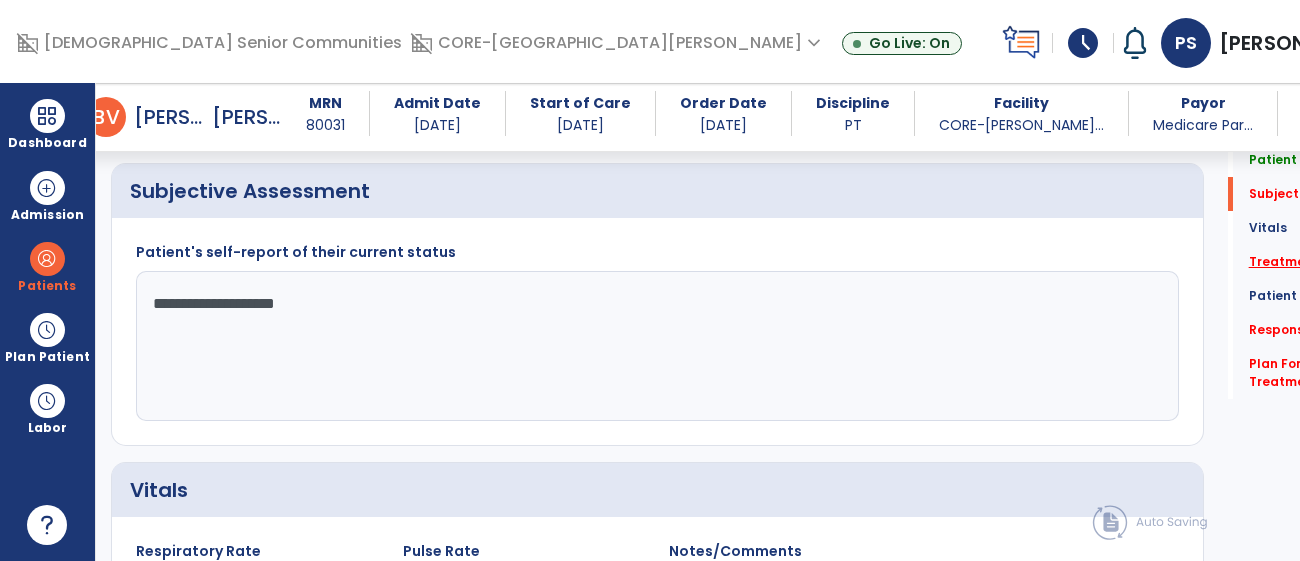 type on "**********" 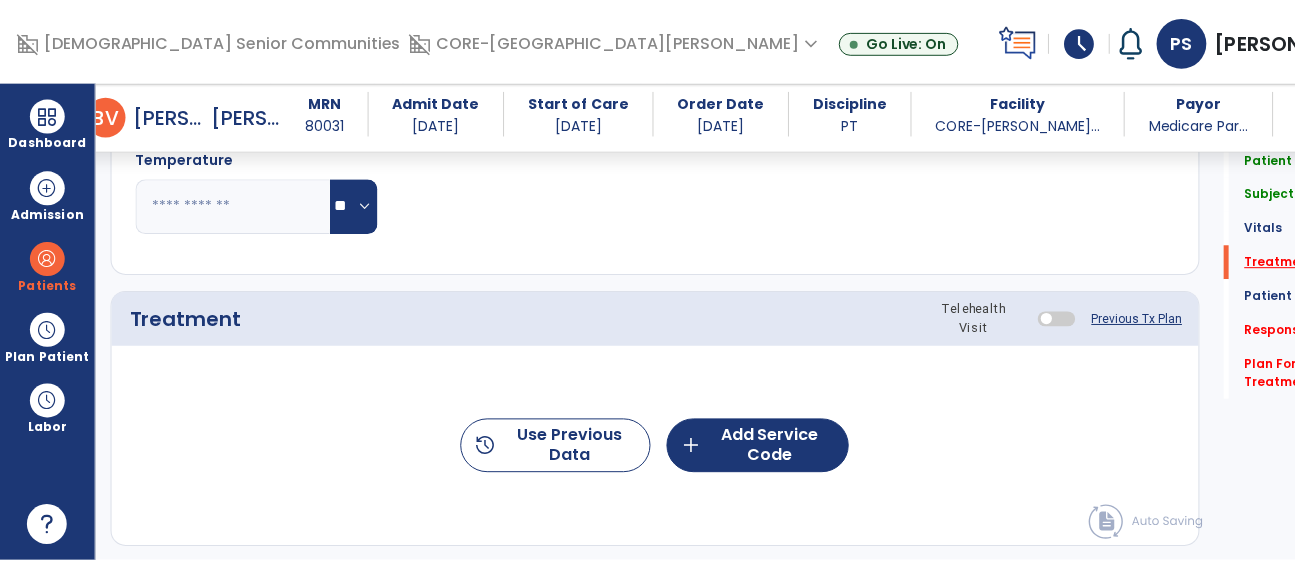 scroll, scrollTop: 1162, scrollLeft: 0, axis: vertical 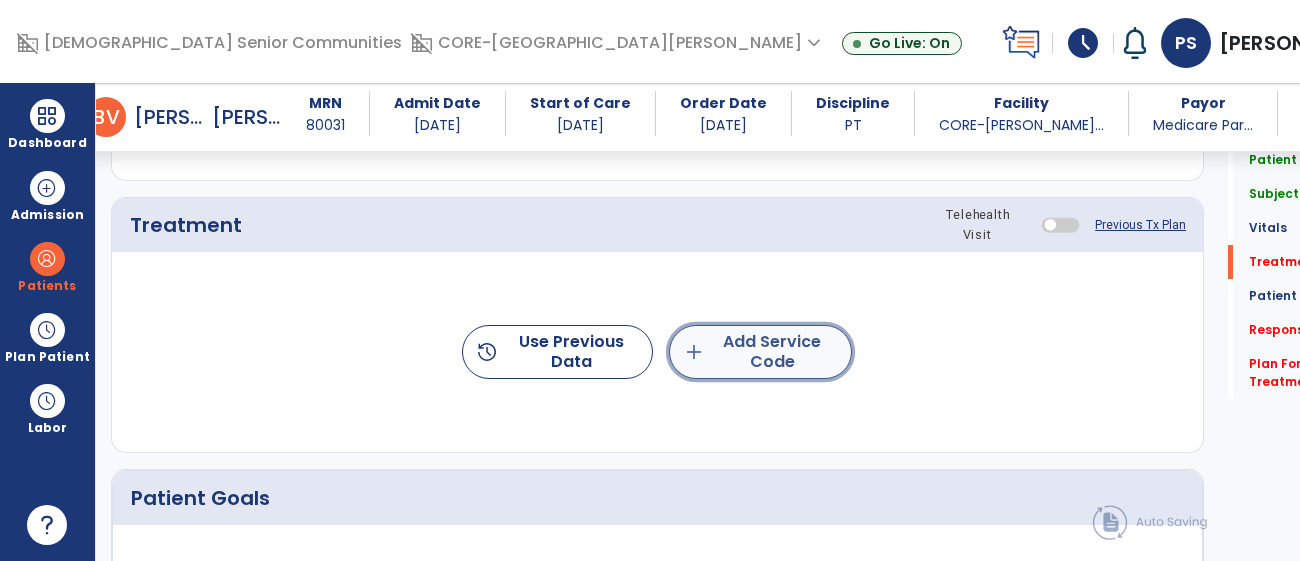 click on "add  Add Service Code" 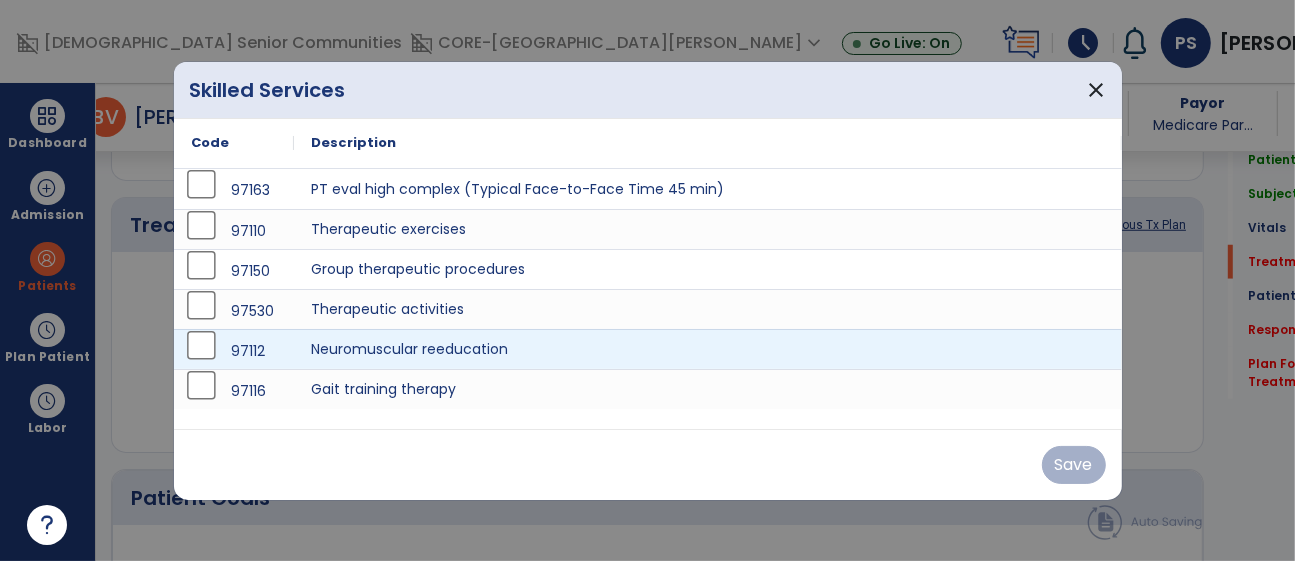 scroll, scrollTop: 1162, scrollLeft: 0, axis: vertical 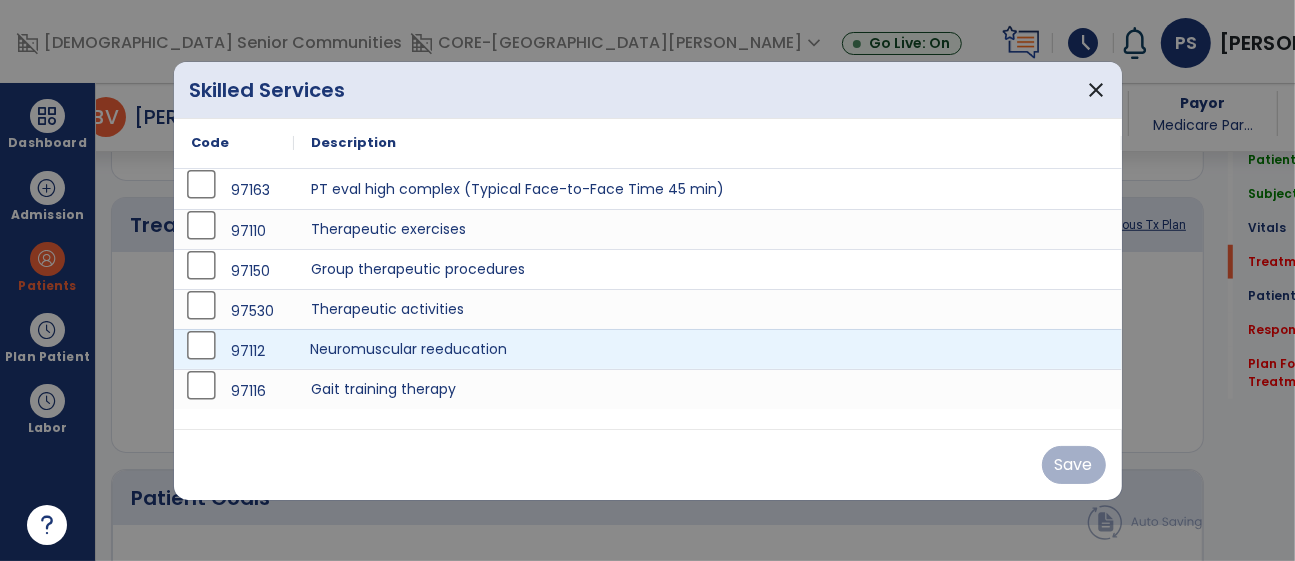 click on "Neuromuscular reeducation" at bounding box center [708, 349] 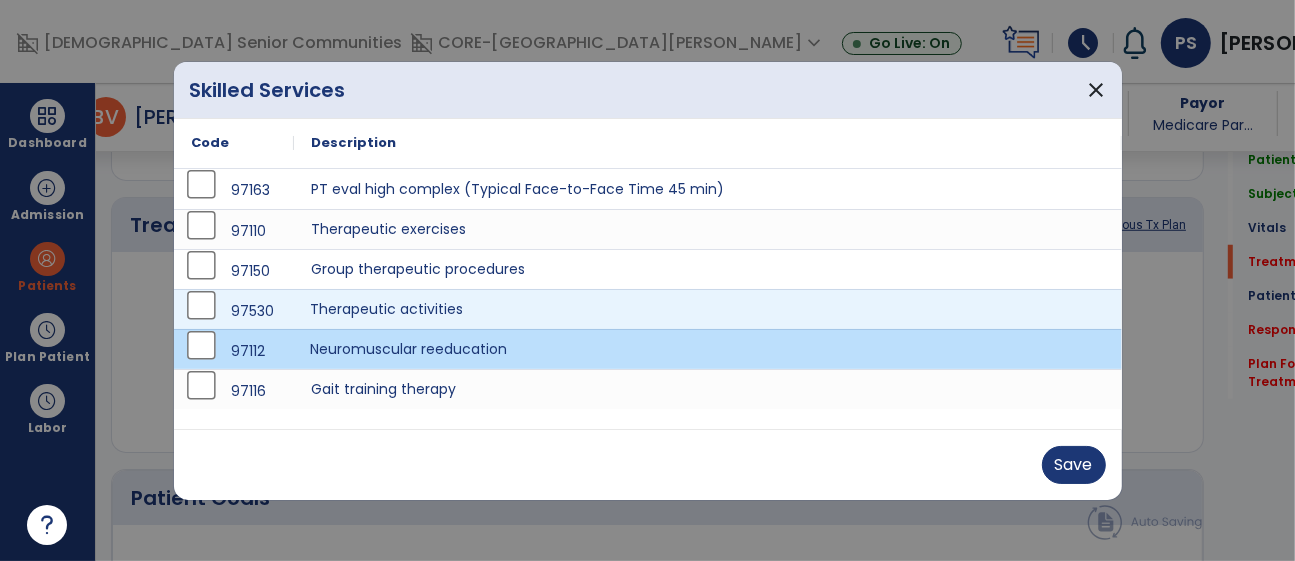 click on "Therapeutic activities" at bounding box center (708, 309) 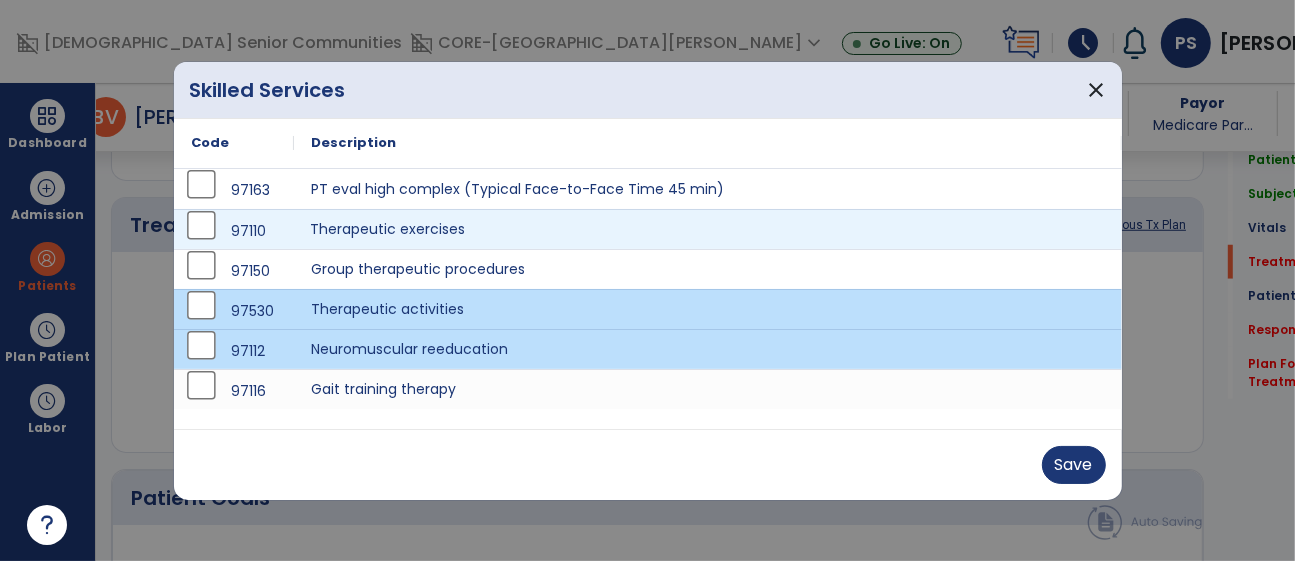 click on "Therapeutic exercises" at bounding box center [708, 229] 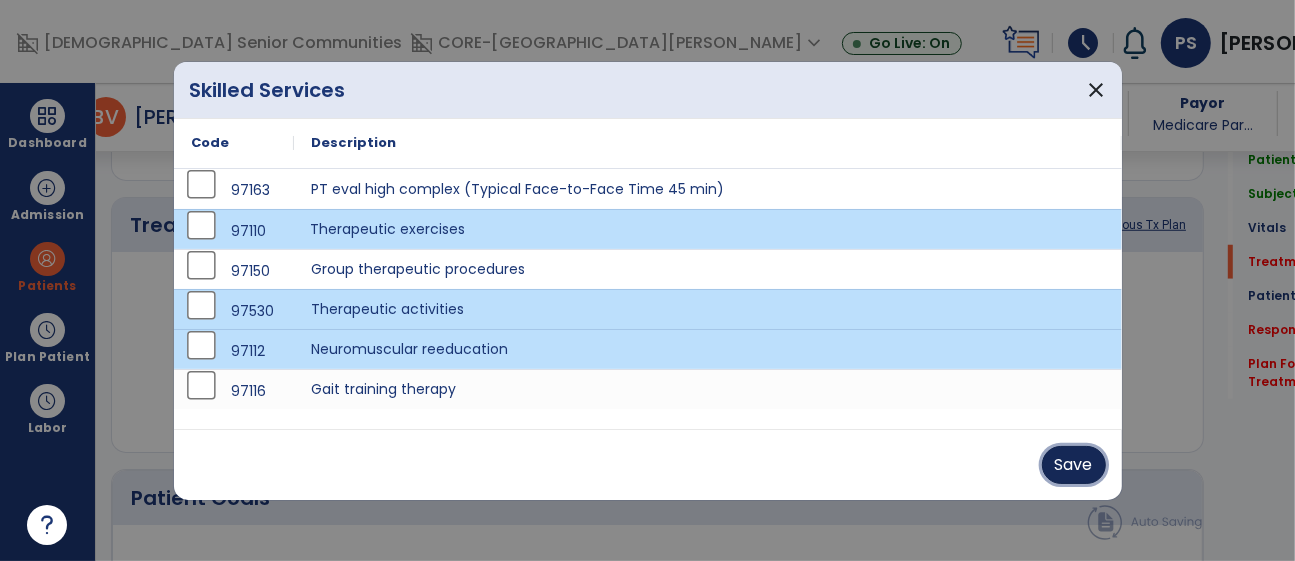 click on "Save" at bounding box center (1074, 465) 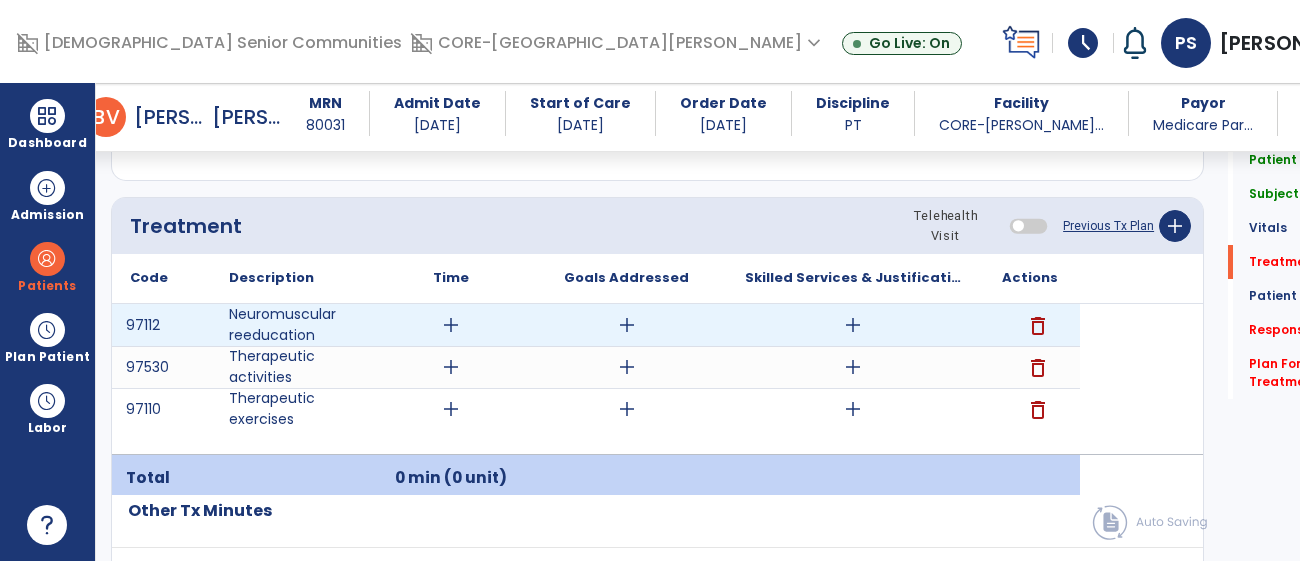 click on "add" at bounding box center (451, 325) 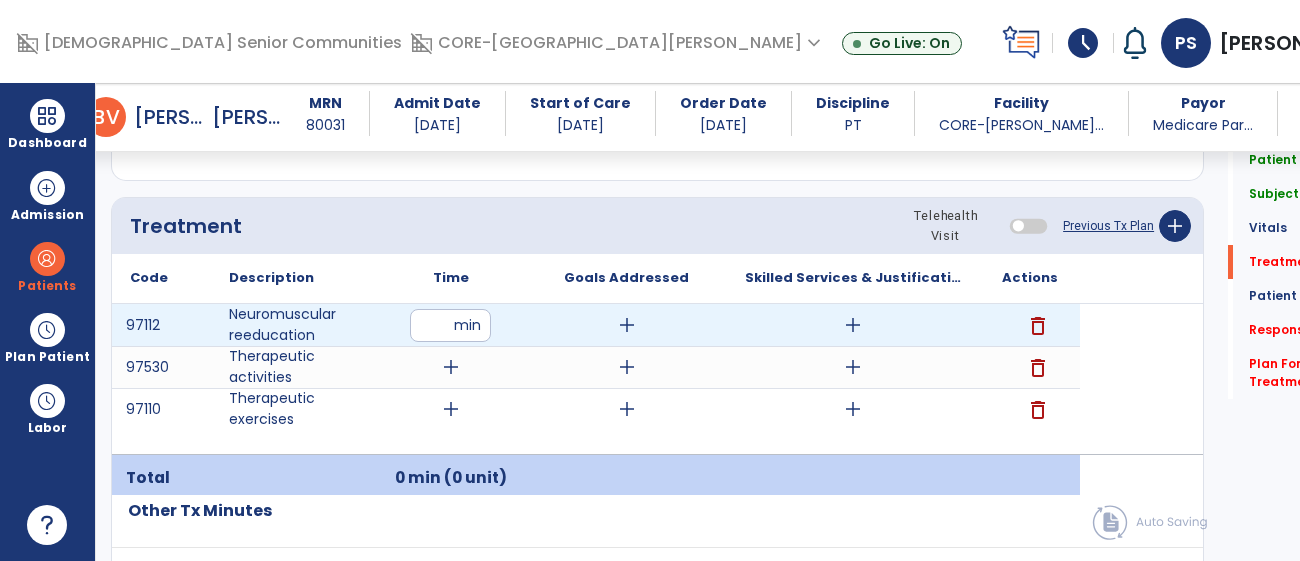 type on "**" 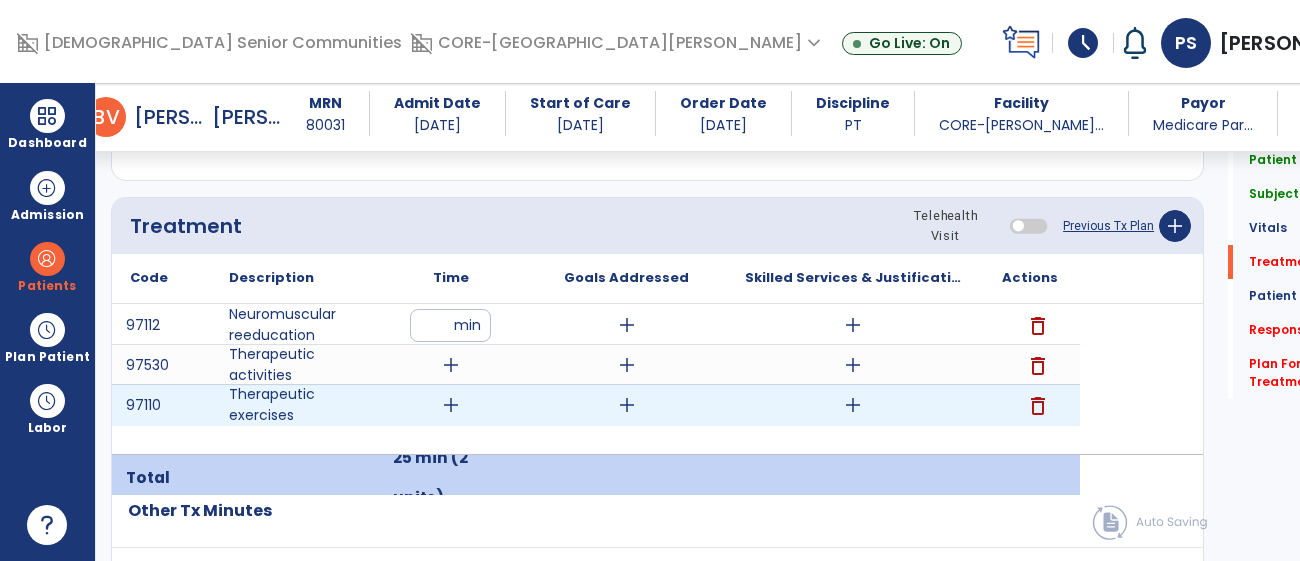 click on "add" at bounding box center (451, 405) 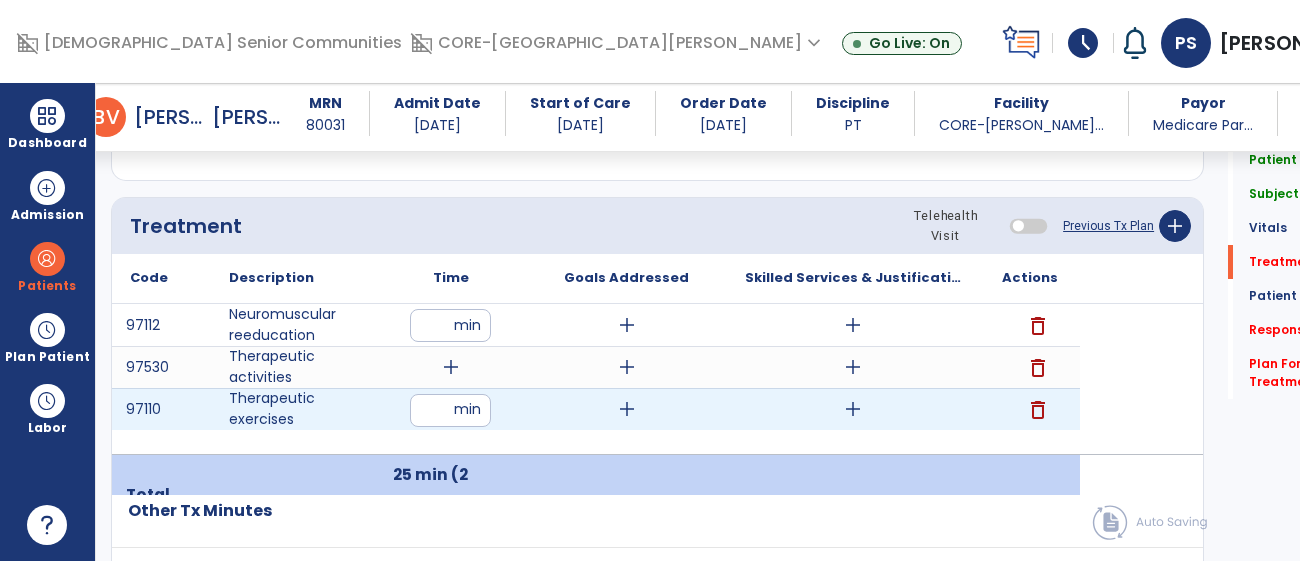 type on "**" 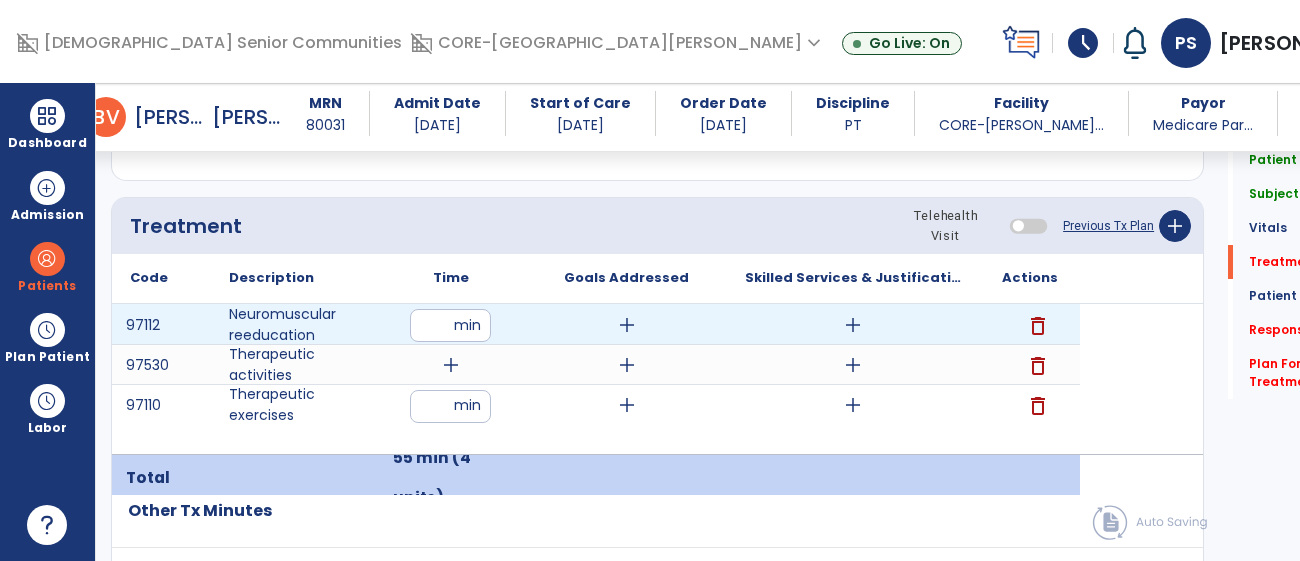 click on "add" at bounding box center (627, 325) 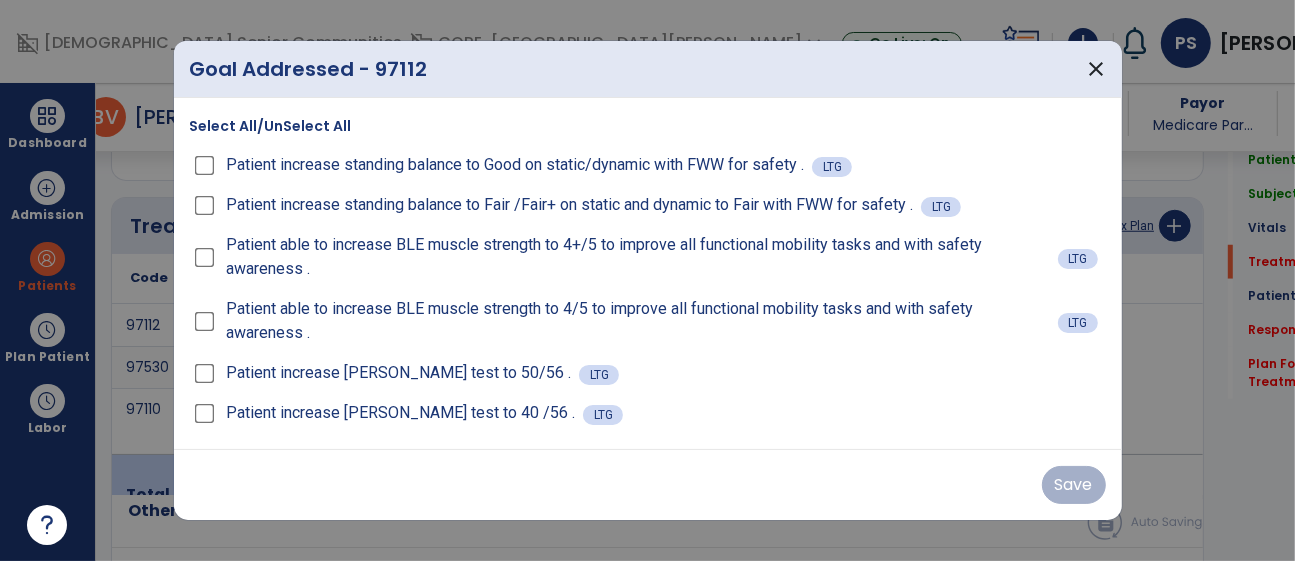 scroll, scrollTop: 1162, scrollLeft: 0, axis: vertical 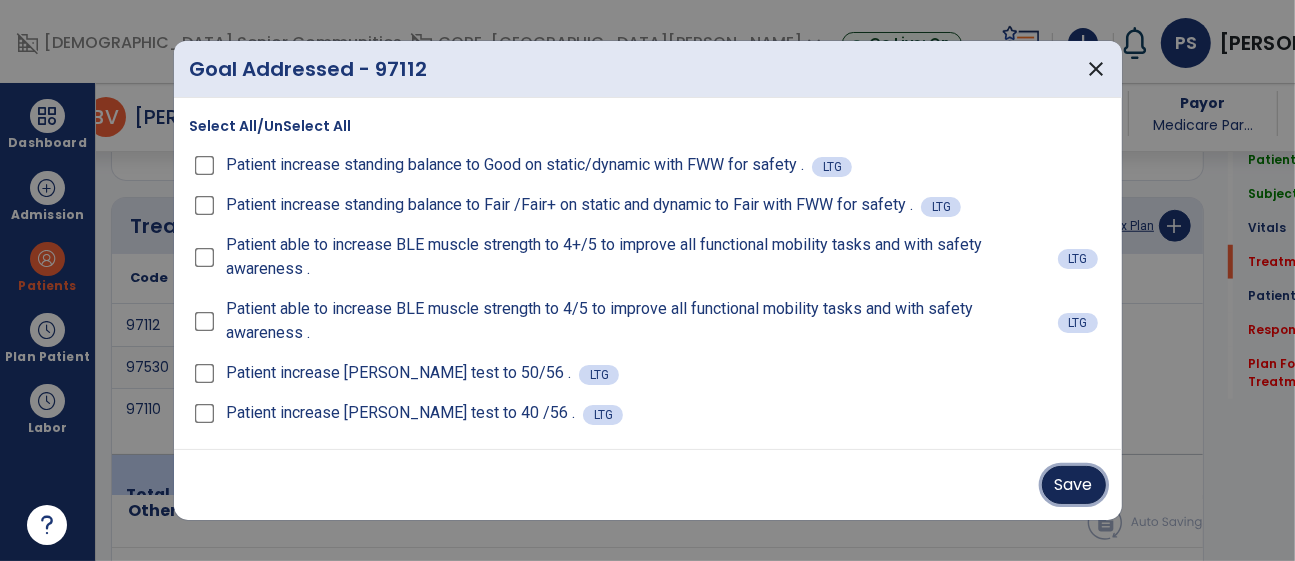 click on "Save" at bounding box center [1074, 485] 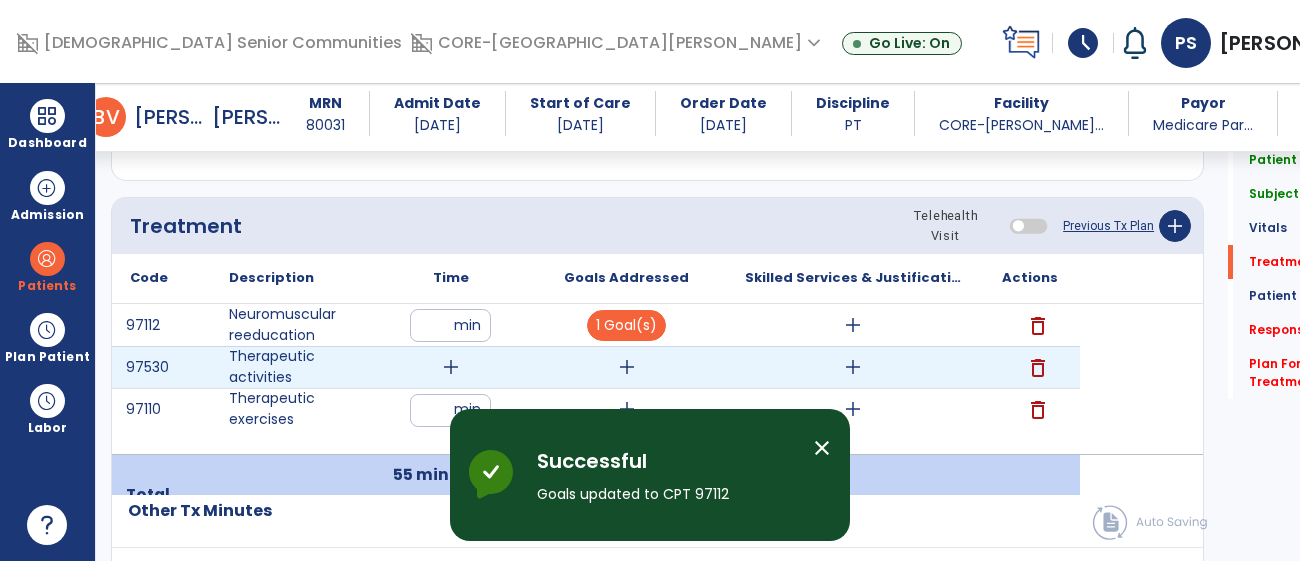 click on "add" at bounding box center [626, 367] 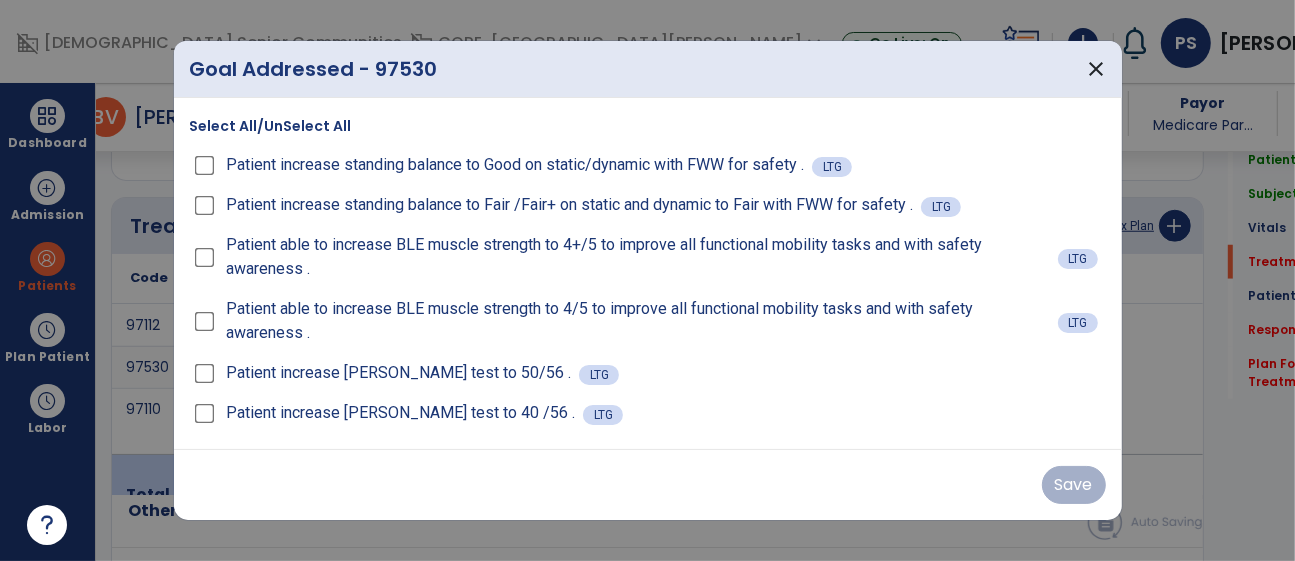 scroll, scrollTop: 1162, scrollLeft: 0, axis: vertical 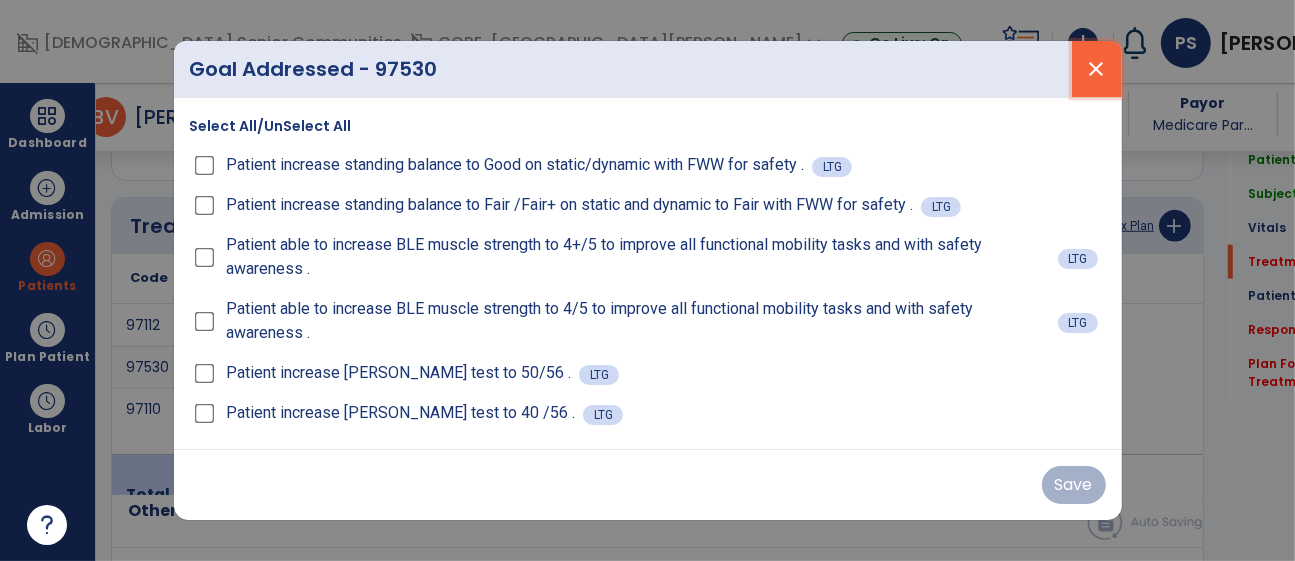 click on "close" at bounding box center (1097, 69) 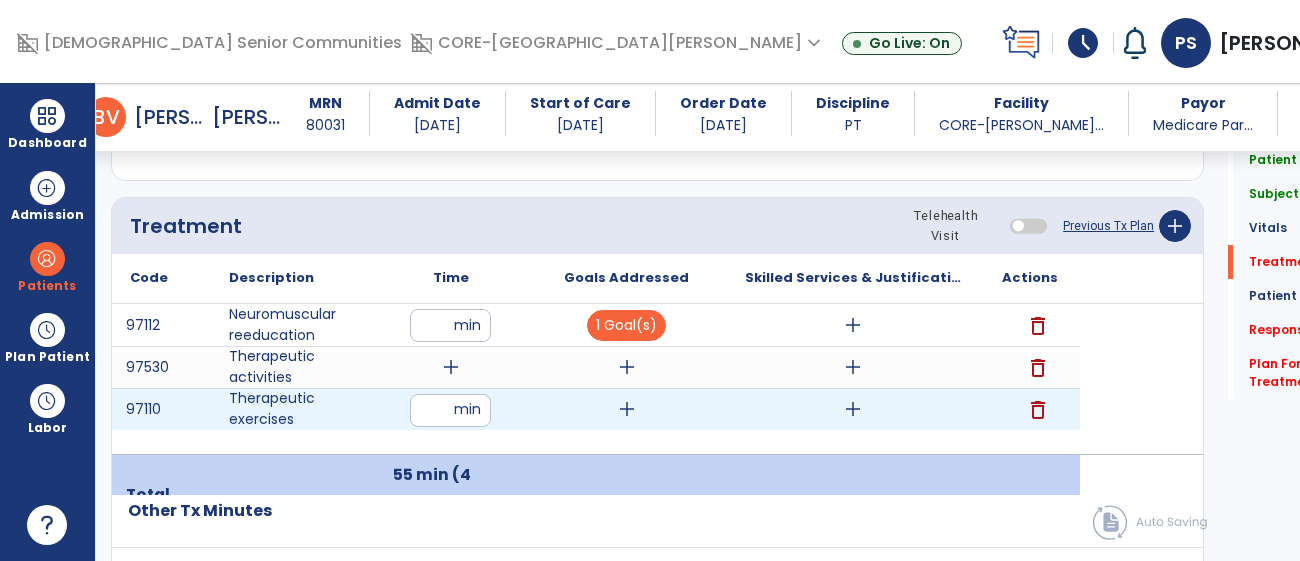 click on "add" at bounding box center [627, 409] 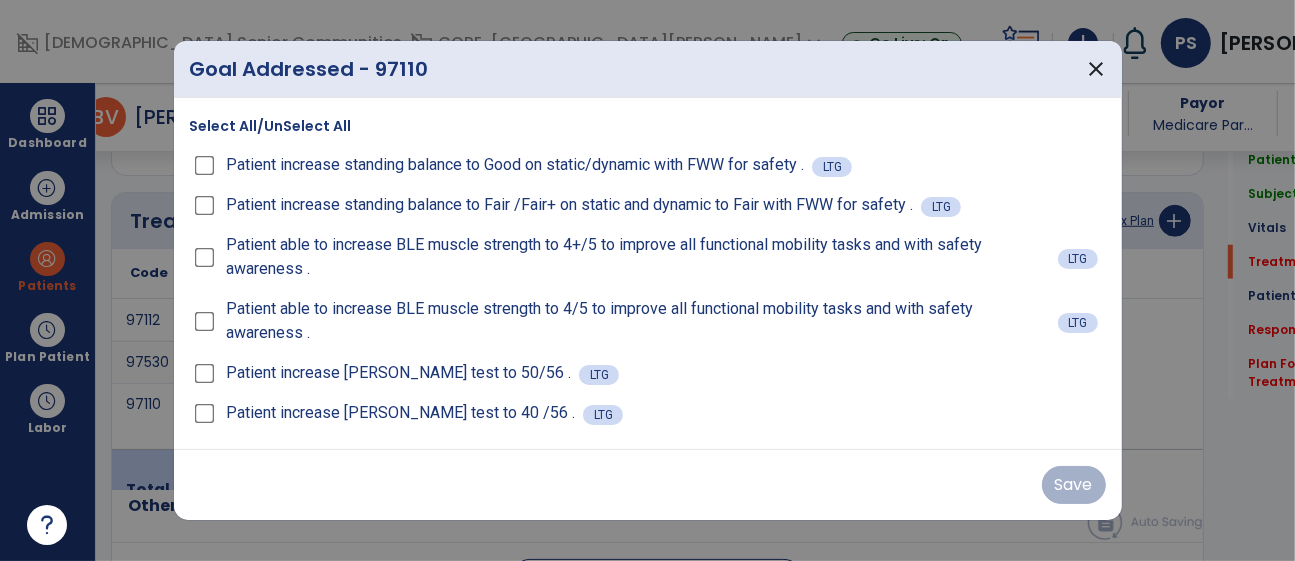 scroll, scrollTop: 1162, scrollLeft: 0, axis: vertical 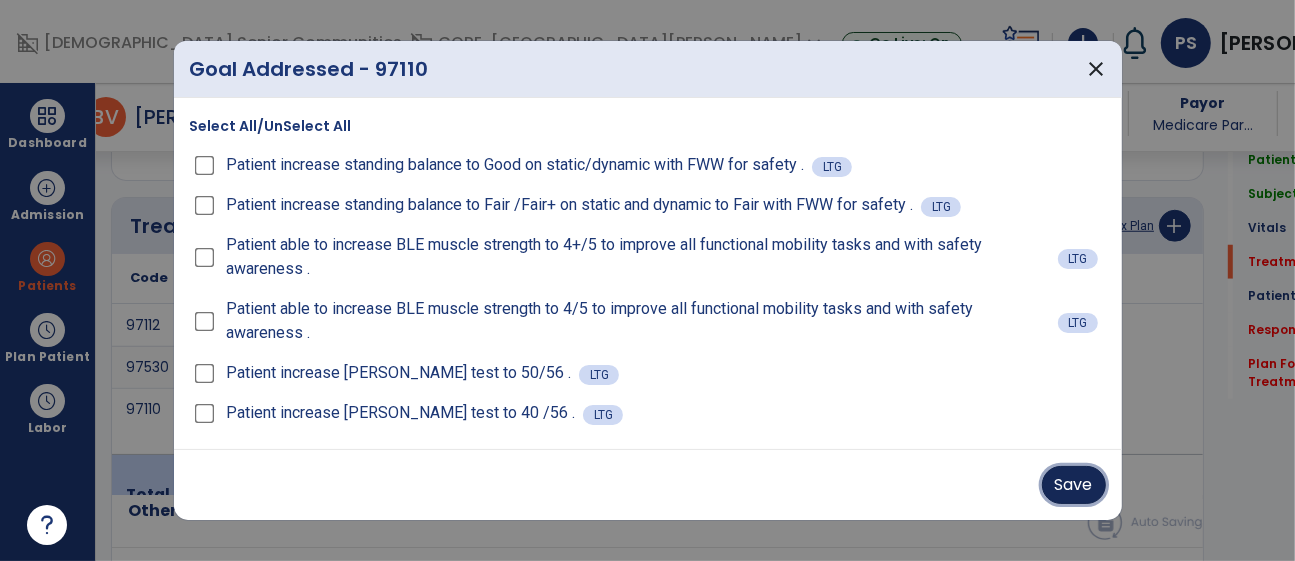 click on "Save" at bounding box center (1074, 485) 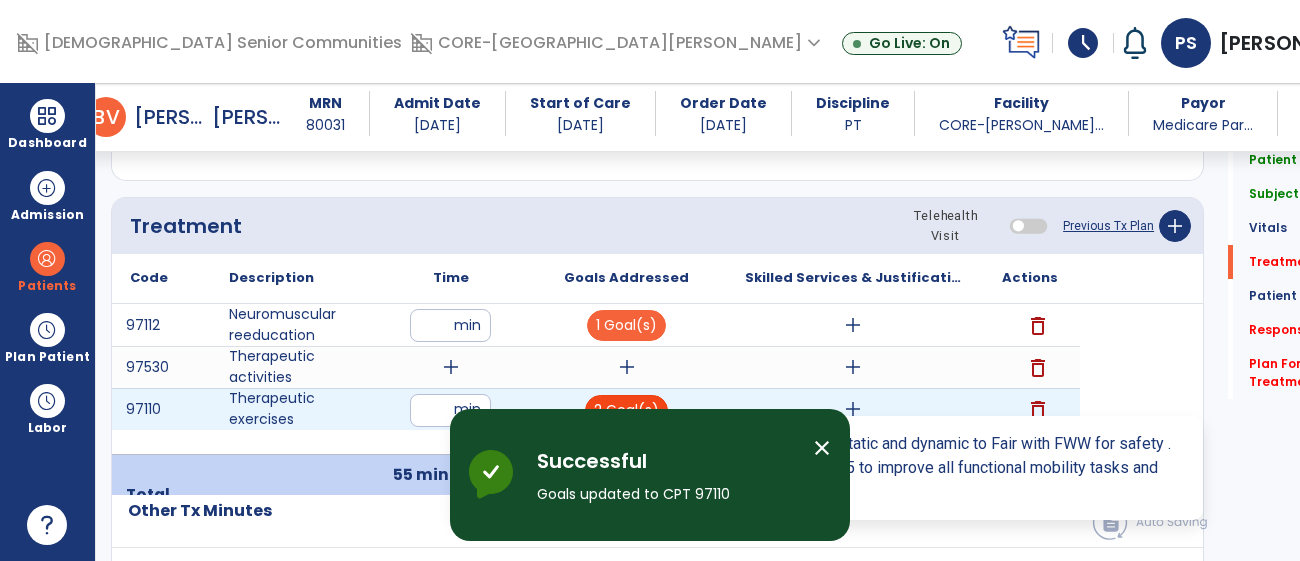 click on "2 Goal(s)" at bounding box center [626, 410] 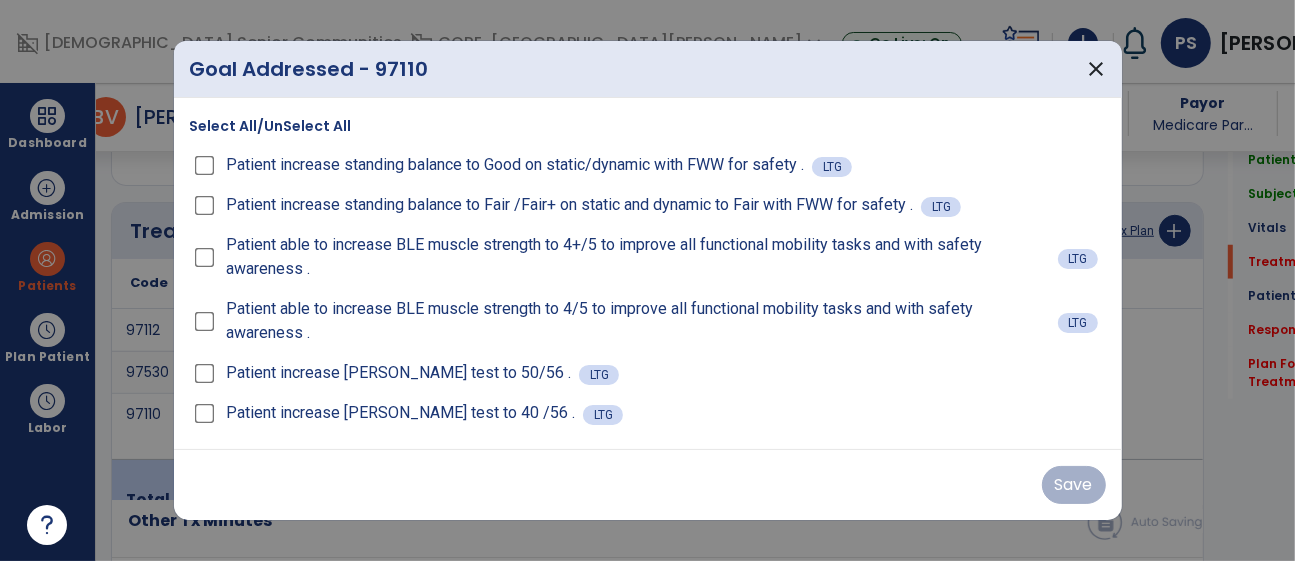 scroll, scrollTop: 1162, scrollLeft: 0, axis: vertical 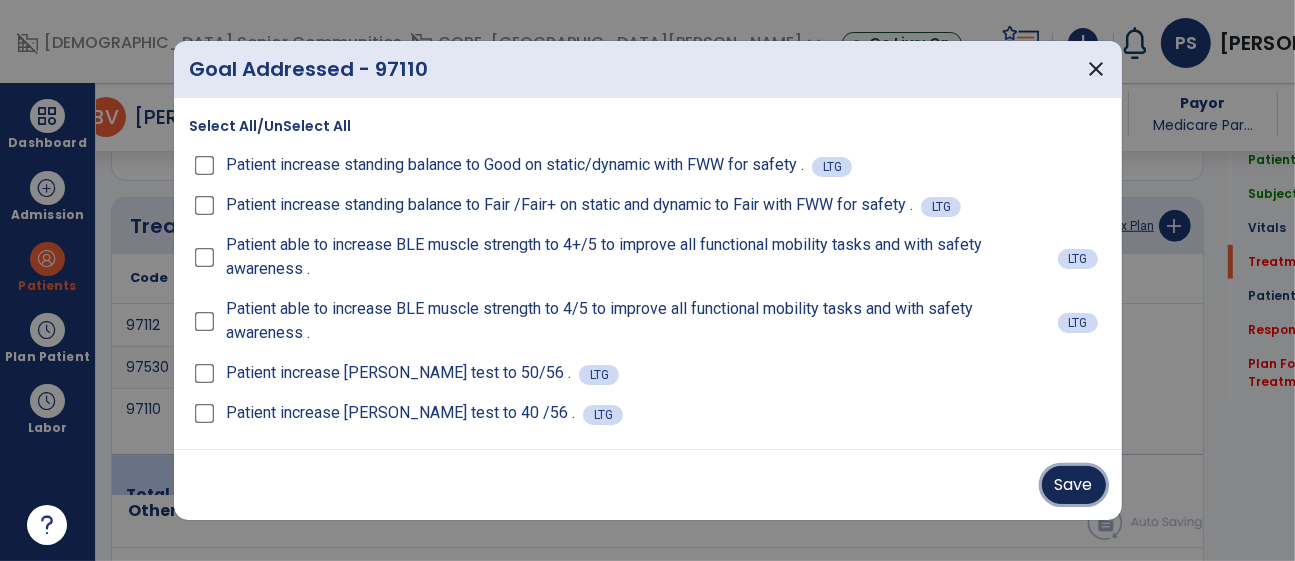 click on "Save" at bounding box center (1074, 485) 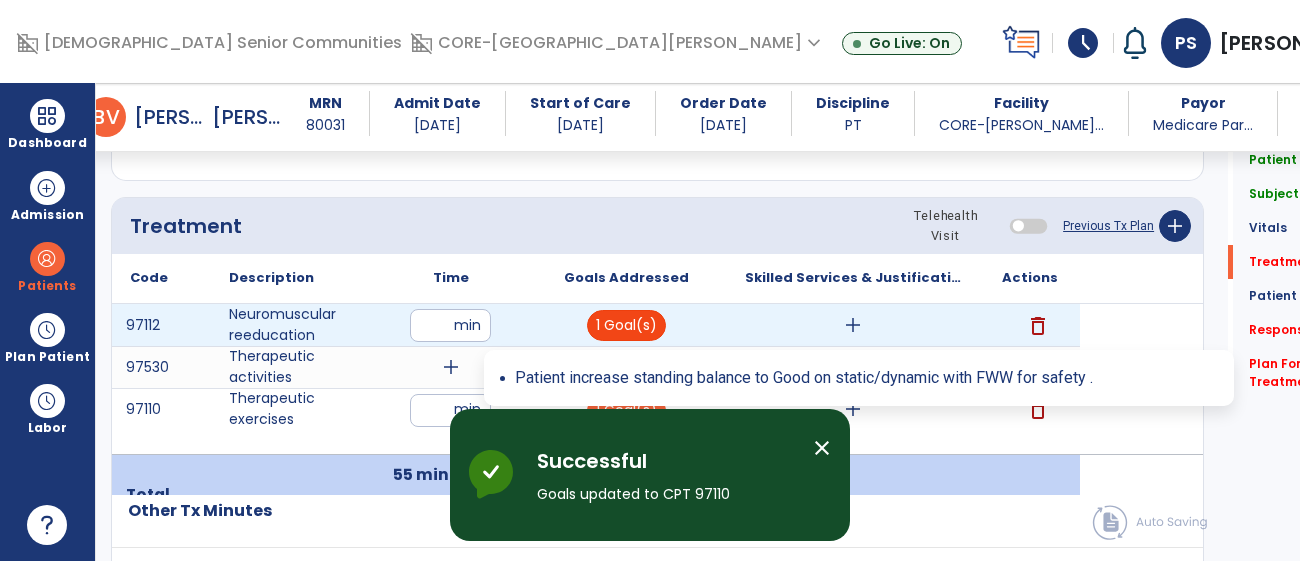 click on "1 Goal(s)" at bounding box center [626, 325] 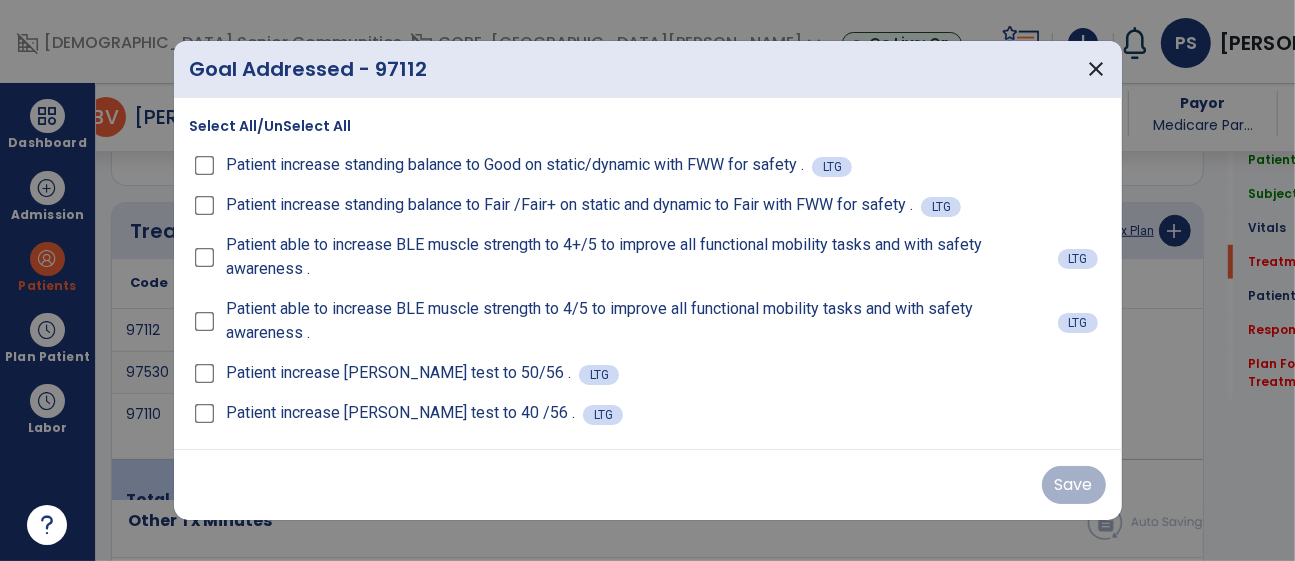 scroll, scrollTop: 1162, scrollLeft: 0, axis: vertical 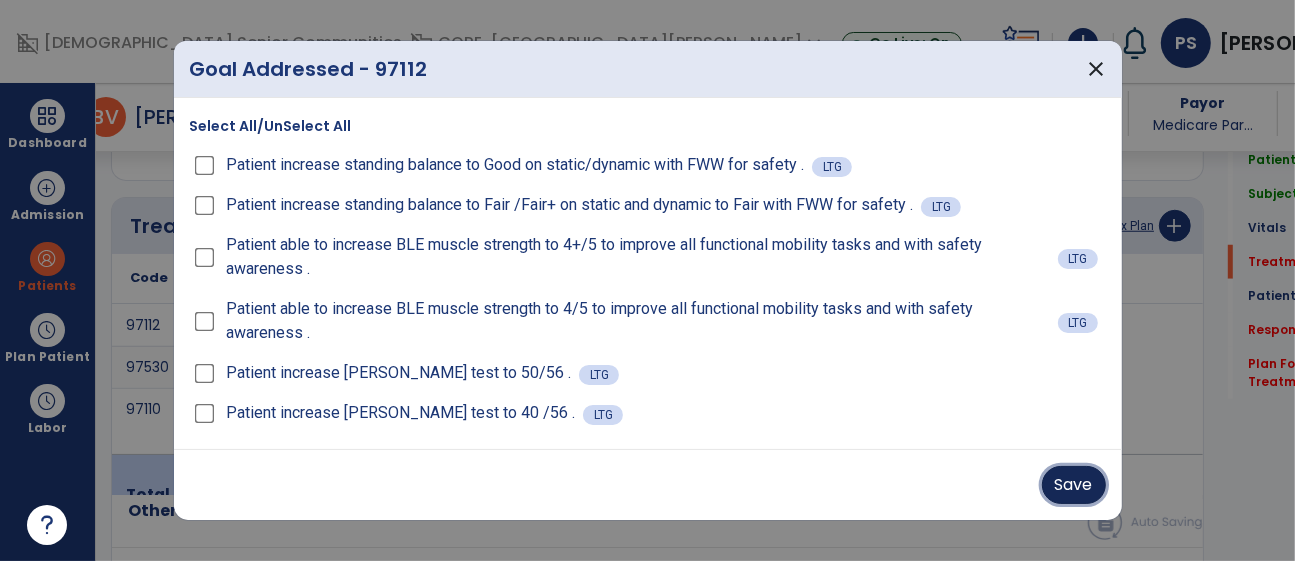 click on "Save" at bounding box center (1074, 485) 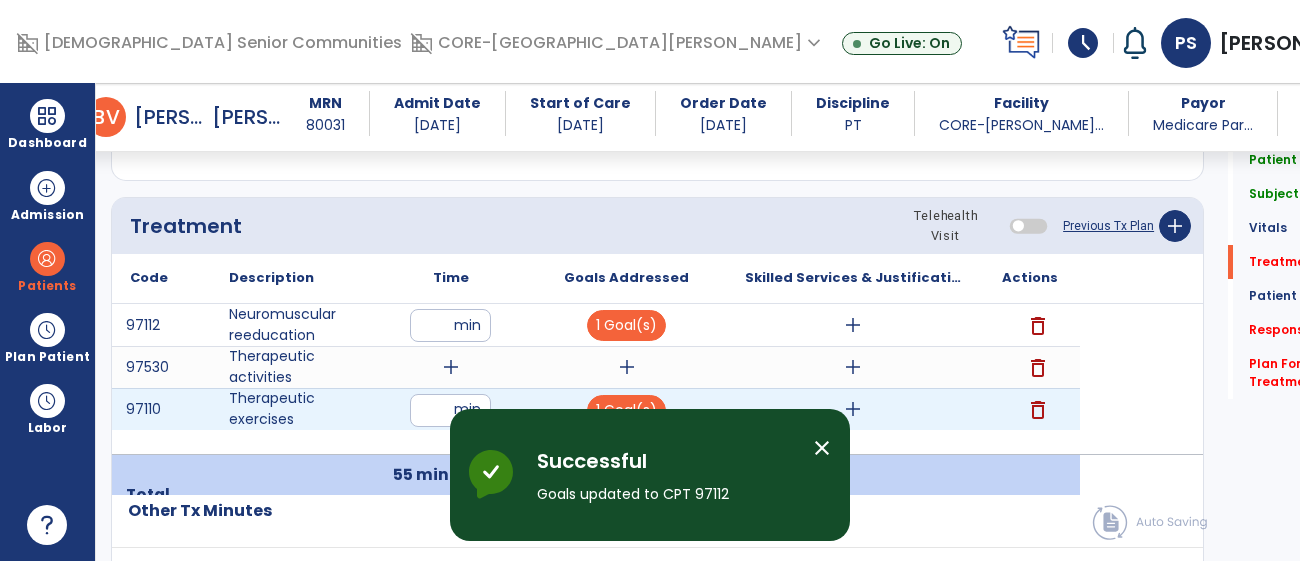 click on "add" at bounding box center [853, 409] 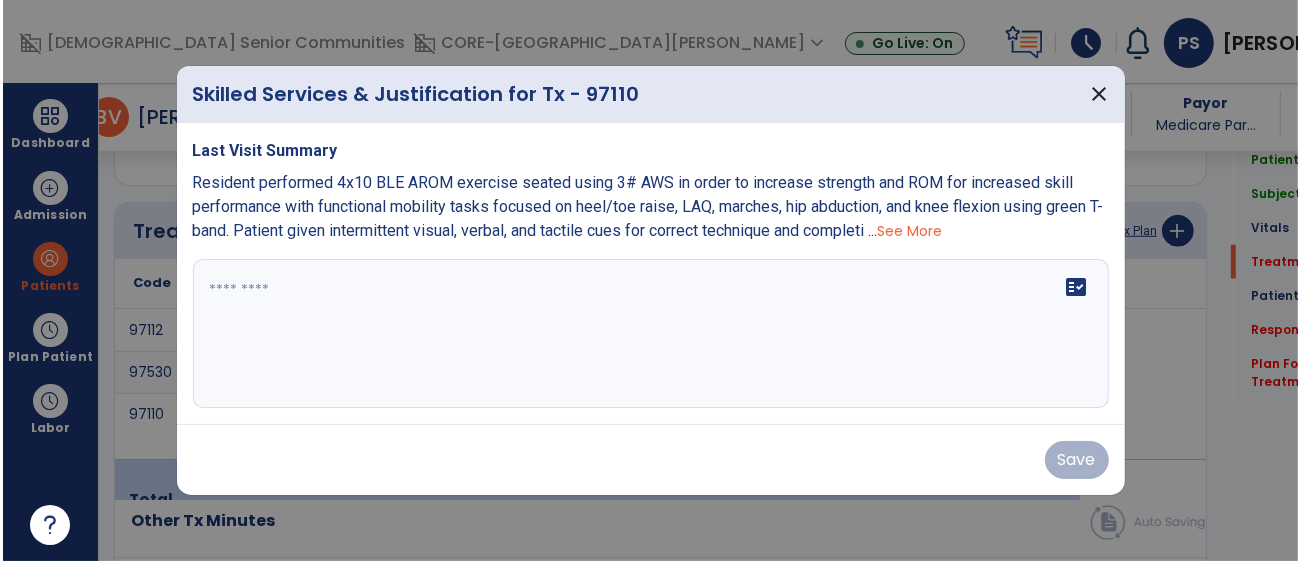 scroll, scrollTop: 1162, scrollLeft: 0, axis: vertical 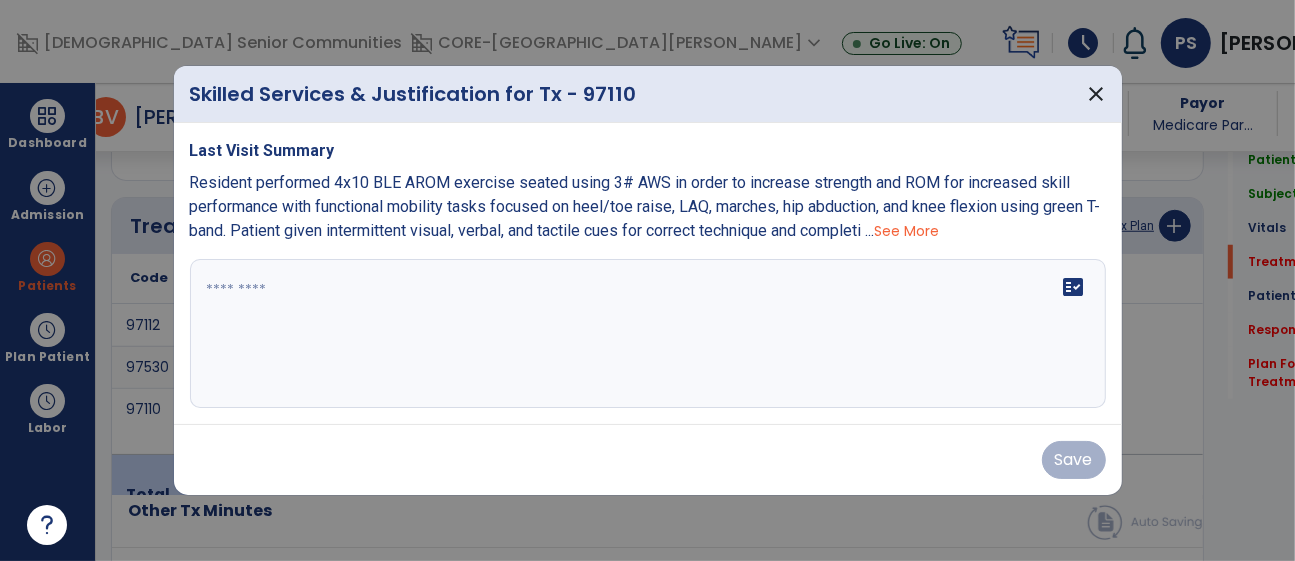 click on "fact_check" at bounding box center (648, 334) 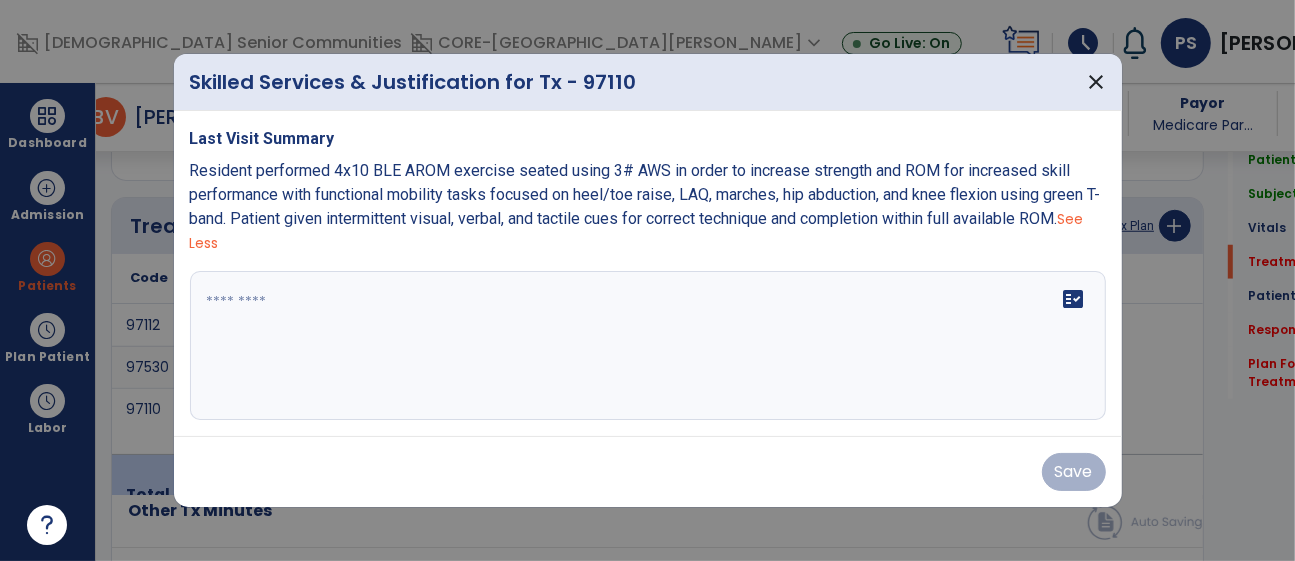 click on "Last Visit Summary Resident performed 4x10 BLE AROM exercise seated using 3# AWS in order to increase strength and ROM for increased skill performance with functional mobility tasks focused on heel/toe raise, LAQ, marches, hip abduction, and knee flexion using green T-band. Patient given intermittent visual, verbal, and tactile cues for correct technique and completion within full available ROM.   See Less   fact_check" at bounding box center [648, 274] 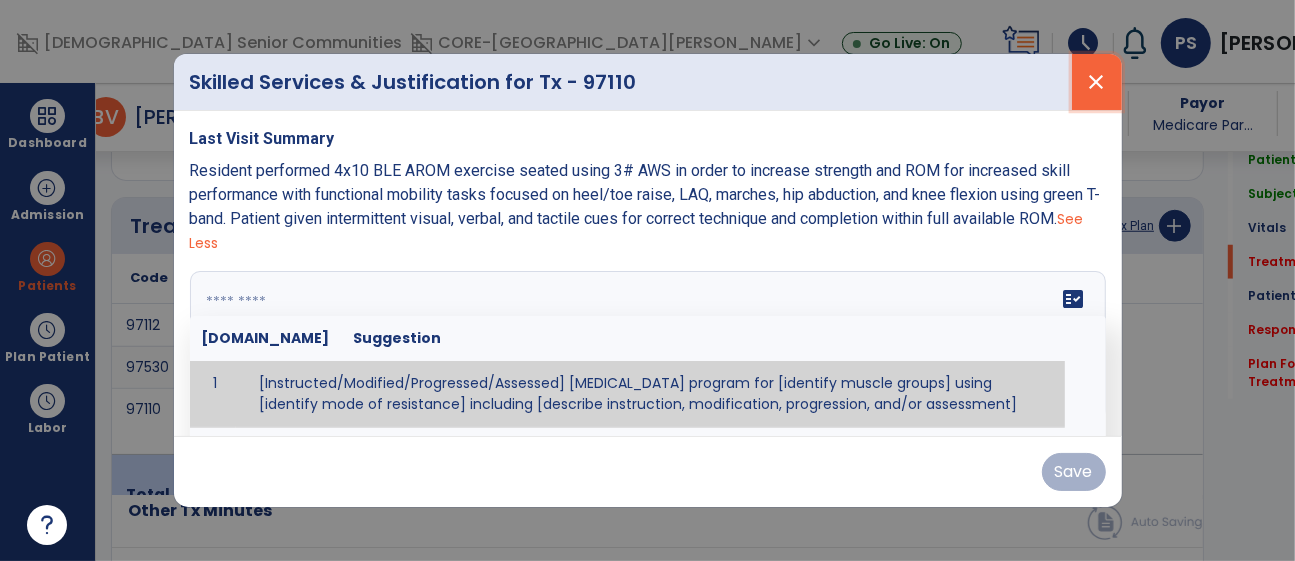 click on "close" at bounding box center (1097, 82) 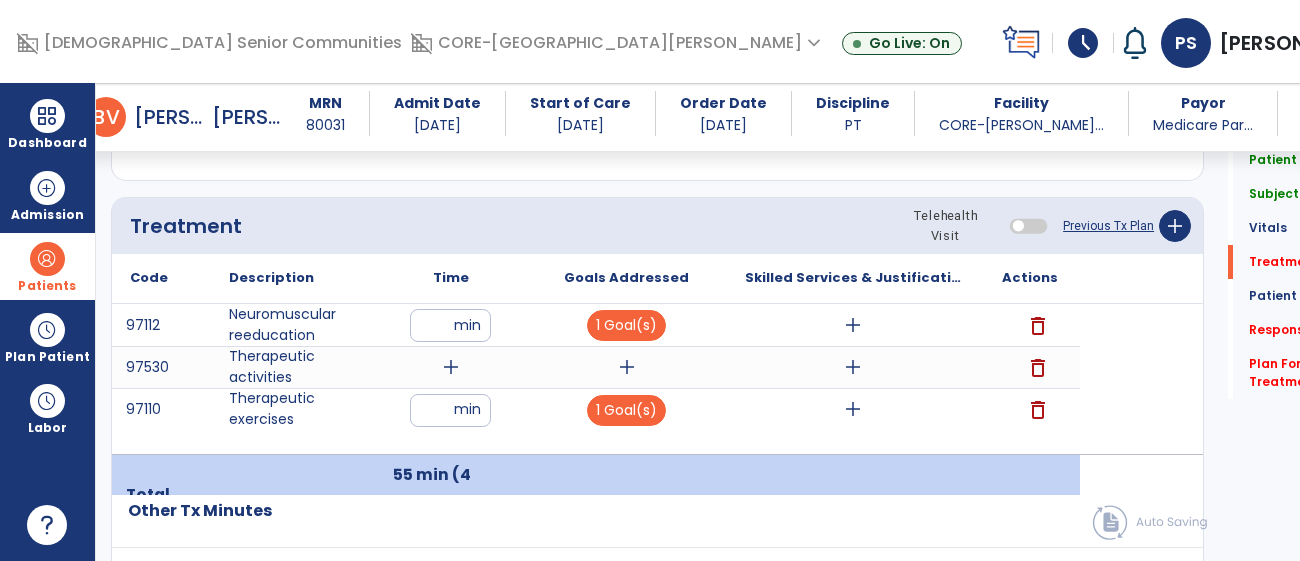 click on "Patients" at bounding box center (47, 286) 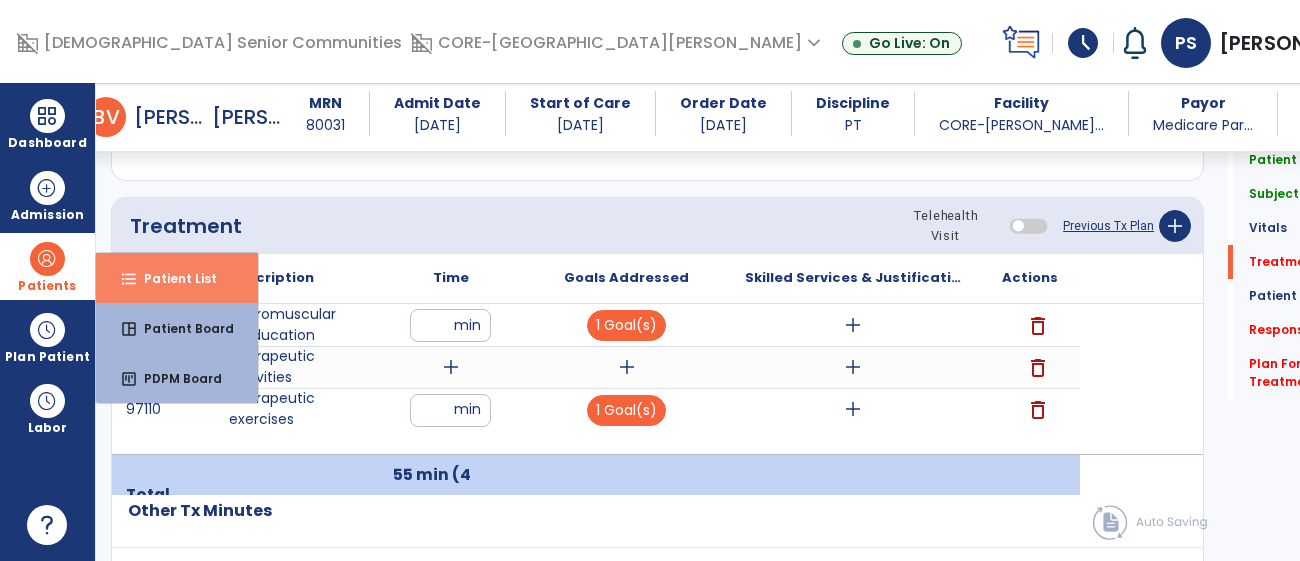 click on "format_list_bulleted  Patient List" at bounding box center [177, 278] 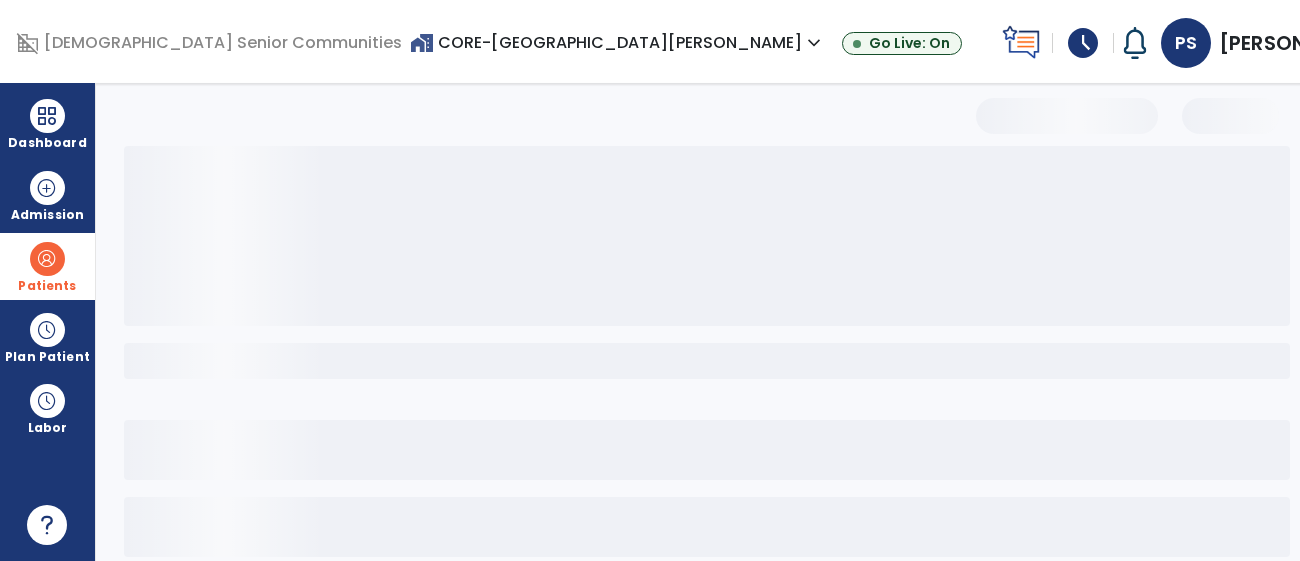 scroll, scrollTop: 180, scrollLeft: 0, axis: vertical 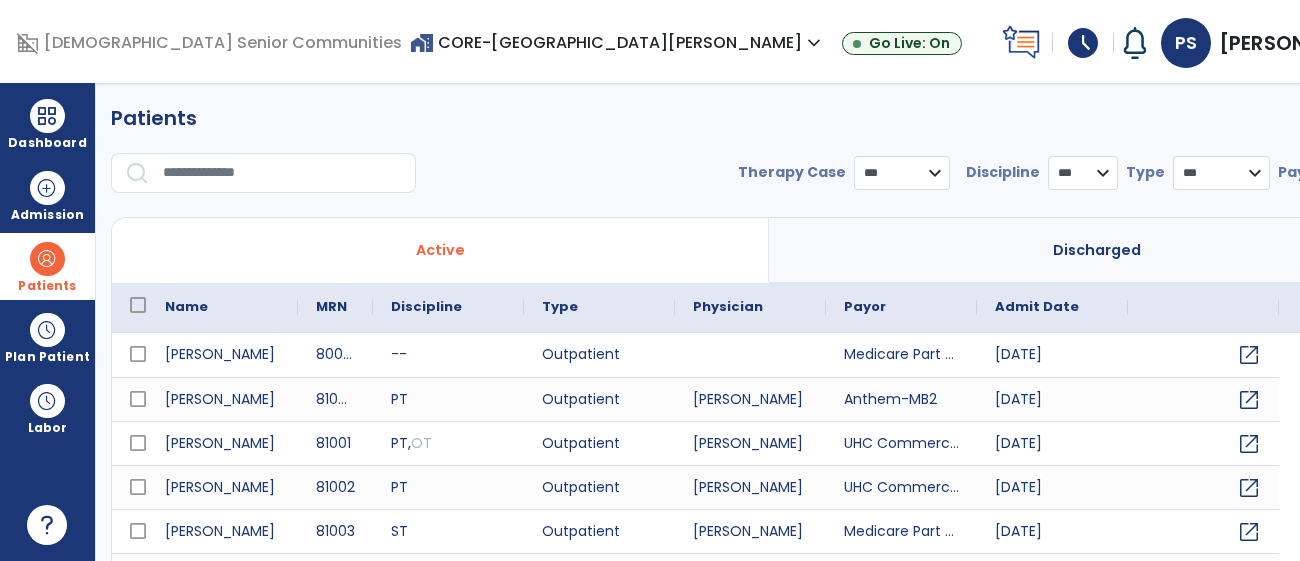 click at bounding box center [282, 173] 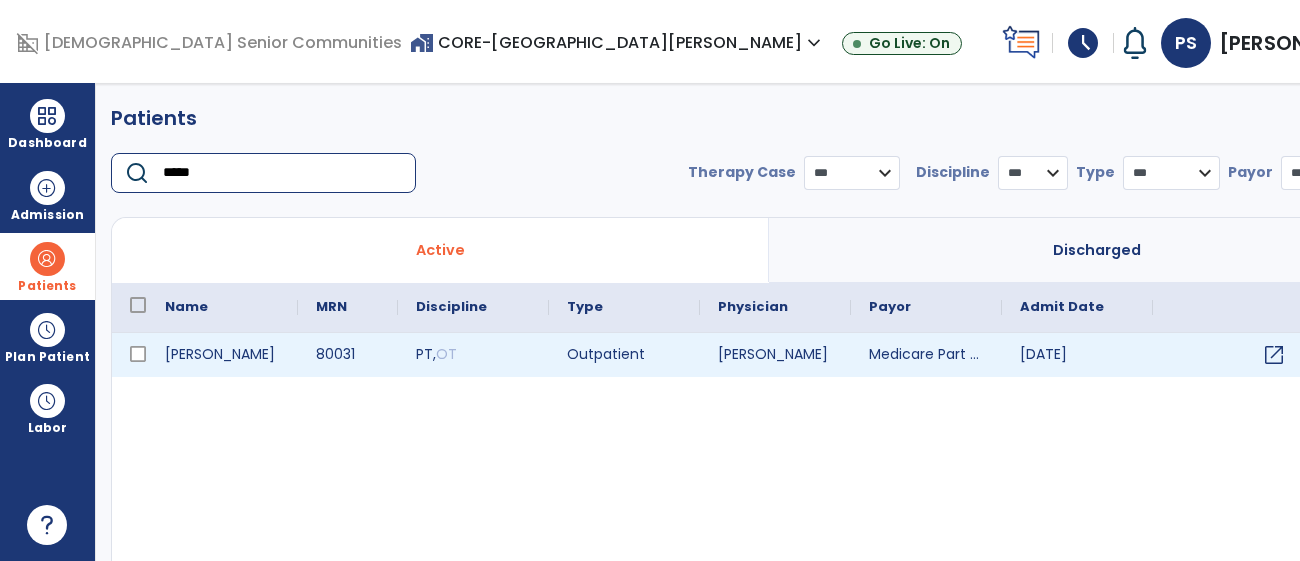 type on "*****" 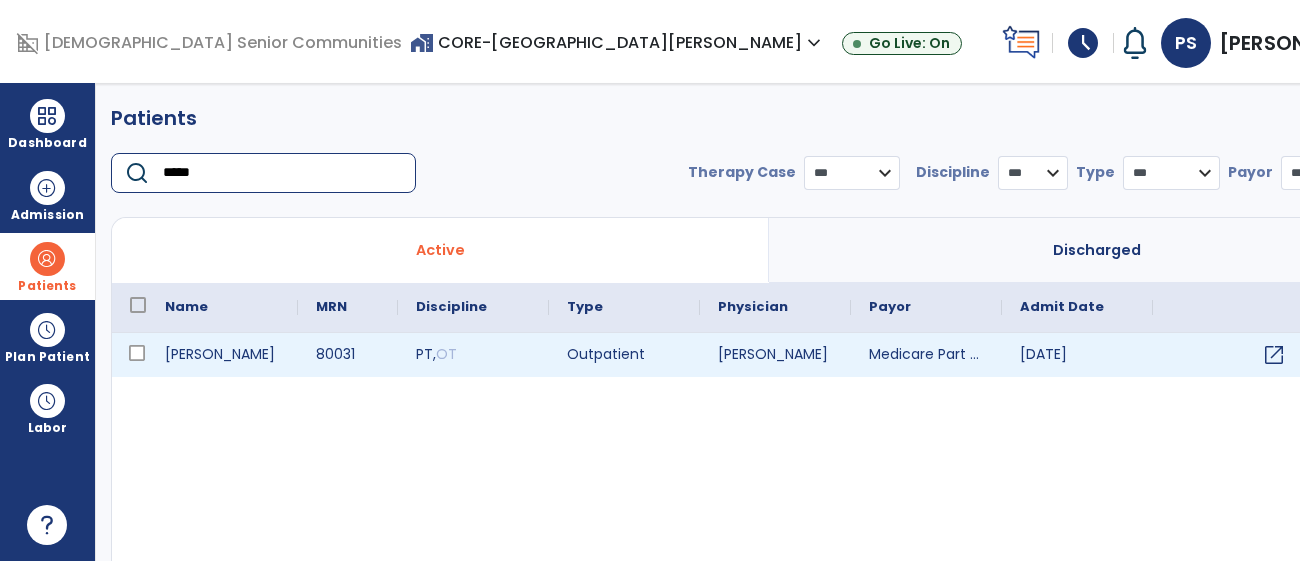 click at bounding box center [129, 355] 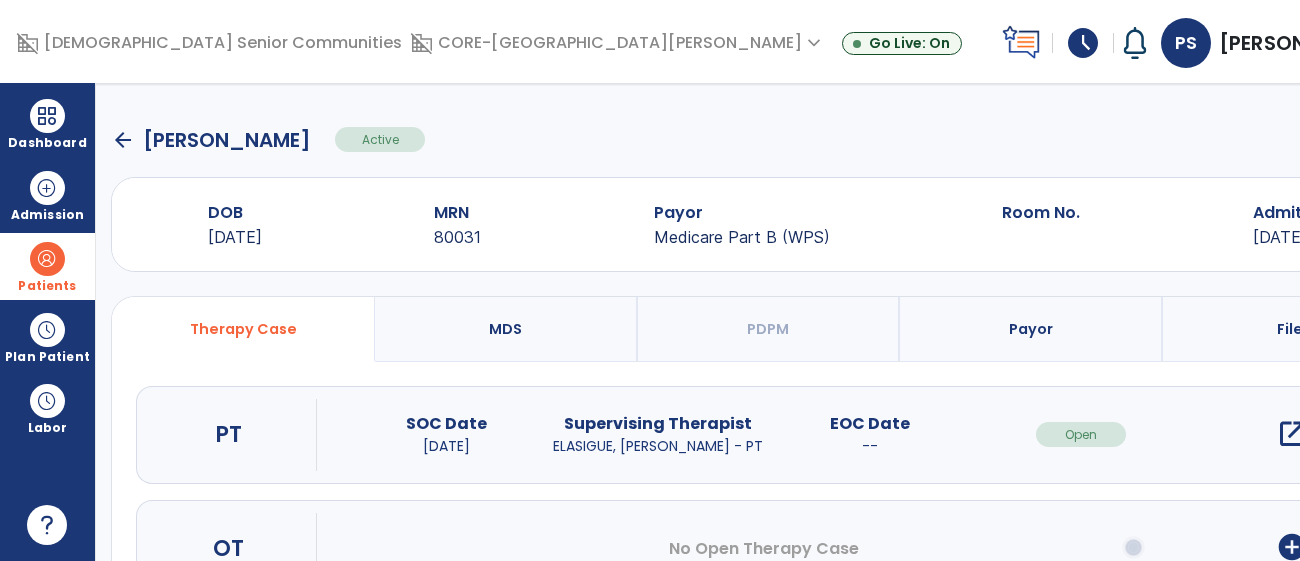 click on "open_in_new" at bounding box center (1292, 434) 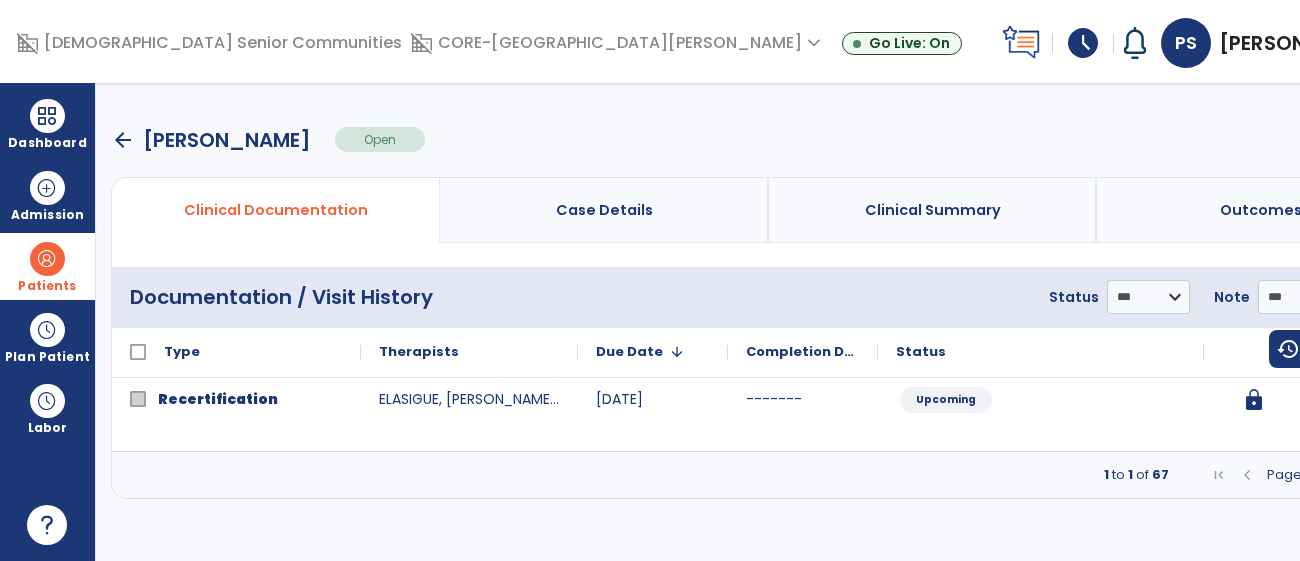 click at bounding box center [1366, 475] 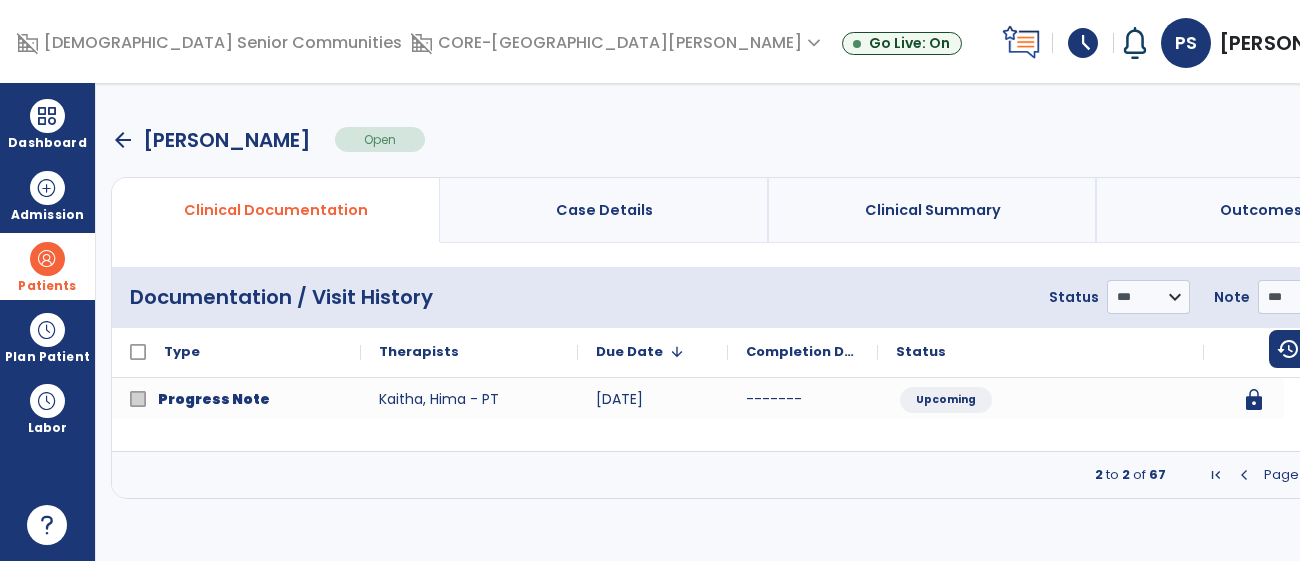 click at bounding box center [1366, 475] 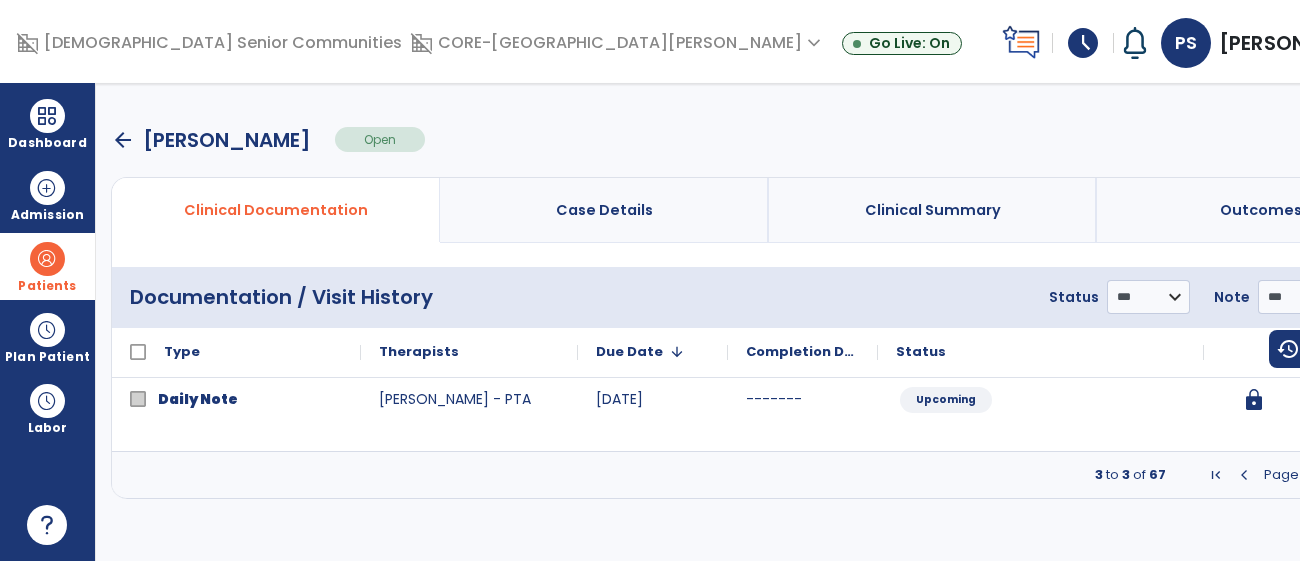 click at bounding box center (1366, 475) 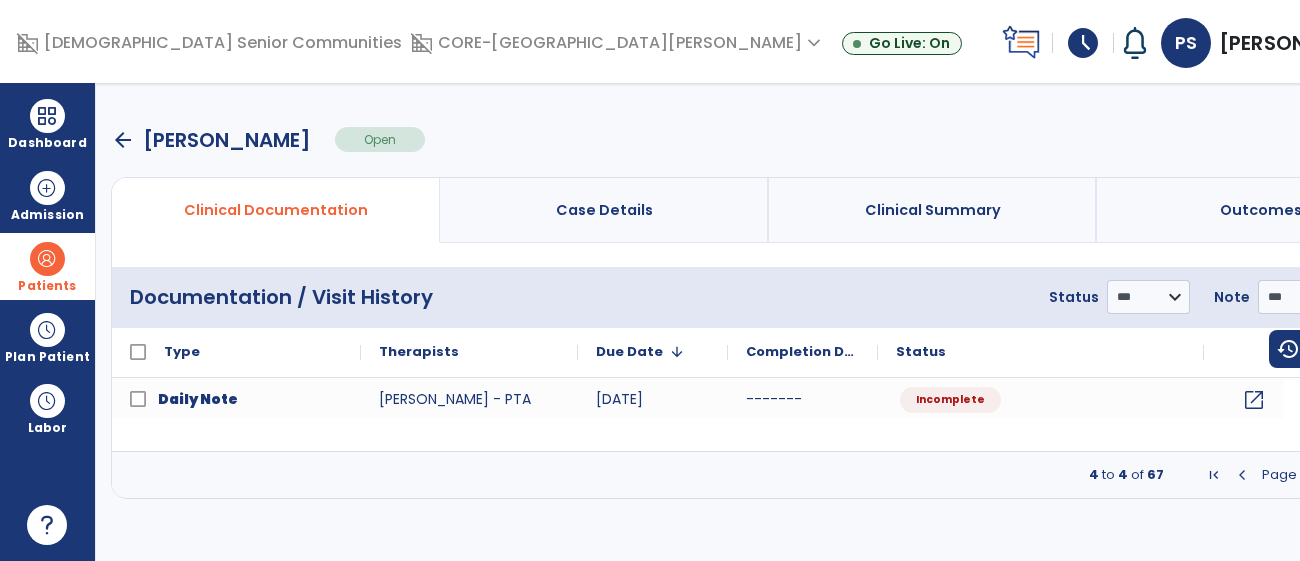 click at bounding box center [1366, 475] 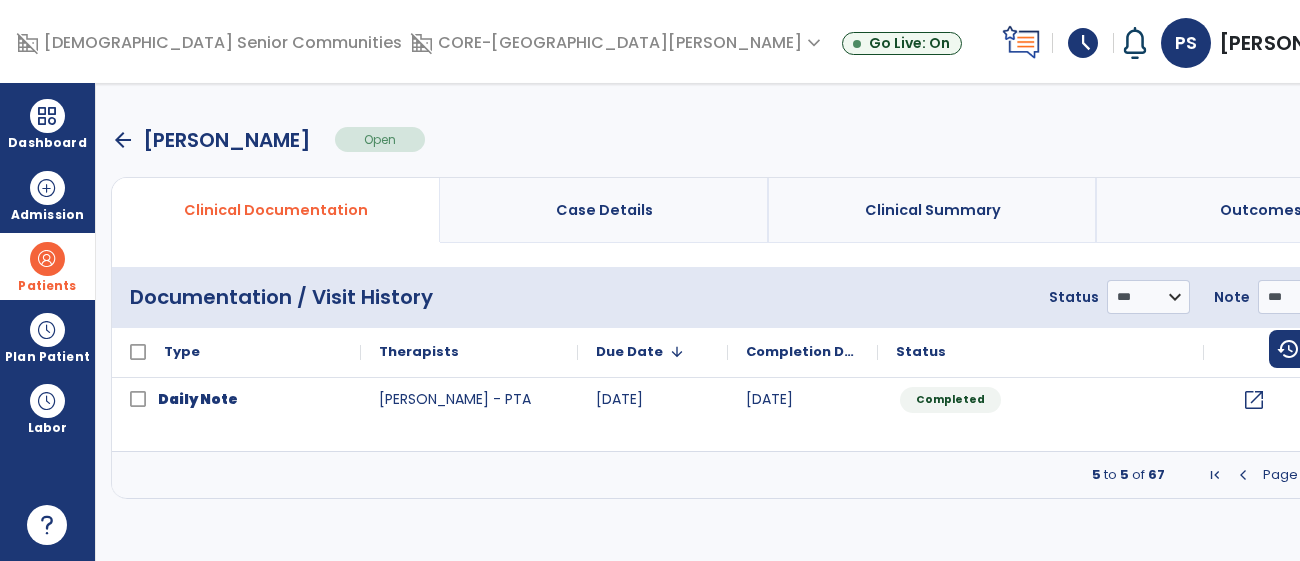 click at bounding box center (1366, 475) 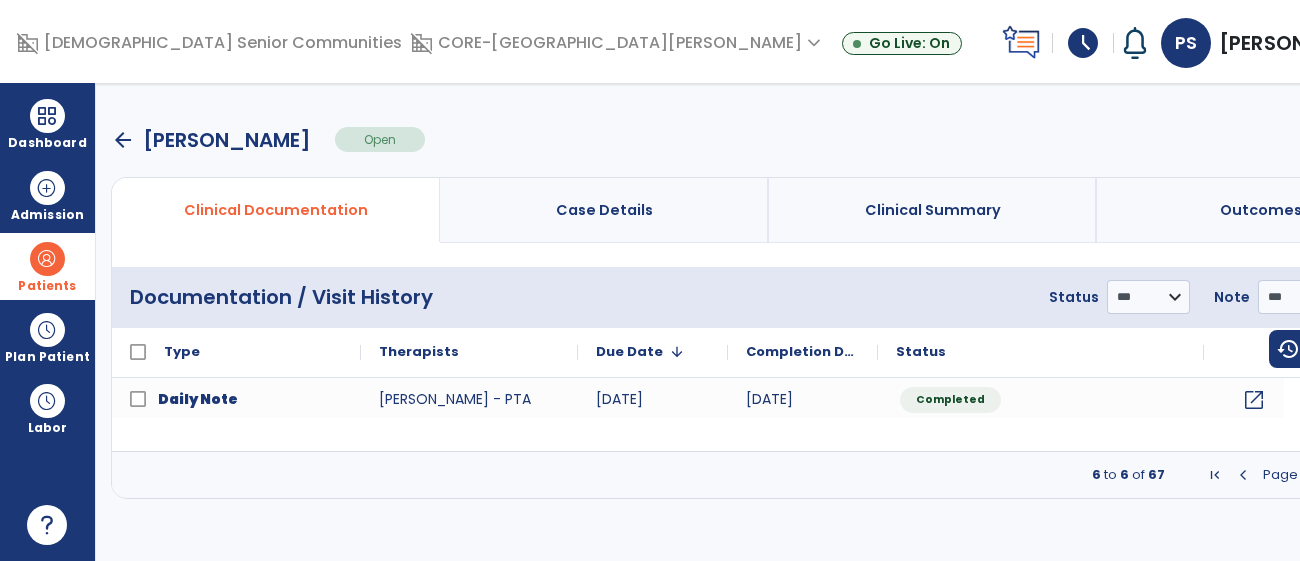 click at bounding box center (1366, 475) 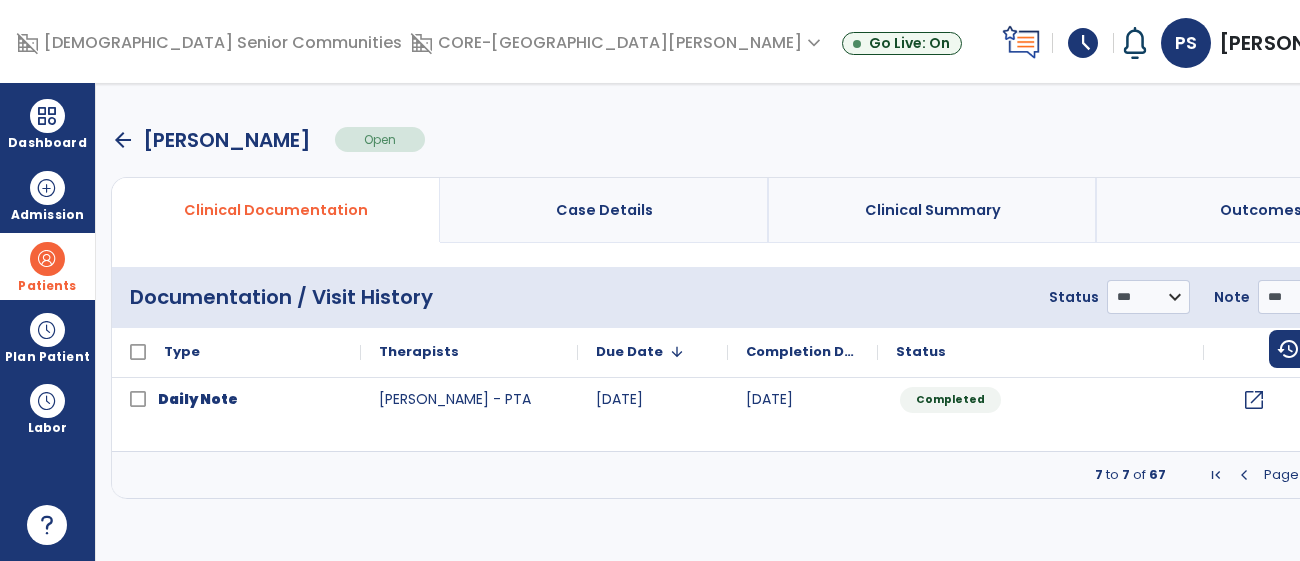 click at bounding box center [1244, 475] 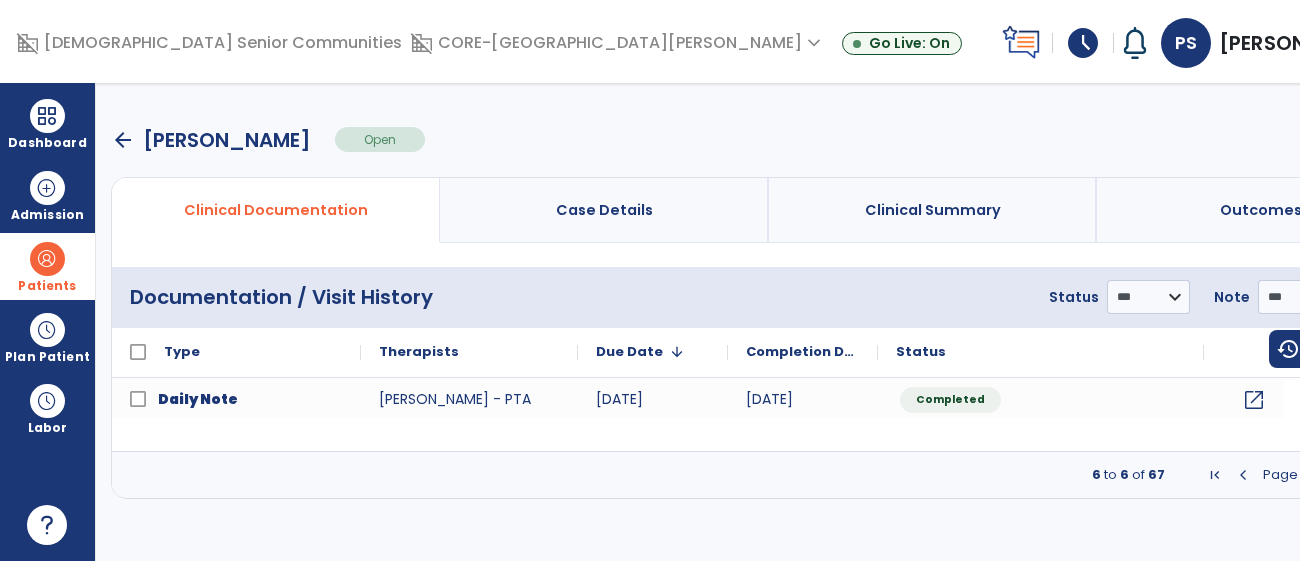 click at bounding box center [1243, 475] 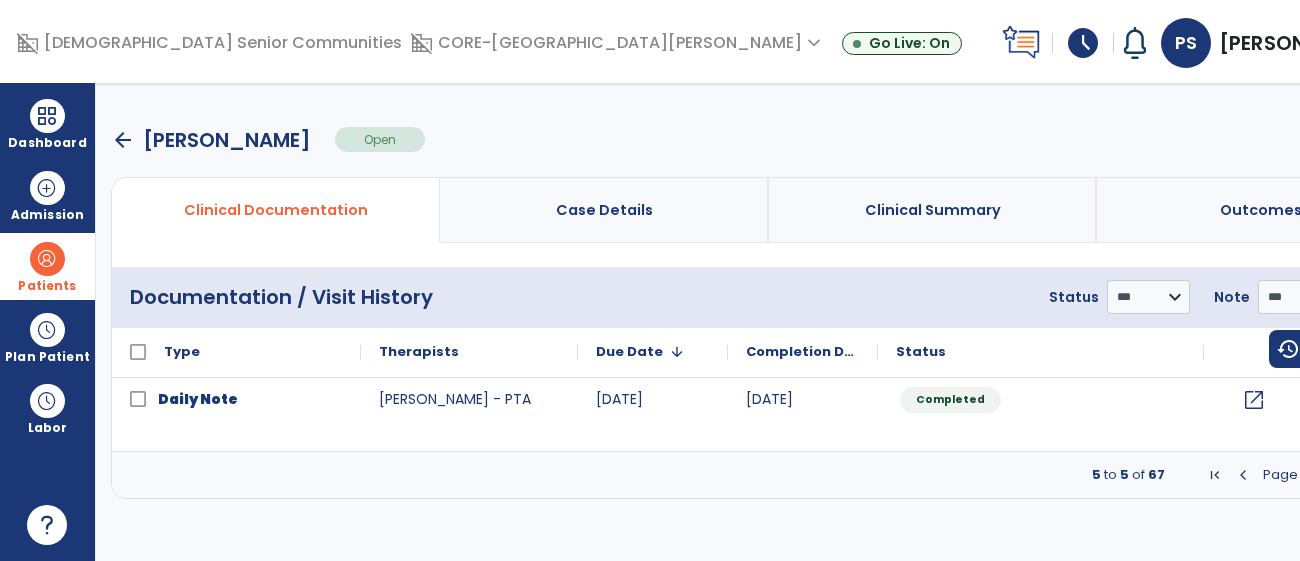 click at bounding box center (1366, 475) 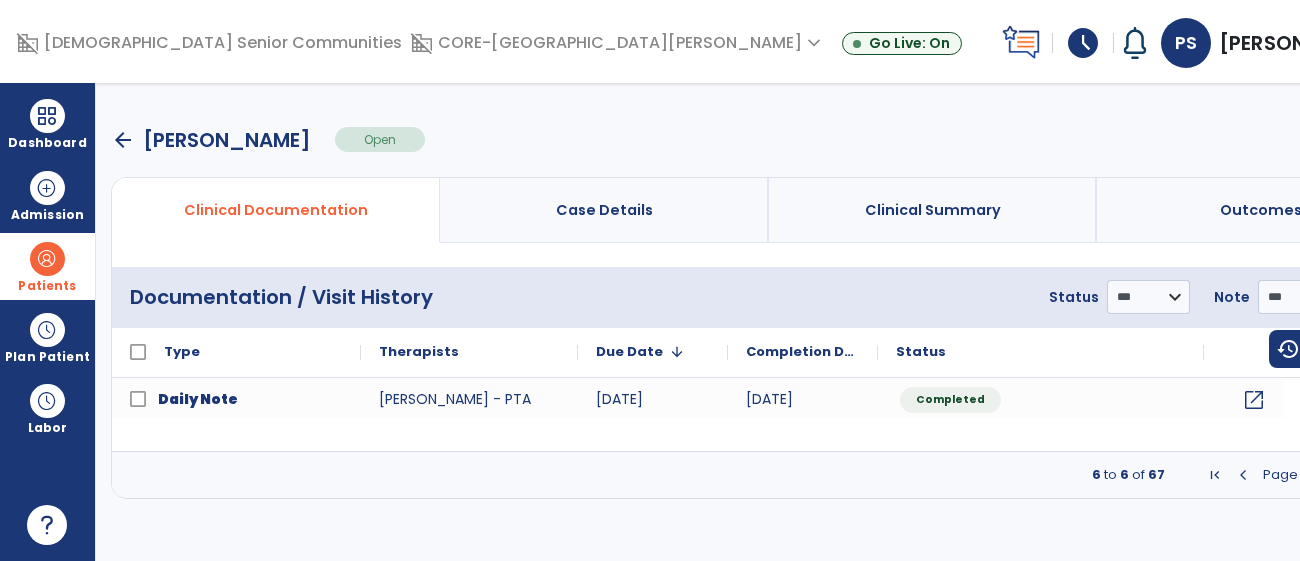 click at bounding box center [1366, 475] 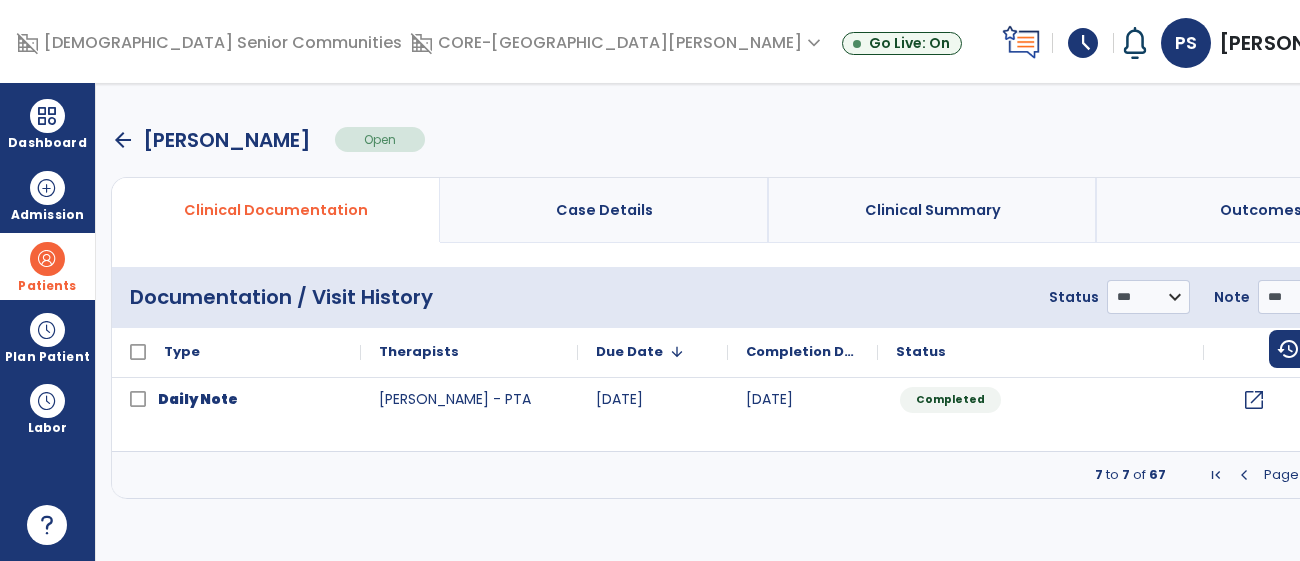 click at bounding box center [1366, 475] 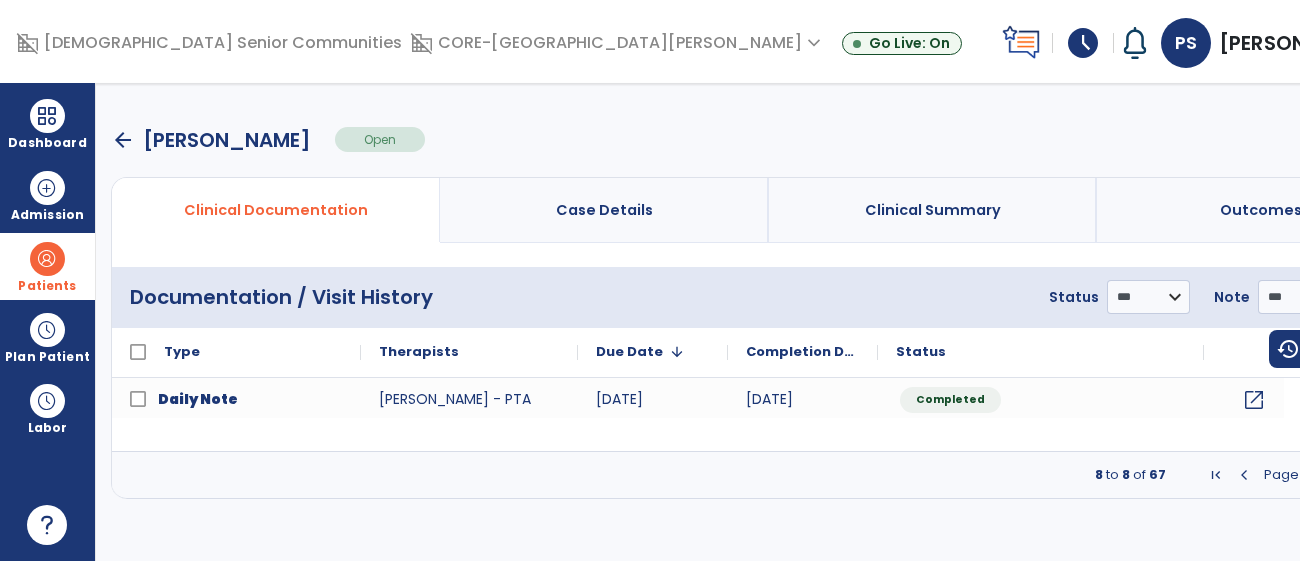click at bounding box center (1244, 475) 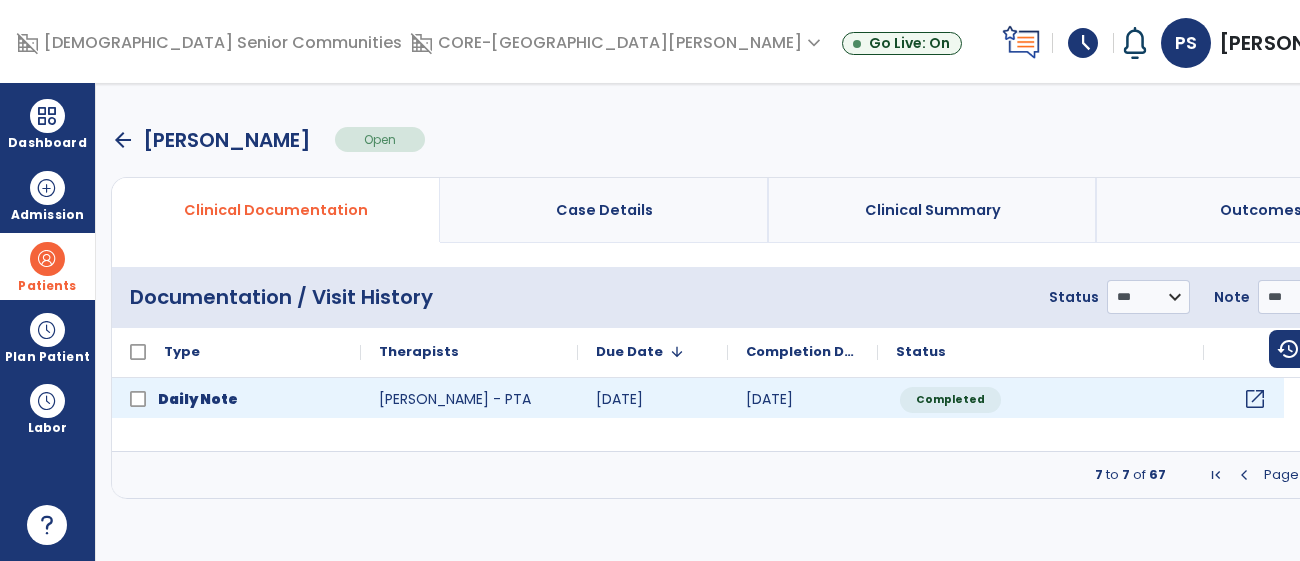 click on "open_in_new" 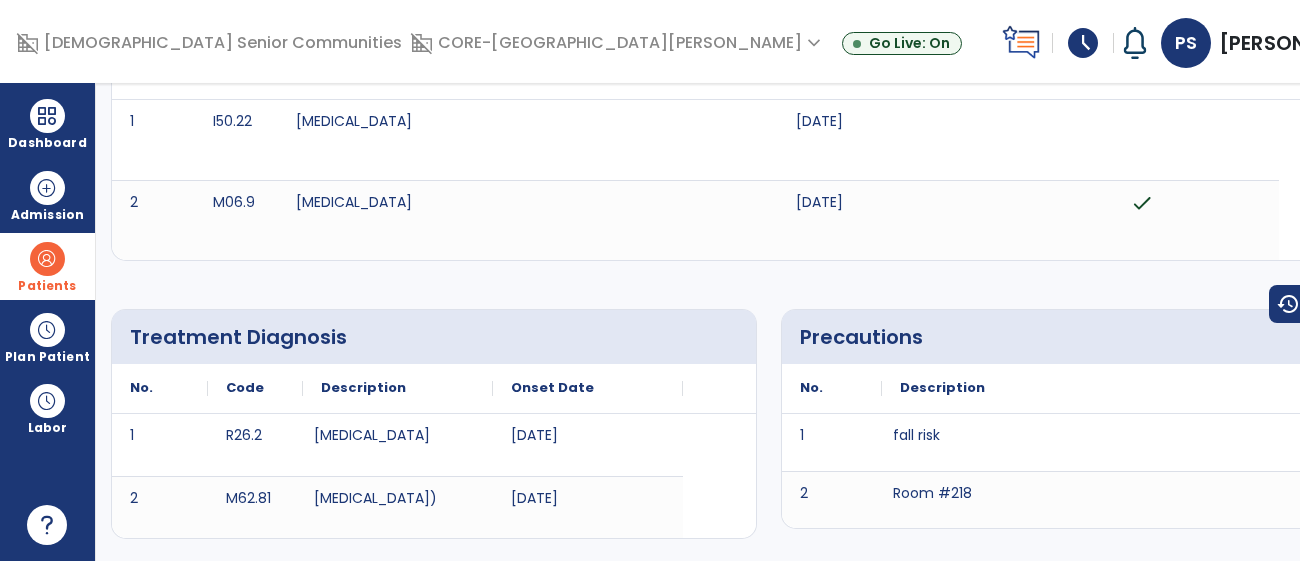 scroll, scrollTop: 0, scrollLeft: 0, axis: both 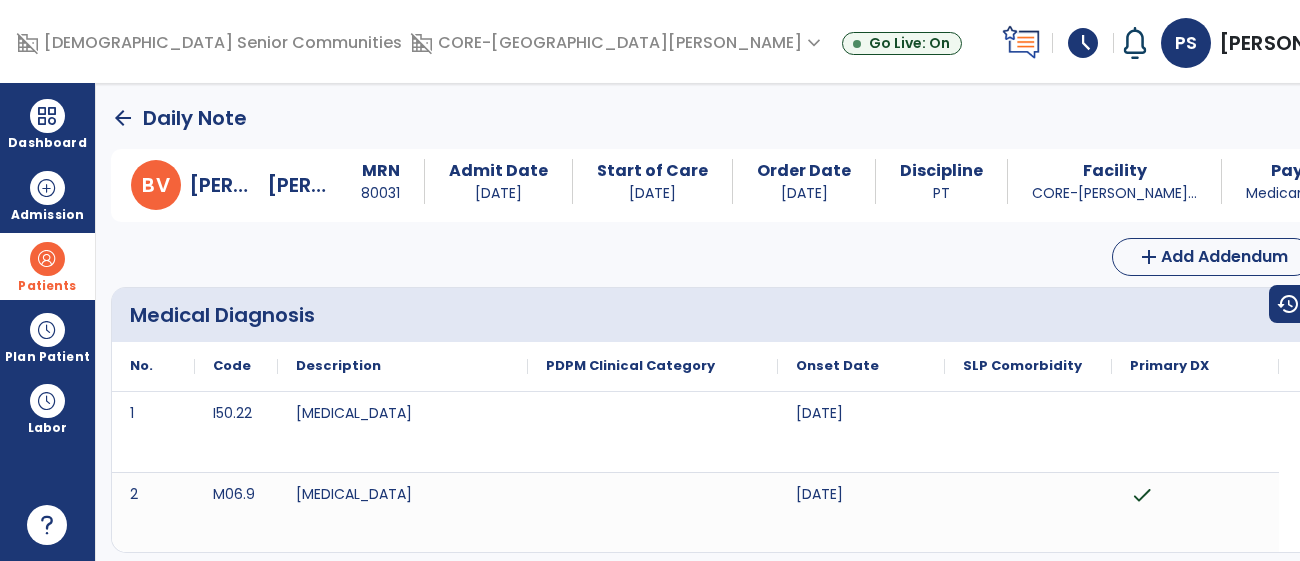click on "arrow_back" 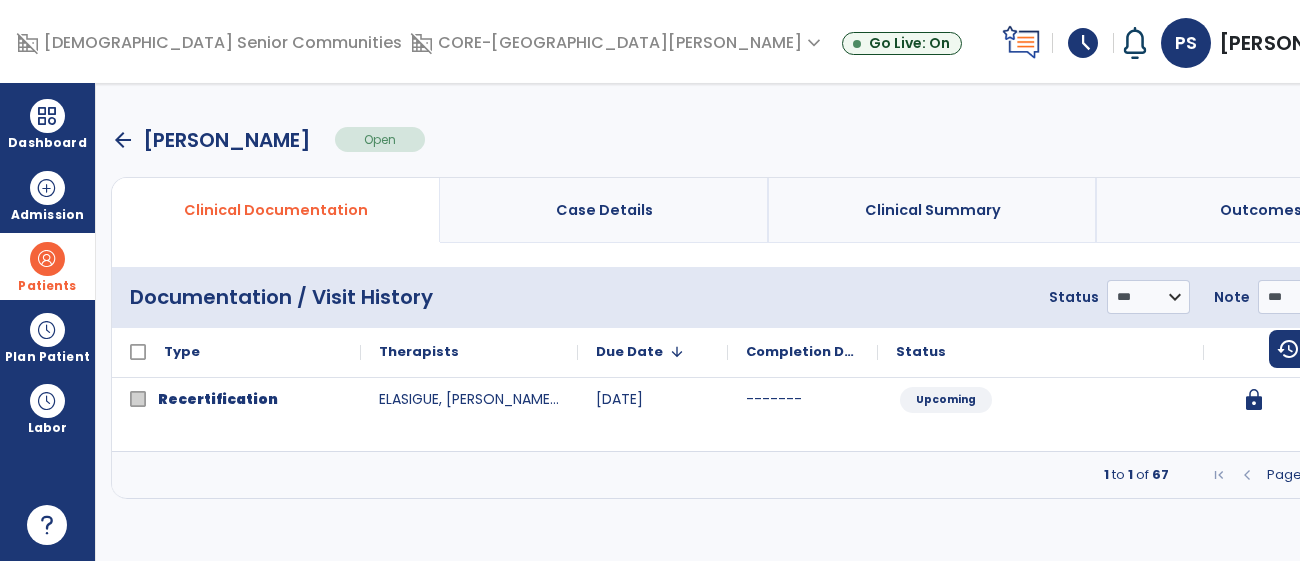 click at bounding box center (1366, 475) 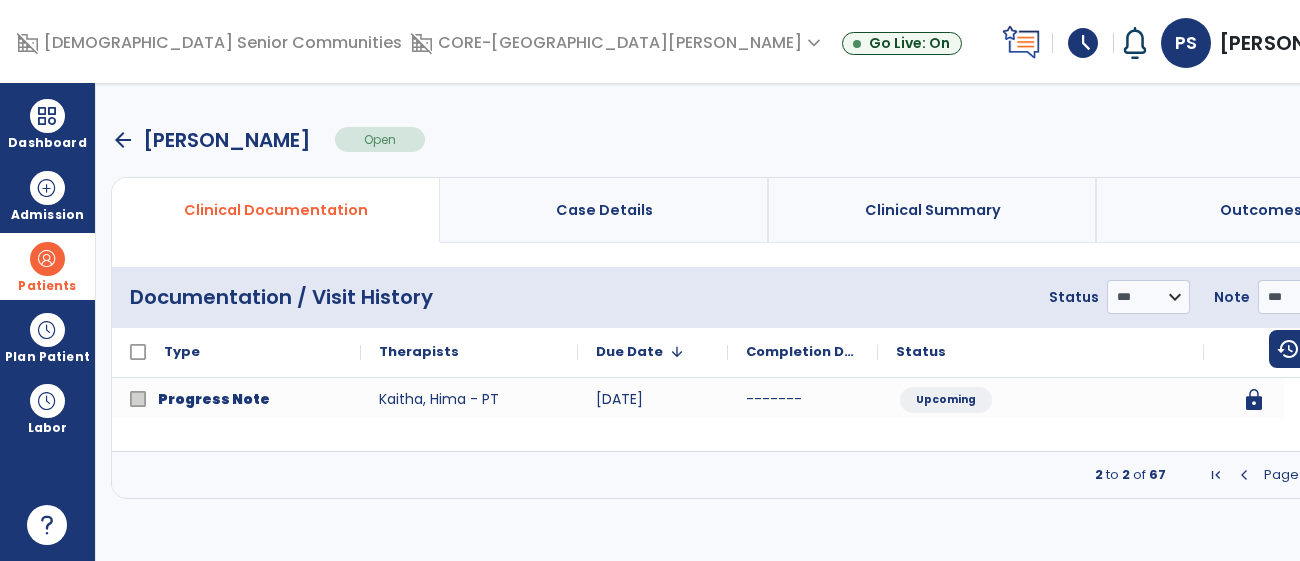 click at bounding box center [1366, 475] 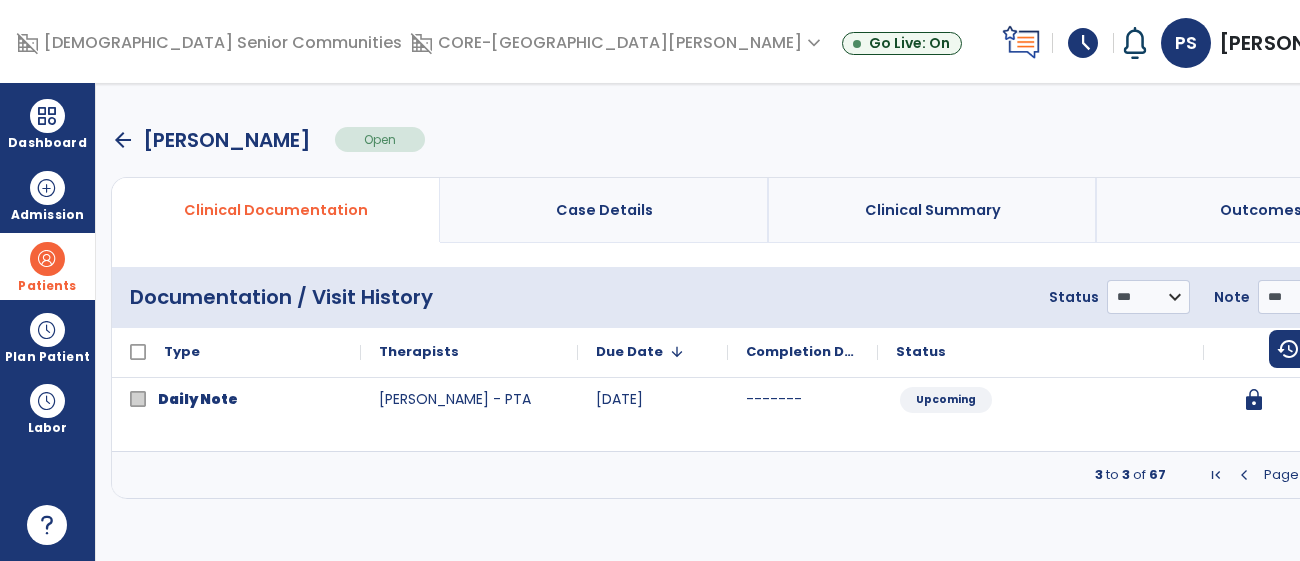 click at bounding box center [1366, 475] 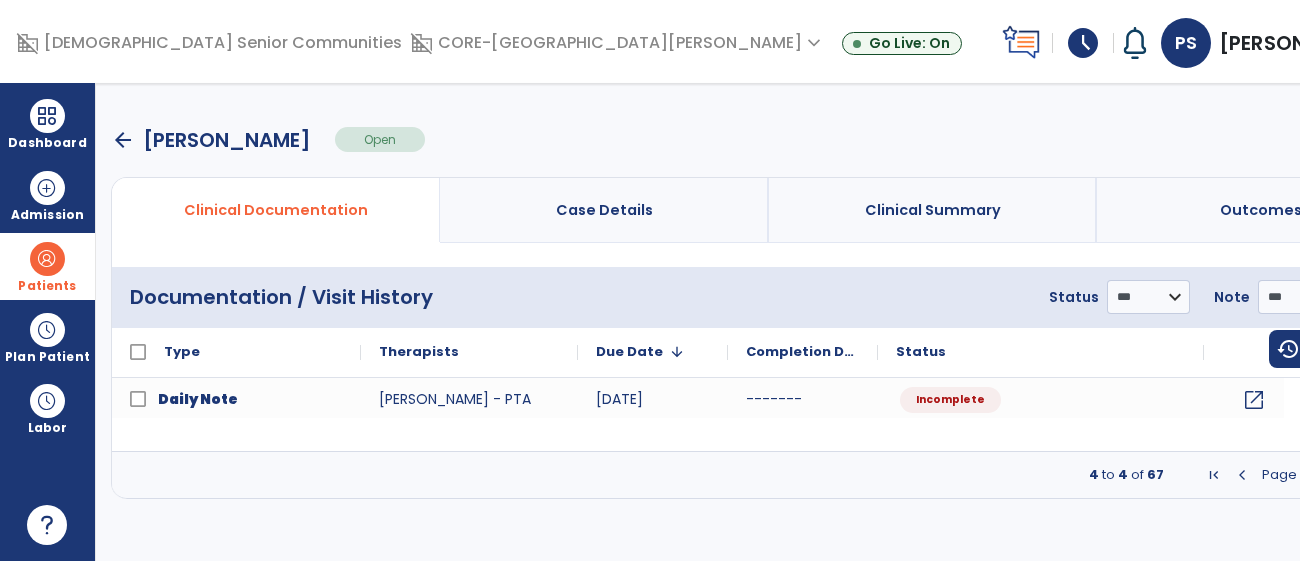 click at bounding box center [1366, 475] 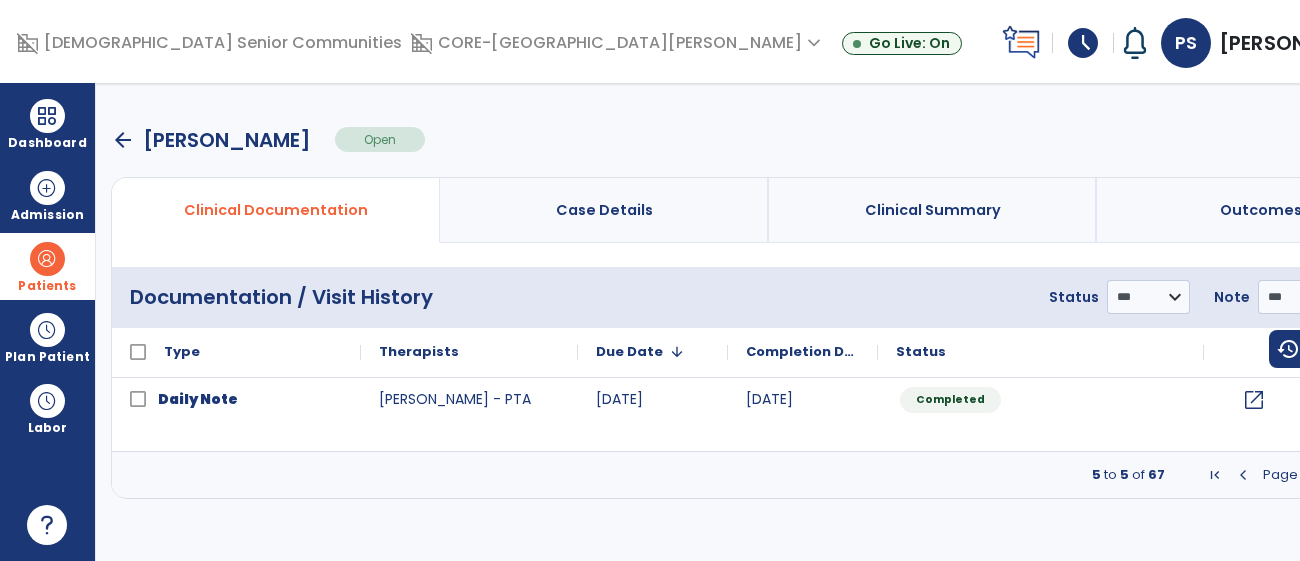 click at bounding box center [1366, 475] 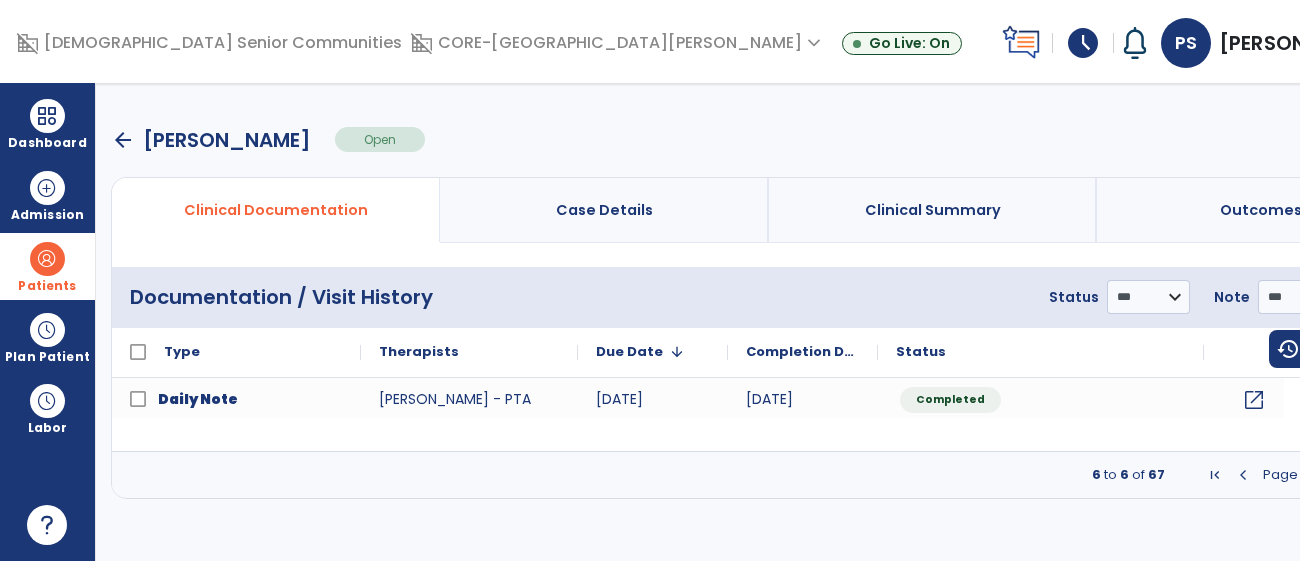 click at bounding box center (1366, 475) 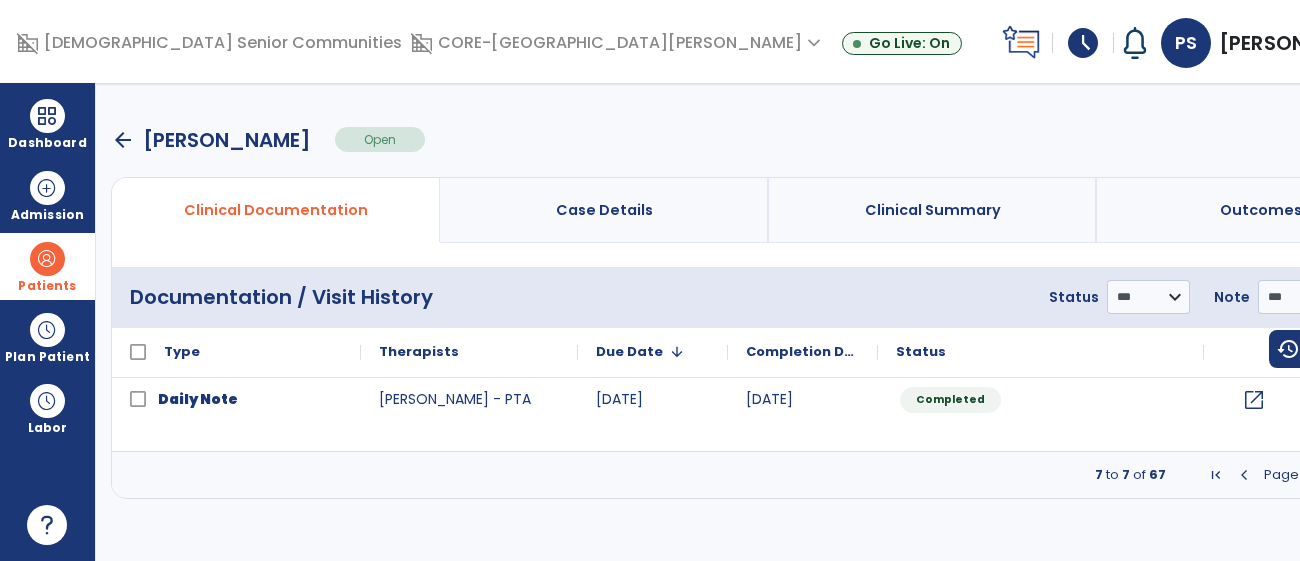 click at bounding box center [1366, 475] 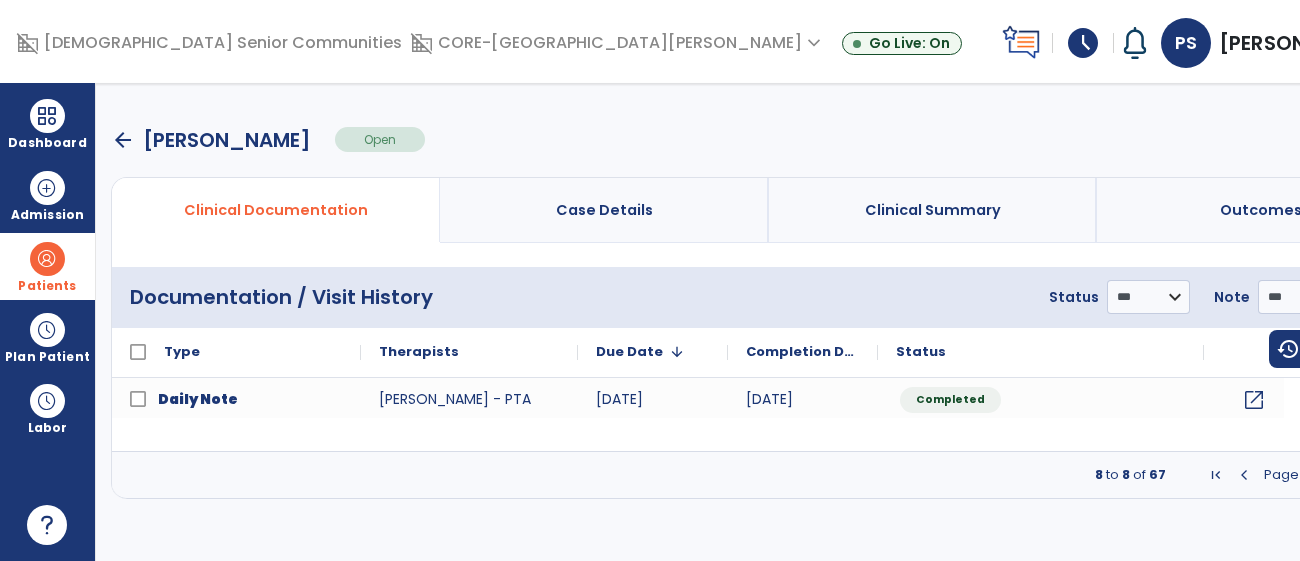 click at bounding box center [1366, 475] 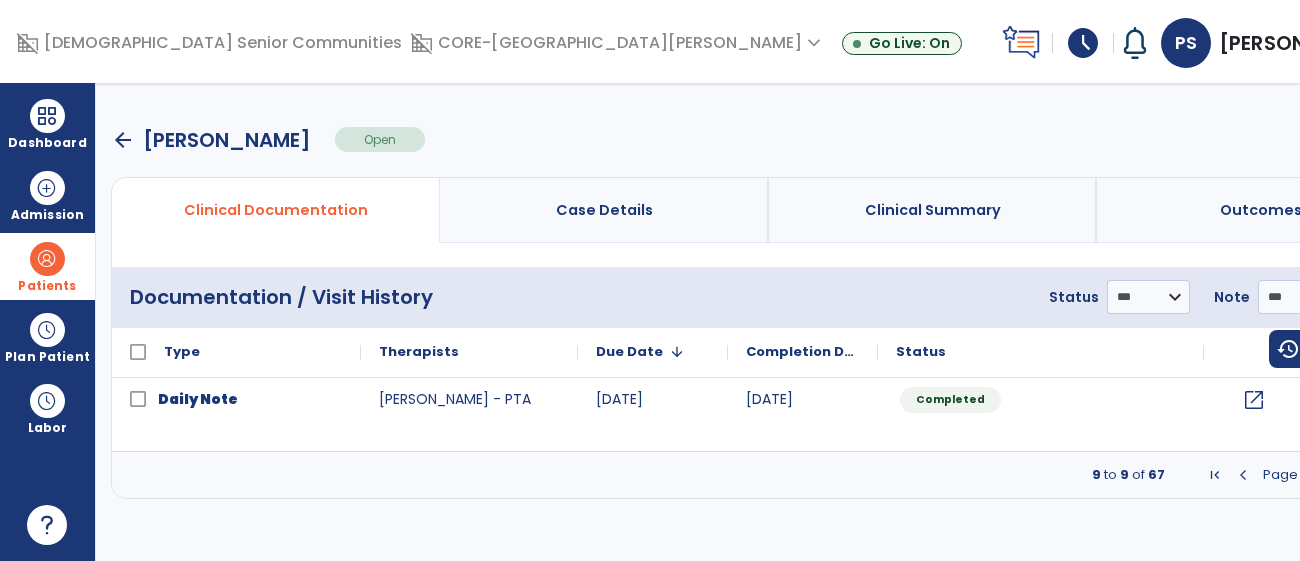 click at bounding box center [1243, 475] 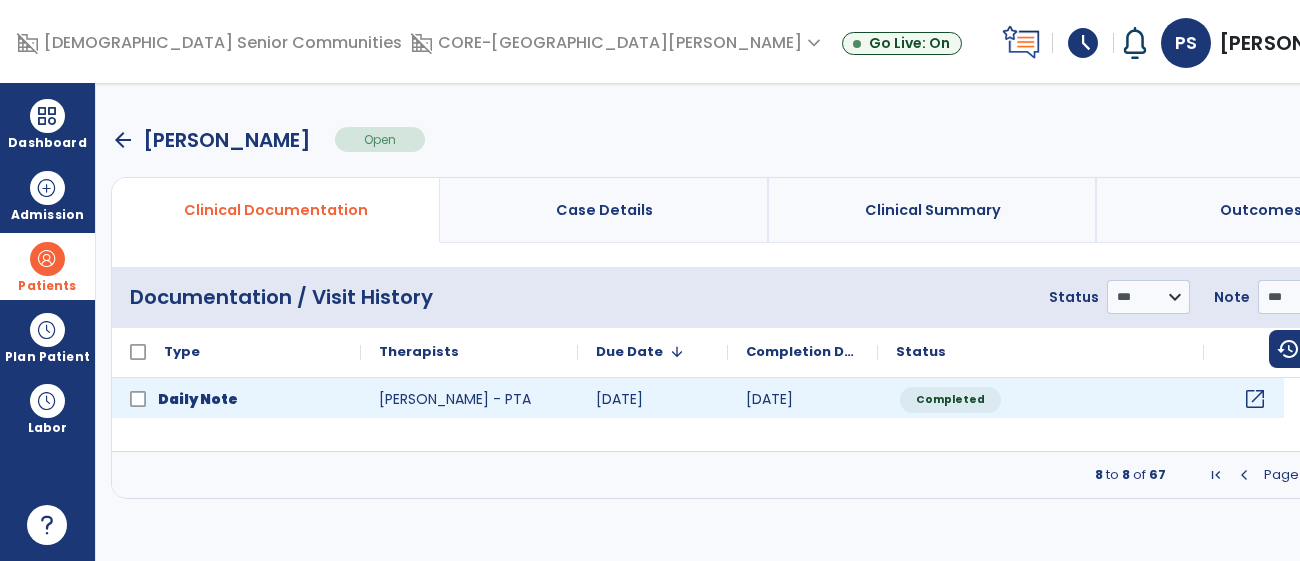 click on "open_in_new" 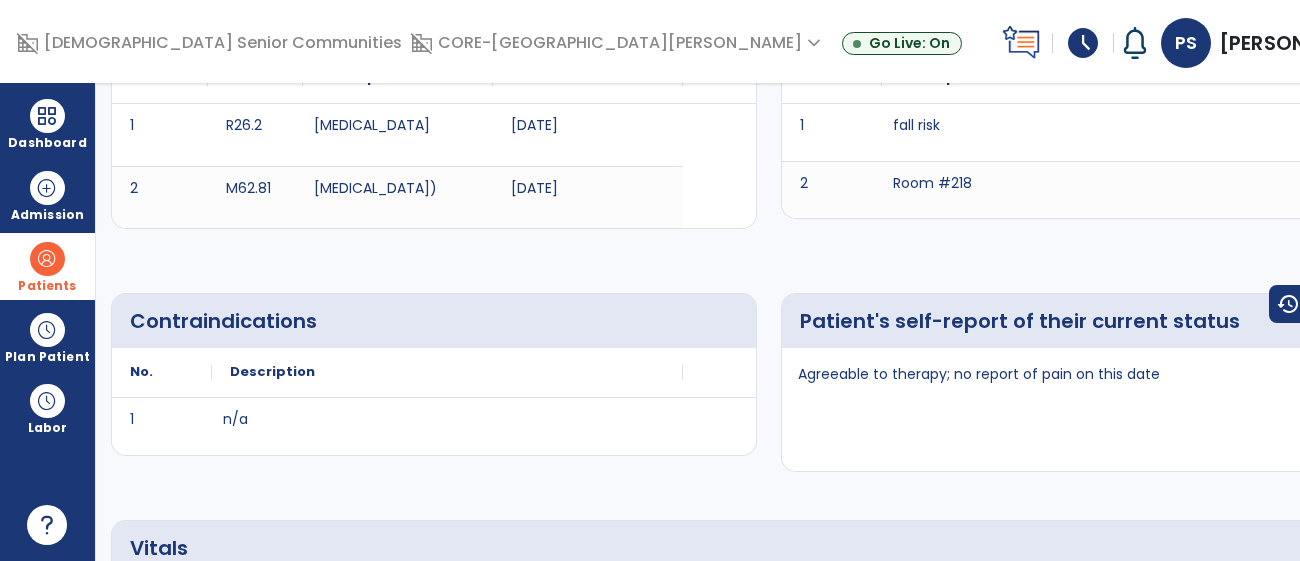 scroll, scrollTop: 0, scrollLeft: 0, axis: both 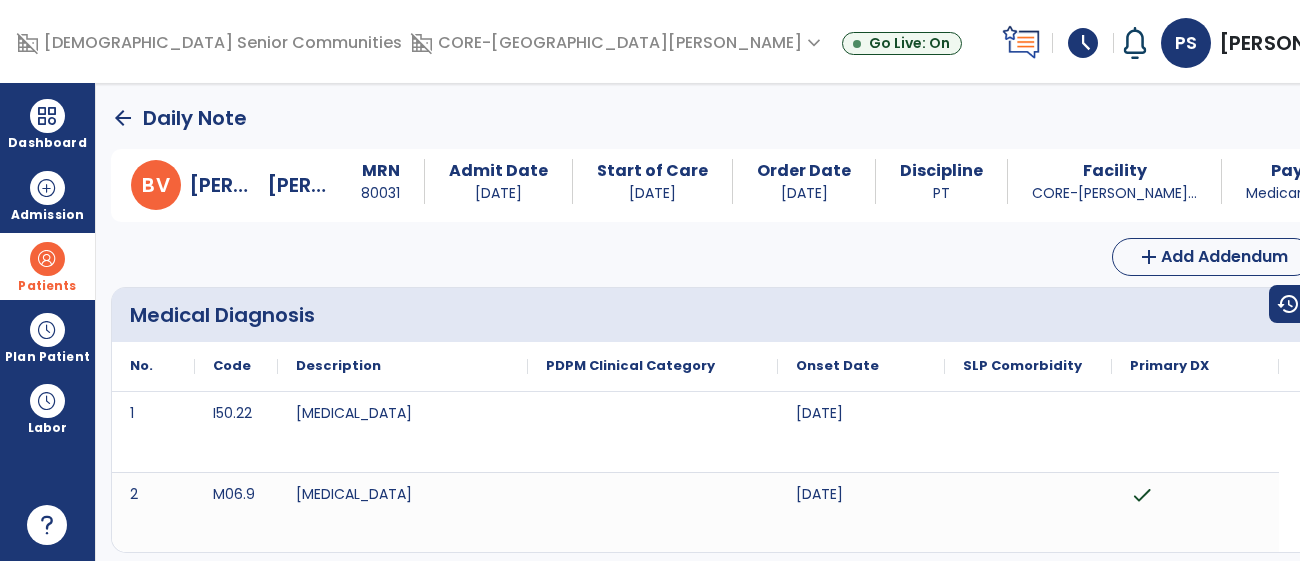click on "arrow_back" 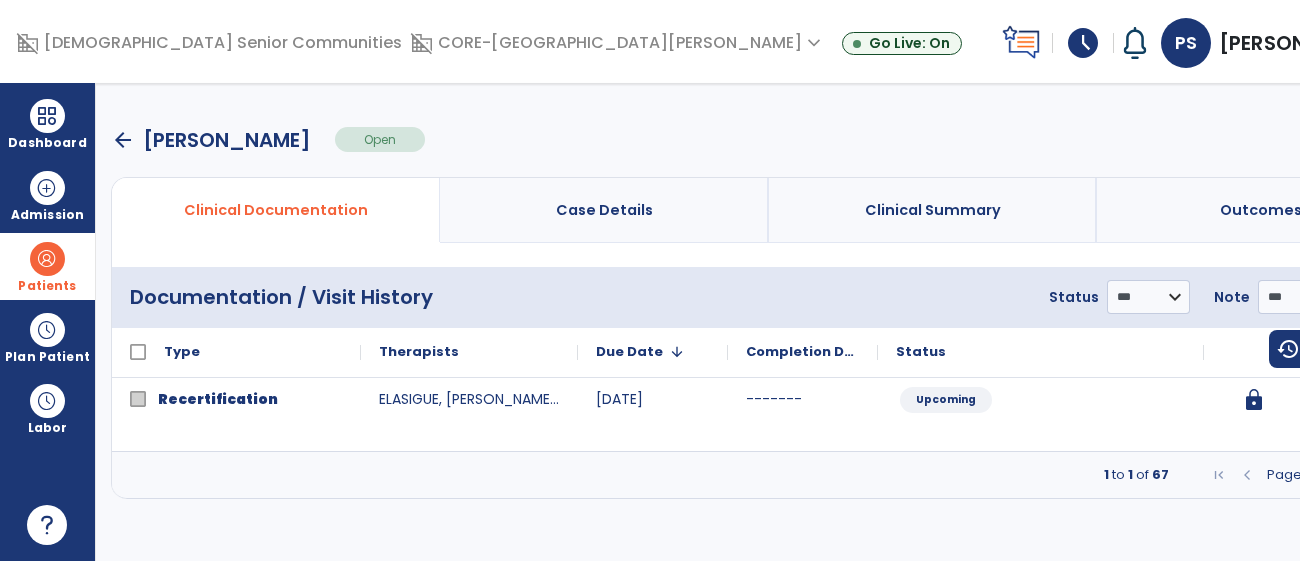 click at bounding box center [1366, 475] 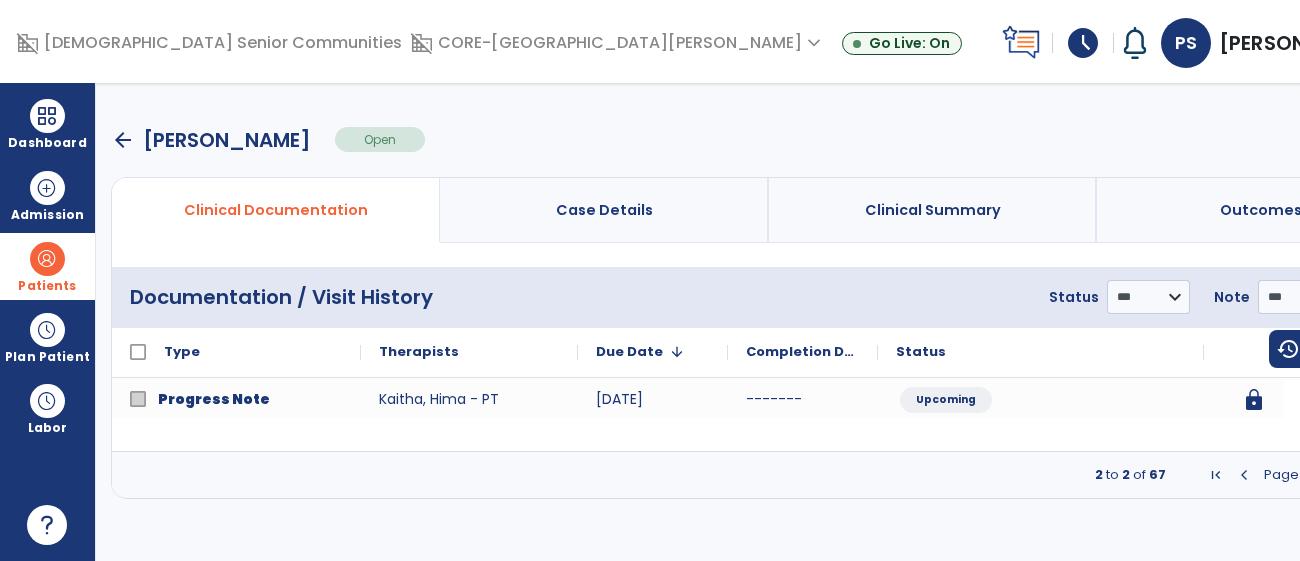 click at bounding box center (1366, 475) 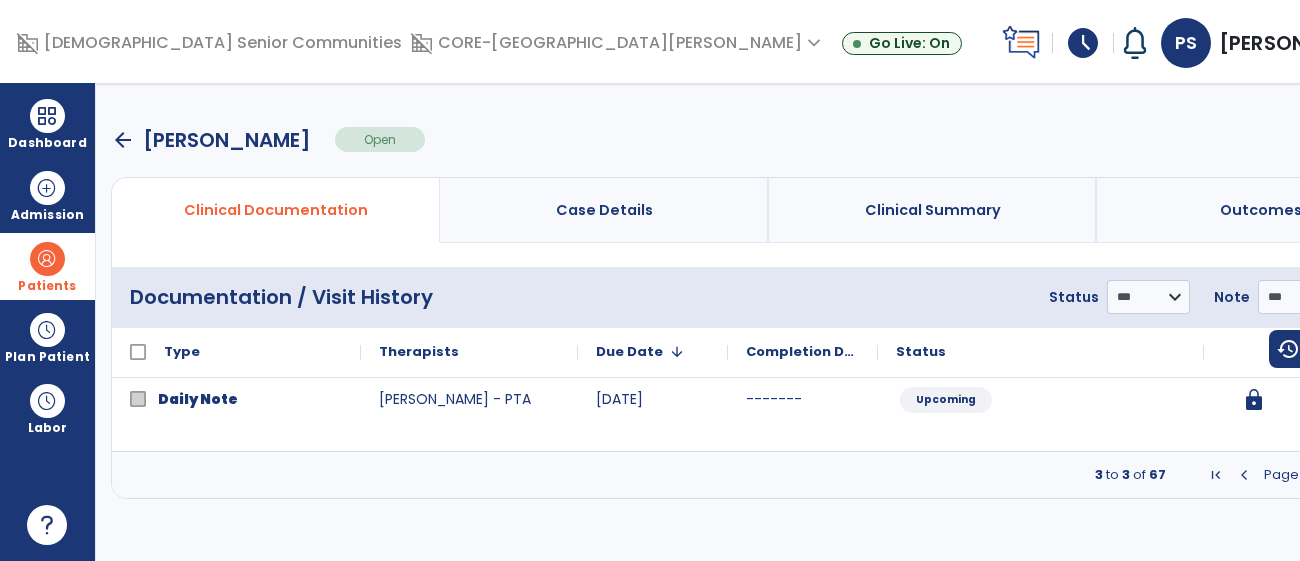 click at bounding box center [1366, 475] 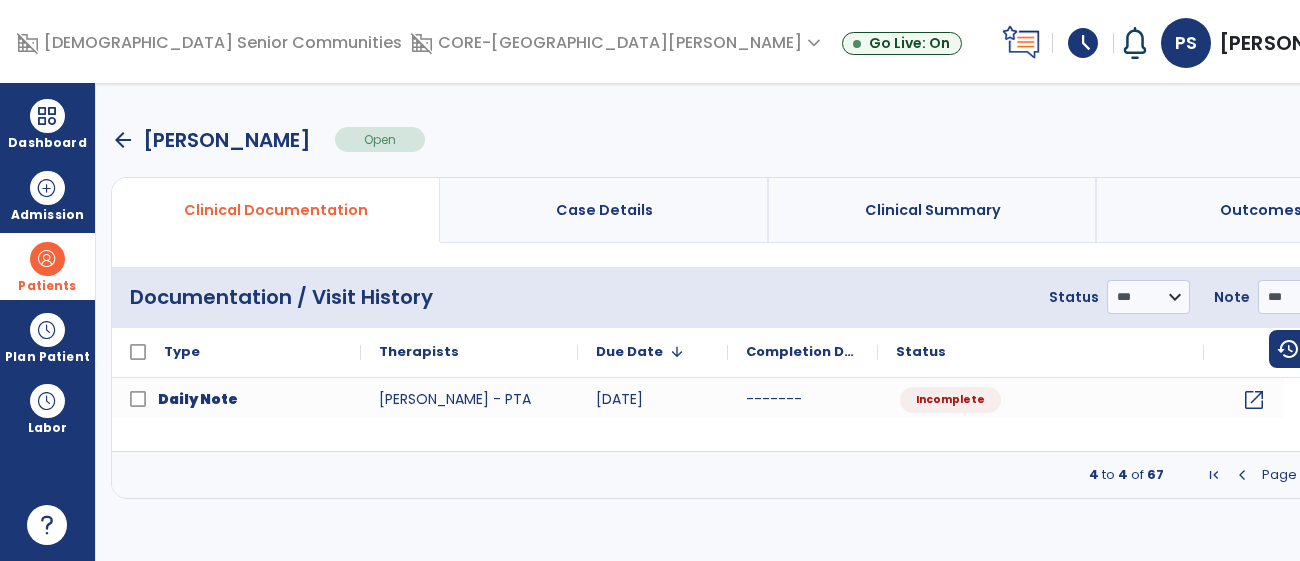 click at bounding box center [1366, 475] 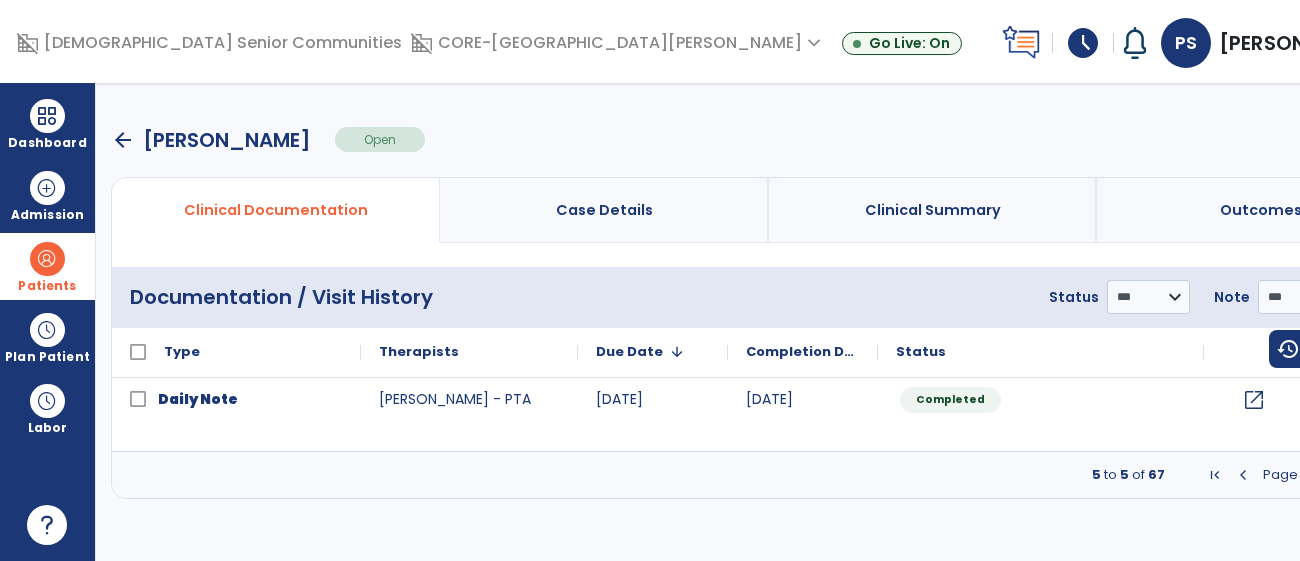 click at bounding box center (1366, 475) 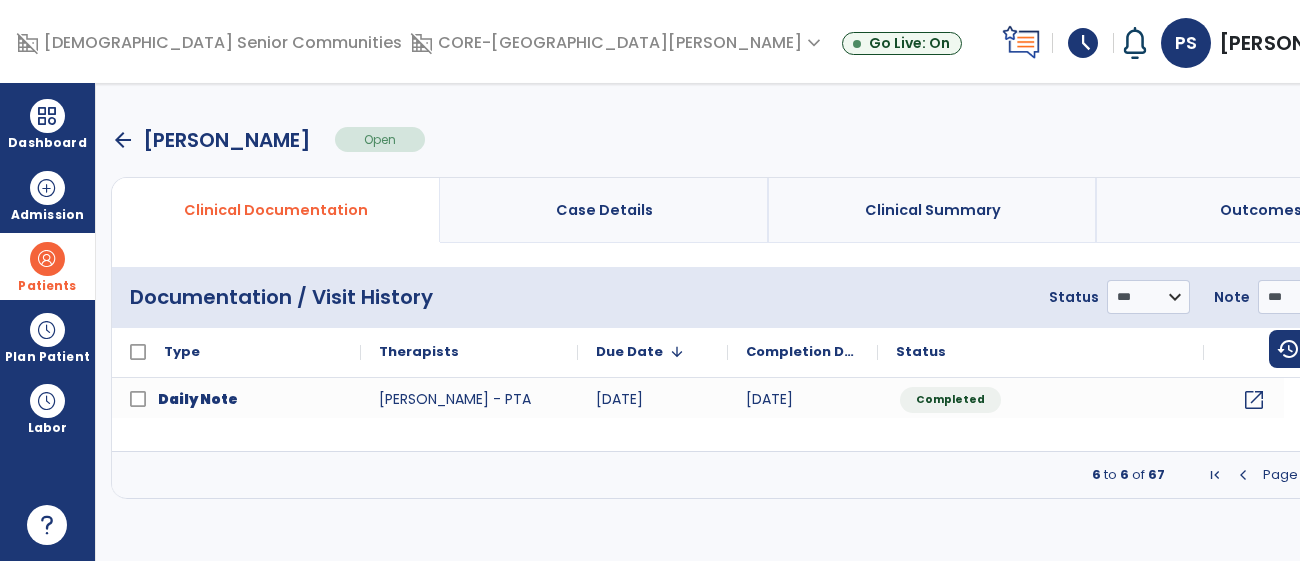 click at bounding box center (1366, 475) 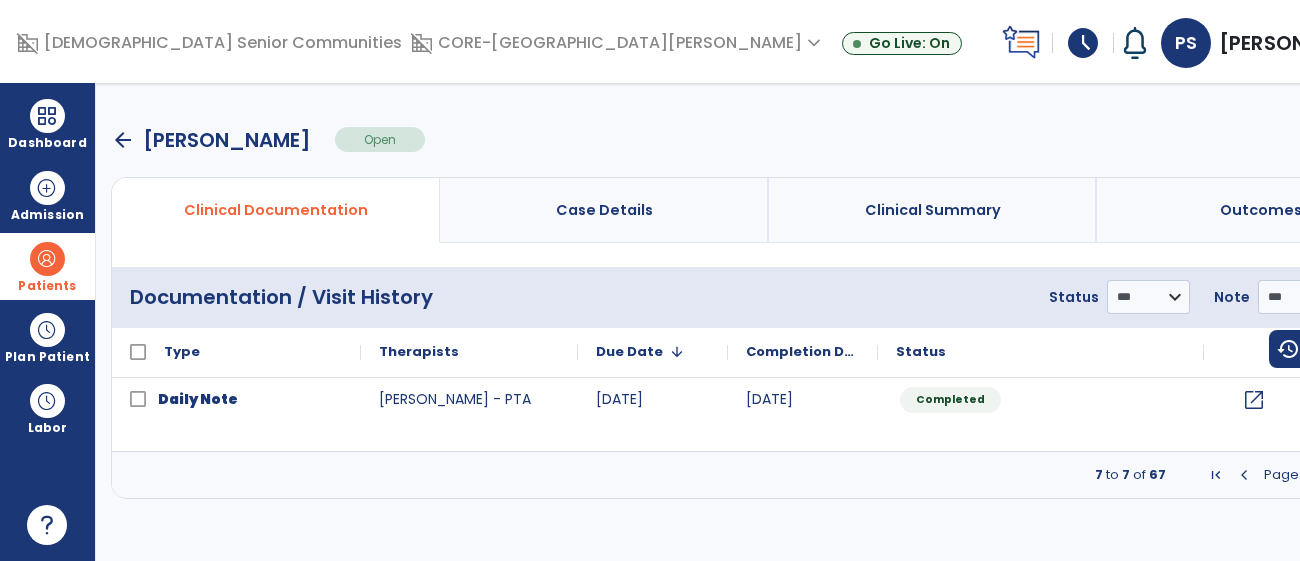 click at bounding box center [1366, 475] 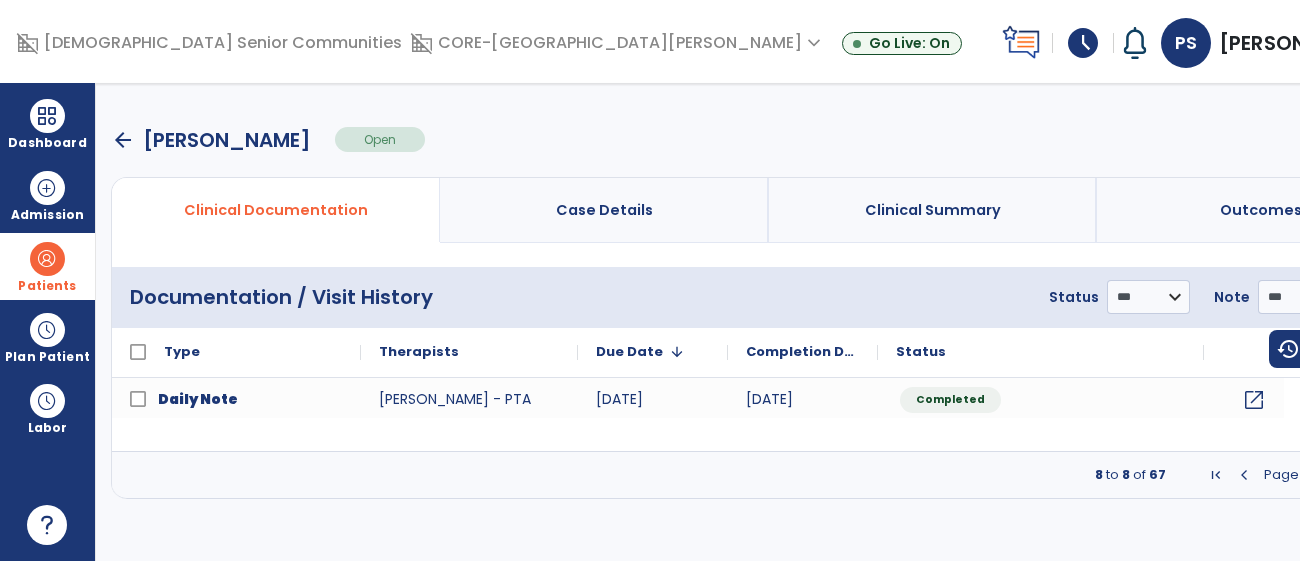 click at bounding box center [1366, 475] 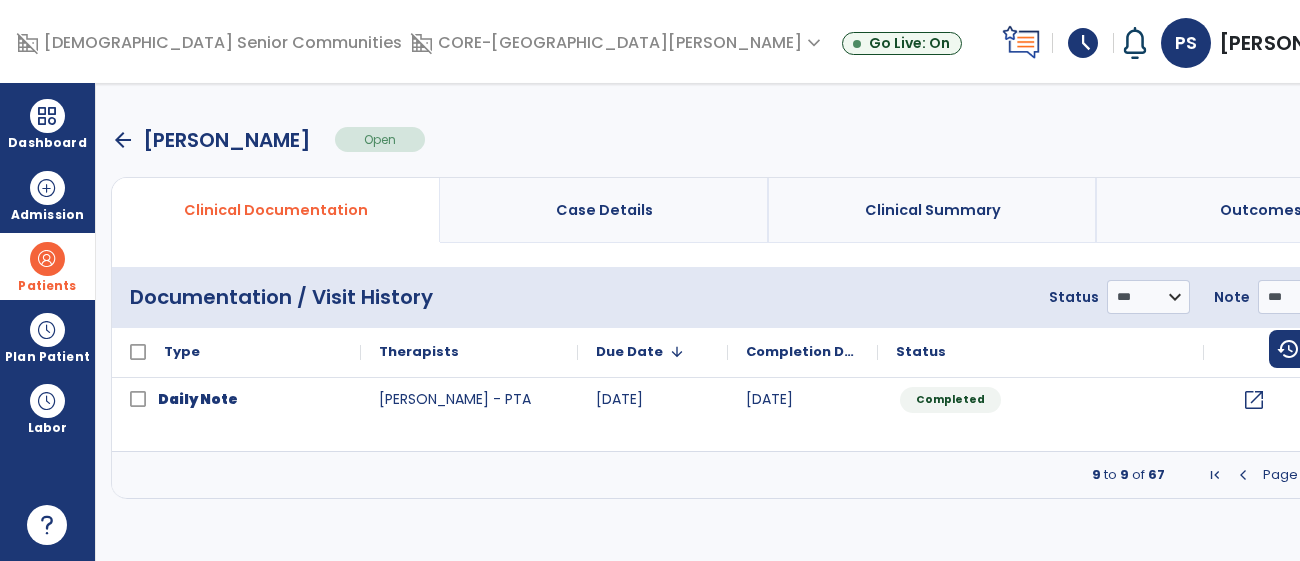 click at bounding box center [1366, 475] 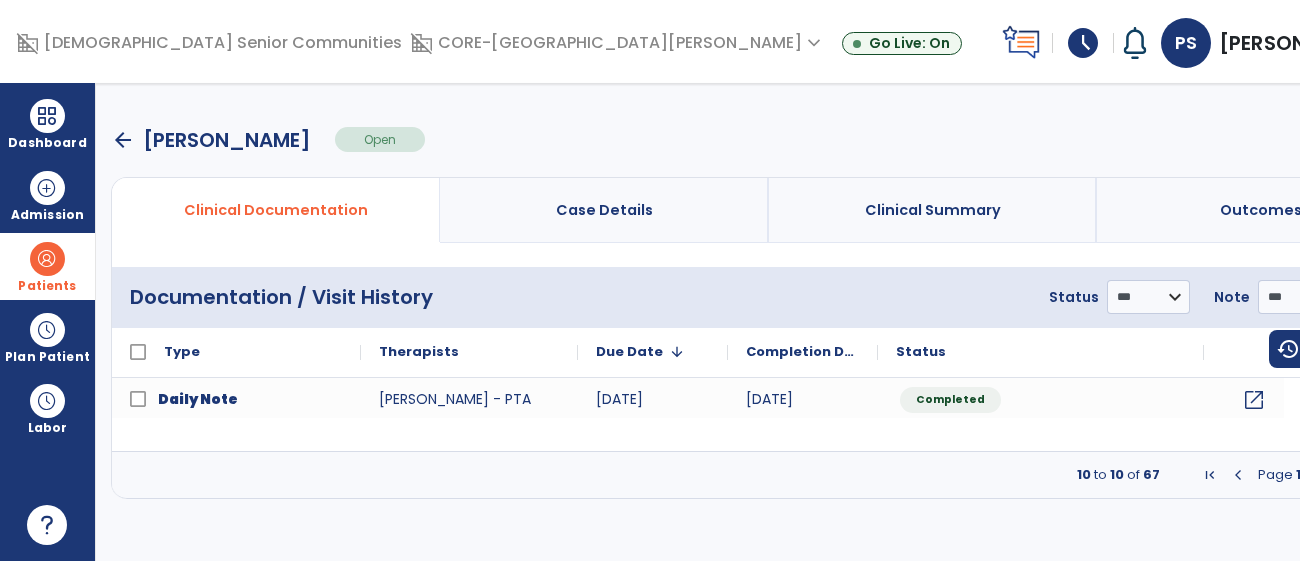 click at bounding box center (1238, 475) 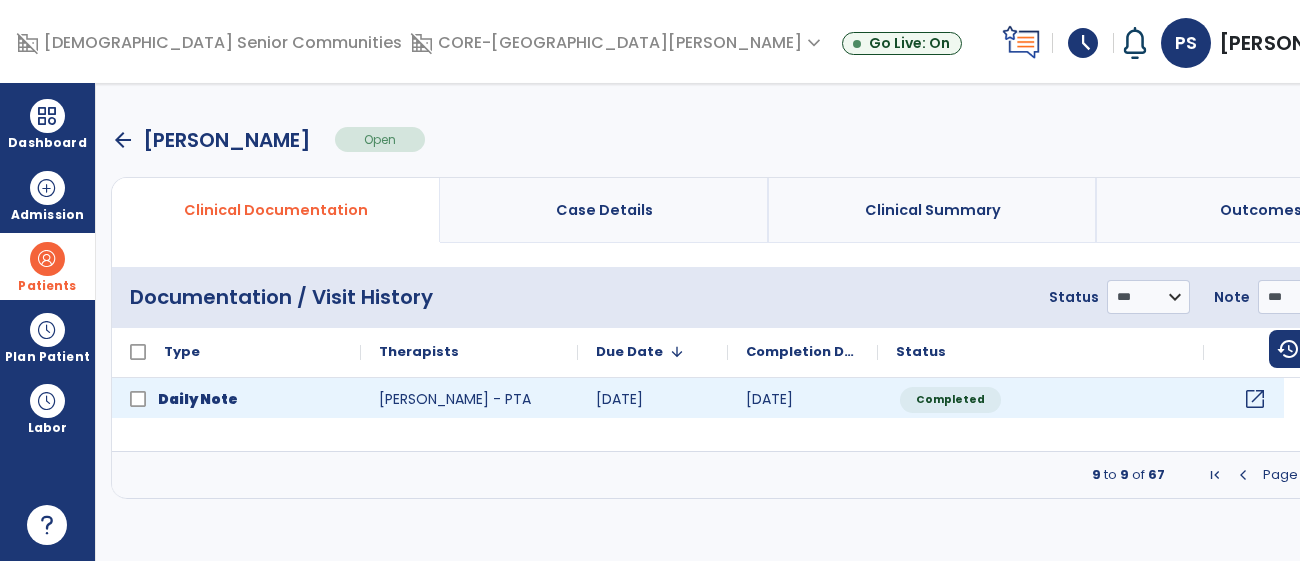 click on "open_in_new" 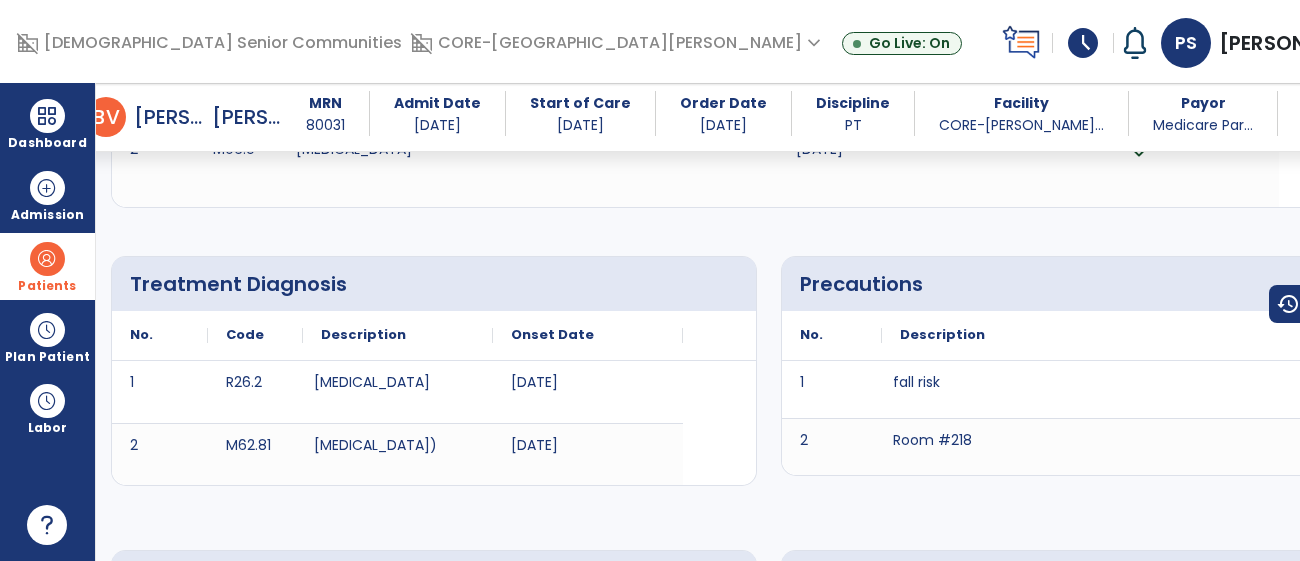 scroll, scrollTop: 0, scrollLeft: 0, axis: both 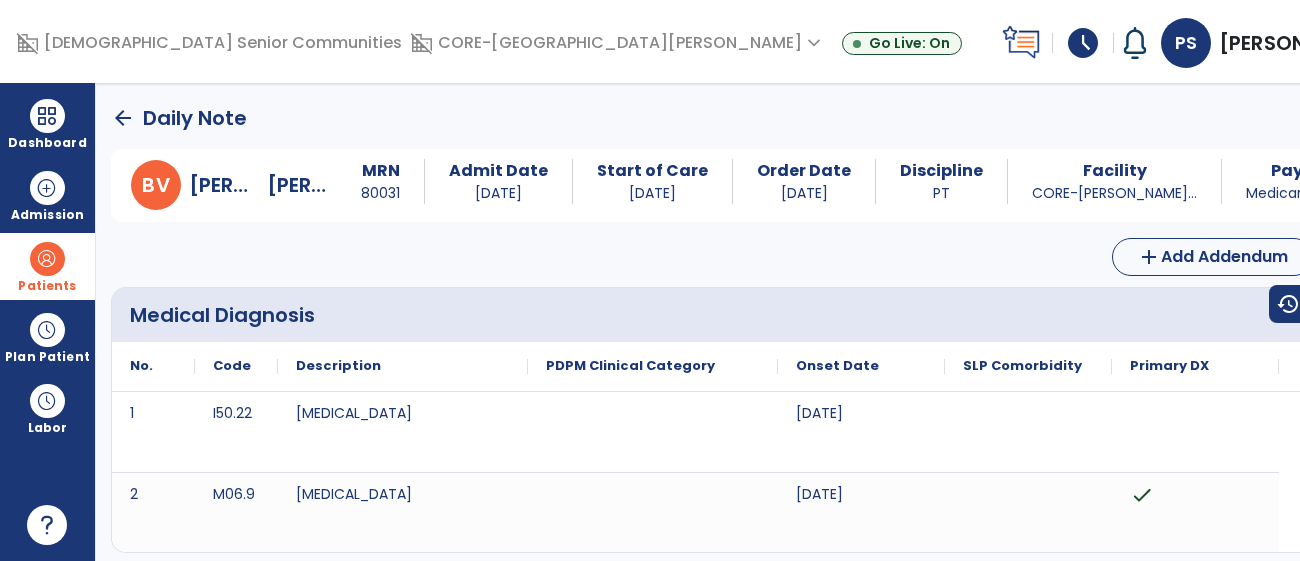 click on "arrow_back   Daily Note   B  V  Berzins,   Vilma  MRN 80031 Admit Date 03/03/2025 Start of Care 03/04/2025 Order Date 03/03/2025 Discipline PT Facility CORE-Allison... Payor Medicare Par... Service Date 06/30/2025  add  Add Addendum Edit  edit  Medical Diagnosis
No.
Code
1 I50.22" at bounding box center (769, 322) 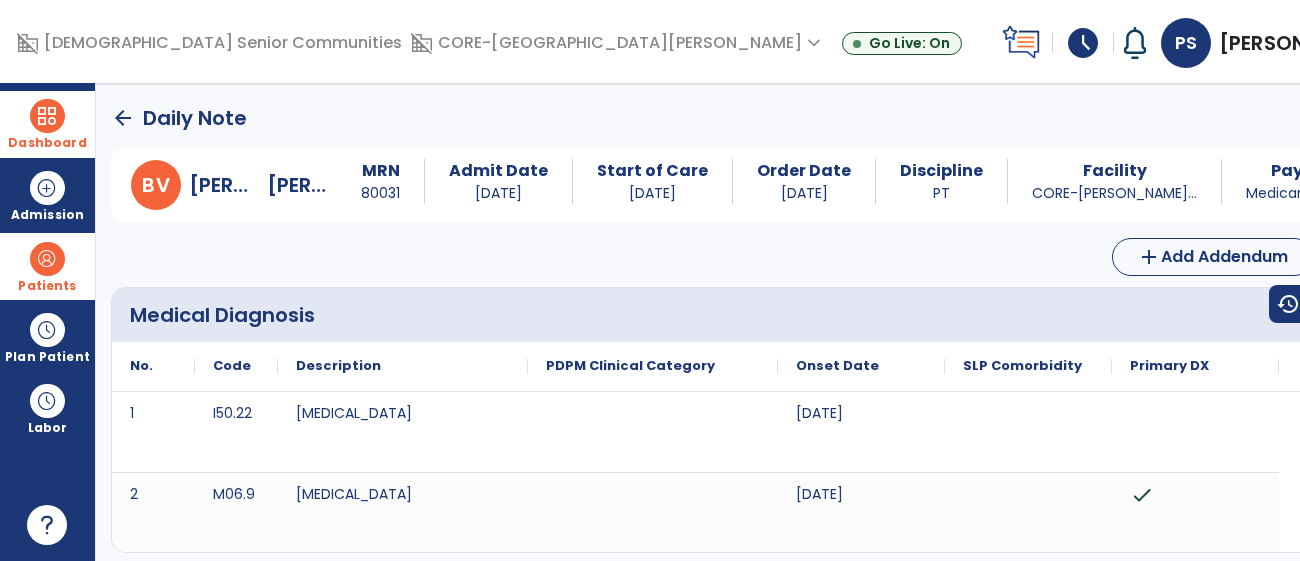 click on "Dashboard" at bounding box center [47, 124] 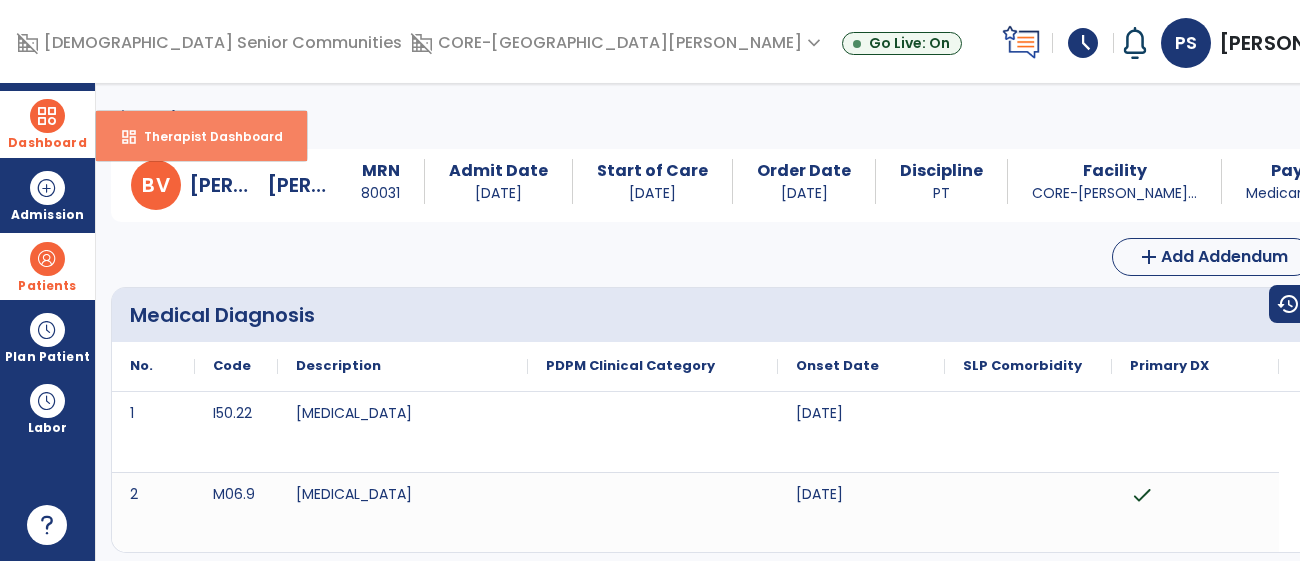 click on "Therapist Dashboard" at bounding box center (205, 136) 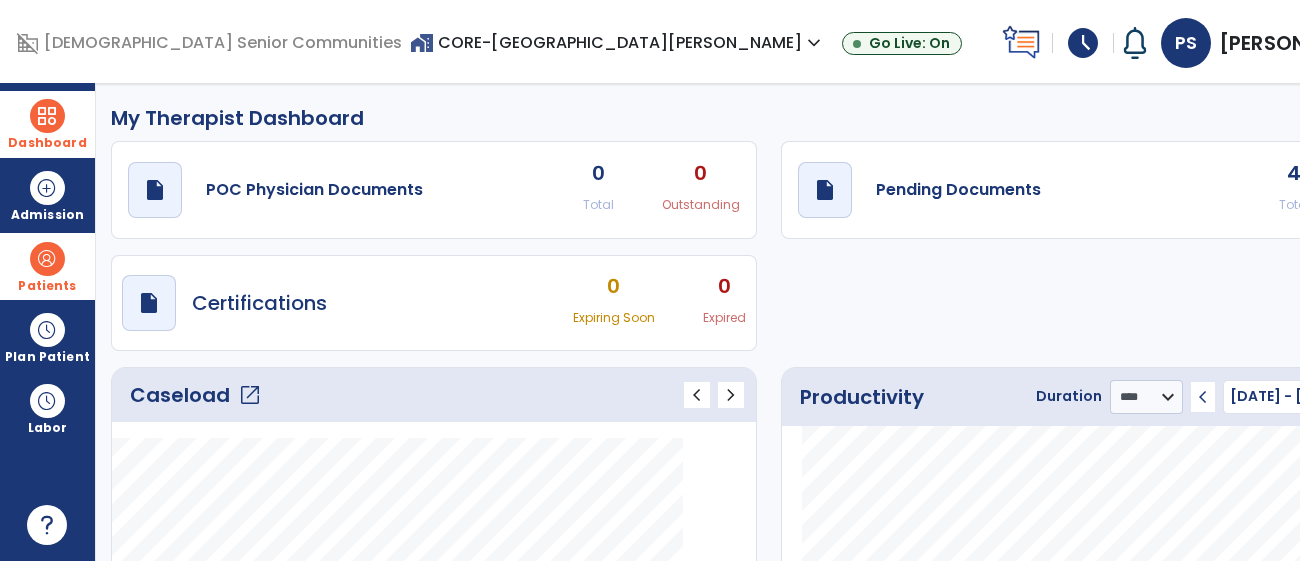 click on "Caseload   open_in_new" 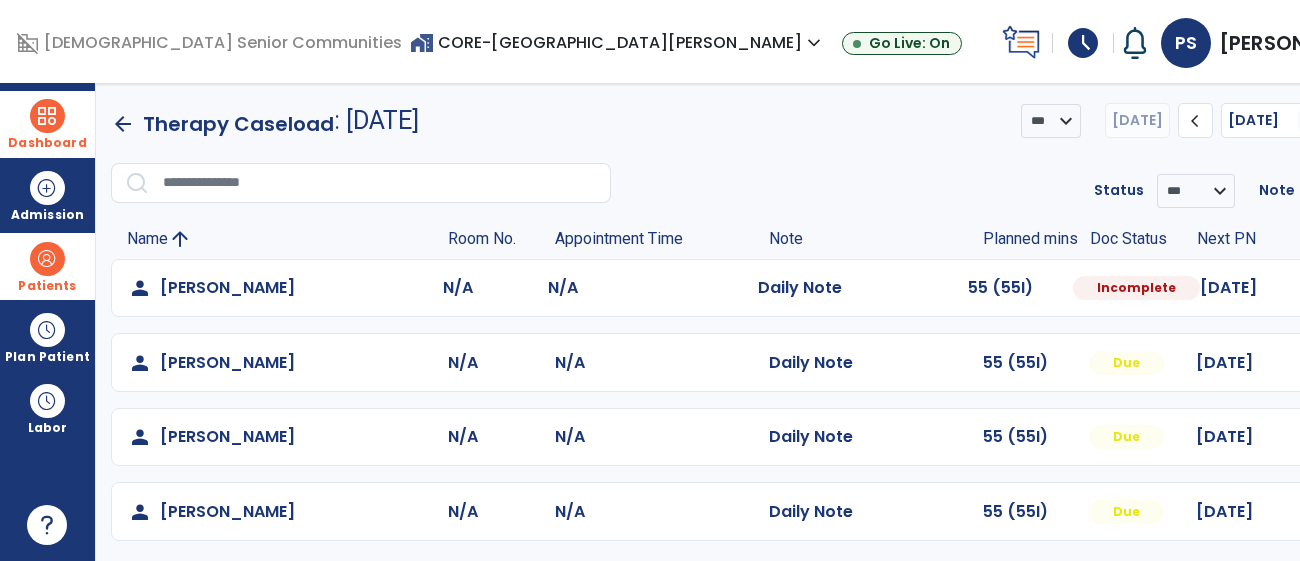 scroll, scrollTop: 27, scrollLeft: 0, axis: vertical 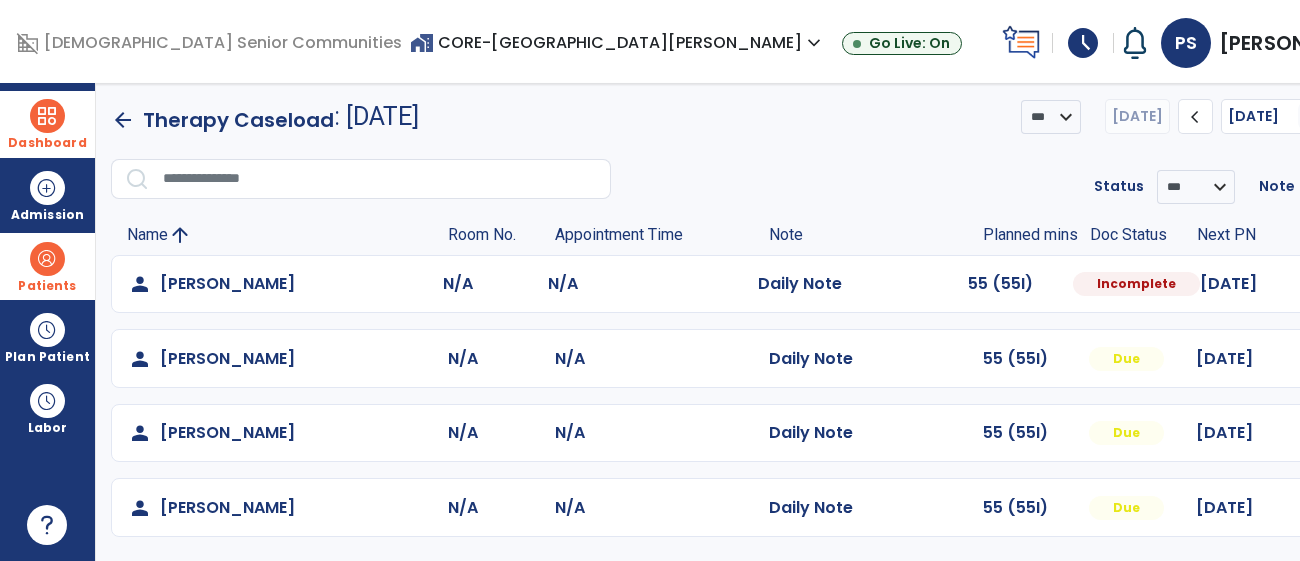 click on "Mark Visit As Complete   Reset Note   Open Document   G + C Mins" 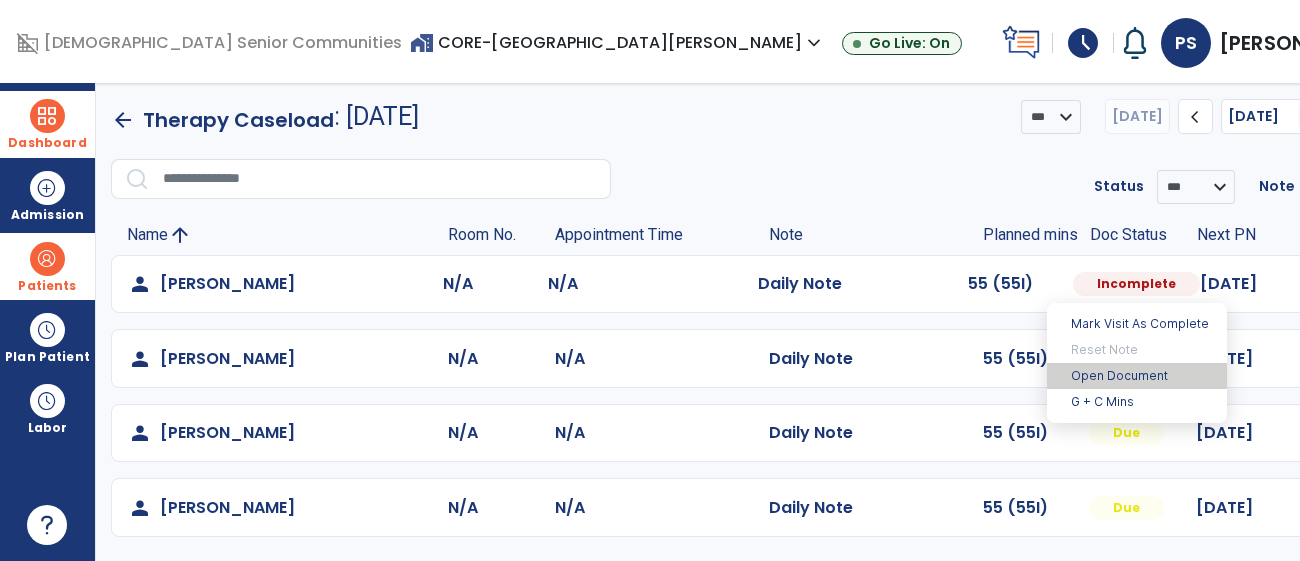 click on "Open Document" at bounding box center [1137, 376] 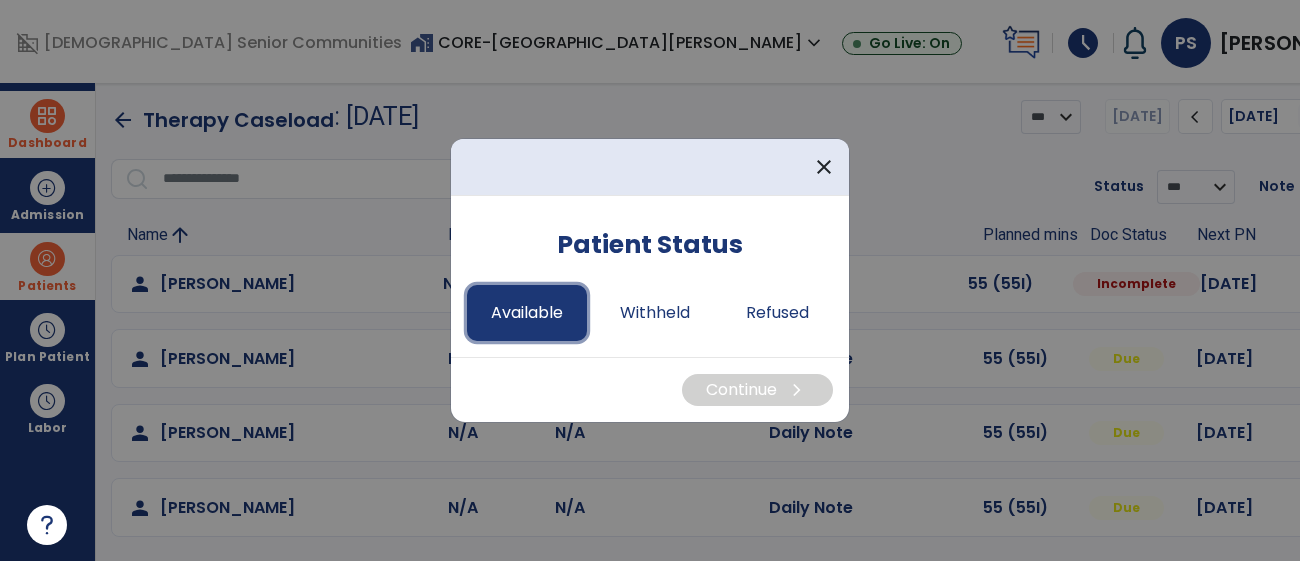 click on "Available" at bounding box center (527, 313) 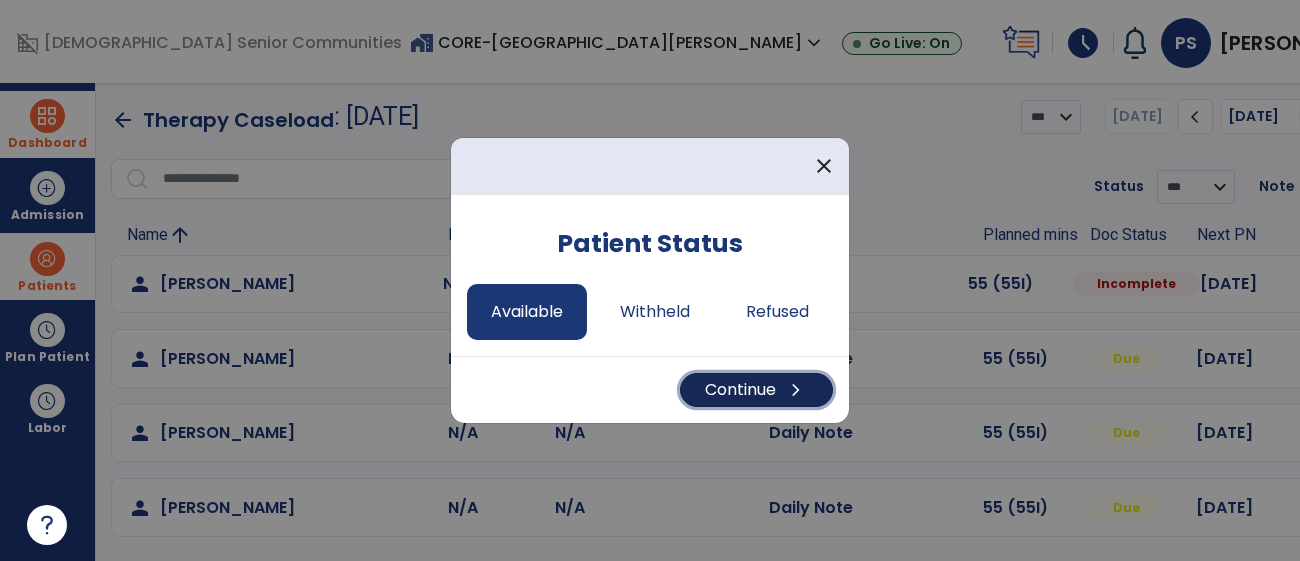 click on "Continue   chevron_right" at bounding box center [756, 390] 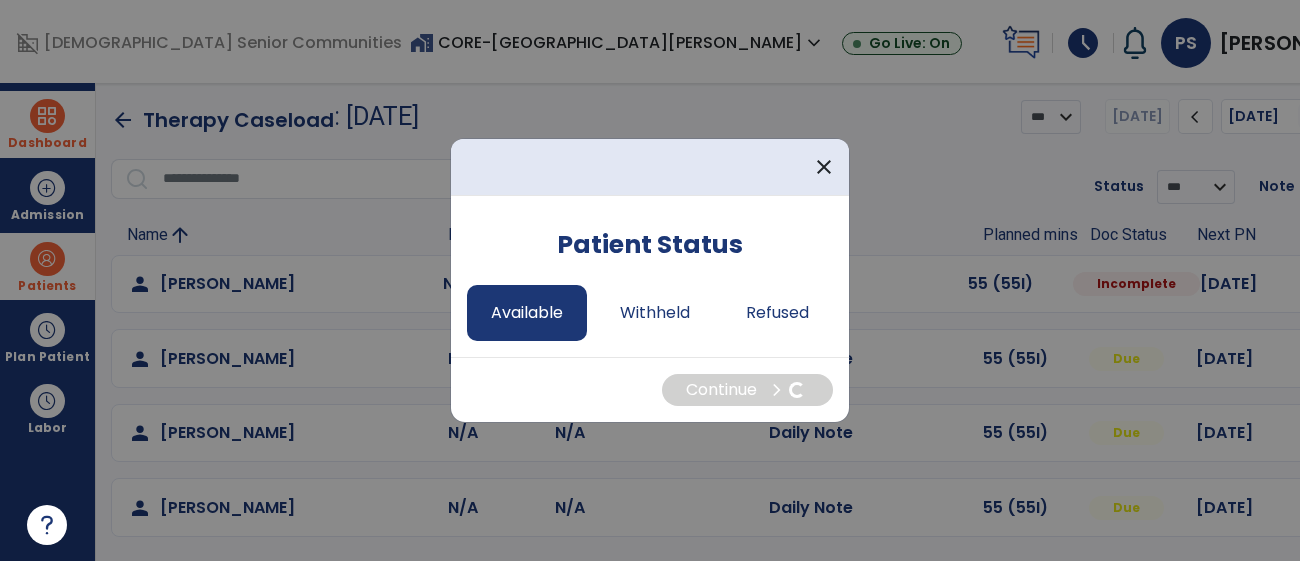select on "*" 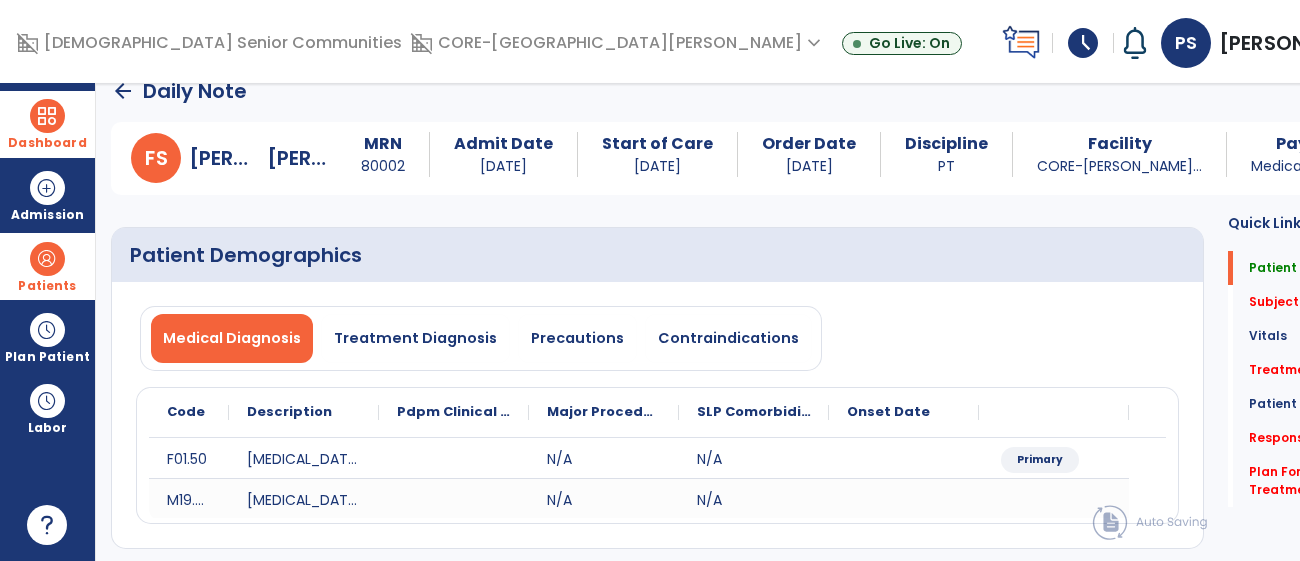scroll, scrollTop: 0, scrollLeft: 0, axis: both 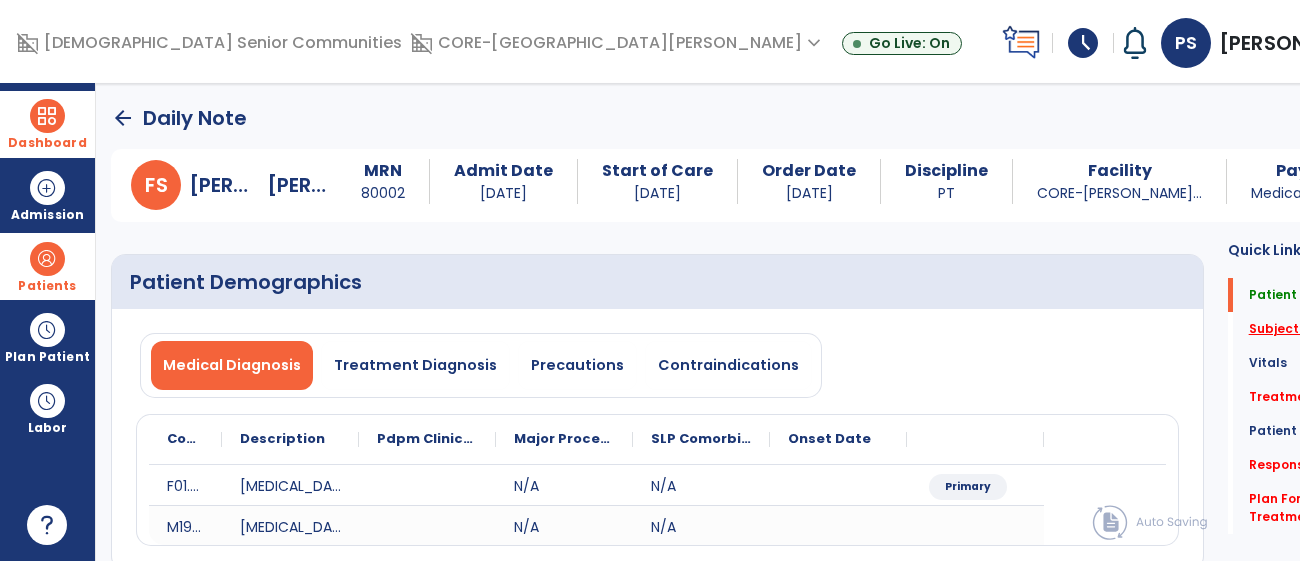 click on "Subjective Assessment   *" 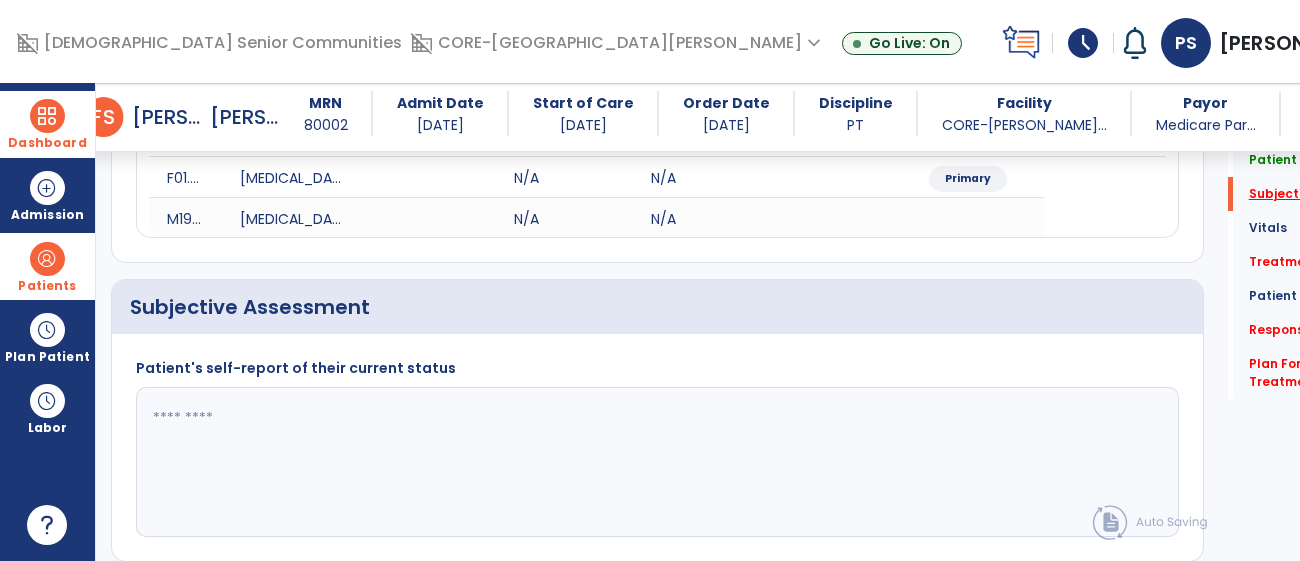 scroll, scrollTop: 405, scrollLeft: 0, axis: vertical 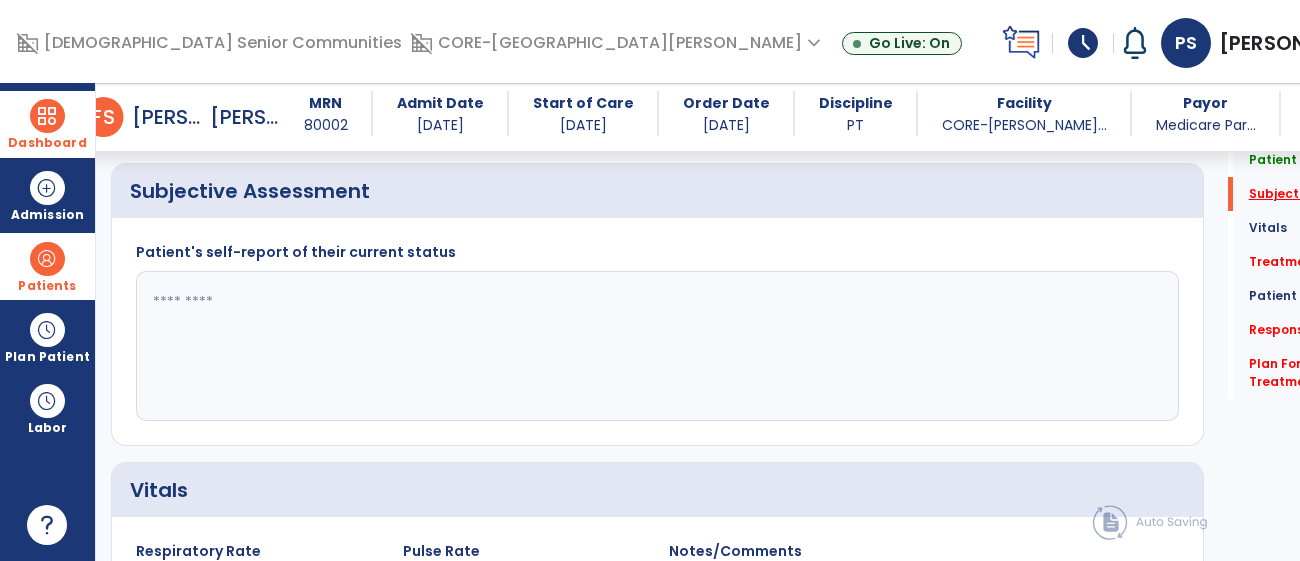 click on "Subjective Assessment   *" 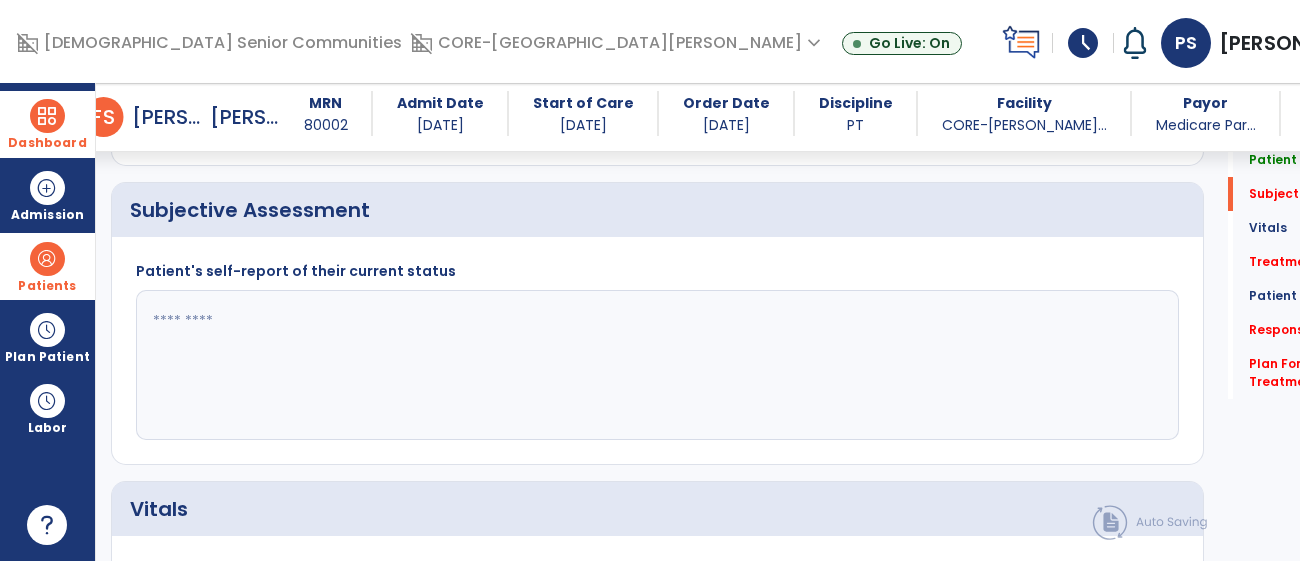 click 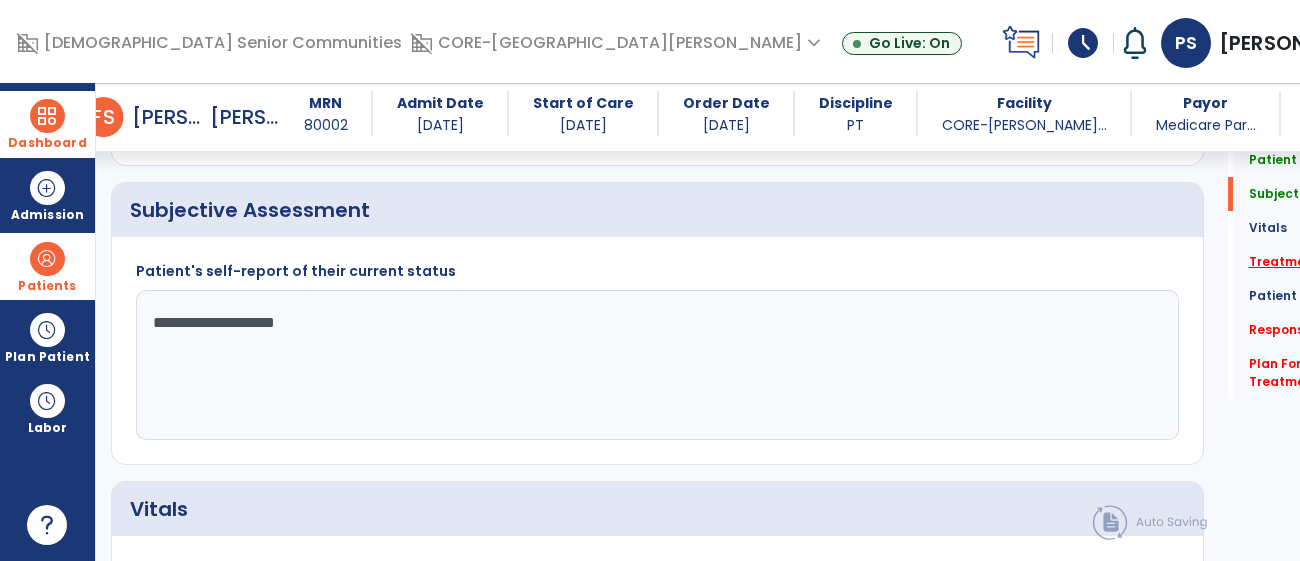 type on "**********" 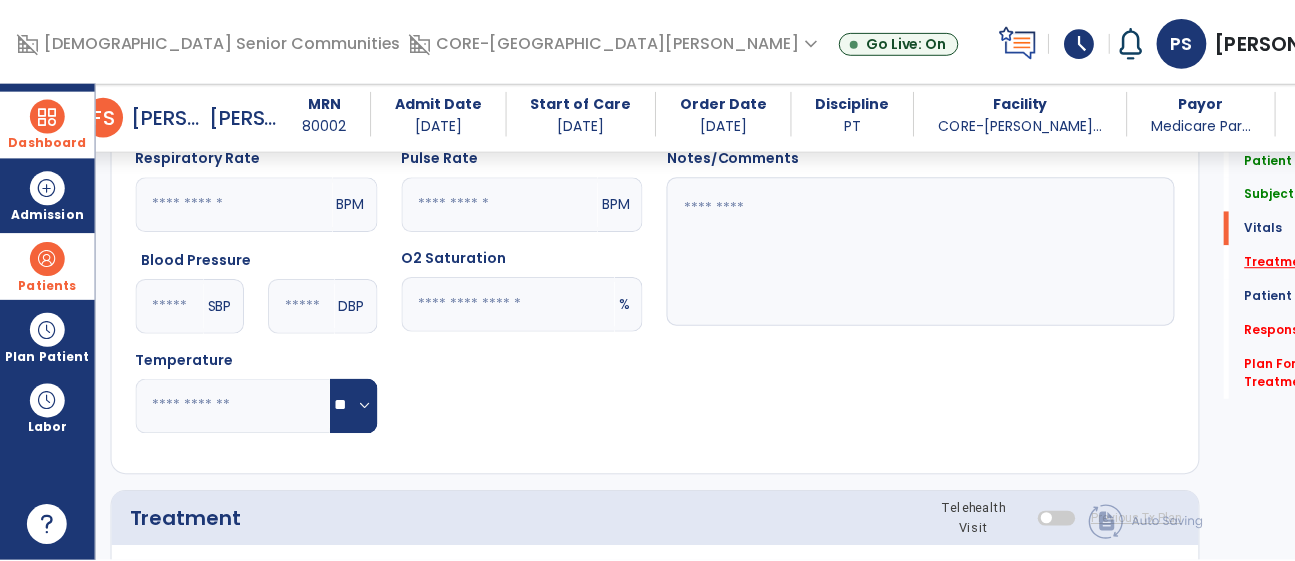 scroll, scrollTop: 1093, scrollLeft: 0, axis: vertical 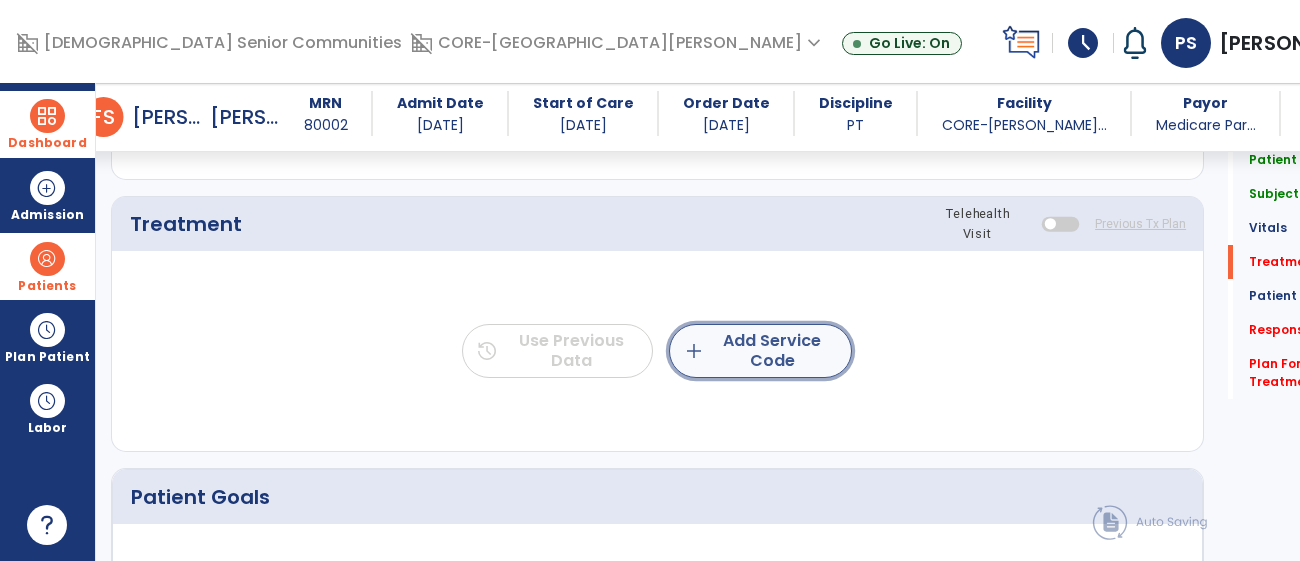 click on "add  Add Service Code" 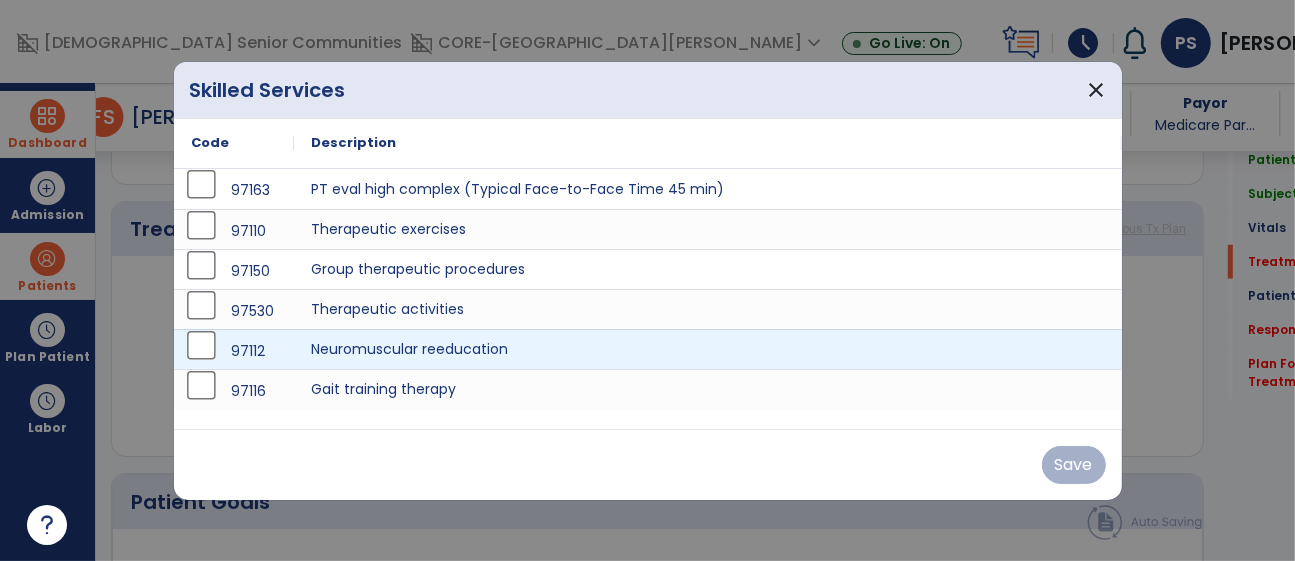 scroll, scrollTop: 1093, scrollLeft: 0, axis: vertical 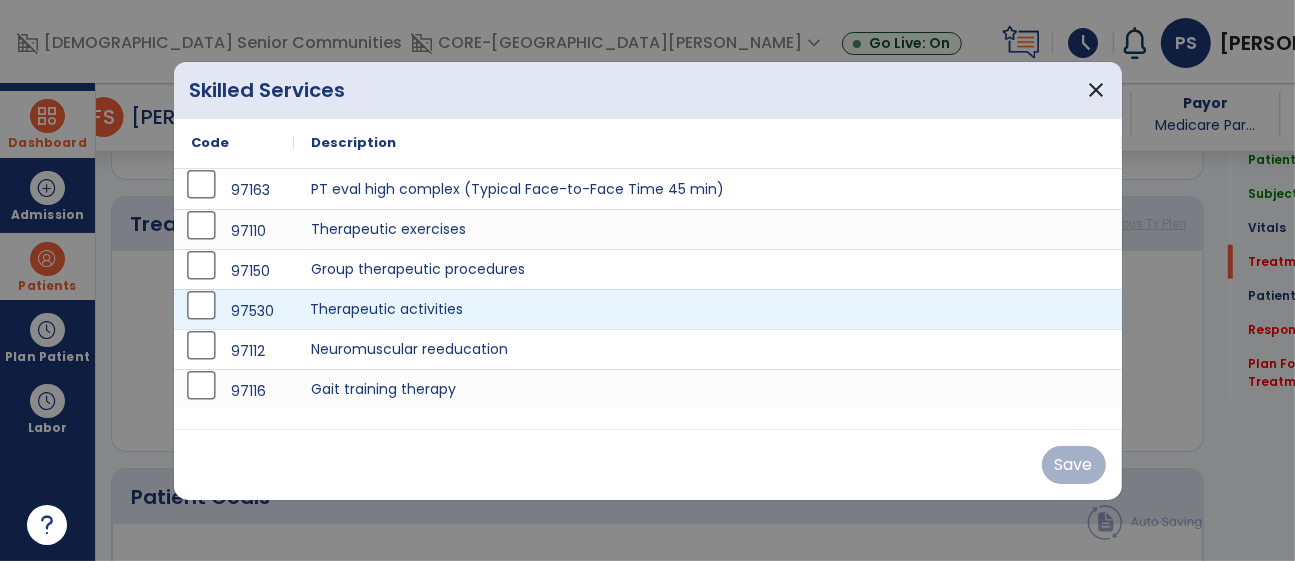 click on "Therapeutic activities" at bounding box center (708, 309) 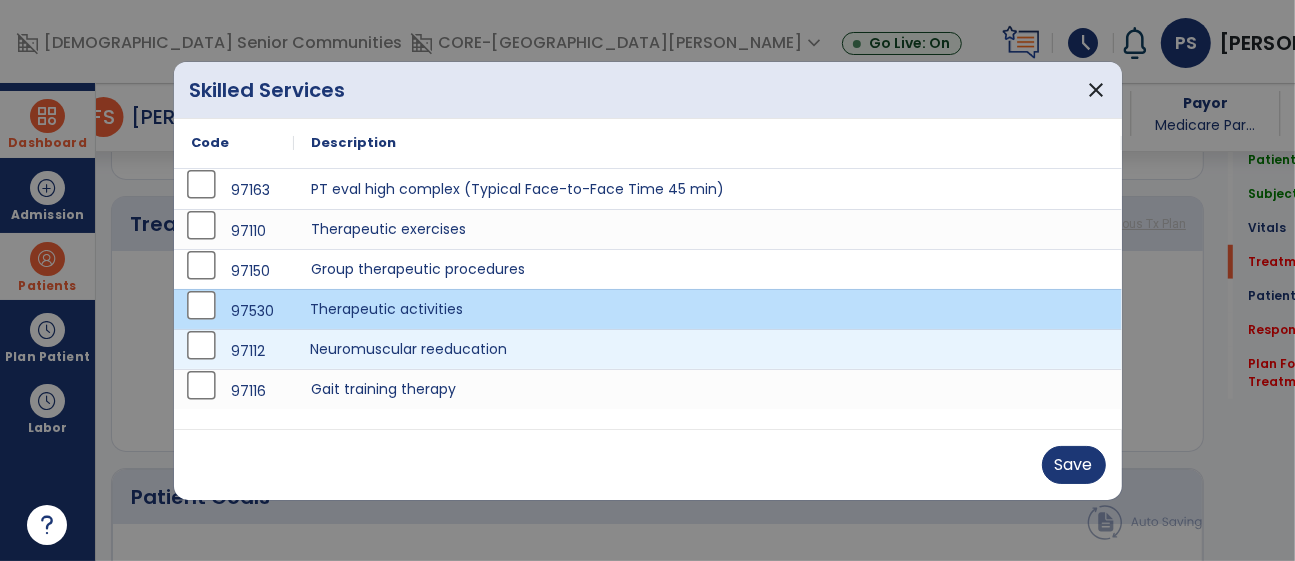 click on "Neuromuscular reeducation" at bounding box center [708, 349] 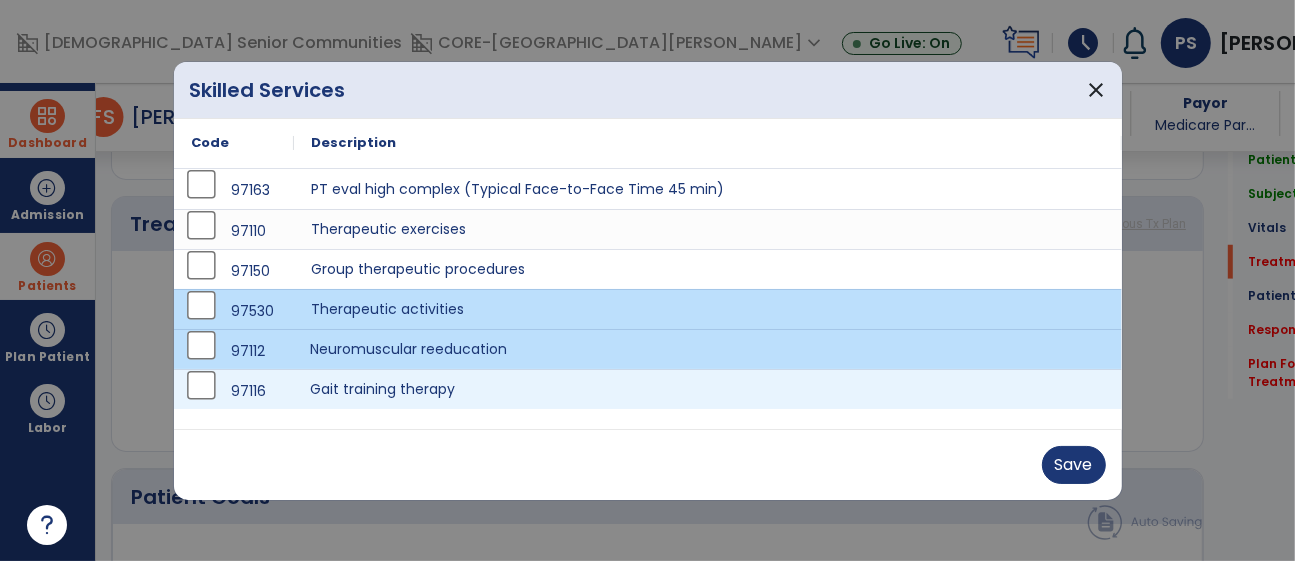 click on "Gait training therapy" at bounding box center (708, 389) 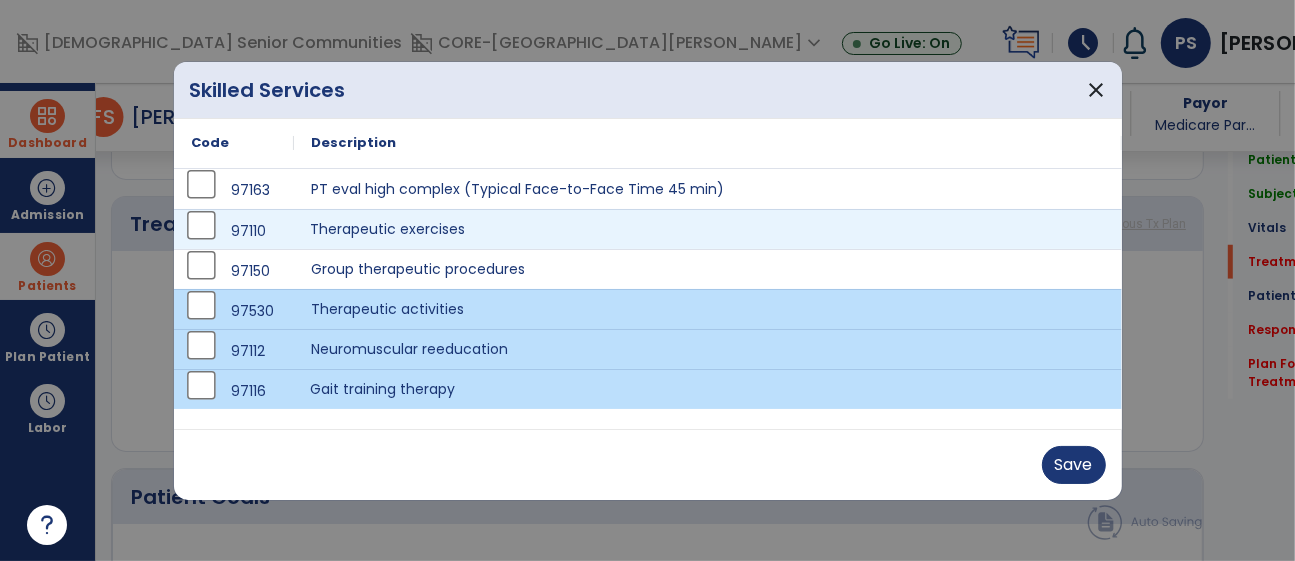 click on "Therapeutic exercises" at bounding box center [708, 229] 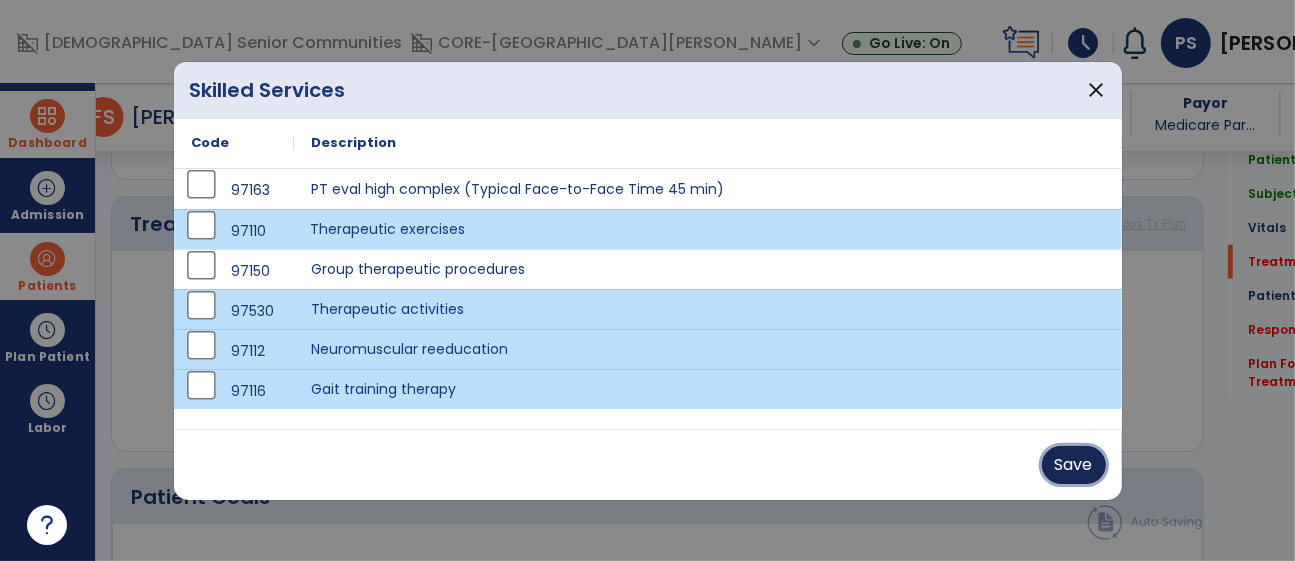 click on "Save" at bounding box center [1074, 465] 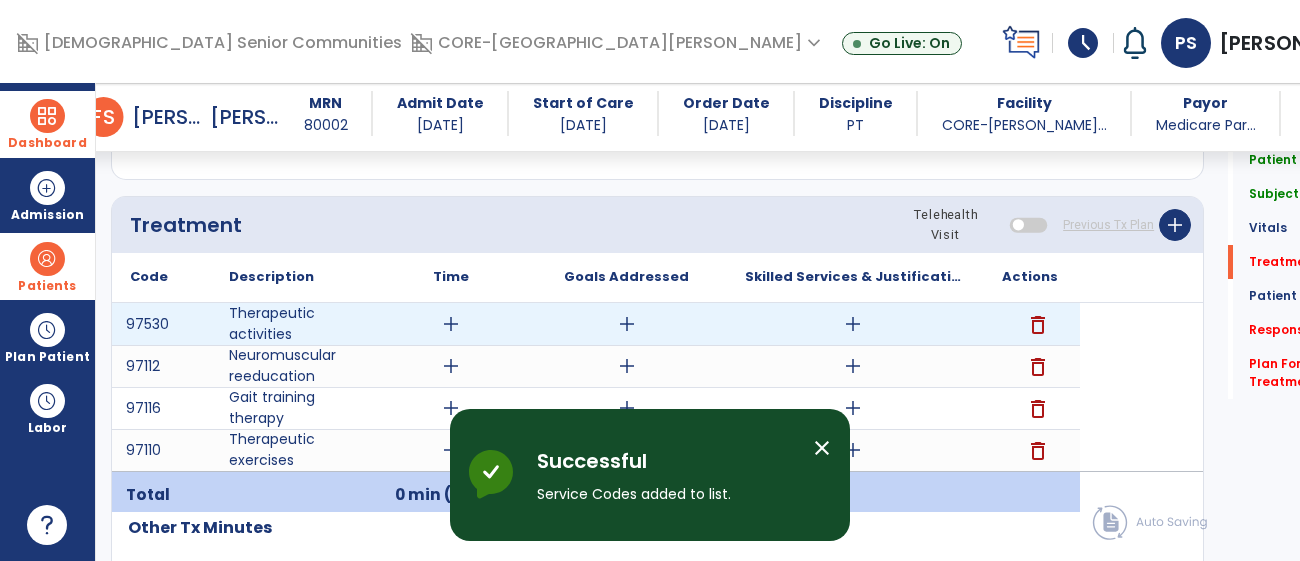 click on "add" at bounding box center [451, 324] 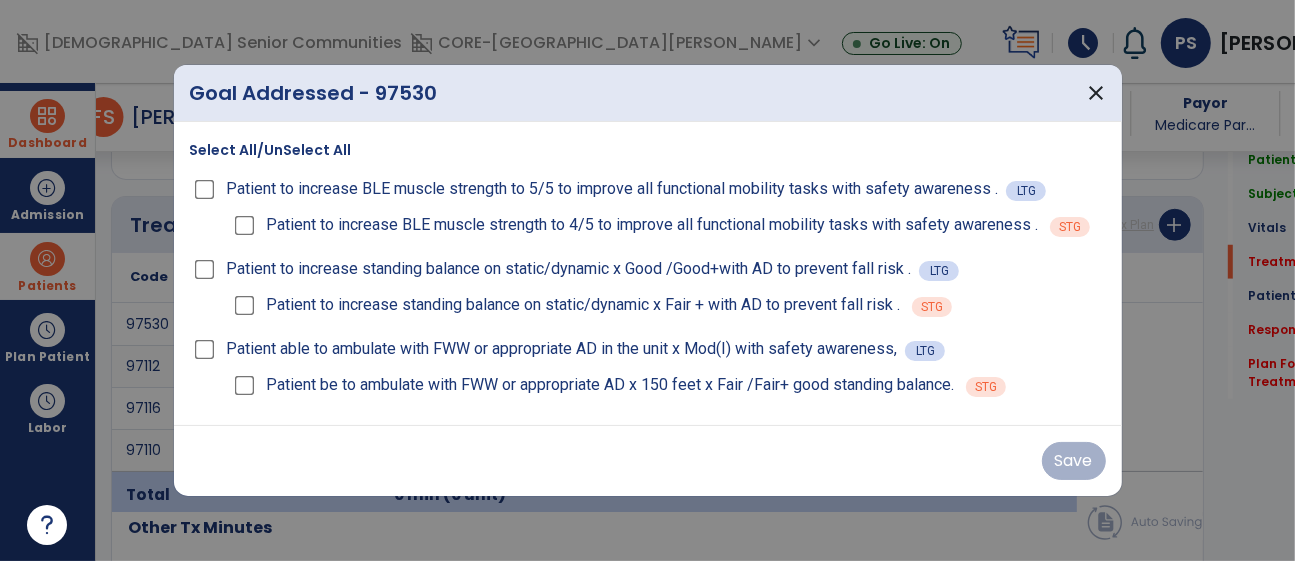 scroll, scrollTop: 1093, scrollLeft: 0, axis: vertical 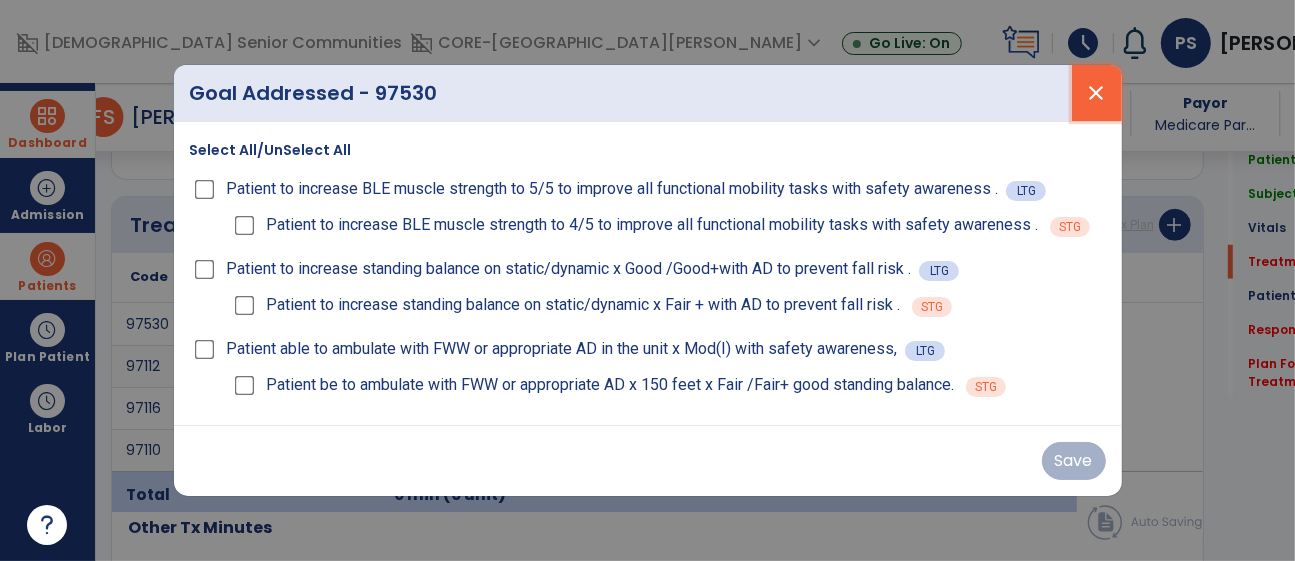 click on "close" at bounding box center [1097, 93] 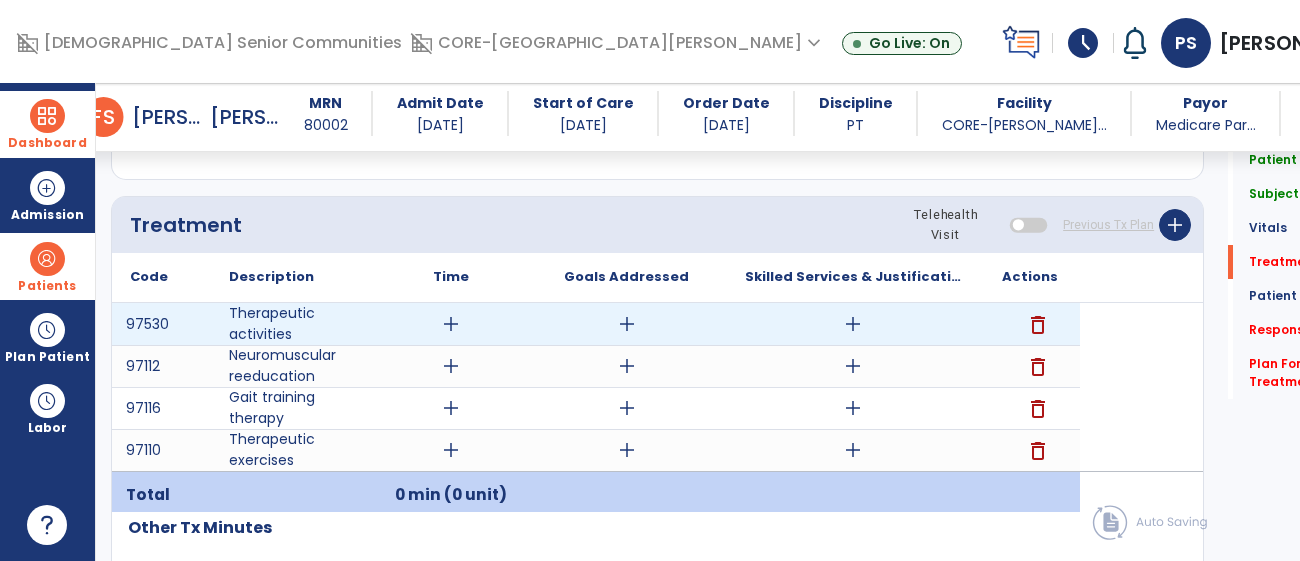 click on "delete" at bounding box center (1038, 325) 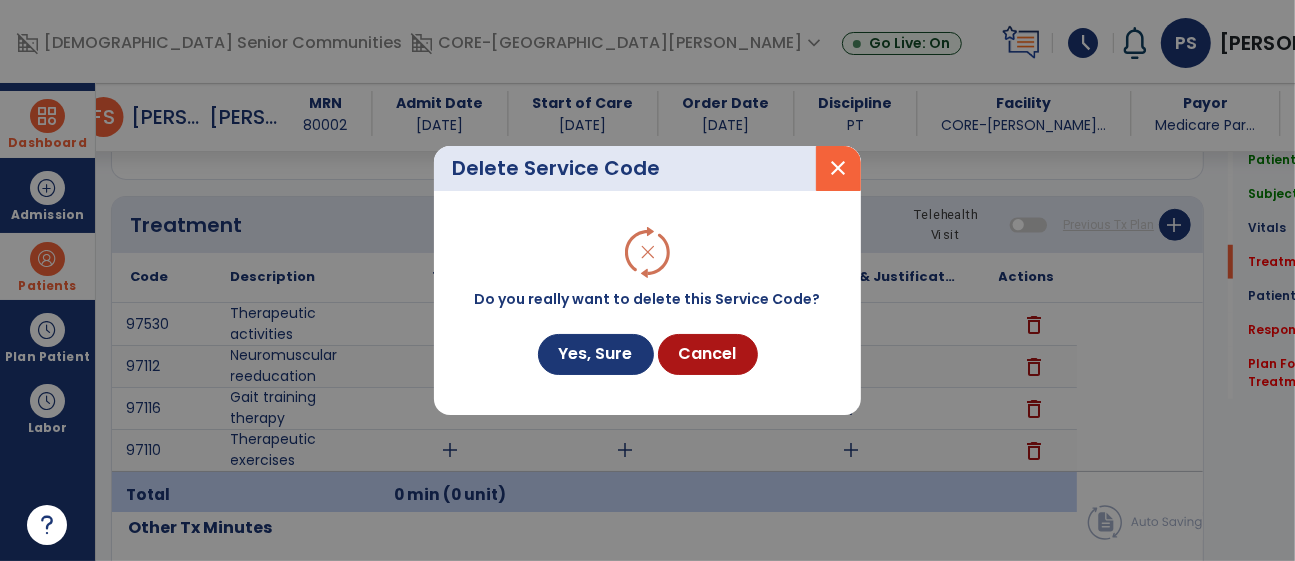 scroll, scrollTop: 1093, scrollLeft: 0, axis: vertical 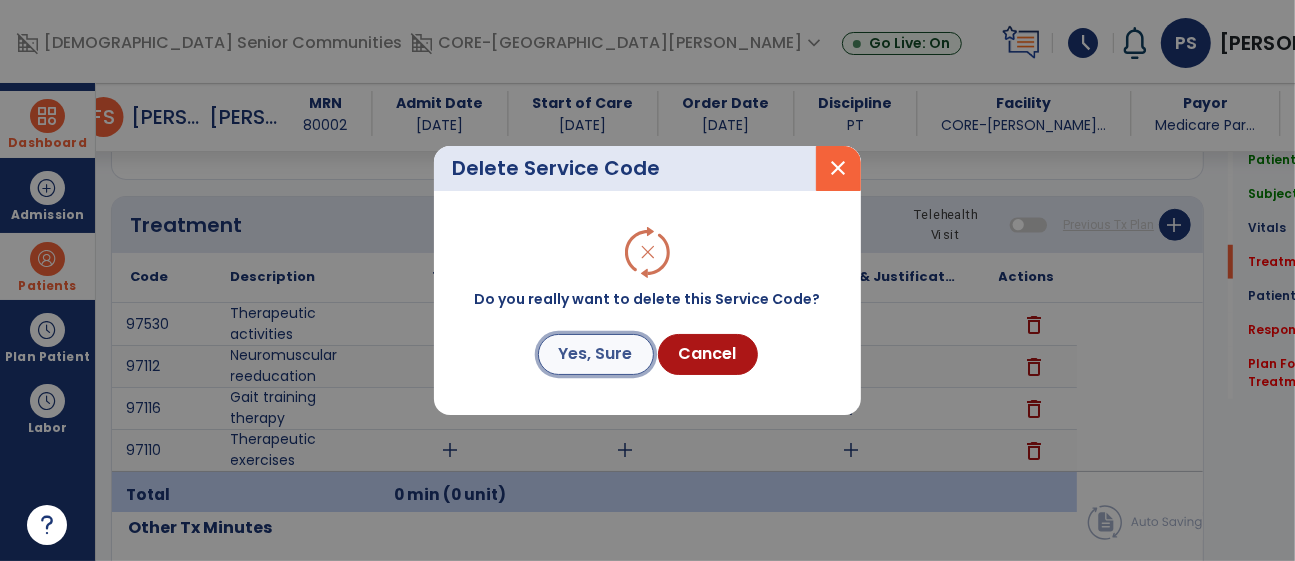 click on "Yes, Sure" at bounding box center [596, 354] 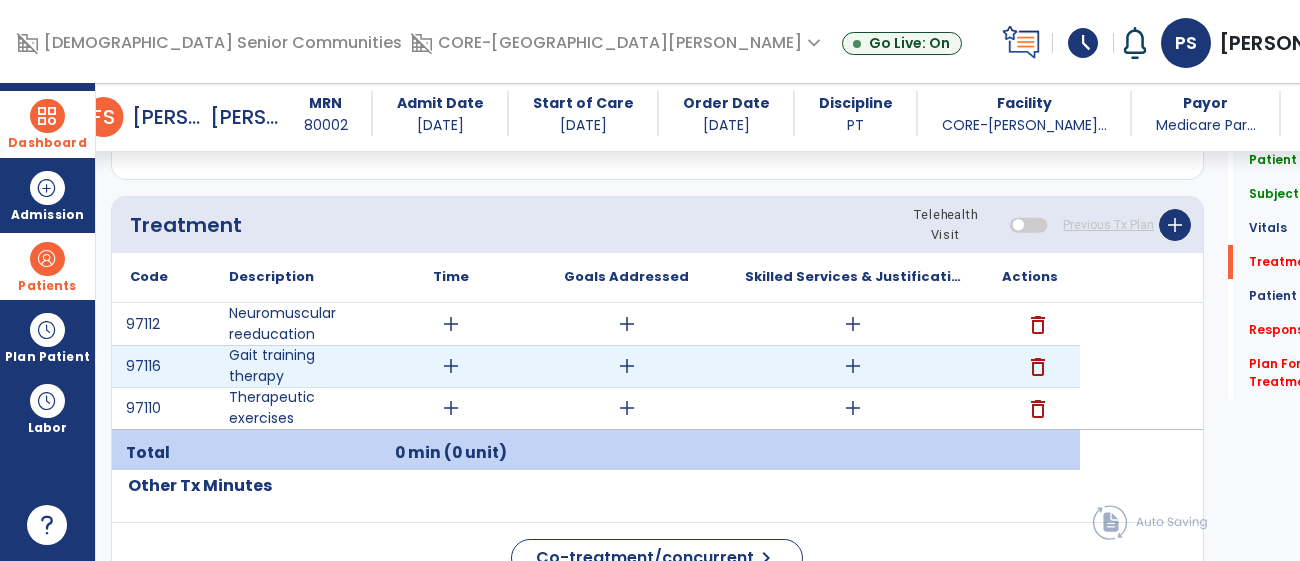 click on "add" at bounding box center (451, 366) 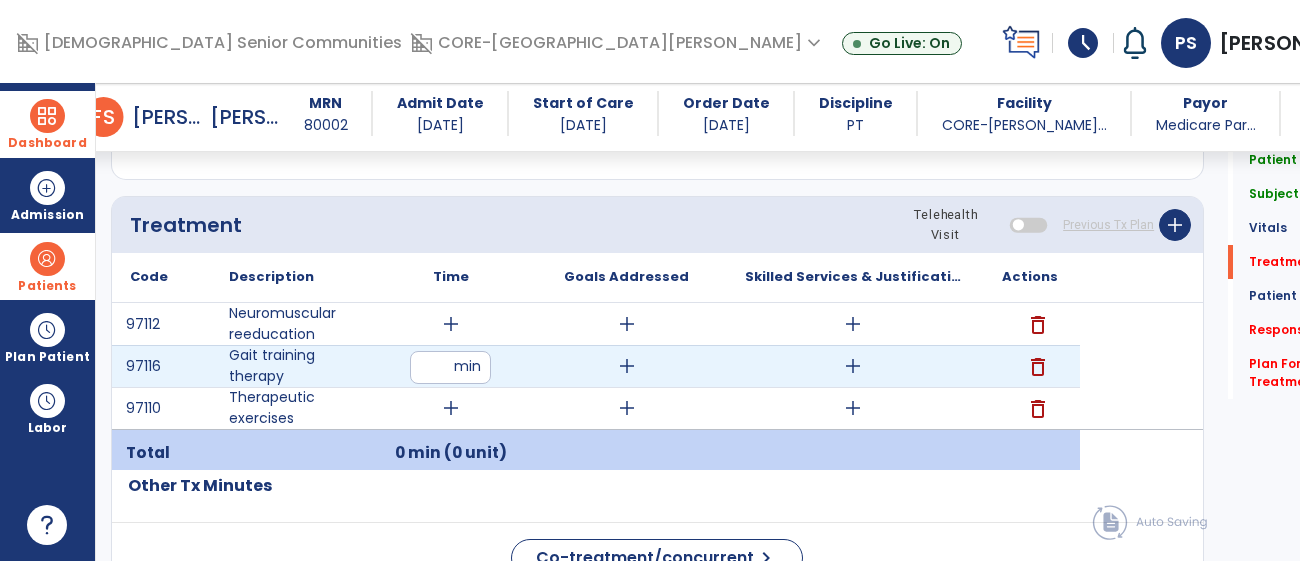 type on "**" 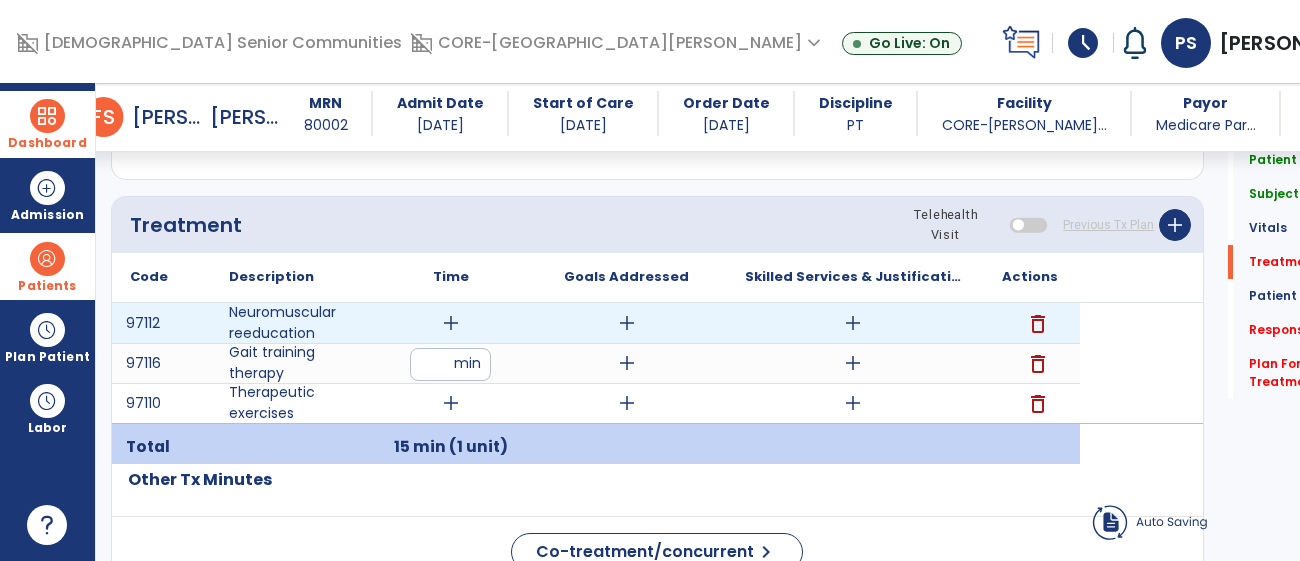 click on "add" at bounding box center (451, 323) 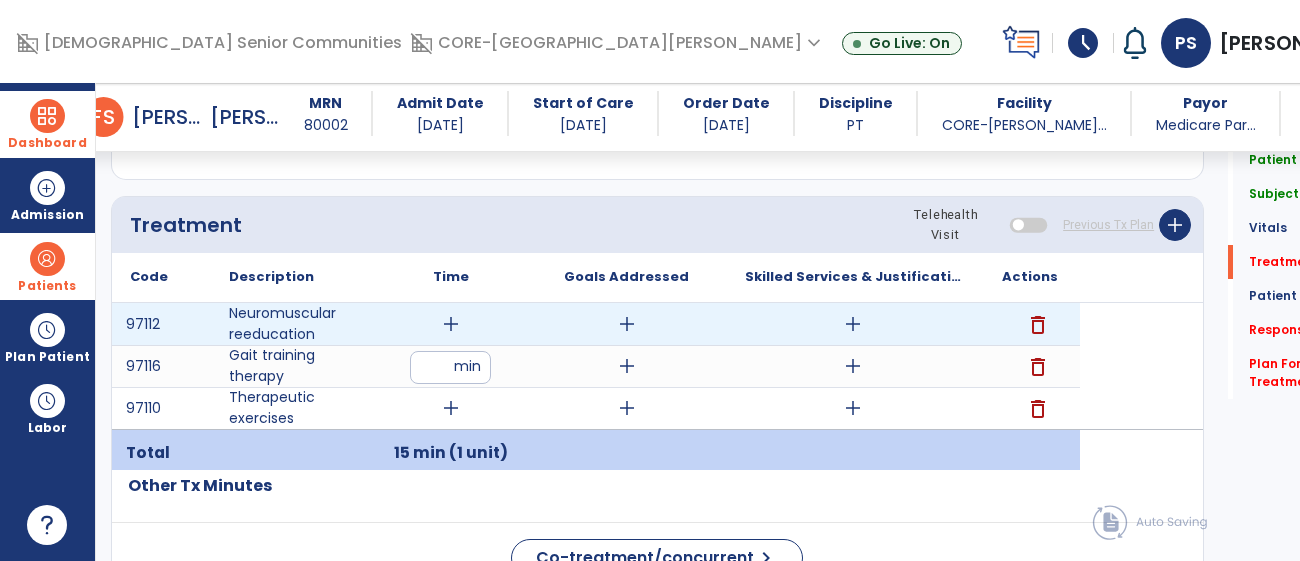 click on "add" at bounding box center (451, 324) 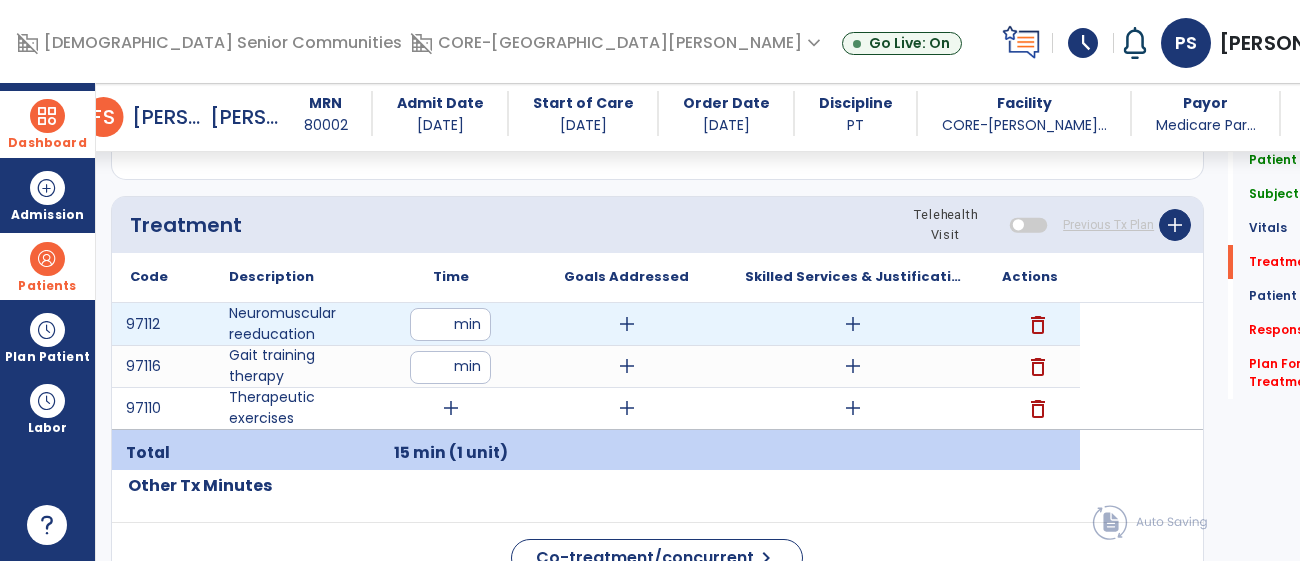 type on "**" 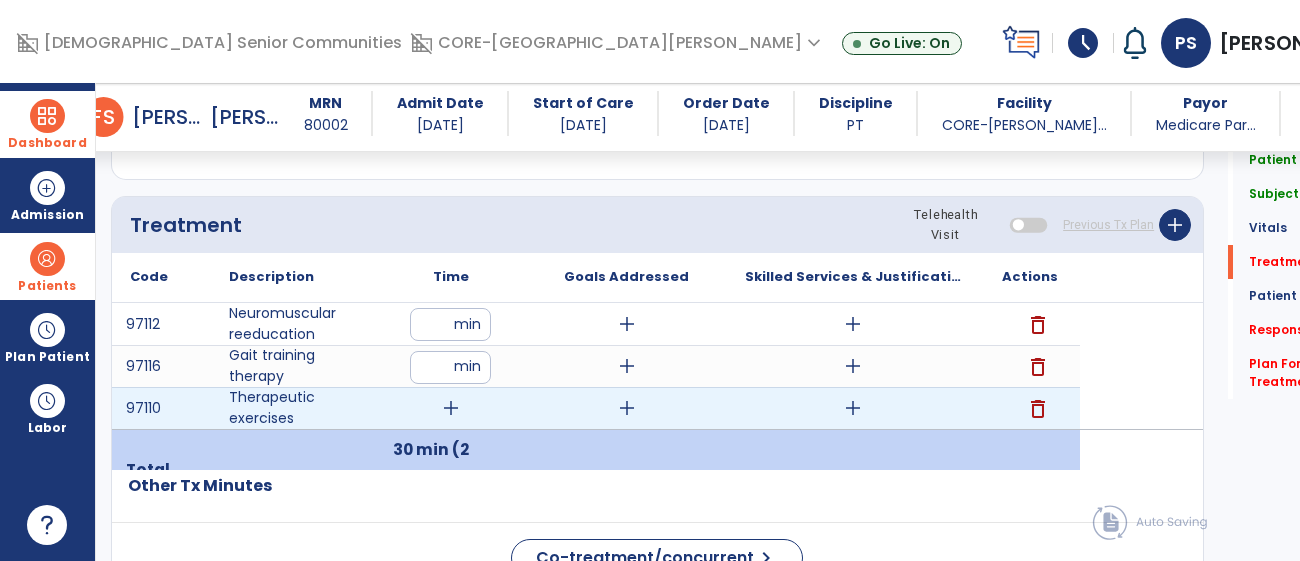 click on "add" at bounding box center (451, 408) 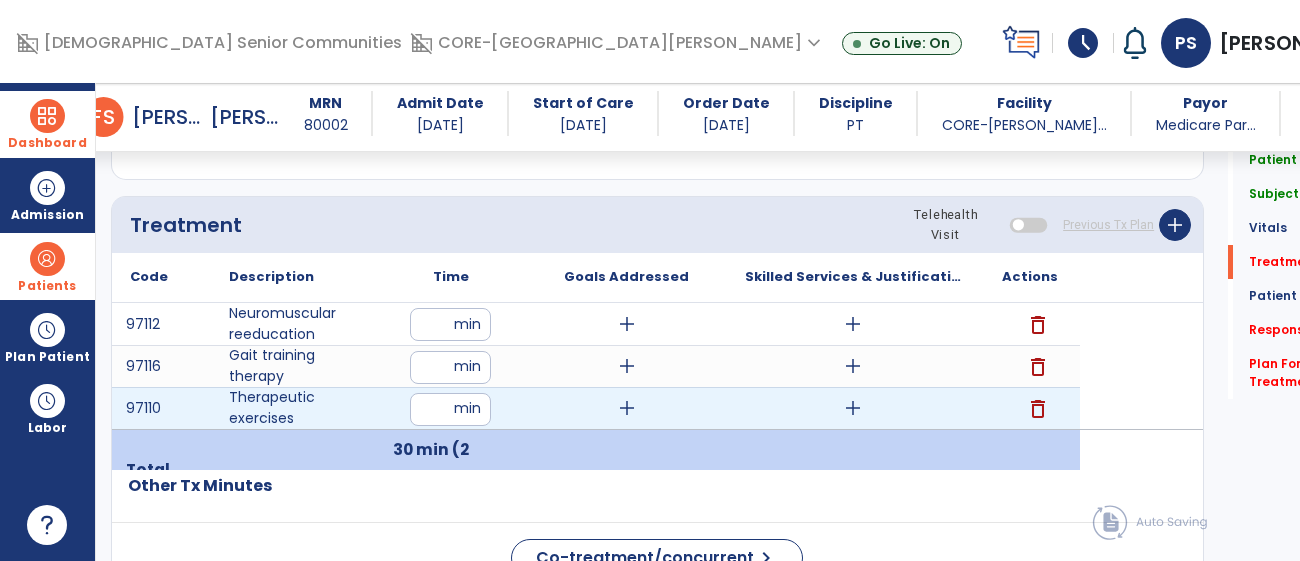 type on "**" 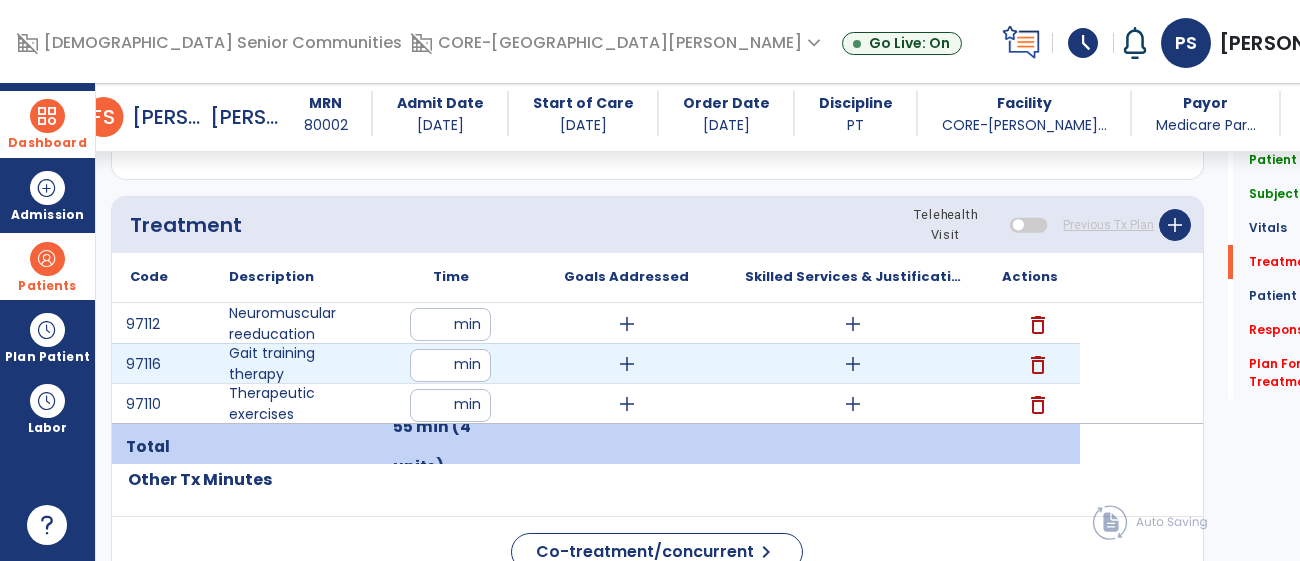 click on "add" at bounding box center [627, 364] 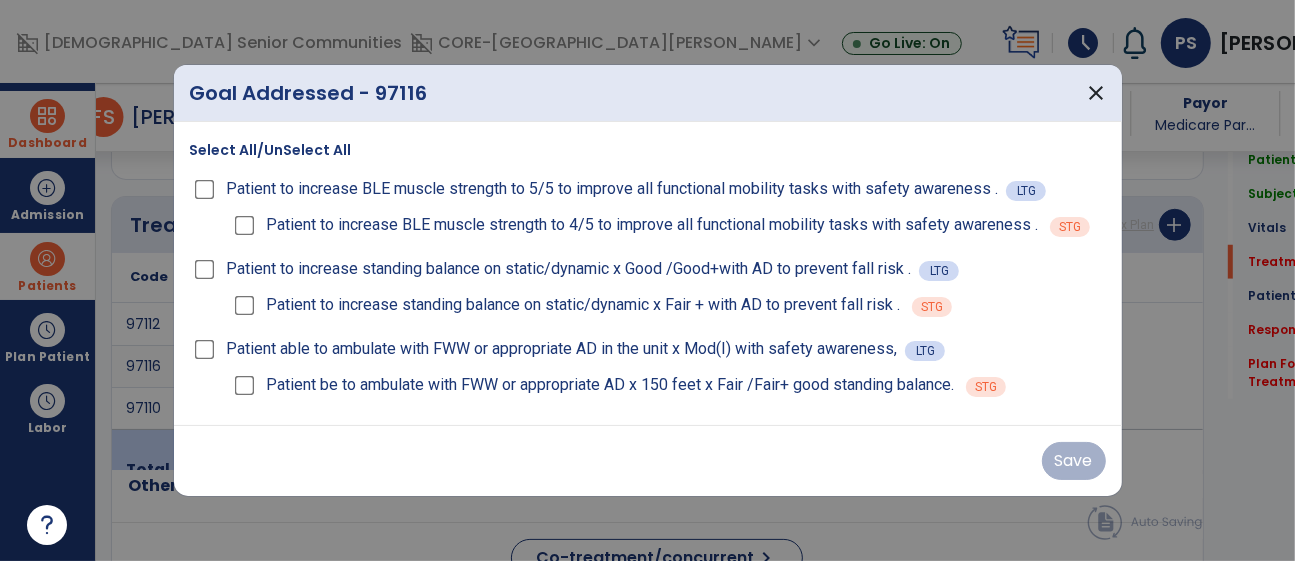 scroll, scrollTop: 1093, scrollLeft: 0, axis: vertical 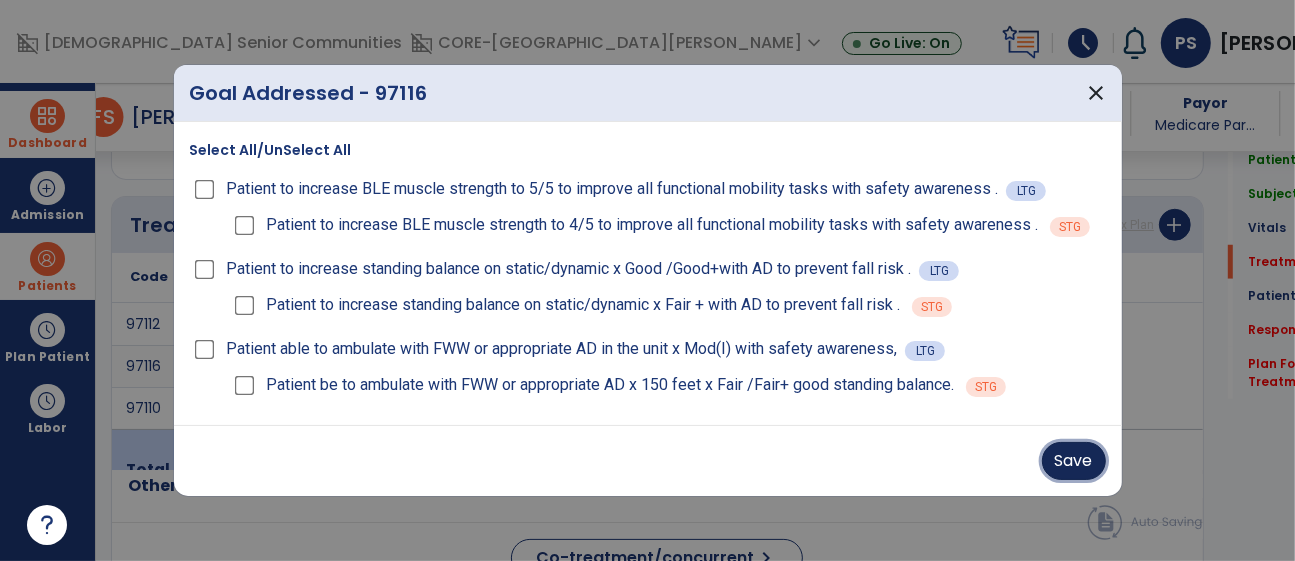 click on "Save" at bounding box center [1074, 461] 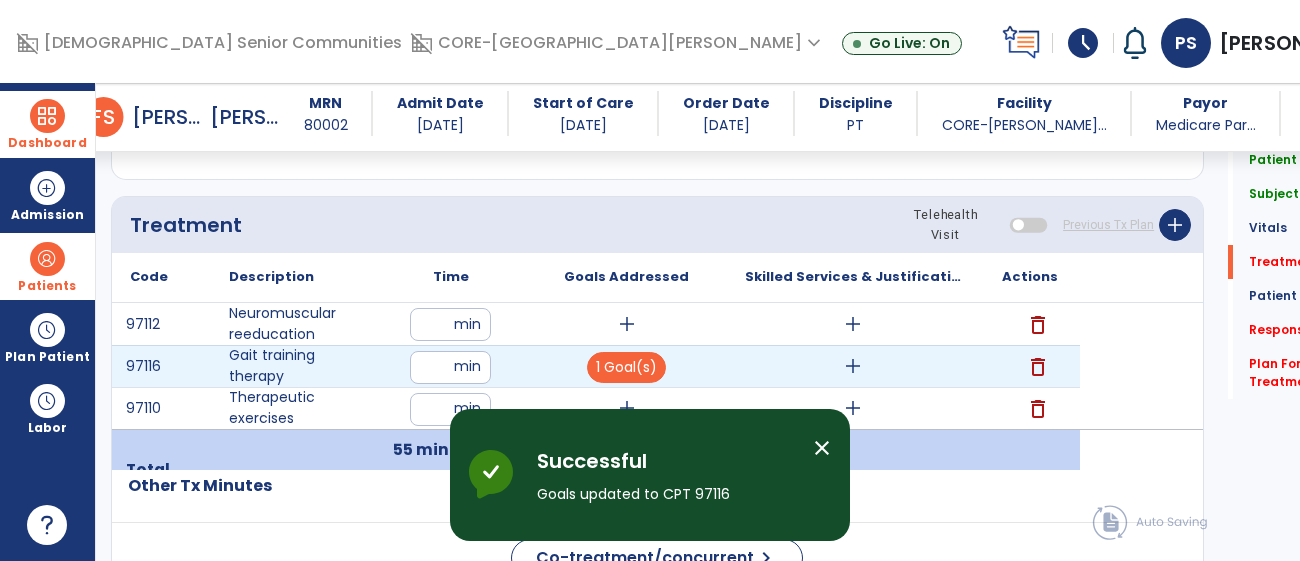 click on "add" at bounding box center (853, 366) 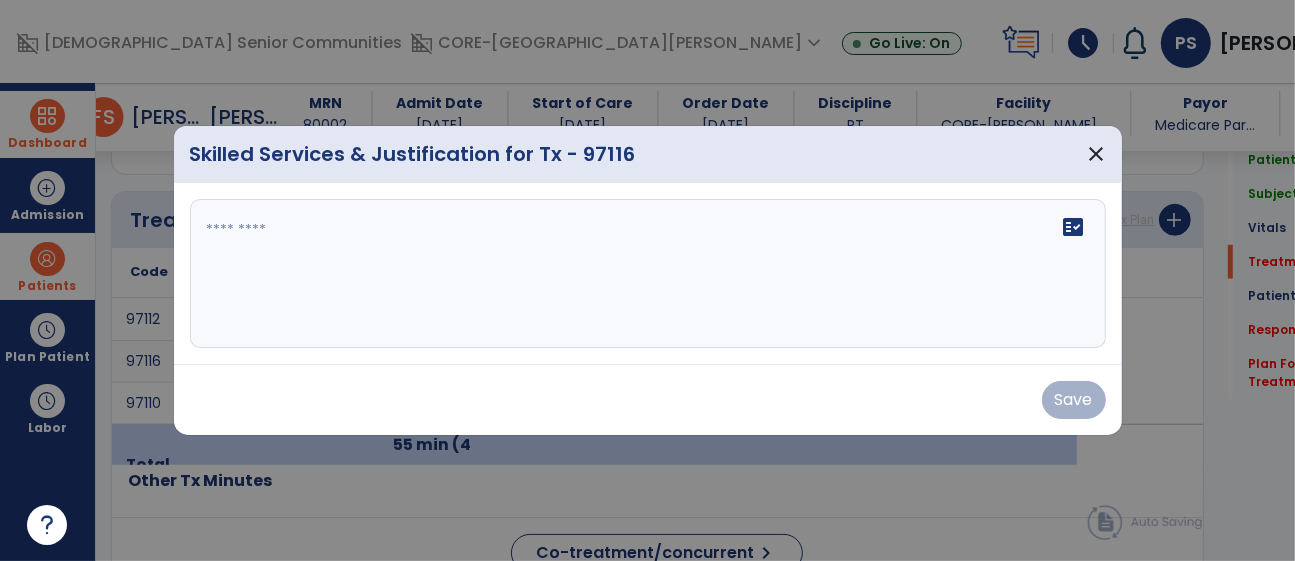 scroll, scrollTop: 1093, scrollLeft: 0, axis: vertical 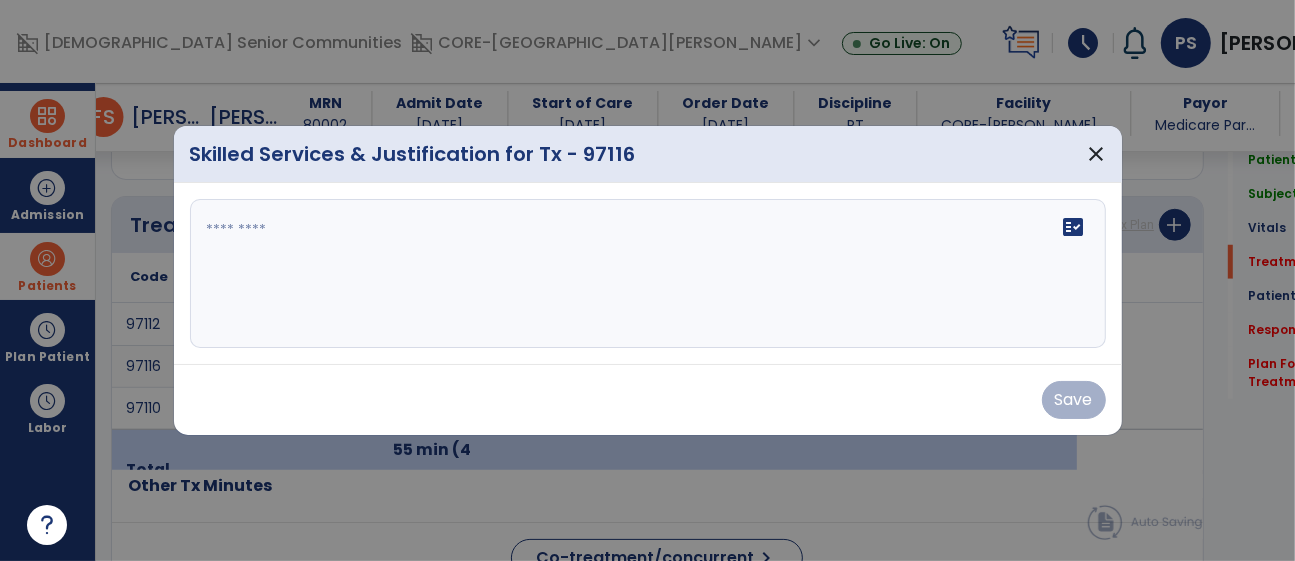 click at bounding box center (648, 274) 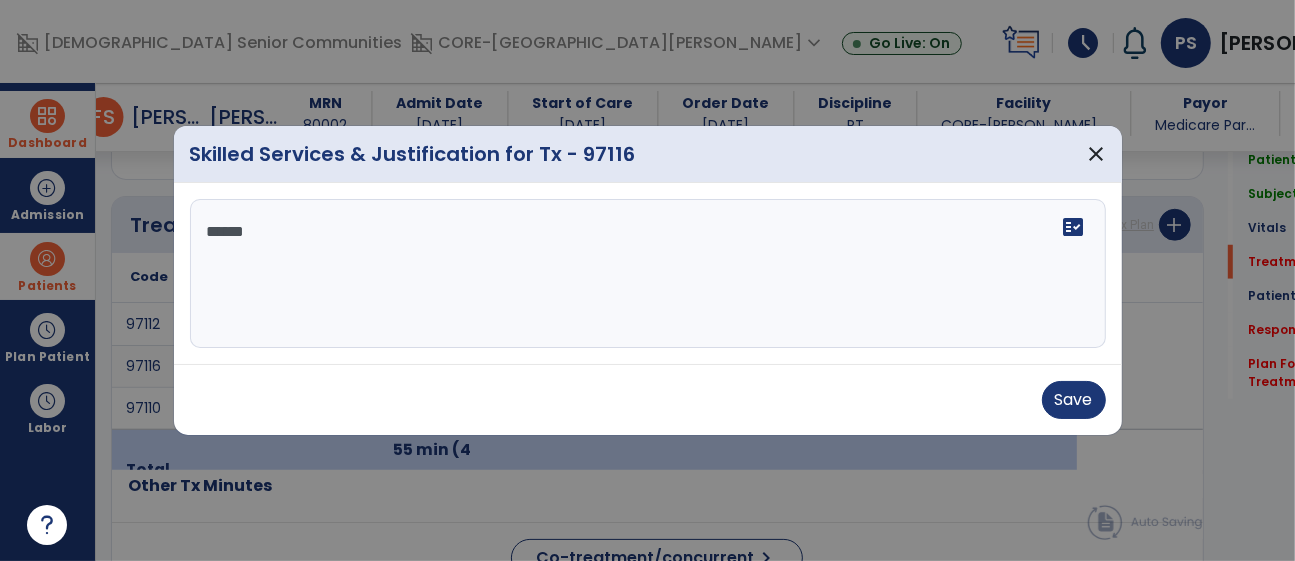click on "******" at bounding box center [648, 274] 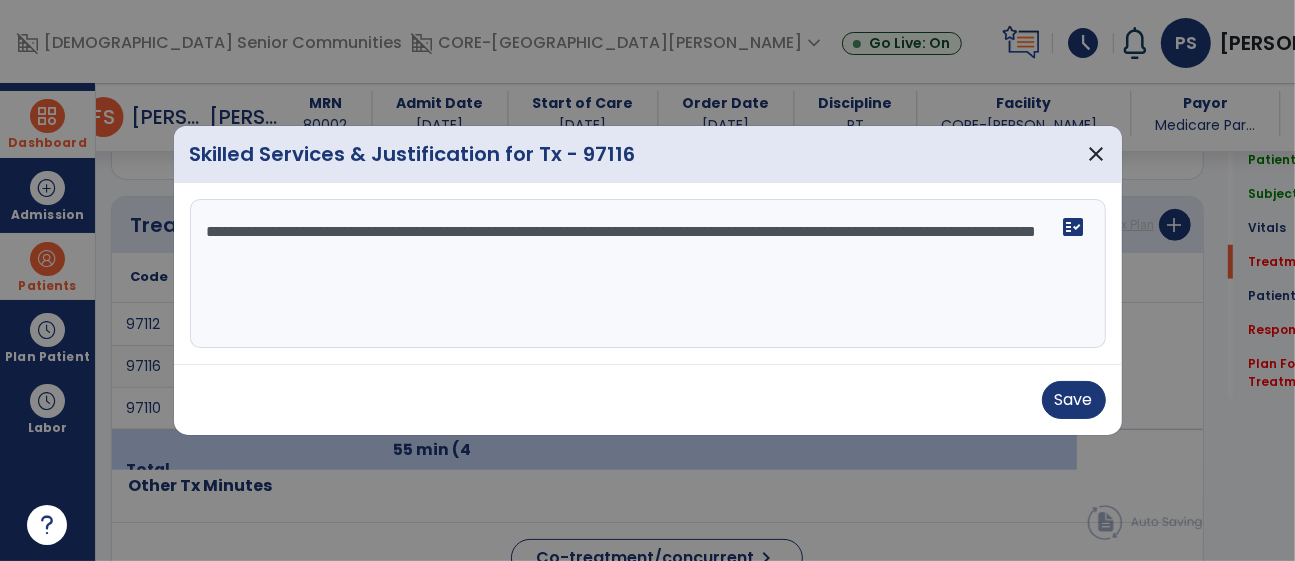 click on "**********" at bounding box center [648, 274] 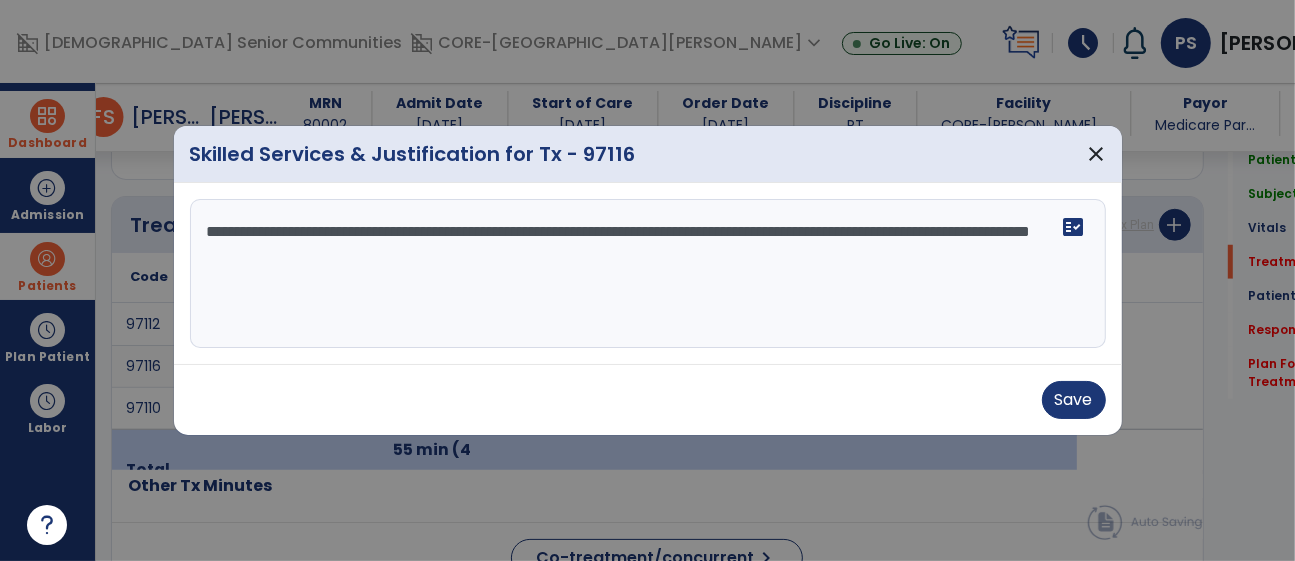 click on "**********" at bounding box center [648, 274] 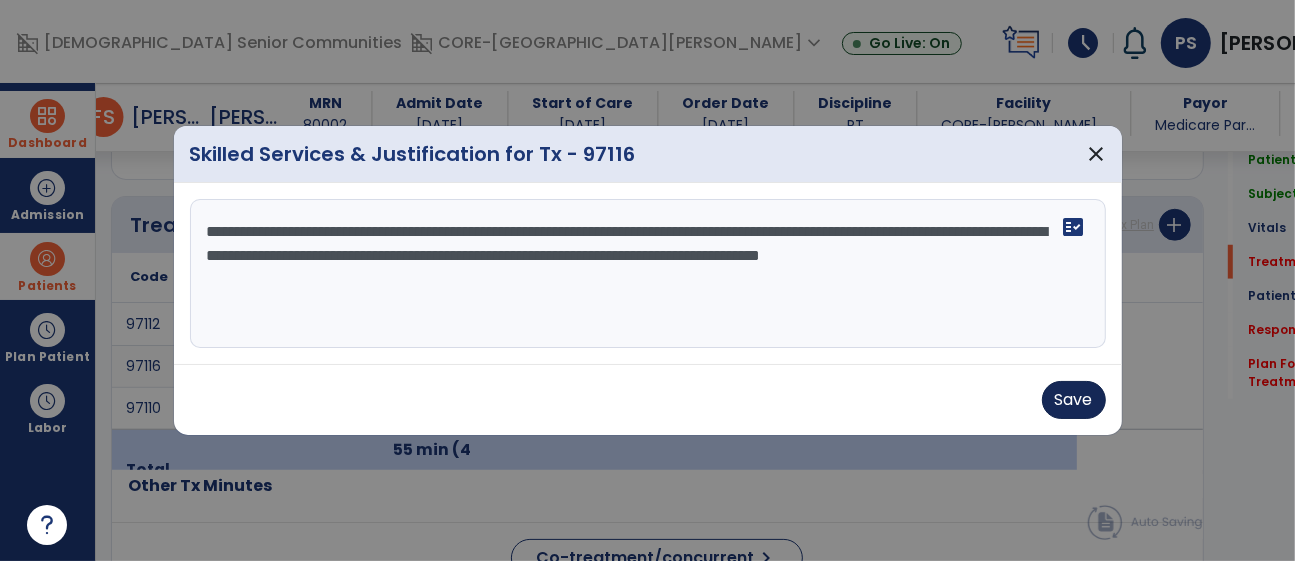 type on "**********" 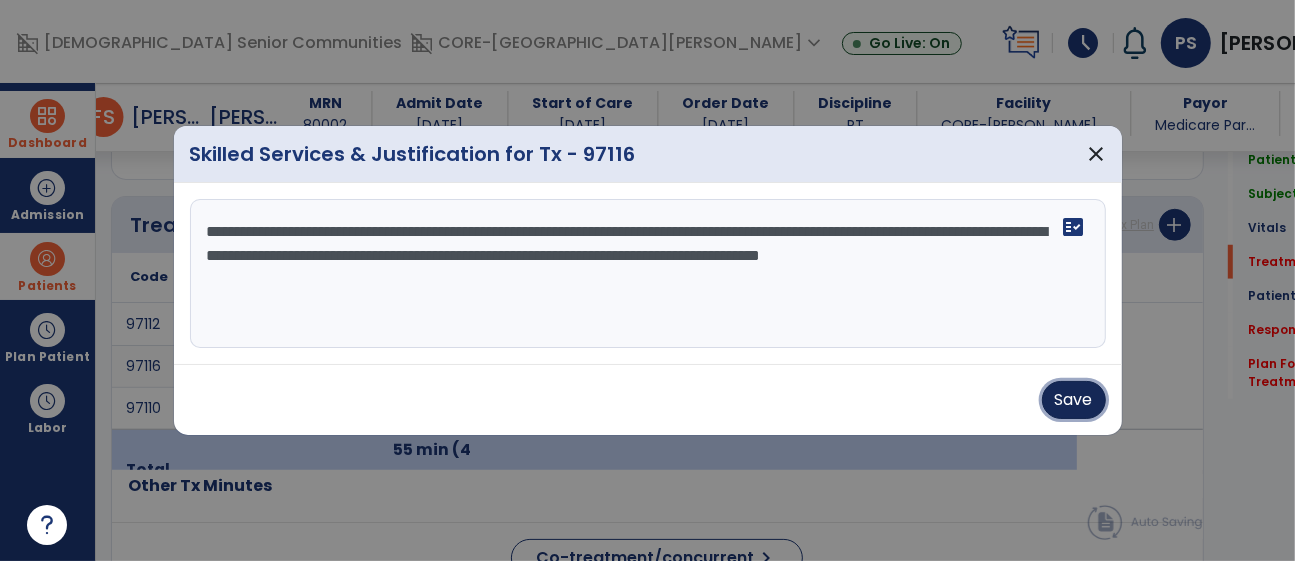 click on "Save" at bounding box center (1074, 400) 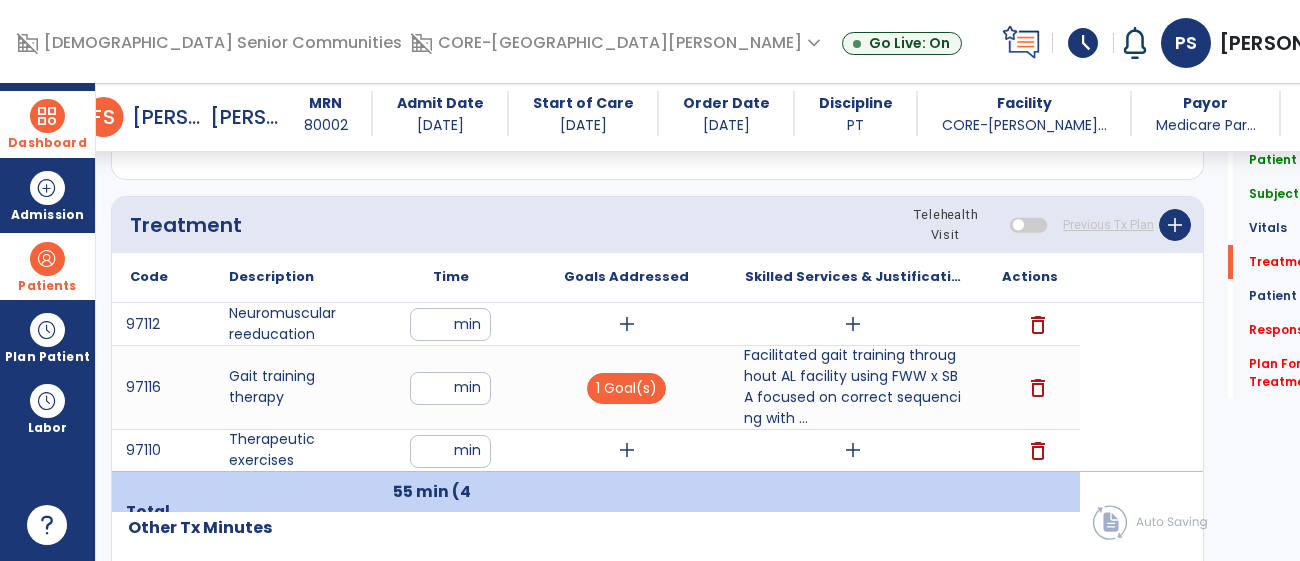 click on "arrow_back   Daily Note   arrow_back      F  S  Ford-mccarthy,   Susan  MRN 80002 Admit Date 09/10/2024 Start of Care 05/07/2025 Order Date 05/01/2025 Discipline PT Facility CORE-Allison... Payor Medicare Par... Service Date 07/10/2025 Patient Demographics  Medical Diagnosis   Treatment Diagnosis   Precautions   Contraindications
Code
Description
to" at bounding box center [769, 322] 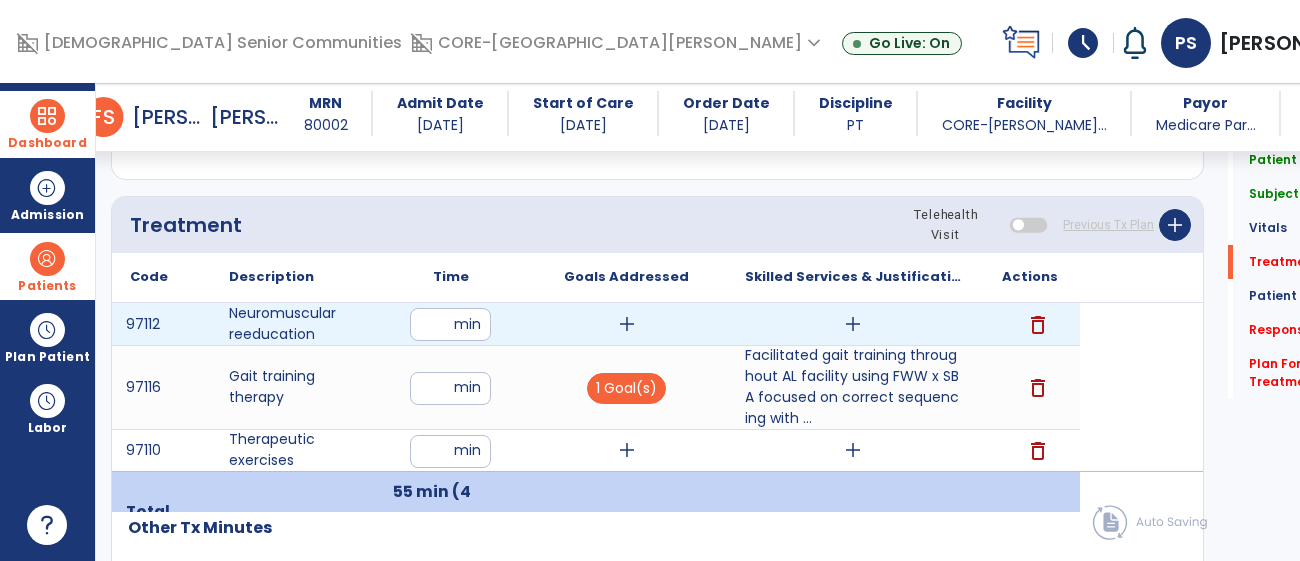 click on "add" at bounding box center (627, 324) 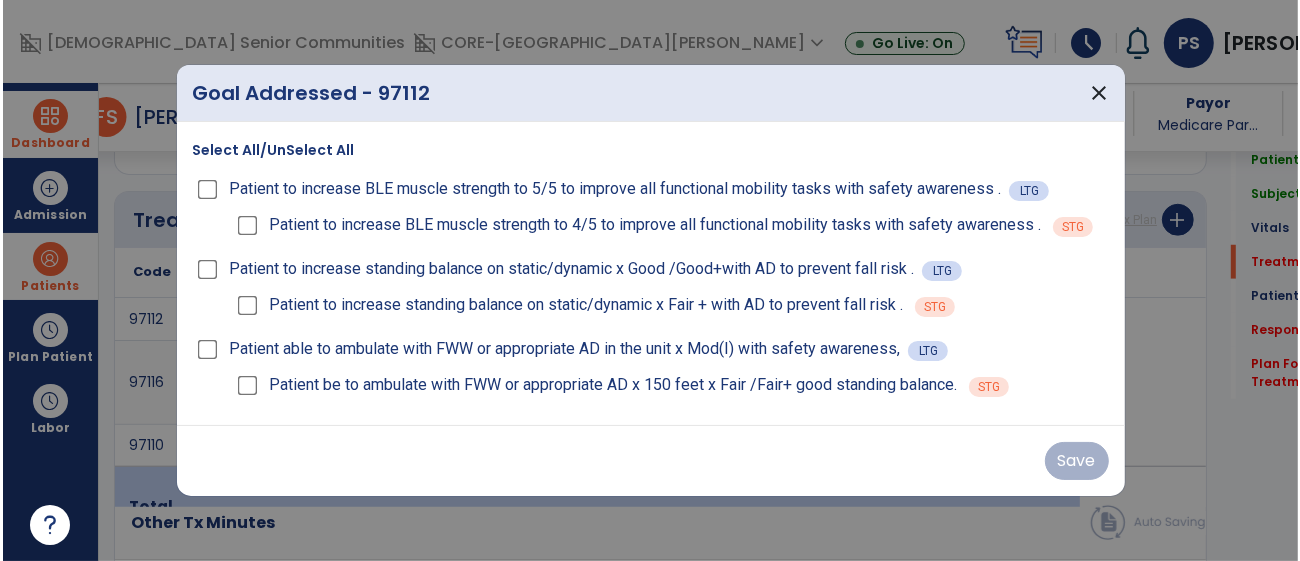 scroll, scrollTop: 1093, scrollLeft: 0, axis: vertical 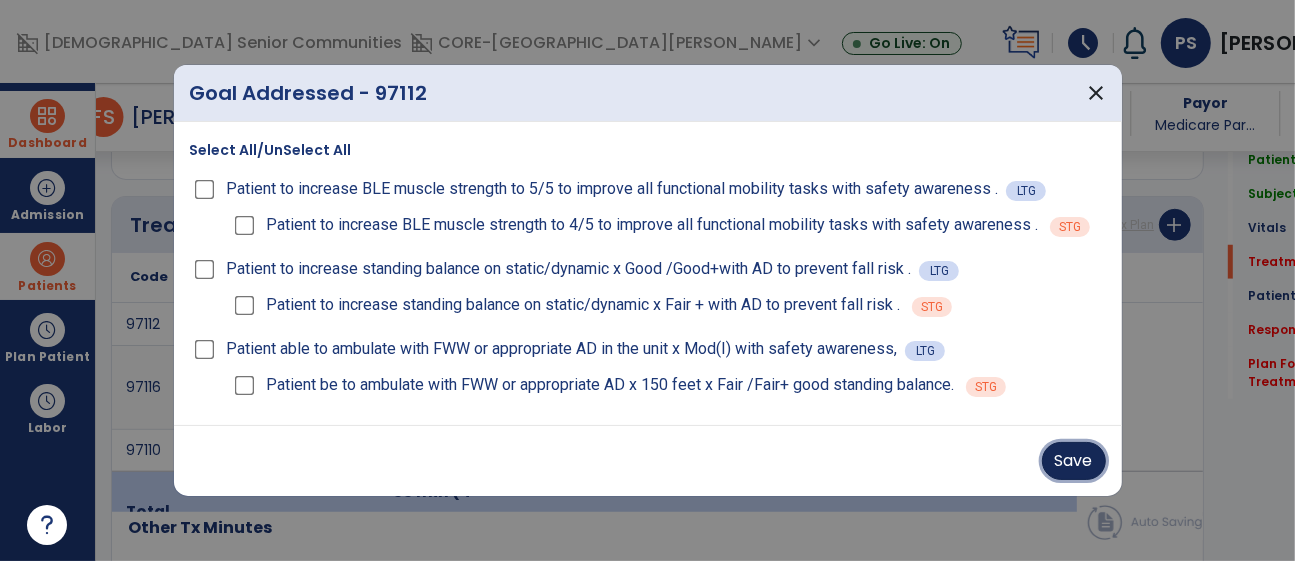 drag, startPoint x: 1062, startPoint y: 452, endPoint x: 1040, endPoint y: 475, distance: 31.827662 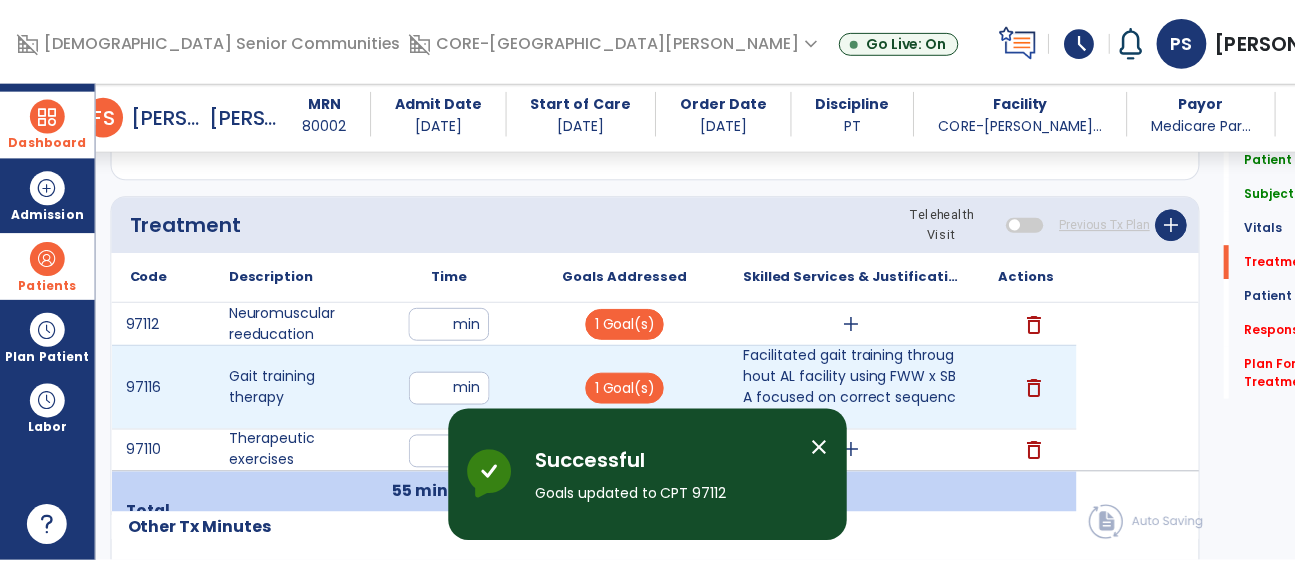 scroll, scrollTop: 1309, scrollLeft: 0, axis: vertical 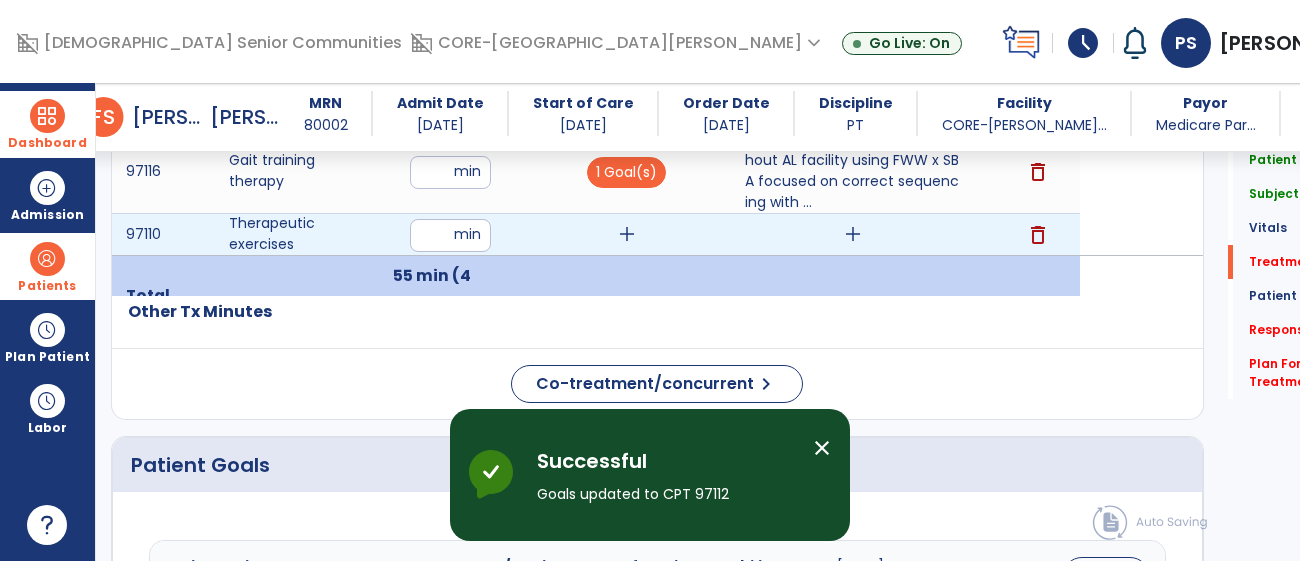 click on "add" at bounding box center (627, 234) 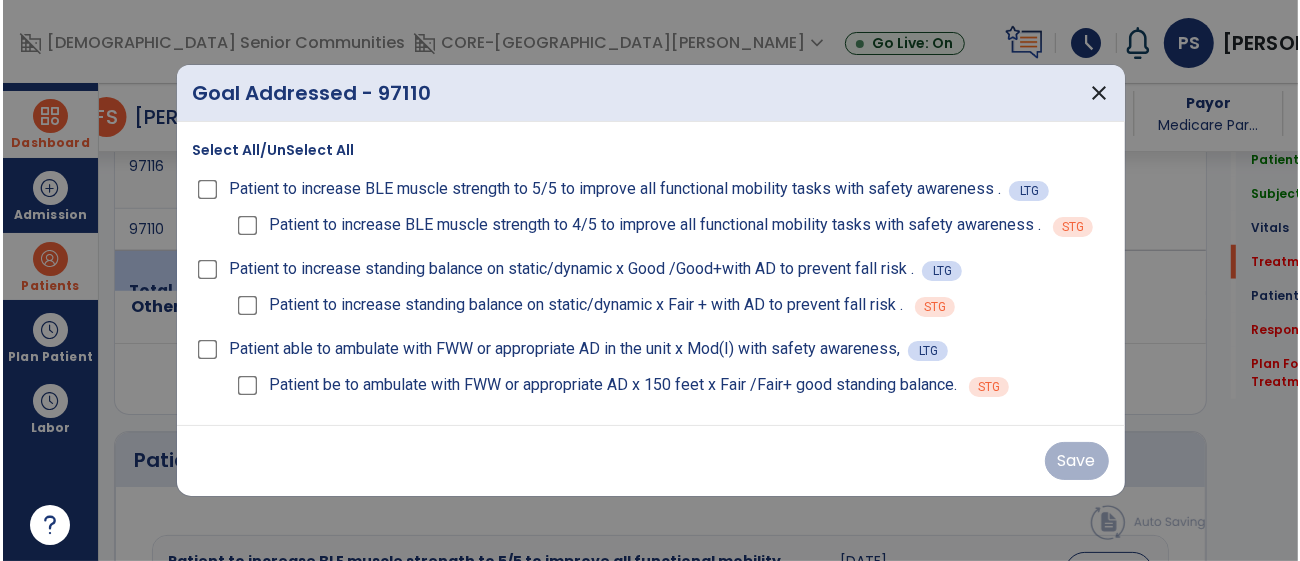 scroll, scrollTop: 1309, scrollLeft: 0, axis: vertical 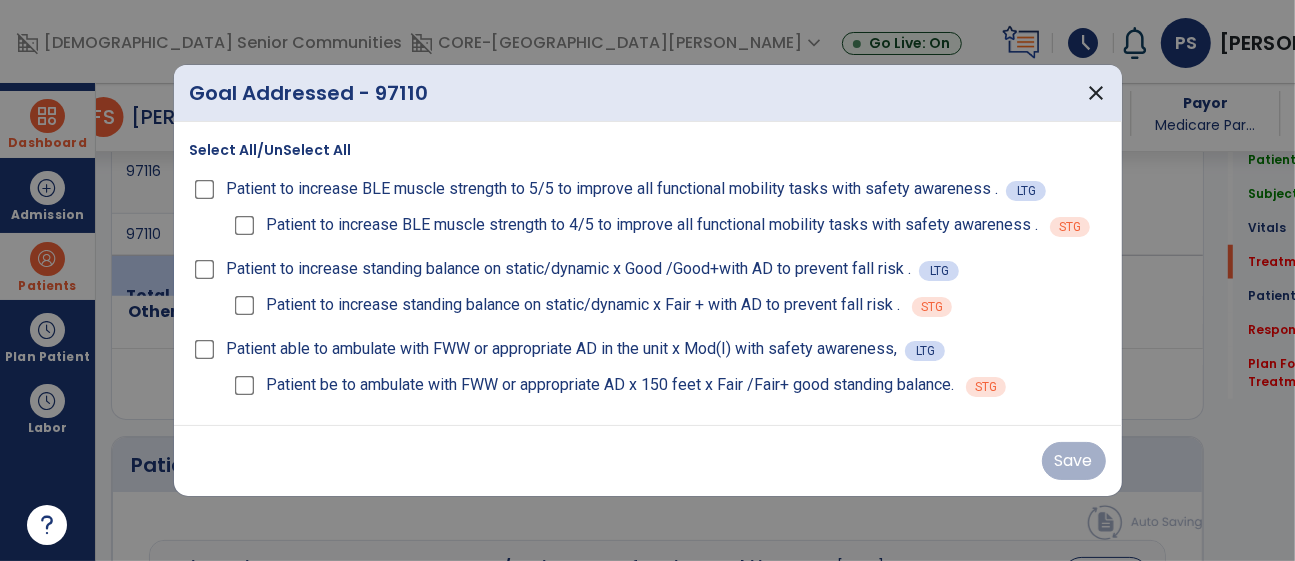 click on "Patient to increase BLE muscle strength to 4/5 to improve all functional mobility tasks with safety awareness .  STG" at bounding box center [668, 225] 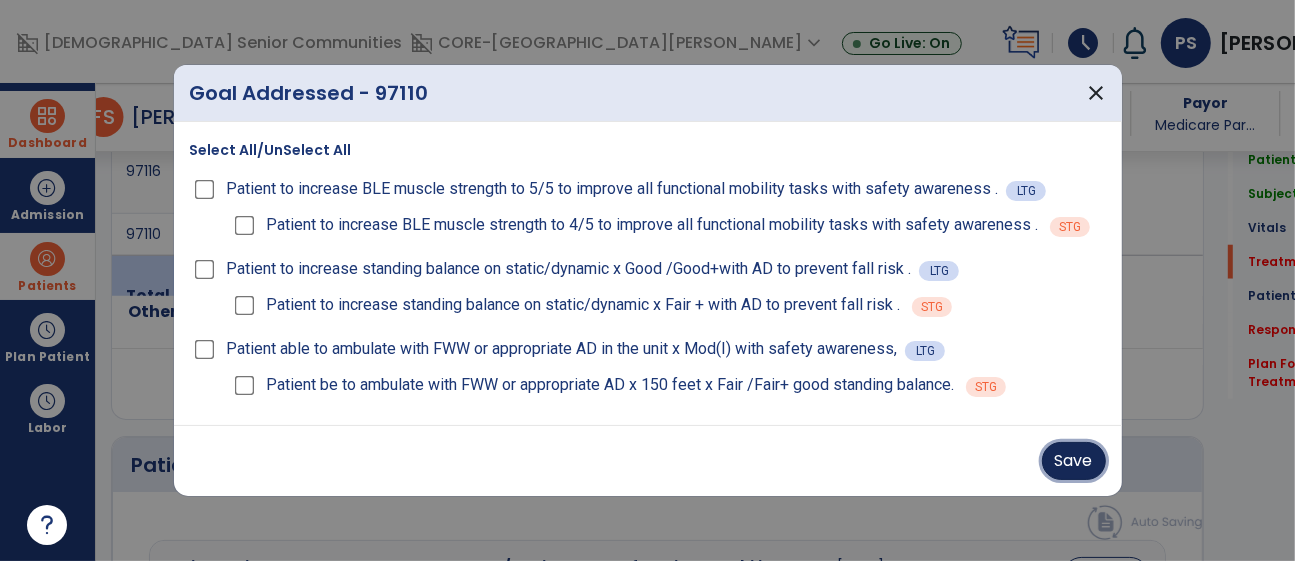 click on "Save" at bounding box center (1074, 461) 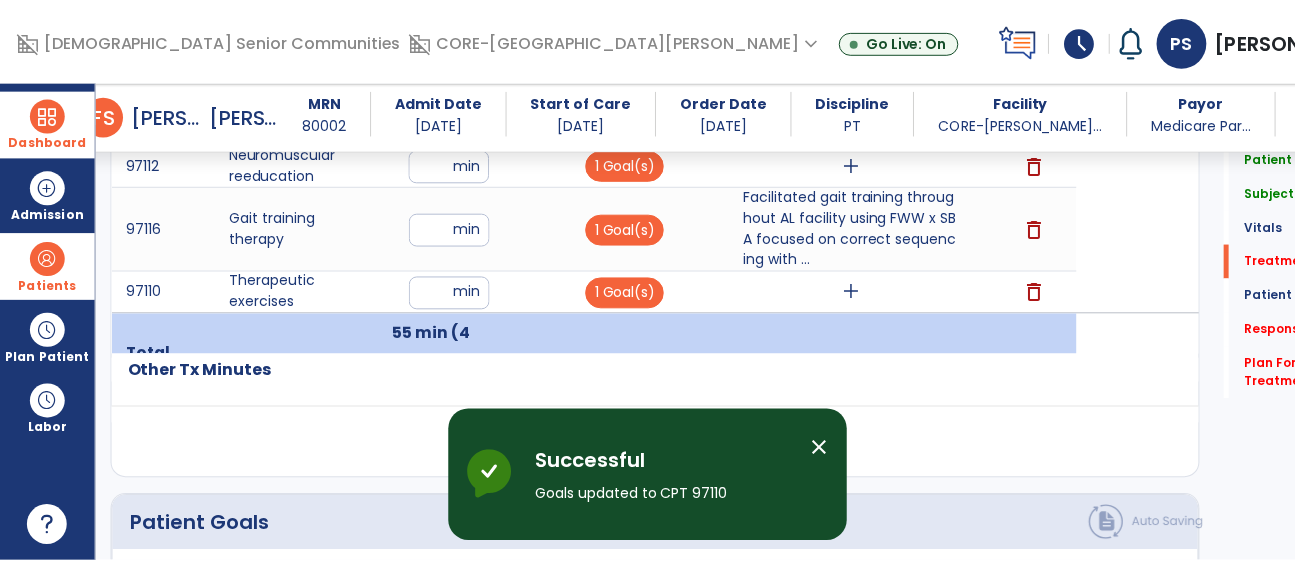scroll, scrollTop: 1165, scrollLeft: 0, axis: vertical 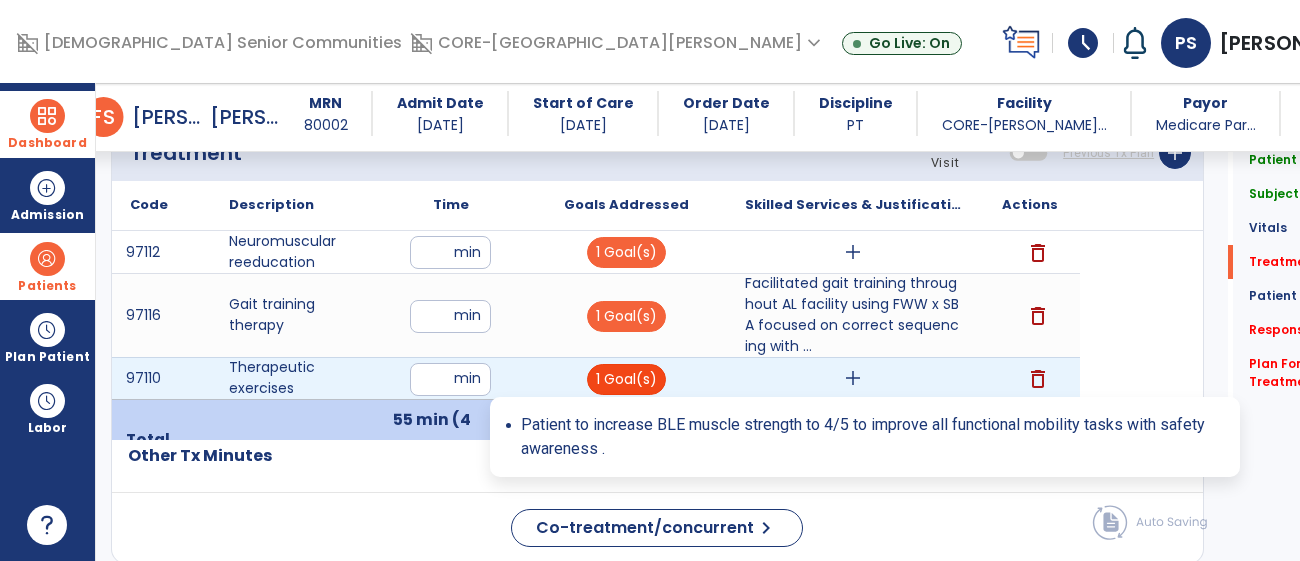 click on "1 Goal(s)" at bounding box center [626, 379] 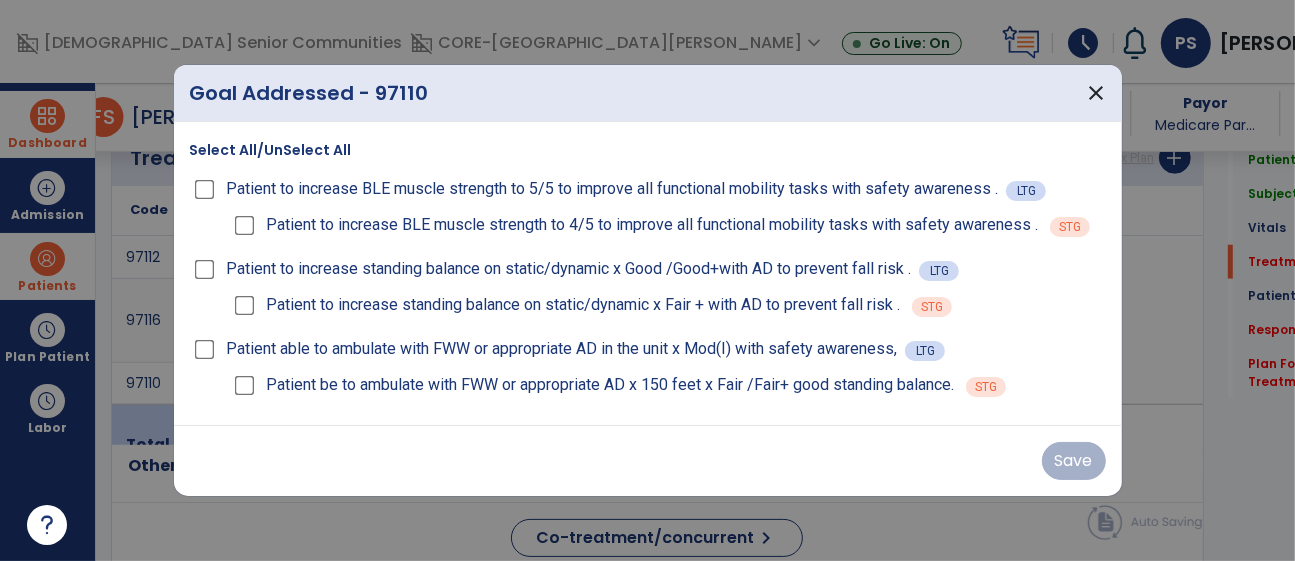 scroll, scrollTop: 1165, scrollLeft: 0, axis: vertical 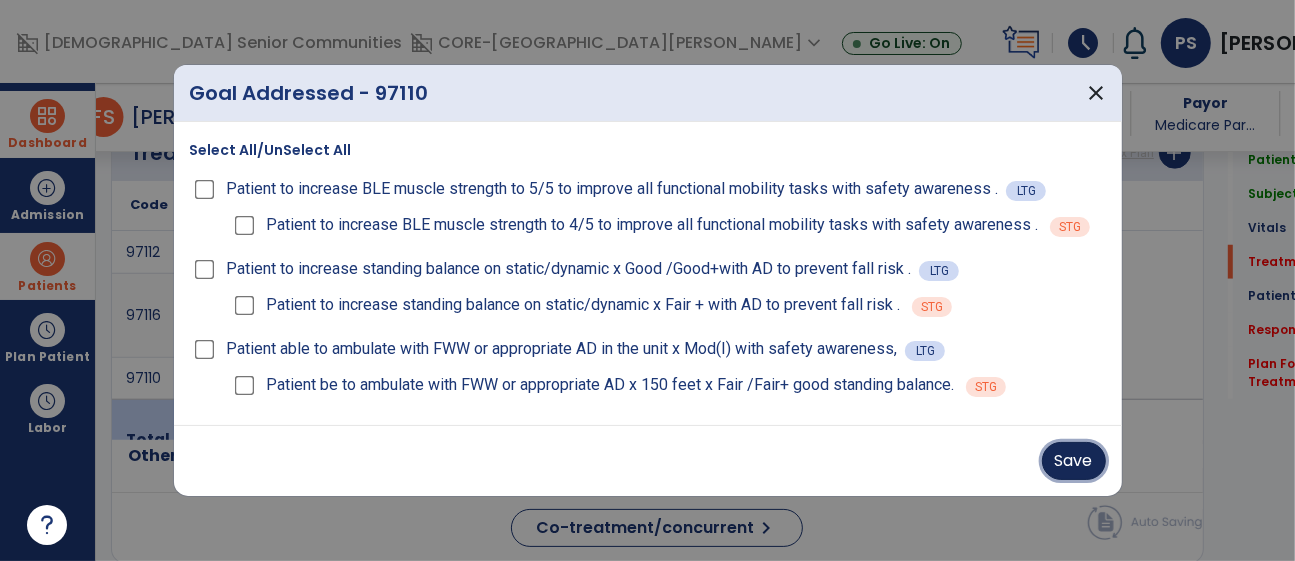 click on "Save" at bounding box center [1074, 461] 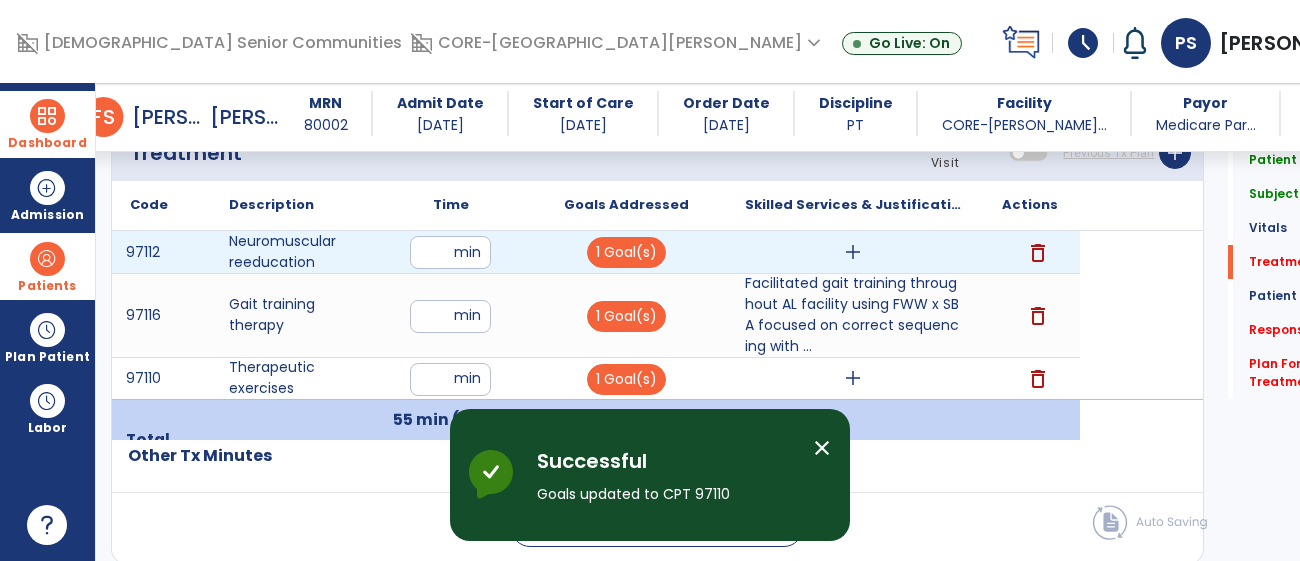 click on "add" at bounding box center (853, 252) 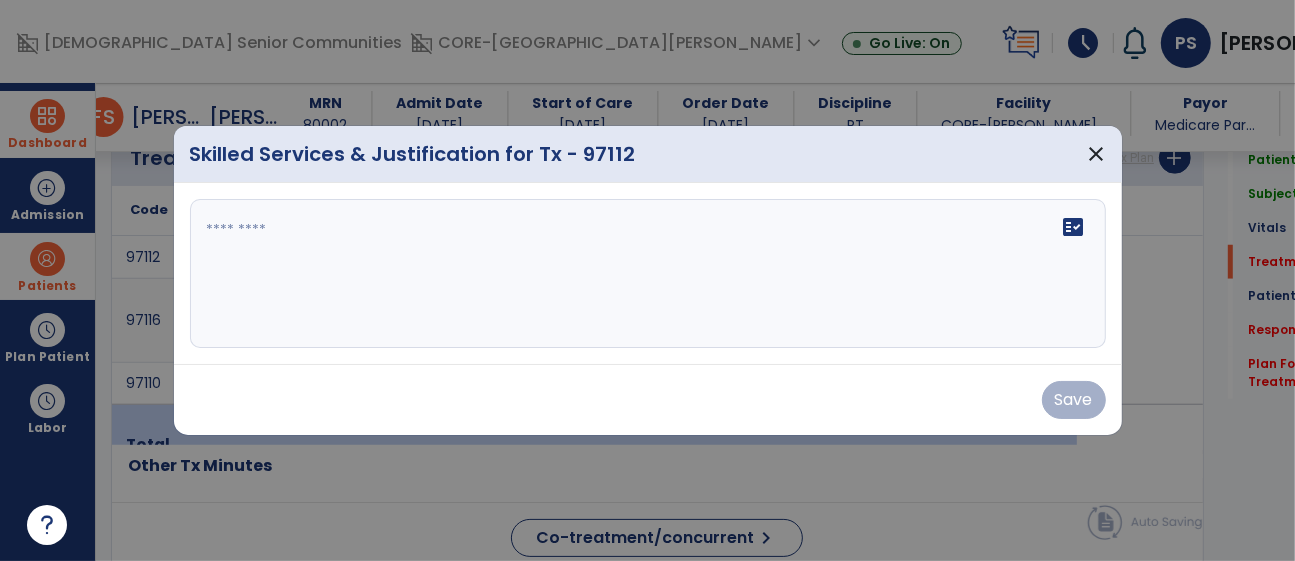 scroll, scrollTop: 1165, scrollLeft: 0, axis: vertical 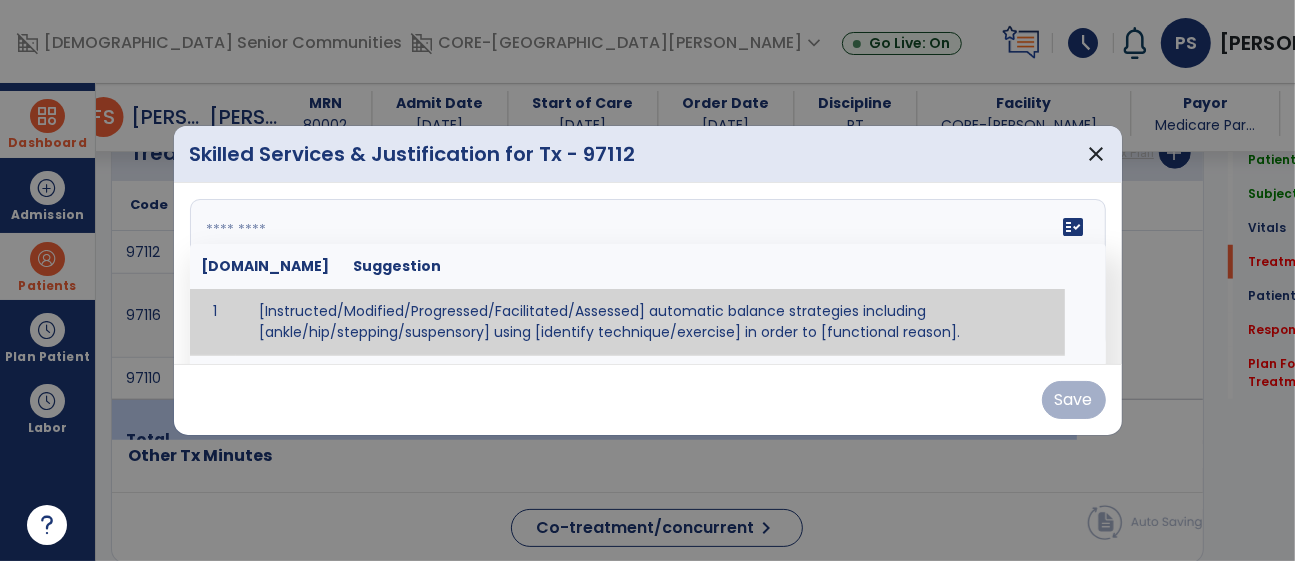 click at bounding box center [648, 274] 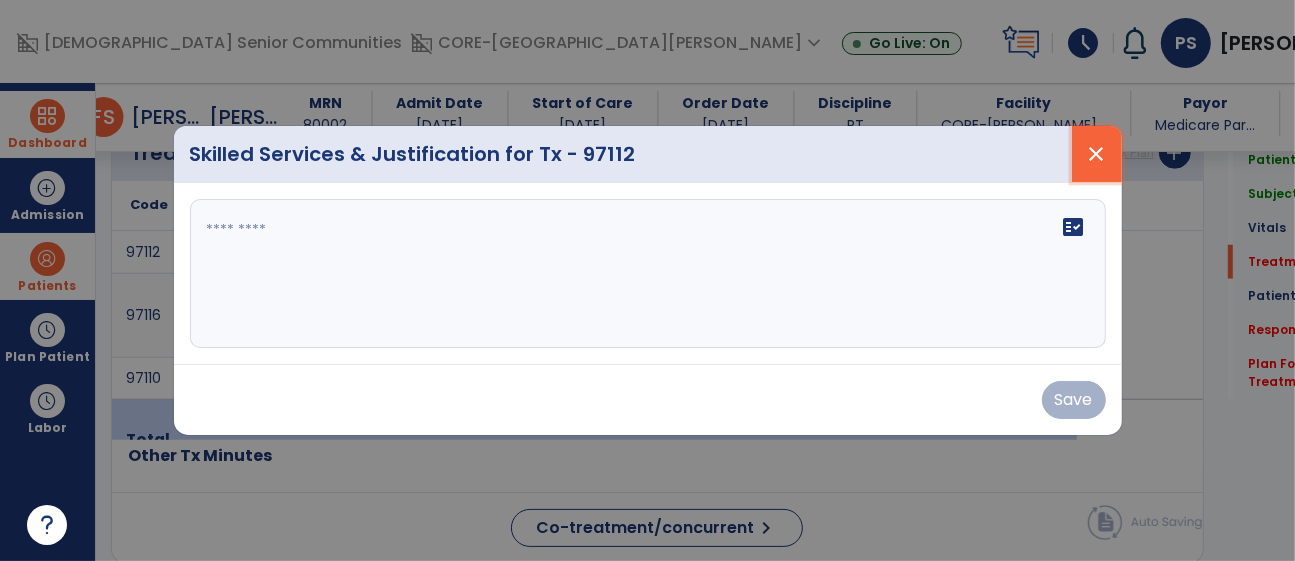 click on "close" at bounding box center (1097, 154) 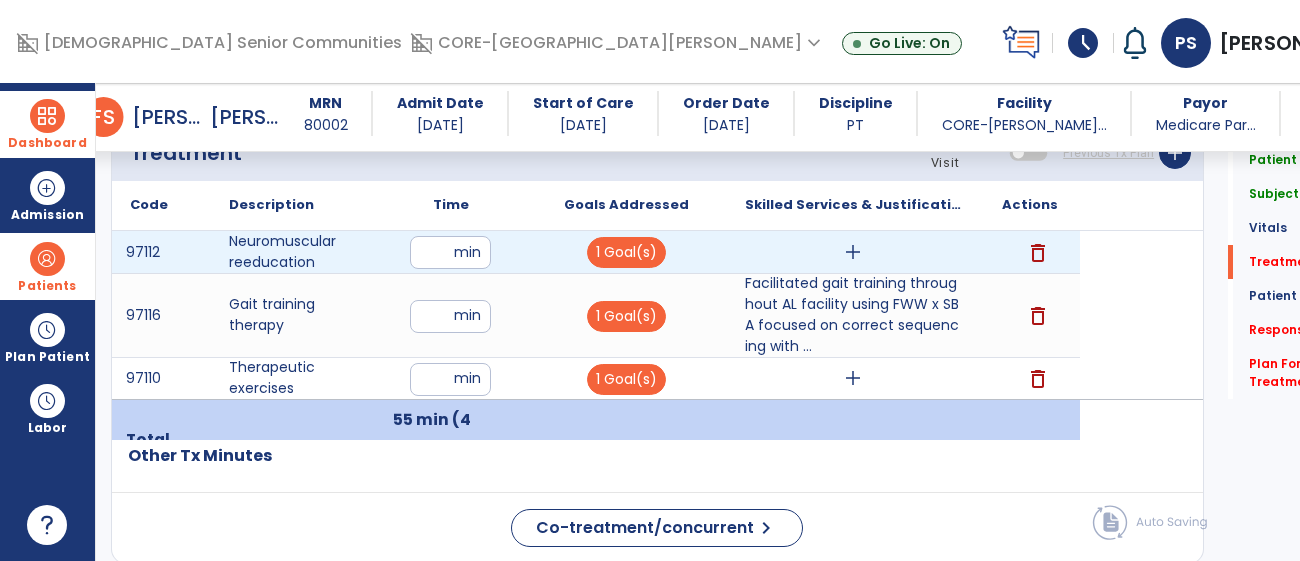 click on "add" at bounding box center [853, 252] 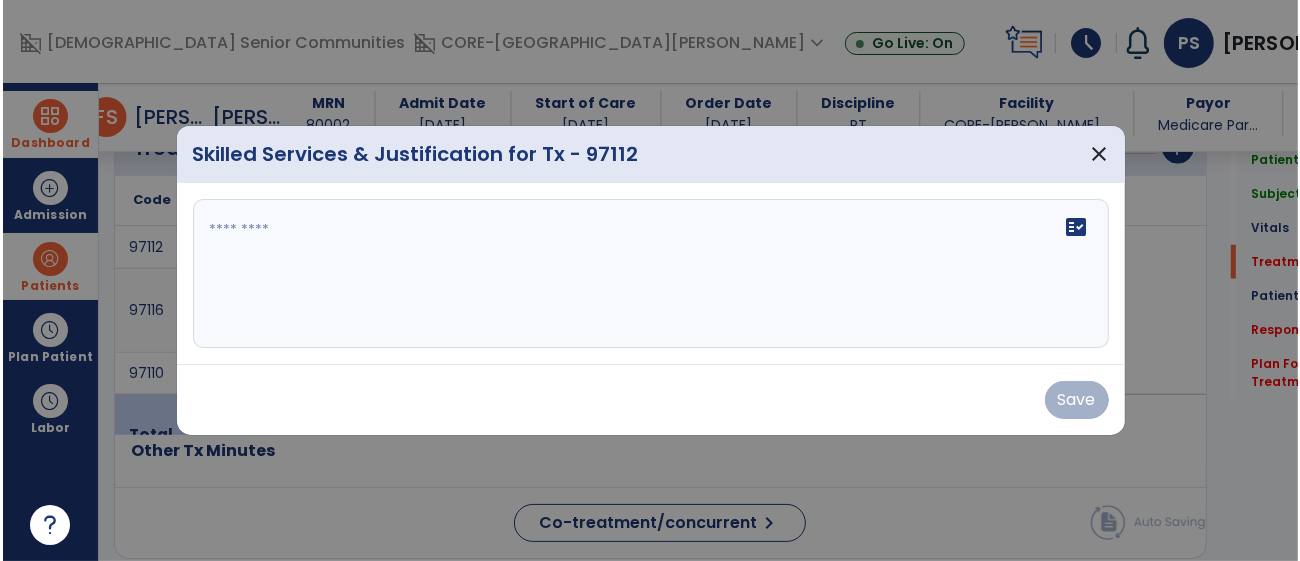 scroll, scrollTop: 1165, scrollLeft: 0, axis: vertical 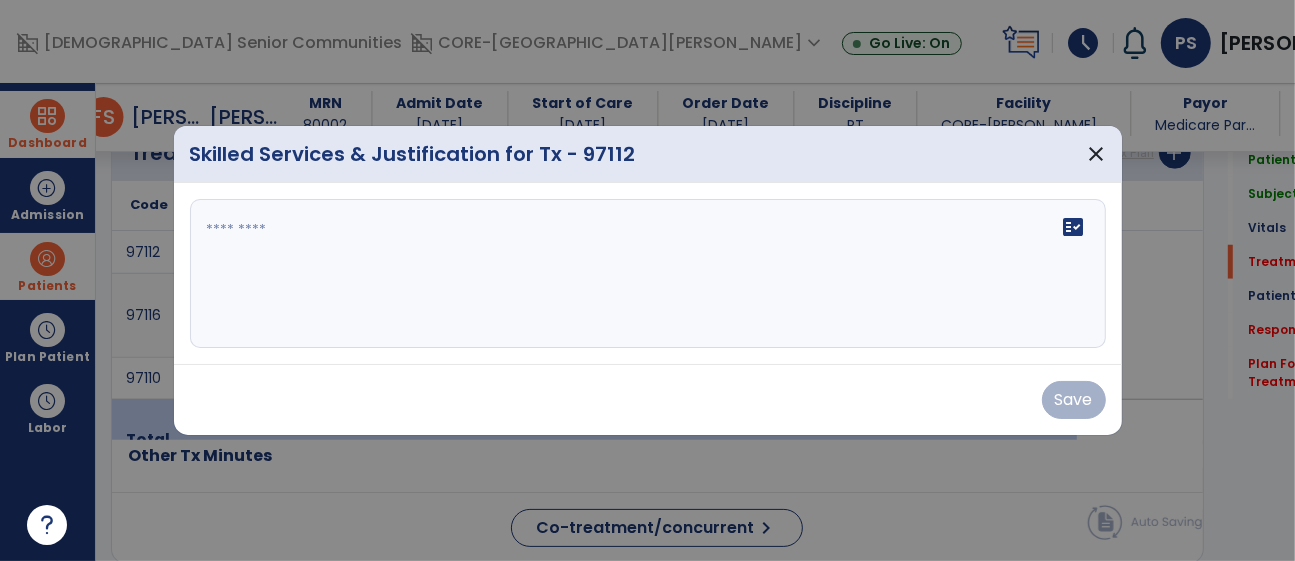 click on "fact_check" at bounding box center (648, 274) 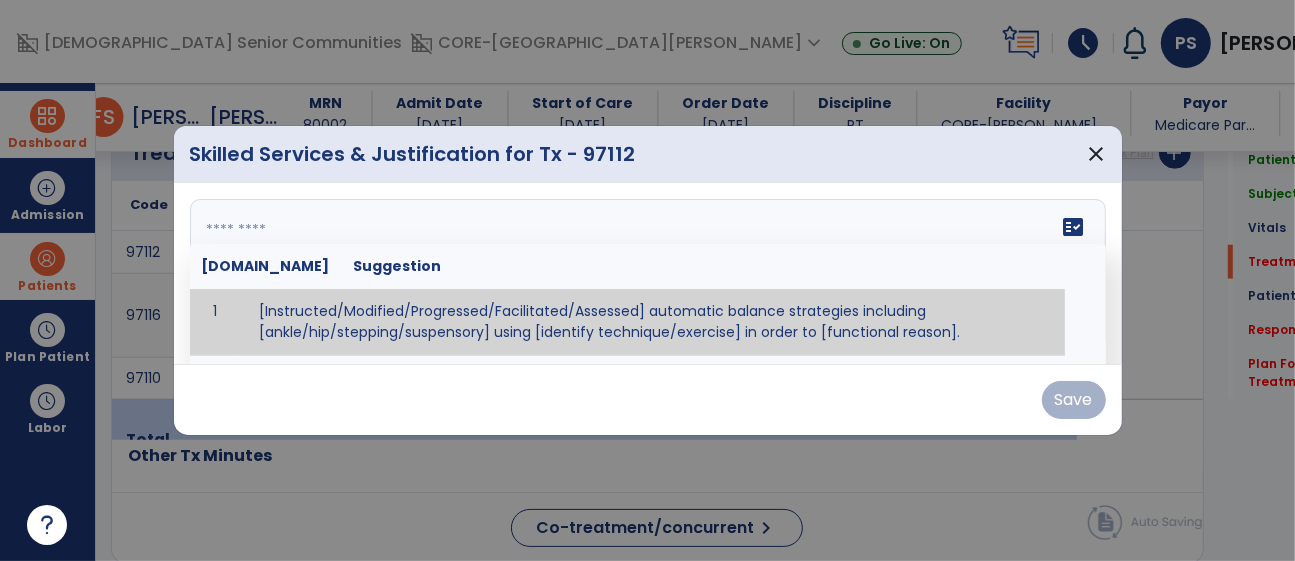 paste on "**********" 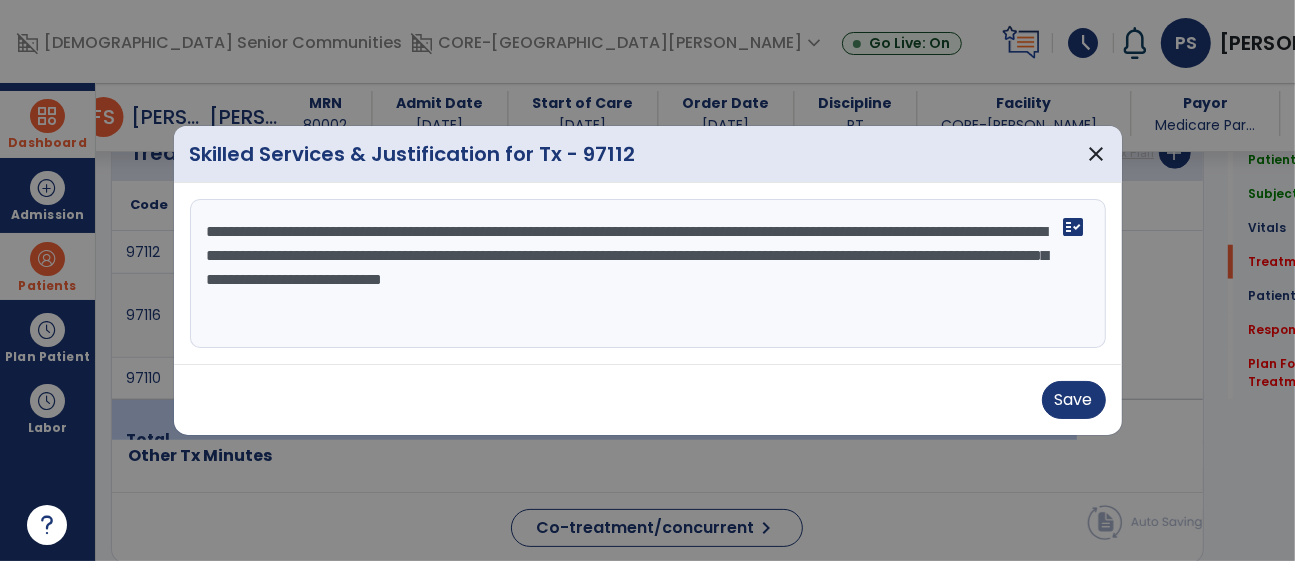 click on "**********" at bounding box center [648, 274] 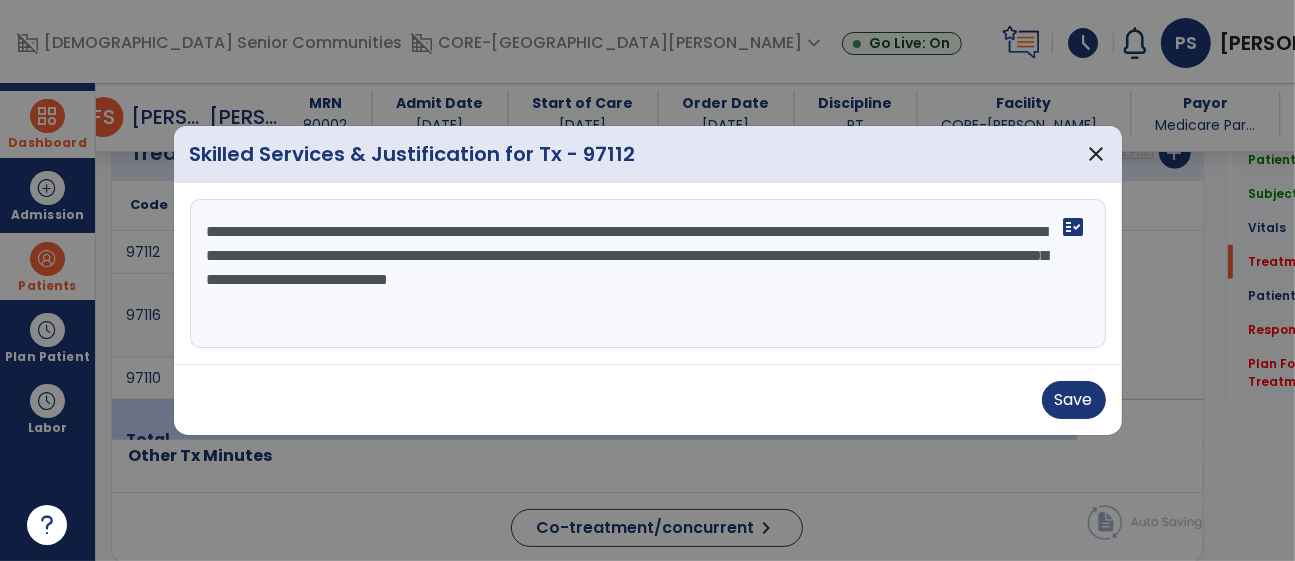 drag, startPoint x: 648, startPoint y: 250, endPoint x: 589, endPoint y: 257, distance: 59.413803 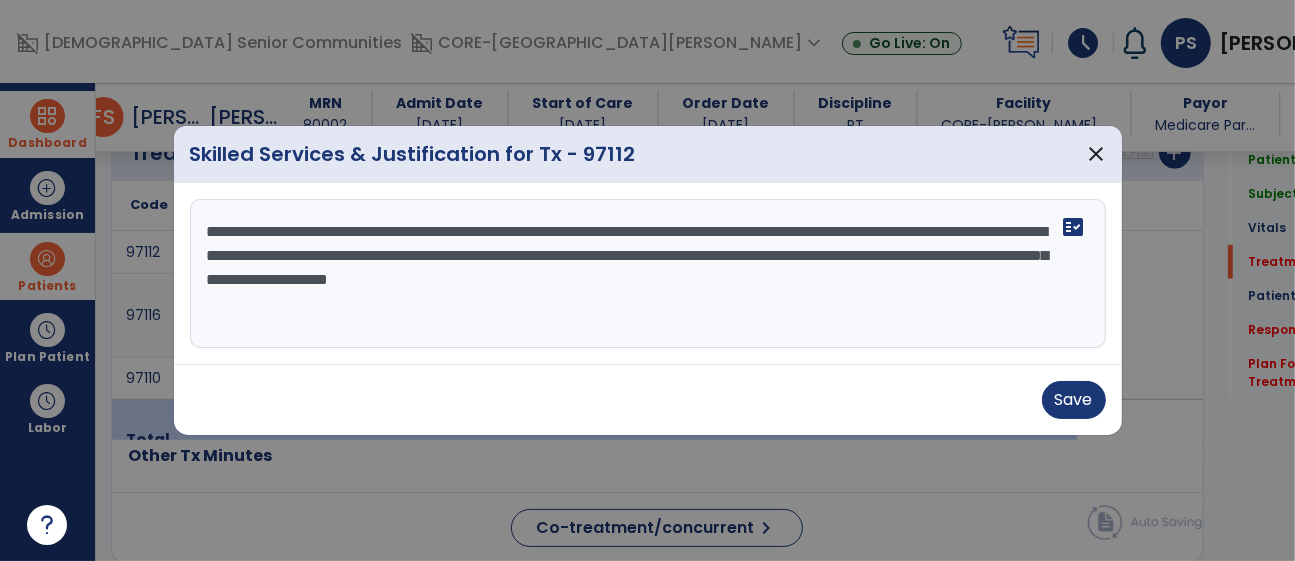 click on "**********" at bounding box center [648, 274] 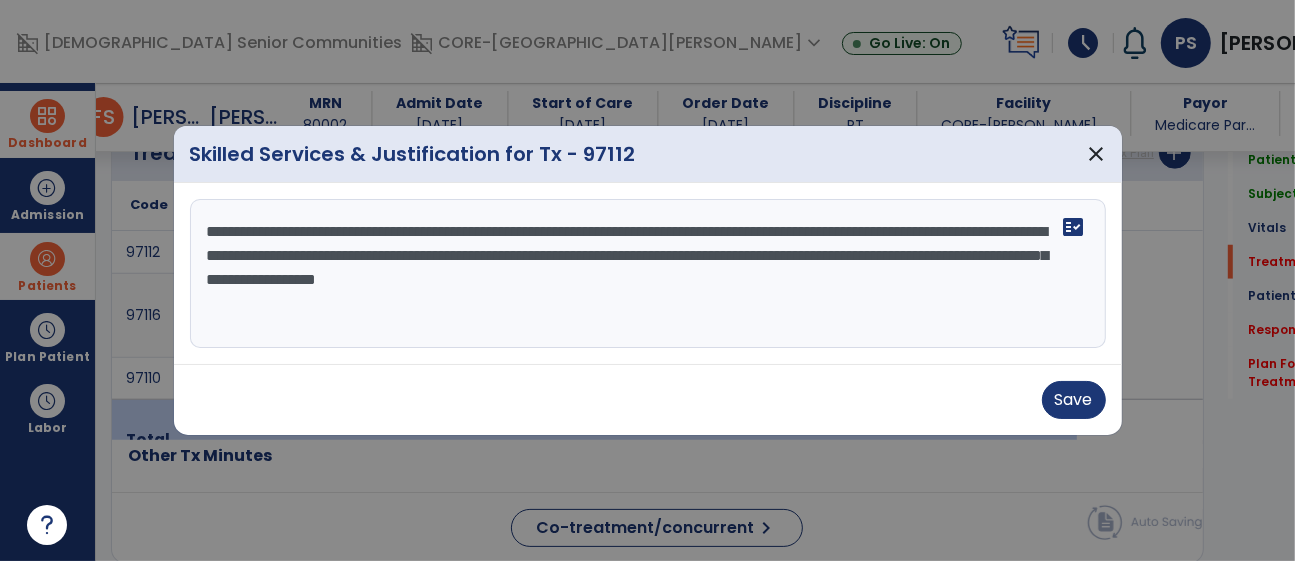 click on "**********" at bounding box center [648, 274] 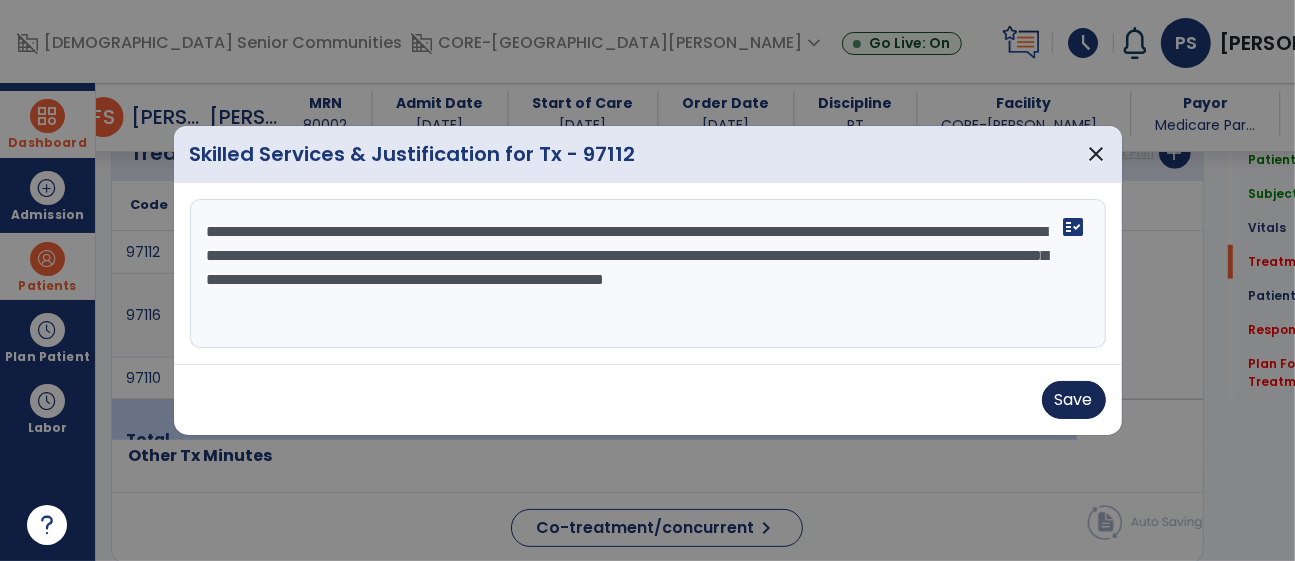 type on "**********" 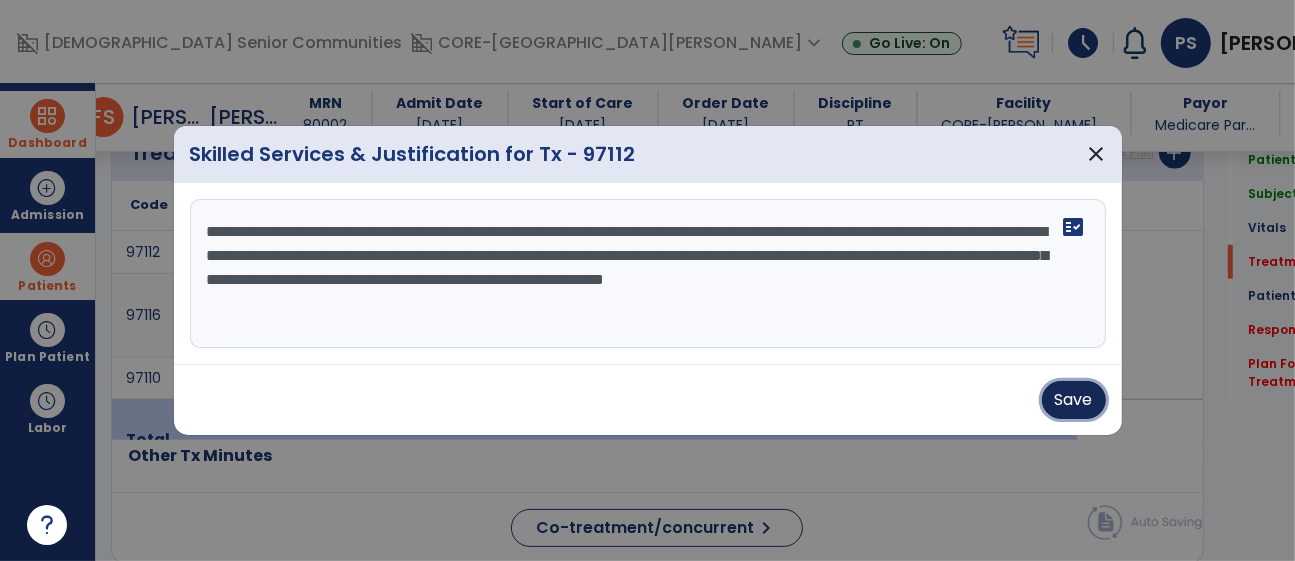 click on "Save" at bounding box center (1074, 400) 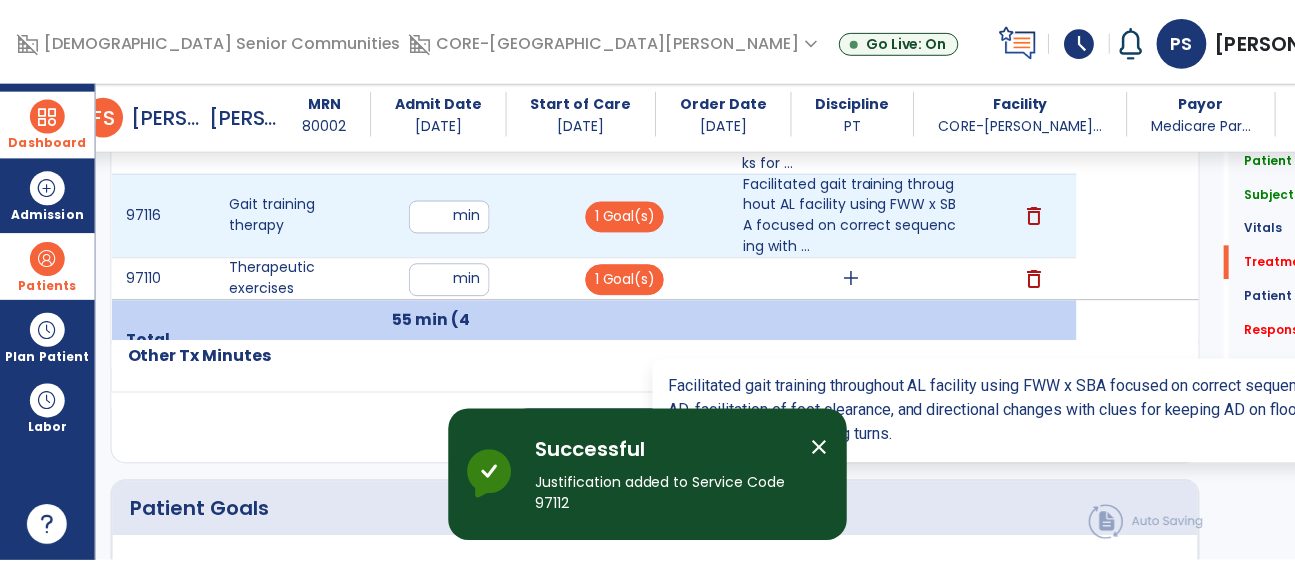 scroll, scrollTop: 1309, scrollLeft: 0, axis: vertical 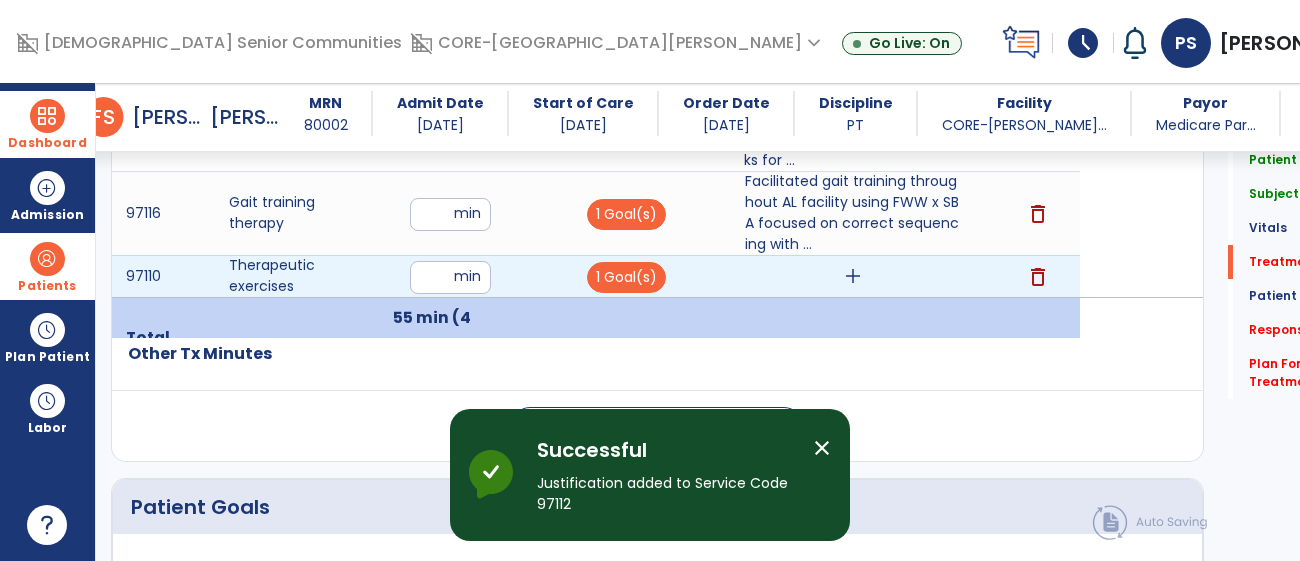 click on "add" at bounding box center (853, 276) 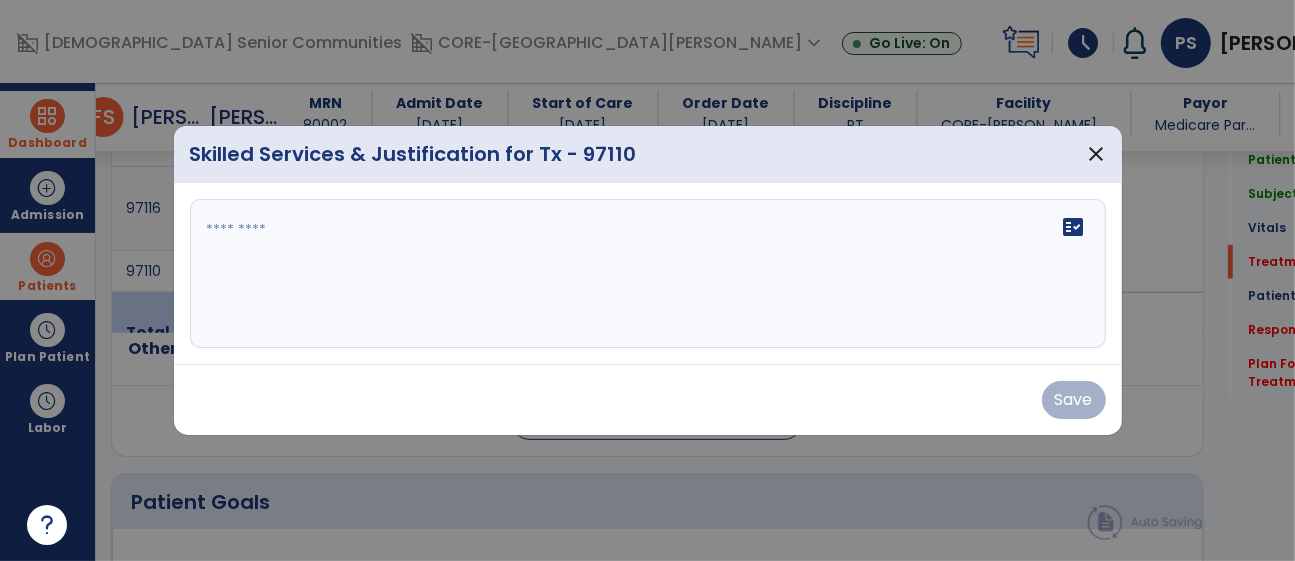 scroll, scrollTop: 1309, scrollLeft: 0, axis: vertical 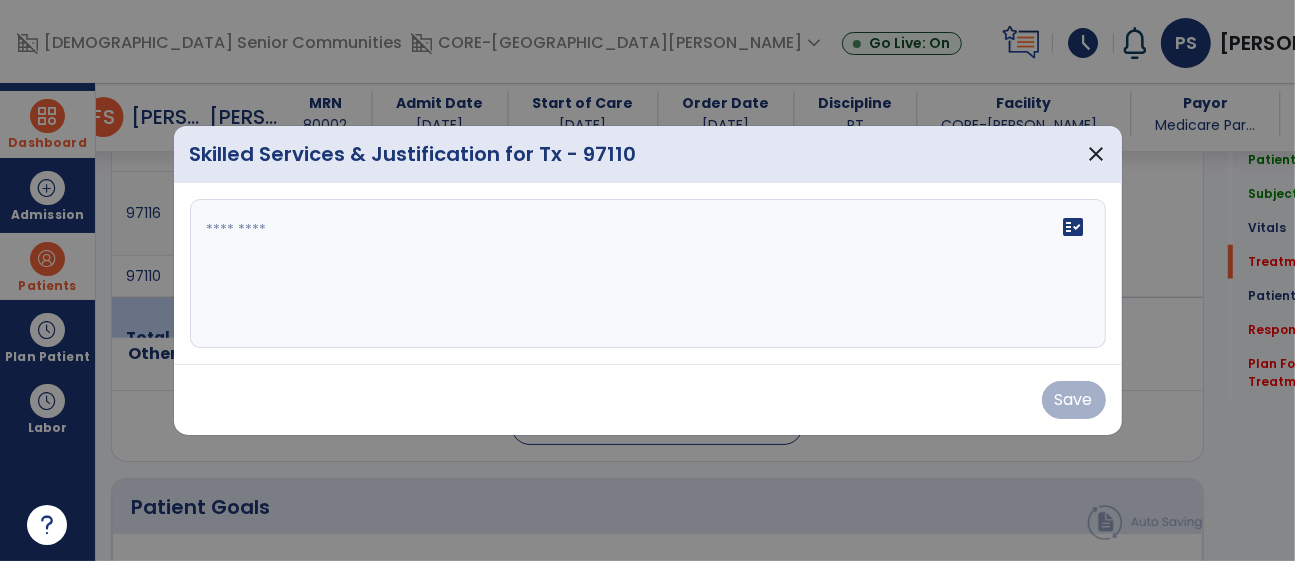 click at bounding box center (648, 274) 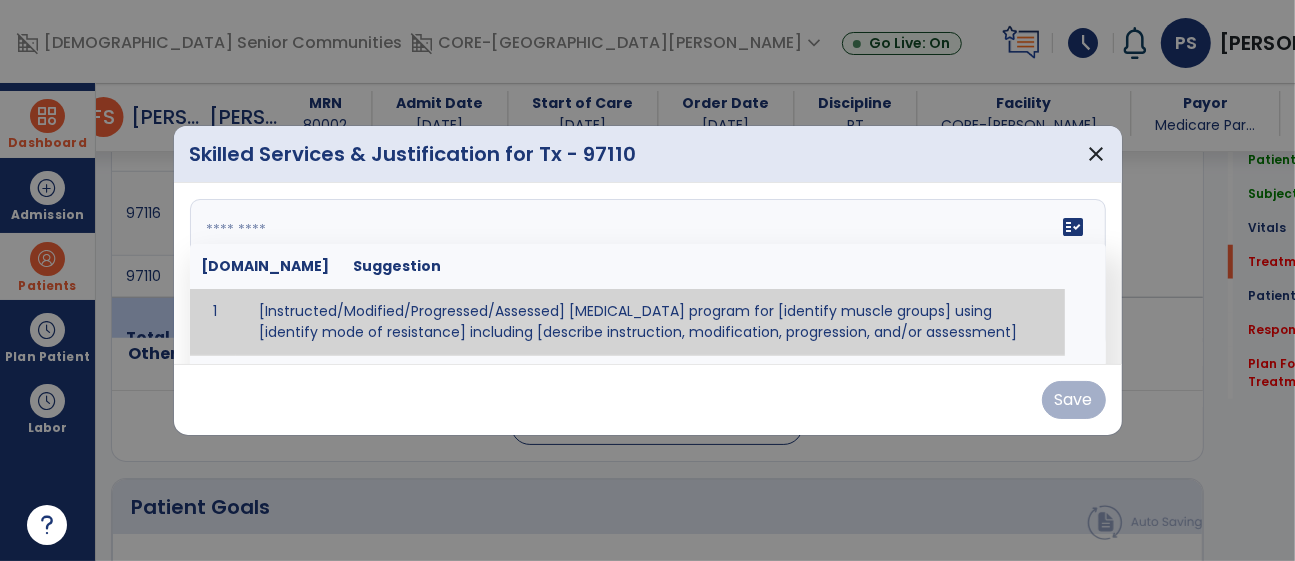 click at bounding box center (645, 274) 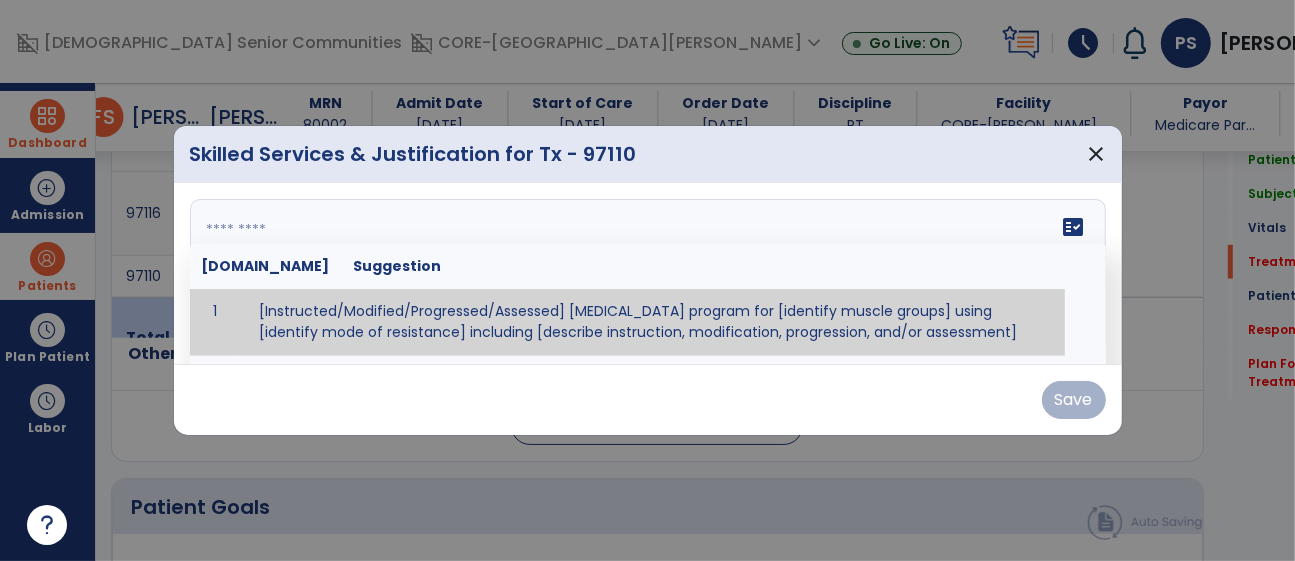 paste on "**********" 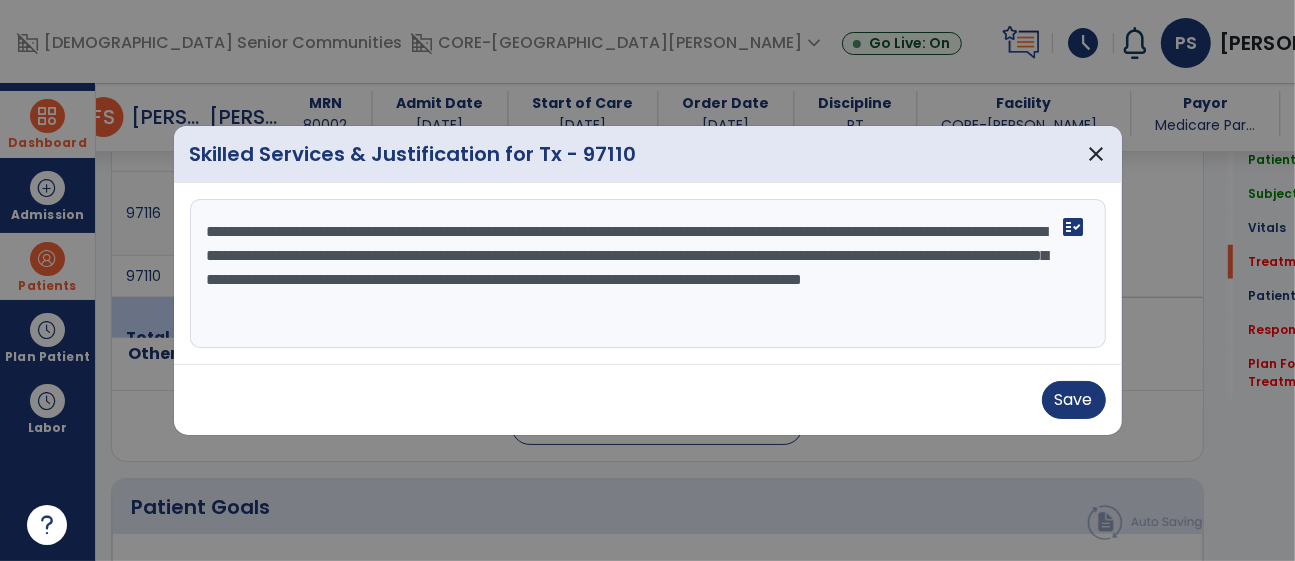 scroll, scrollTop: 16, scrollLeft: 0, axis: vertical 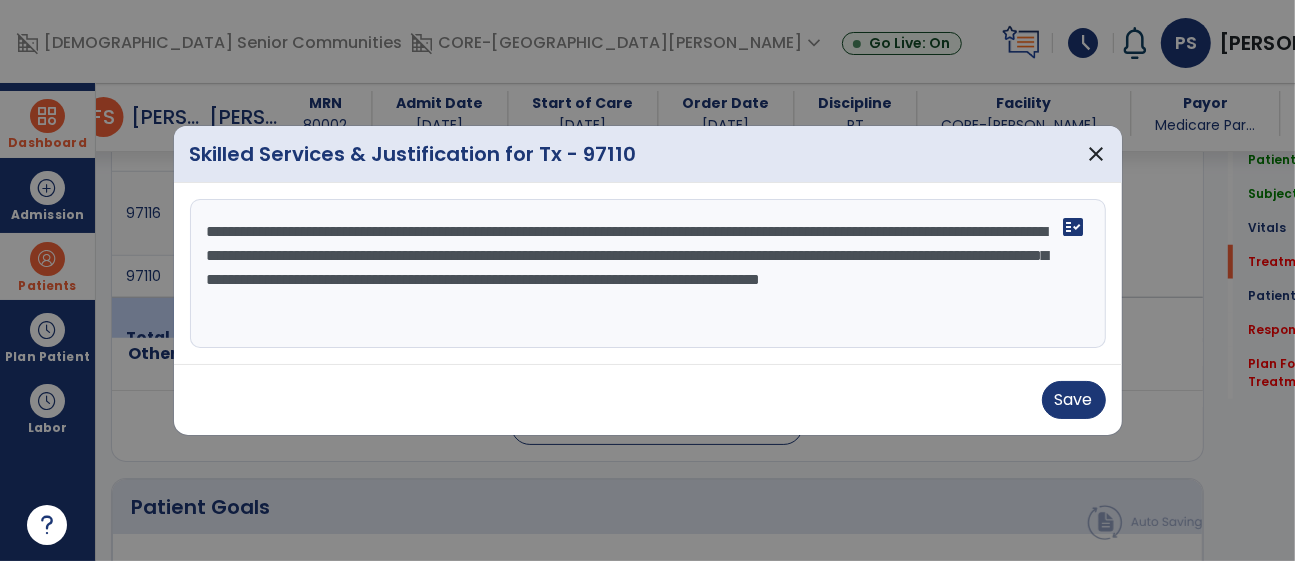drag, startPoint x: 662, startPoint y: 234, endPoint x: 536, endPoint y: 247, distance: 126.66886 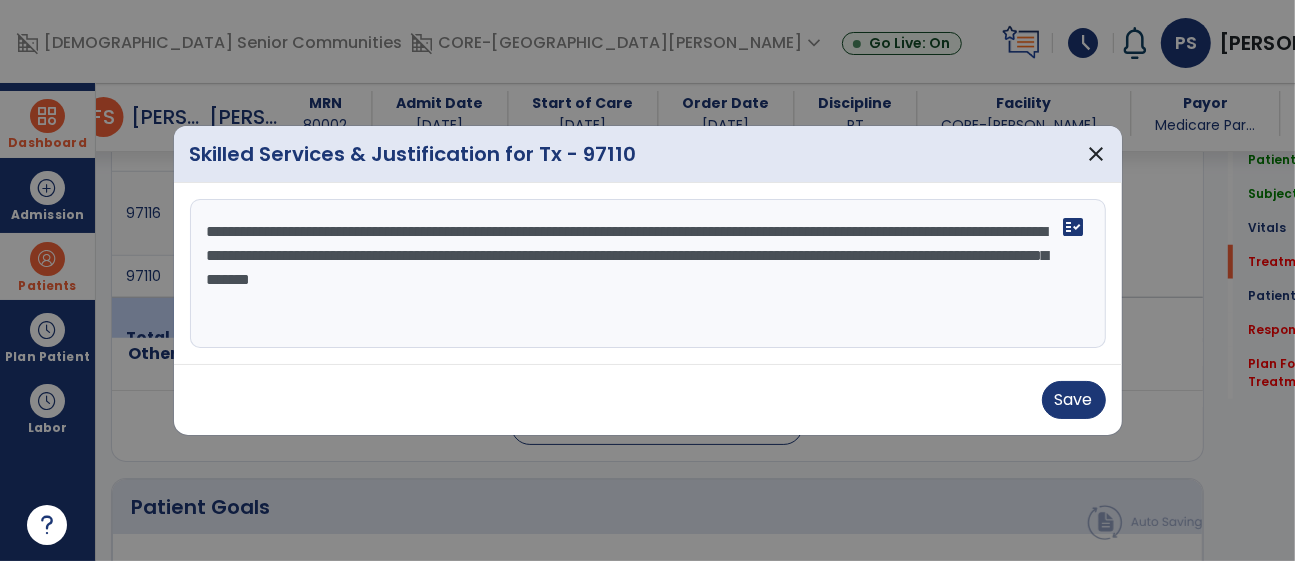 drag, startPoint x: 922, startPoint y: 228, endPoint x: 364, endPoint y: 256, distance: 558.7021 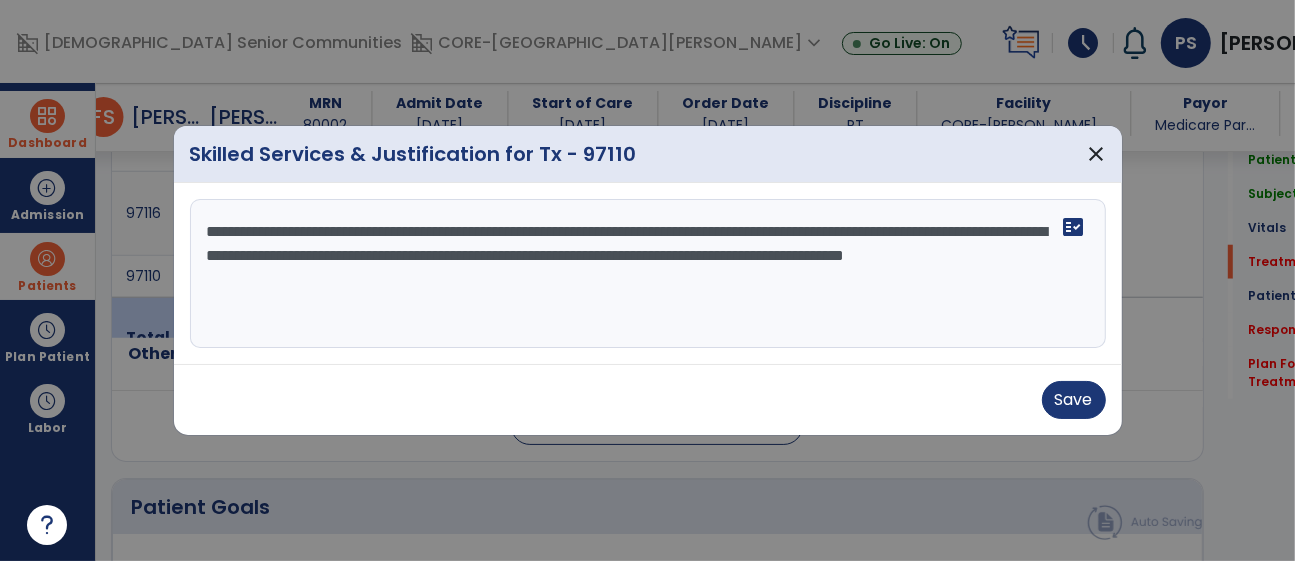 drag, startPoint x: 353, startPoint y: 258, endPoint x: 143, endPoint y: 258, distance: 210 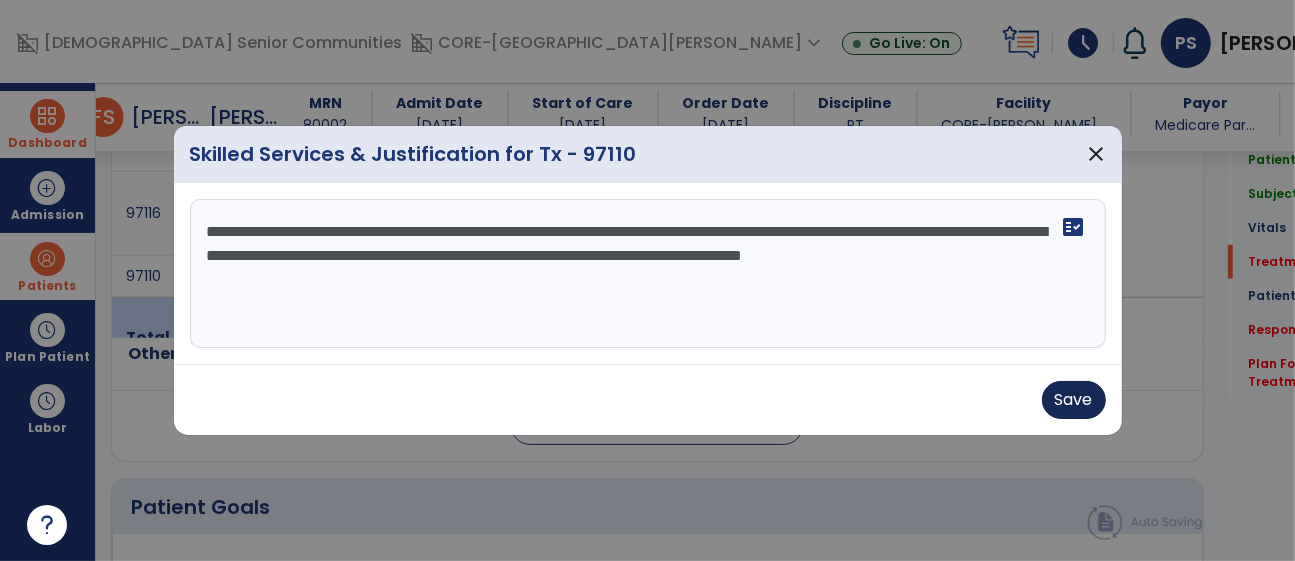 type on "**********" 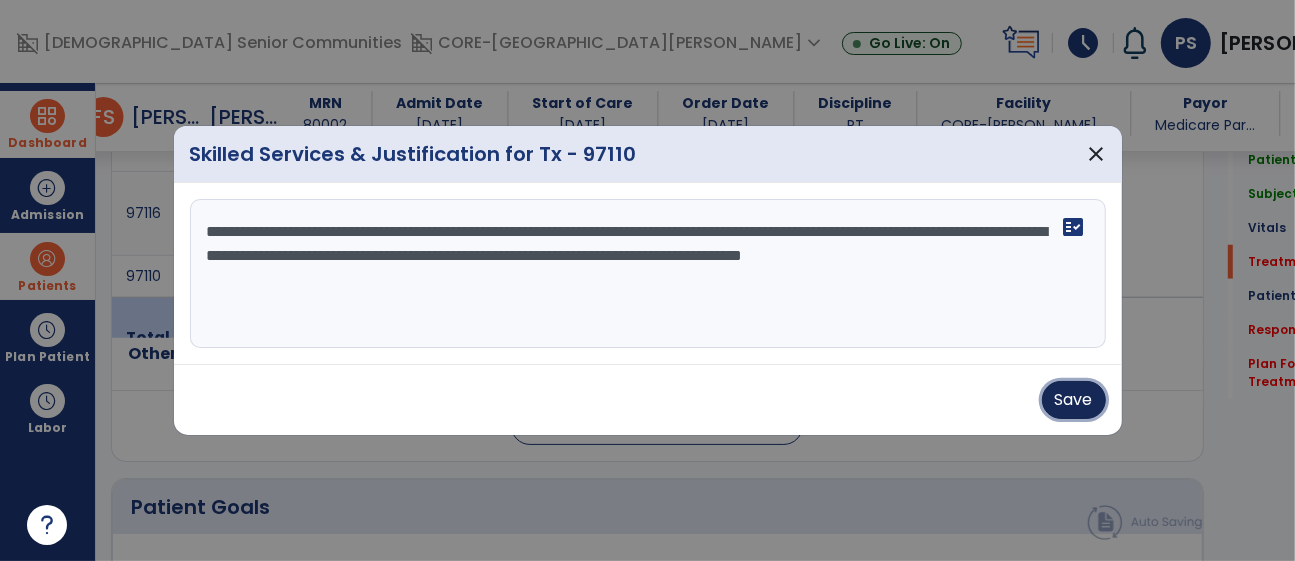 click on "Save" at bounding box center [1074, 400] 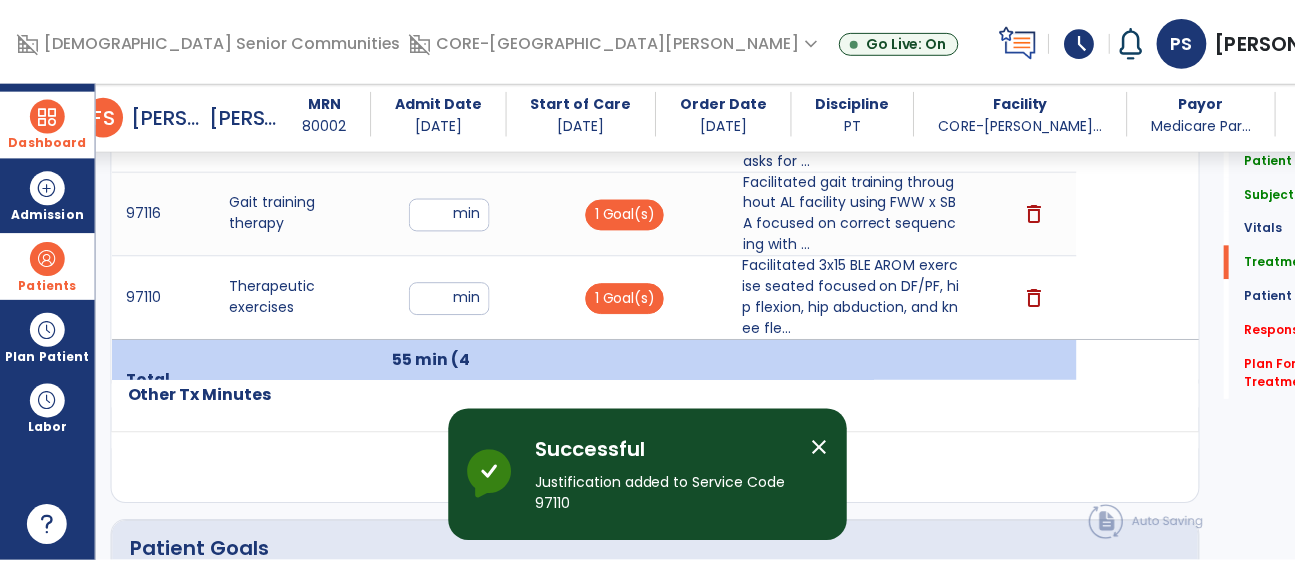 scroll, scrollTop: 1237, scrollLeft: 0, axis: vertical 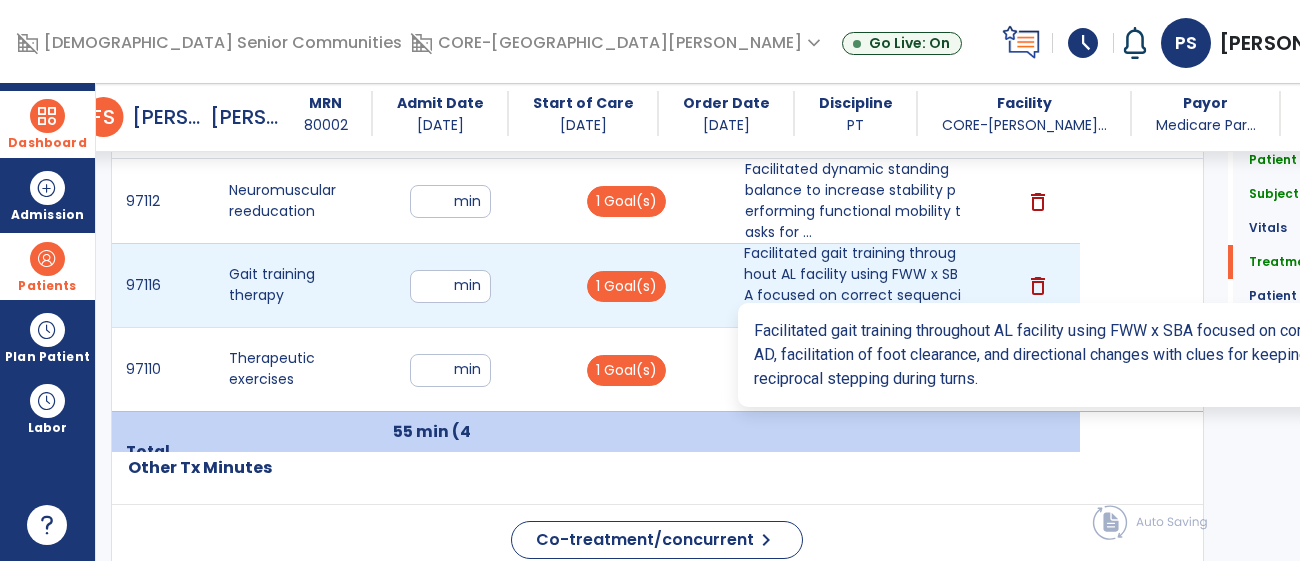 click on "Facilitated gait training throughout AL facility using FWW x SBA focused on correct sequencing with ..." at bounding box center [853, 285] 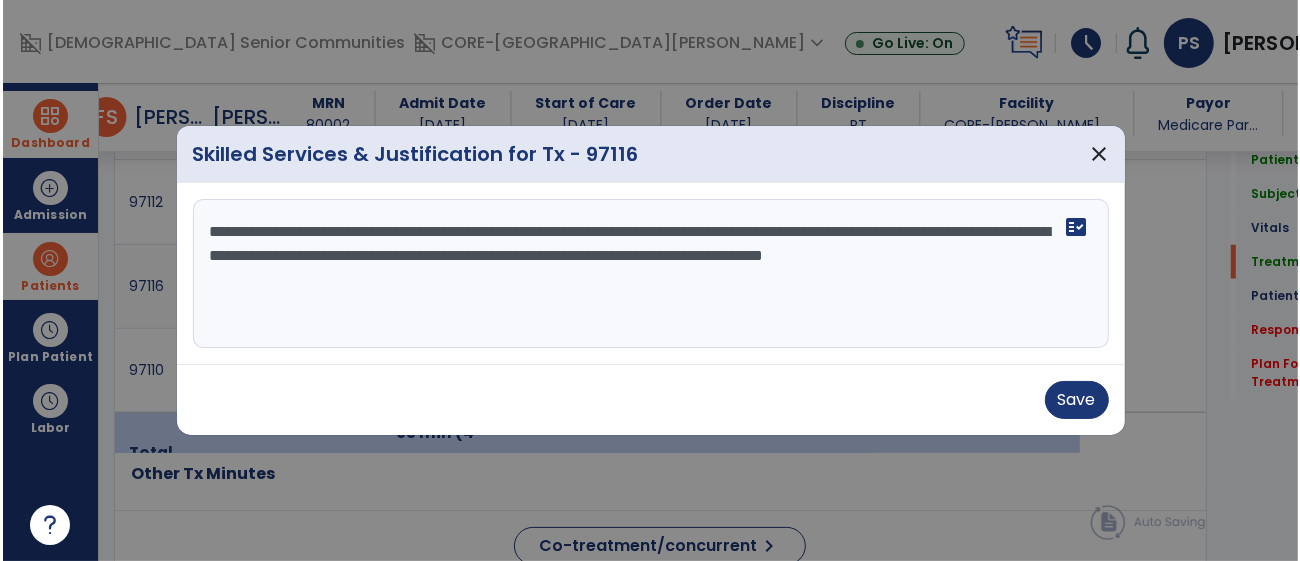 scroll, scrollTop: 1237, scrollLeft: 0, axis: vertical 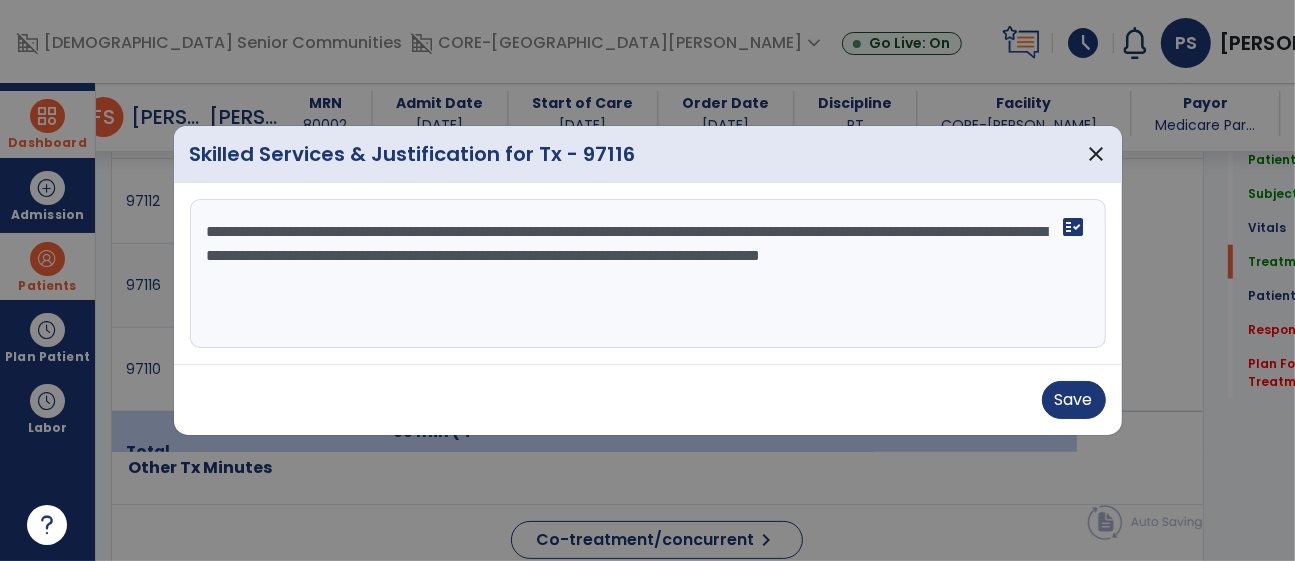 click on "**********" at bounding box center [648, 274] 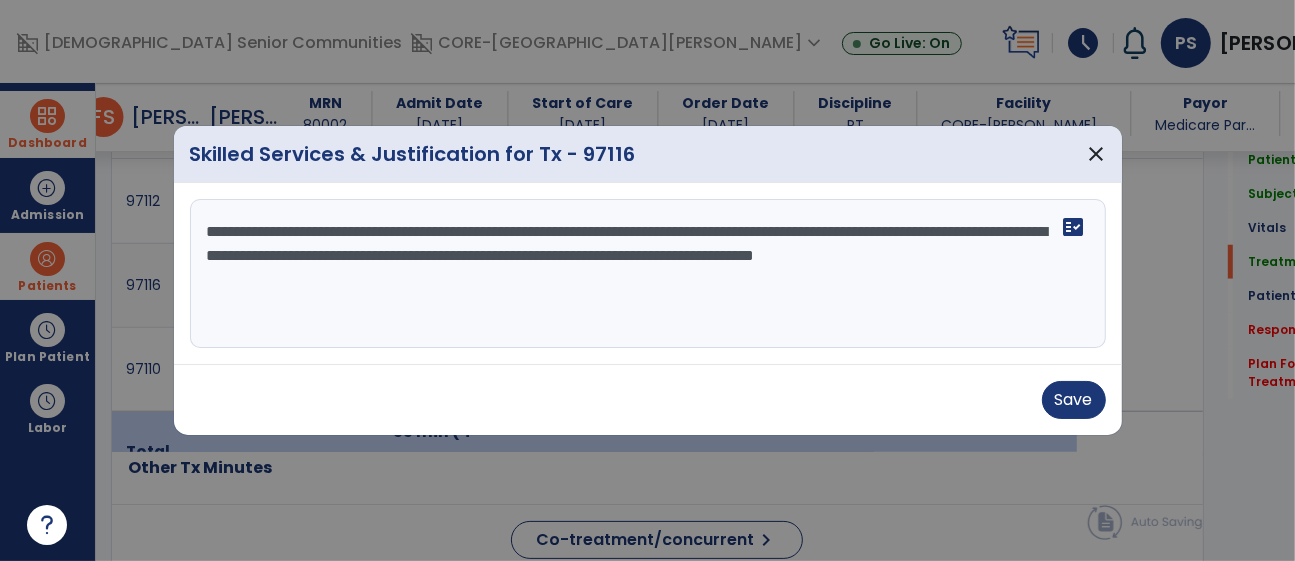 click on "**********" at bounding box center [648, 274] 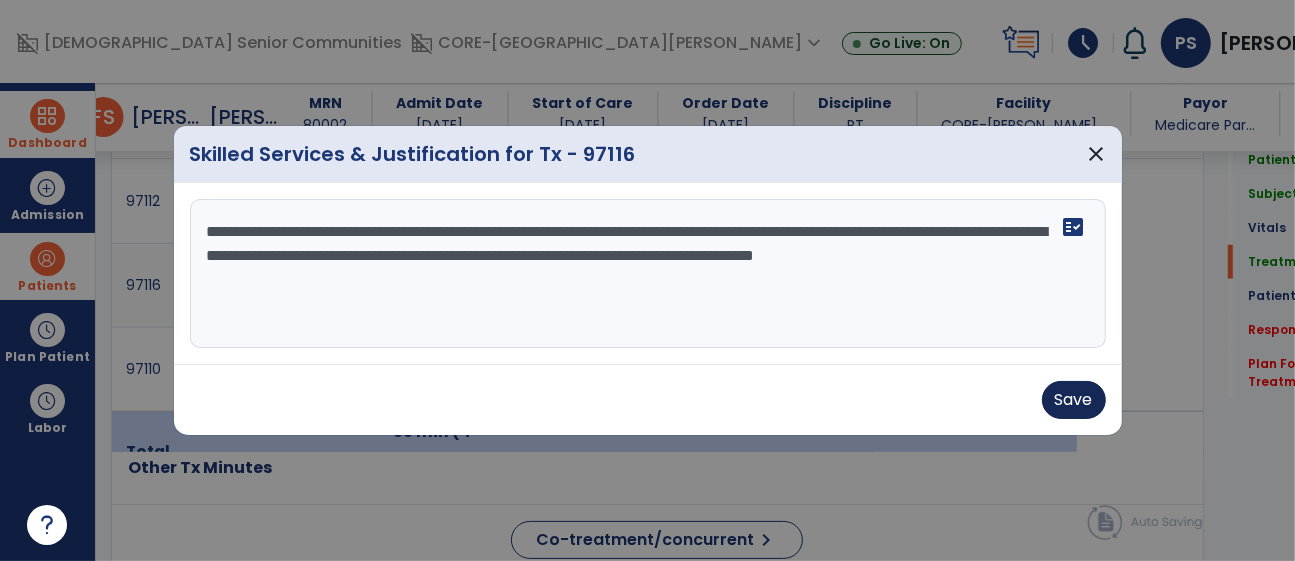 type on "**********" 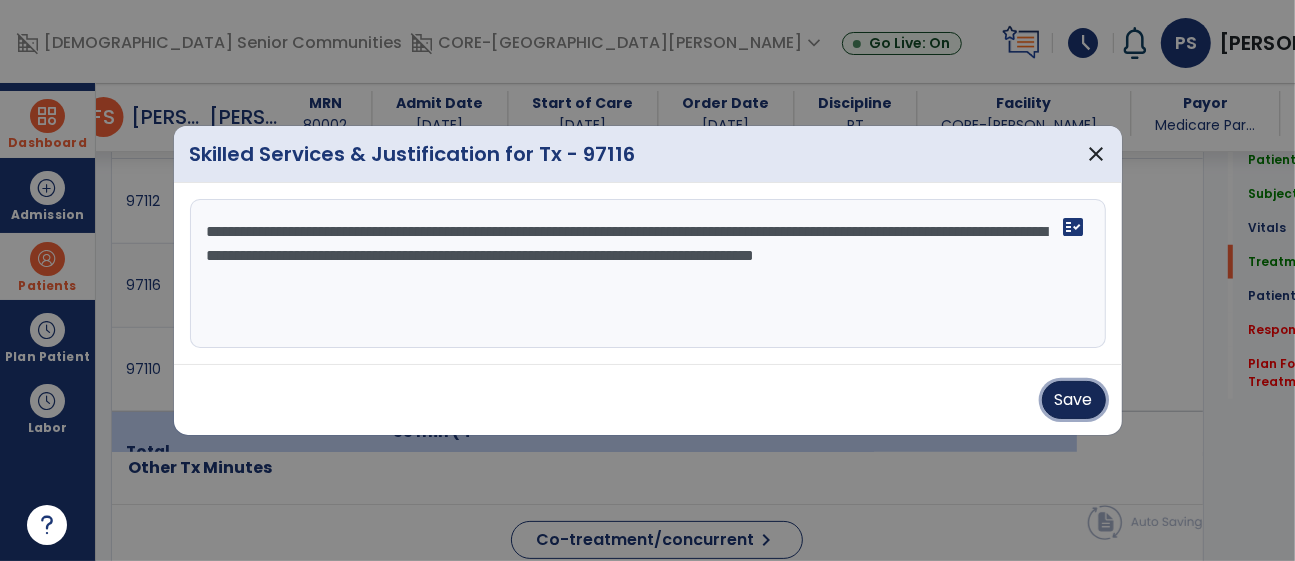 click on "Save" at bounding box center [1074, 400] 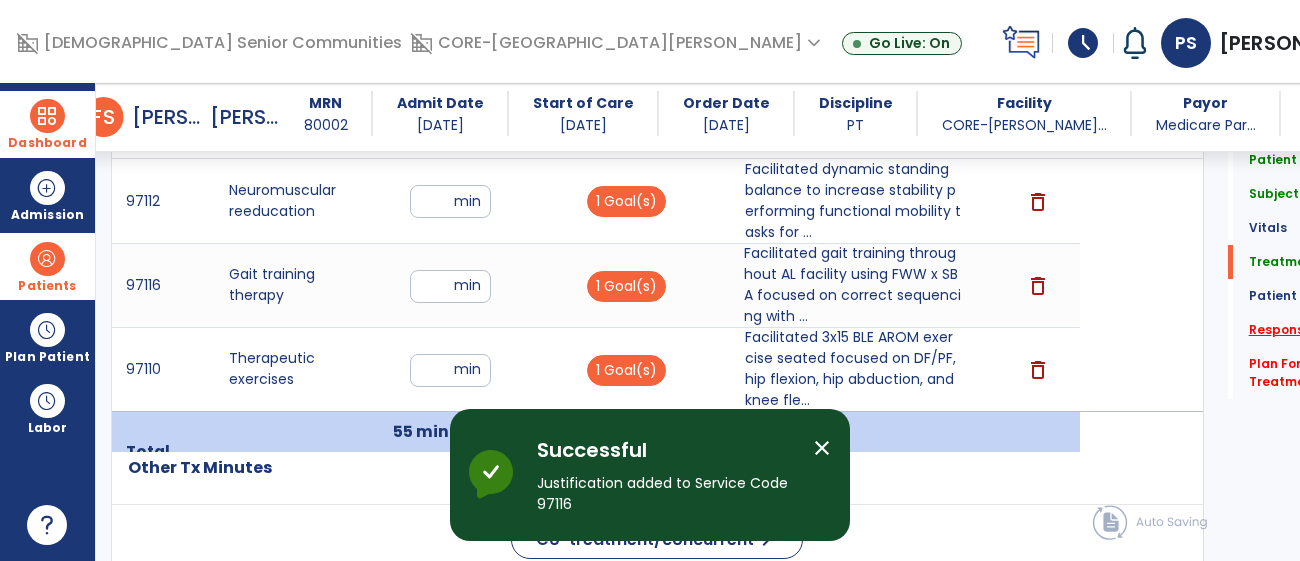 drag, startPoint x: 1212, startPoint y: 332, endPoint x: 1152, endPoint y: 360, distance: 66.211784 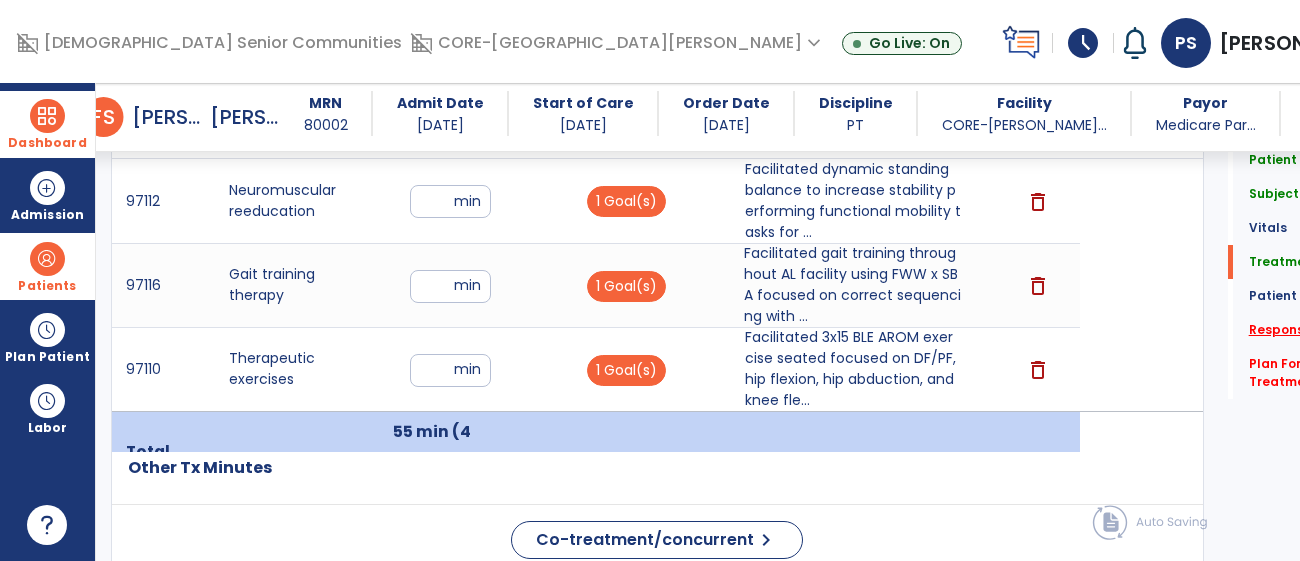 click on "Response To Treatment   *" 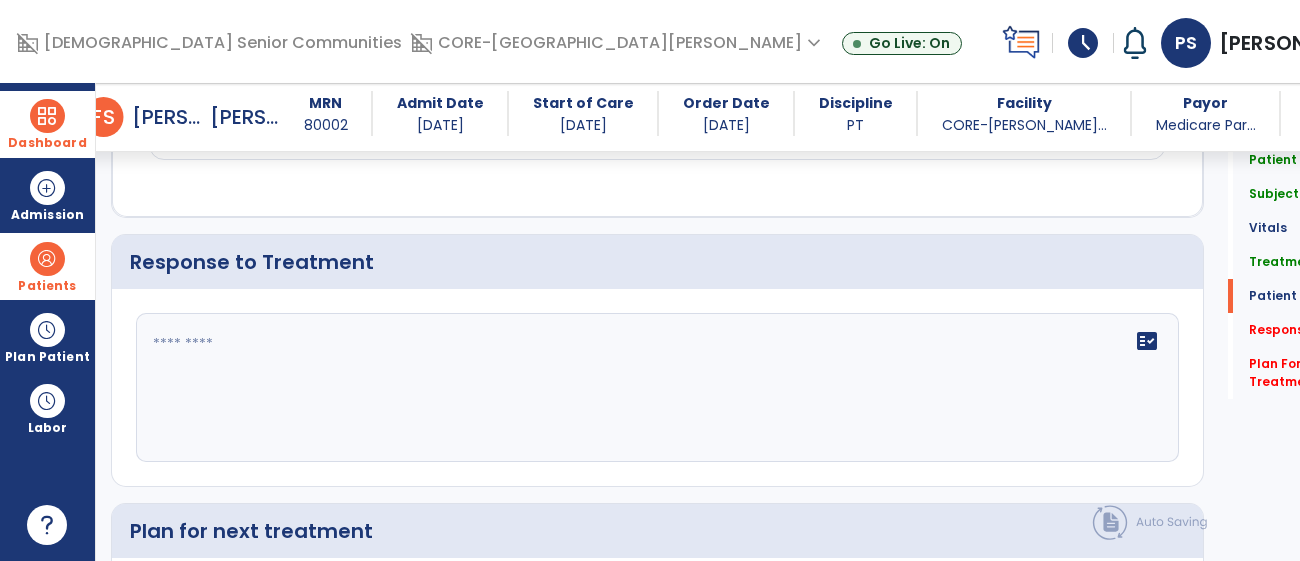 scroll, scrollTop: 2628, scrollLeft: 0, axis: vertical 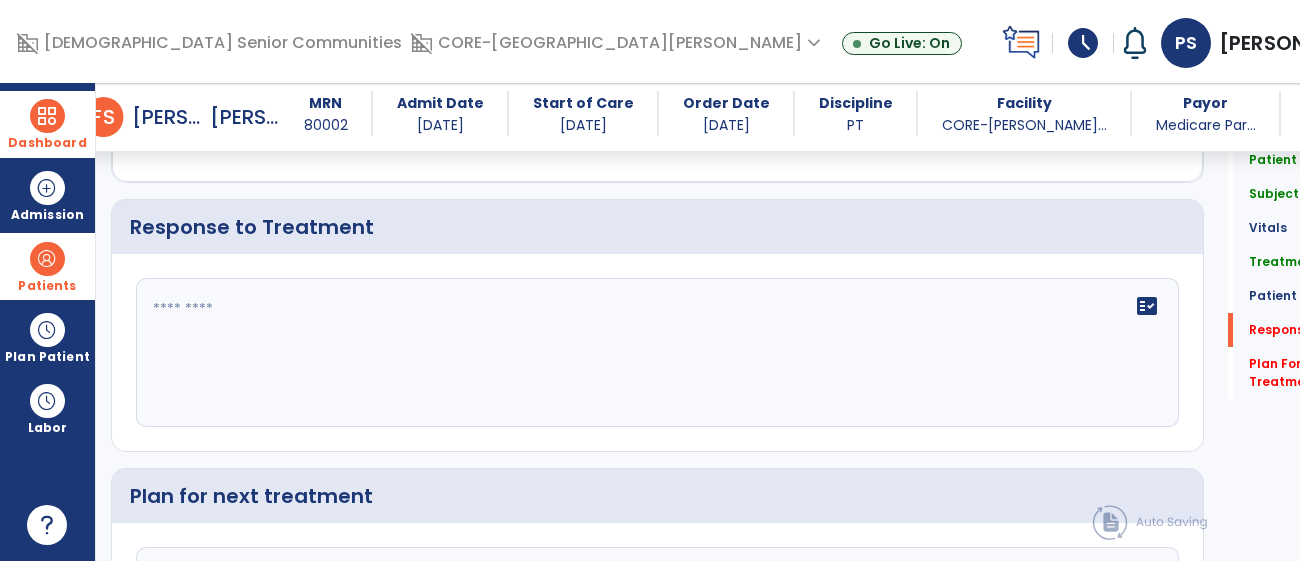 click on "fact_check" 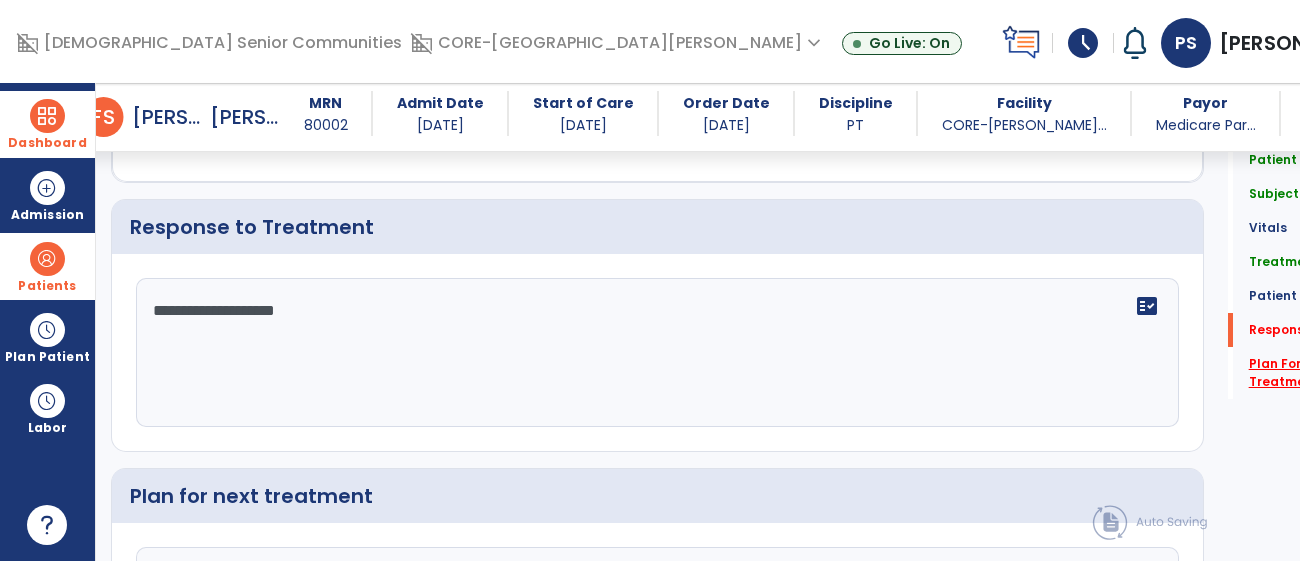 type on "**********" 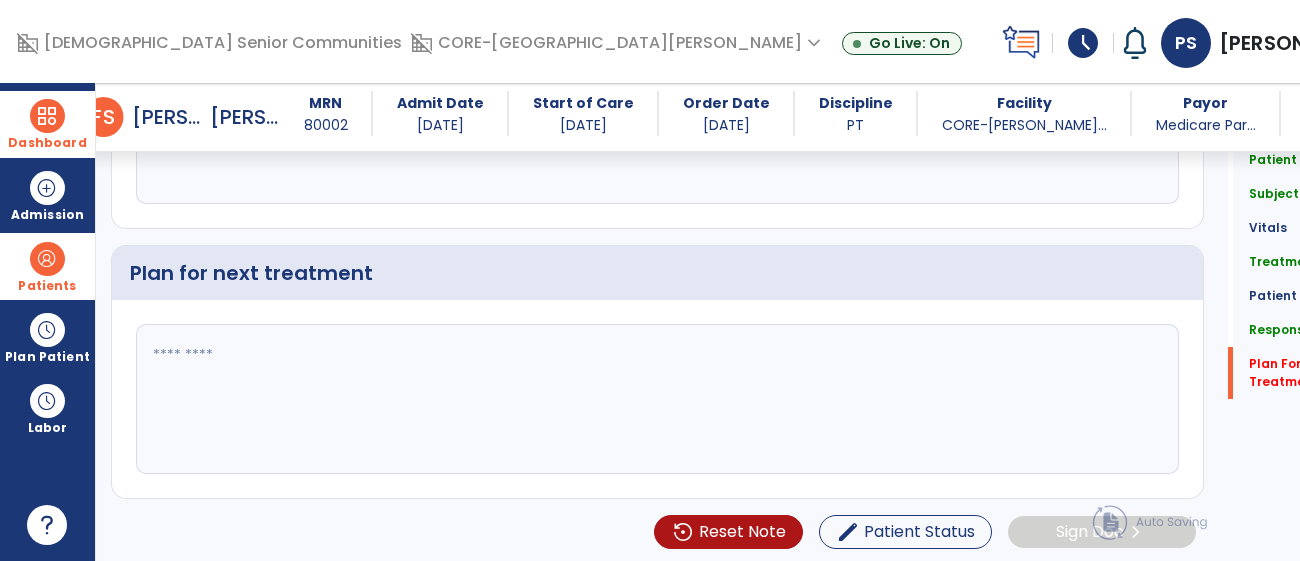 click 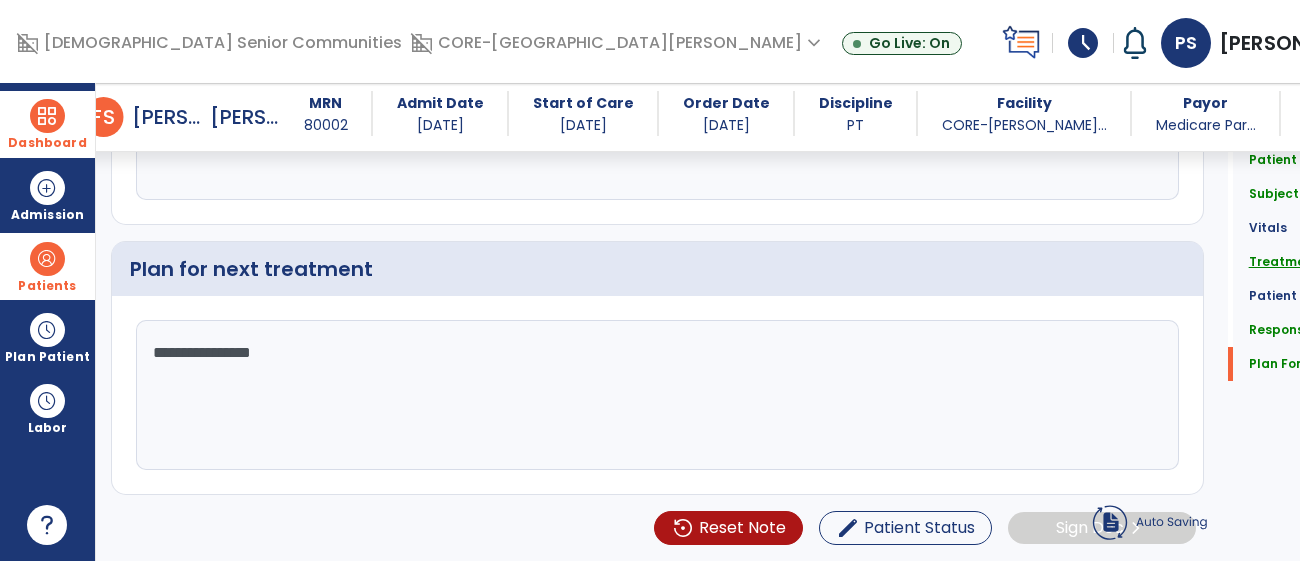 click on "Treatment" 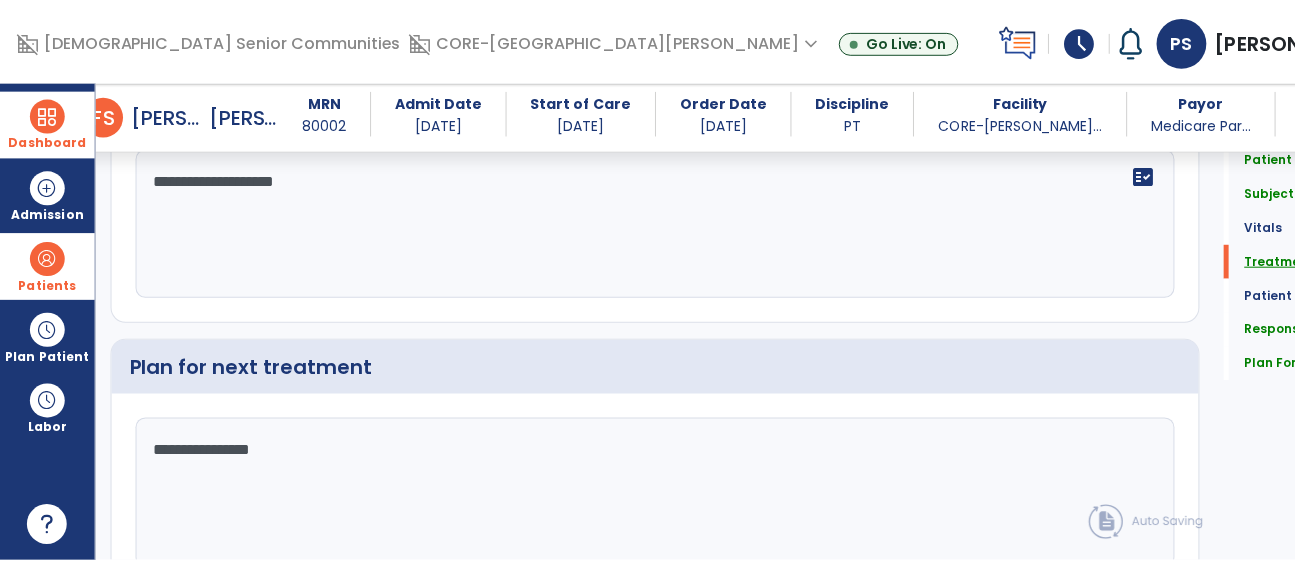 scroll, scrollTop: 1161, scrollLeft: 0, axis: vertical 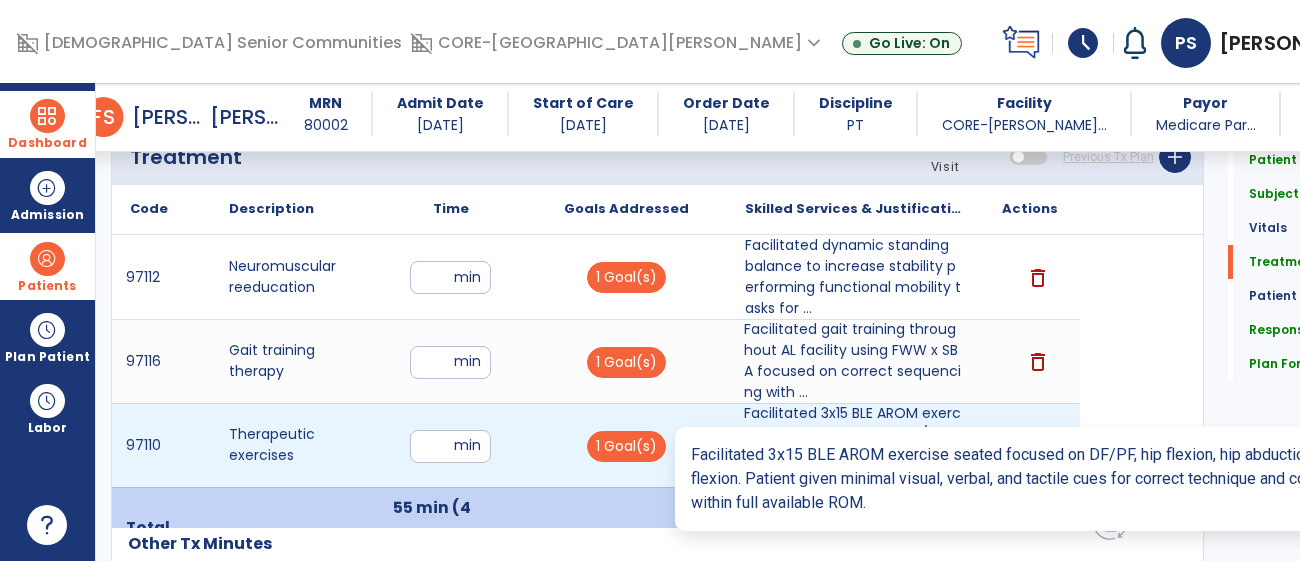 click on "Facilitated 3x15 BLE AROM exercise seated focused on DF/PF, hip flexion, hip abduction, and knee fle..." at bounding box center [853, 445] 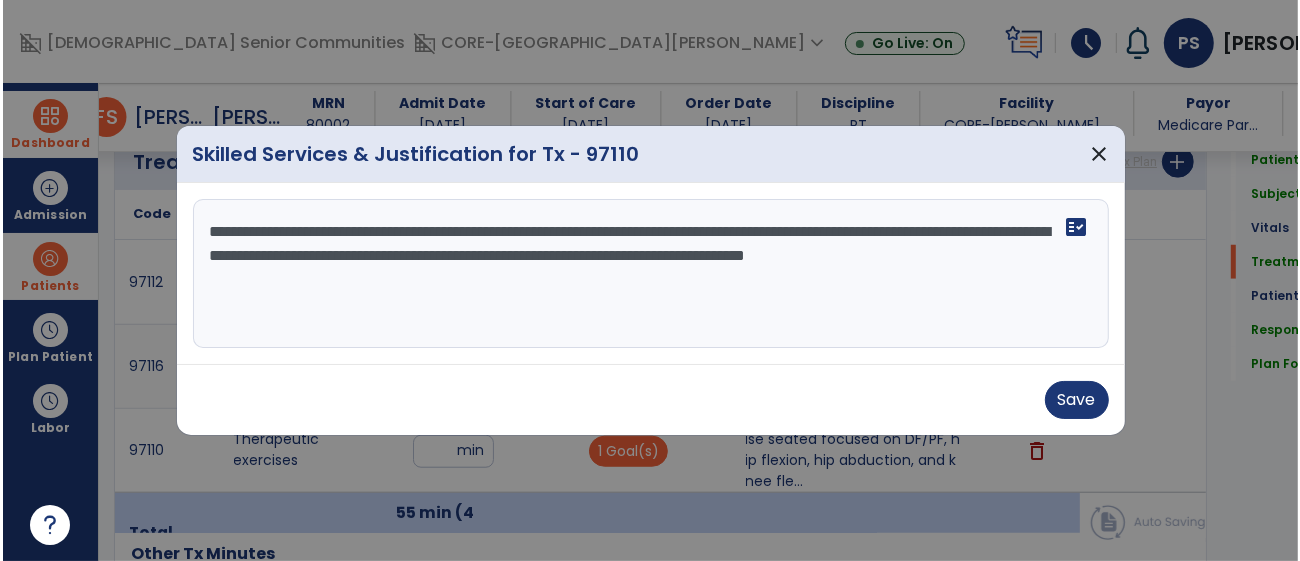 scroll, scrollTop: 1161, scrollLeft: 0, axis: vertical 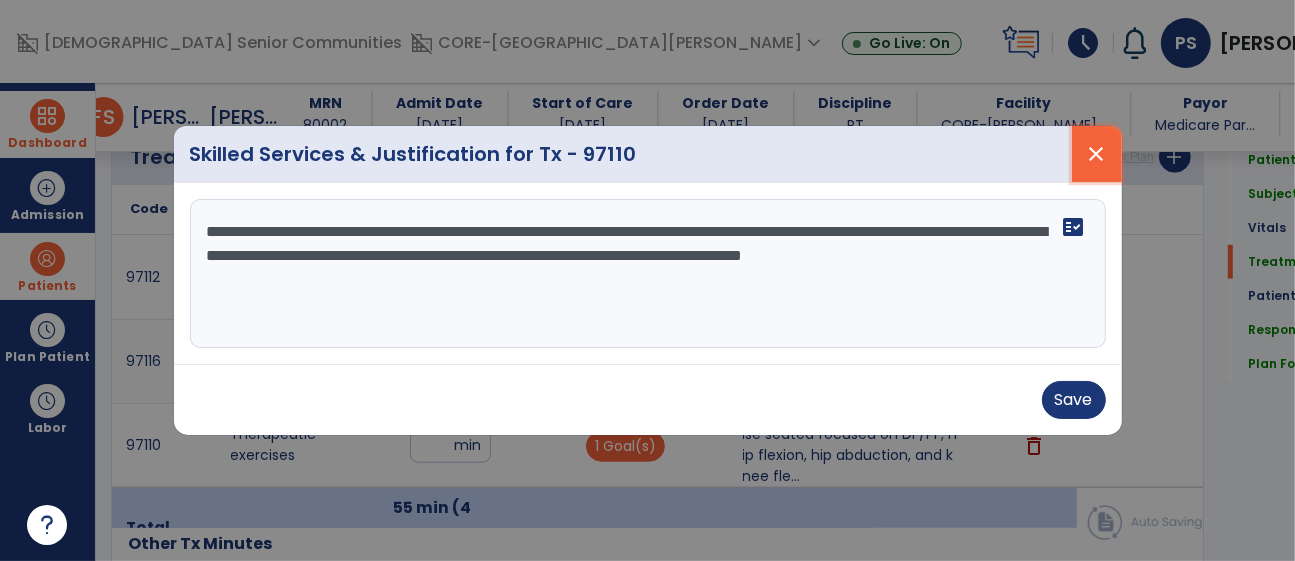 click on "close" at bounding box center [1097, 154] 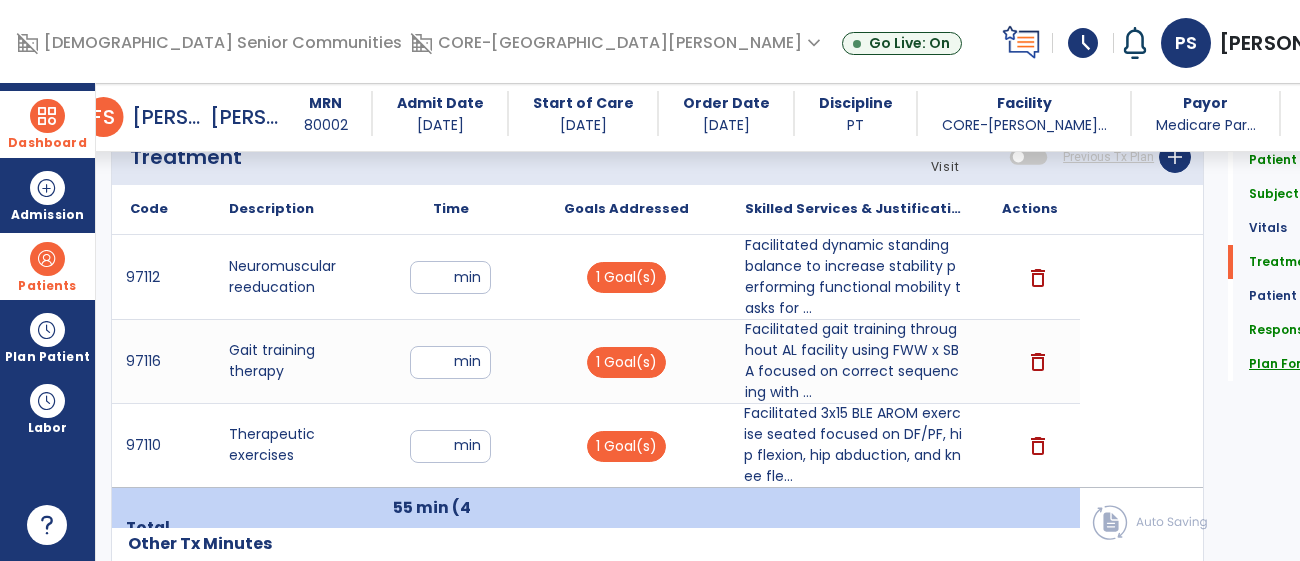 click on "Plan For Next Treatment" 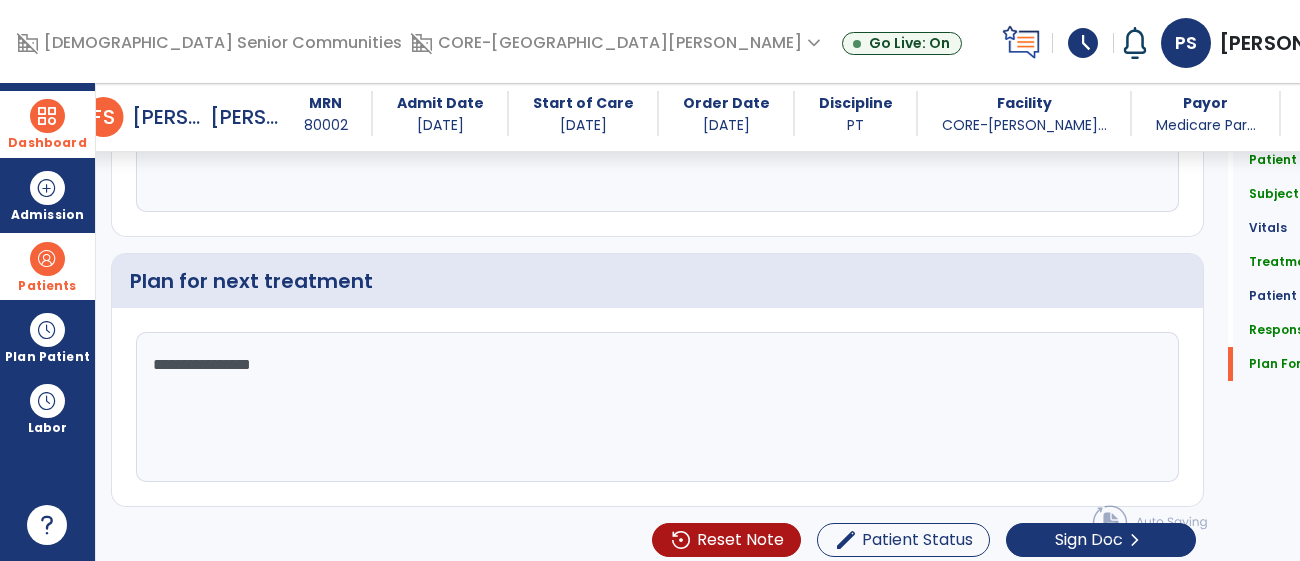 scroll, scrollTop: 2851, scrollLeft: 0, axis: vertical 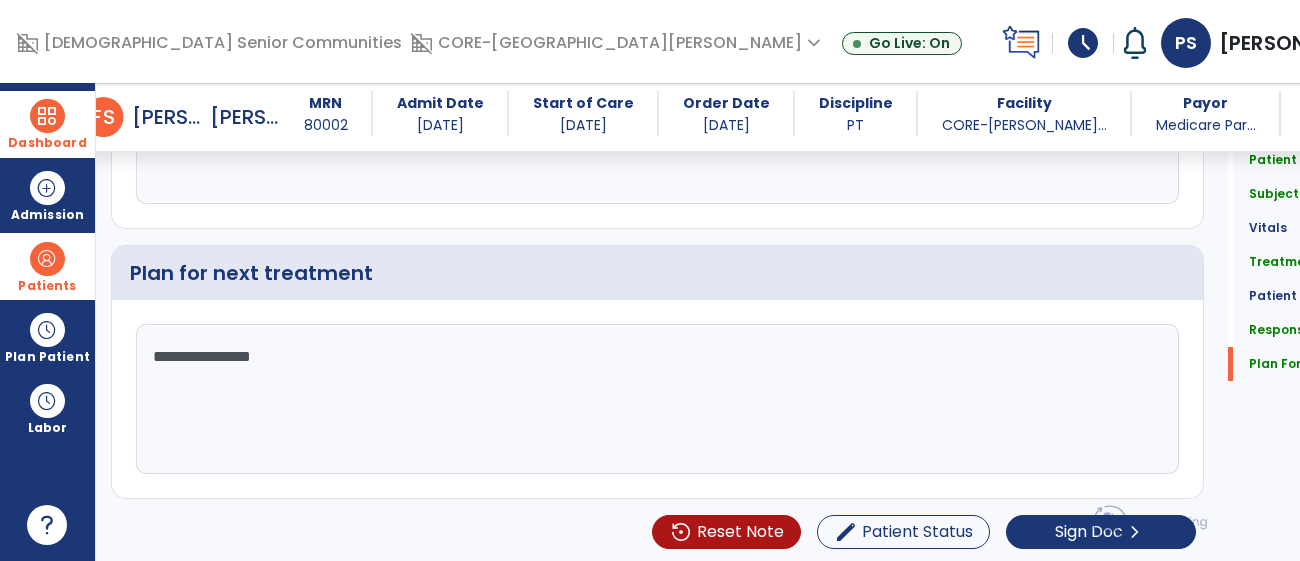 click on "**********" 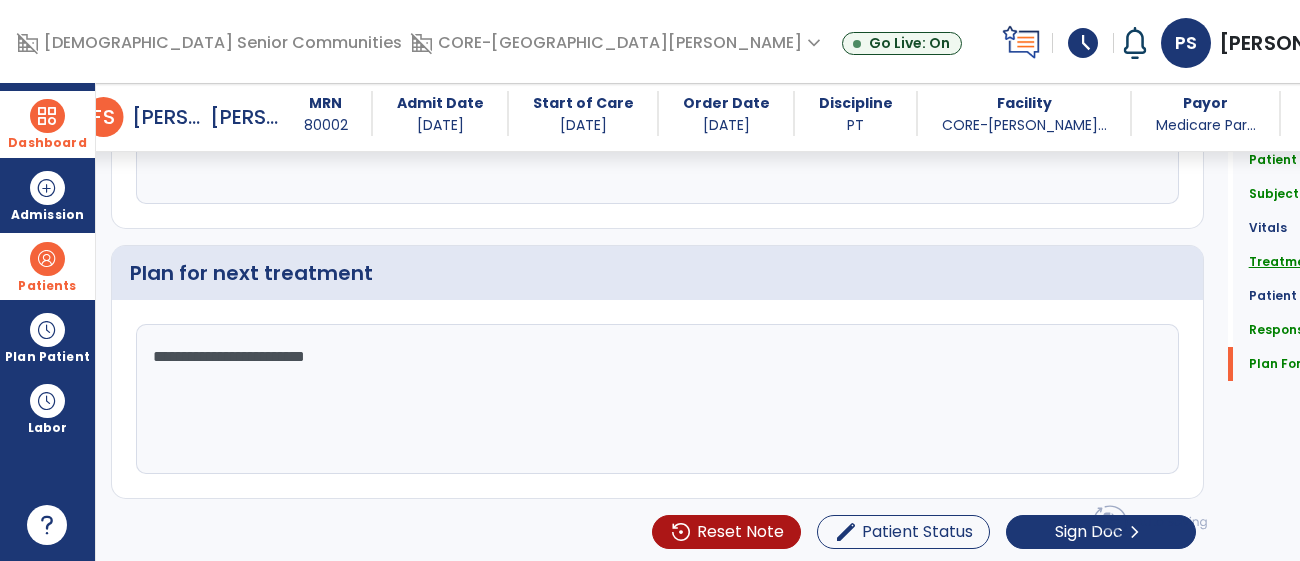 type on "**********" 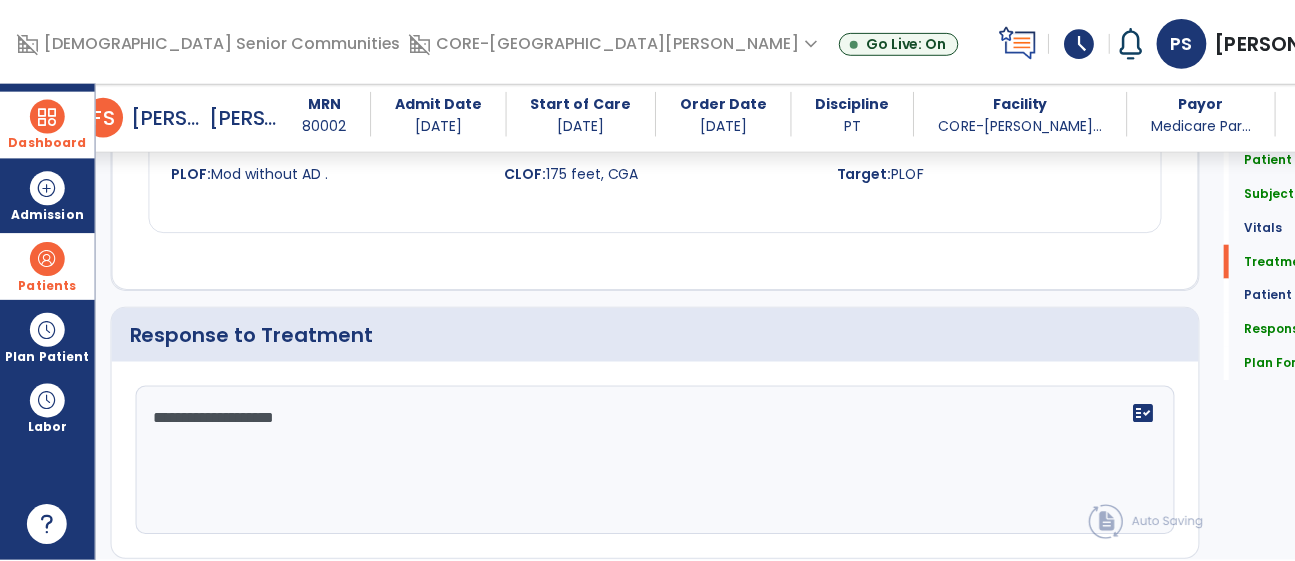 scroll, scrollTop: 1161, scrollLeft: 0, axis: vertical 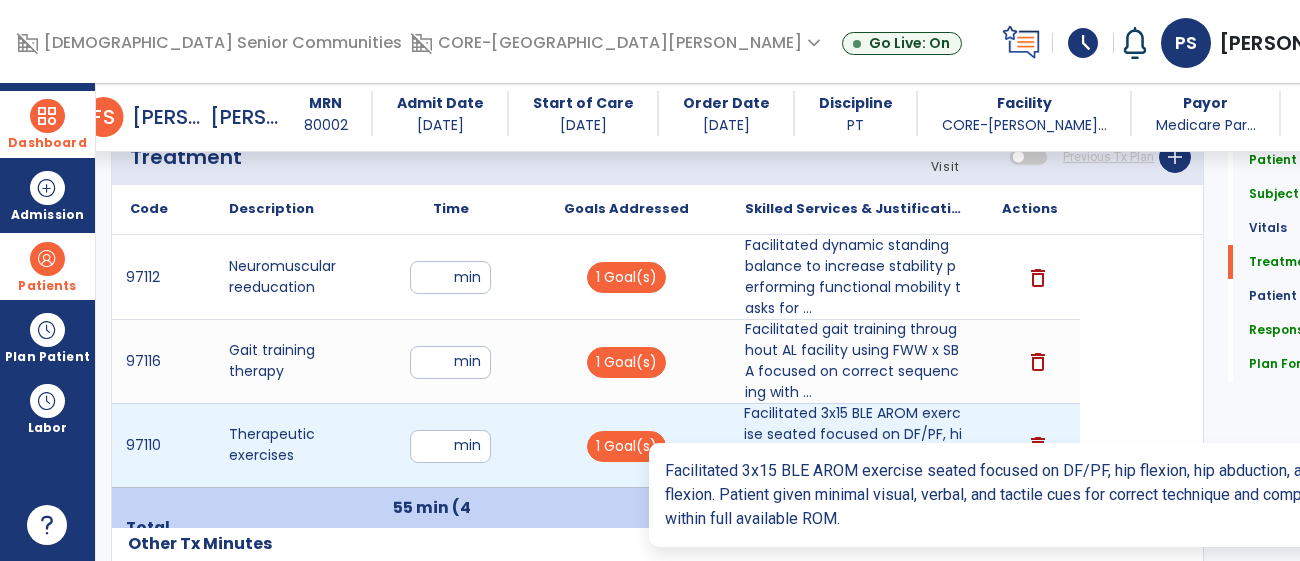 click on "Facilitated 3x15 BLE AROM exercise seated focused on DF/PF, hip flexion, hip abduction, and knee fle..." at bounding box center [853, 445] 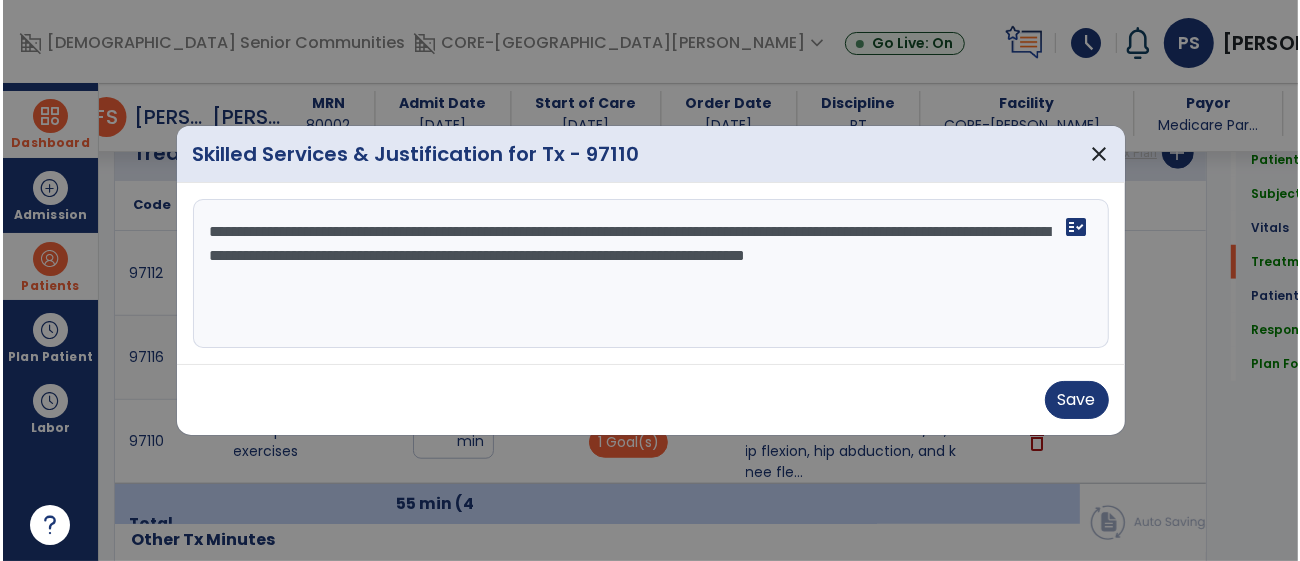 scroll, scrollTop: 1161, scrollLeft: 0, axis: vertical 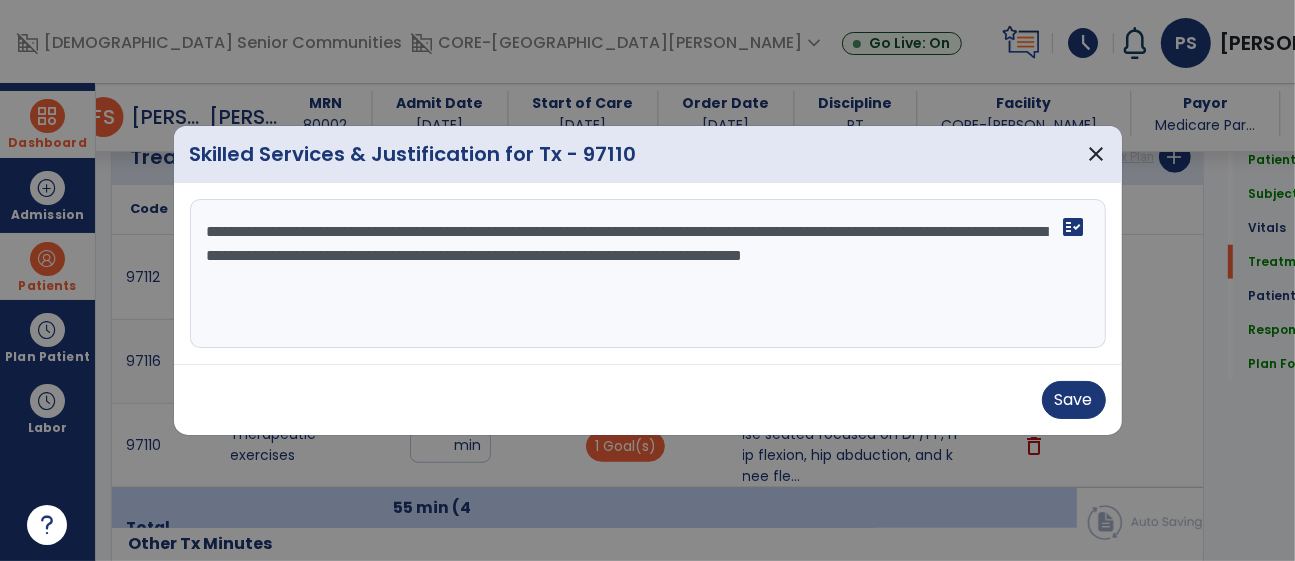 click on "**********" at bounding box center [648, 274] 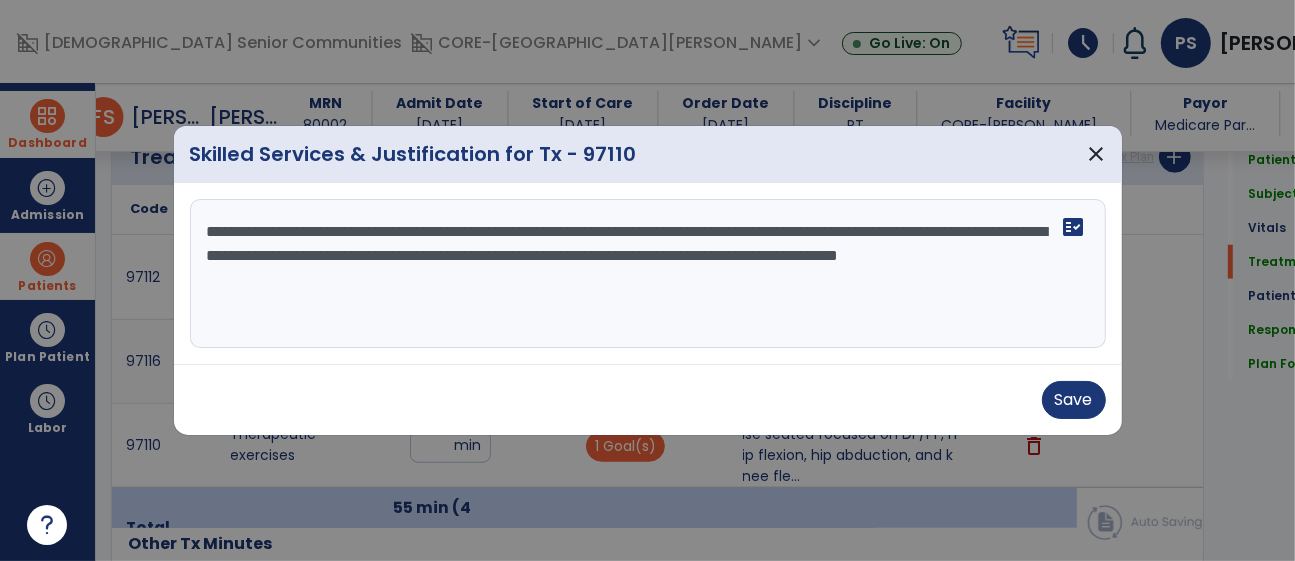 drag, startPoint x: 484, startPoint y: 258, endPoint x: 408, endPoint y: 264, distance: 76.23647 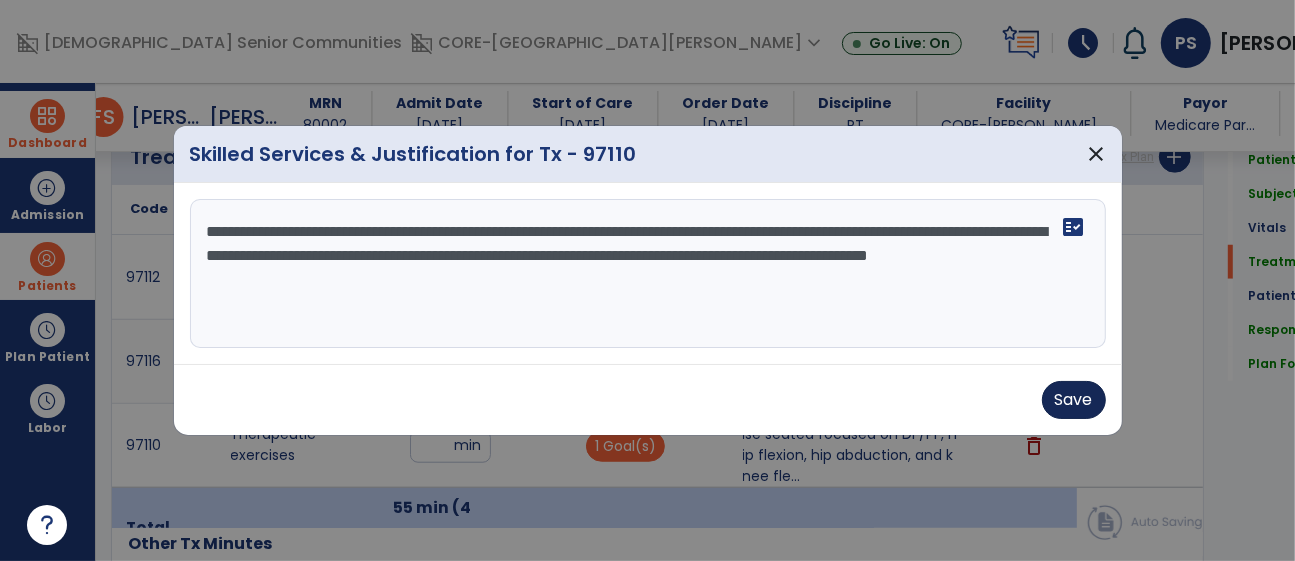 type on "**********" 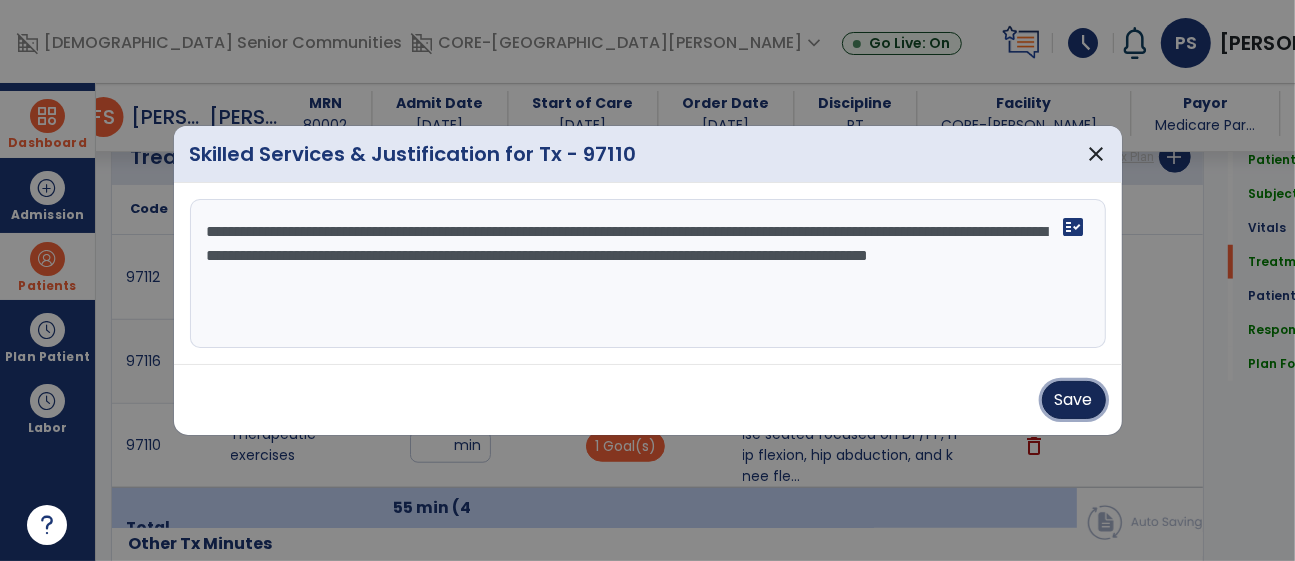 click on "Save" at bounding box center (1074, 400) 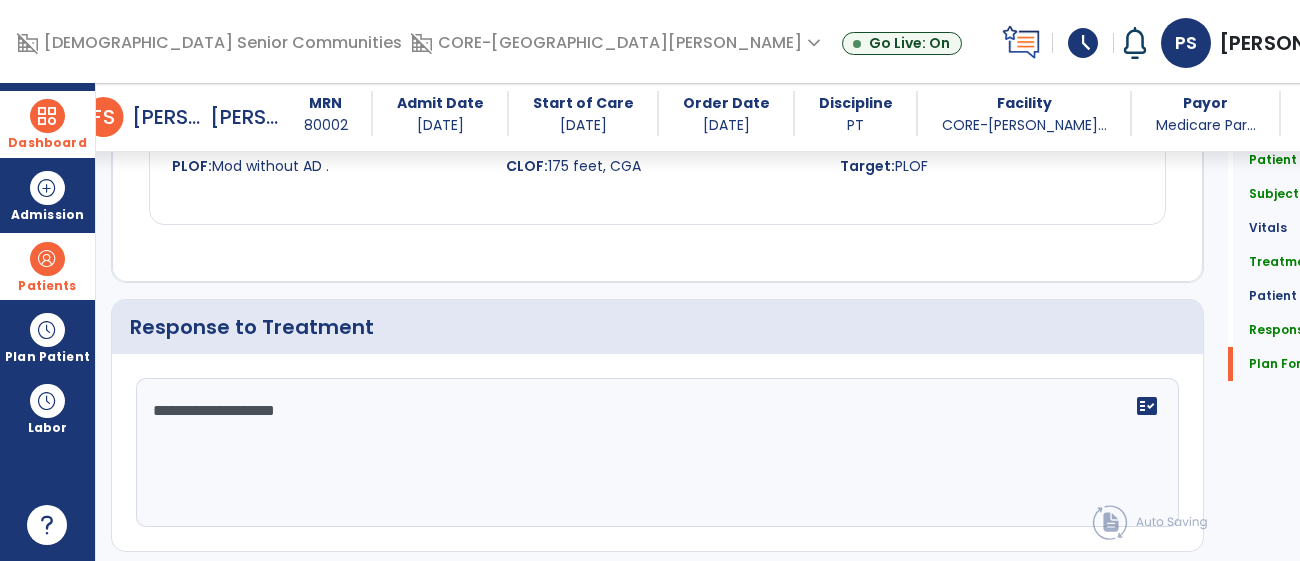 scroll, scrollTop: 2851, scrollLeft: 0, axis: vertical 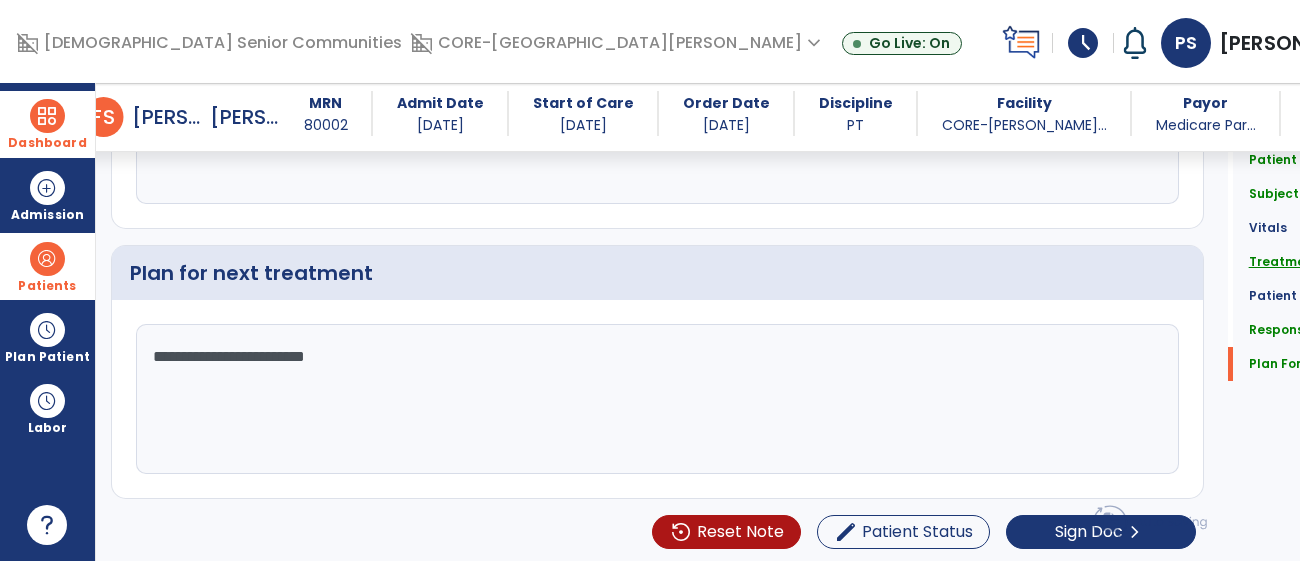 click on "Treatment" 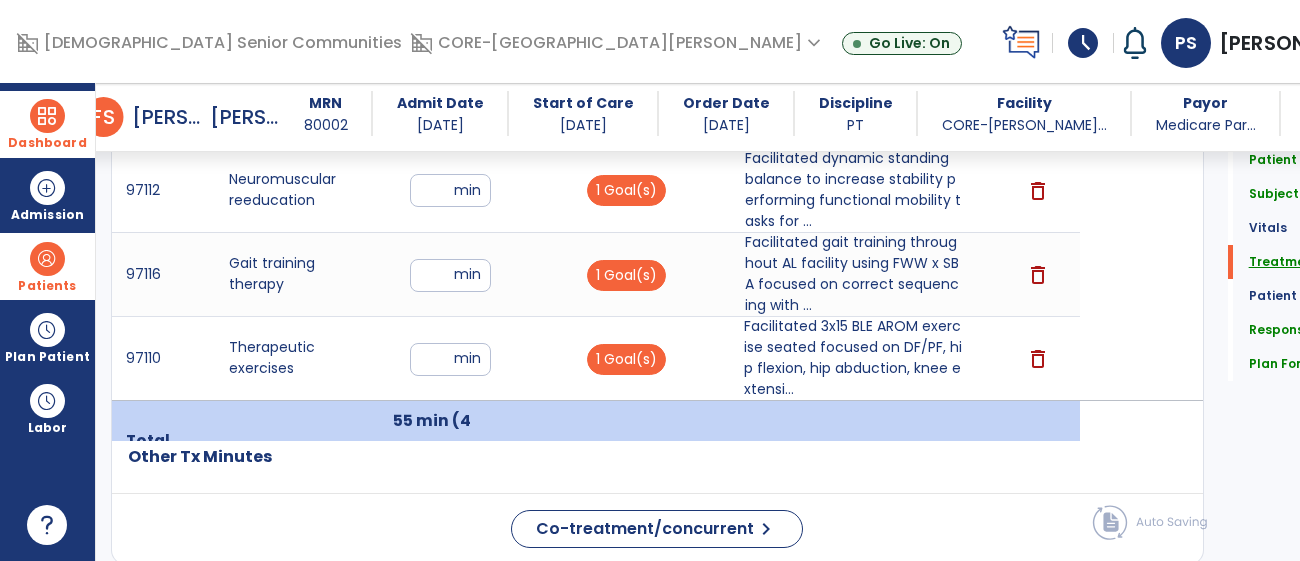 scroll, scrollTop: 1227, scrollLeft: 0, axis: vertical 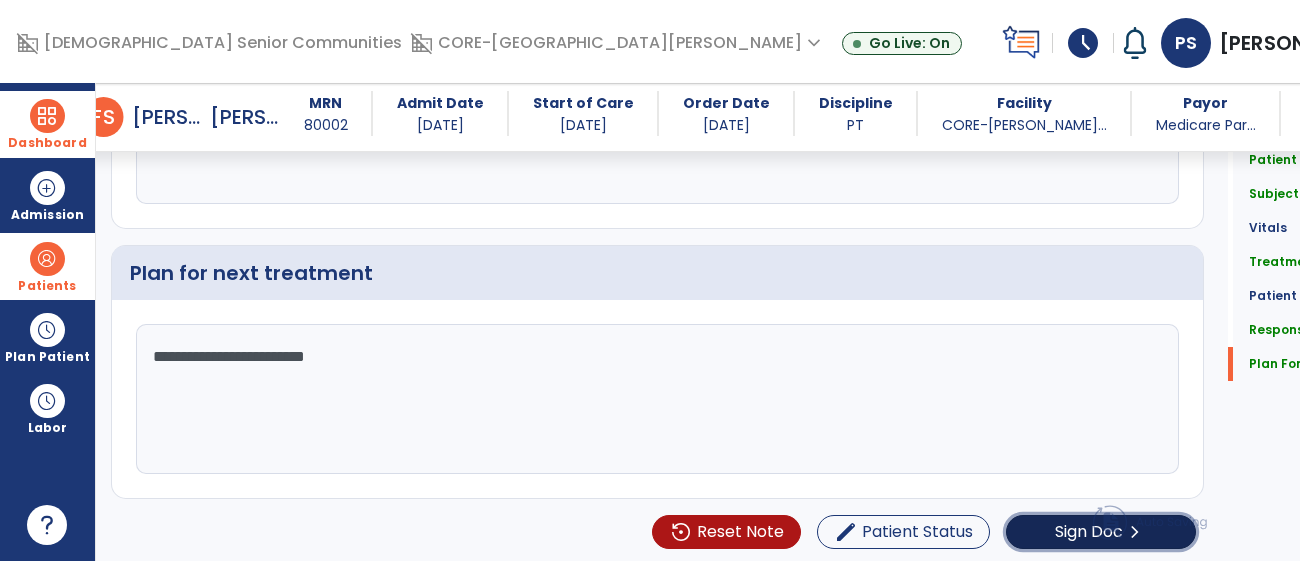 click on "Sign Doc" 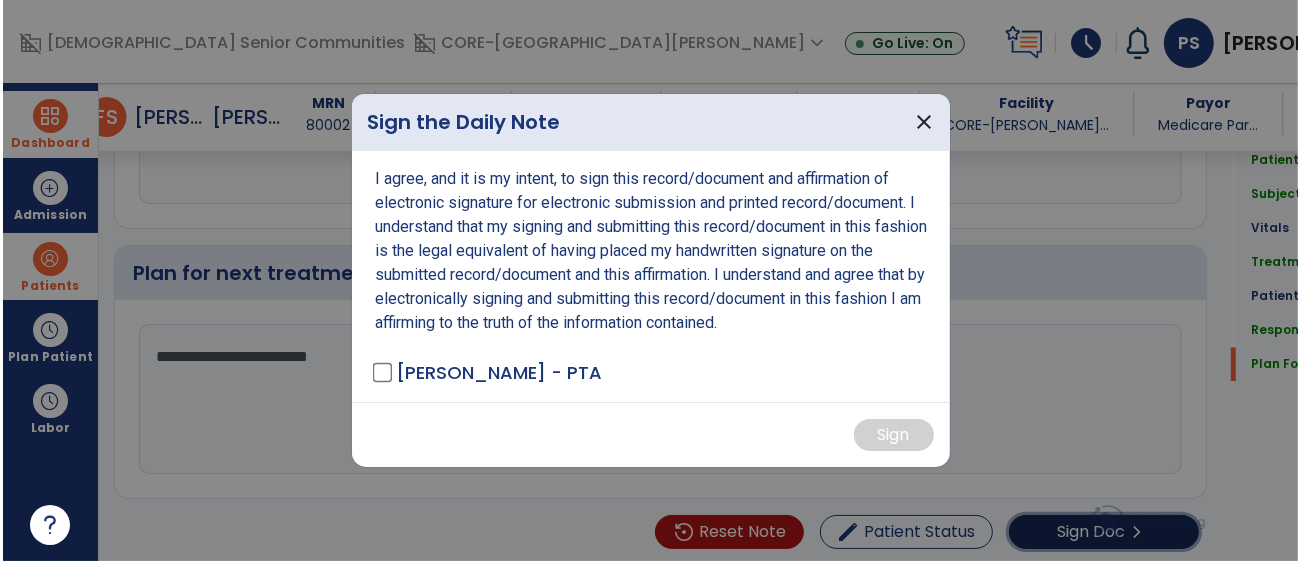 scroll, scrollTop: 2851, scrollLeft: 0, axis: vertical 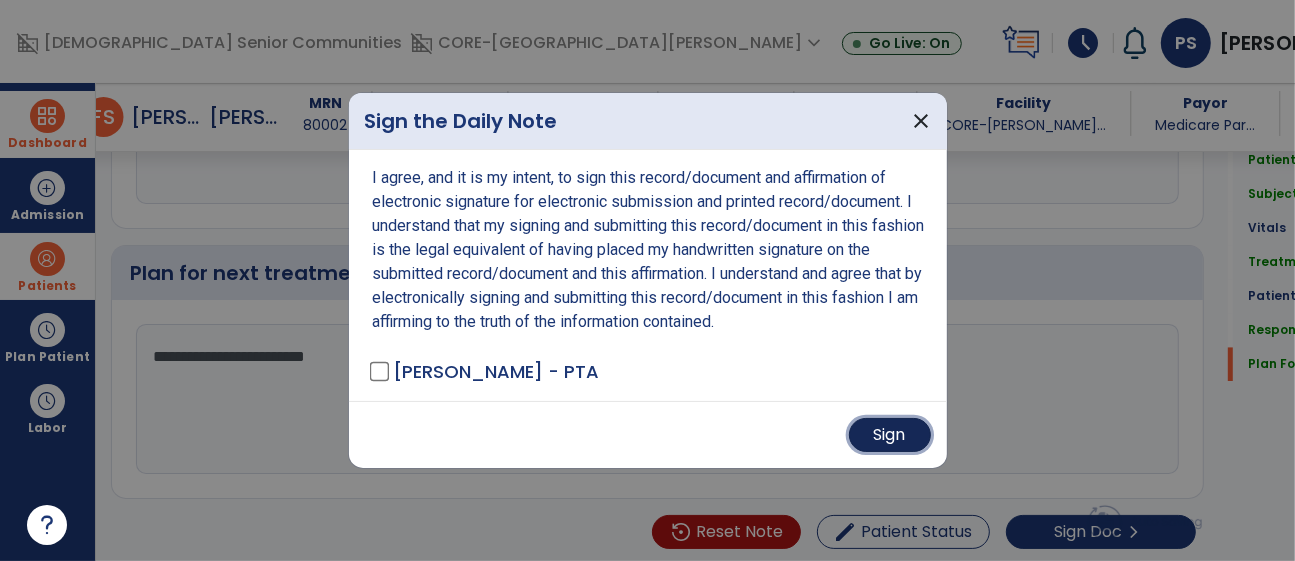 click on "Sign" at bounding box center [890, 435] 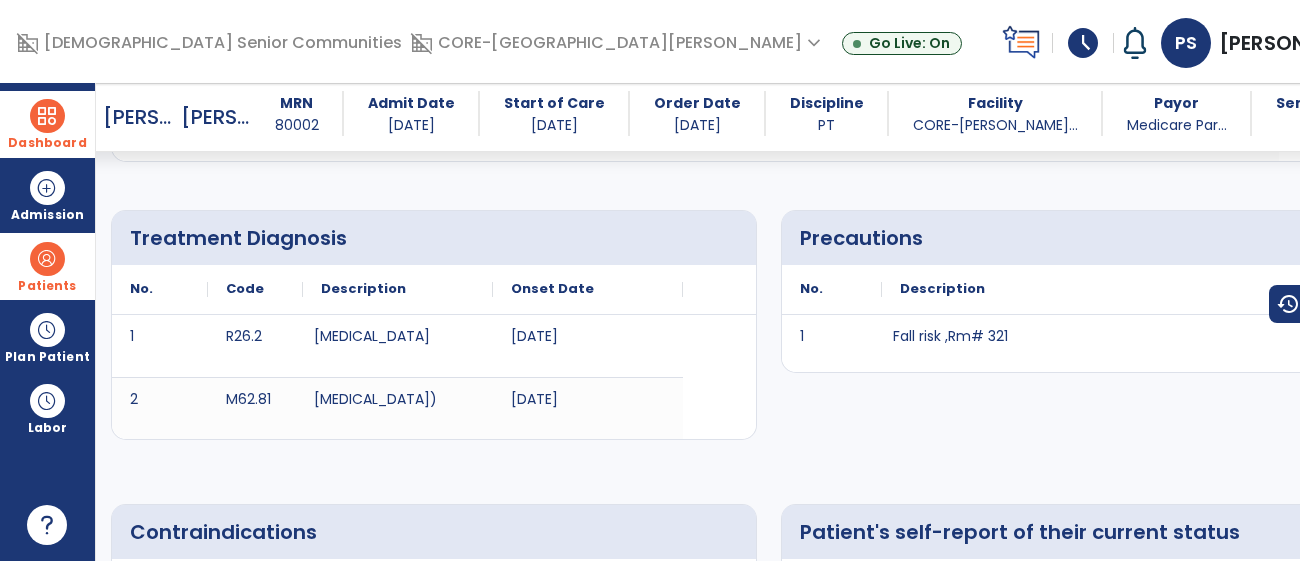 scroll, scrollTop: 0, scrollLeft: 0, axis: both 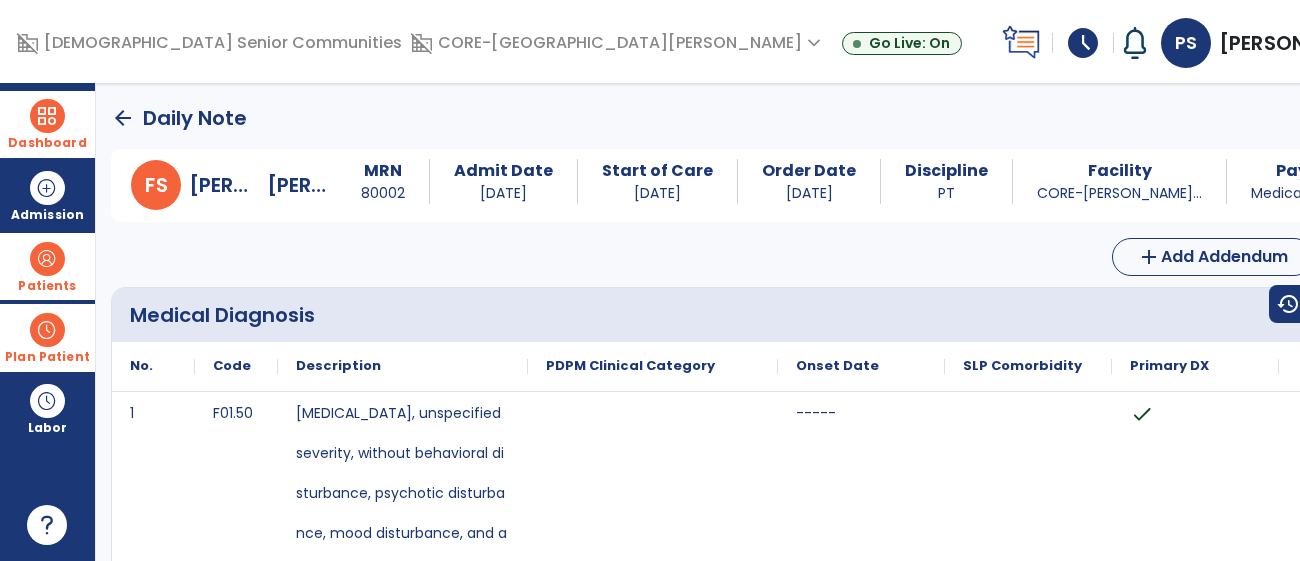 click on "Plan Patient" at bounding box center (47, 266) 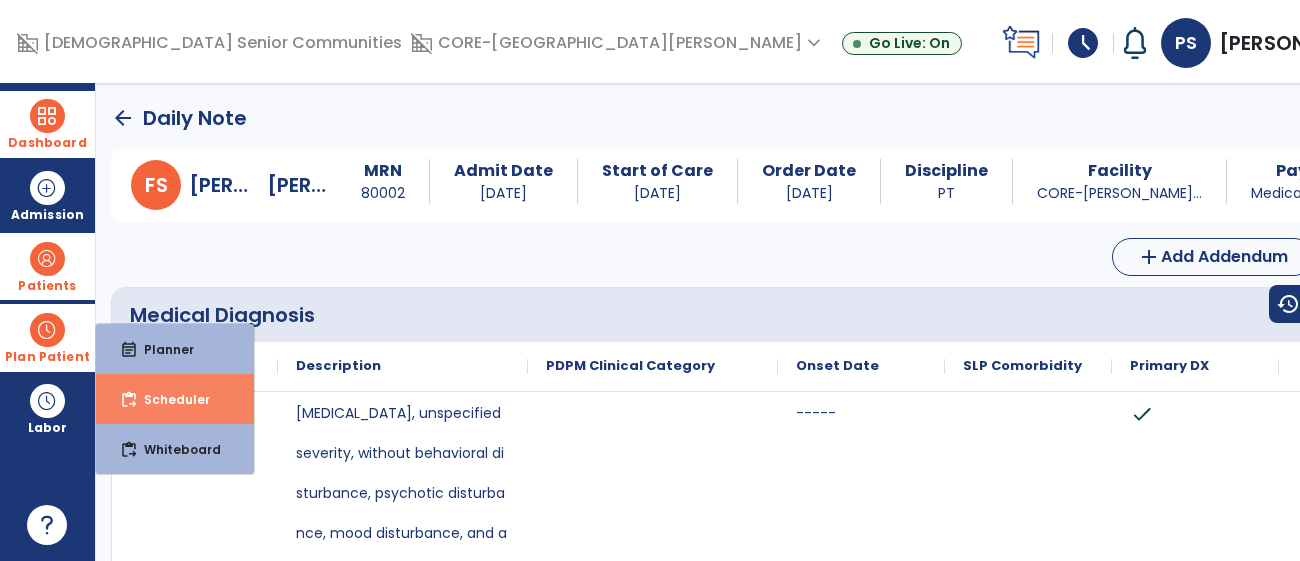 drag, startPoint x: 149, startPoint y: 399, endPoint x: 126, endPoint y: 379, distance: 30.479502 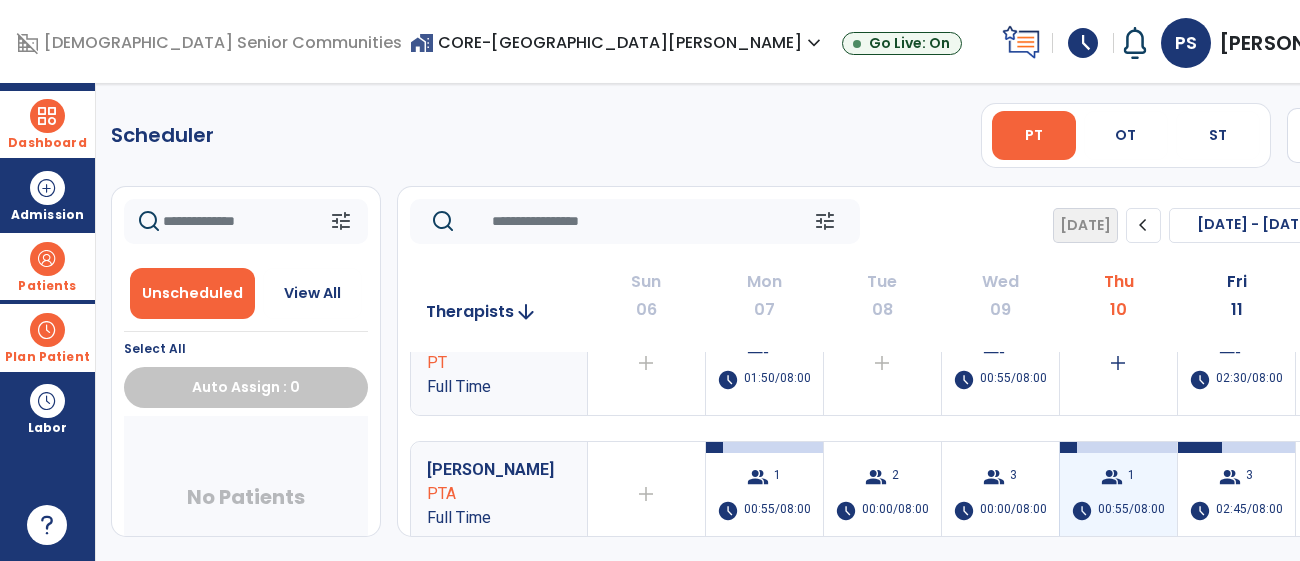scroll, scrollTop: 312, scrollLeft: 0, axis: vertical 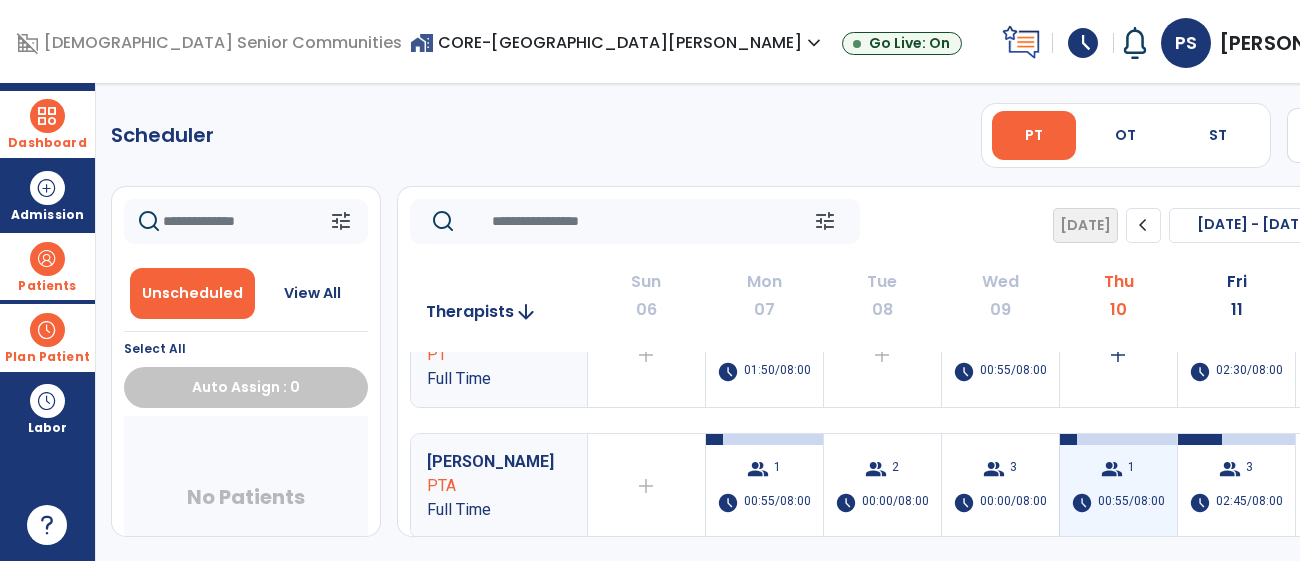 click on "00:55/08:00" at bounding box center [1131, 503] 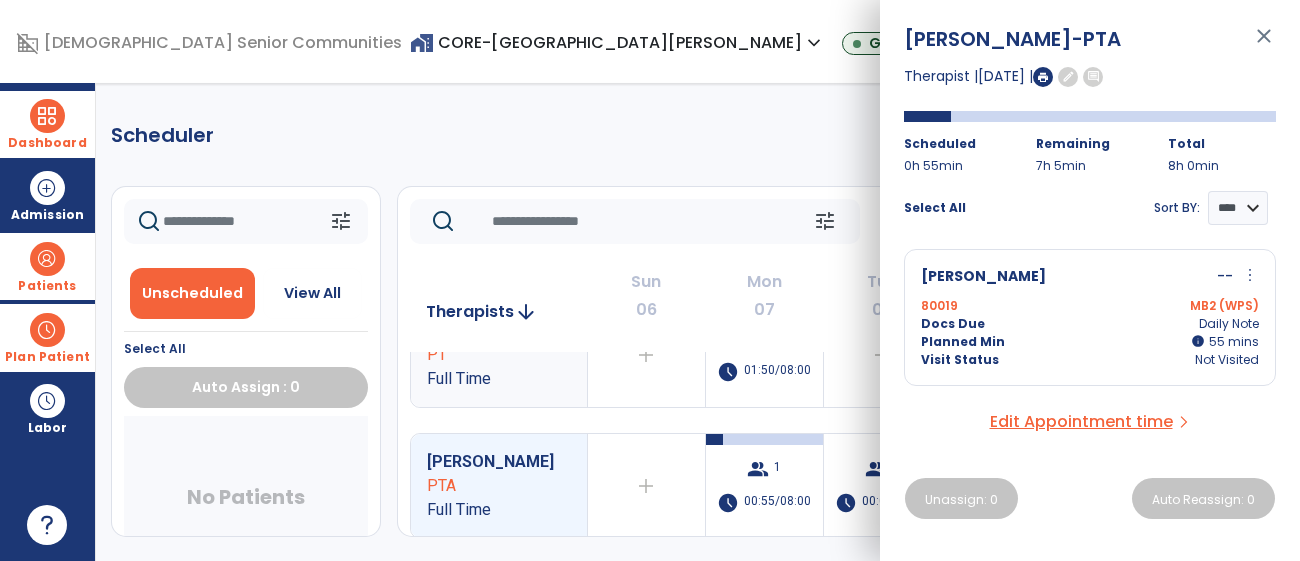 click on "close" at bounding box center (1264, 45) 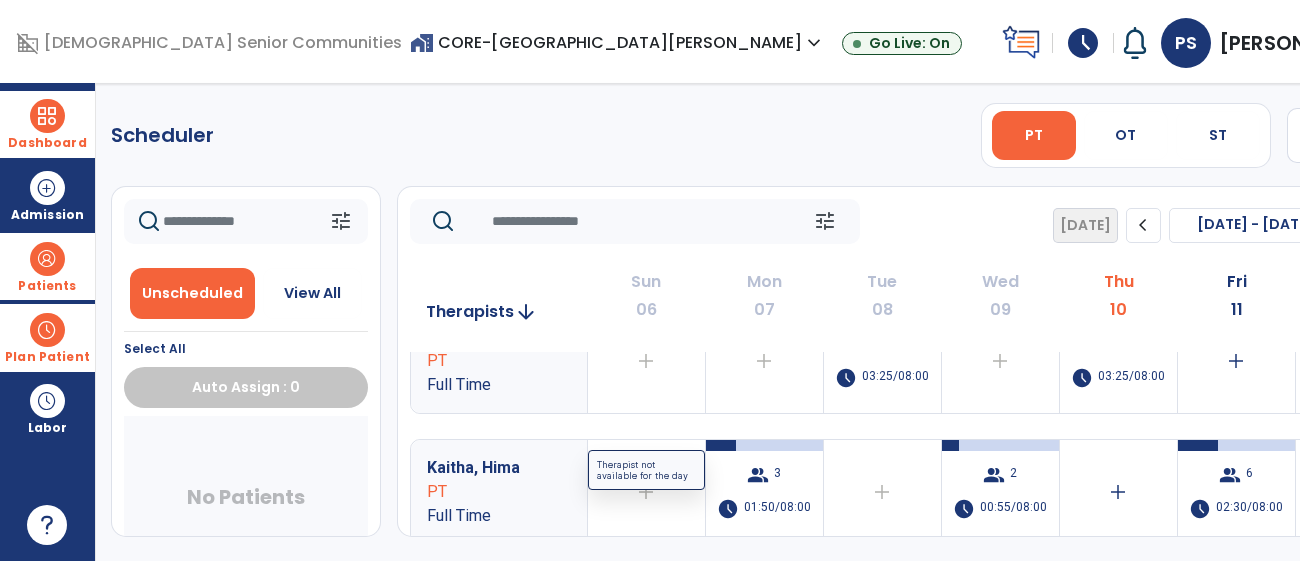 scroll, scrollTop: 0, scrollLeft: 0, axis: both 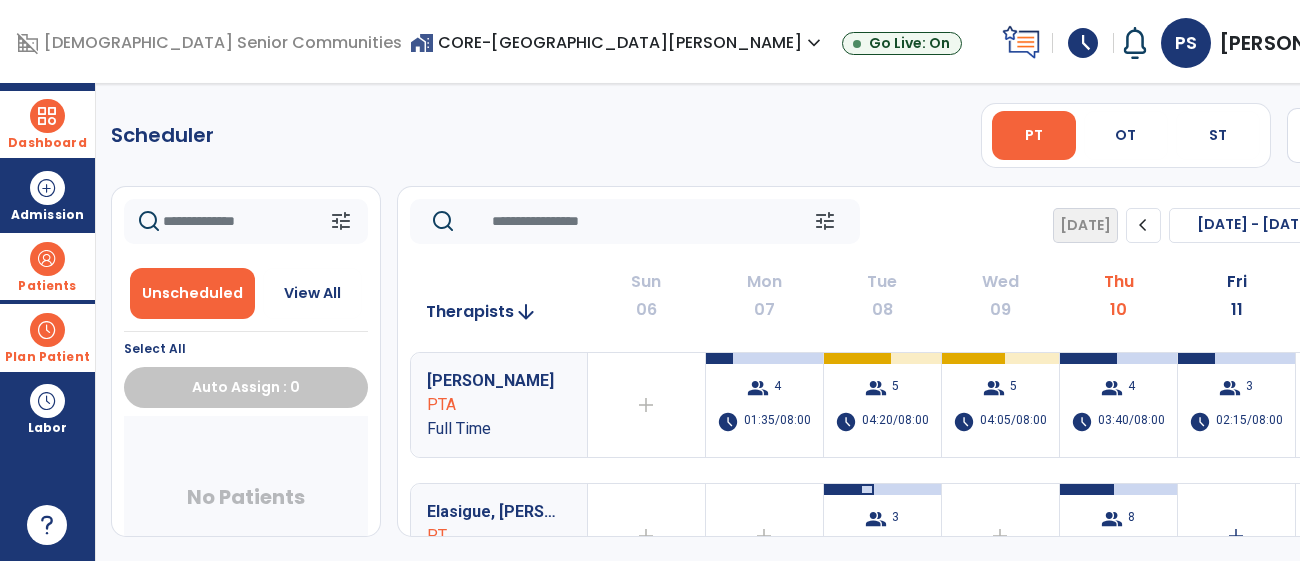 drag, startPoint x: 86, startPoint y: 123, endPoint x: 93, endPoint y: 133, distance: 12.206555 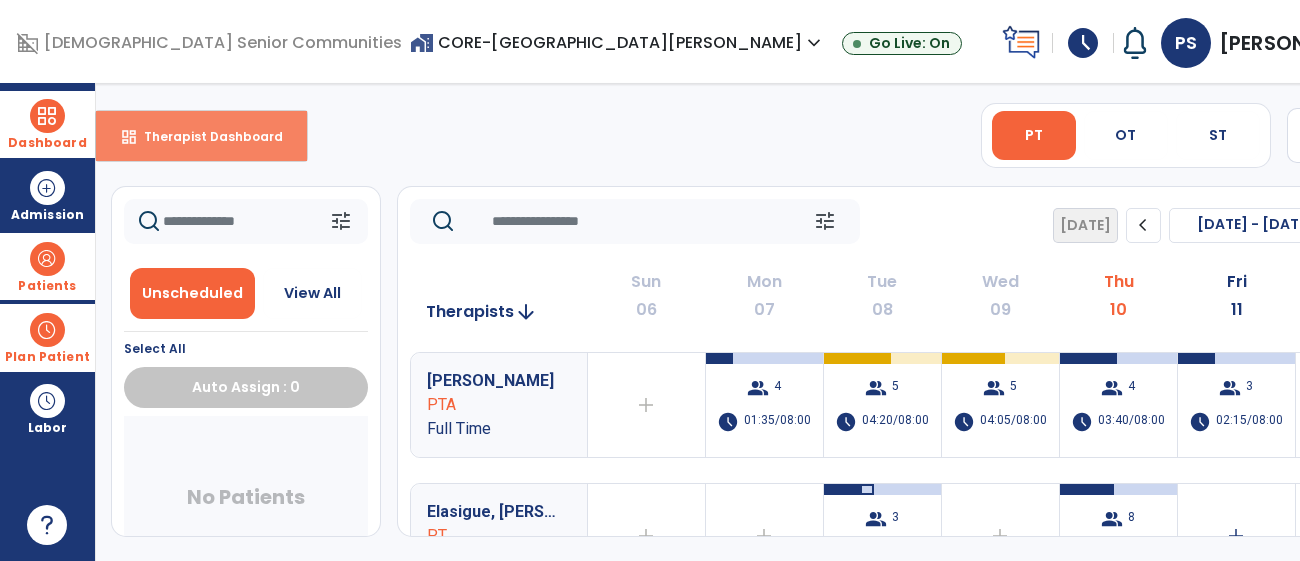 click on "Therapist Dashboard" at bounding box center (205, 136) 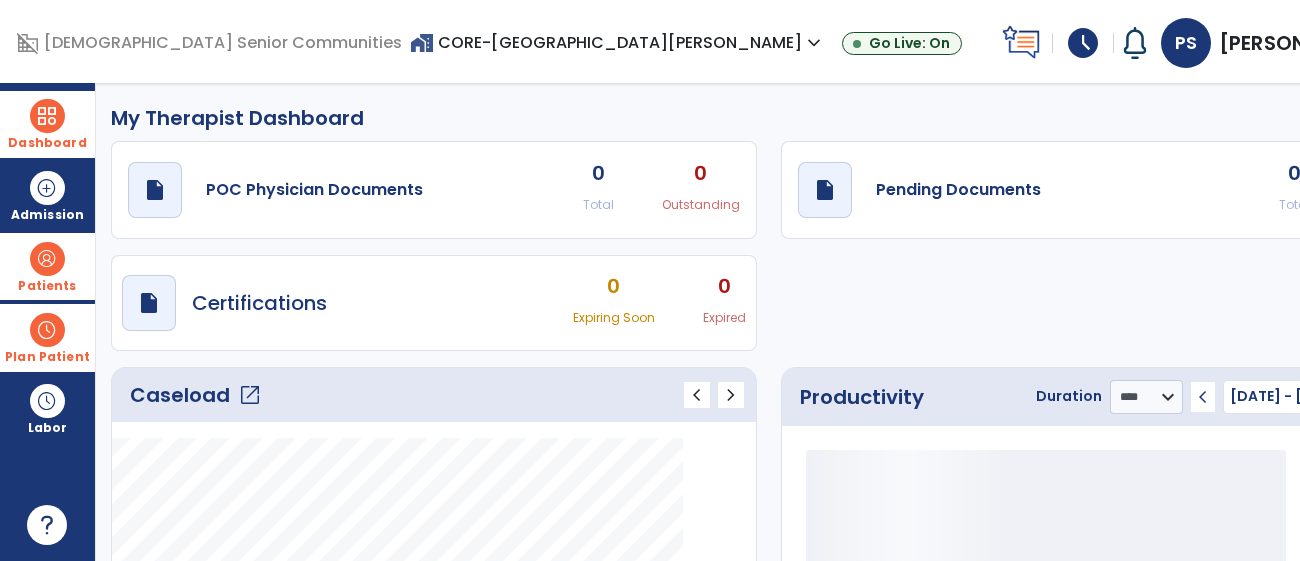 click on "Caseload   open_in_new   chevron_left   chevron_right" 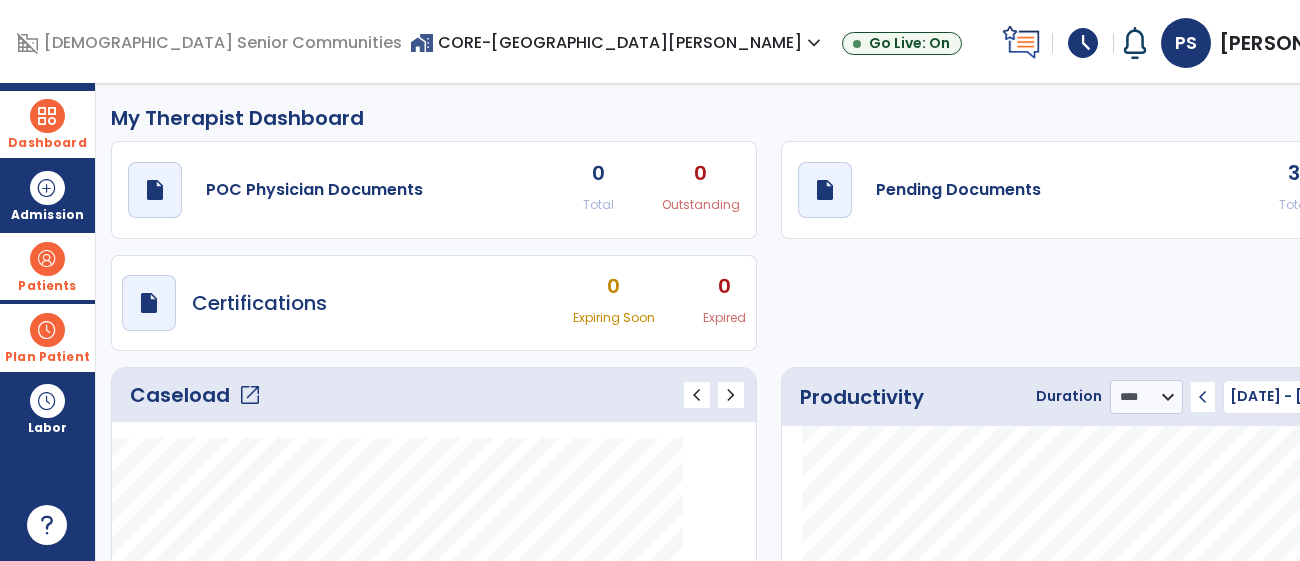 click on "Caseload   open_in_new   chevron_left   chevron_right" 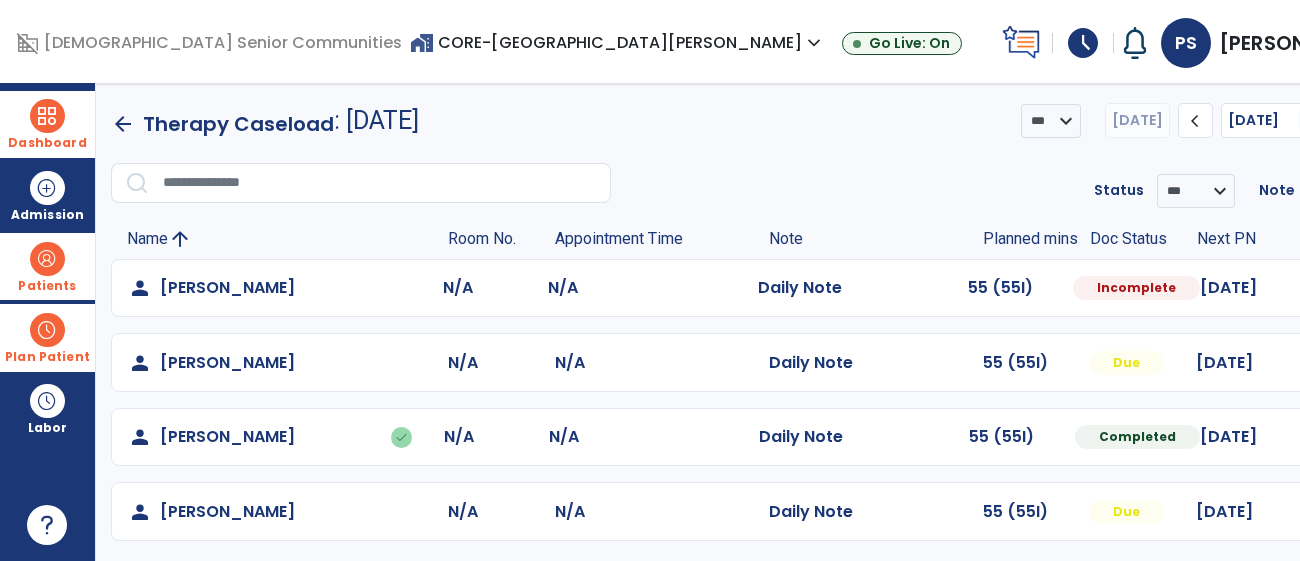 click at bounding box center (1365, 288) 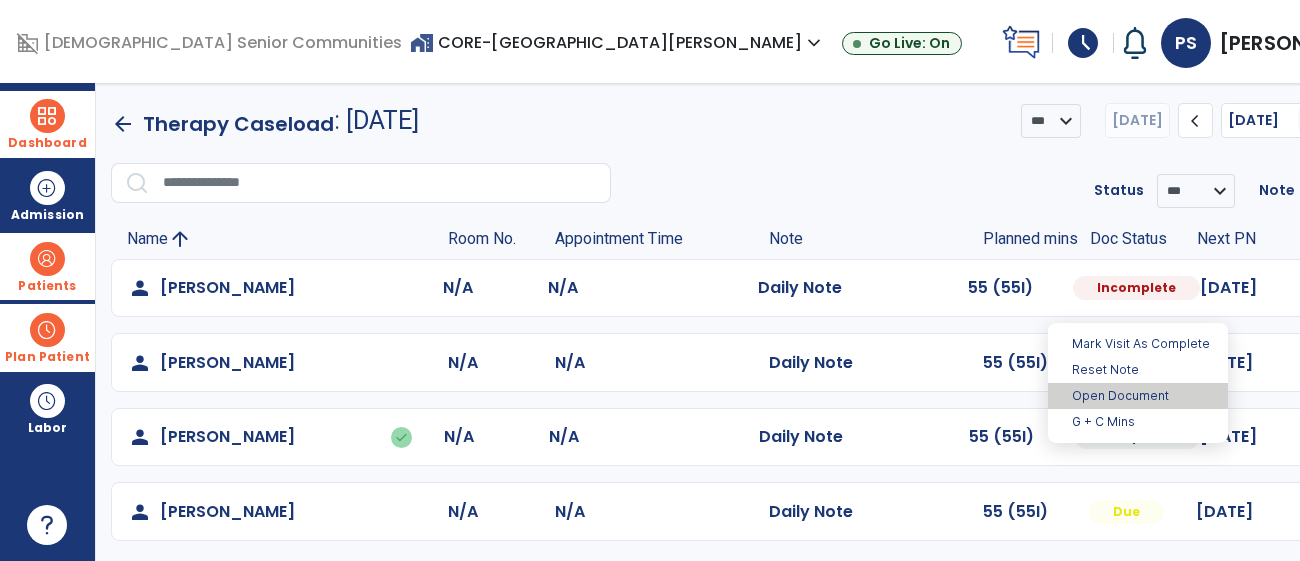 click on "Open Document" at bounding box center [1138, 396] 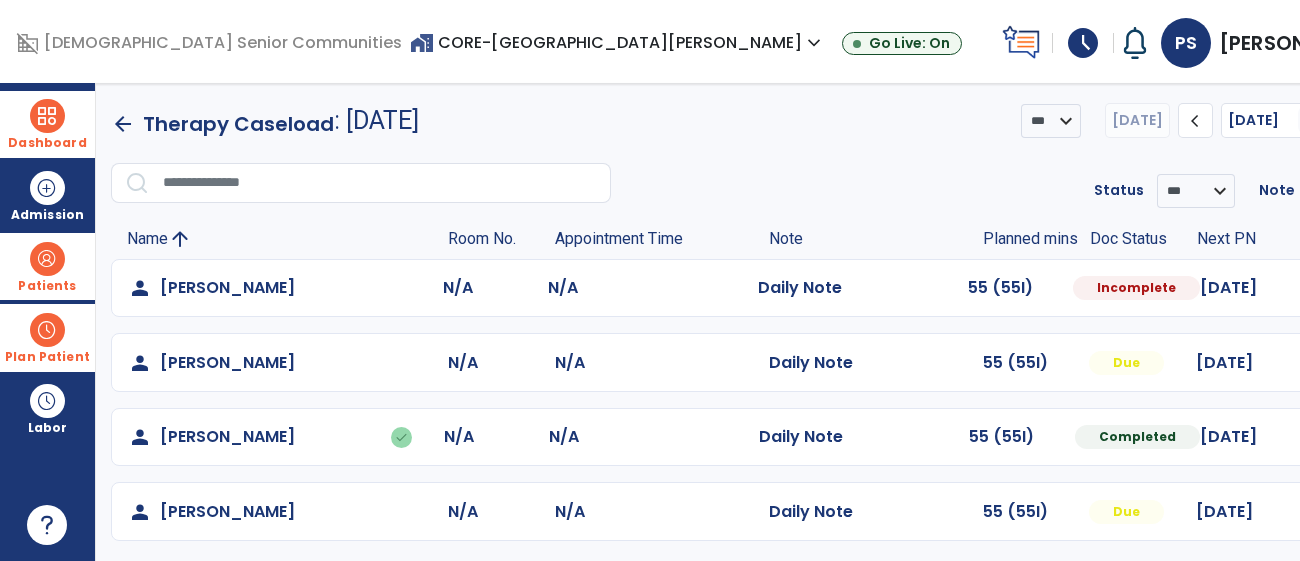 select on "*" 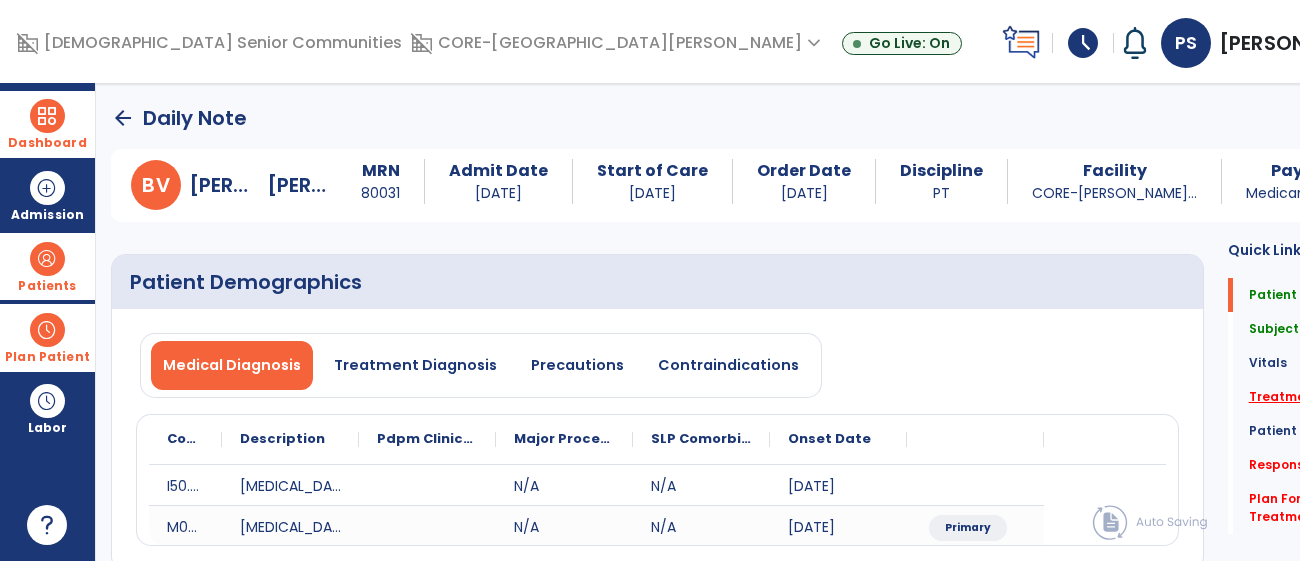 click on "Treatment   *" 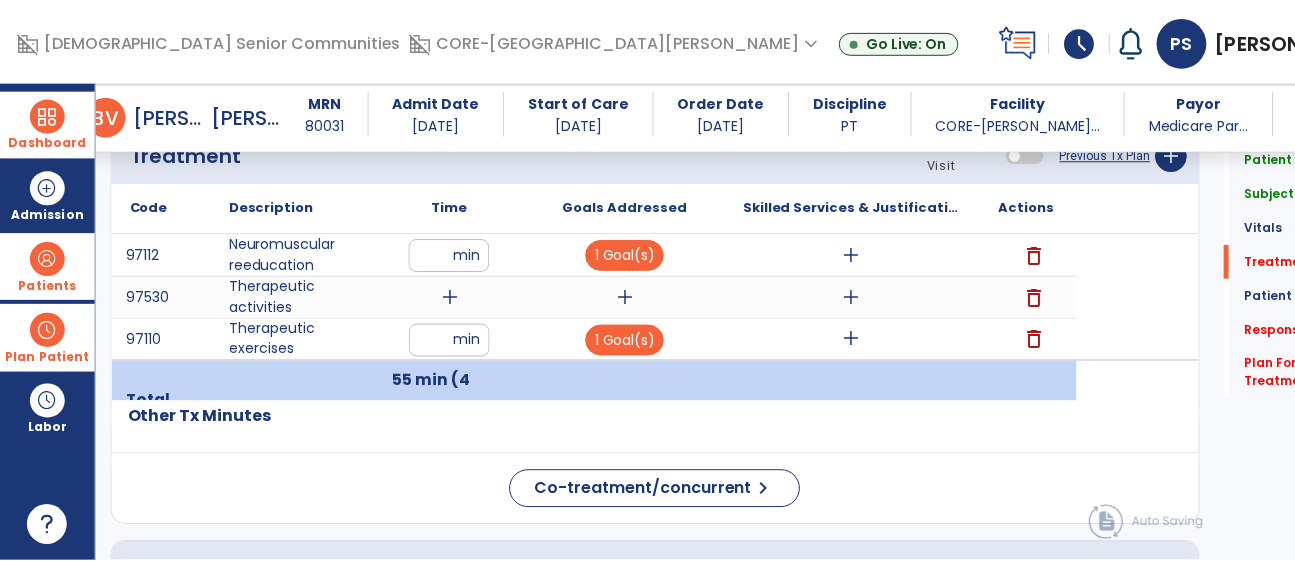 scroll, scrollTop: 1182, scrollLeft: 0, axis: vertical 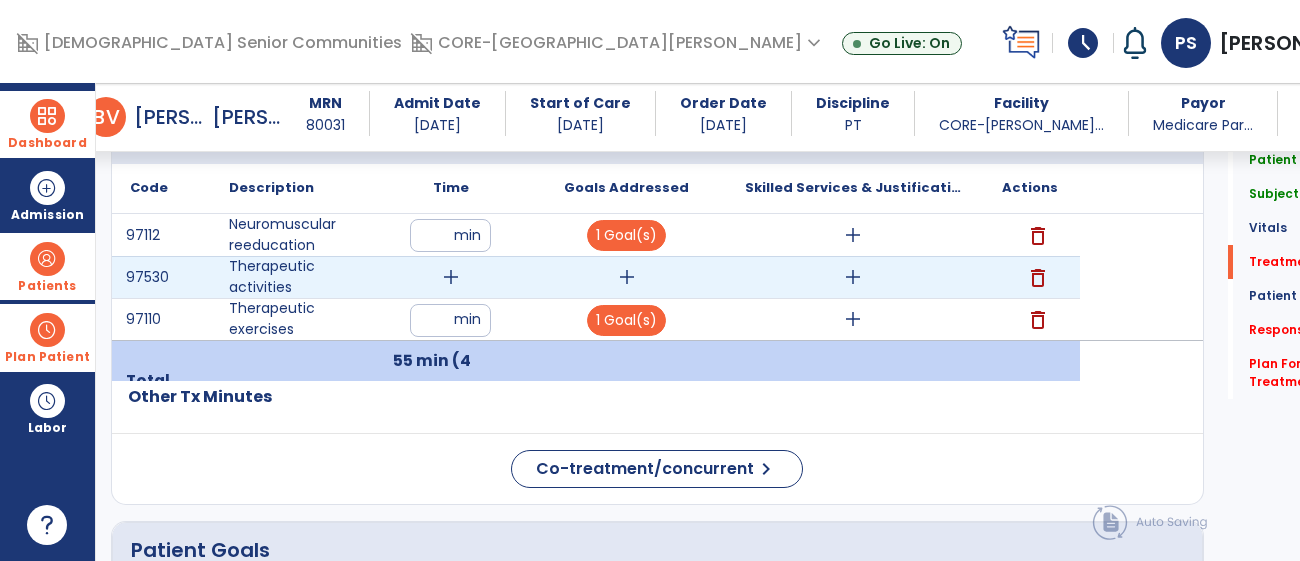 click on "add" at bounding box center (627, 277) 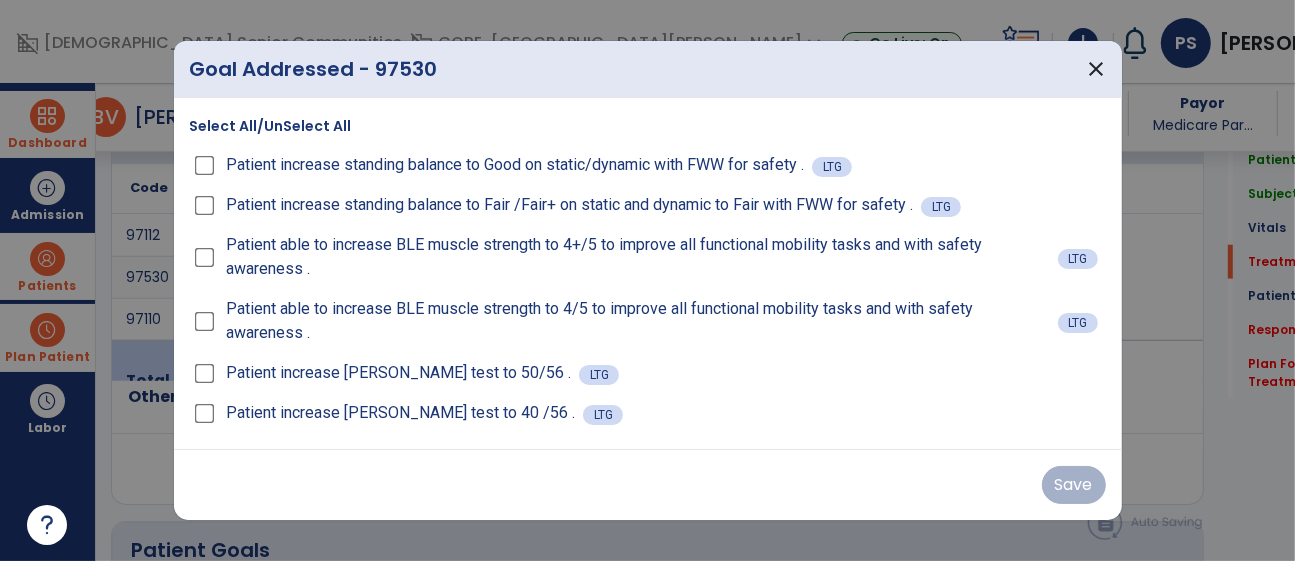 scroll, scrollTop: 1182, scrollLeft: 0, axis: vertical 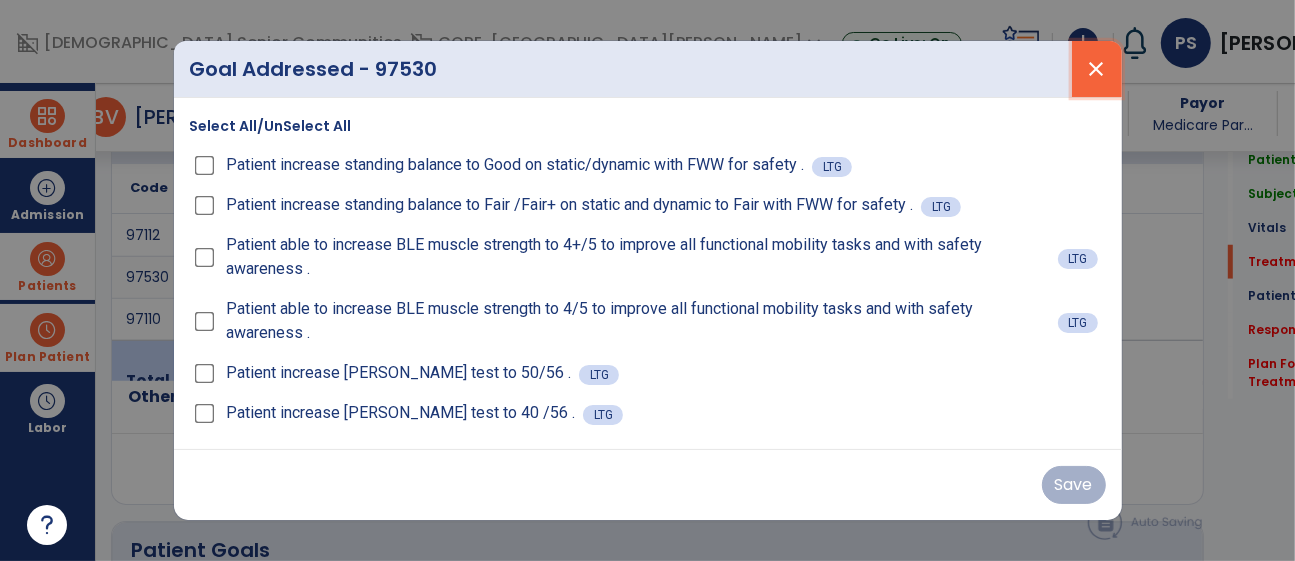 click on "close" at bounding box center [1097, 69] 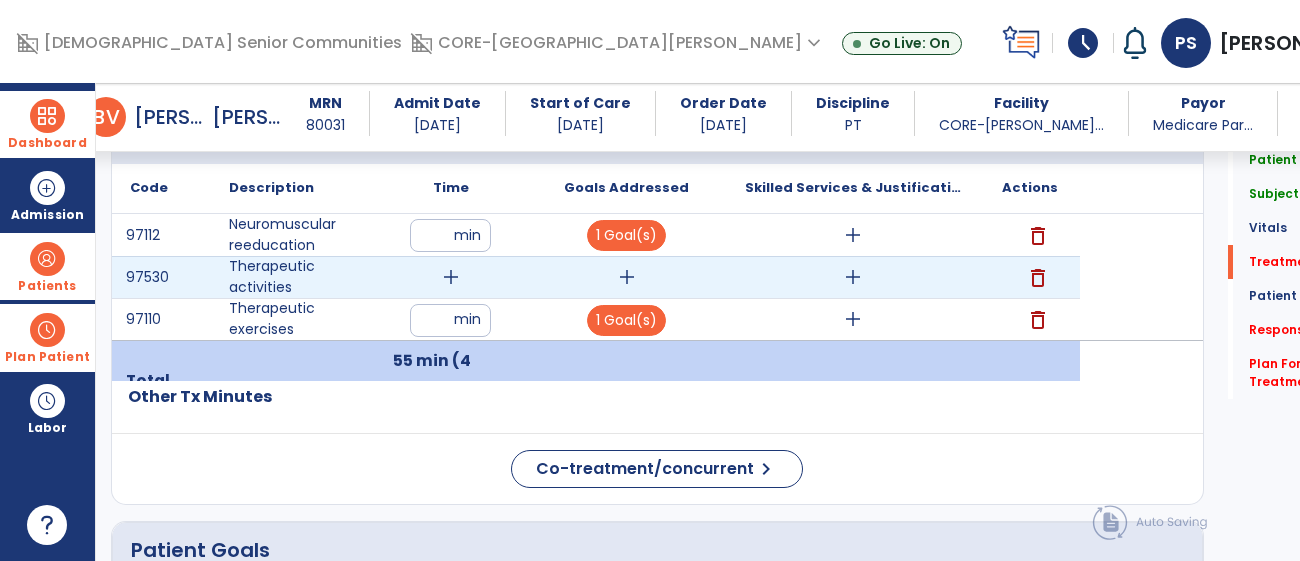 click on "delete" at bounding box center [1038, 278] 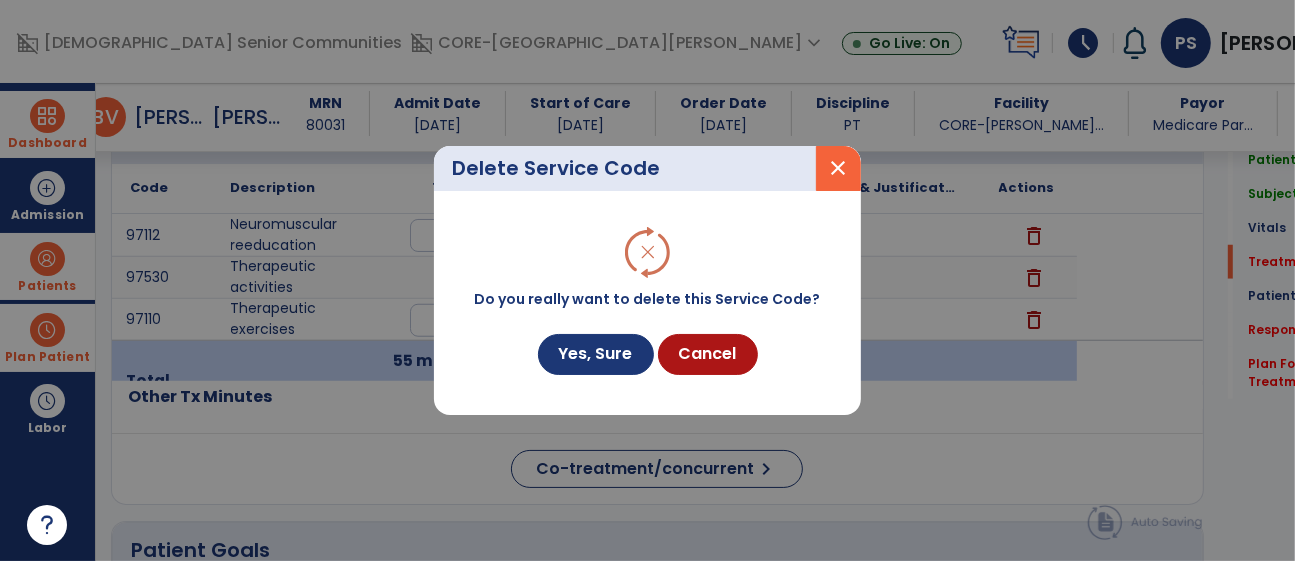 scroll, scrollTop: 1182, scrollLeft: 0, axis: vertical 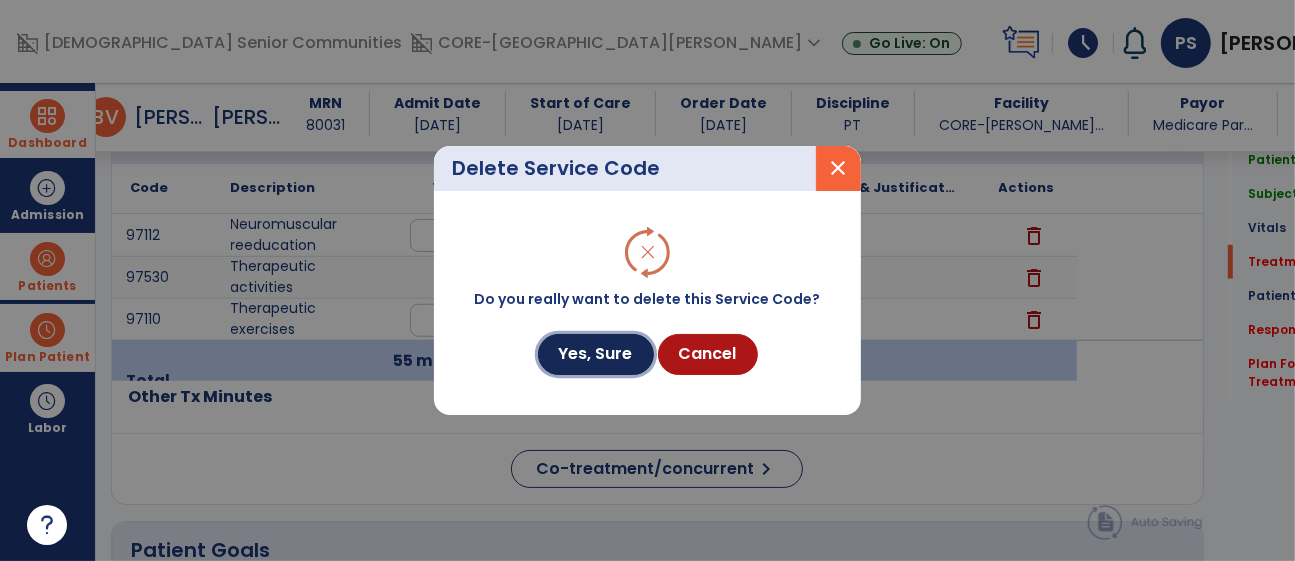 click on "Yes, Sure" at bounding box center (596, 354) 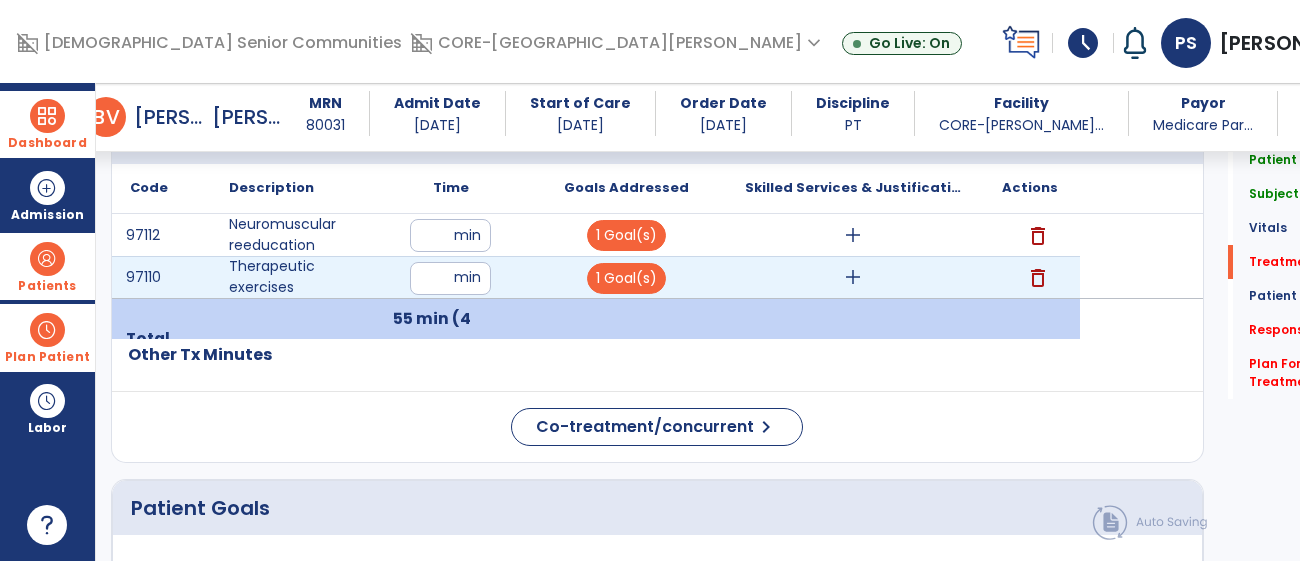 click on "add" at bounding box center (853, 277) 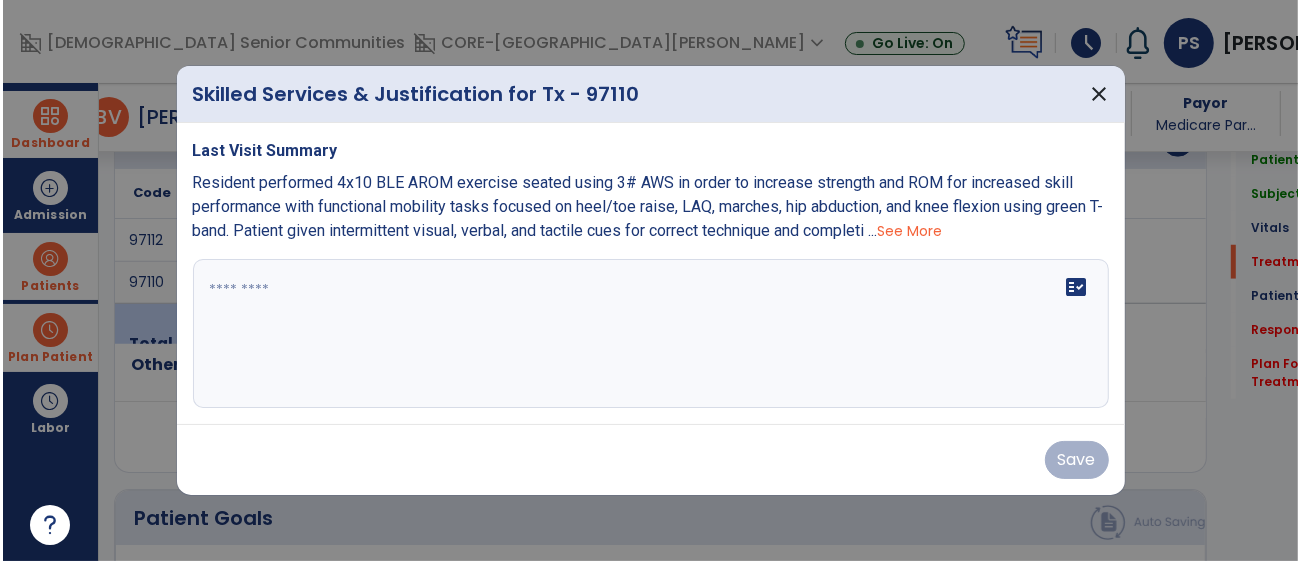 scroll, scrollTop: 1182, scrollLeft: 0, axis: vertical 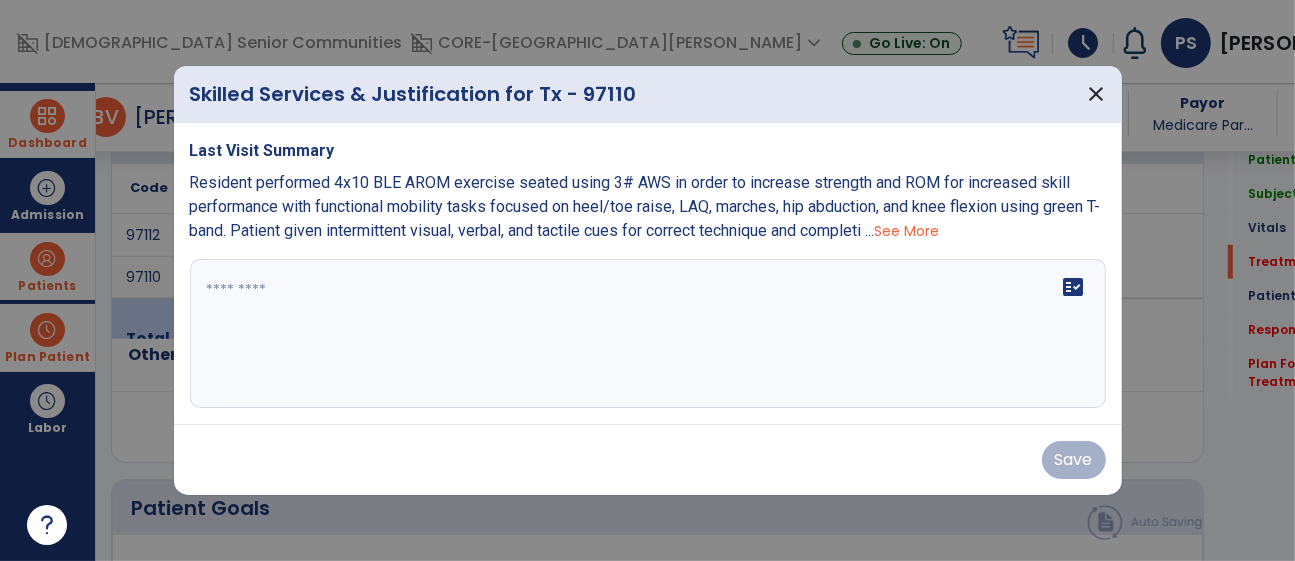 click on "fact_check" at bounding box center (648, 334) 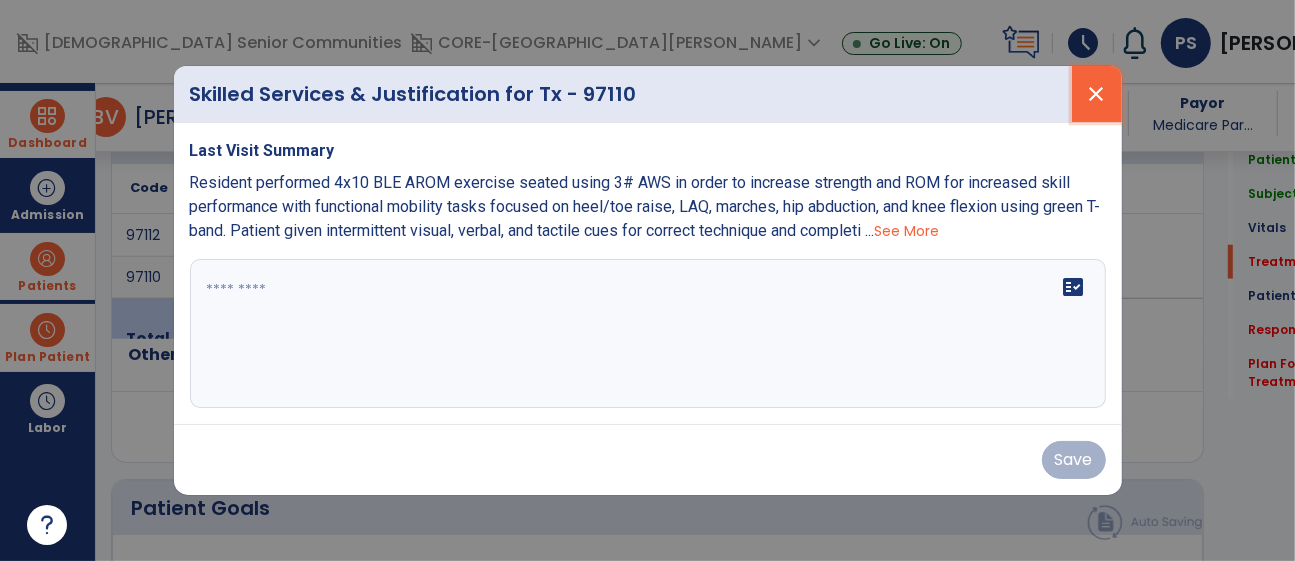 click on "close" at bounding box center (1097, 94) 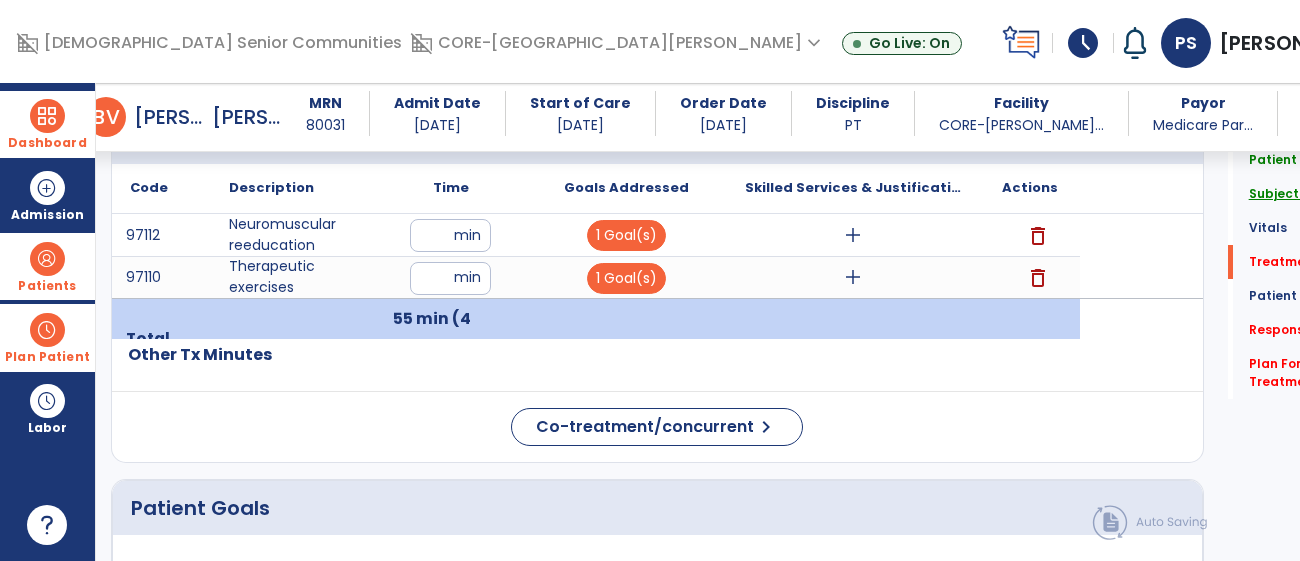 click on "Subjective Assessment" 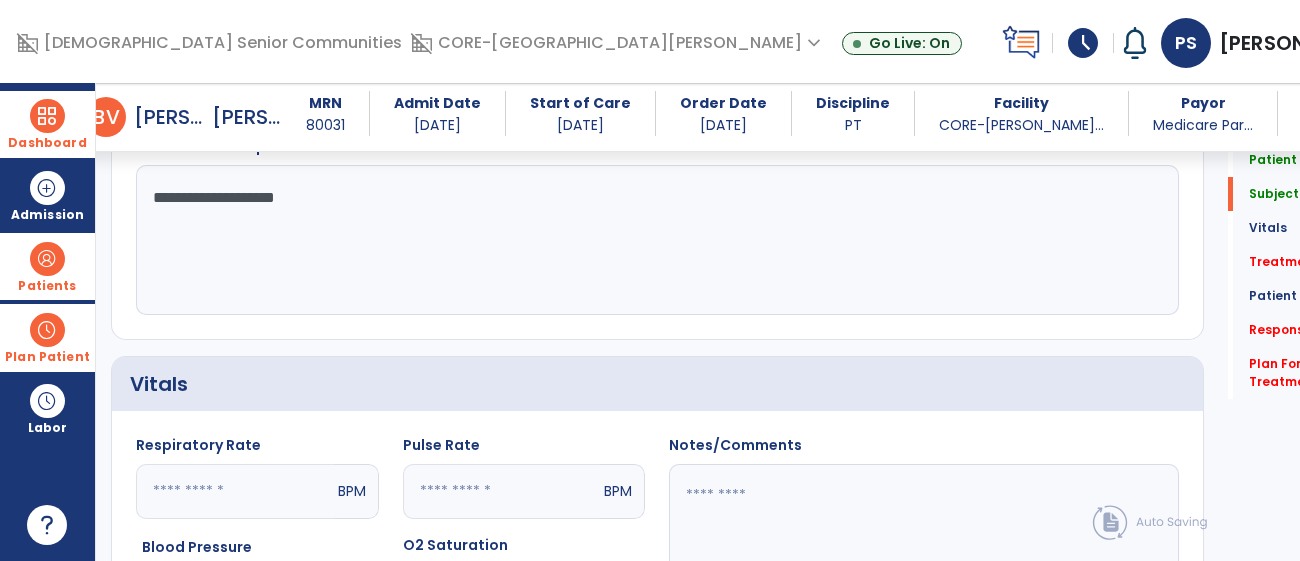 scroll, scrollTop: 386, scrollLeft: 0, axis: vertical 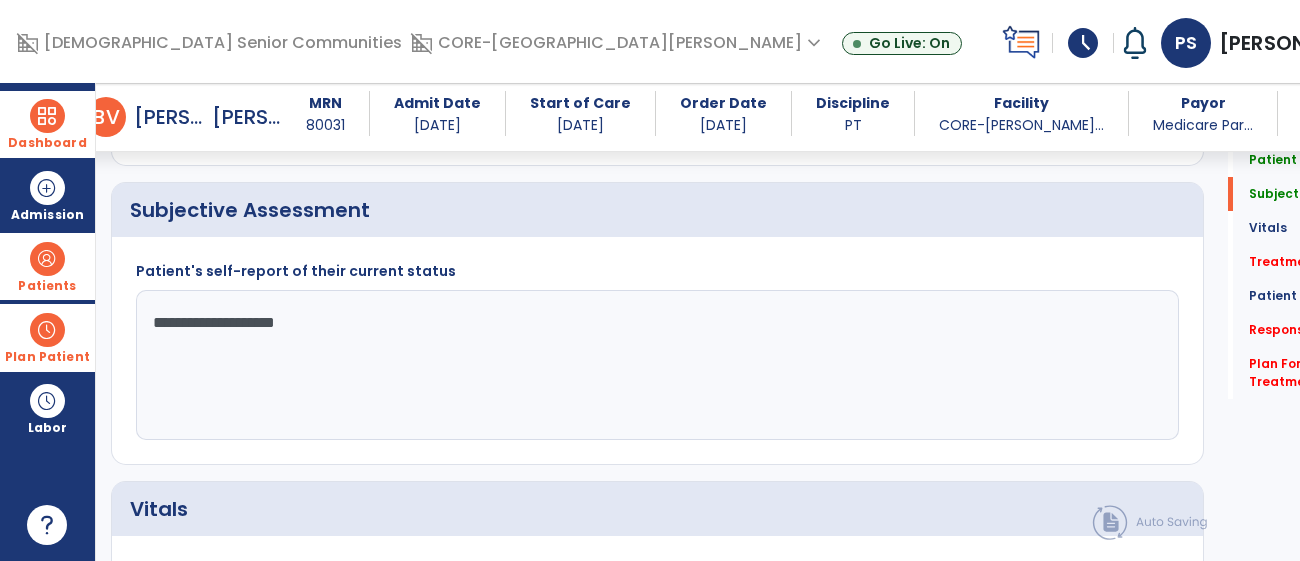 click on "**********" 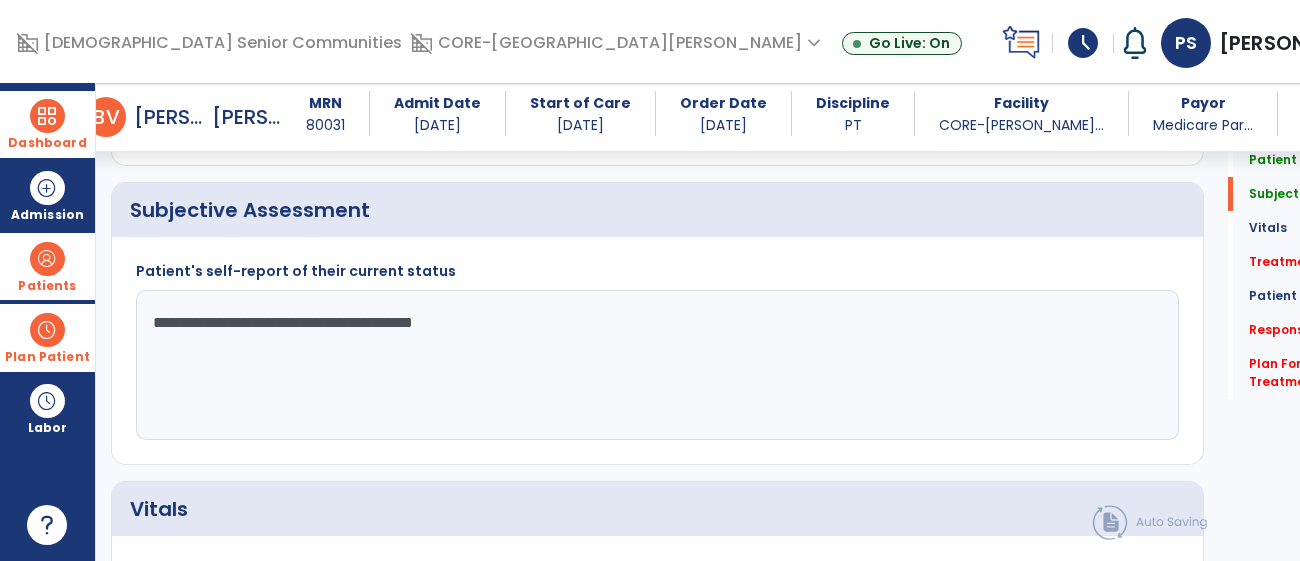 type on "**********" 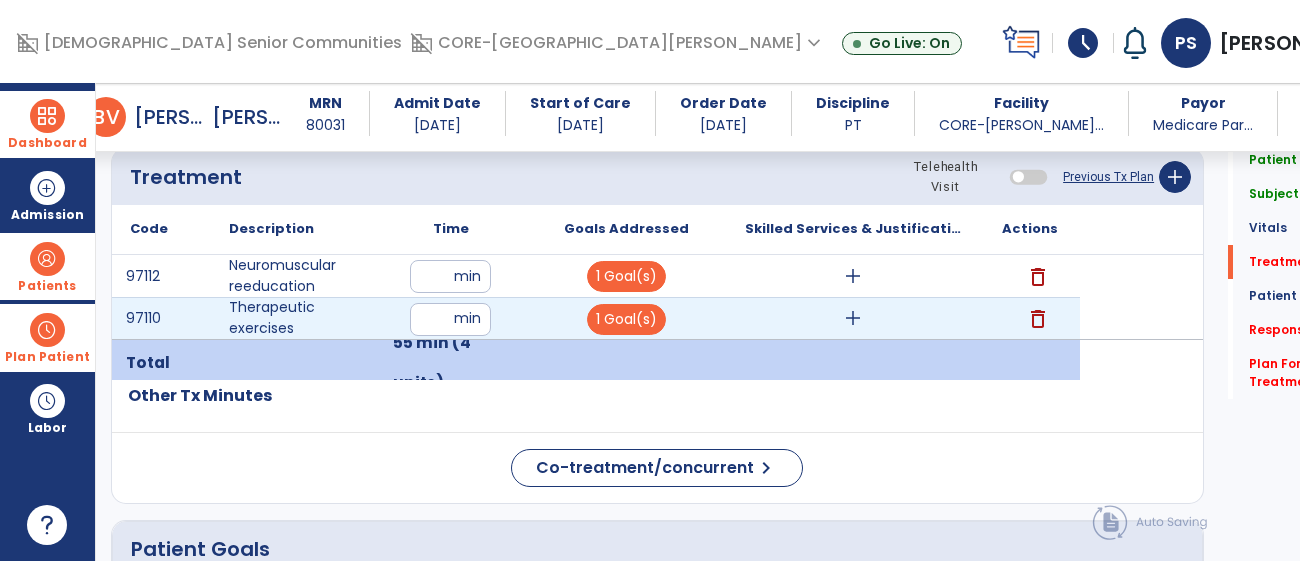 click on "add" at bounding box center [853, 318] 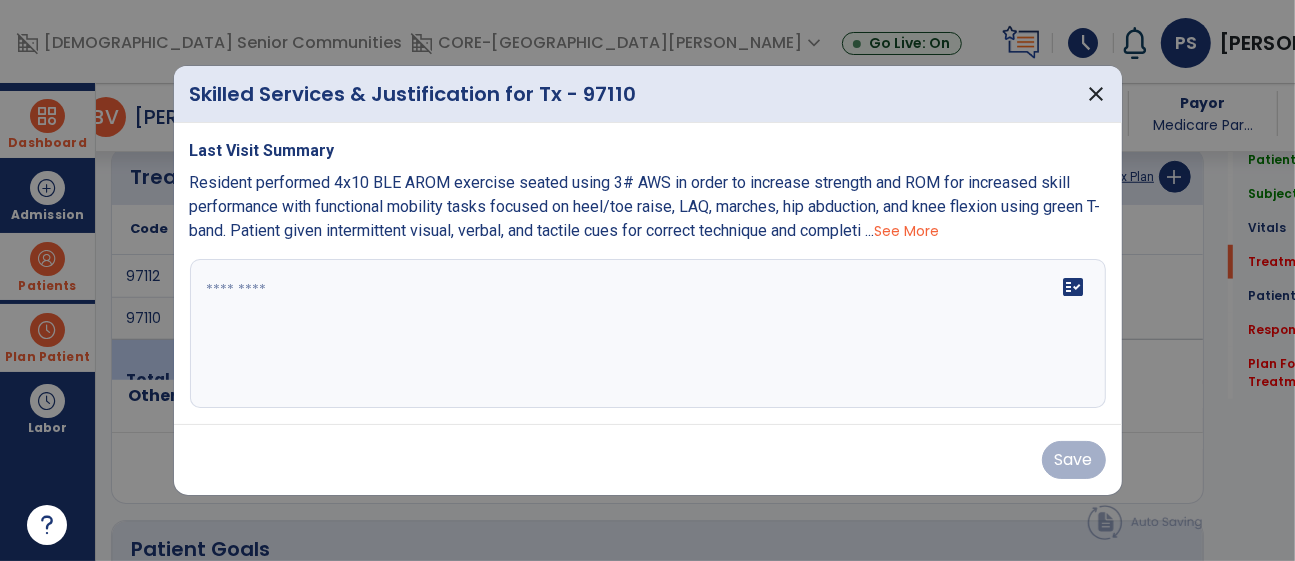 scroll, scrollTop: 1141, scrollLeft: 0, axis: vertical 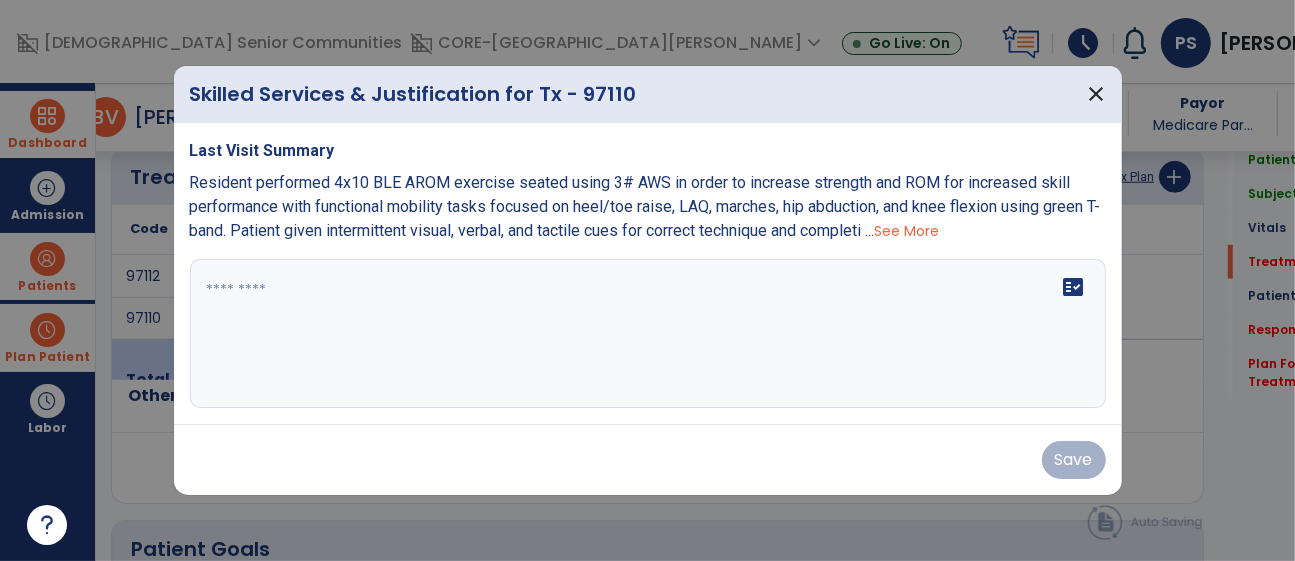 click on "fact_check" at bounding box center [648, 334] 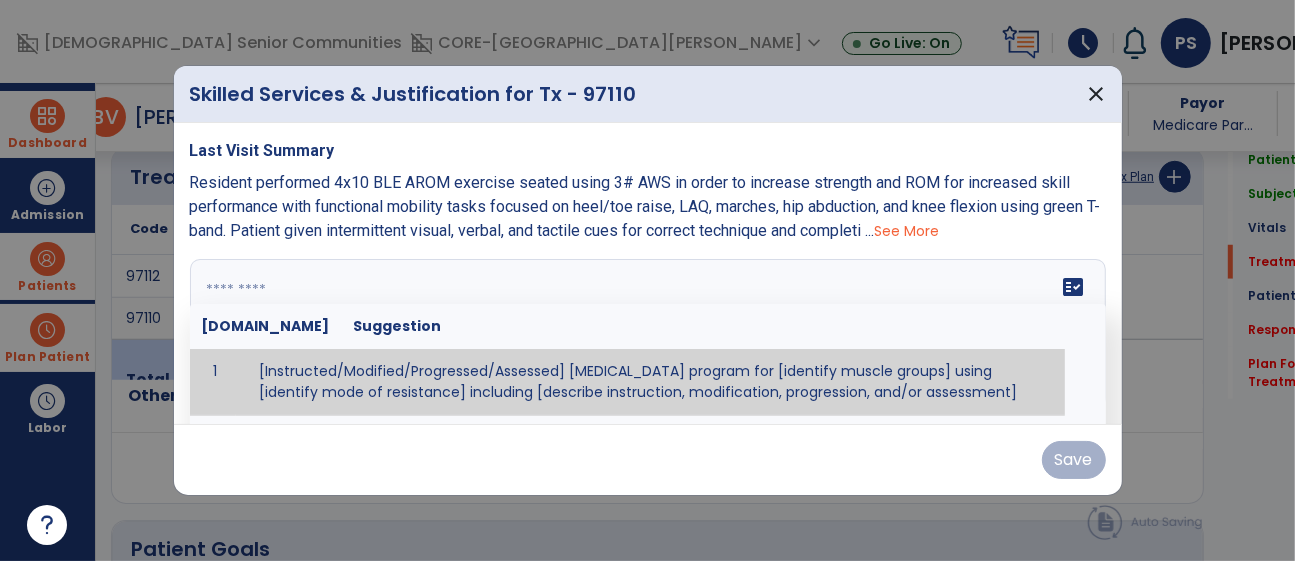 click at bounding box center (645, 334) 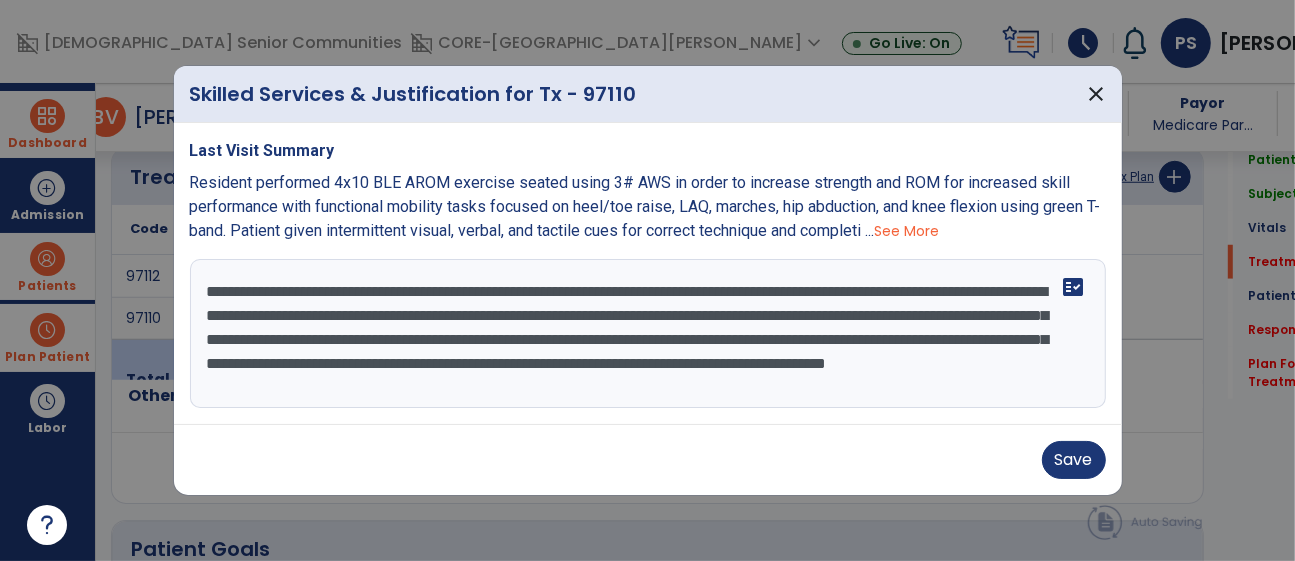 click on "**********" at bounding box center (648, 334) 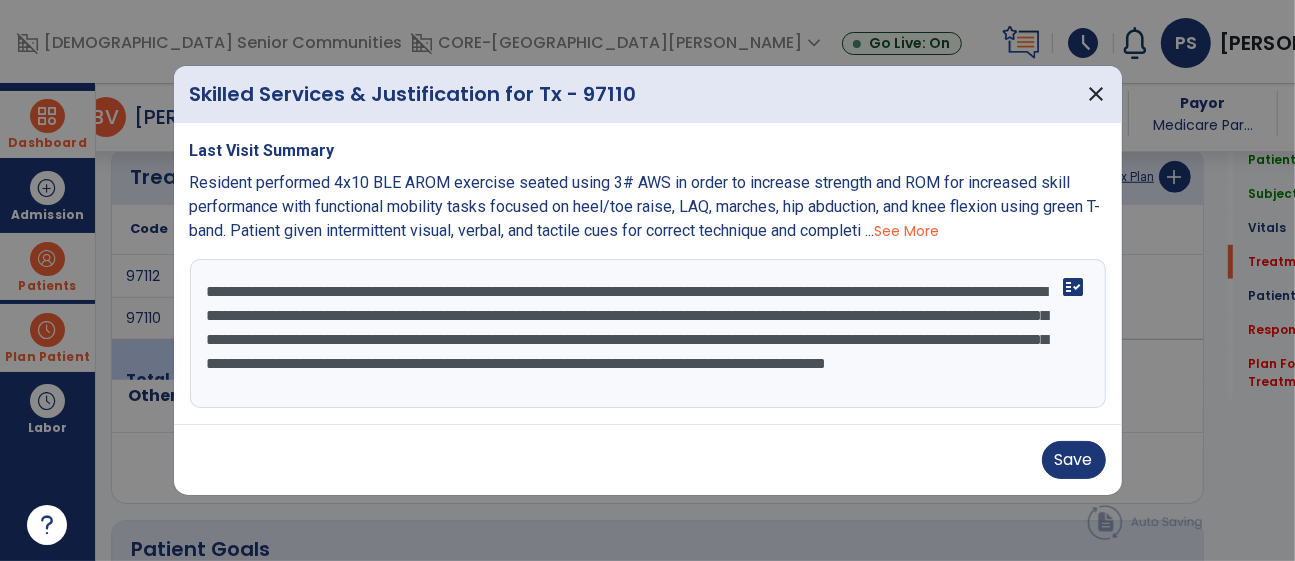 drag, startPoint x: 686, startPoint y: 286, endPoint x: 480, endPoint y: 285, distance: 206.00243 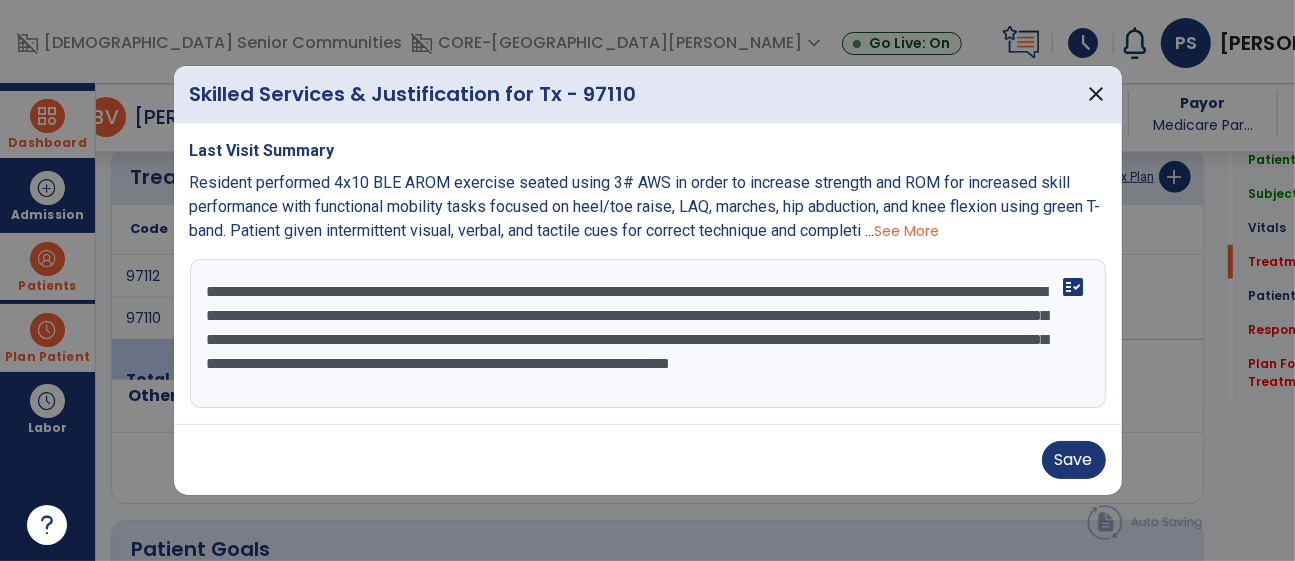 click on "**********" at bounding box center [648, 334] 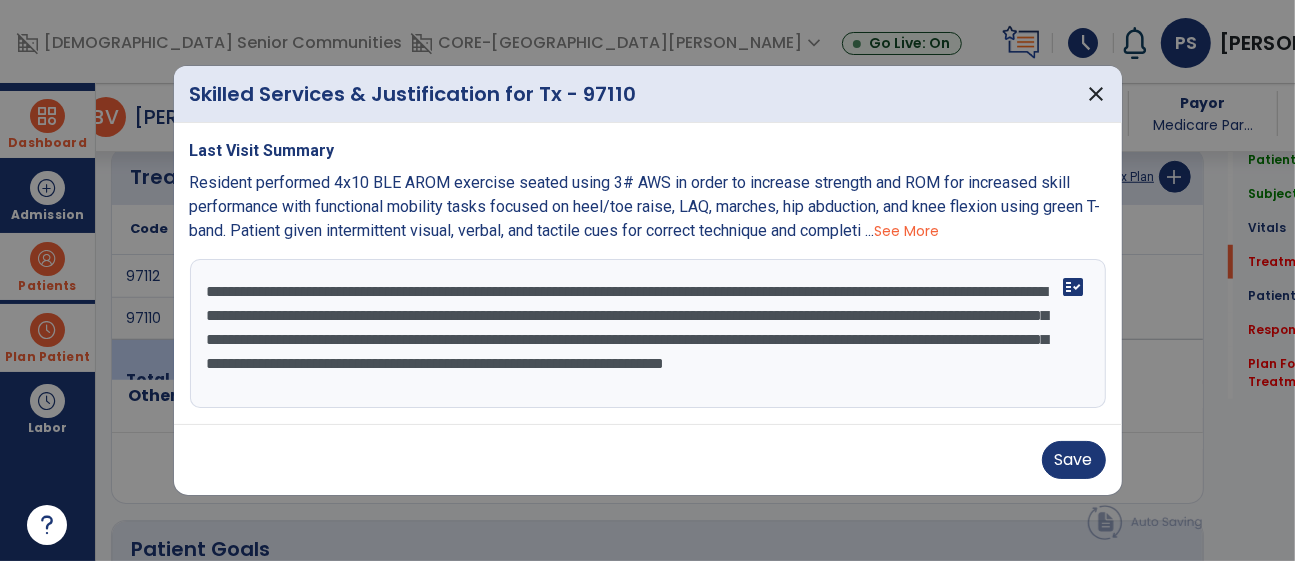 click on "**********" at bounding box center [648, 334] 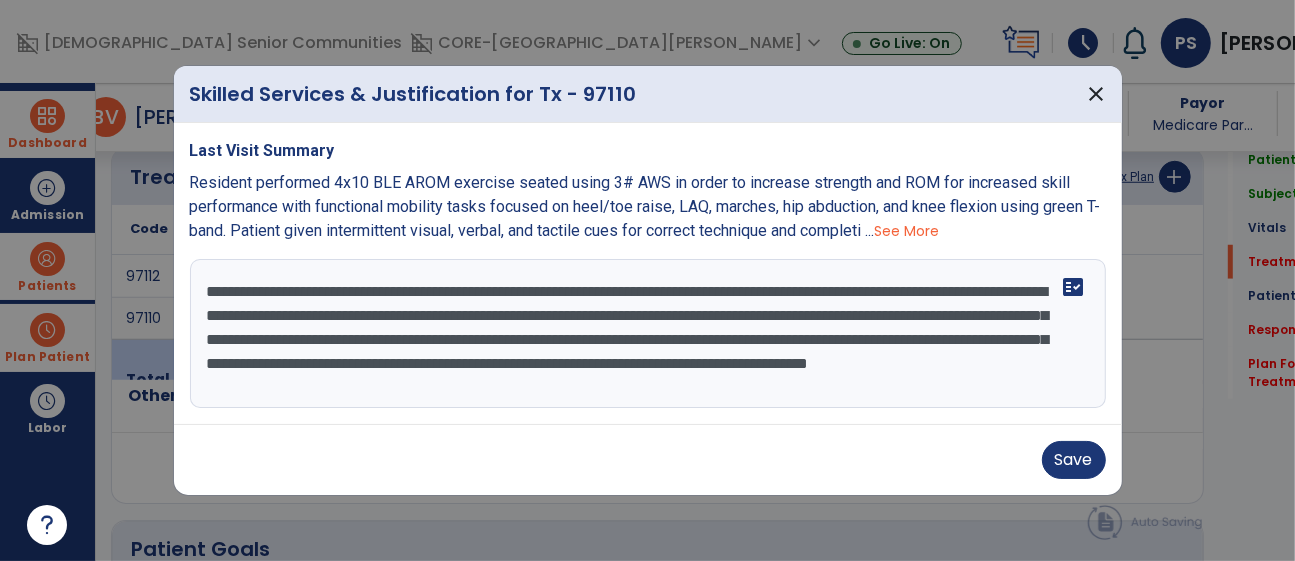 click on "**********" at bounding box center [648, 334] 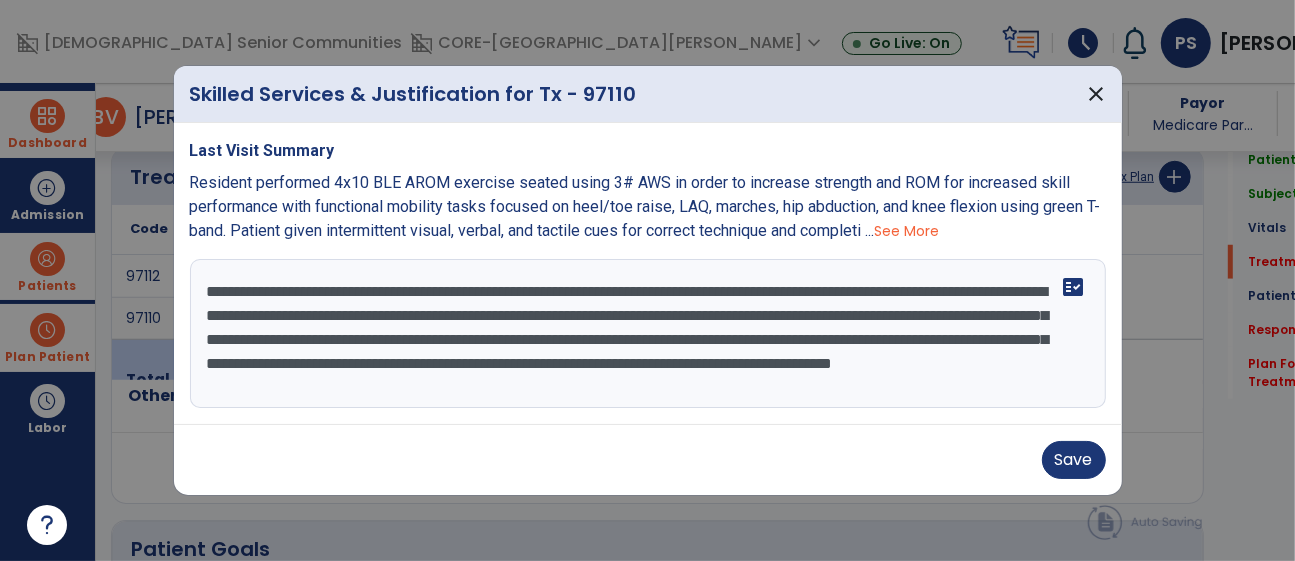 drag, startPoint x: 260, startPoint y: 340, endPoint x: 287, endPoint y: 338, distance: 27.073973 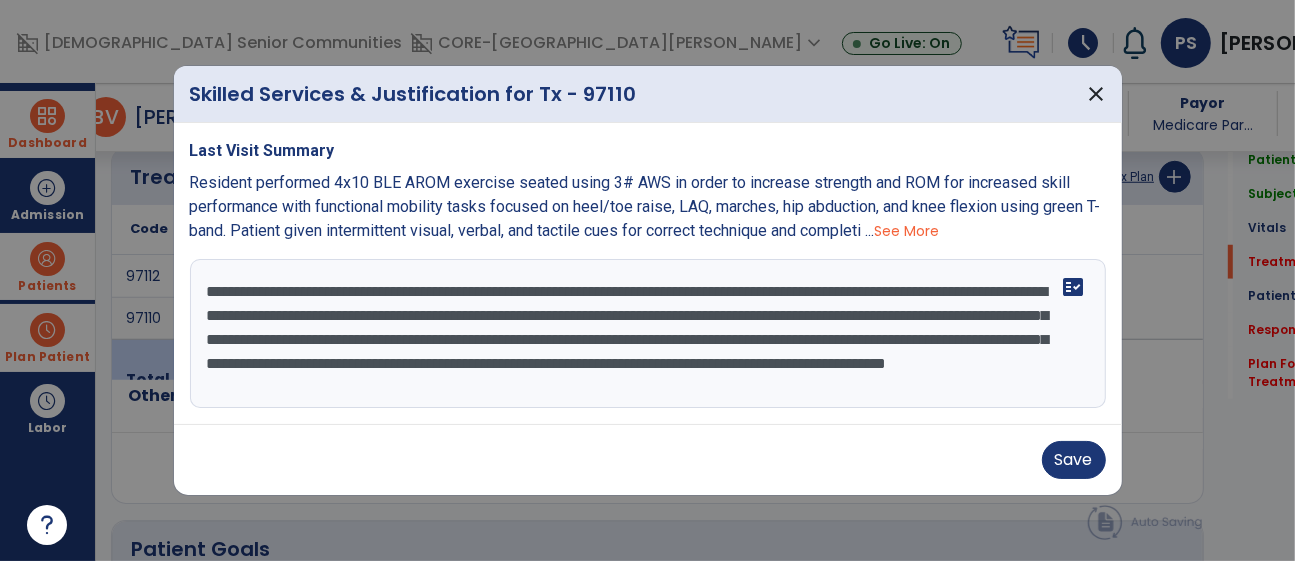 drag, startPoint x: 316, startPoint y: 339, endPoint x: 575, endPoint y: 344, distance: 259.04825 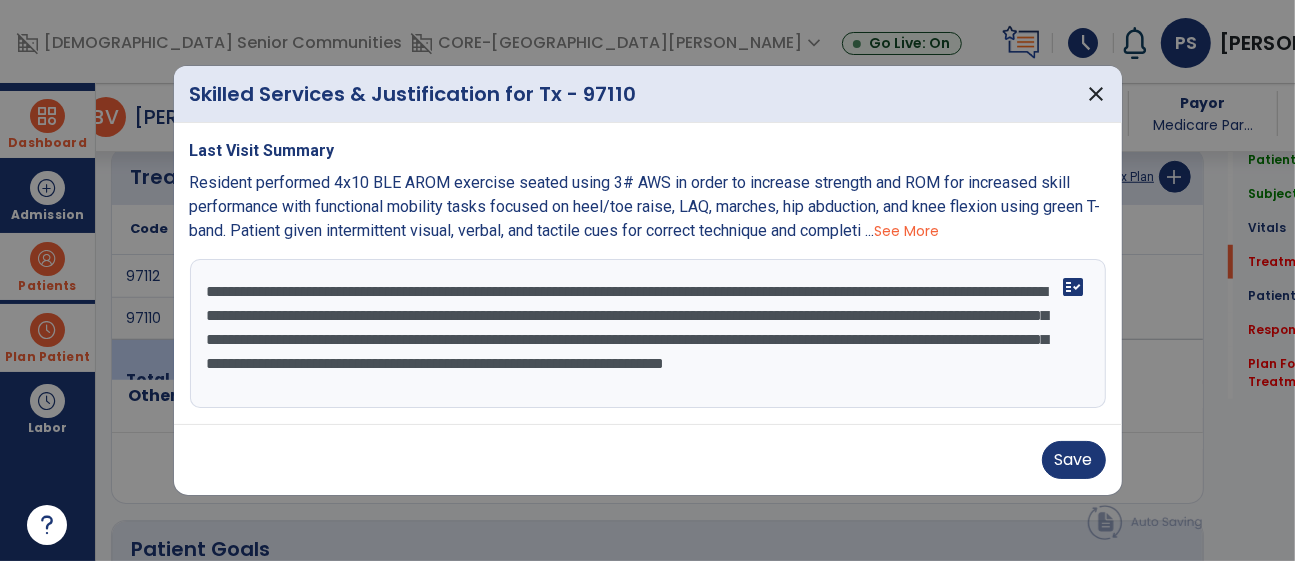 click on "**********" at bounding box center [648, 334] 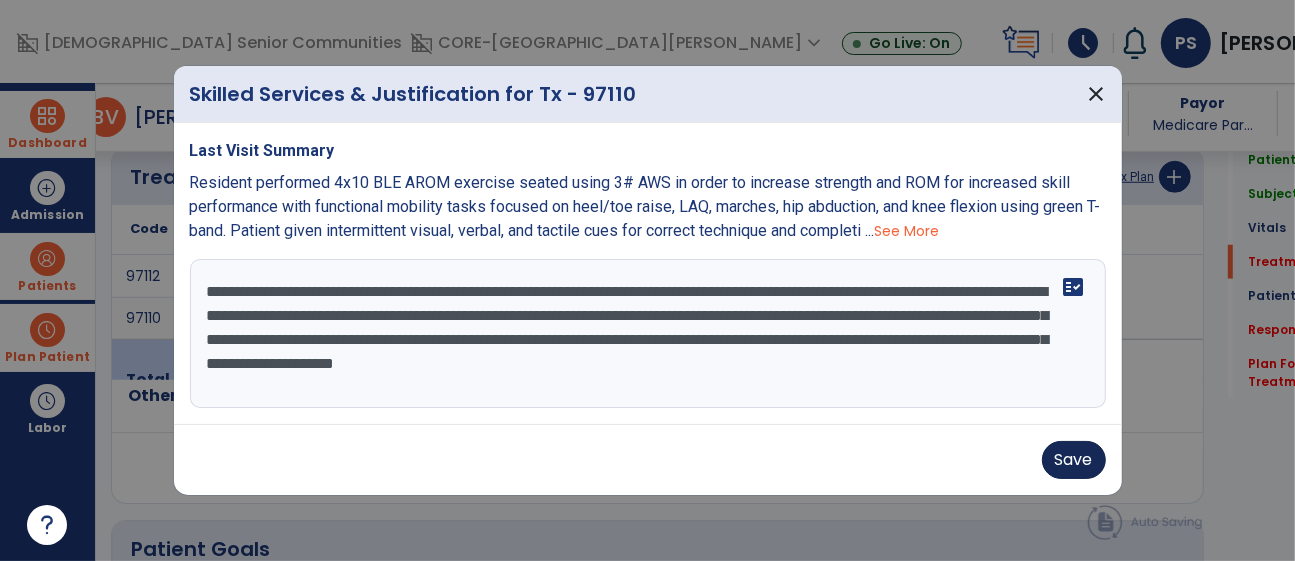 type on "**********" 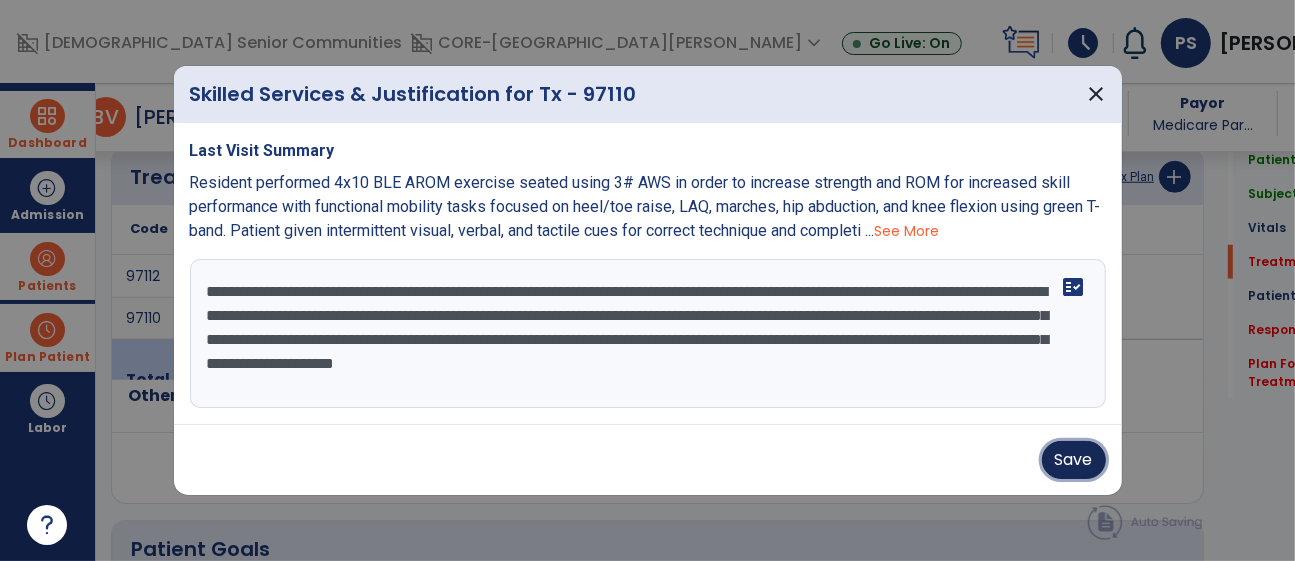 click on "Save" at bounding box center [1074, 460] 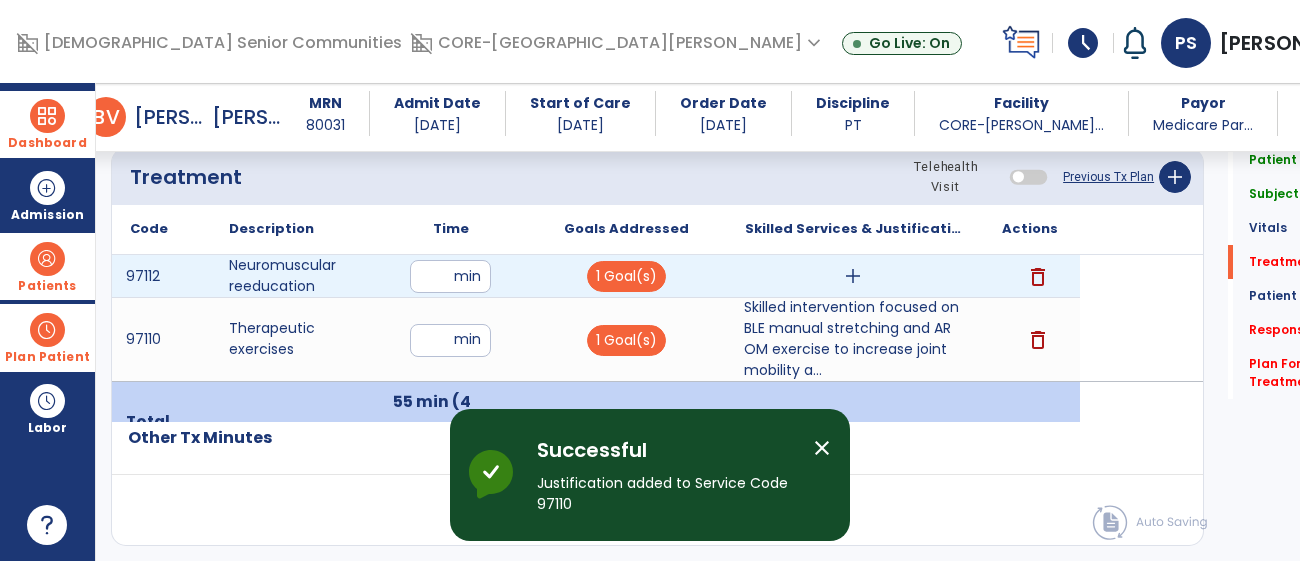 click on "add" at bounding box center (853, 276) 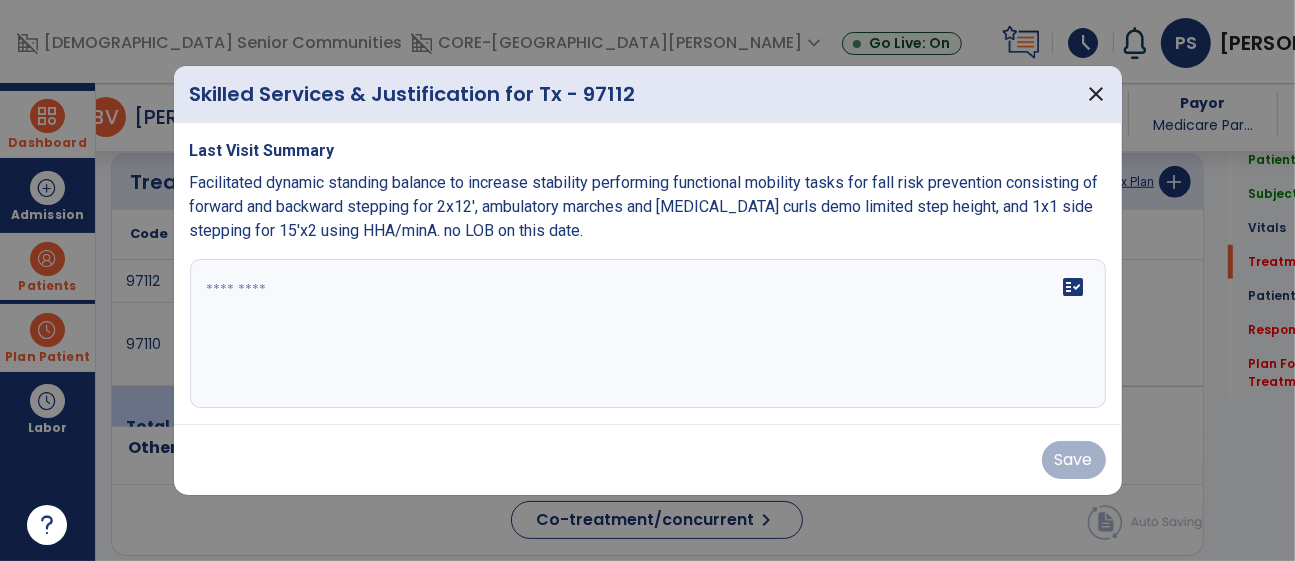 scroll, scrollTop: 1141, scrollLeft: 0, axis: vertical 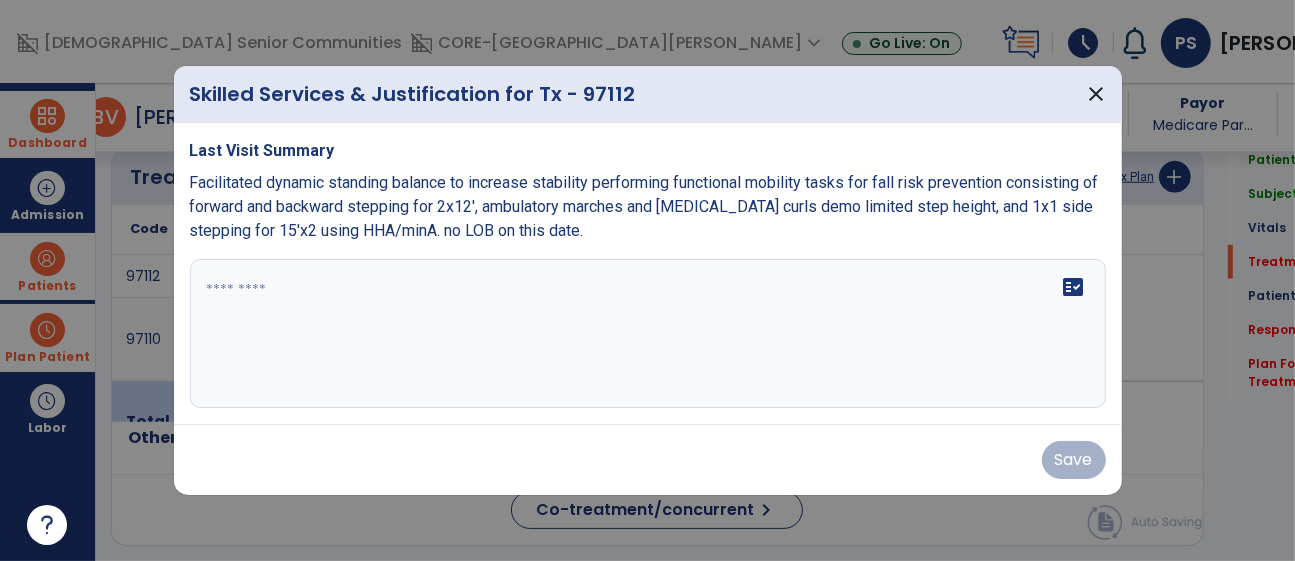 click on "fact_check" at bounding box center [648, 334] 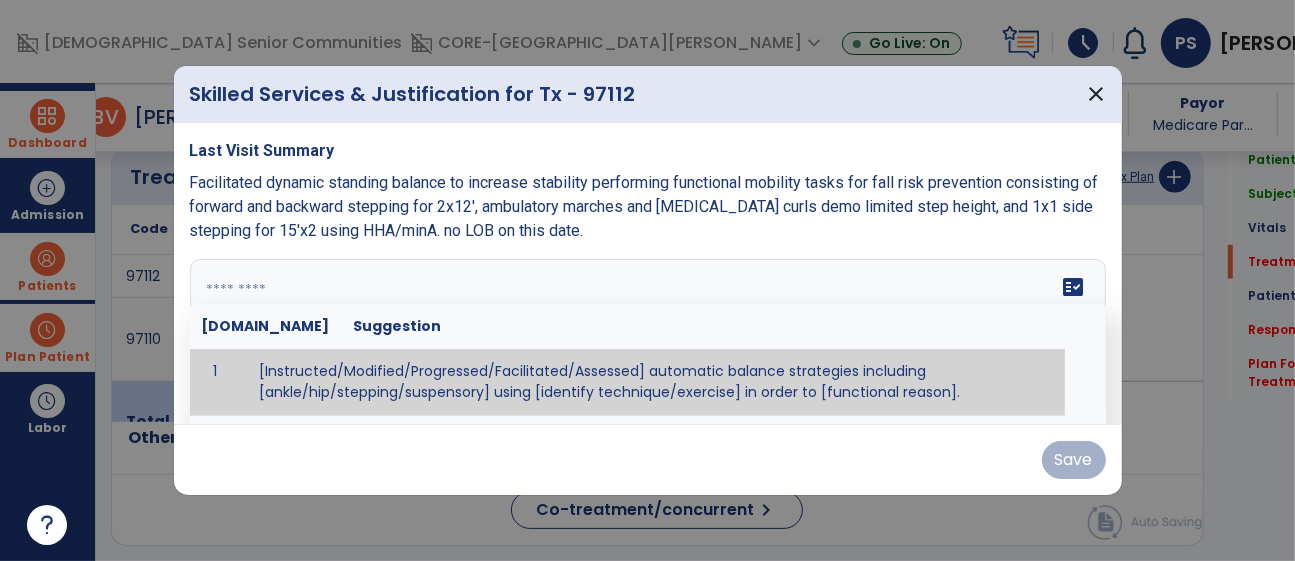 click at bounding box center [645, 334] 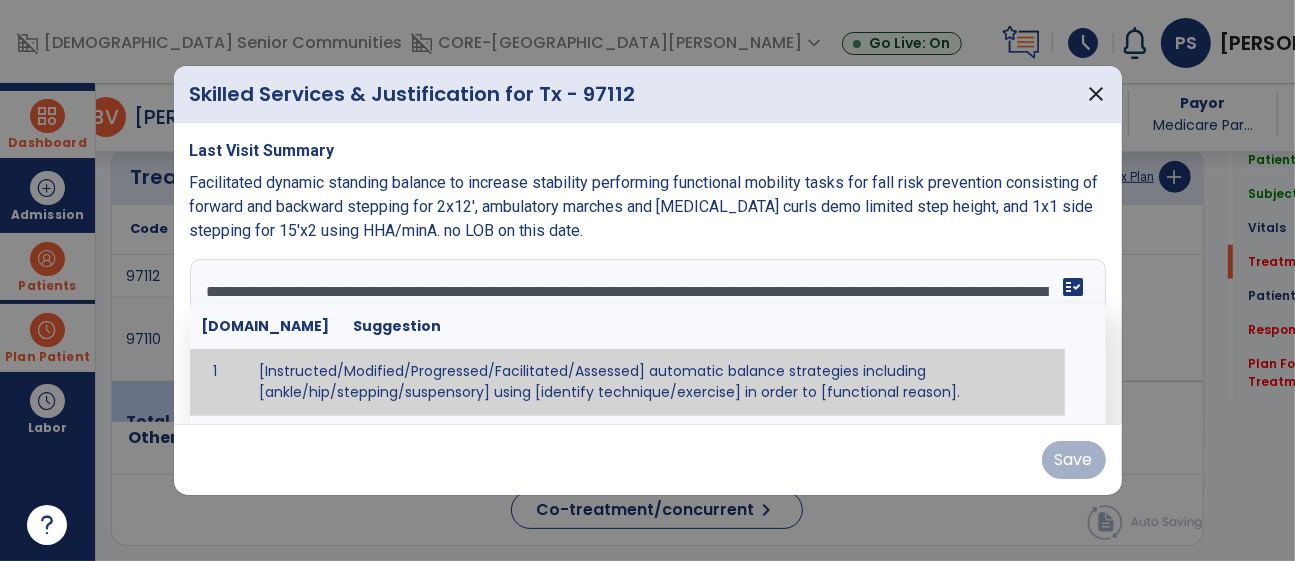 scroll, scrollTop: 16, scrollLeft: 0, axis: vertical 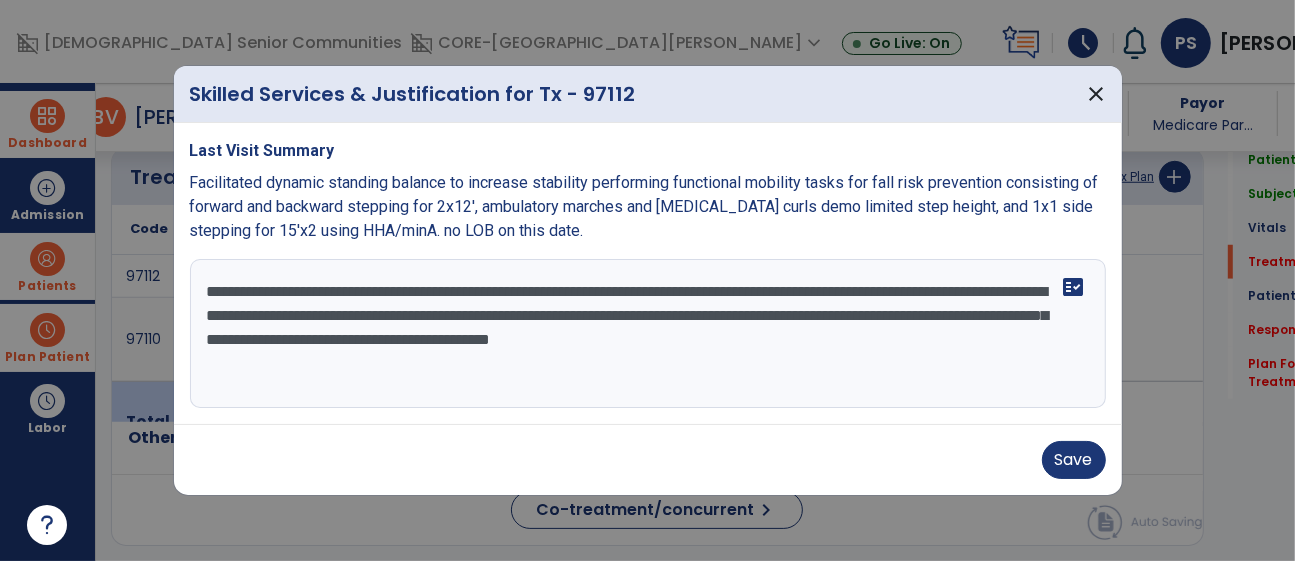 click on "**********" at bounding box center (648, 334) 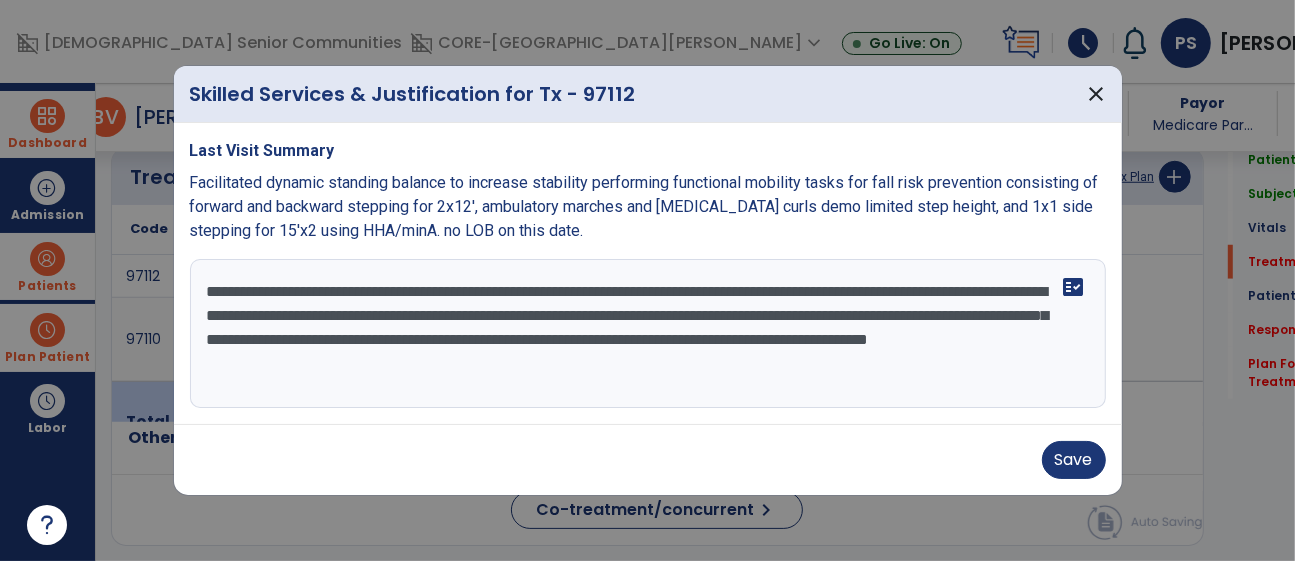 click on "**********" at bounding box center (648, 334) 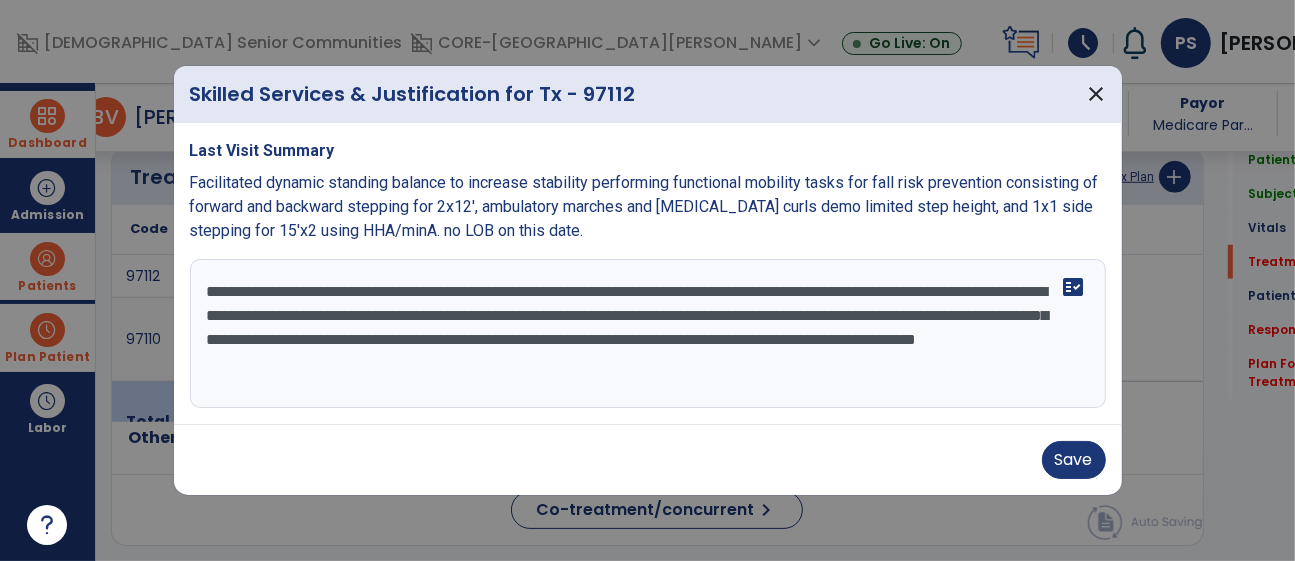 drag, startPoint x: 1012, startPoint y: 341, endPoint x: 914, endPoint y: 344, distance: 98.045906 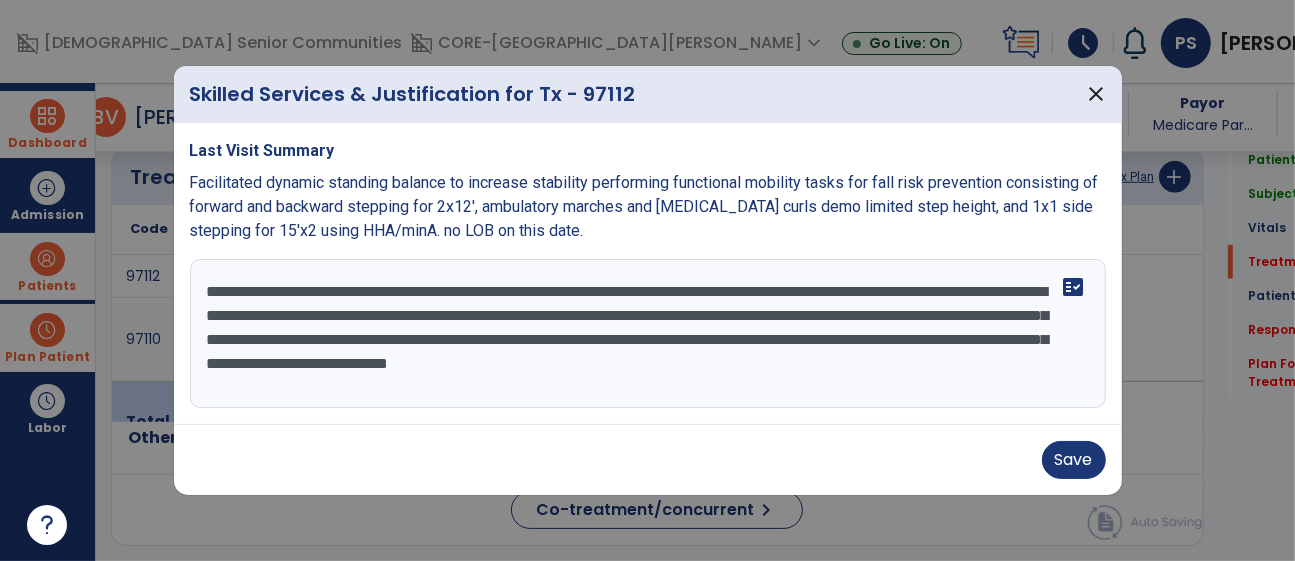 drag, startPoint x: 628, startPoint y: 366, endPoint x: 1049, endPoint y: 356, distance: 421.11874 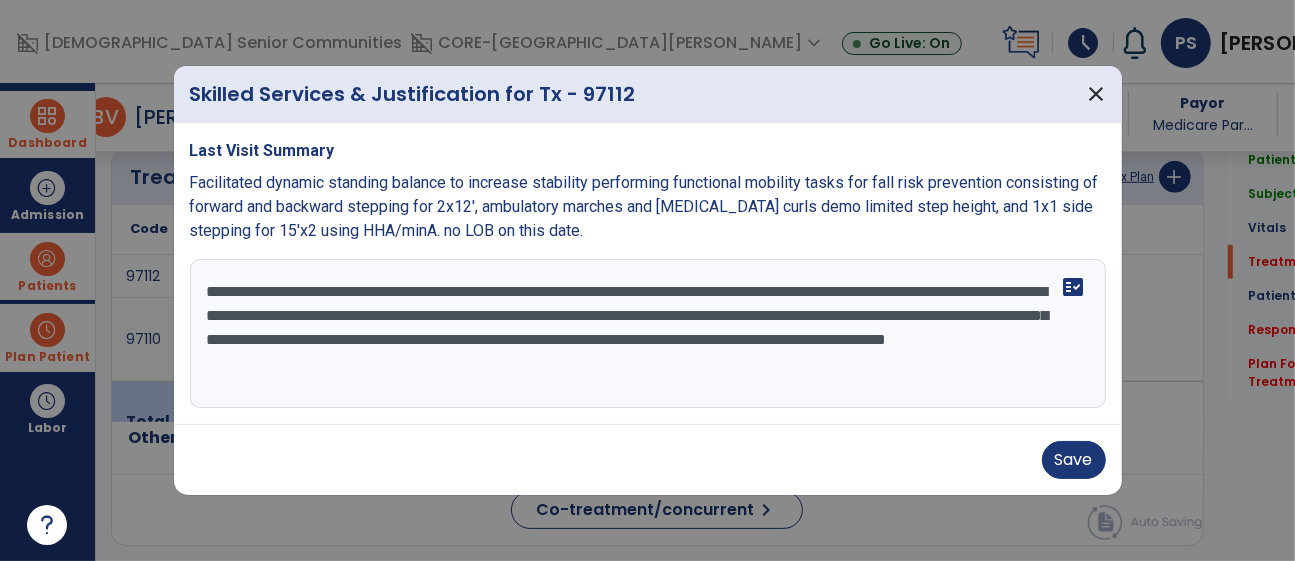 type on "**********" 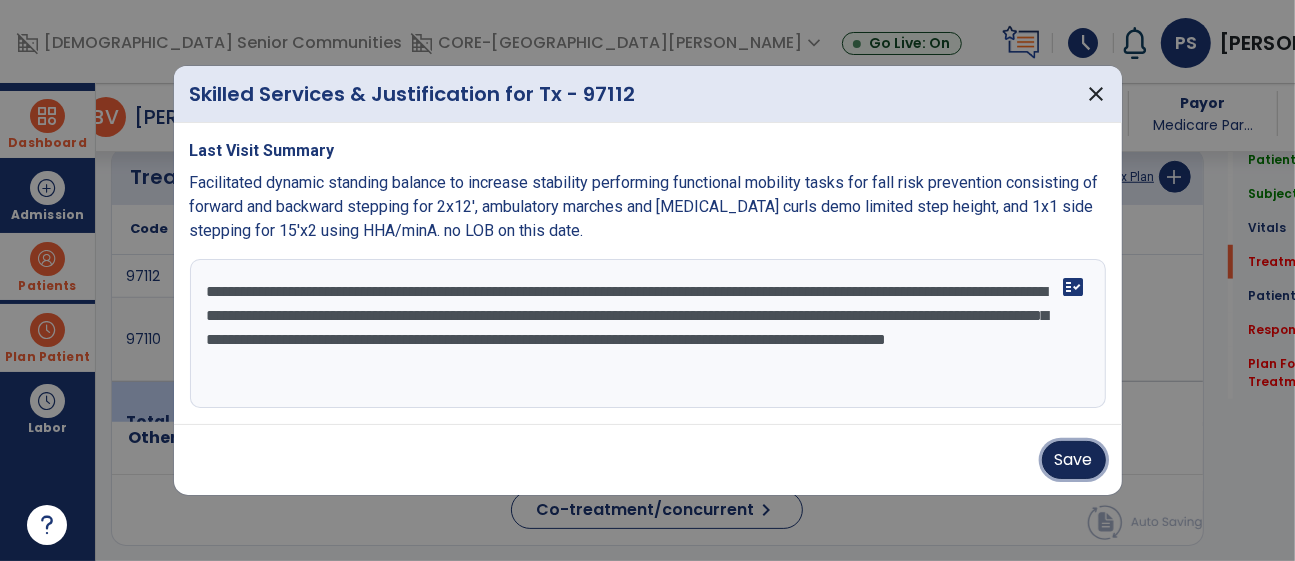 click on "Save" at bounding box center (1074, 460) 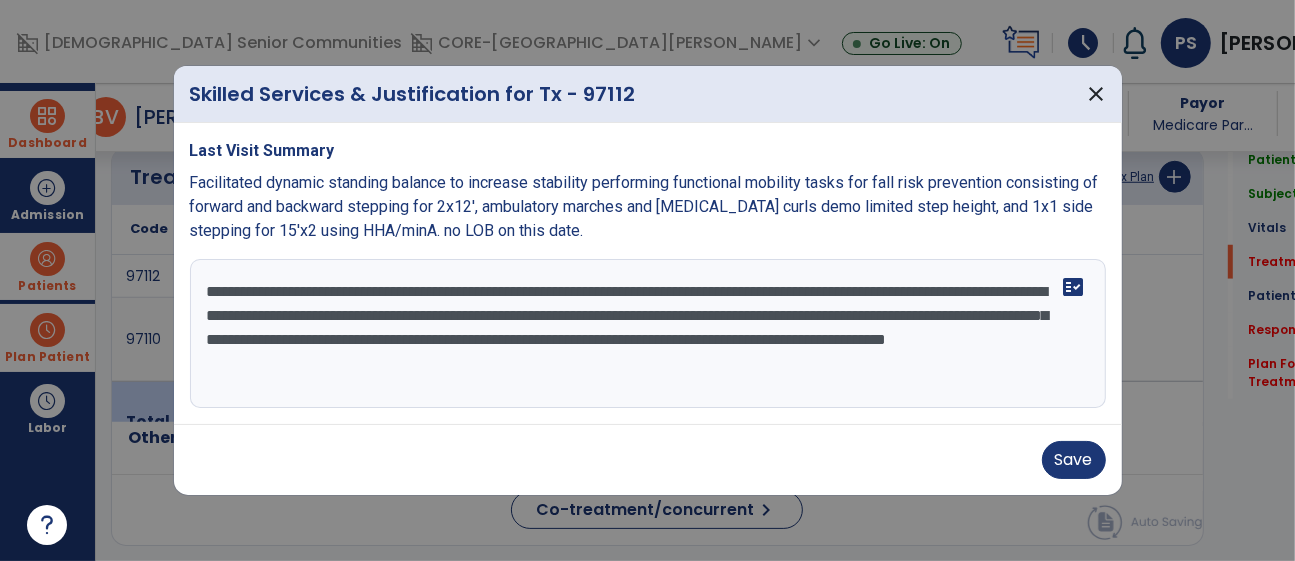 click on "Save" at bounding box center [648, 460] 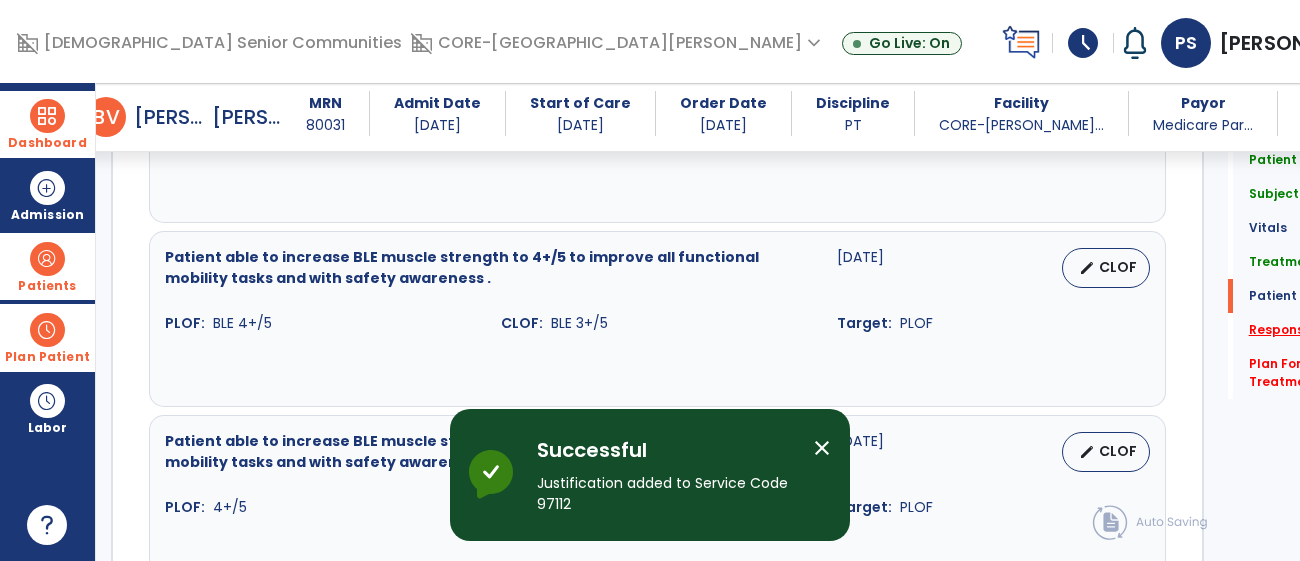 click on "Response To Treatment   *" 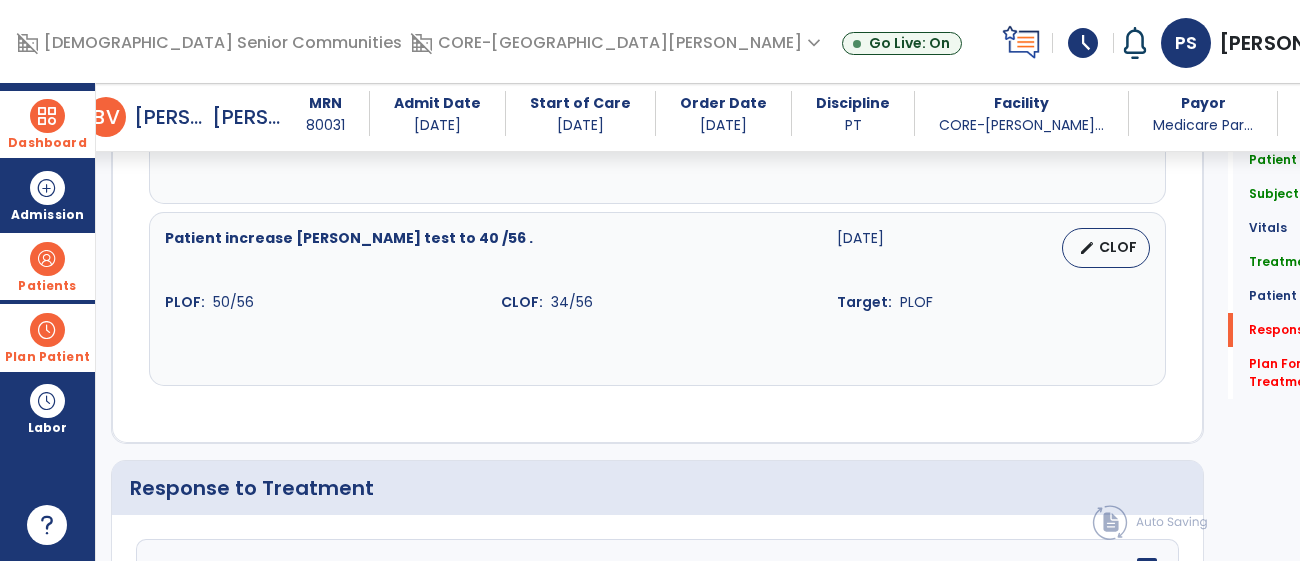 scroll, scrollTop: 2857, scrollLeft: 0, axis: vertical 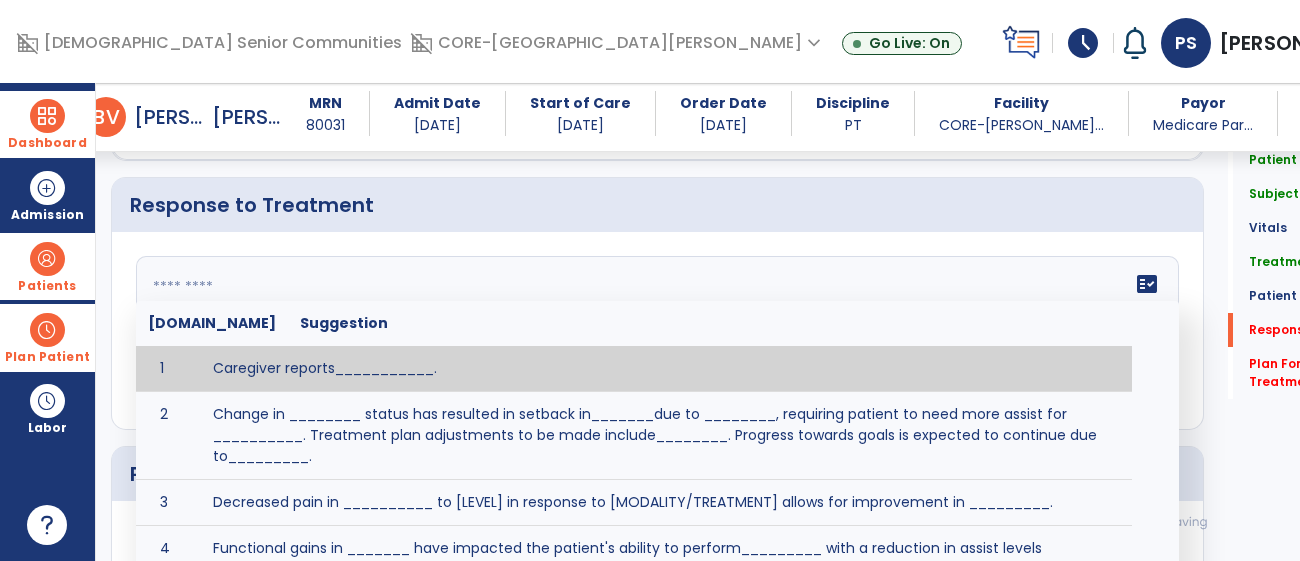 click on "fact_check  Sr.No Suggestion 1 Caregiver reports___________. 2 Change in ________ status has resulted in setback in_______due to ________, requiring patient to need more assist for __________.   Treatment plan adjustments to be made include________.  Progress towards goals is expected to continue due to_________. 3 Decreased pain in __________ to [LEVEL] in response to [MODALITY/TREATMENT] allows for improvement in _________. 4 Functional gains in _______ have impacted the patient's ability to perform_________ with a reduction in assist levels to_________. 5 Functional progress this week has been significant due to__________. 6 Gains in ________ have improved the patient's ability to perform ______with decreased levels of assist to___________. 7 Improvement in ________allows patient to tolerate higher levels of challenges in_________. 8 Pain in [AREA] has decreased to [LEVEL] in response to [TREATMENT/MODALITY], allowing fore ease in completing__________. 9 10 11 12 13 14 15 16 17 18 19 20 21" 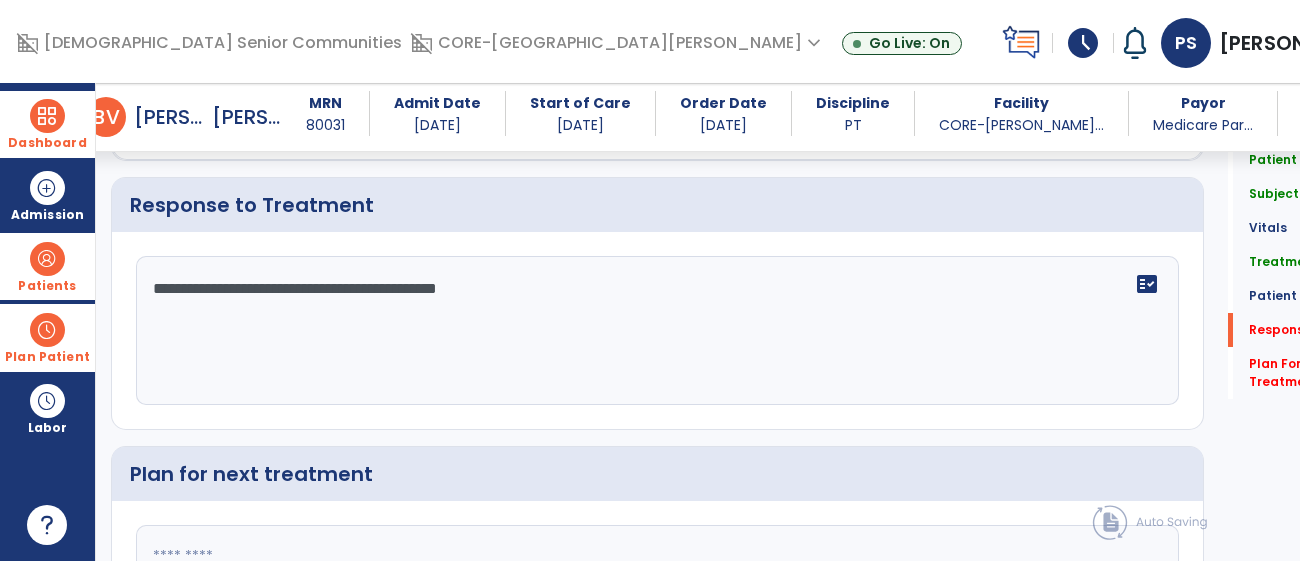 type on "**********" 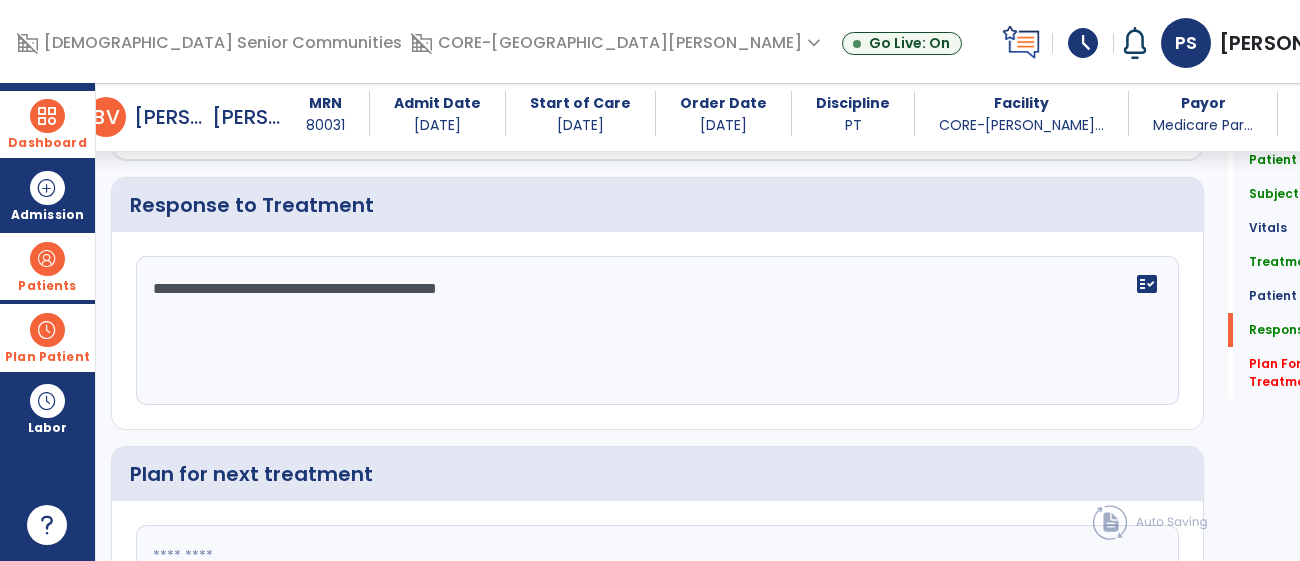scroll, scrollTop: 2857, scrollLeft: 0, axis: vertical 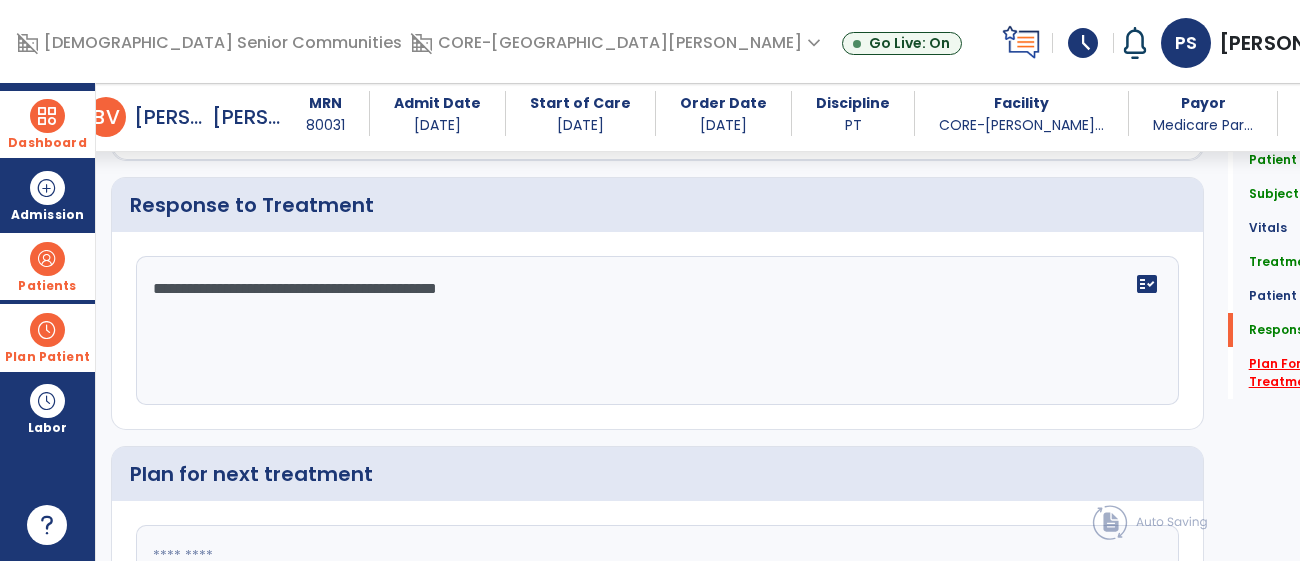 click on "Plan For Next Treatment   *" 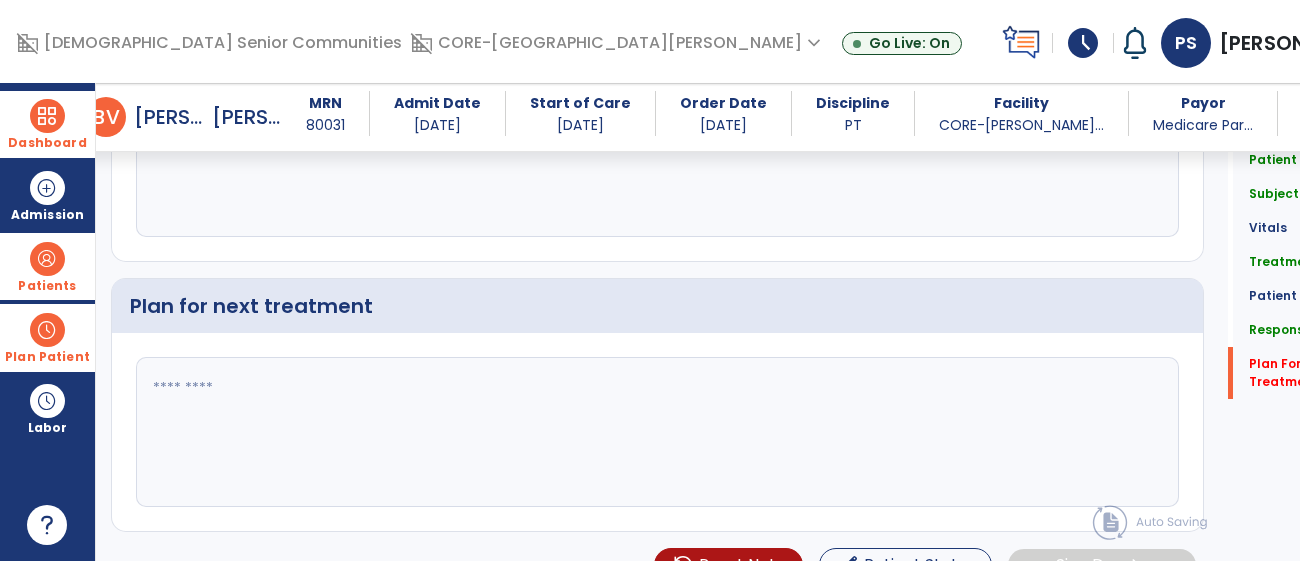 scroll, scrollTop: 3081, scrollLeft: 0, axis: vertical 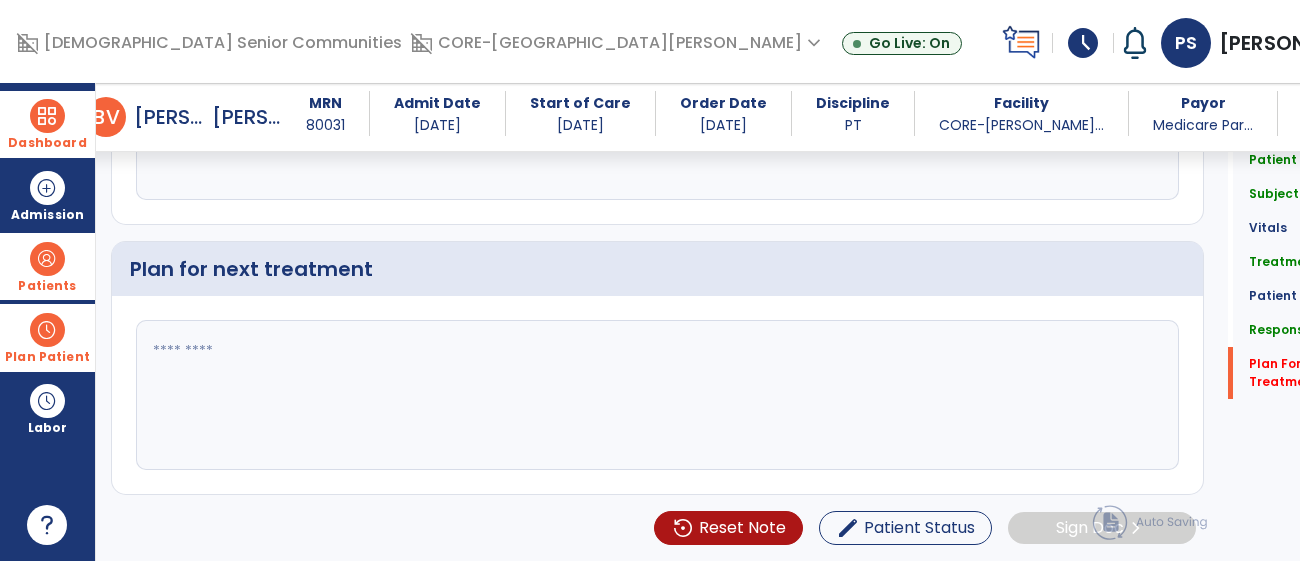 click 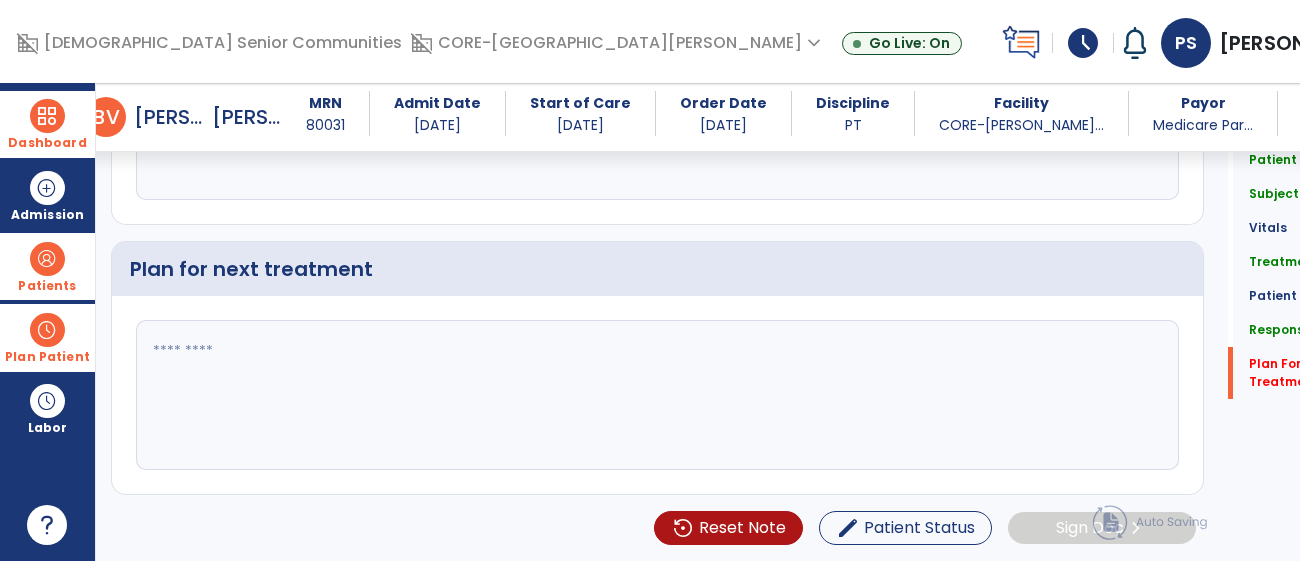 click 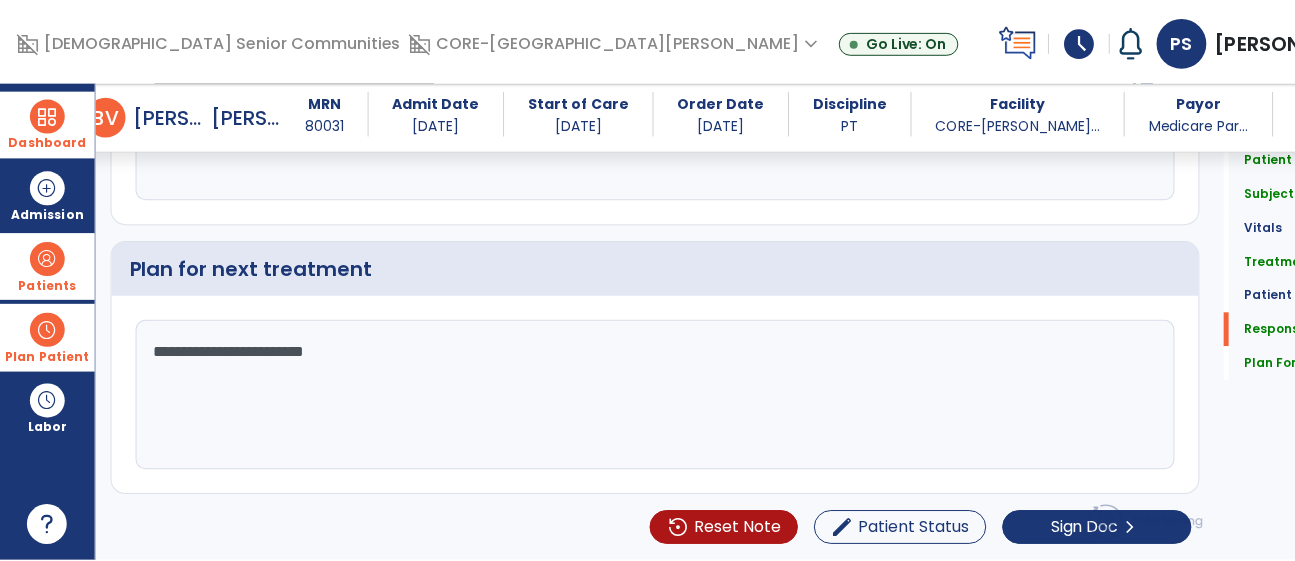 scroll, scrollTop: 3081, scrollLeft: 0, axis: vertical 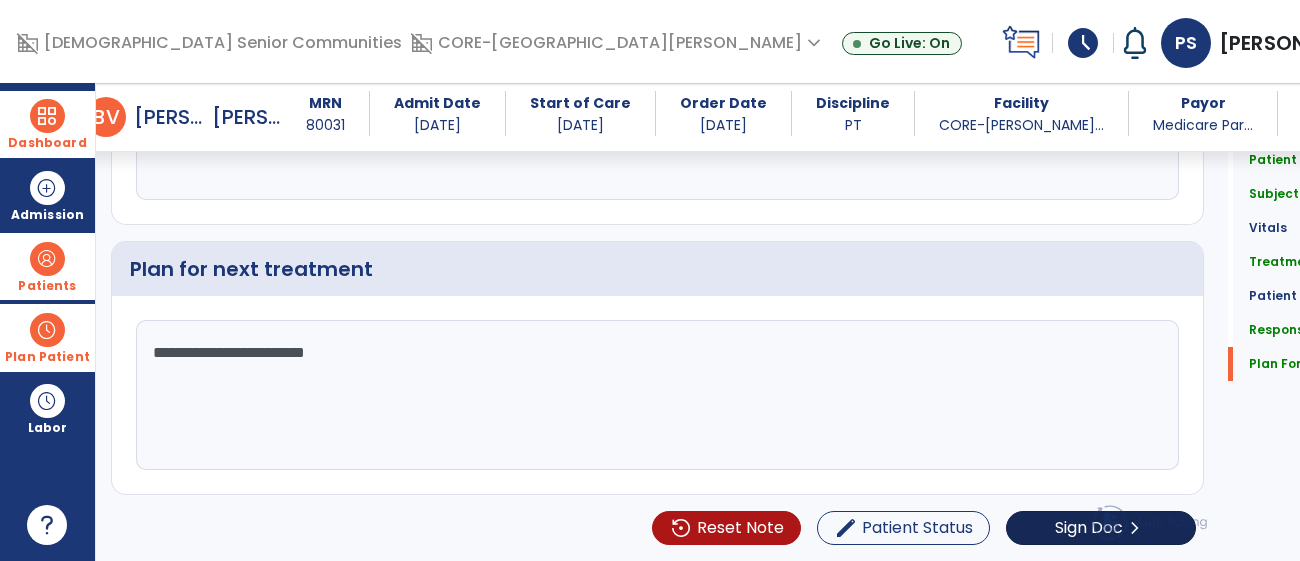 type on "**********" 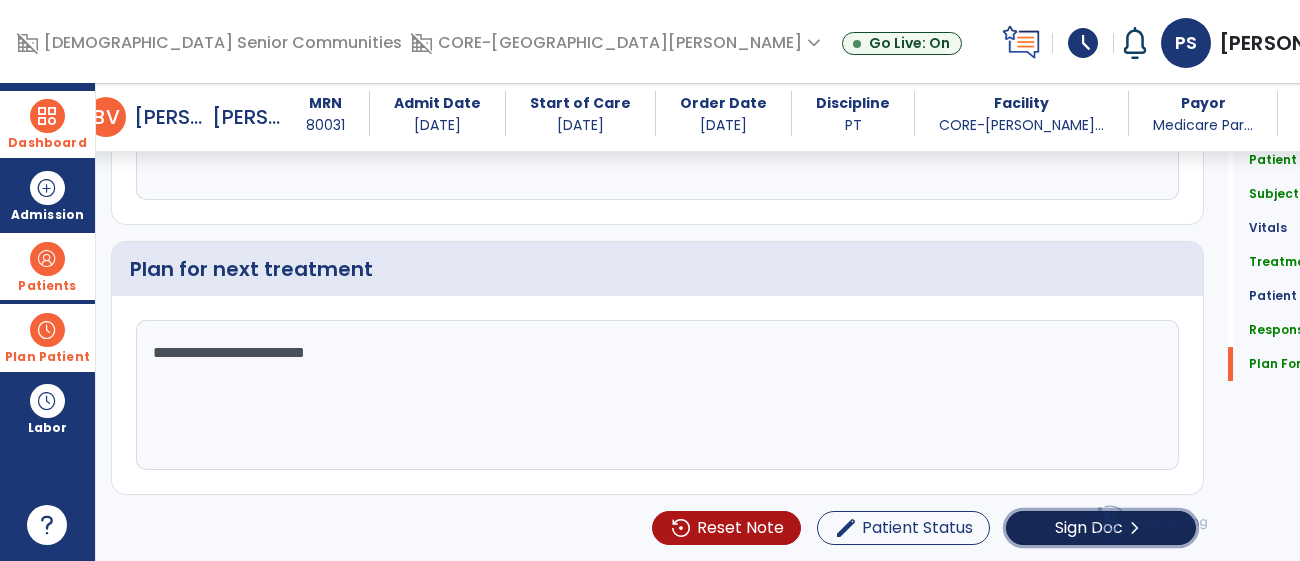 click on "Sign Doc" 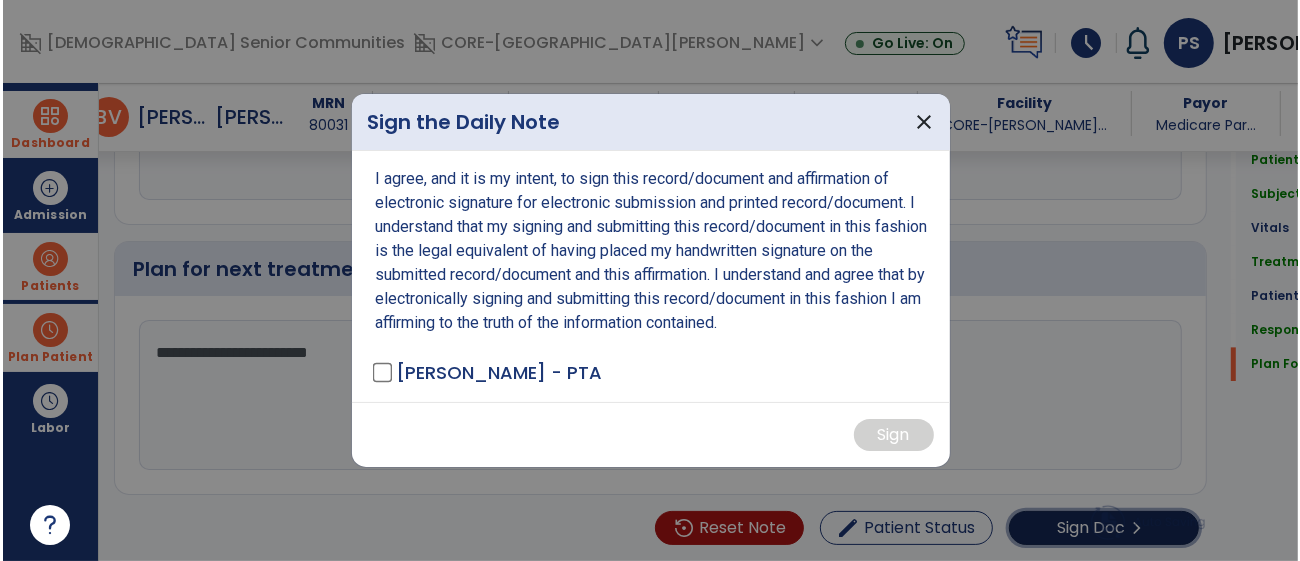scroll, scrollTop: 3081, scrollLeft: 0, axis: vertical 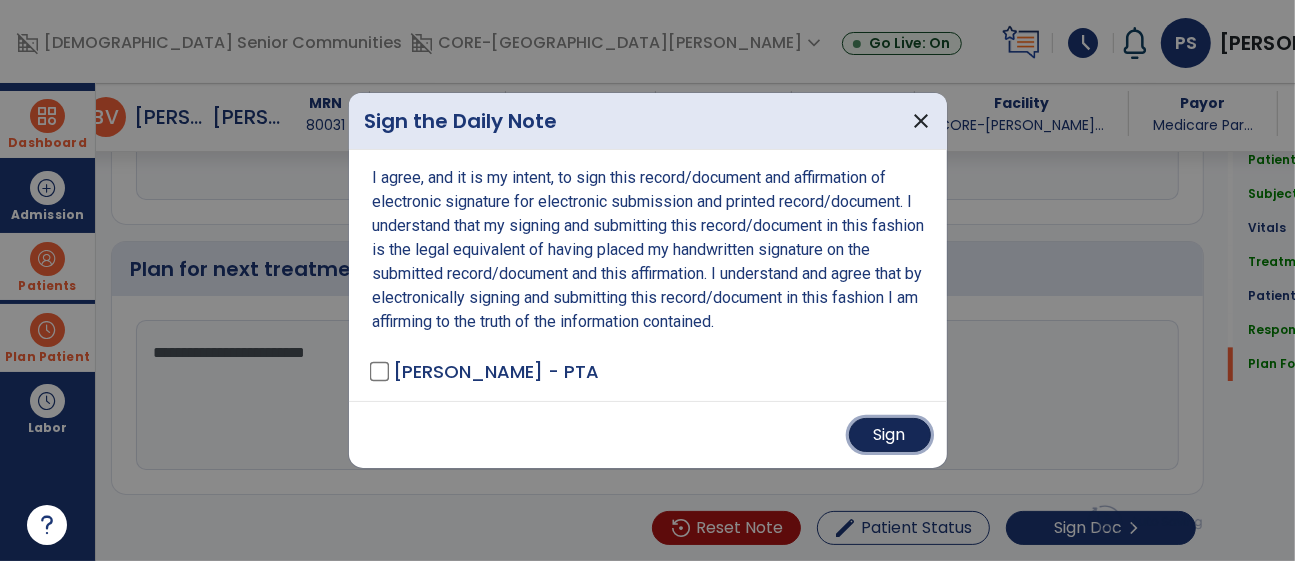 click on "Sign" at bounding box center (890, 435) 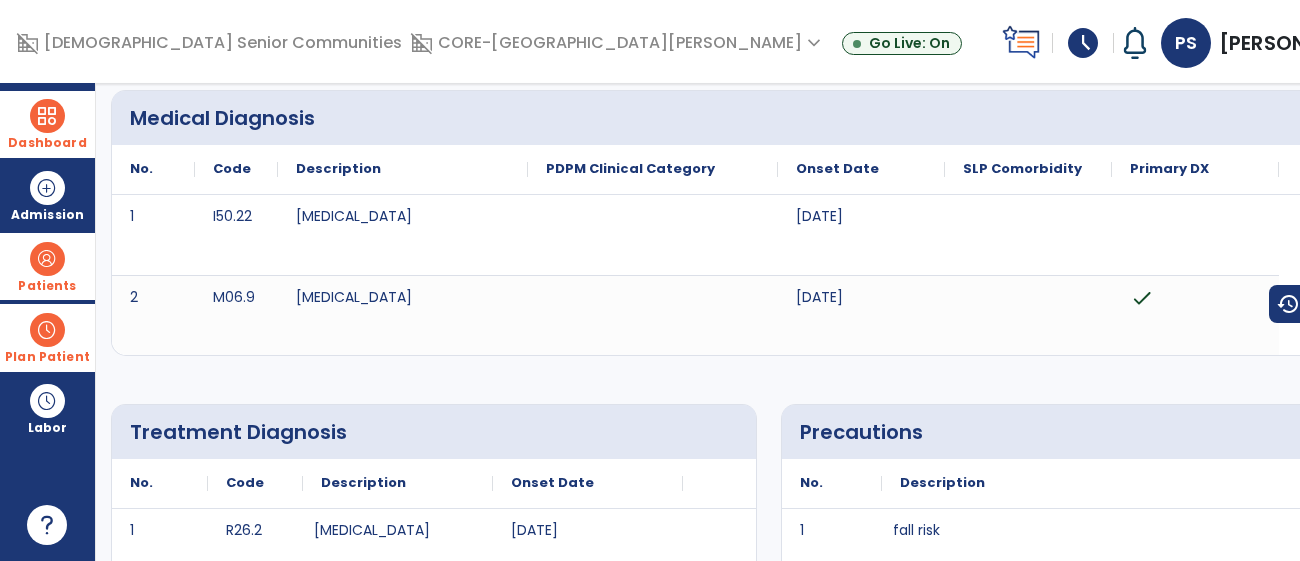 scroll, scrollTop: 0, scrollLeft: 0, axis: both 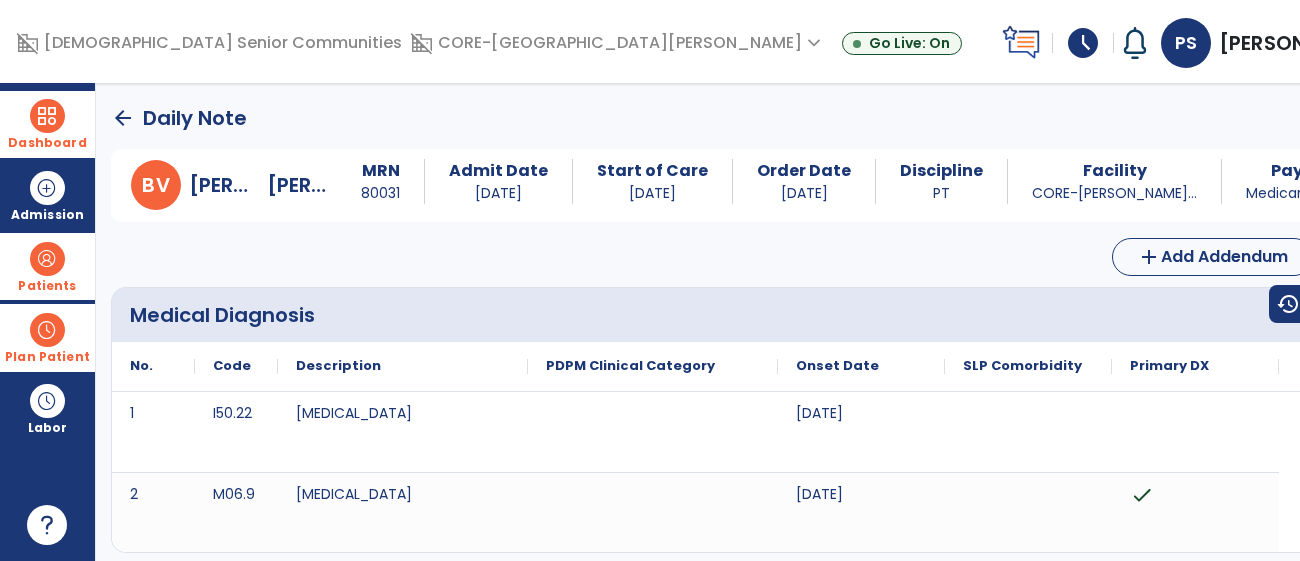 click on "arrow_back" 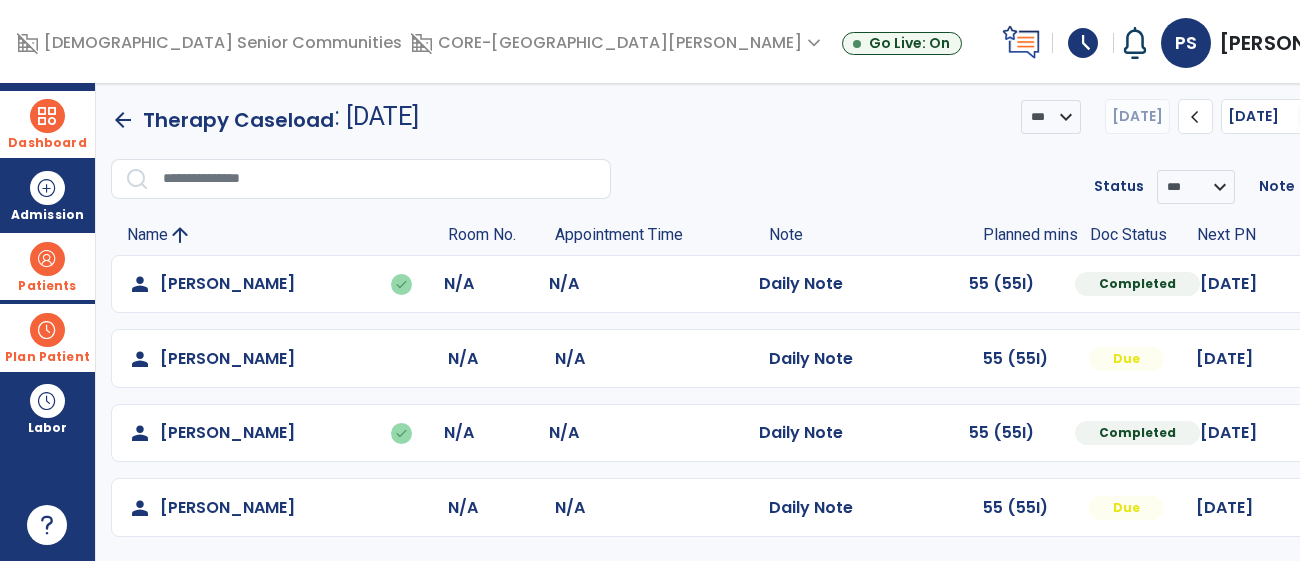 scroll, scrollTop: 27, scrollLeft: 0, axis: vertical 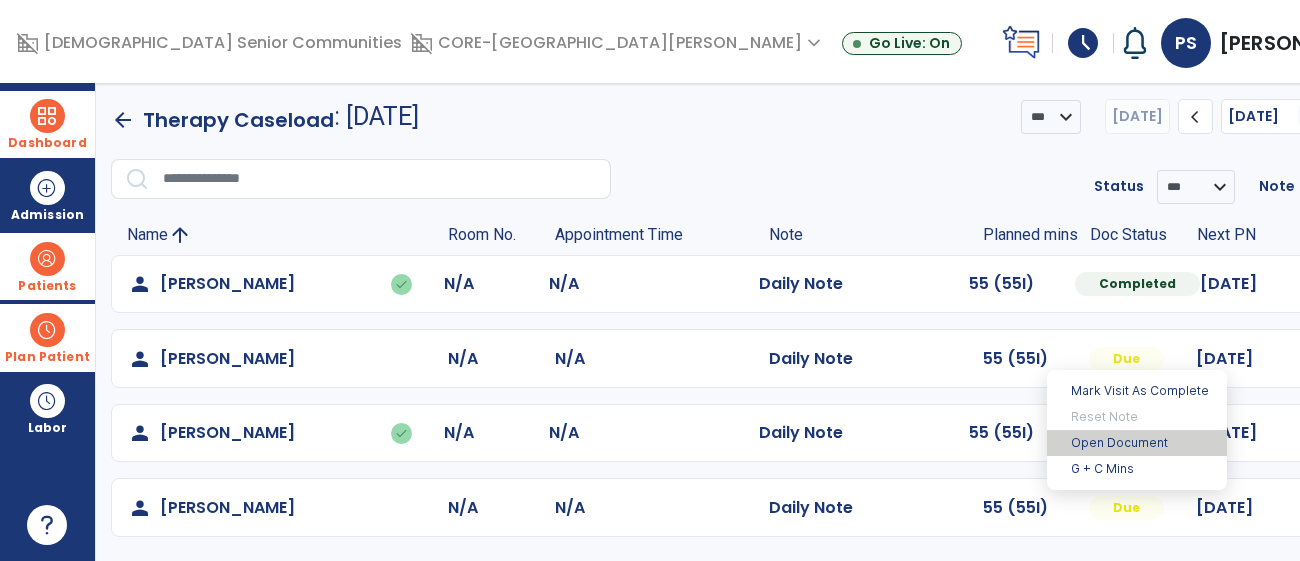 click on "Open Document" at bounding box center (1137, 443) 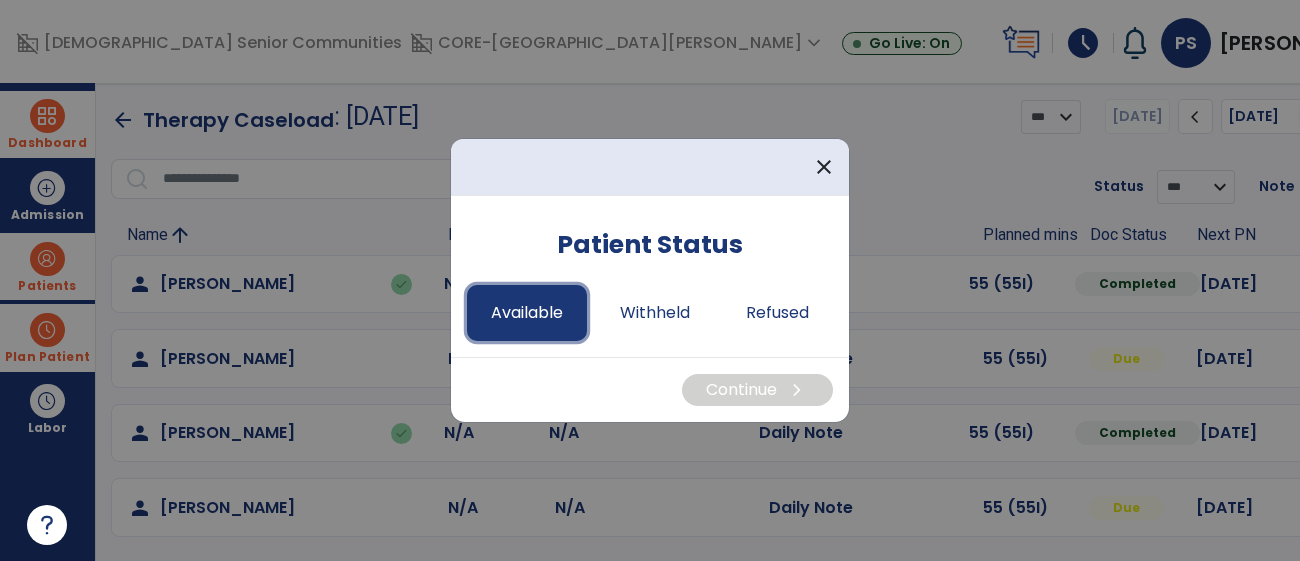 click on "Available" at bounding box center (527, 313) 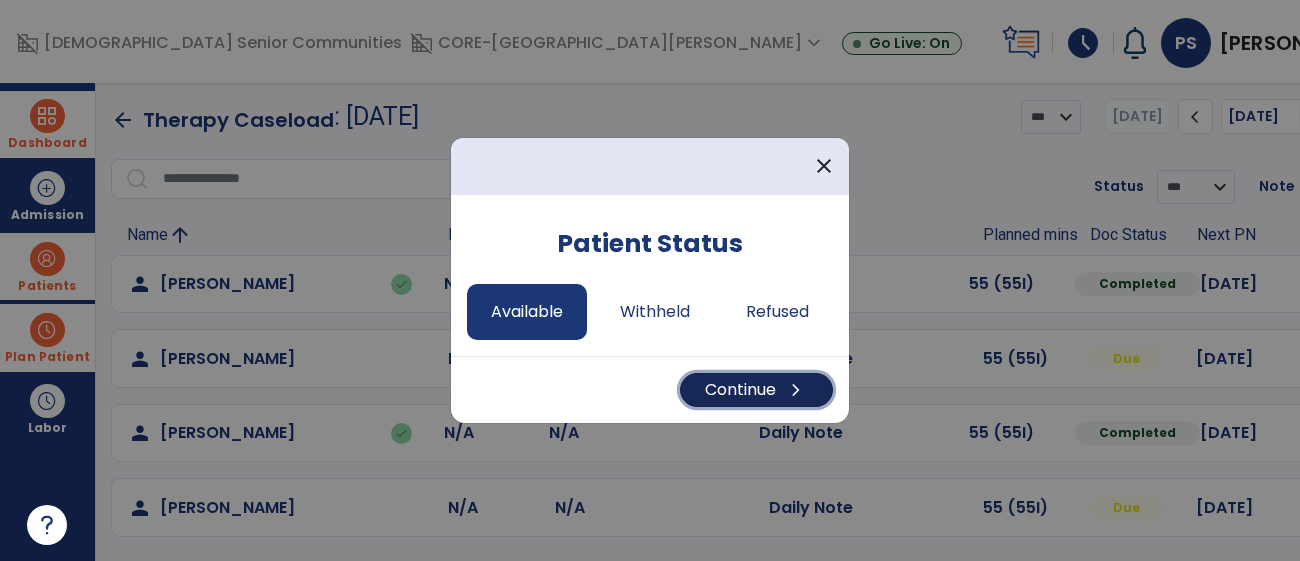 click on "Continue   chevron_right" at bounding box center [756, 390] 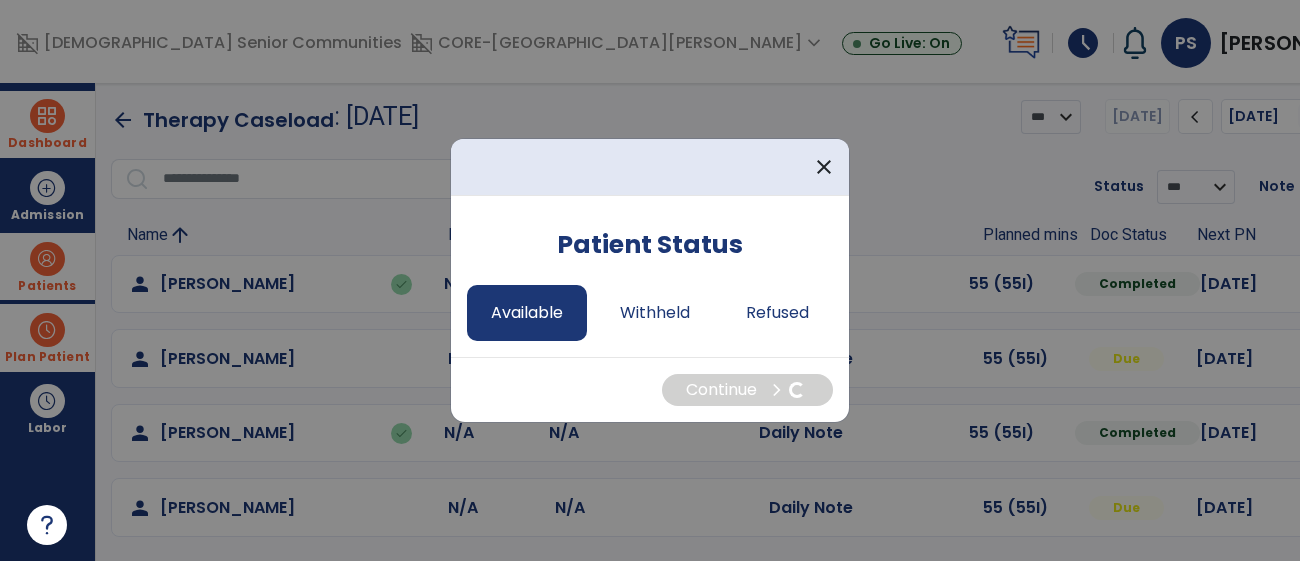 select on "*" 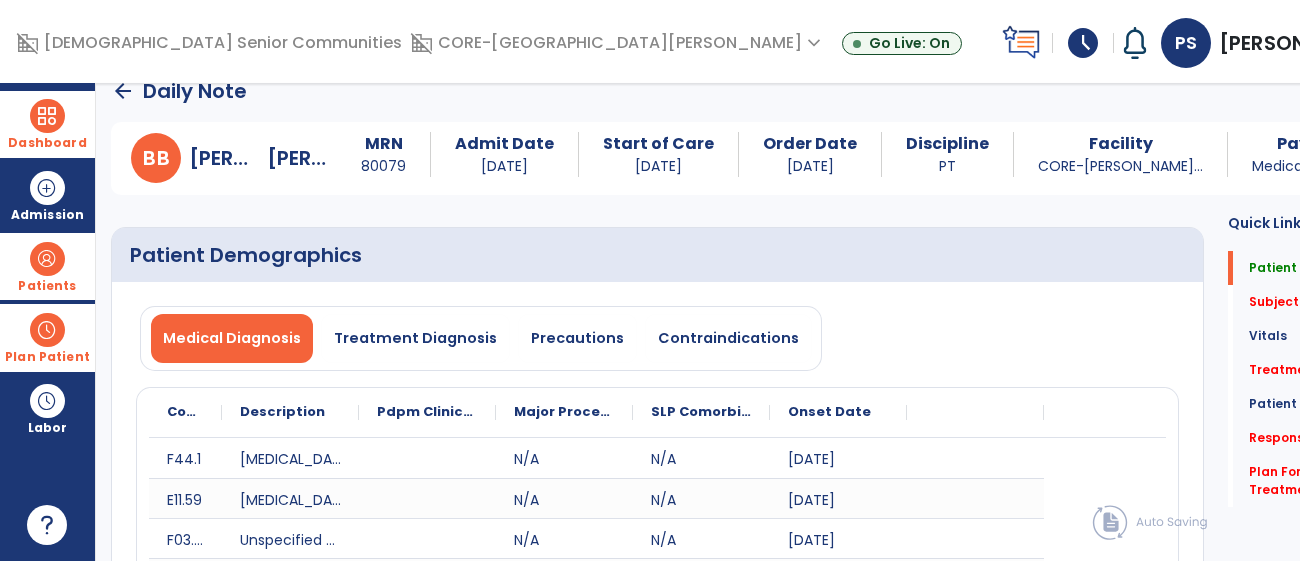 scroll, scrollTop: 0, scrollLeft: 0, axis: both 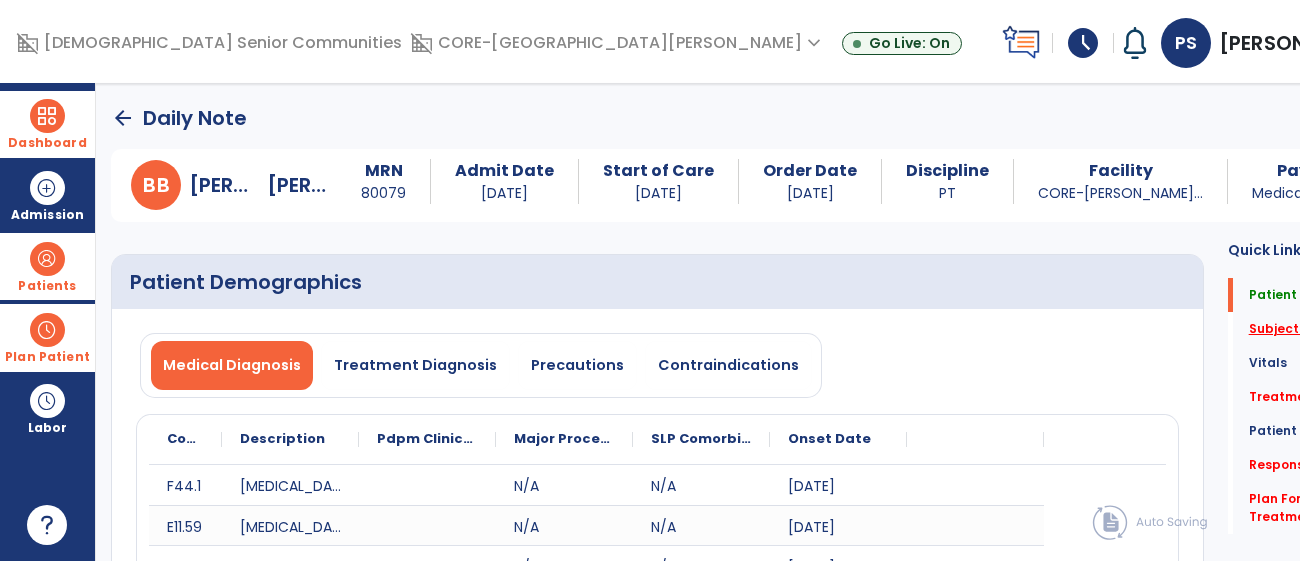 click on "Subjective Assessment   *" 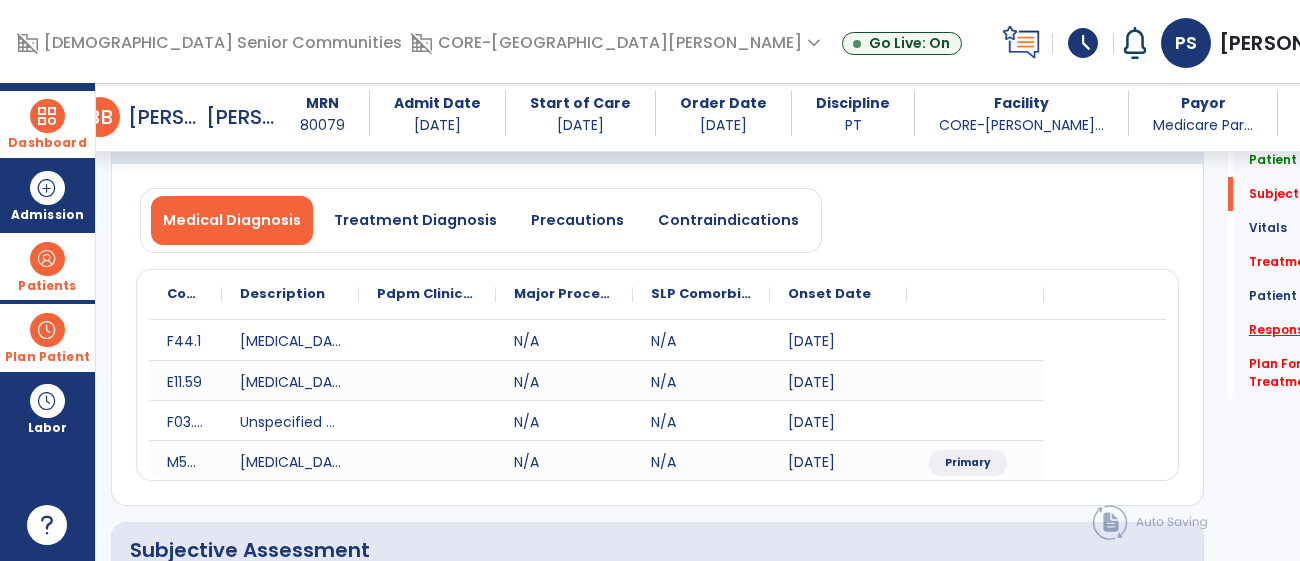 scroll, scrollTop: 485, scrollLeft: 0, axis: vertical 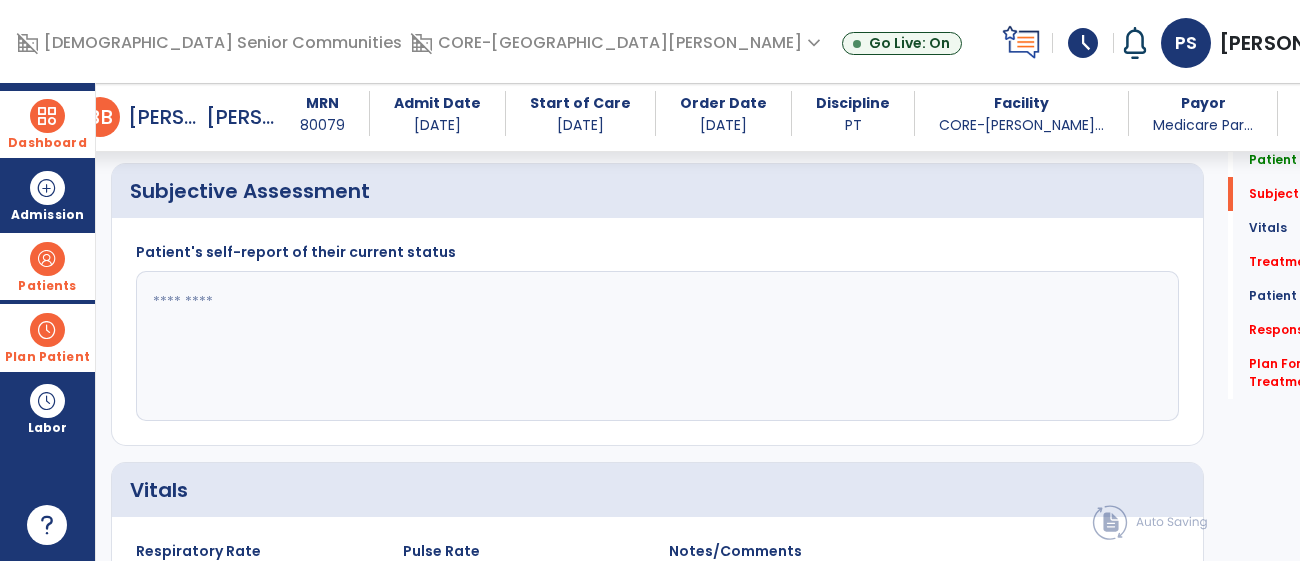 click 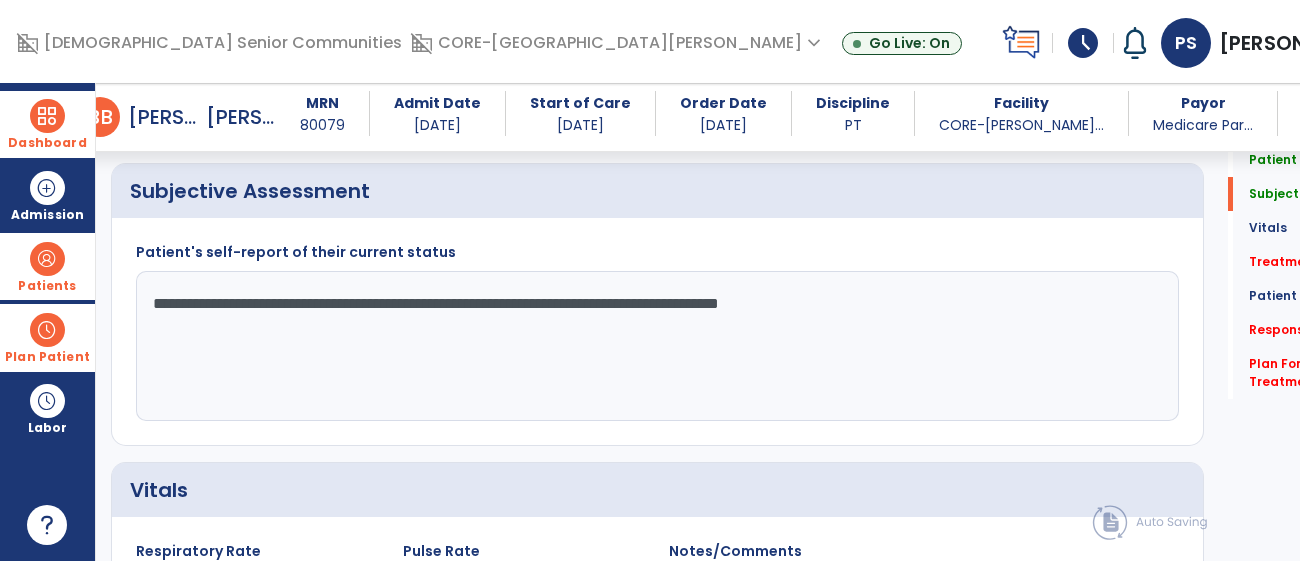 drag, startPoint x: 877, startPoint y: 311, endPoint x: 154, endPoint y: 308, distance: 723.0062 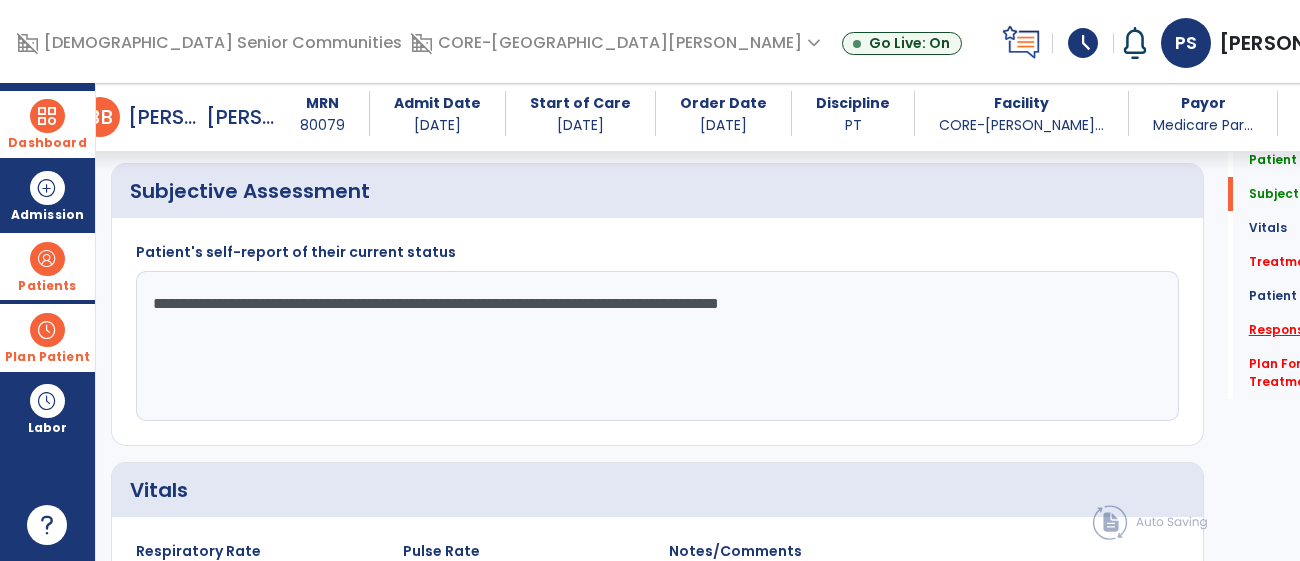 type on "**********" 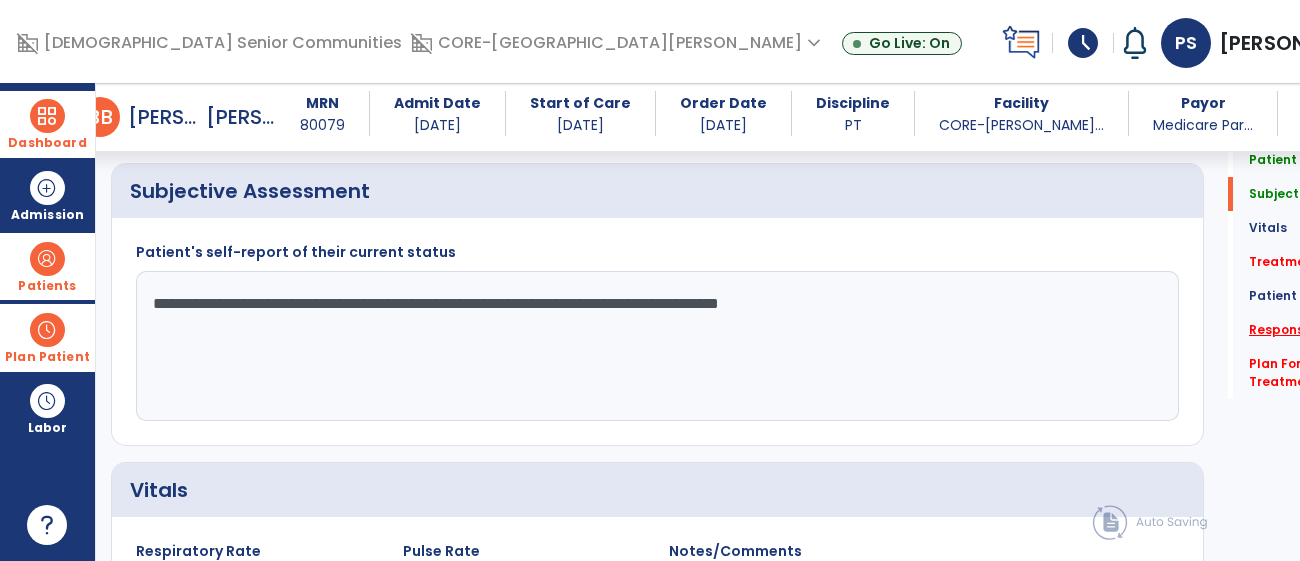 click on "Response To Treatment   *" 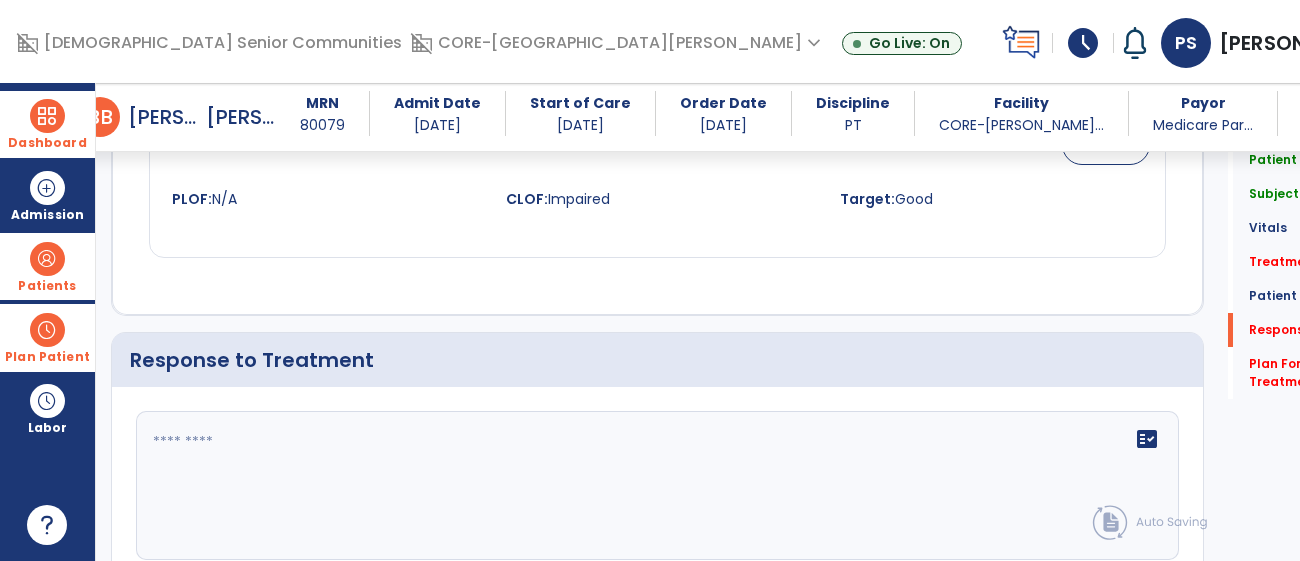 scroll, scrollTop: 2748, scrollLeft: 0, axis: vertical 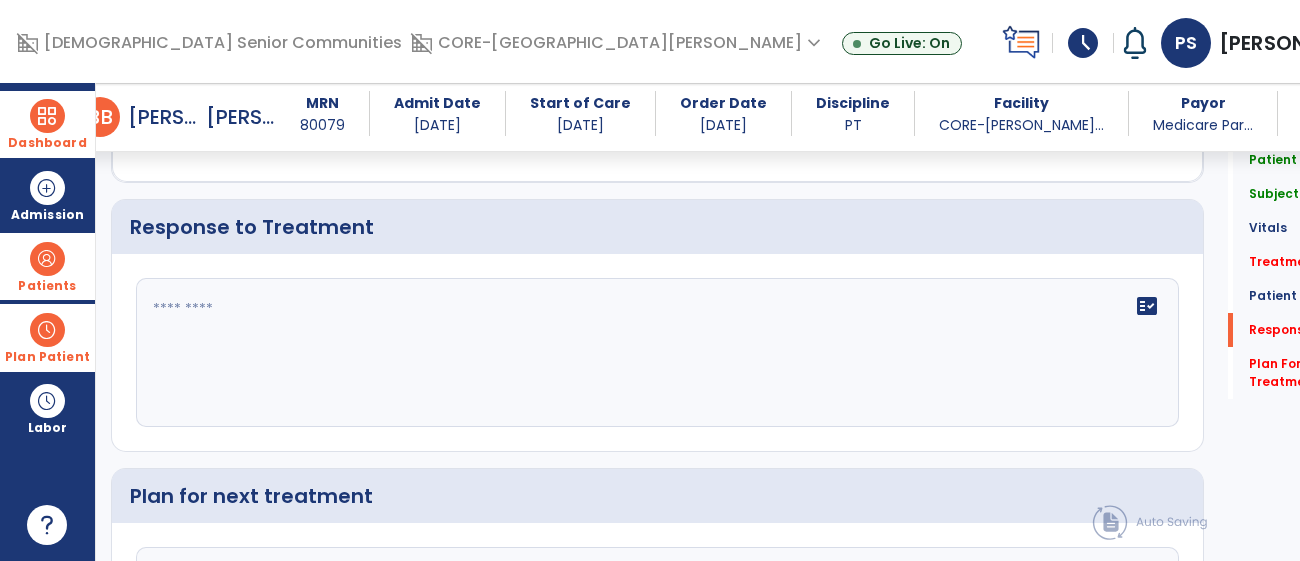 click on "fact_check" 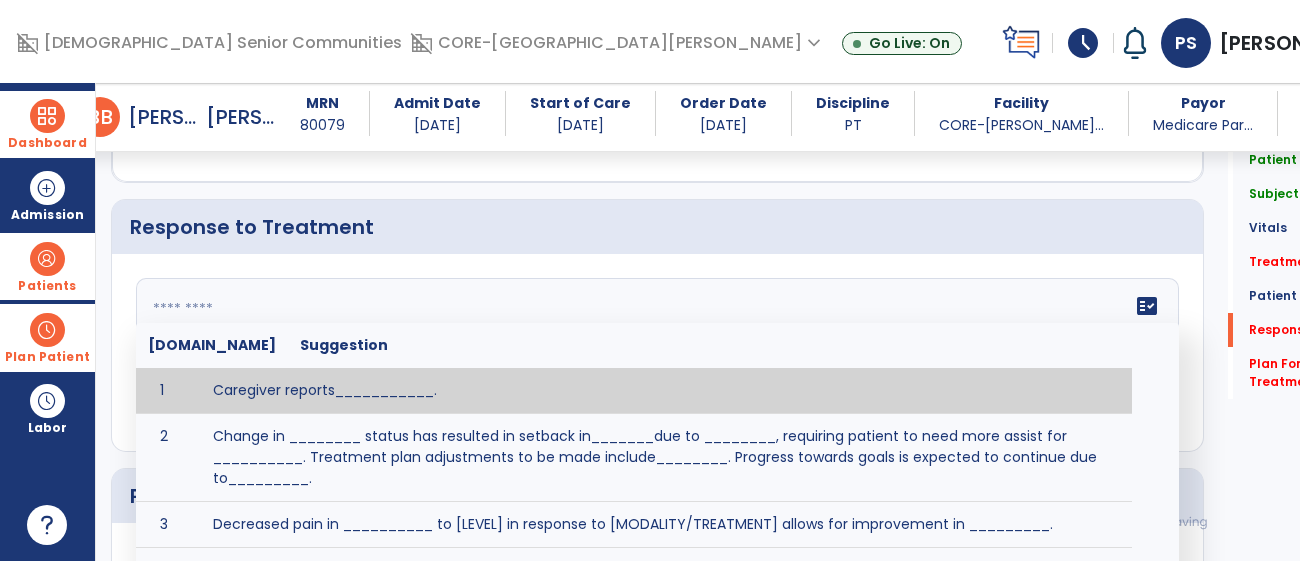 paste on "**********" 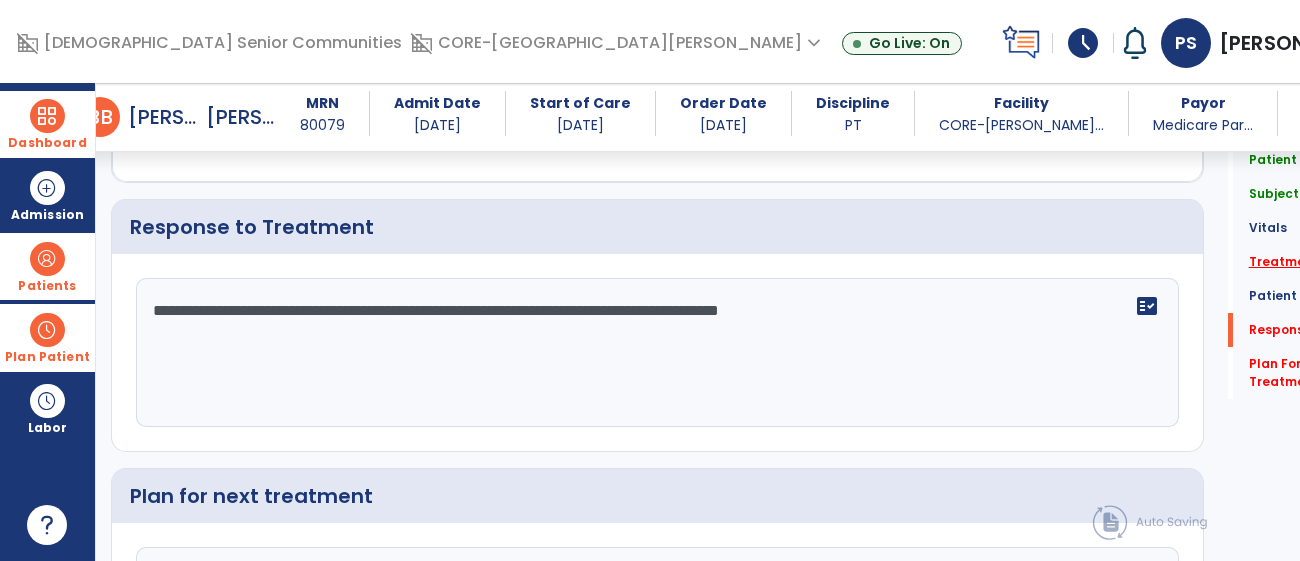 type on "**********" 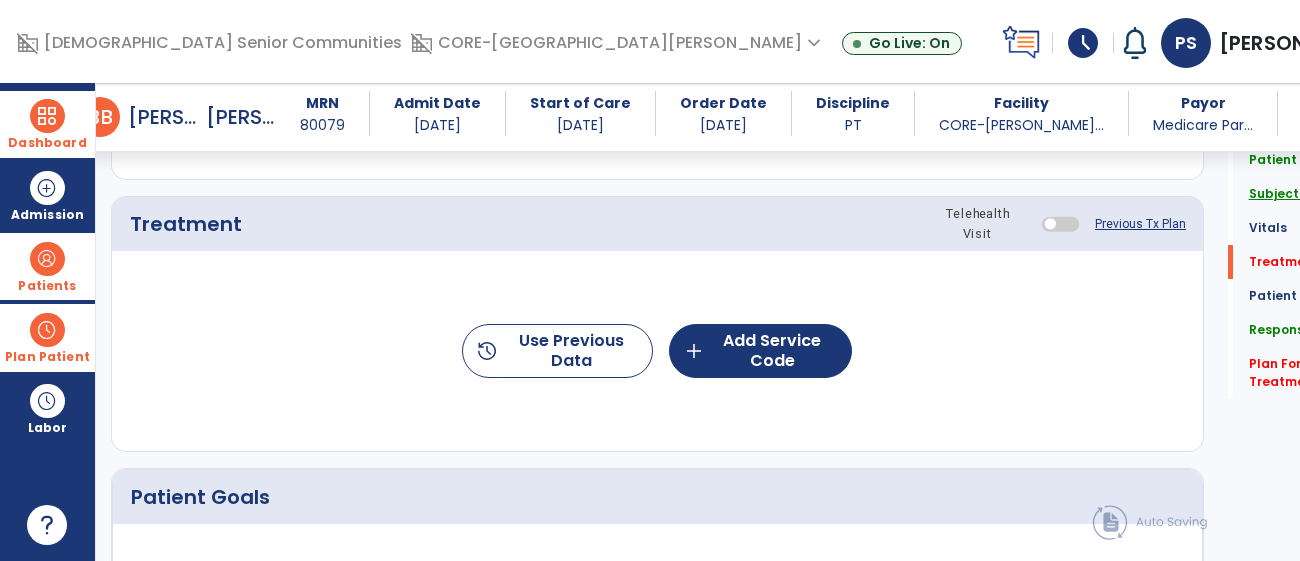 click on "Subjective Assessment" 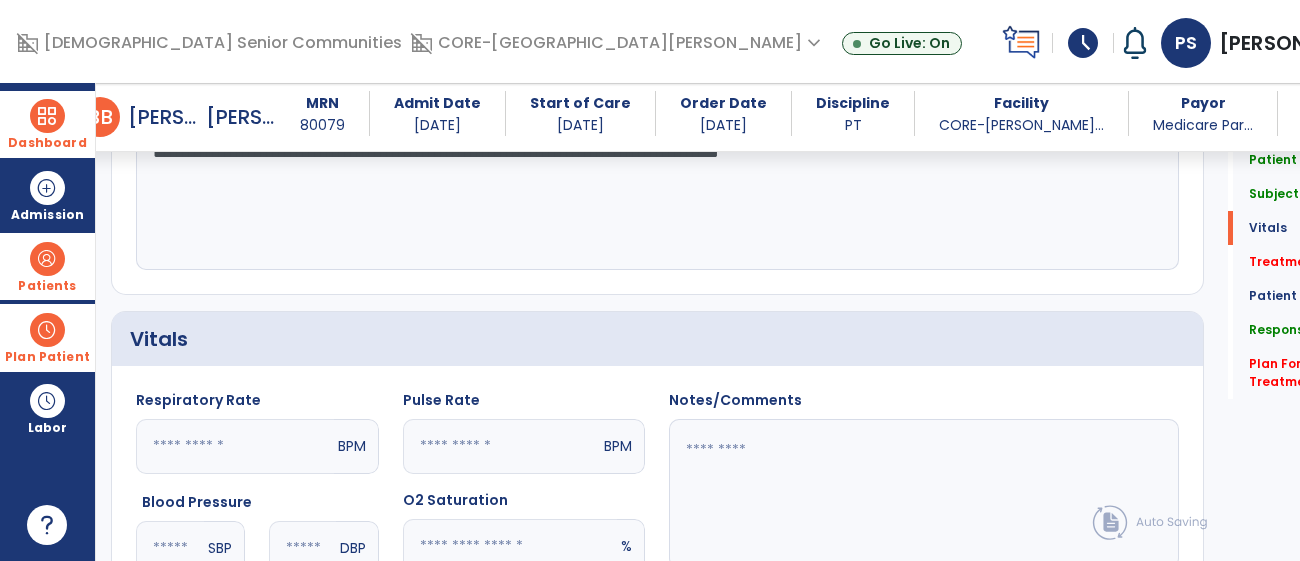 scroll, scrollTop: 466, scrollLeft: 0, axis: vertical 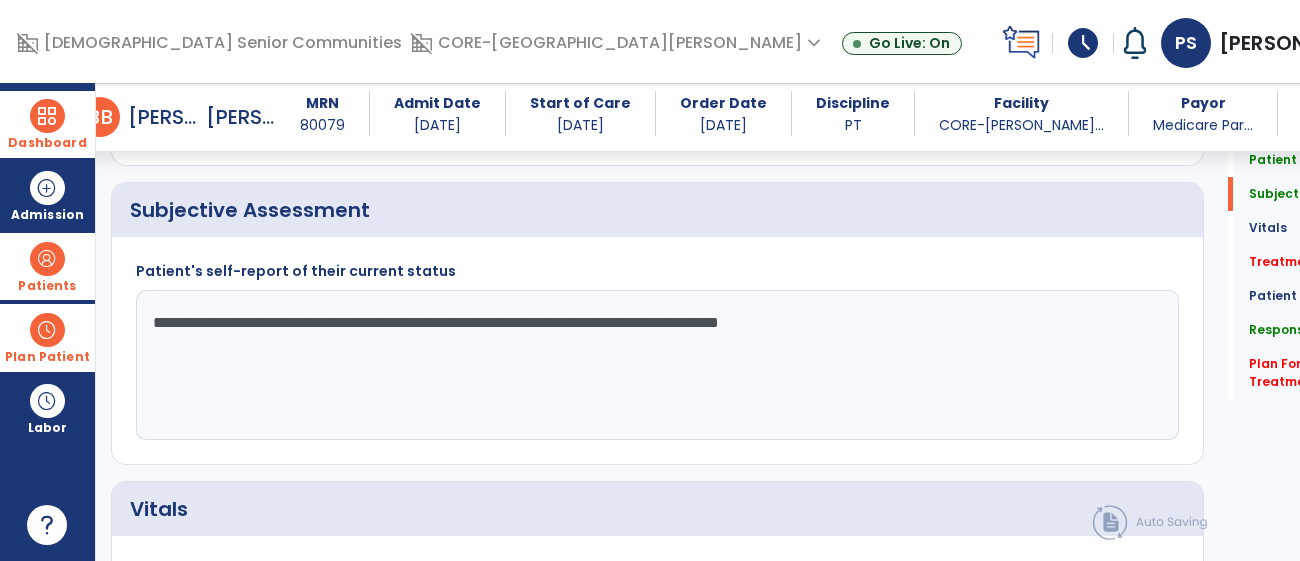 drag, startPoint x: 883, startPoint y: 316, endPoint x: 20, endPoint y: 258, distance: 864.94684 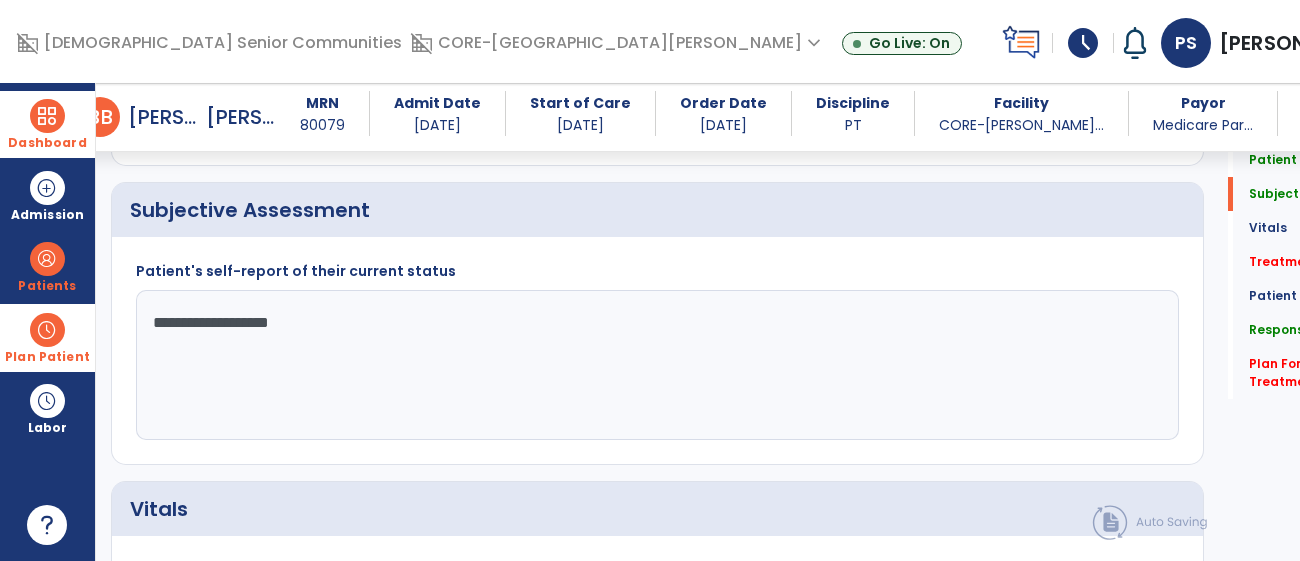 click on "**********" 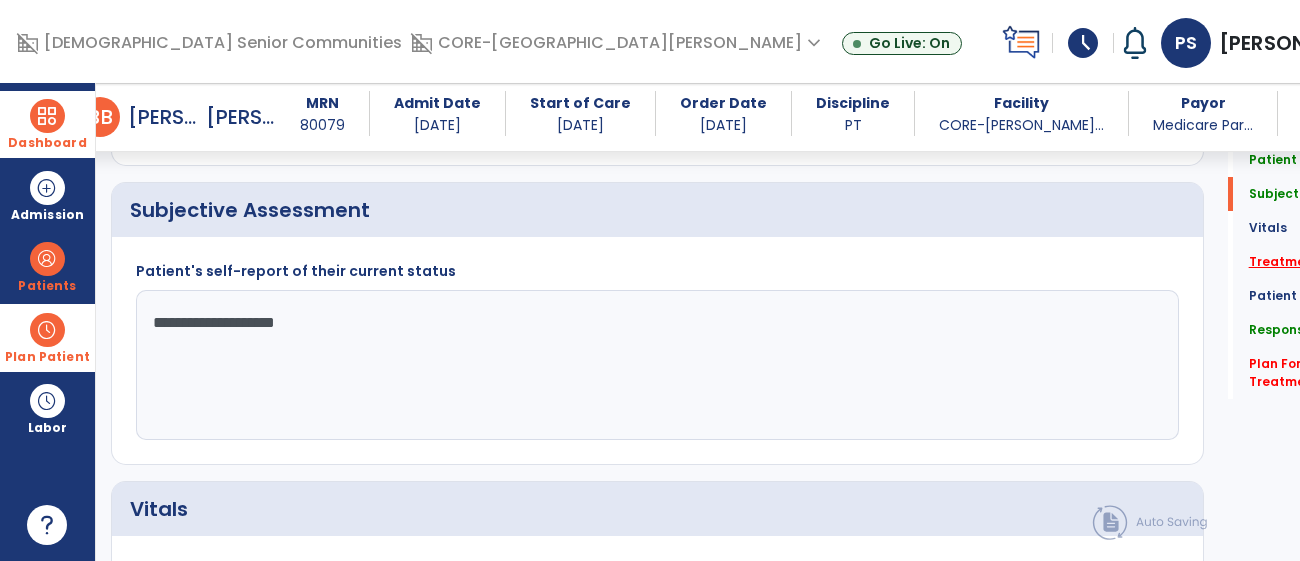 type on "**********" 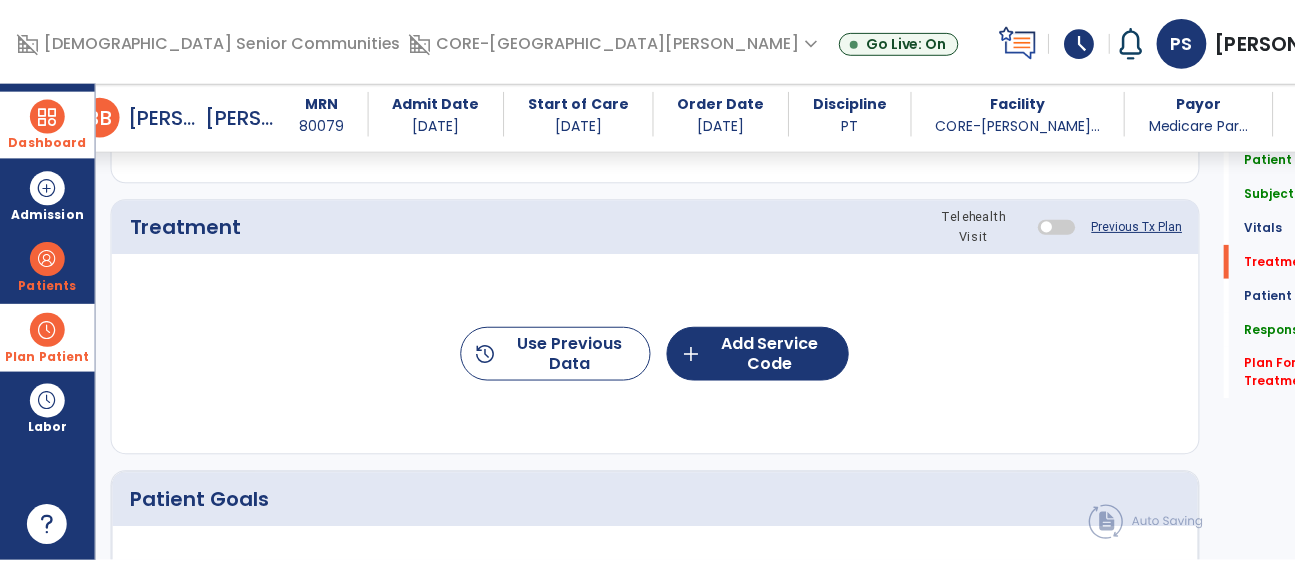 scroll, scrollTop: 1173, scrollLeft: 0, axis: vertical 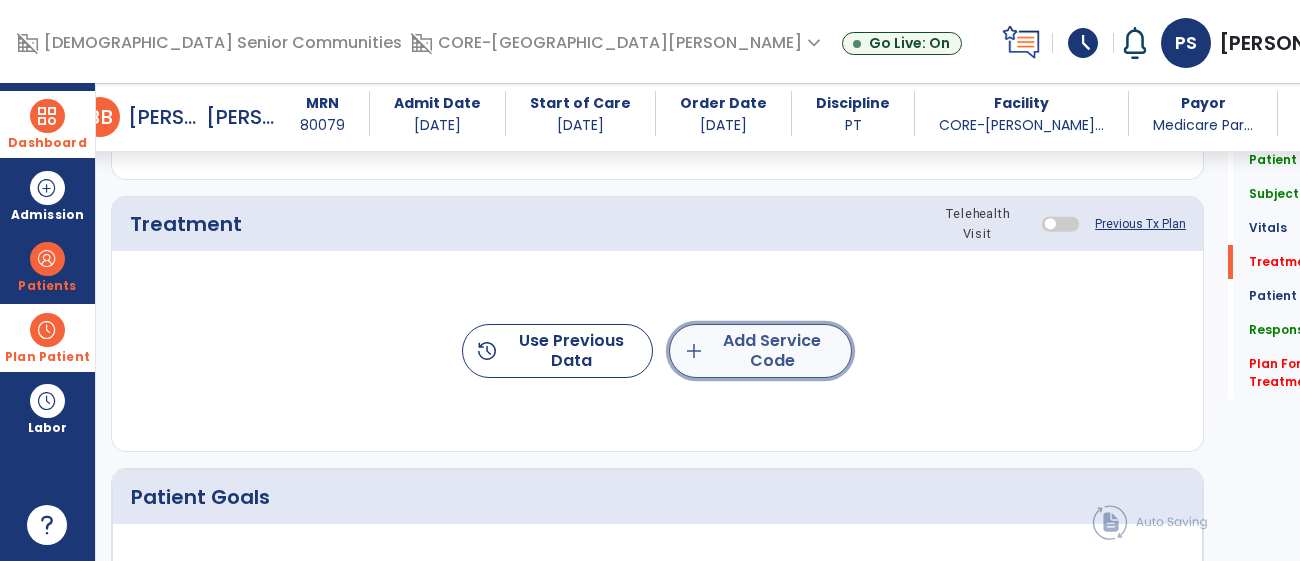 click on "add" 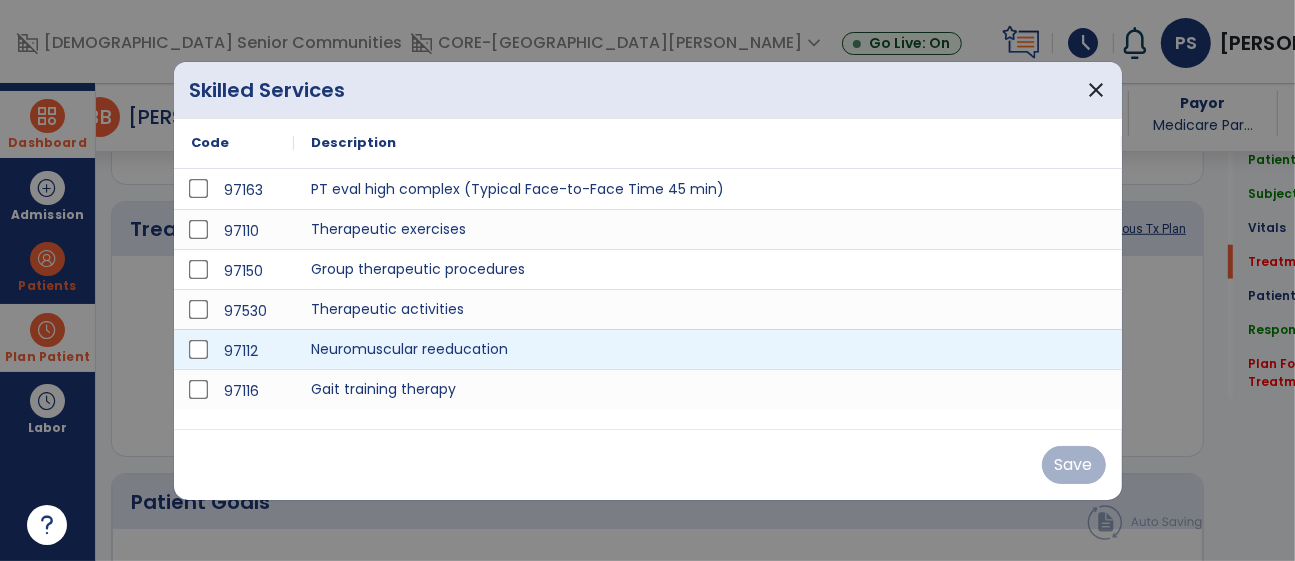 scroll, scrollTop: 1173, scrollLeft: 0, axis: vertical 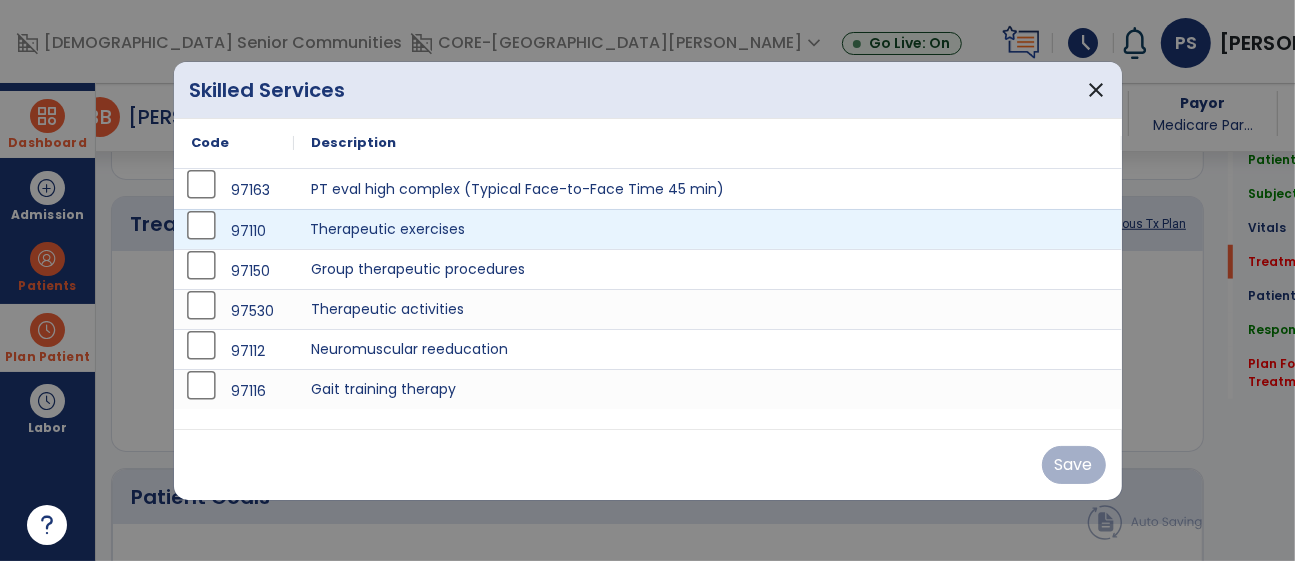 click on "Therapeutic exercises" at bounding box center [708, 229] 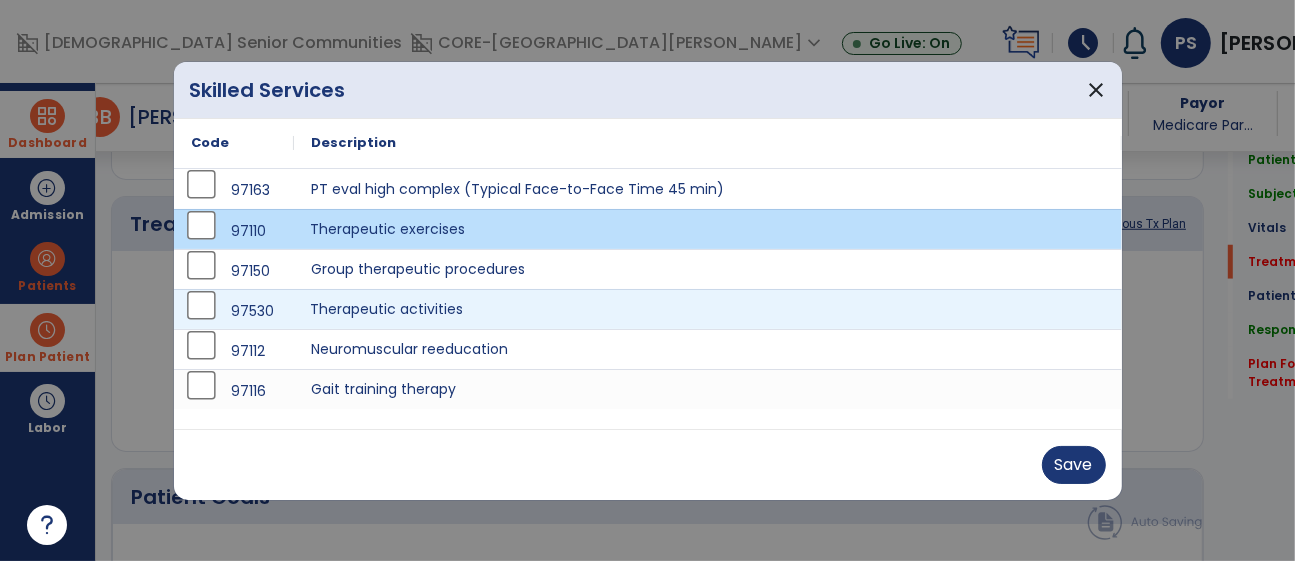 click on "Therapeutic activities" at bounding box center (708, 309) 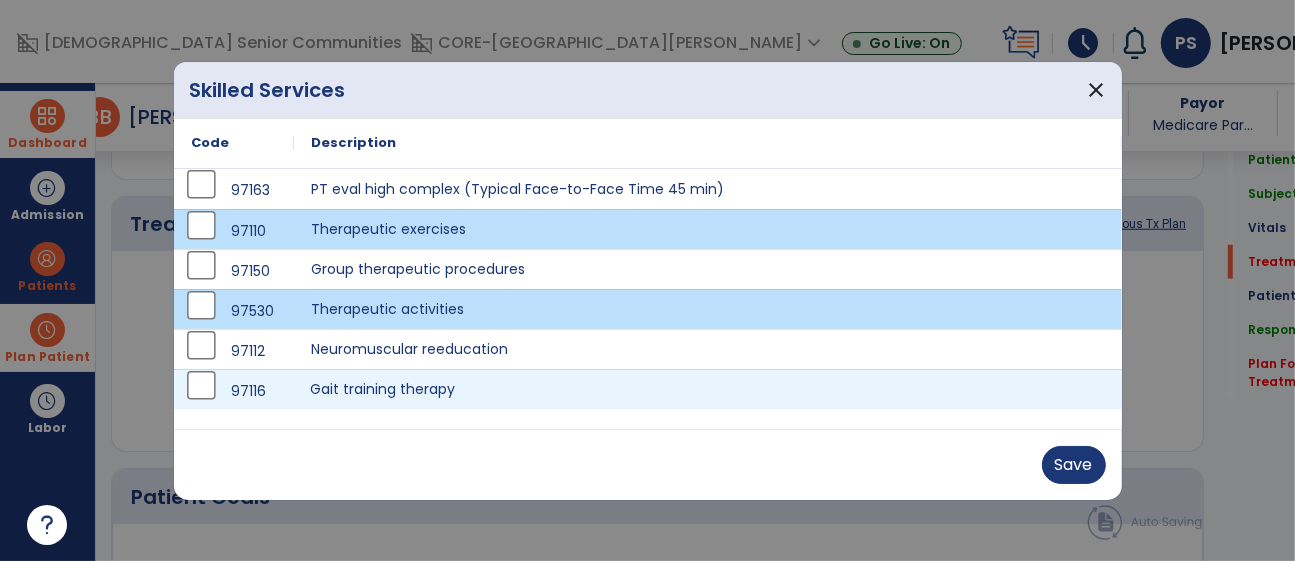 click on "Gait training therapy" at bounding box center (708, 389) 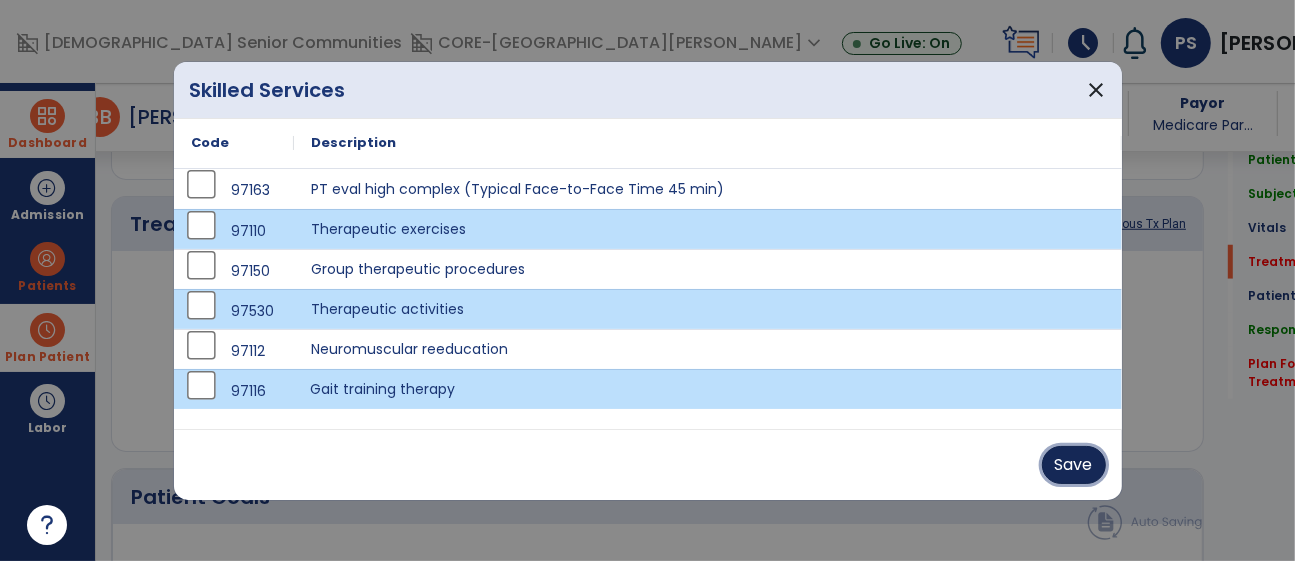 click on "Save" at bounding box center [1074, 465] 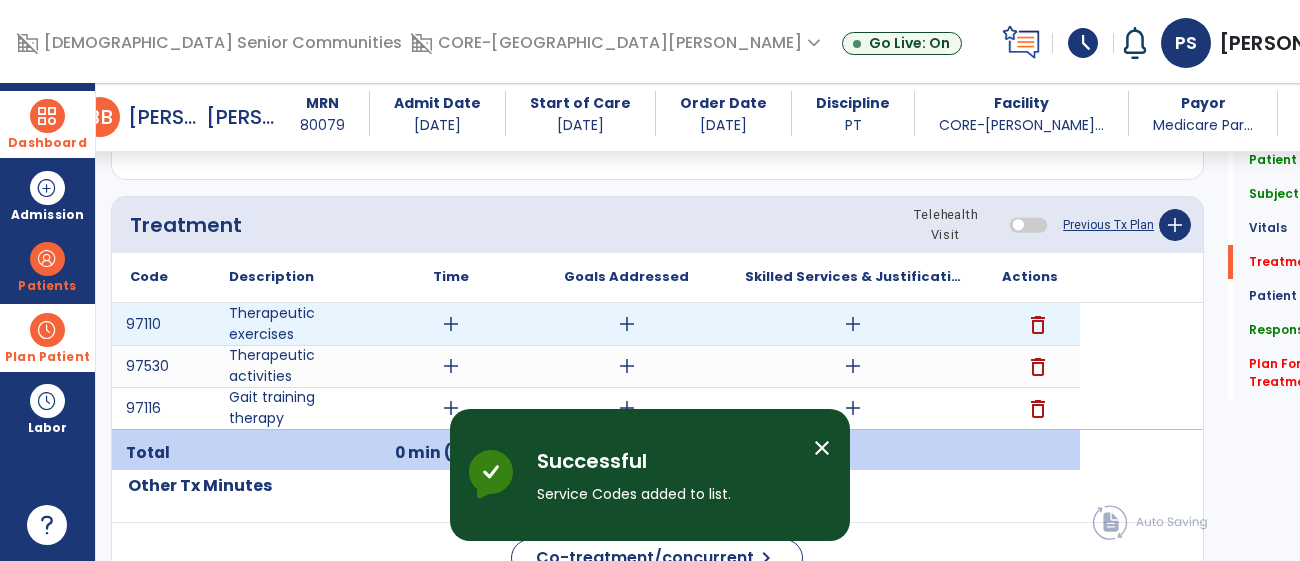 click on "add" at bounding box center [451, 324] 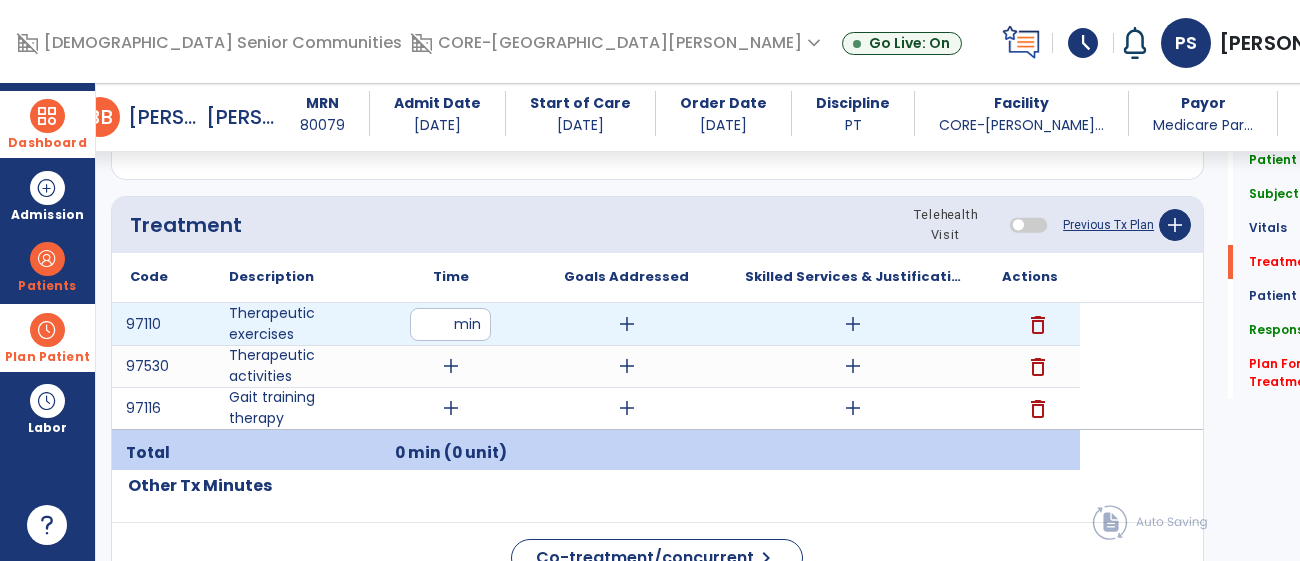 type on "**" 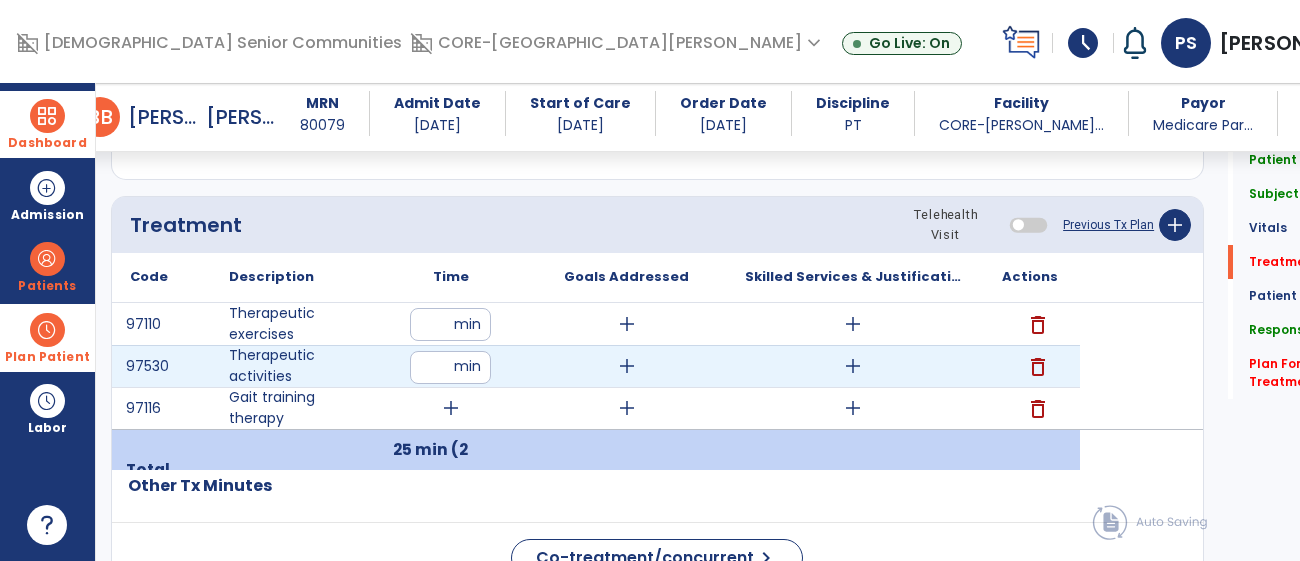 type on "**" 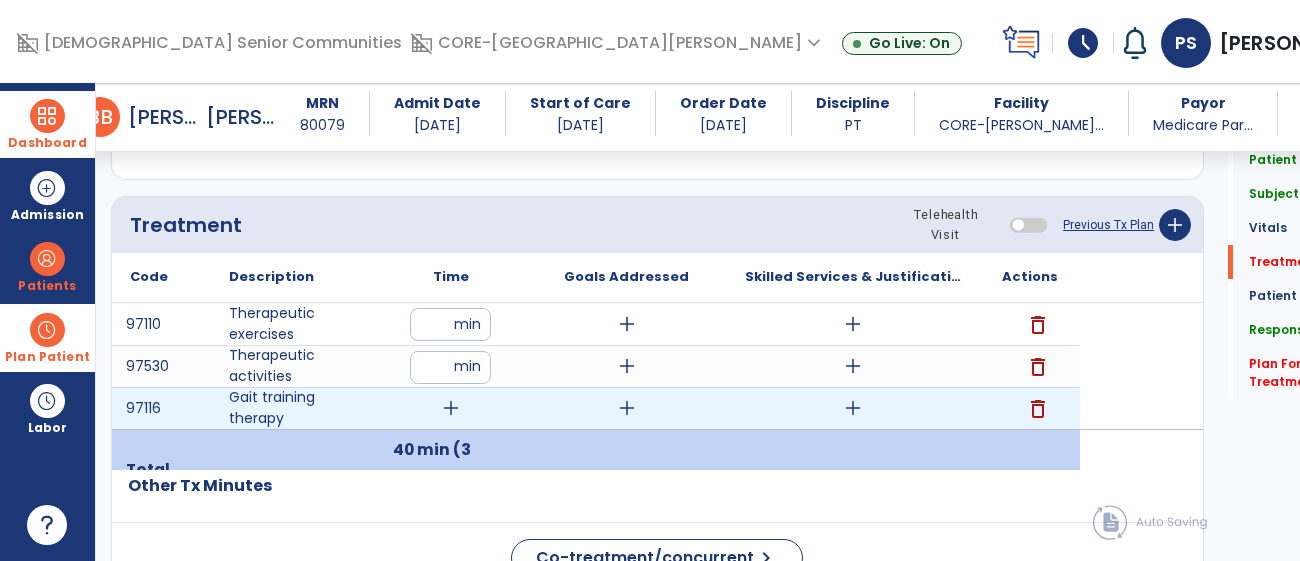 click on "add" at bounding box center (451, 408) 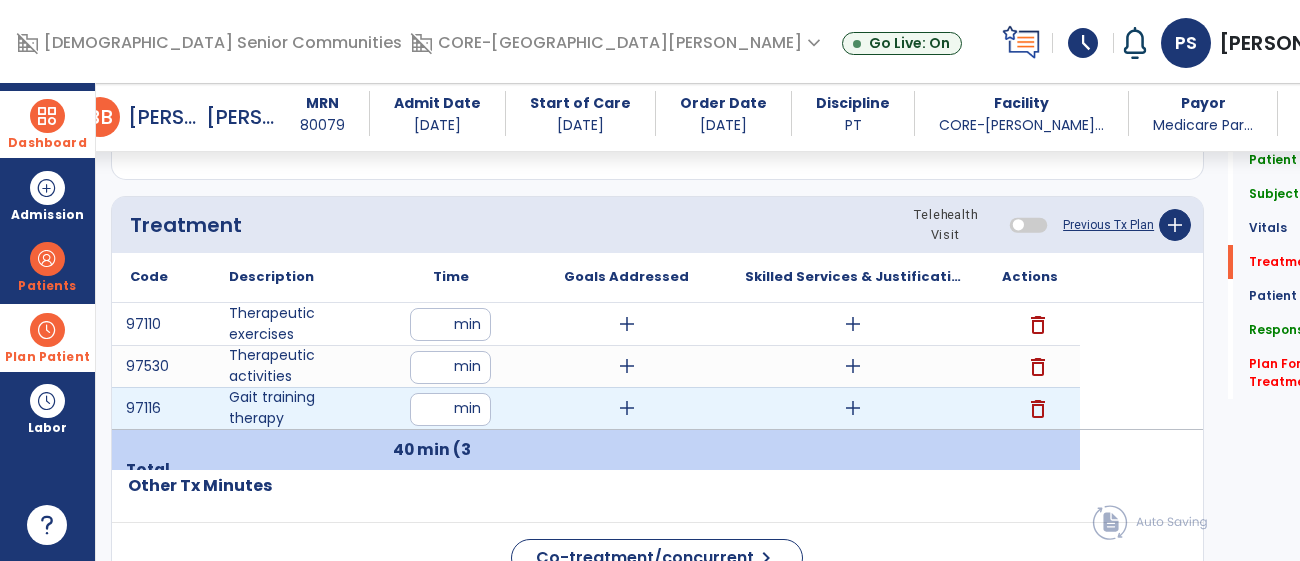 type on "**" 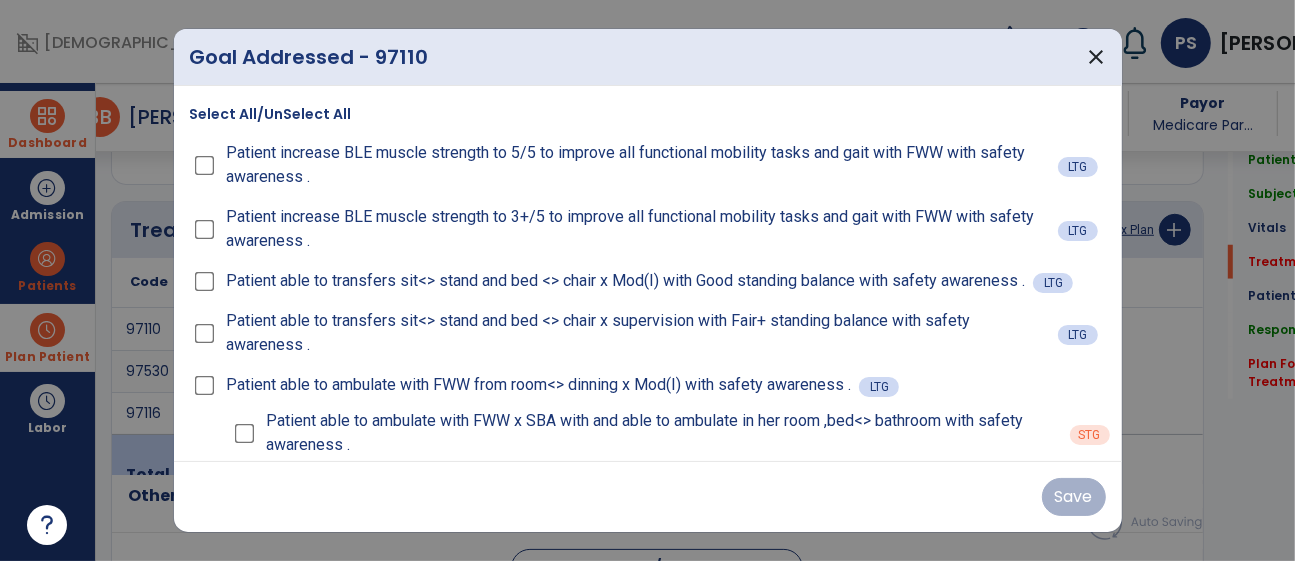 scroll, scrollTop: 1173, scrollLeft: 0, axis: vertical 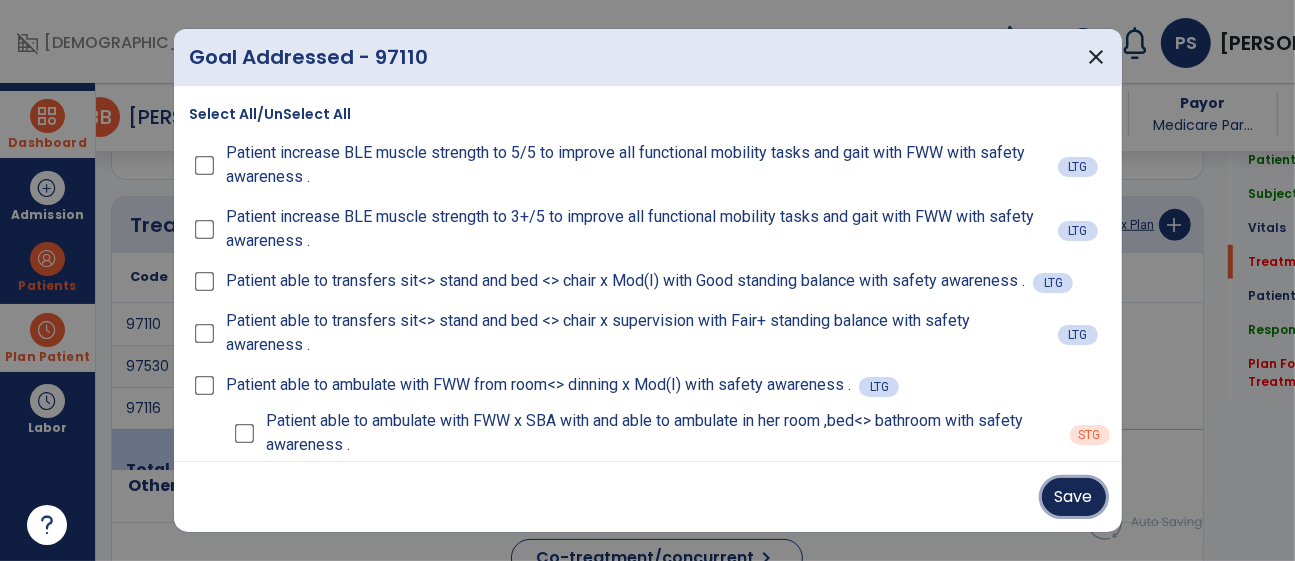 click on "Save" at bounding box center (1074, 497) 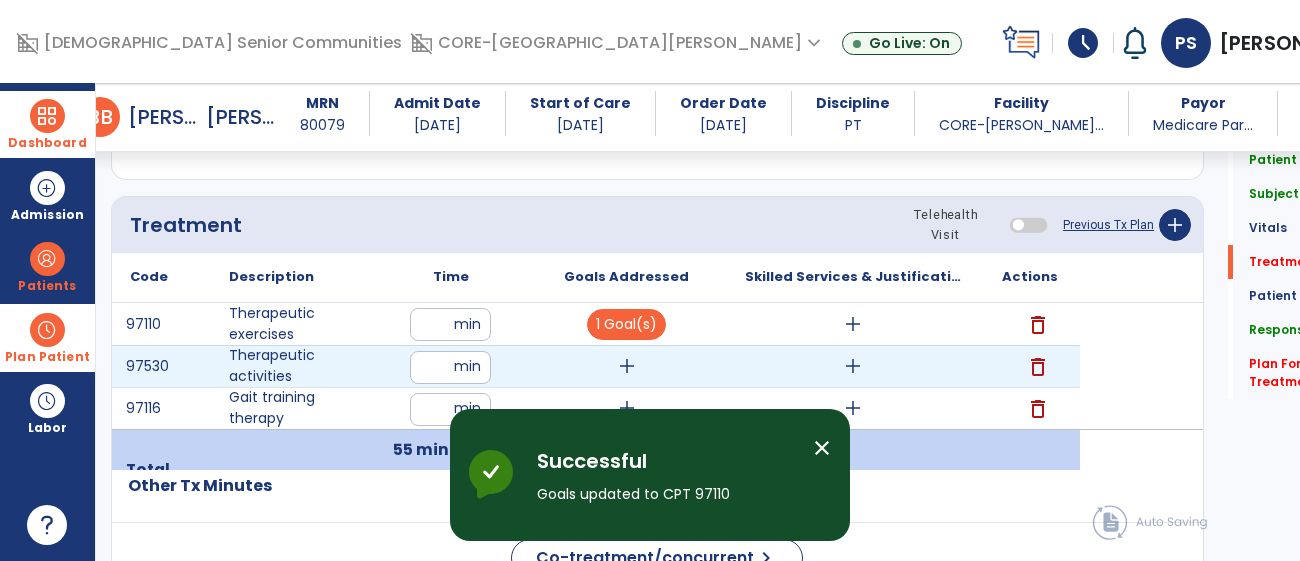 click on "add" at bounding box center (627, 366) 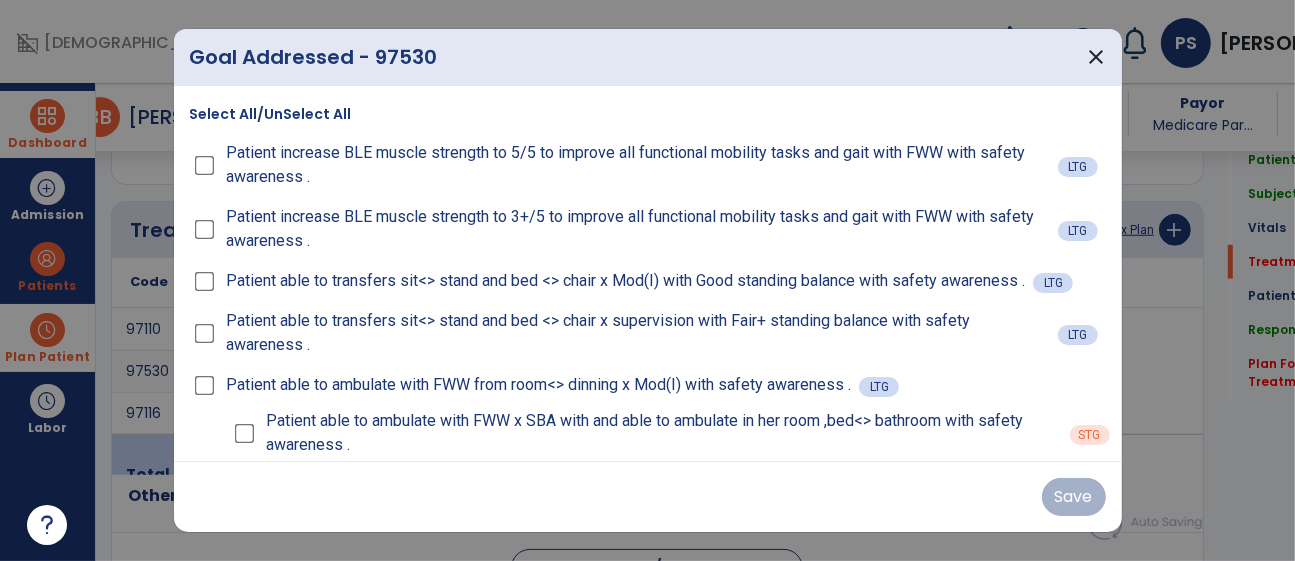 scroll, scrollTop: 1173, scrollLeft: 0, axis: vertical 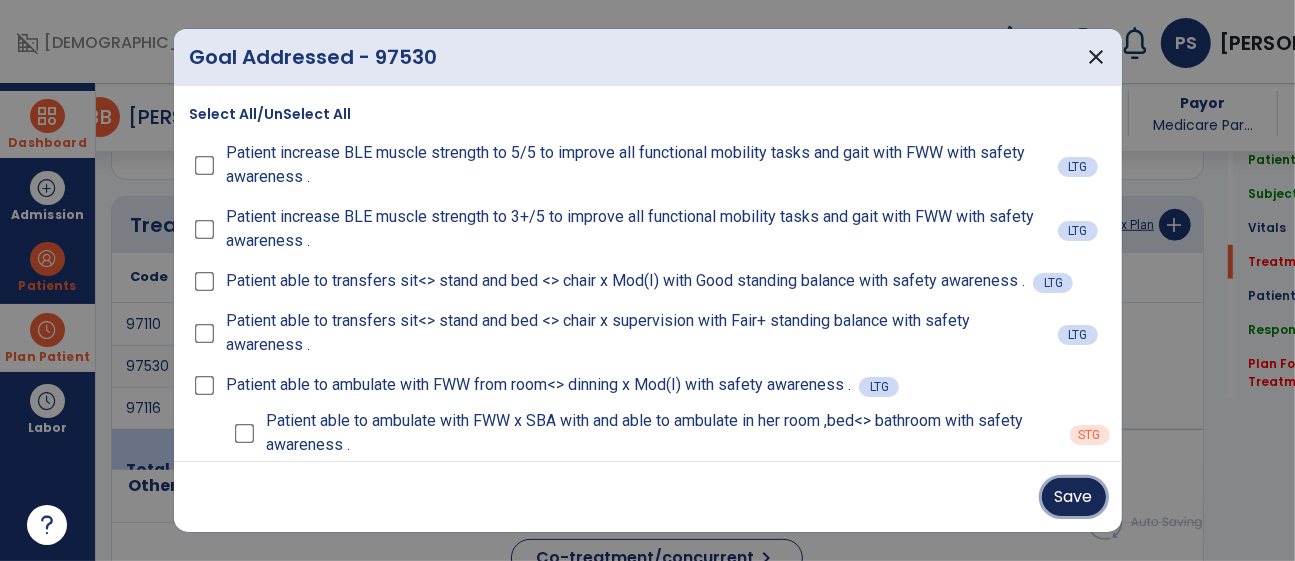drag, startPoint x: 1076, startPoint y: 489, endPoint x: 1087, endPoint y: 538, distance: 50.219517 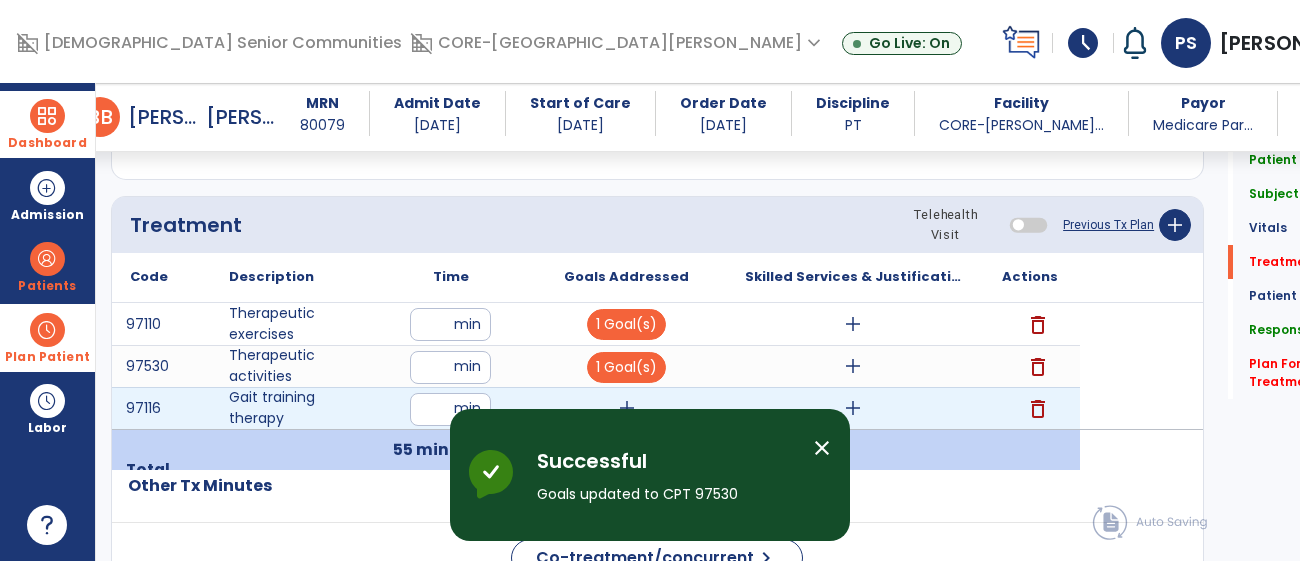 click on "add" at bounding box center [627, 408] 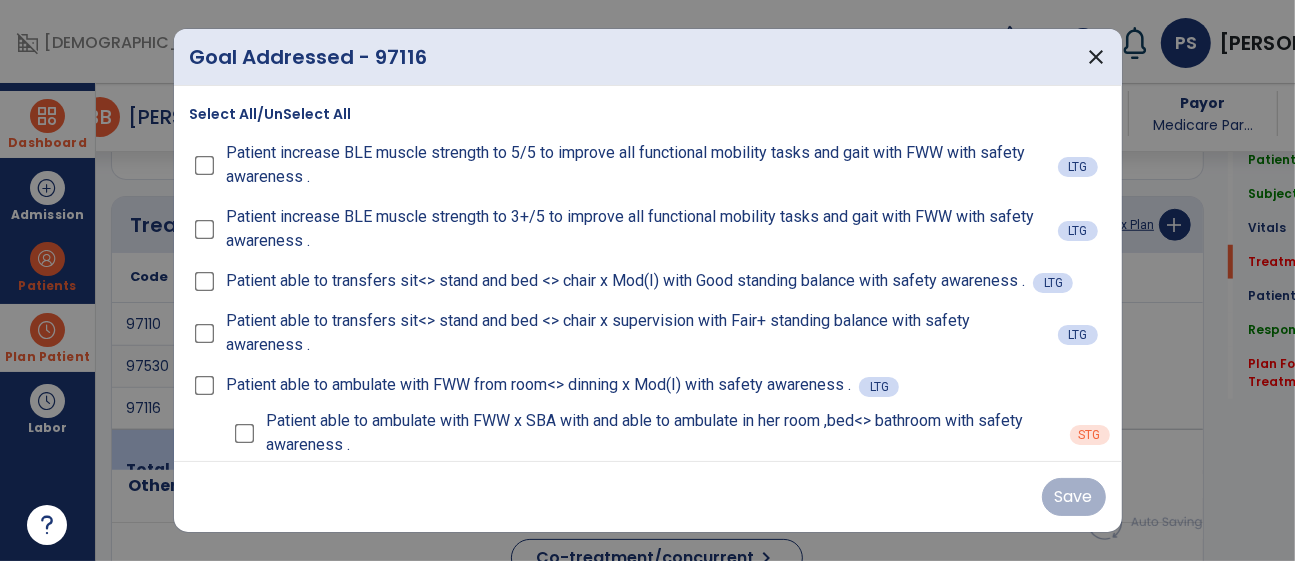 scroll, scrollTop: 1173, scrollLeft: 0, axis: vertical 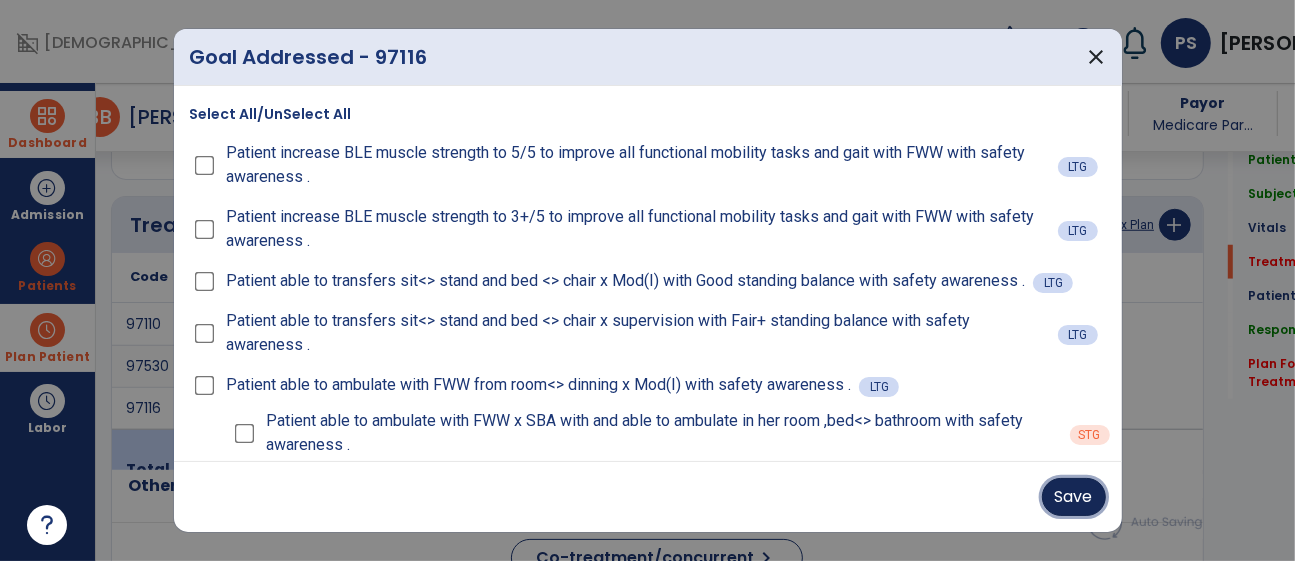 click on "Save" at bounding box center [1074, 497] 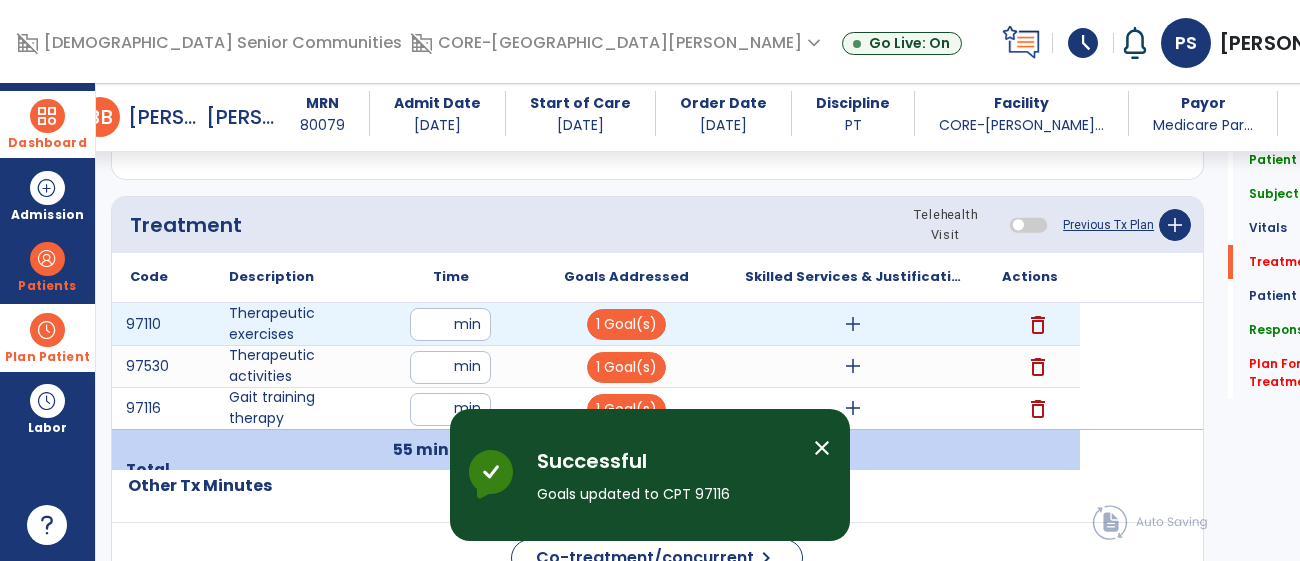 click on "add" at bounding box center [853, 324] 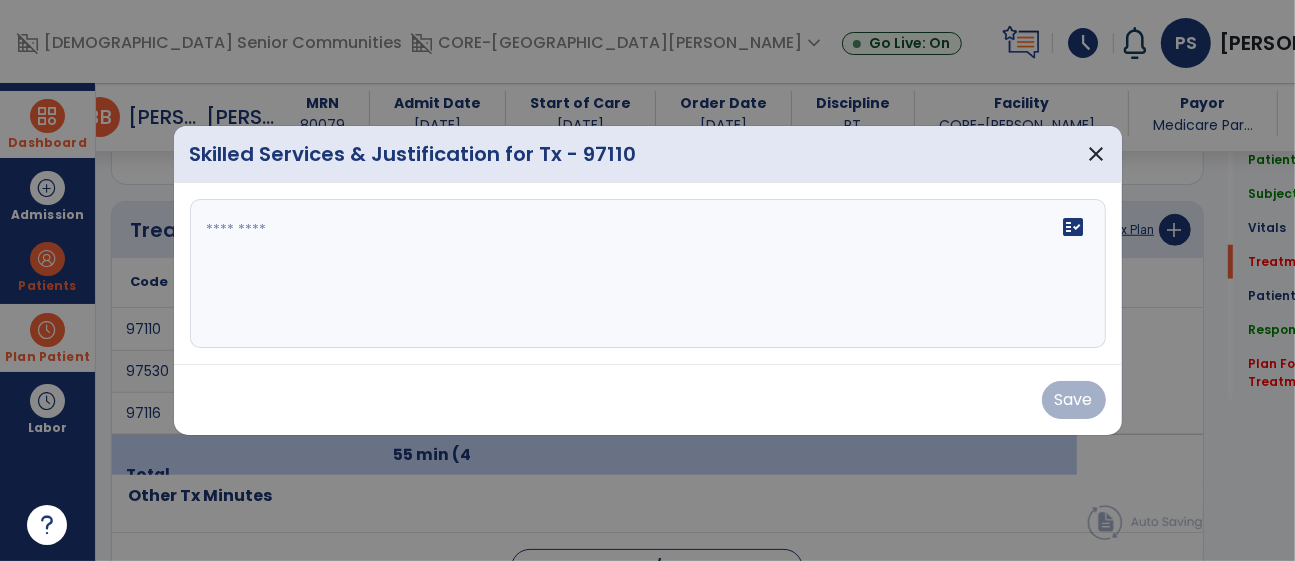 scroll, scrollTop: 1173, scrollLeft: 0, axis: vertical 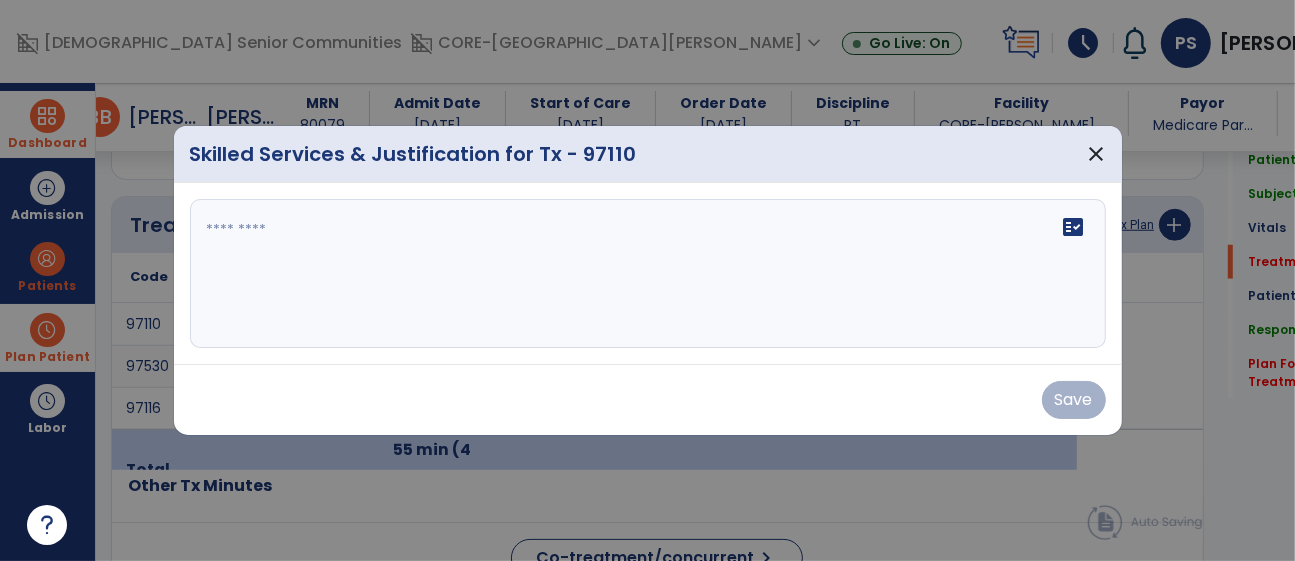 click at bounding box center (648, 274) 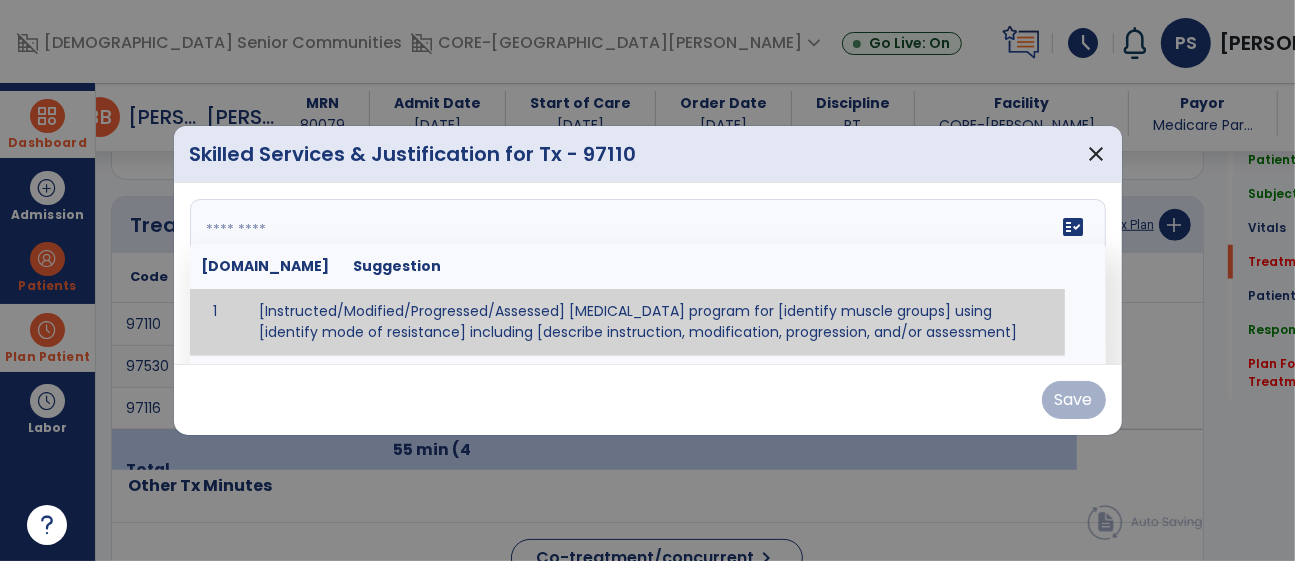 click at bounding box center [645, 274] 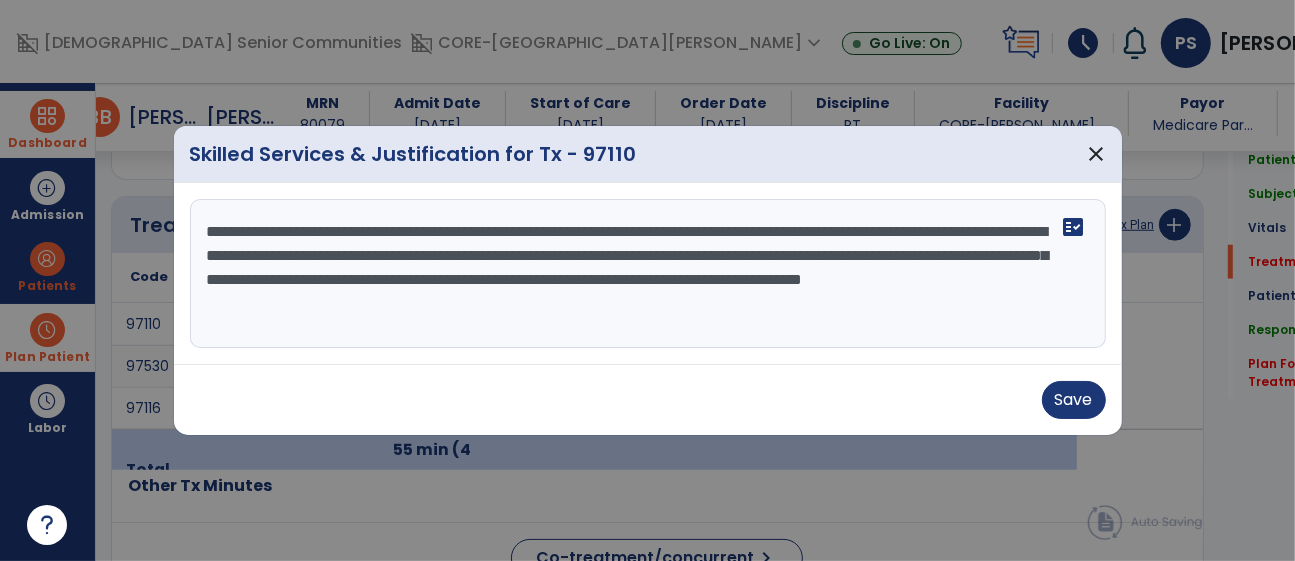 scroll, scrollTop: 16, scrollLeft: 0, axis: vertical 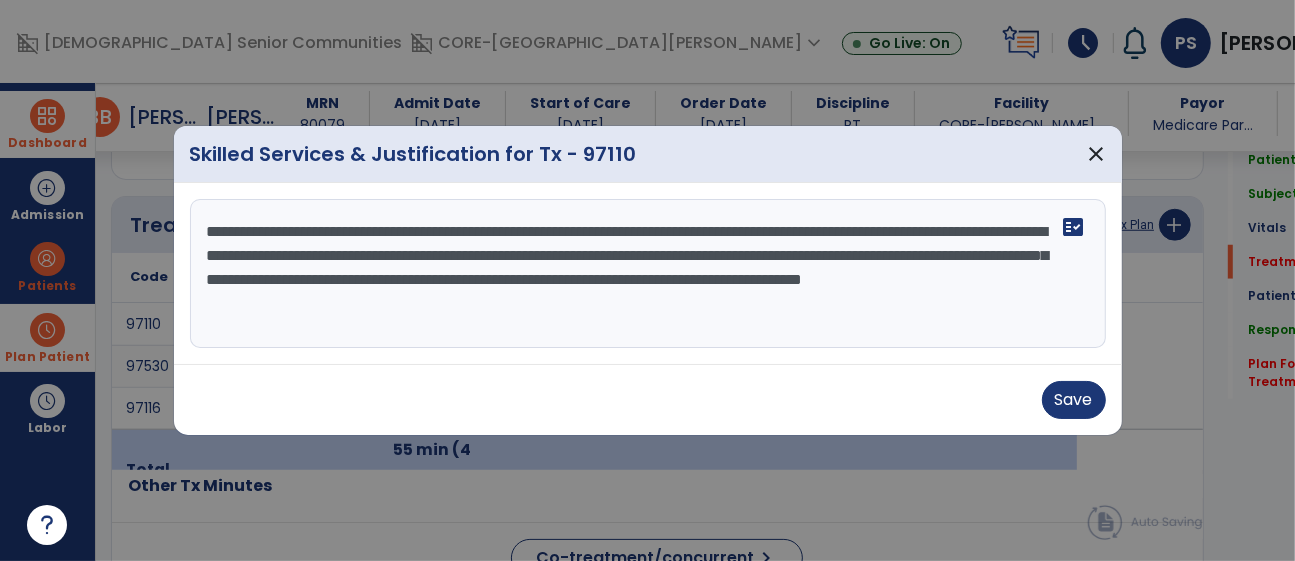 click on "**********" at bounding box center [648, 274] 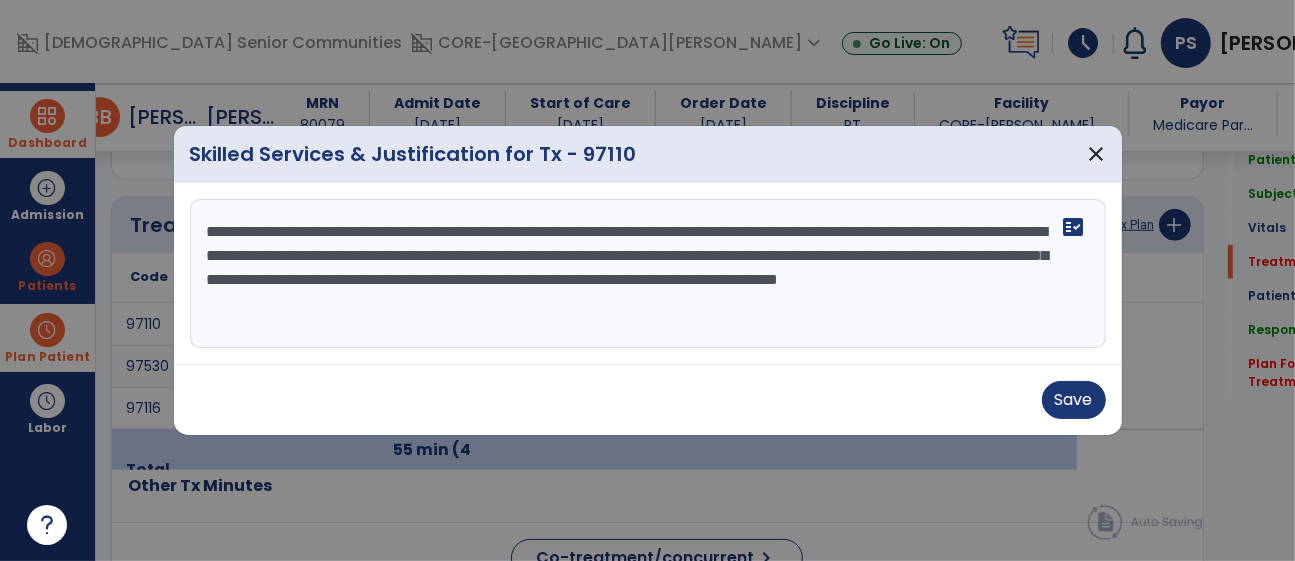 drag, startPoint x: 711, startPoint y: 219, endPoint x: 517, endPoint y: 222, distance: 194.0232 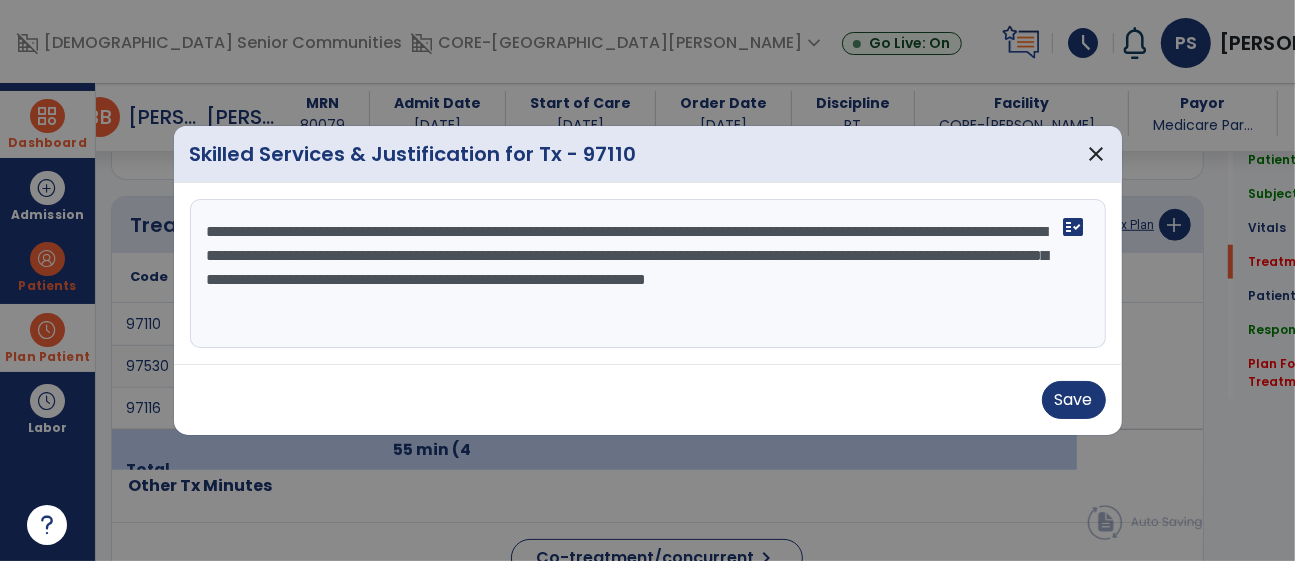 click on "**********" at bounding box center [648, 274] 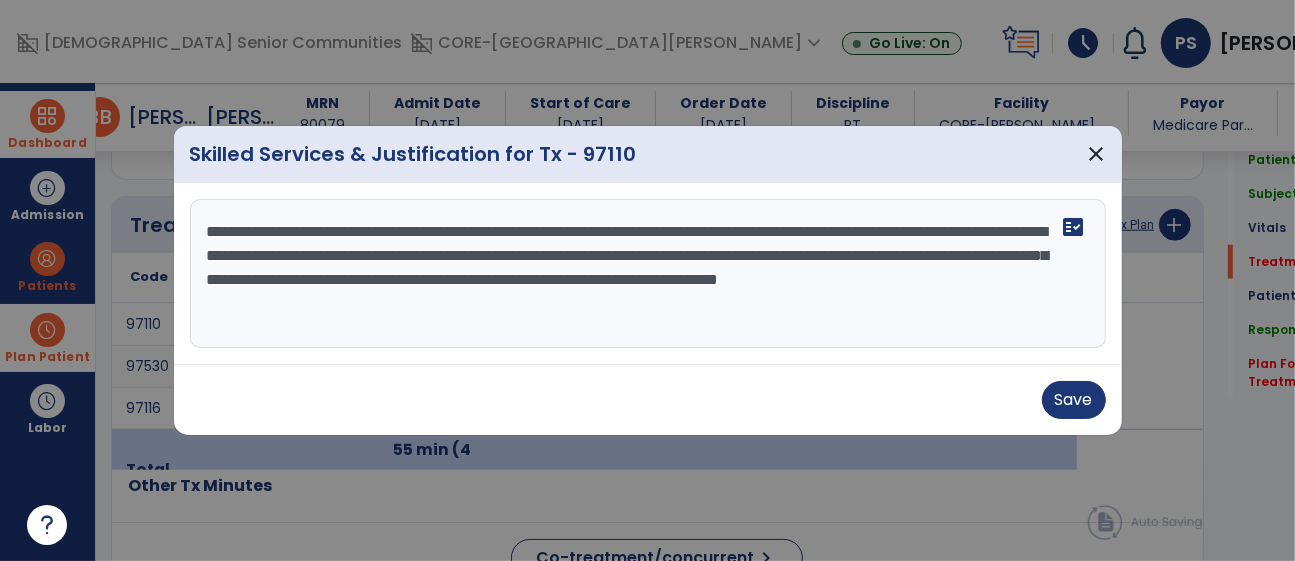 drag, startPoint x: 690, startPoint y: 239, endPoint x: 1005, endPoint y: 235, distance: 315.0254 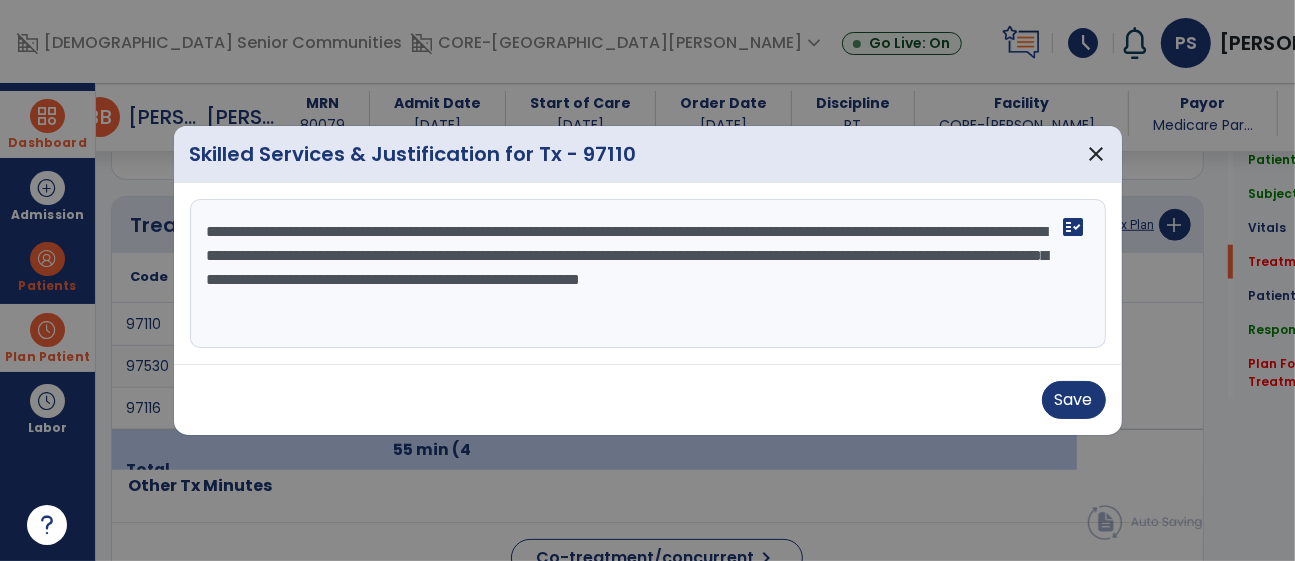 drag, startPoint x: 868, startPoint y: 237, endPoint x: 269, endPoint y: 272, distance: 600.02167 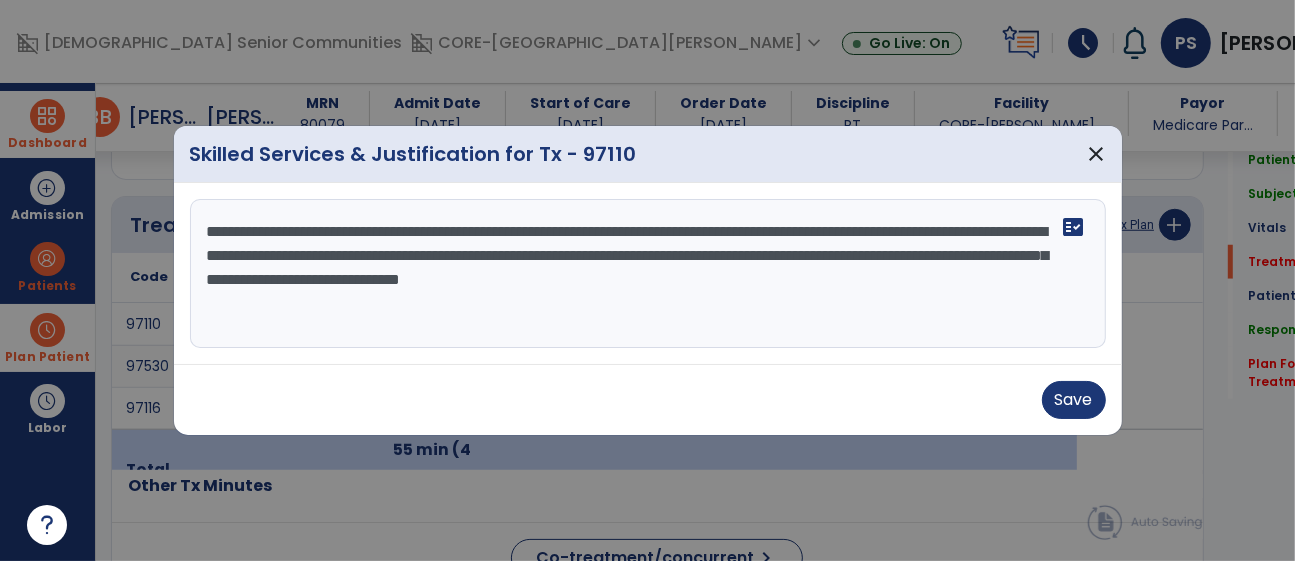 scroll, scrollTop: 0, scrollLeft: 0, axis: both 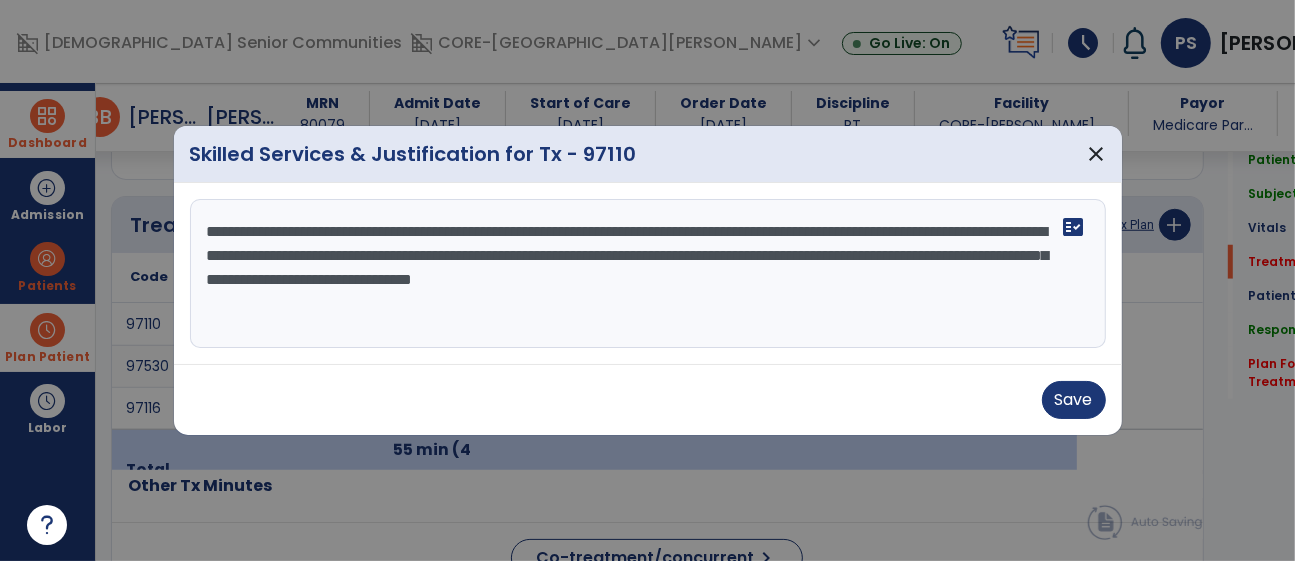 click on "**********" at bounding box center (648, 274) 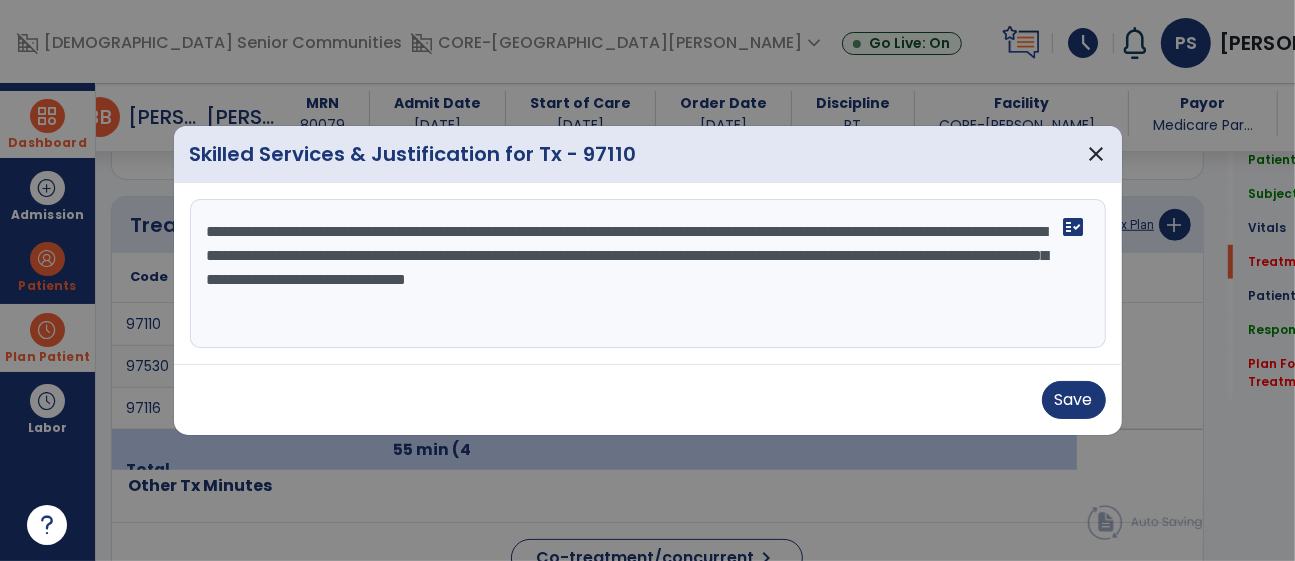 click on "**********" at bounding box center [648, 274] 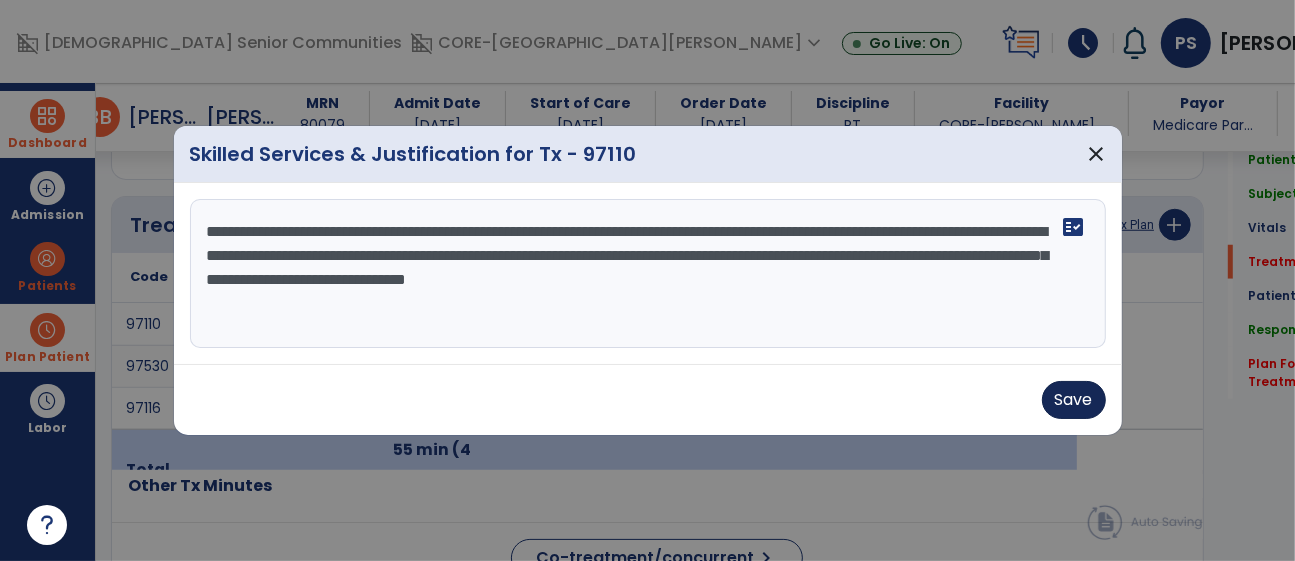 type on "**********" 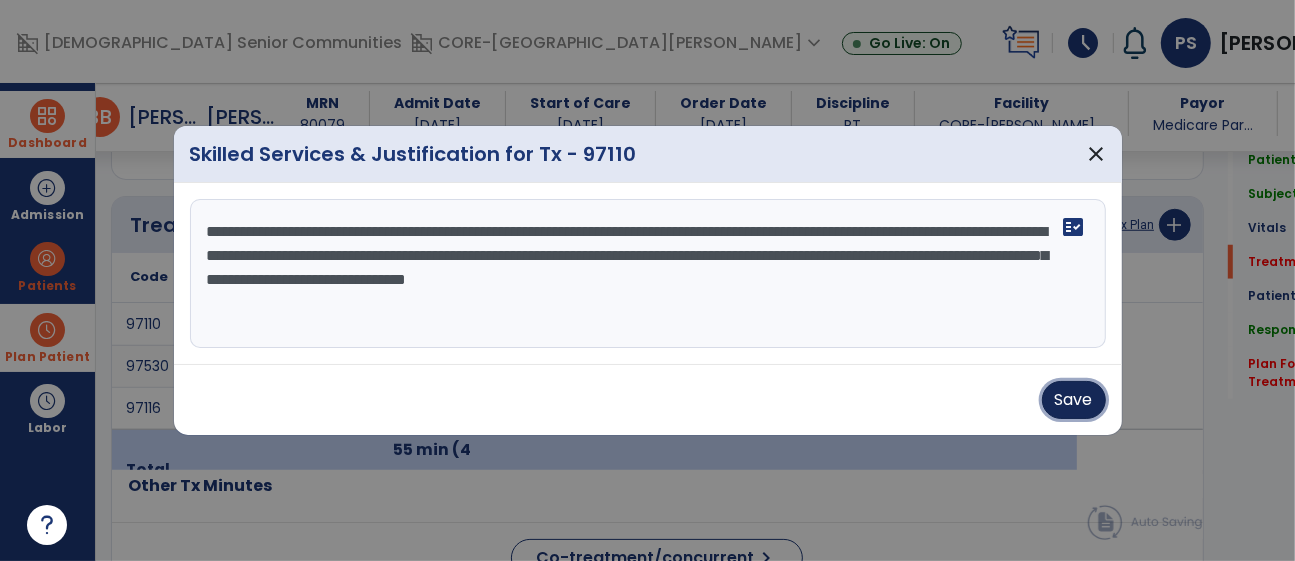 click on "Save" at bounding box center (1074, 400) 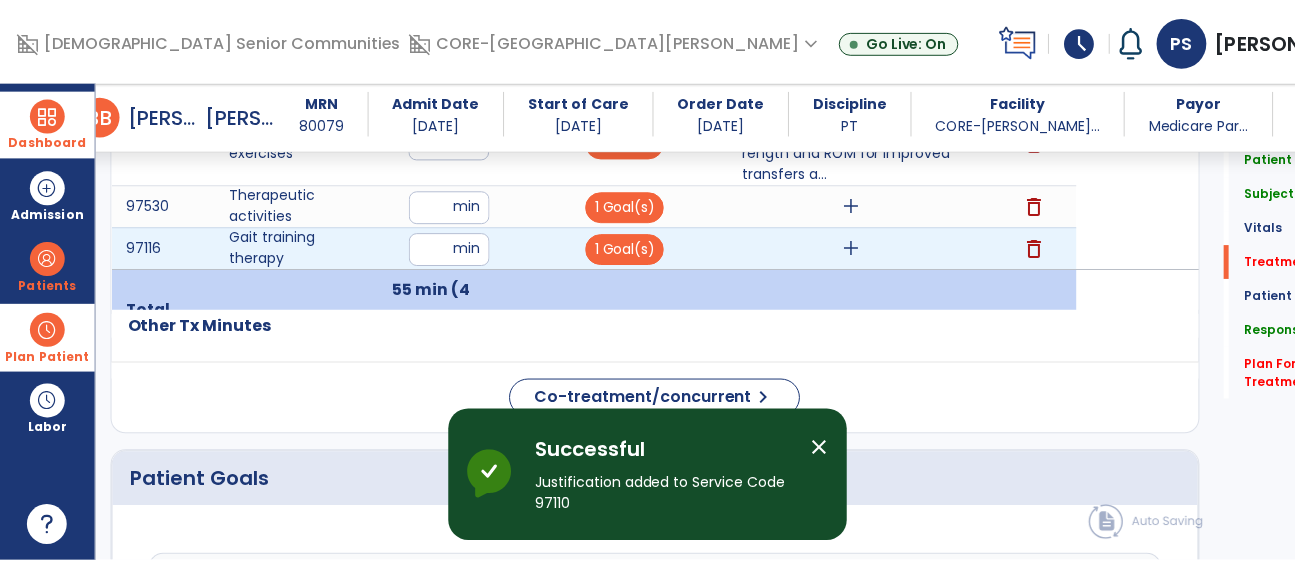 scroll, scrollTop: 1389, scrollLeft: 0, axis: vertical 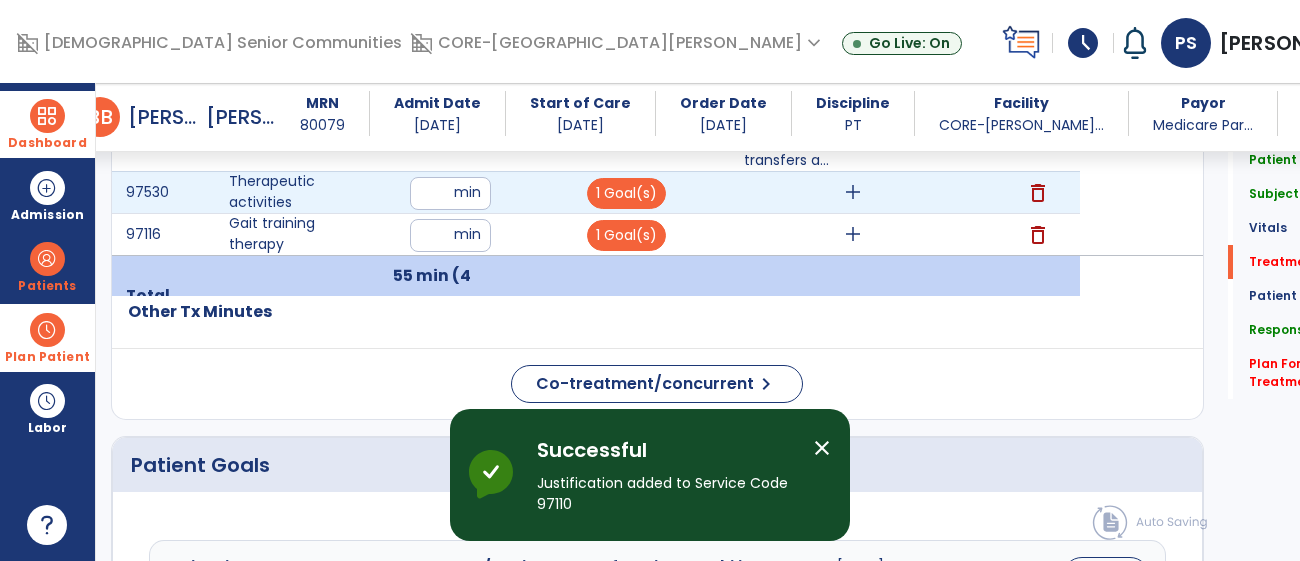 click on "add" at bounding box center (853, 192) 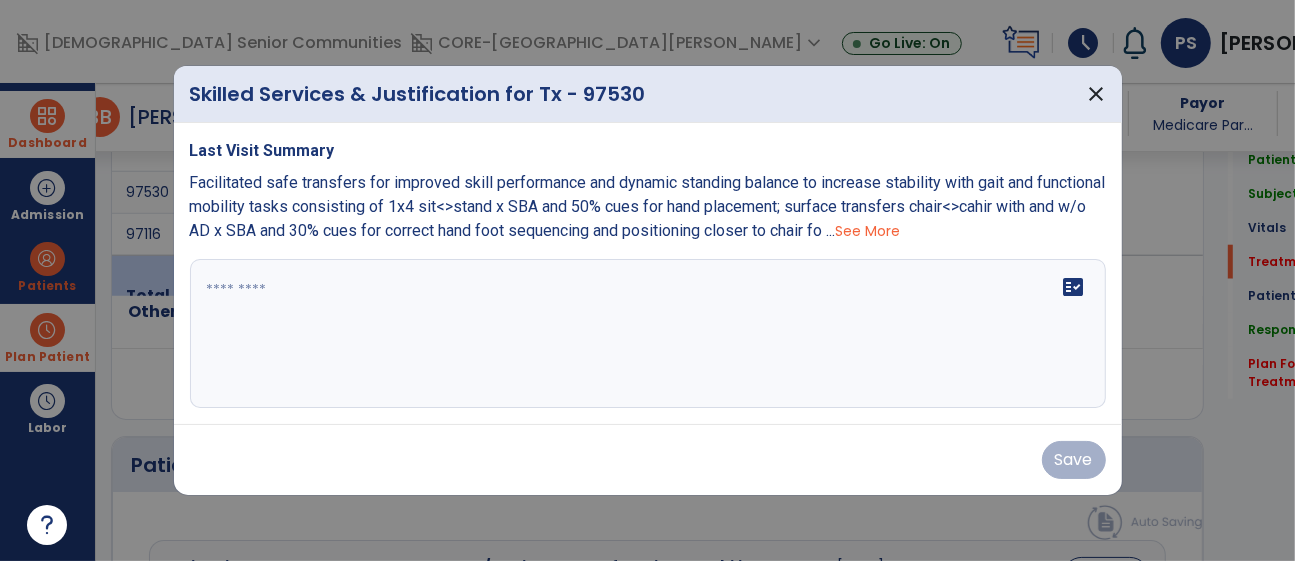 scroll, scrollTop: 1389, scrollLeft: 0, axis: vertical 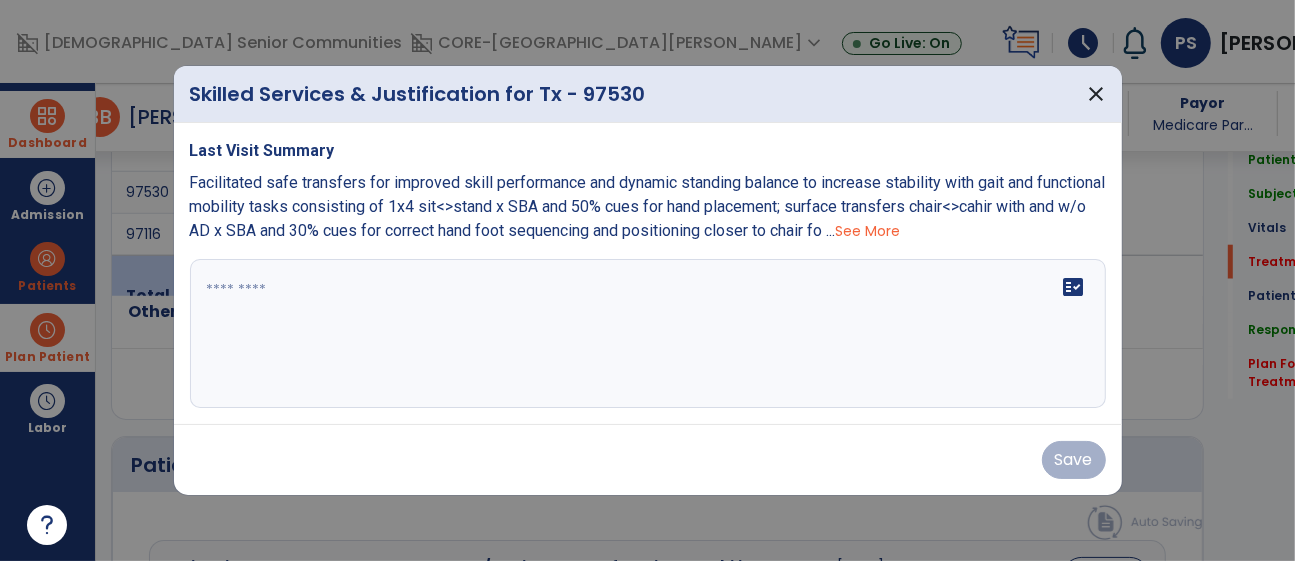 click at bounding box center (648, 334) 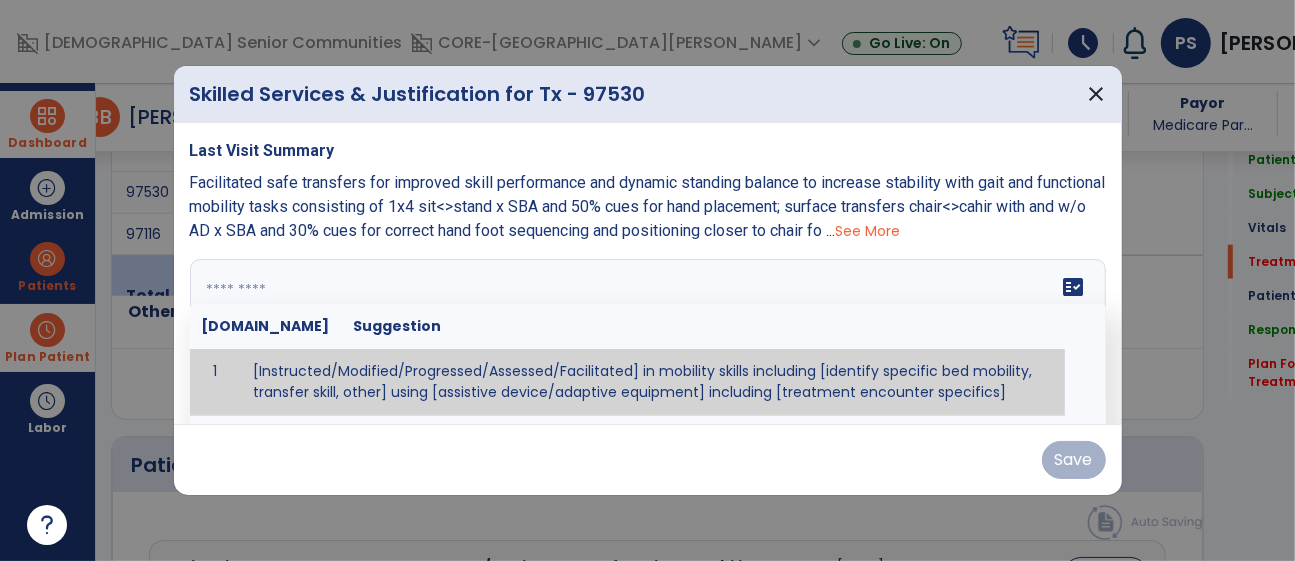 click on "See More" at bounding box center [868, 231] 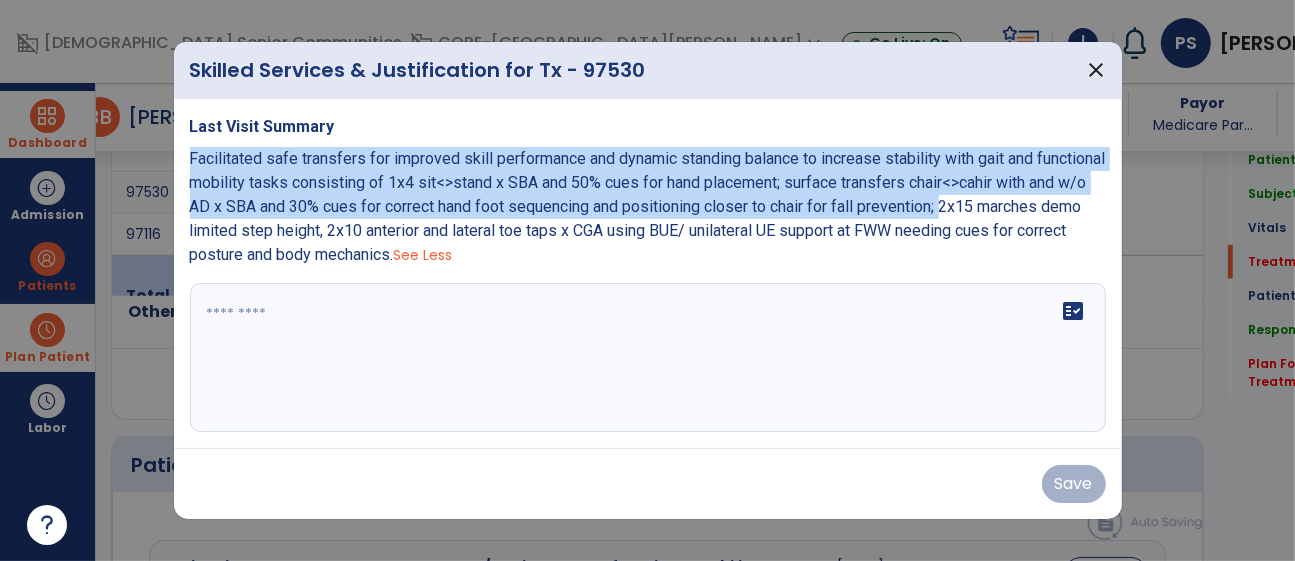 drag, startPoint x: 192, startPoint y: 152, endPoint x: 1049, endPoint y: 204, distance: 858.5762 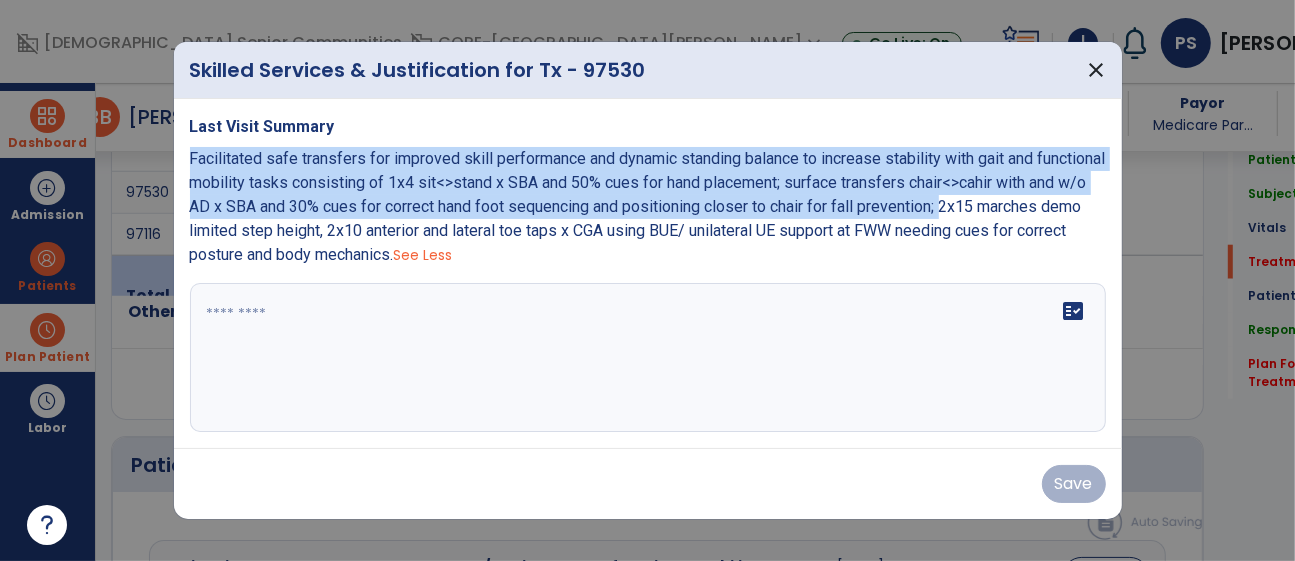 click on "Facilitated safe transfers for improved skill performance and dynamic standing balance to increase stability with gait and functional mobility tasks consisting of 1x4 sit<>stand x SBA and 50% cues for hand placement; surface transfers chair<>cahir with and w/o AD x SBA and 30% cues for correct hand foot sequencing and positioning closer to chair for fall prevention; 2x15 marches demo limited step height, 2x10 anterior and lateral toe taps x CGA using BUE/ unilateral UE support at FWW needing cues for correct posture and body mechanics." at bounding box center [648, 206] 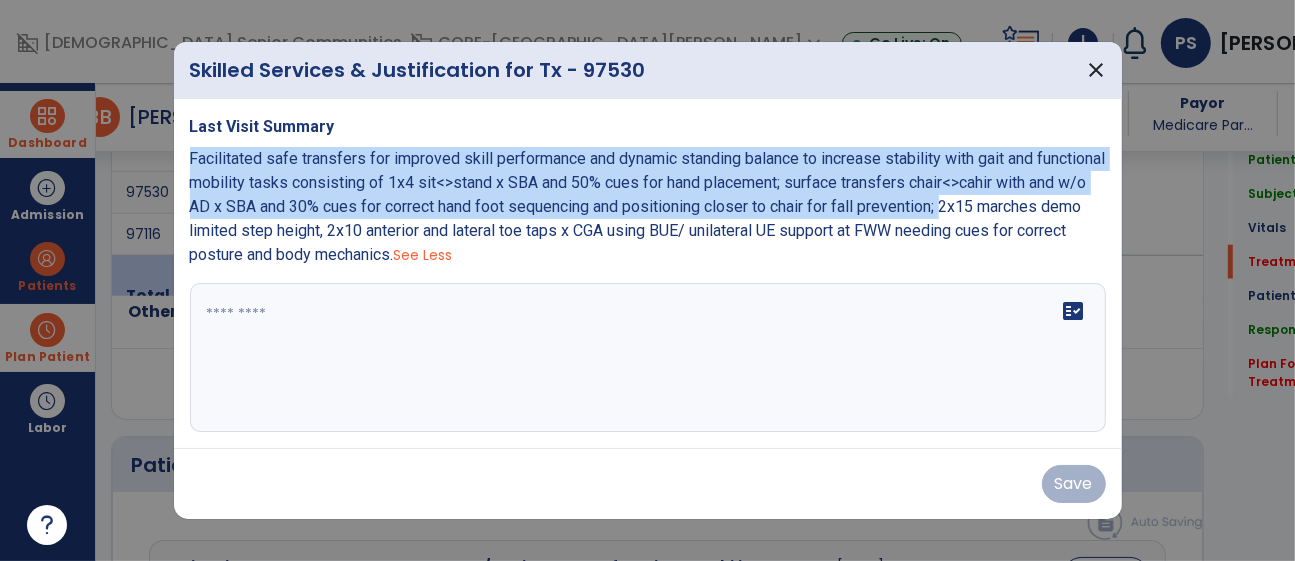 copy on "Facilitated safe transfers for improved skill performance and dynamic standing balance to increase stability with gait and functional mobility tasks consisting of 1x4 sit<>stand x SBA and 50% cues for hand placement; surface transfers chair<>cahir with and w/o AD x SBA and 30% cues for correct hand foot sequencing and positioning closer to chair for fall prevention;" 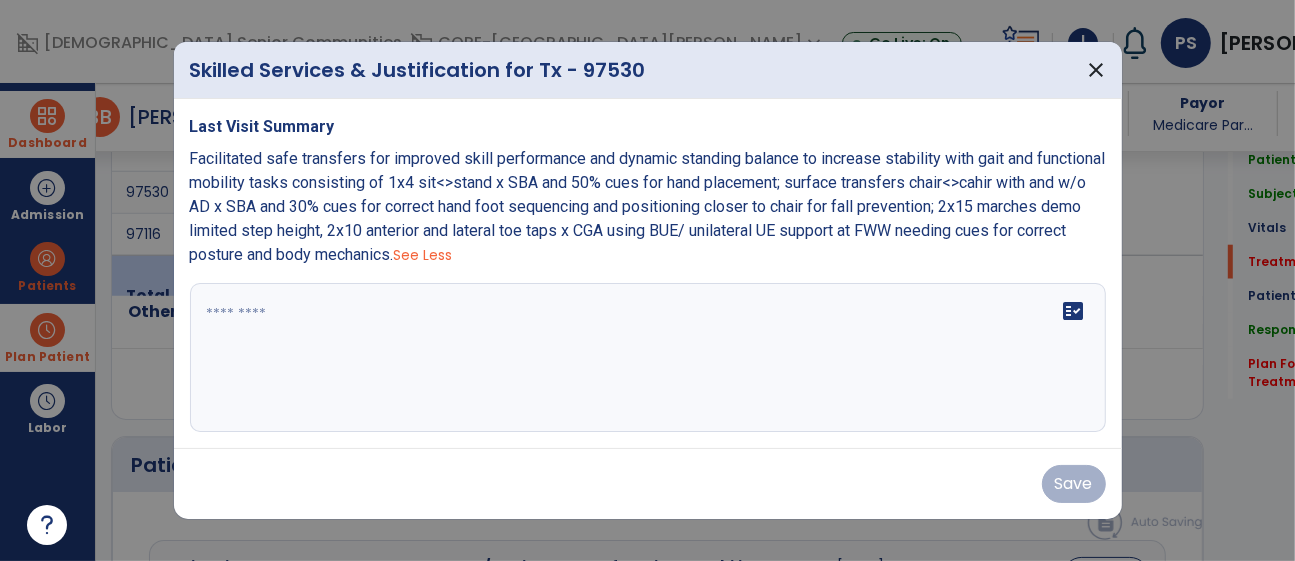 click on "fact_check" at bounding box center [648, 358] 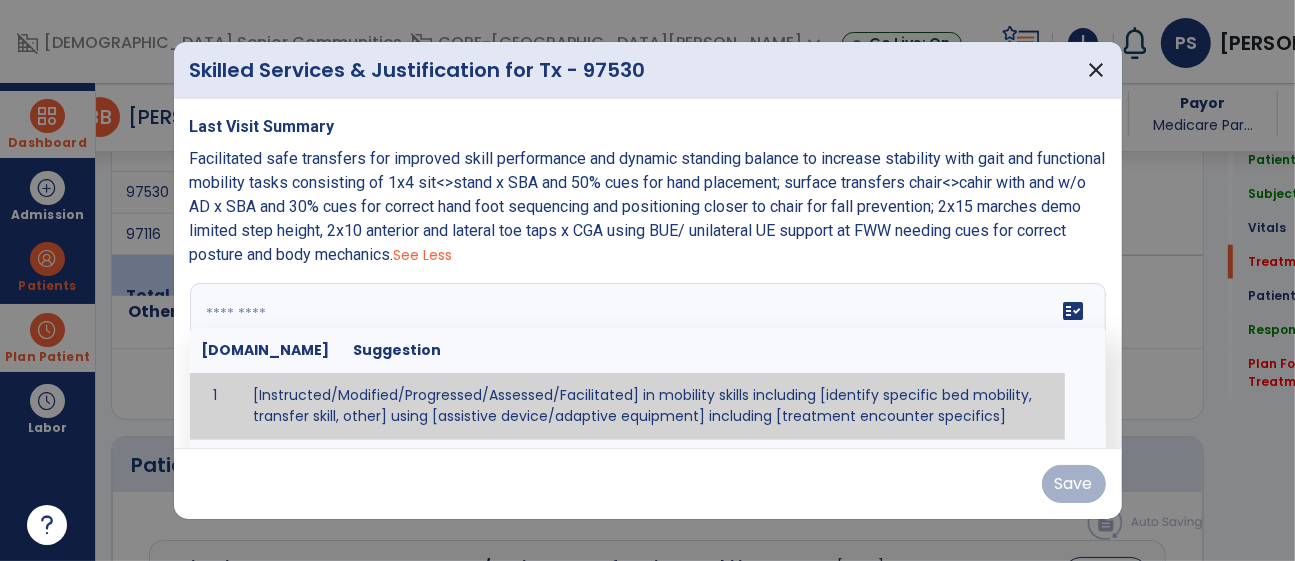 paste on "**********" 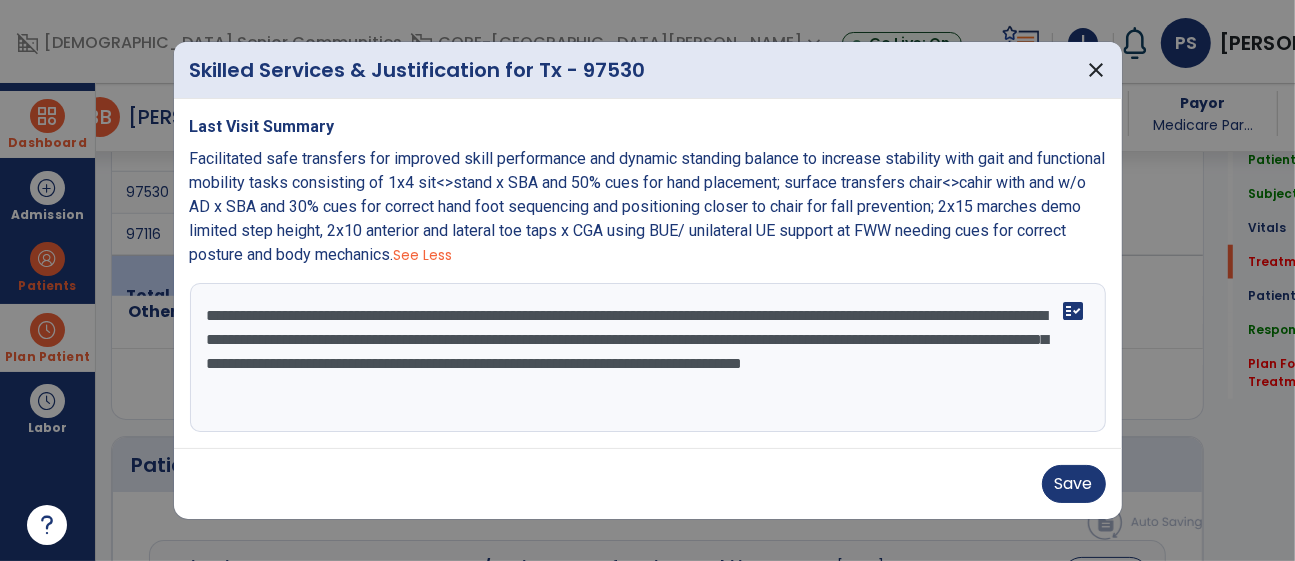 drag, startPoint x: 656, startPoint y: 315, endPoint x: 764, endPoint y: 328, distance: 108.779594 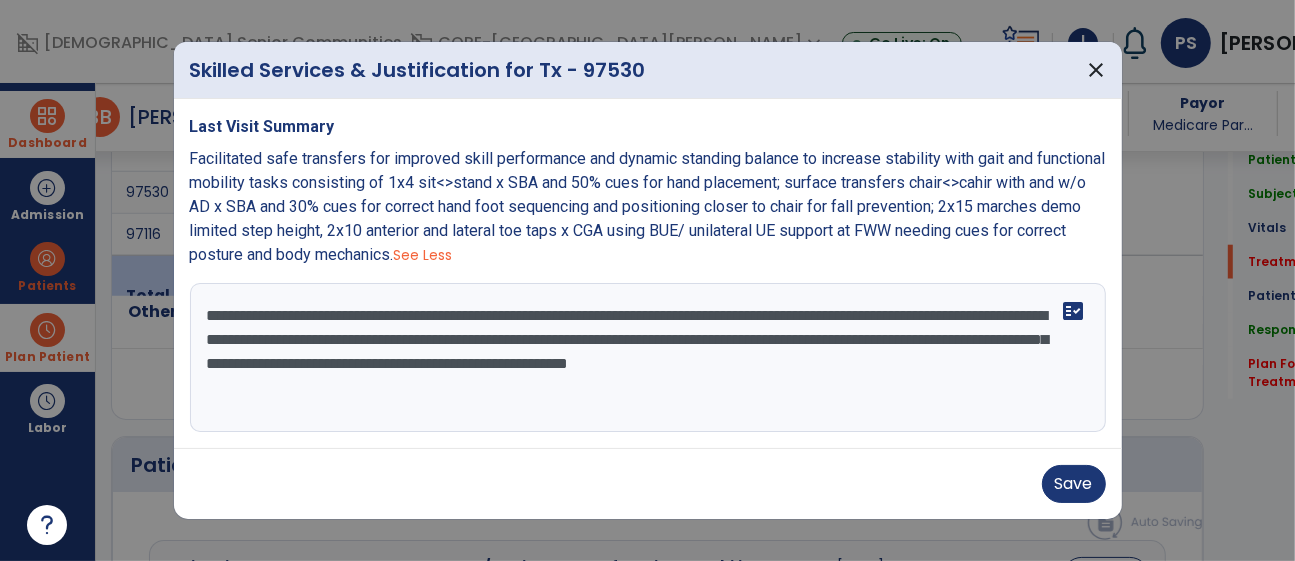 drag, startPoint x: 1010, startPoint y: 311, endPoint x: 754, endPoint y: 317, distance: 256.0703 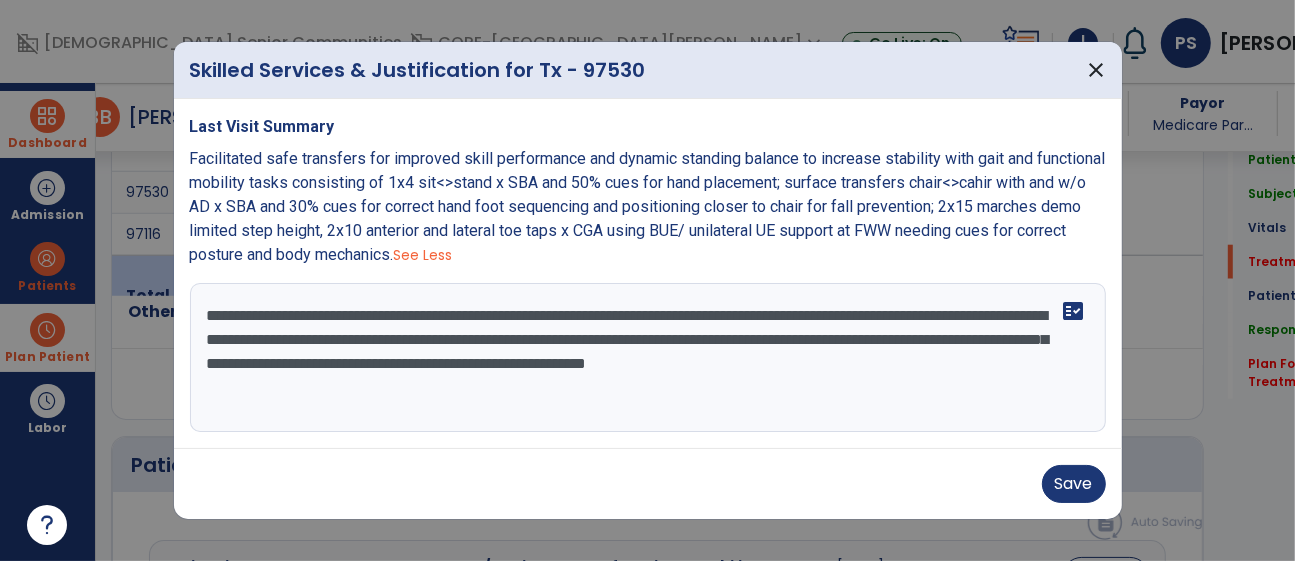 drag, startPoint x: 318, startPoint y: 338, endPoint x: 187, endPoint y: 341, distance: 131.03435 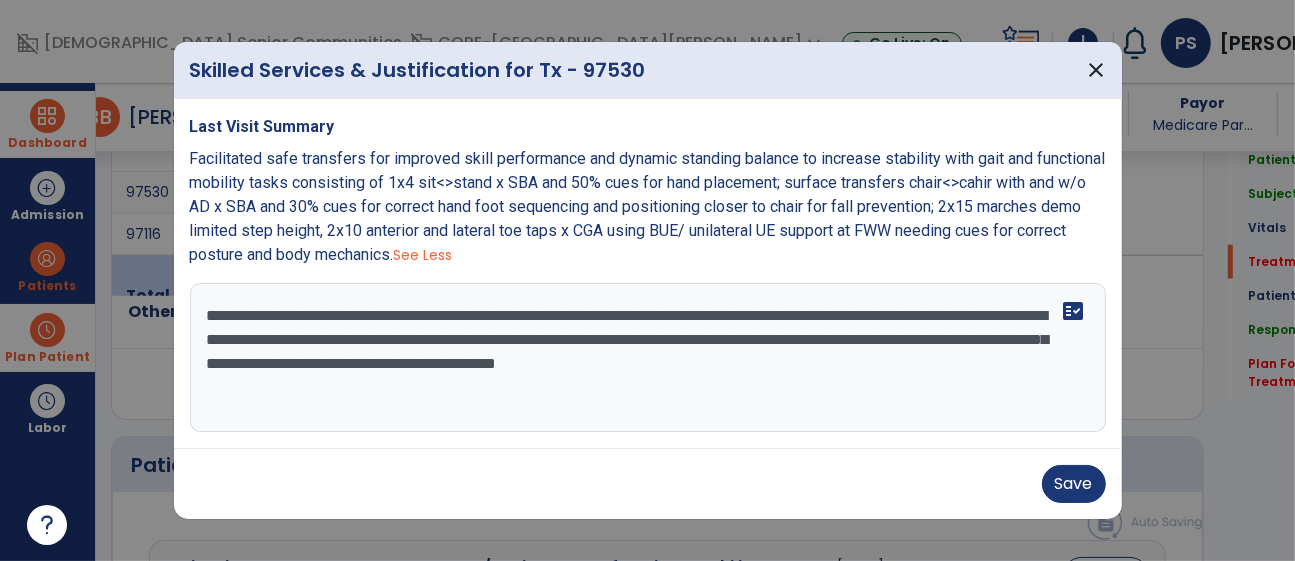 click on "**********" at bounding box center [648, 358] 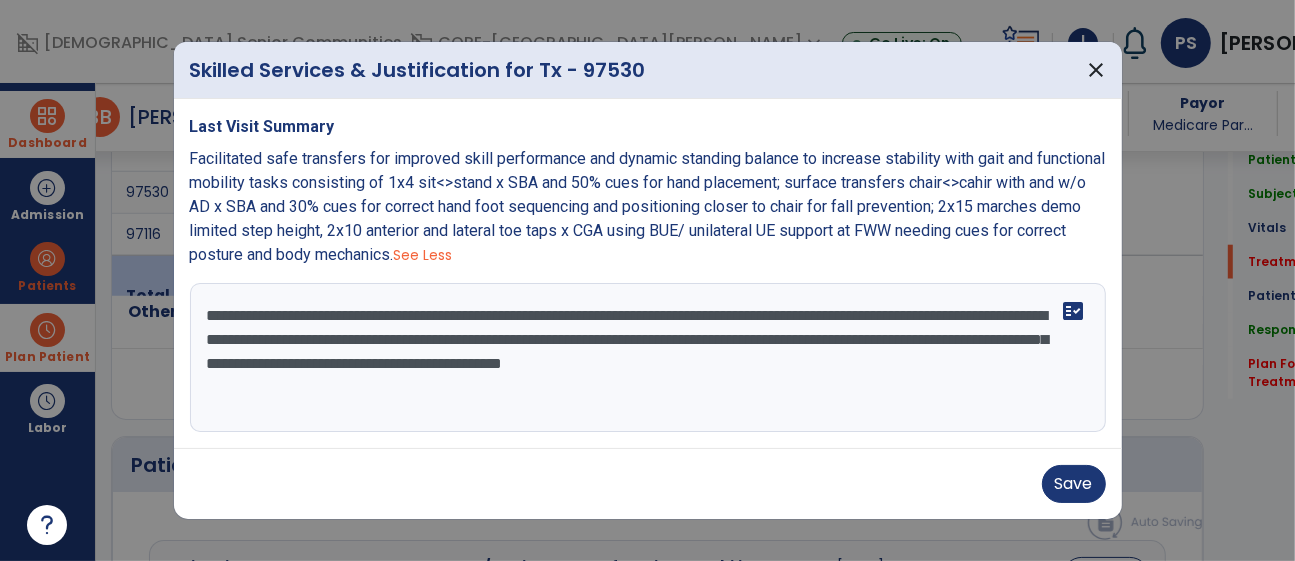 click on "**********" at bounding box center [648, 358] 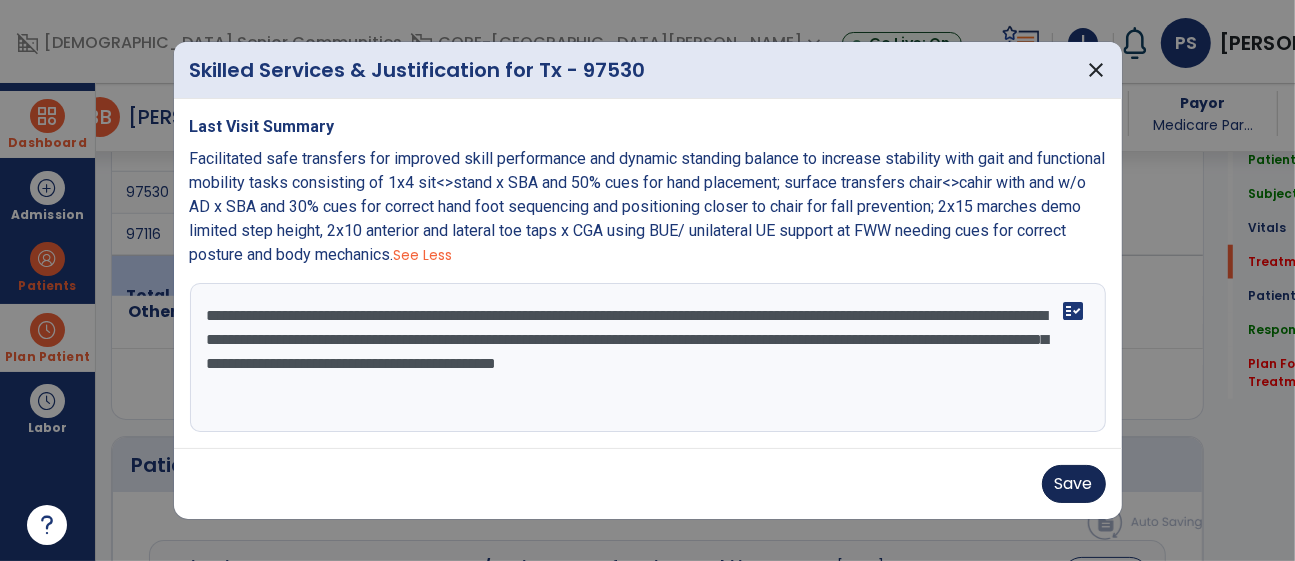 type on "**********" 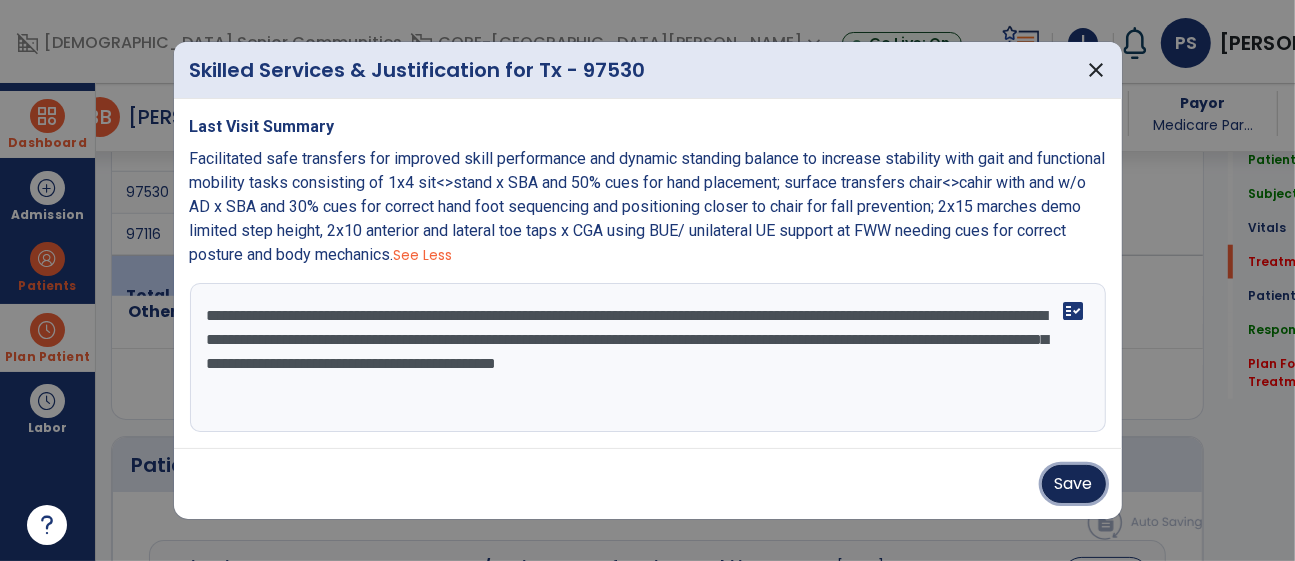 click on "Save" at bounding box center [1074, 484] 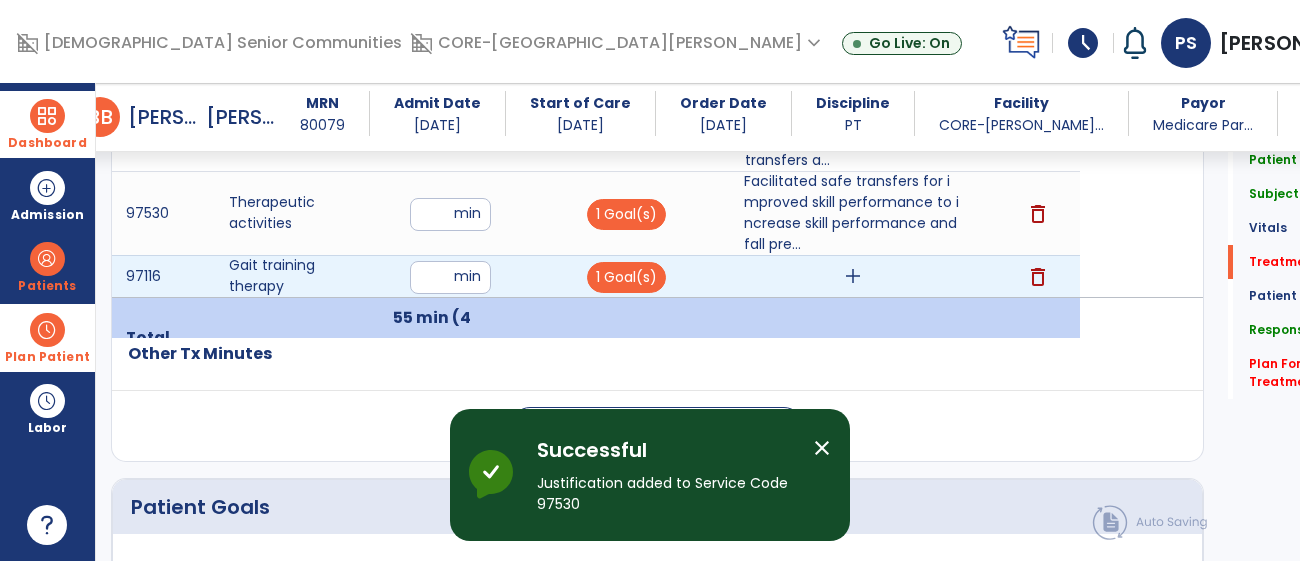 click on "add" at bounding box center [853, 276] 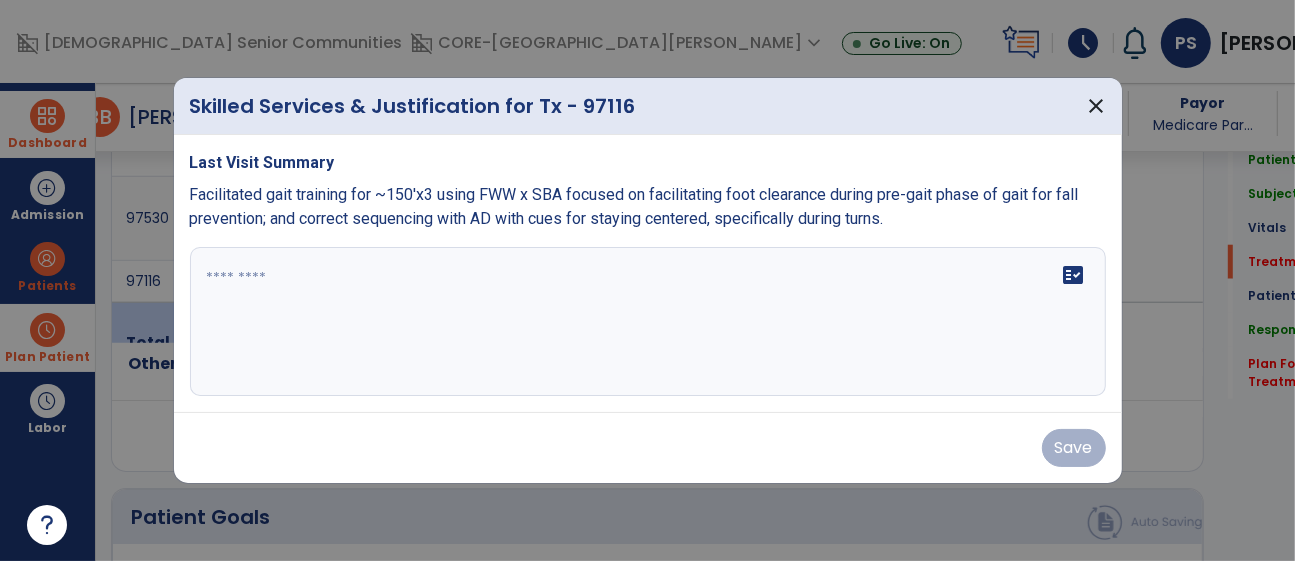 scroll, scrollTop: 1389, scrollLeft: 0, axis: vertical 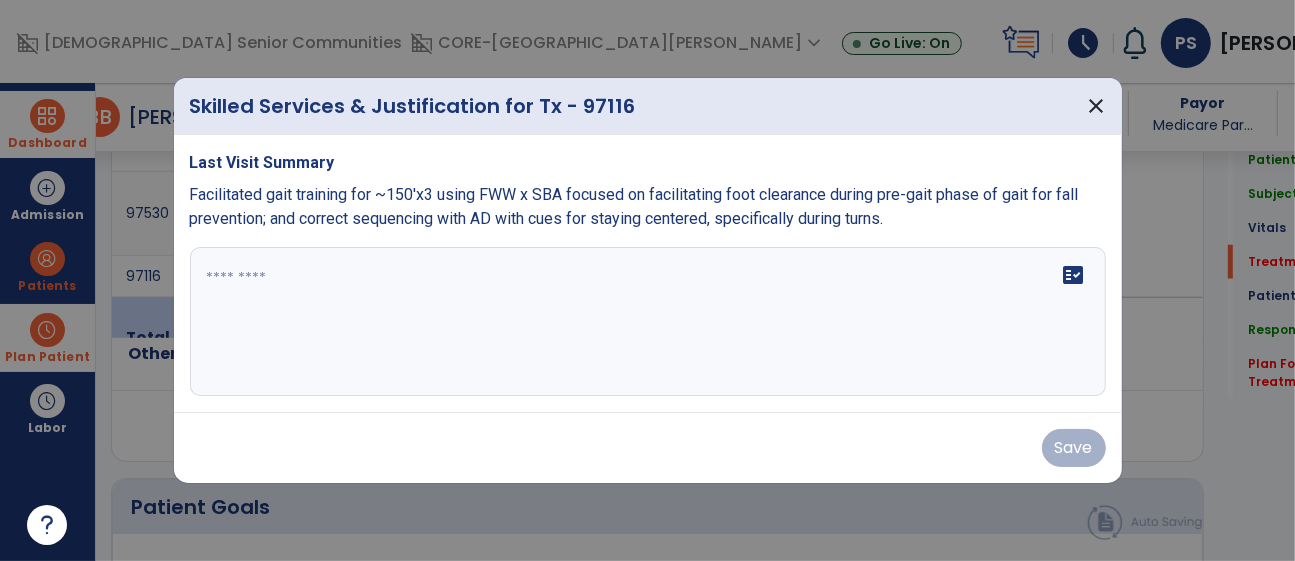 click on "fact_check" at bounding box center [648, 322] 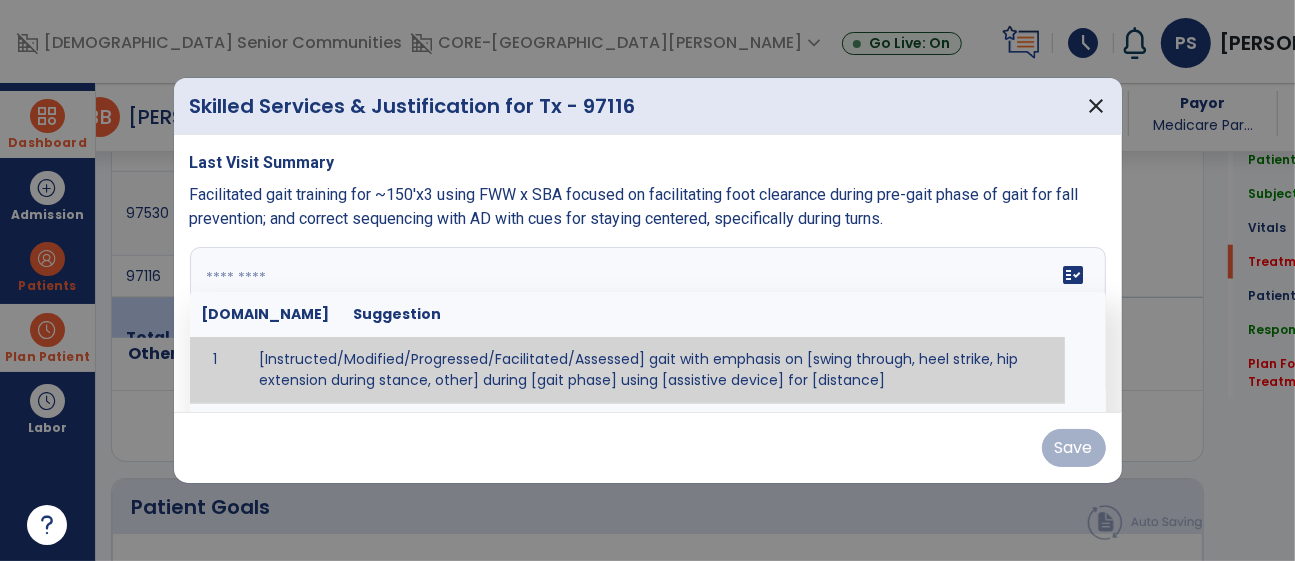 click at bounding box center [645, 322] 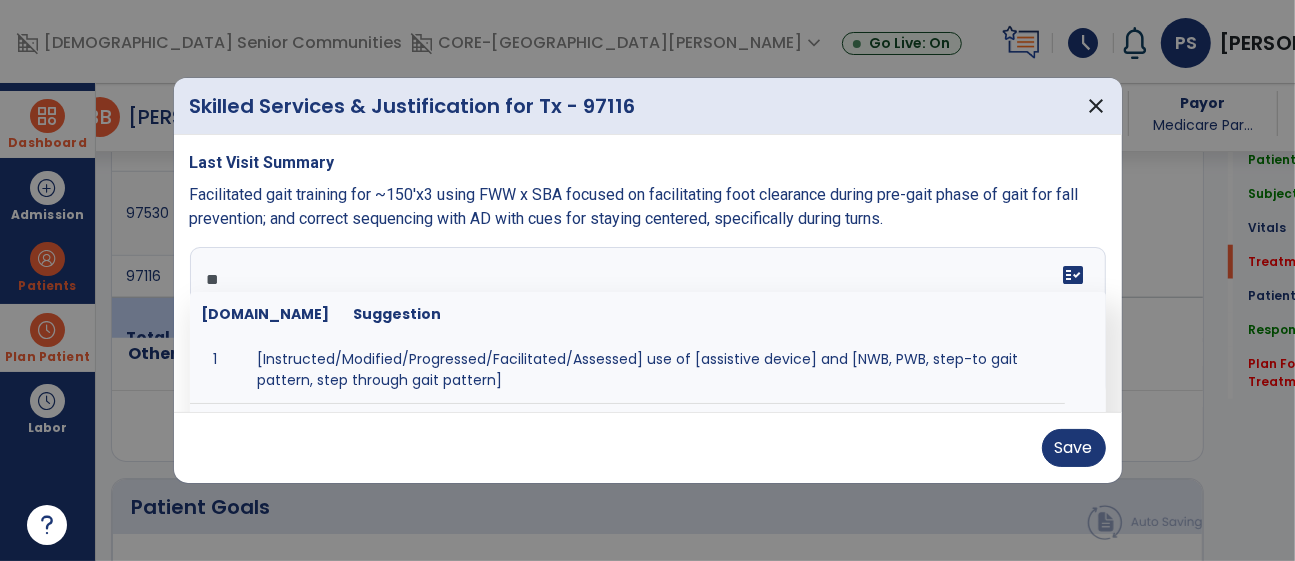 type on "*" 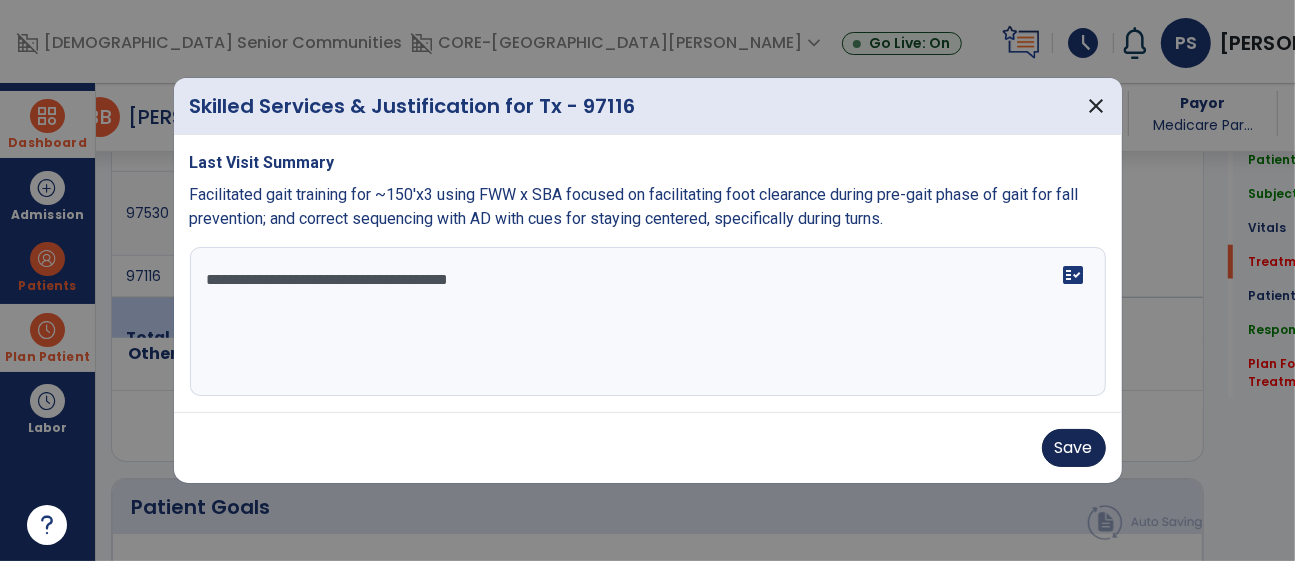 type on "**********" 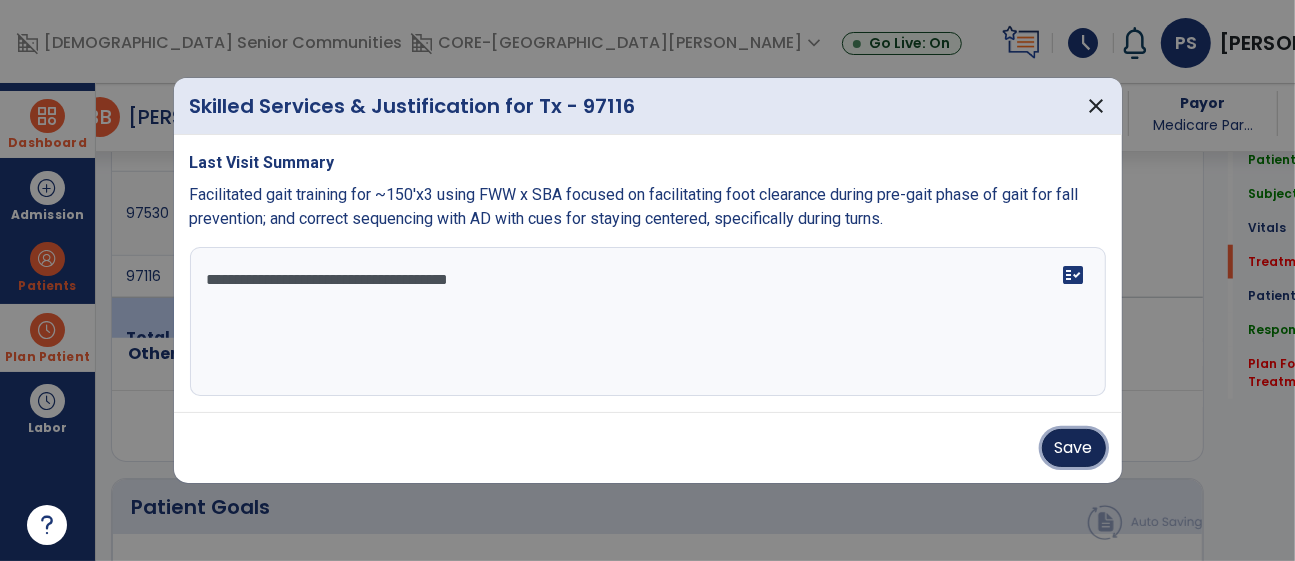 click on "Save" at bounding box center [1074, 448] 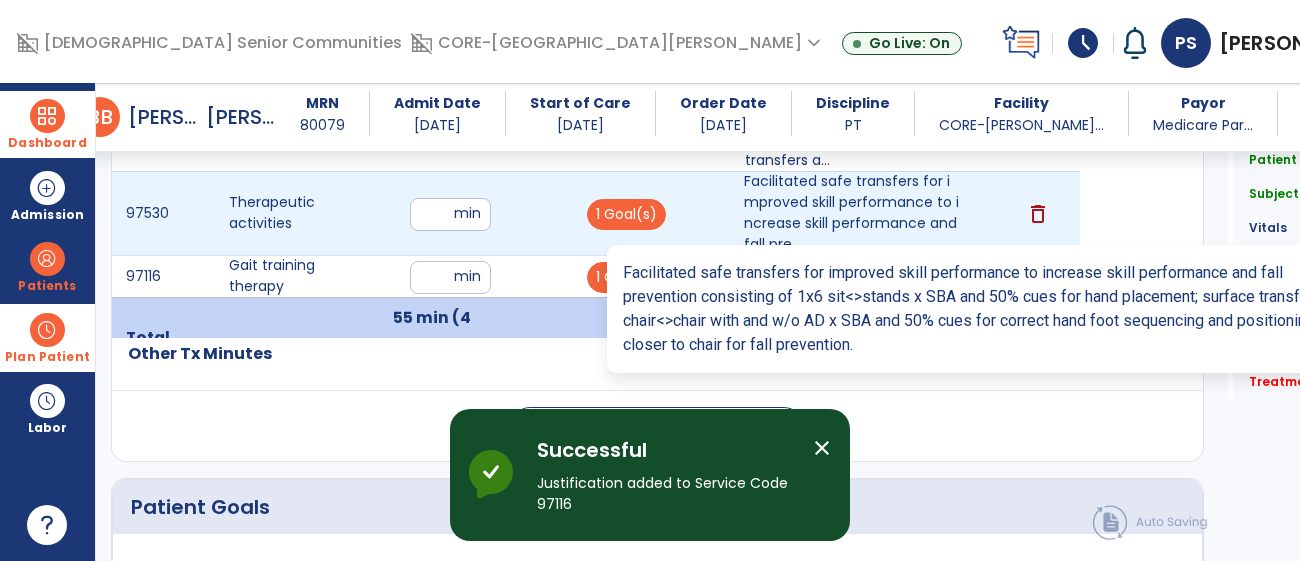 click on "Facilitated safe transfers for improved skill performance to increase skill performance and fall pre..." at bounding box center (853, 213) 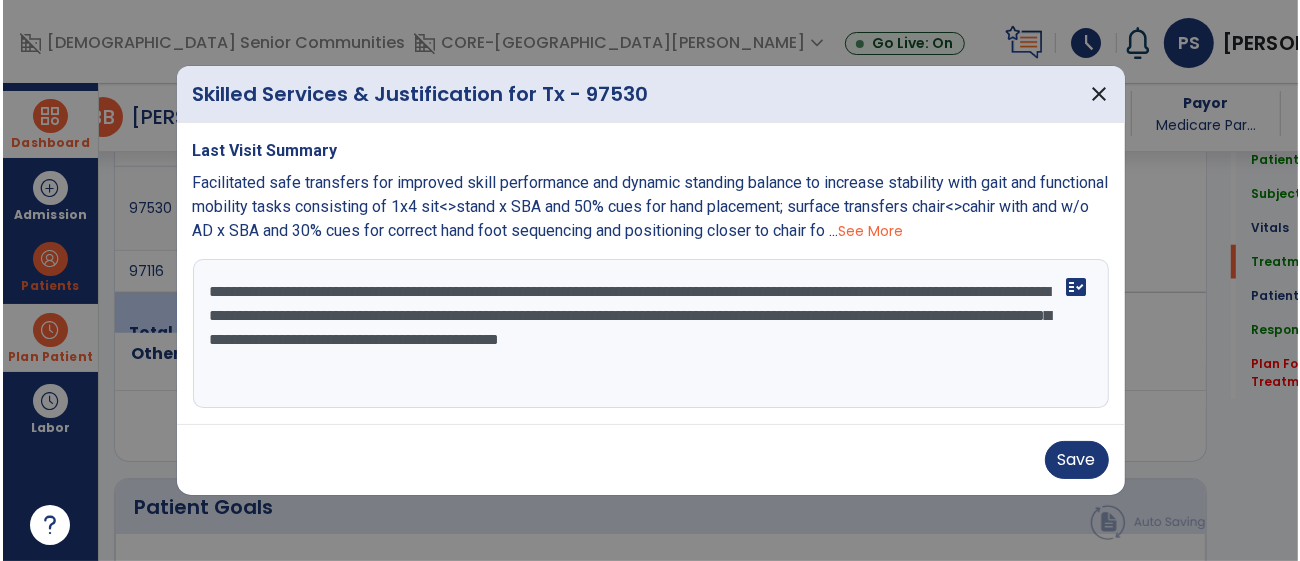 scroll, scrollTop: 1389, scrollLeft: 0, axis: vertical 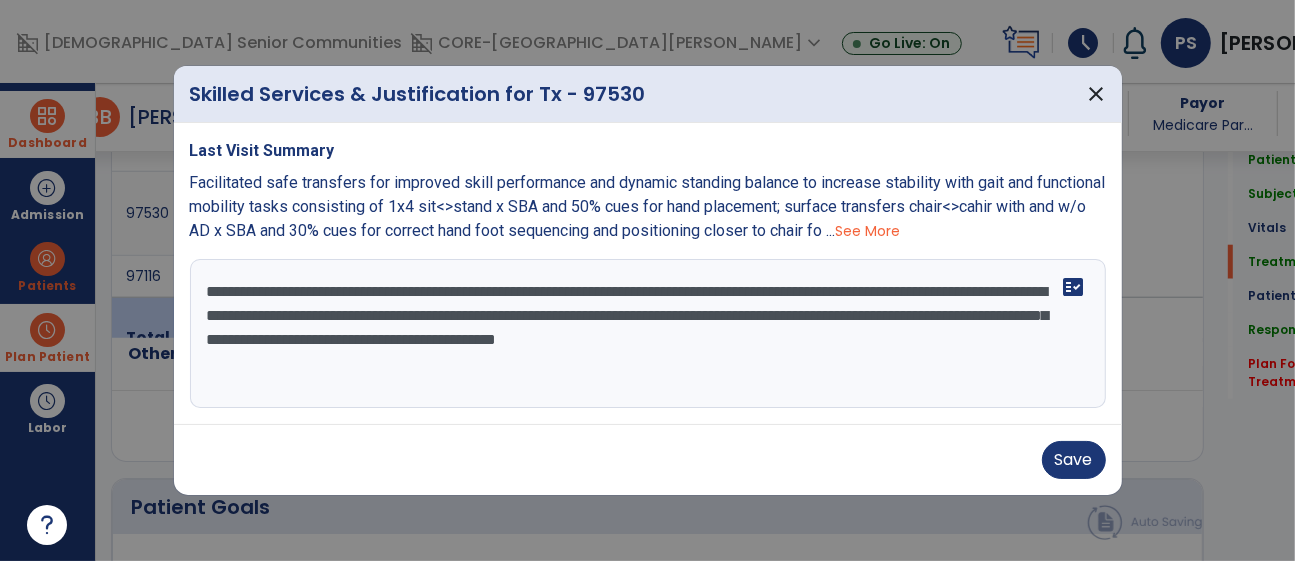click on "**********" at bounding box center [648, 334] 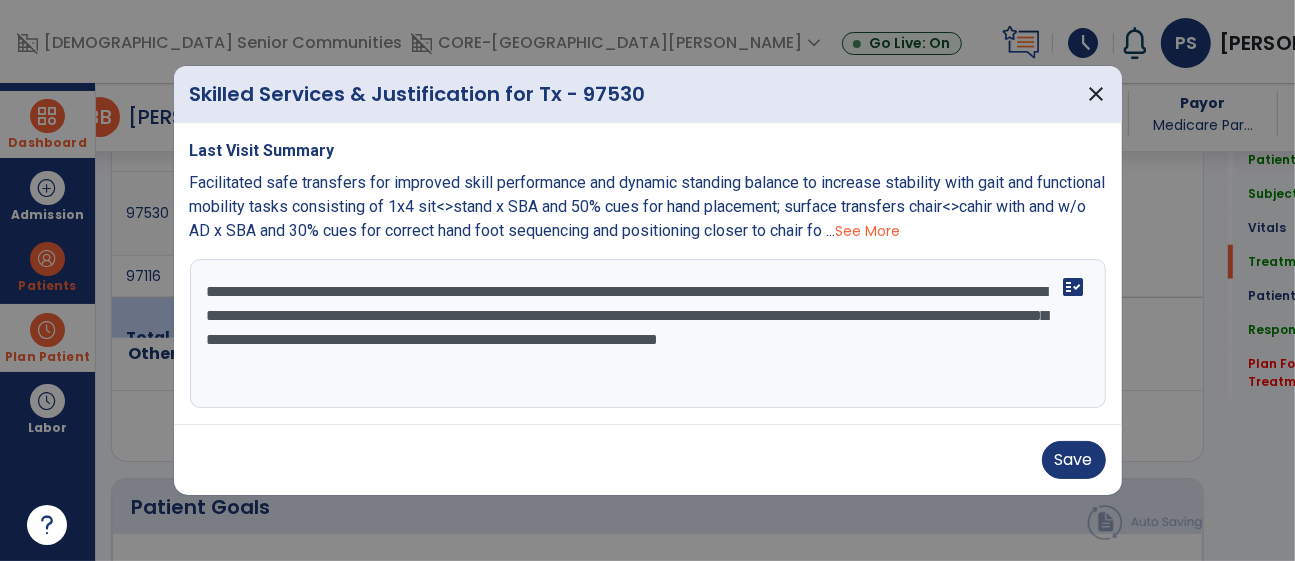 click on "**********" at bounding box center (648, 334) 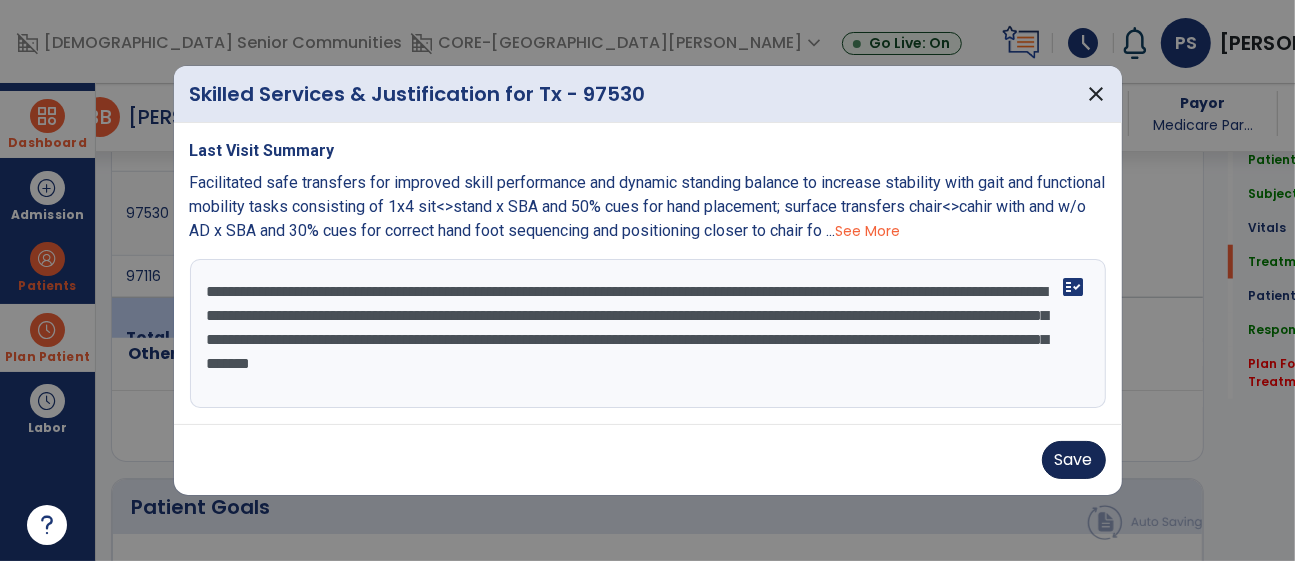 type on "**********" 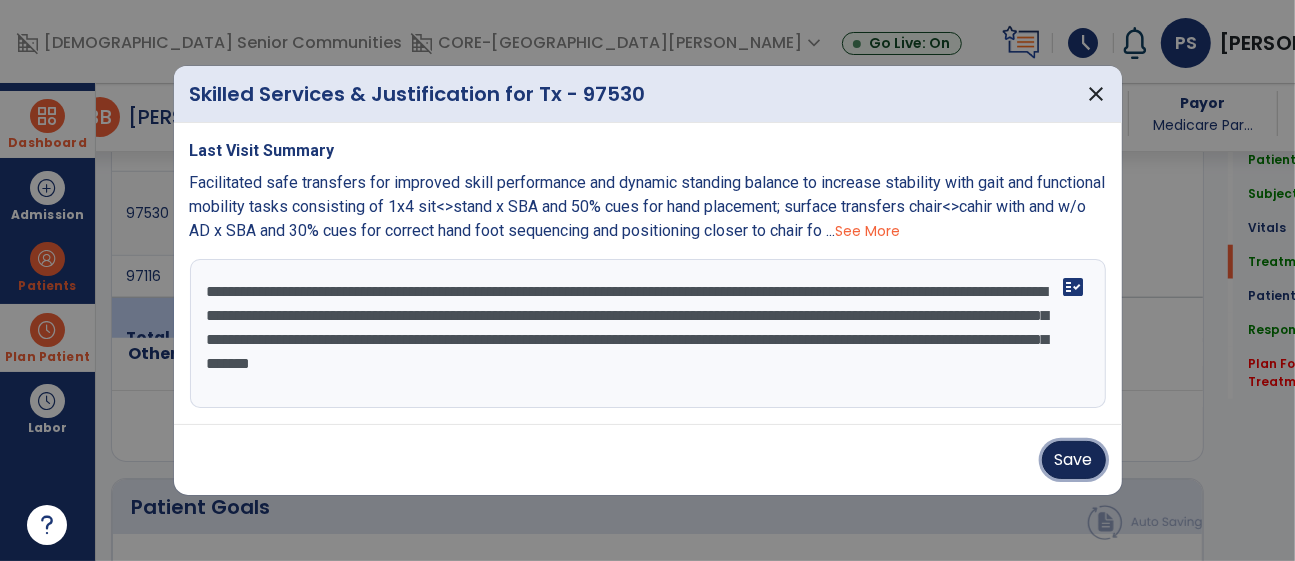 click on "Save" at bounding box center (1074, 460) 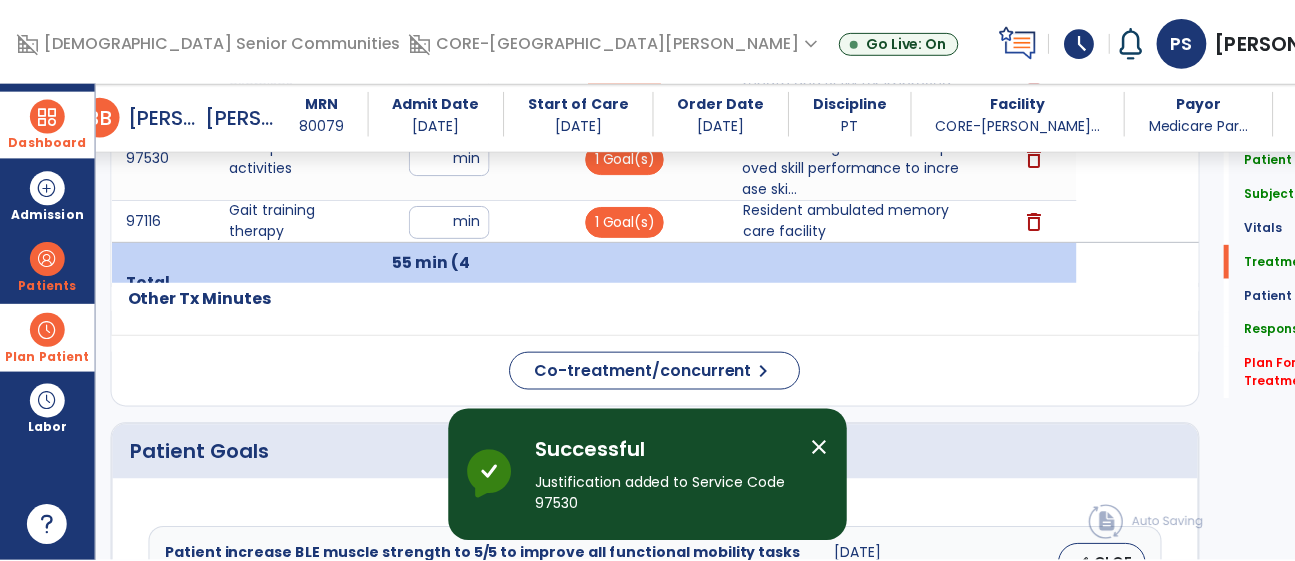 scroll, scrollTop: 1461, scrollLeft: 0, axis: vertical 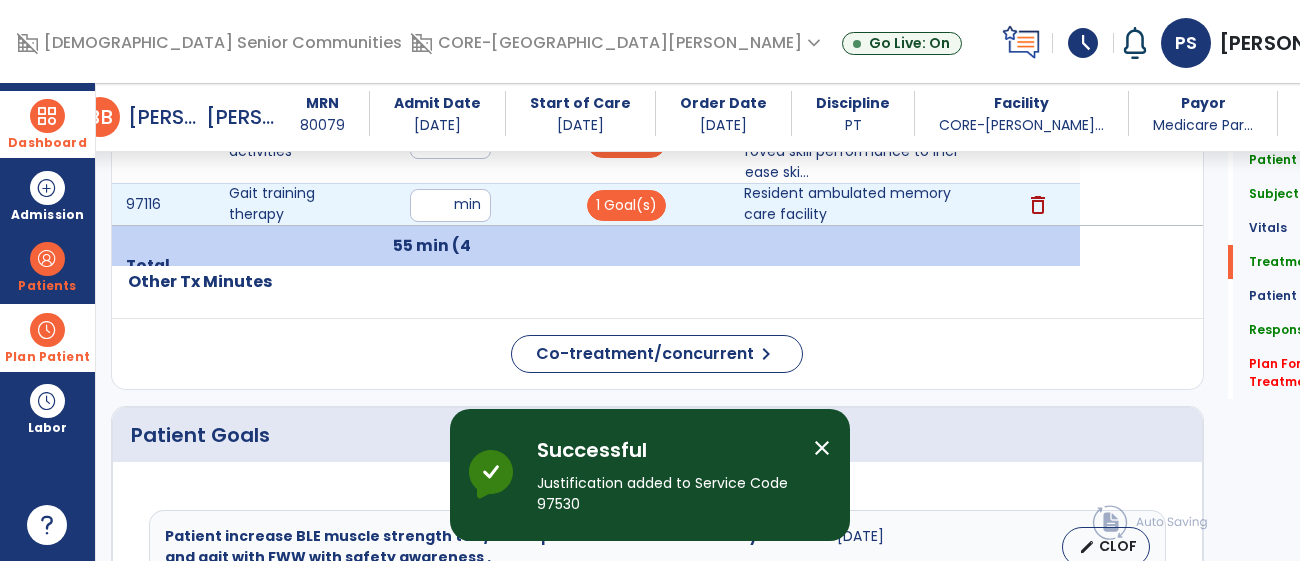 click on "Resident ambulated memory care facility" at bounding box center (853, 204) 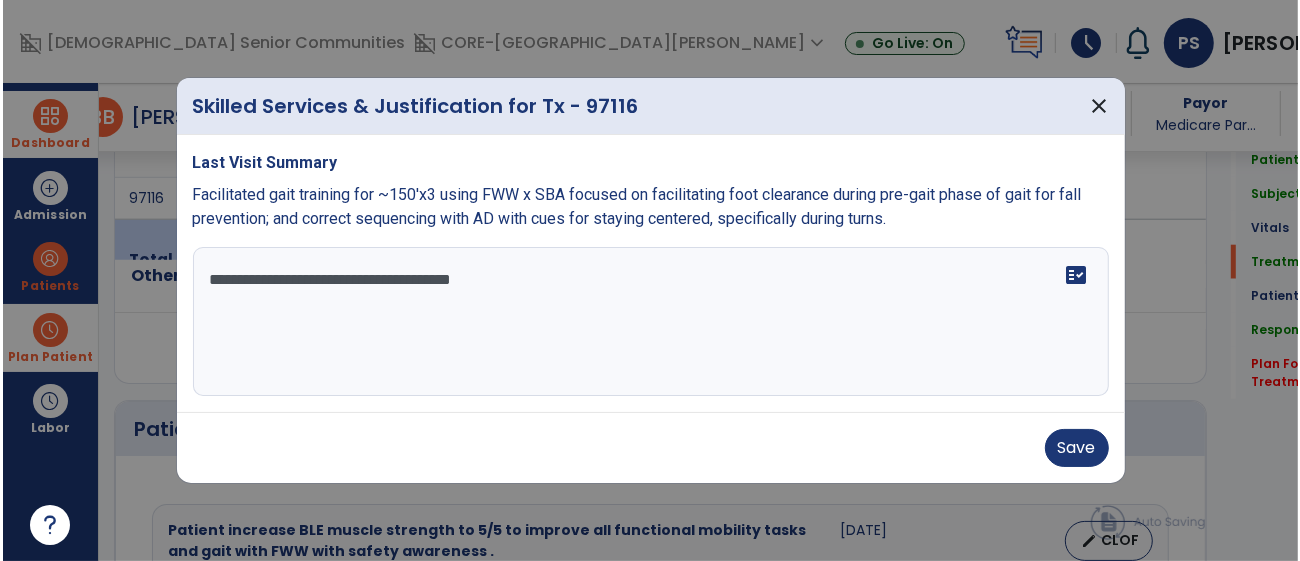 scroll, scrollTop: 1461, scrollLeft: 0, axis: vertical 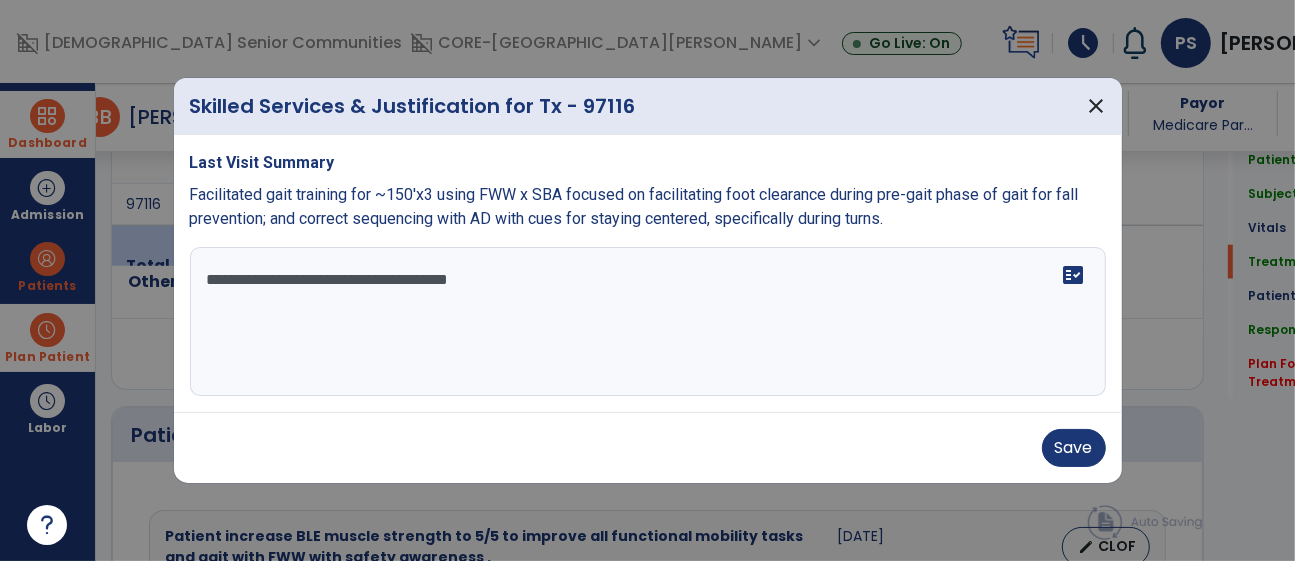 click on "**********" at bounding box center [648, 322] 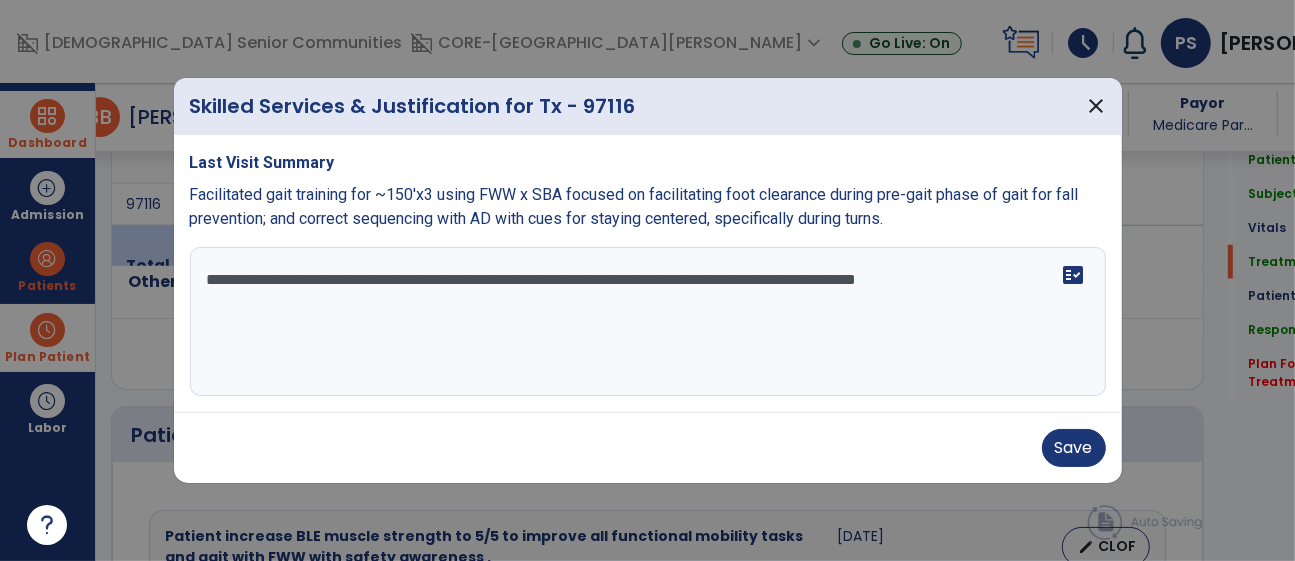 drag, startPoint x: 803, startPoint y: 276, endPoint x: 866, endPoint y: 284, distance: 63.505905 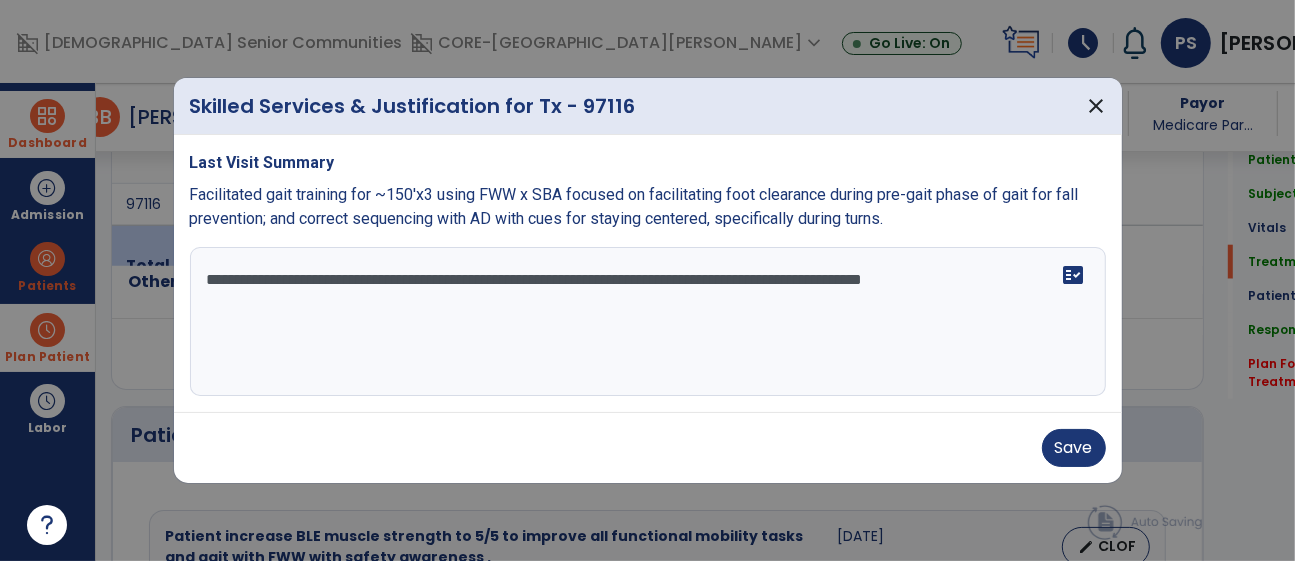 click on "**********" at bounding box center (648, 274) 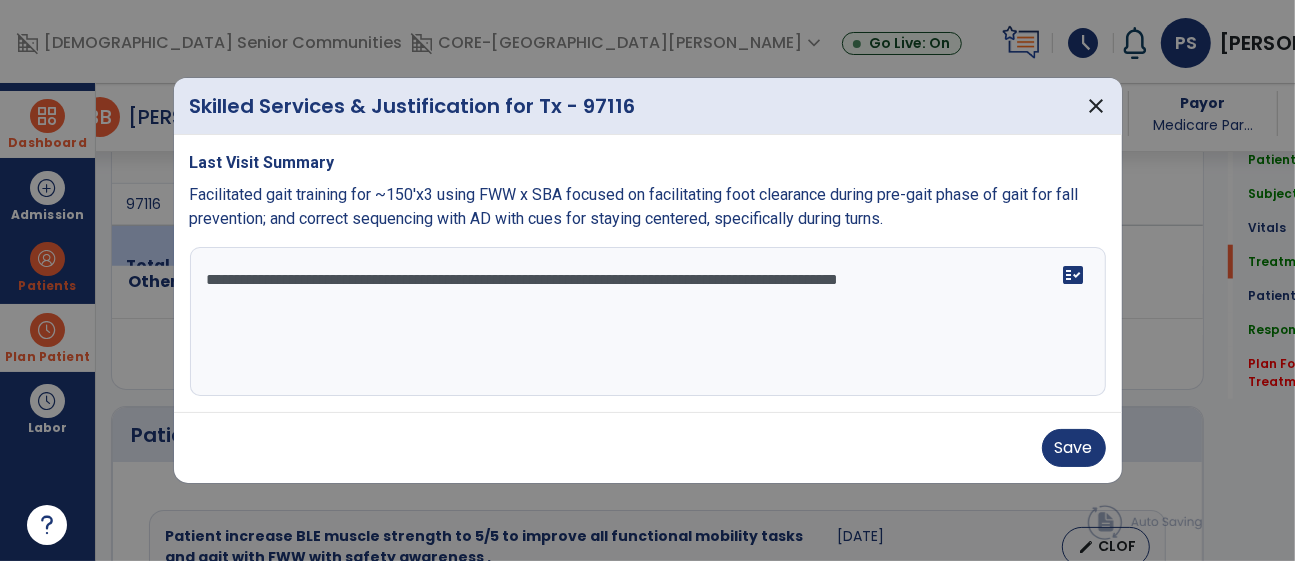click on "**********" at bounding box center (648, 322) 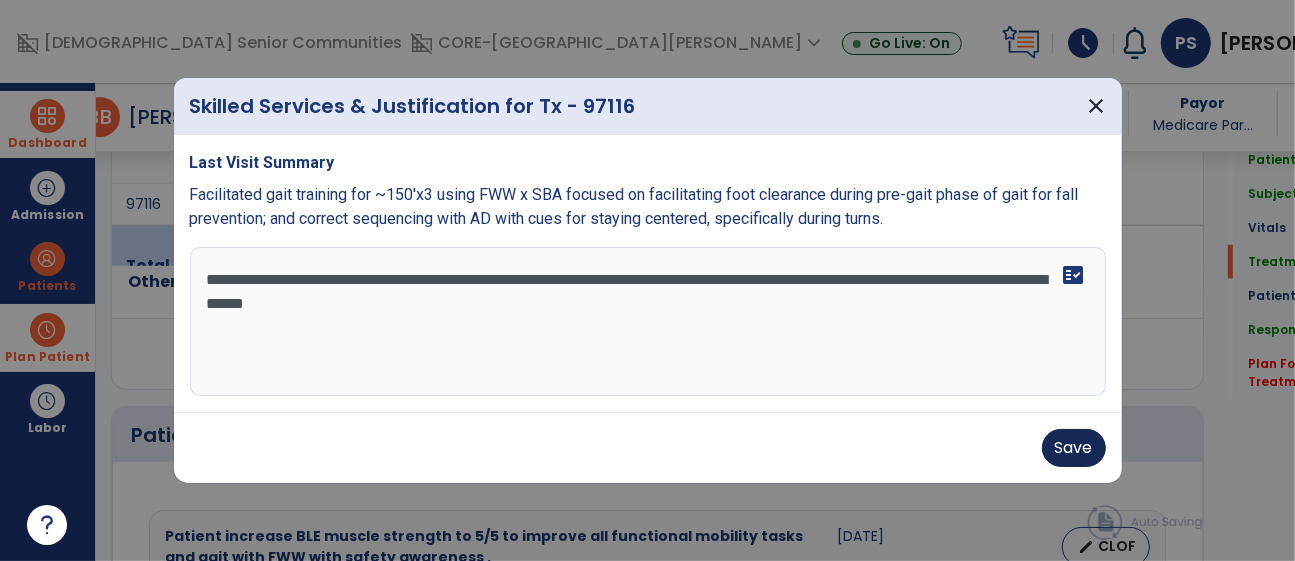 type on "**********" 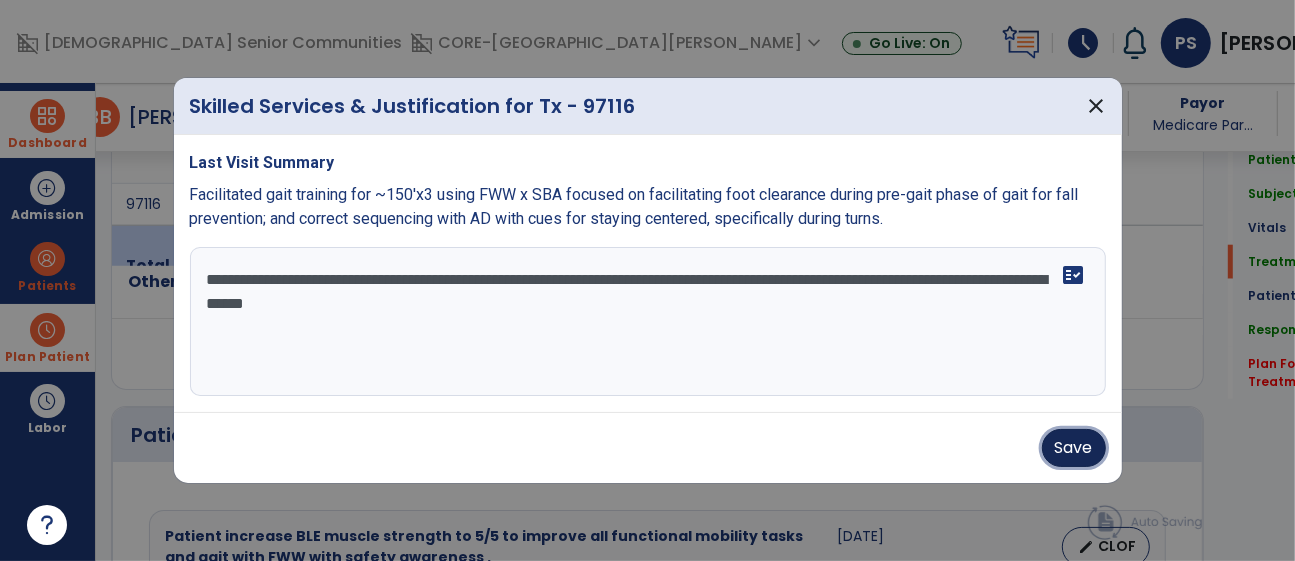 click on "Save" at bounding box center (1074, 448) 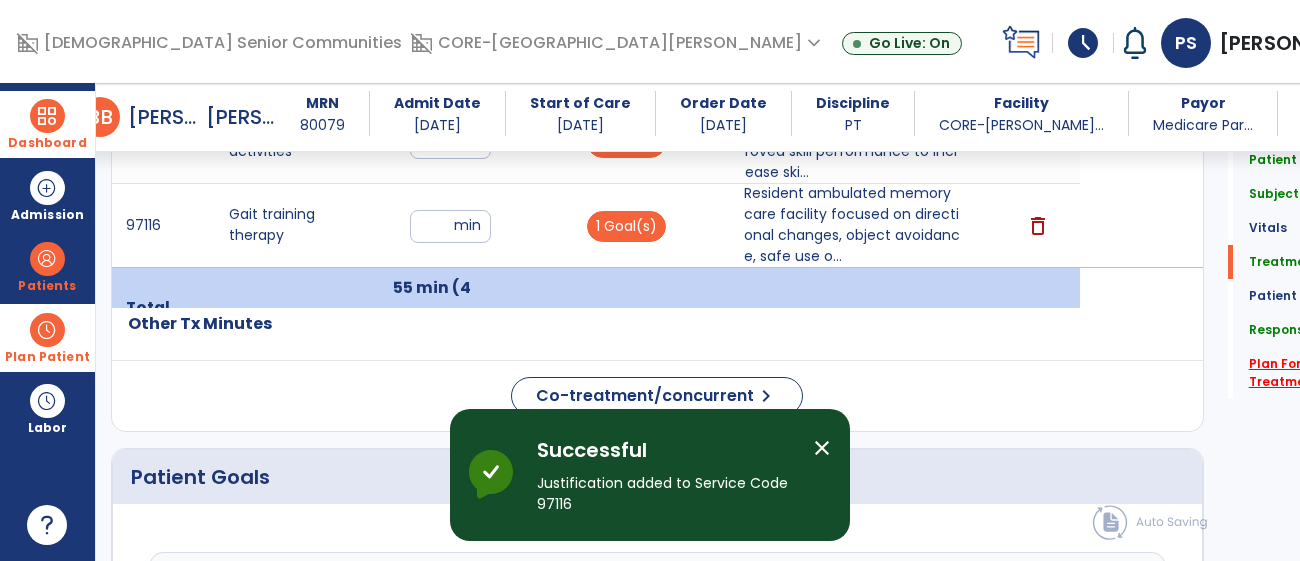 click on "Plan For Next Treatment   *" 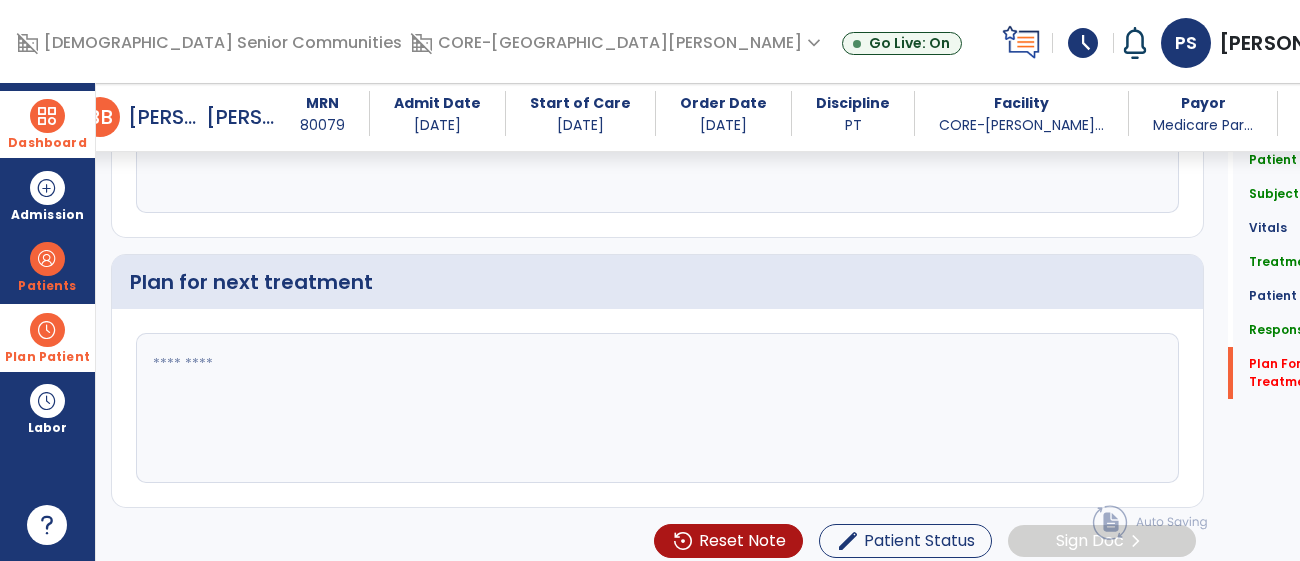 scroll, scrollTop: 3239, scrollLeft: 0, axis: vertical 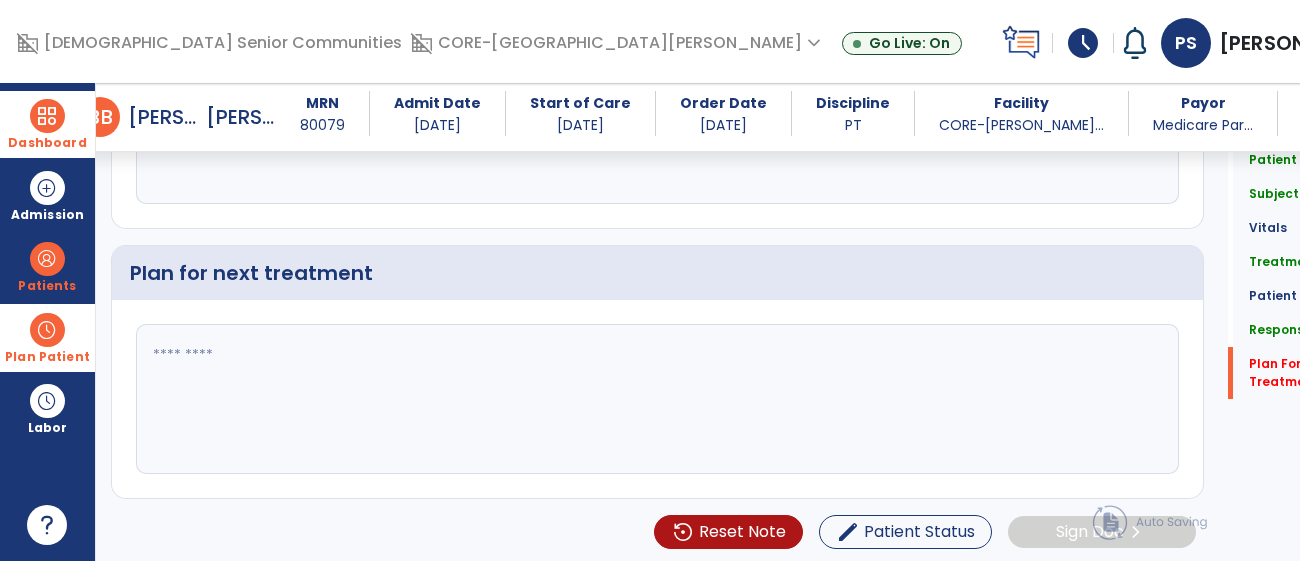 click 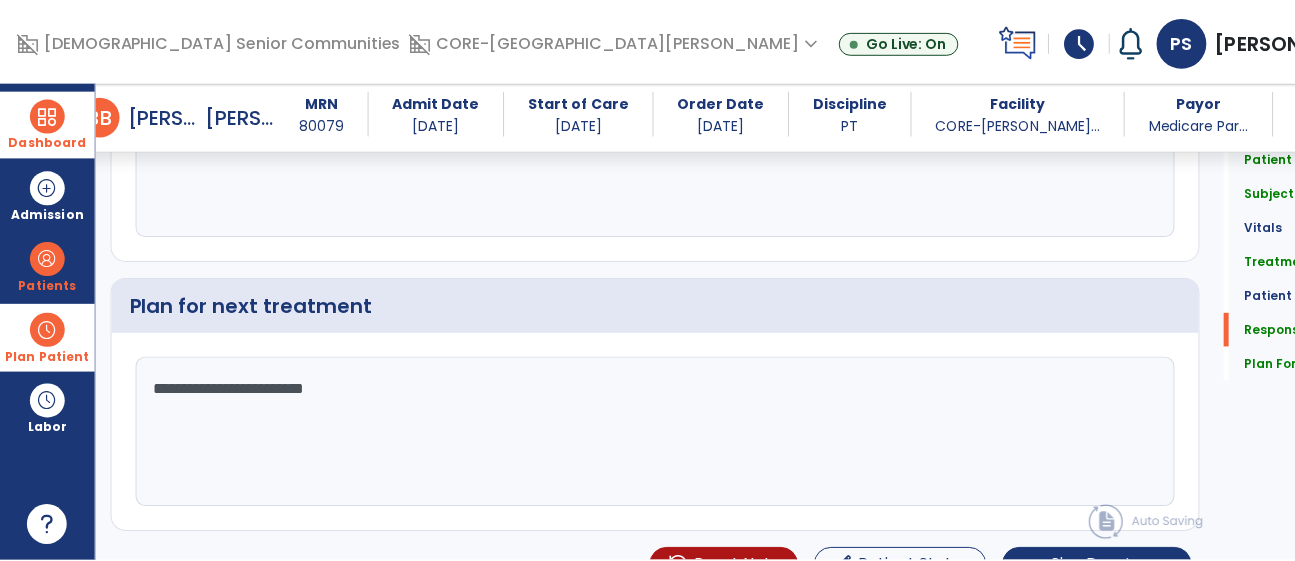 scroll, scrollTop: 3239, scrollLeft: 0, axis: vertical 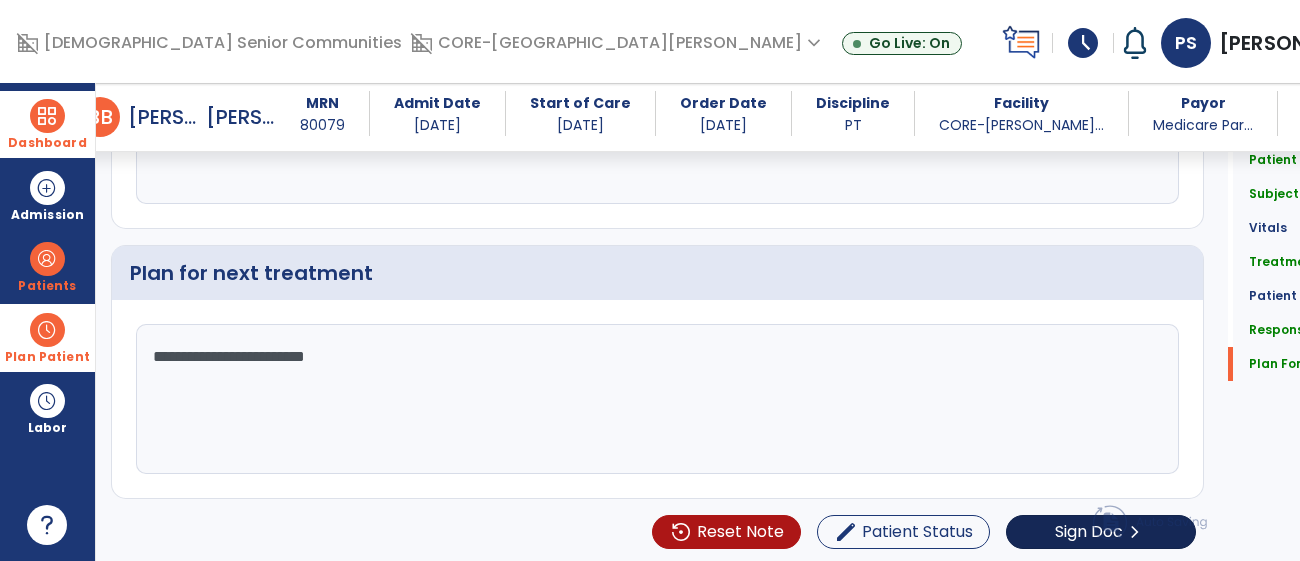 type on "**********" 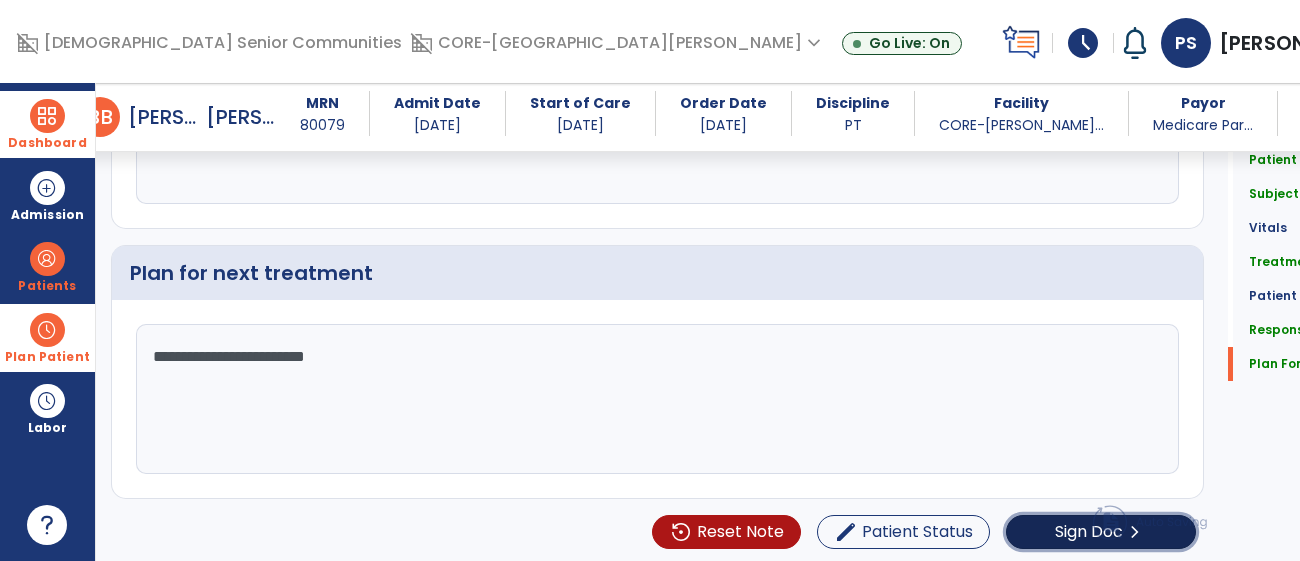 click on "Sign Doc" 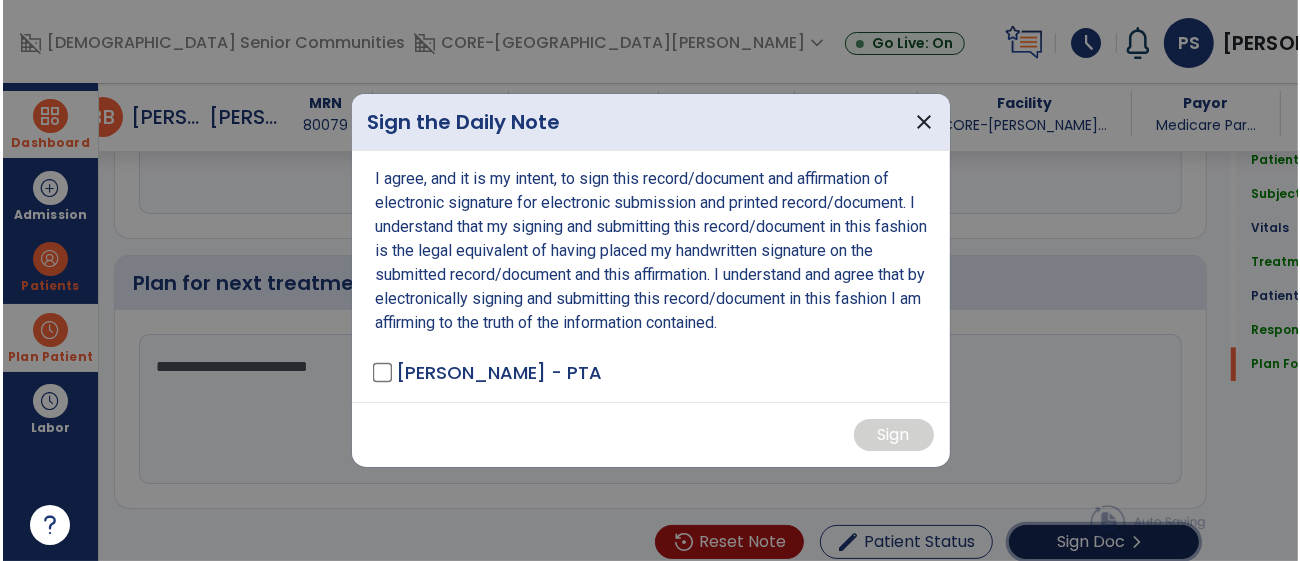 scroll, scrollTop: 3239, scrollLeft: 0, axis: vertical 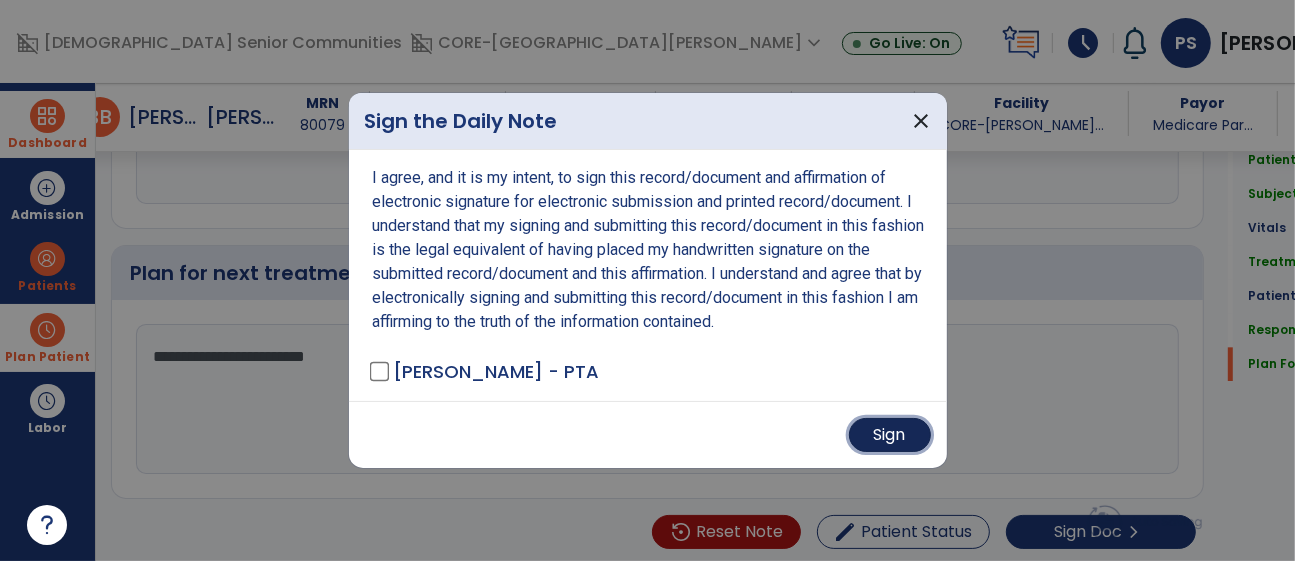 click on "Sign" at bounding box center (890, 435) 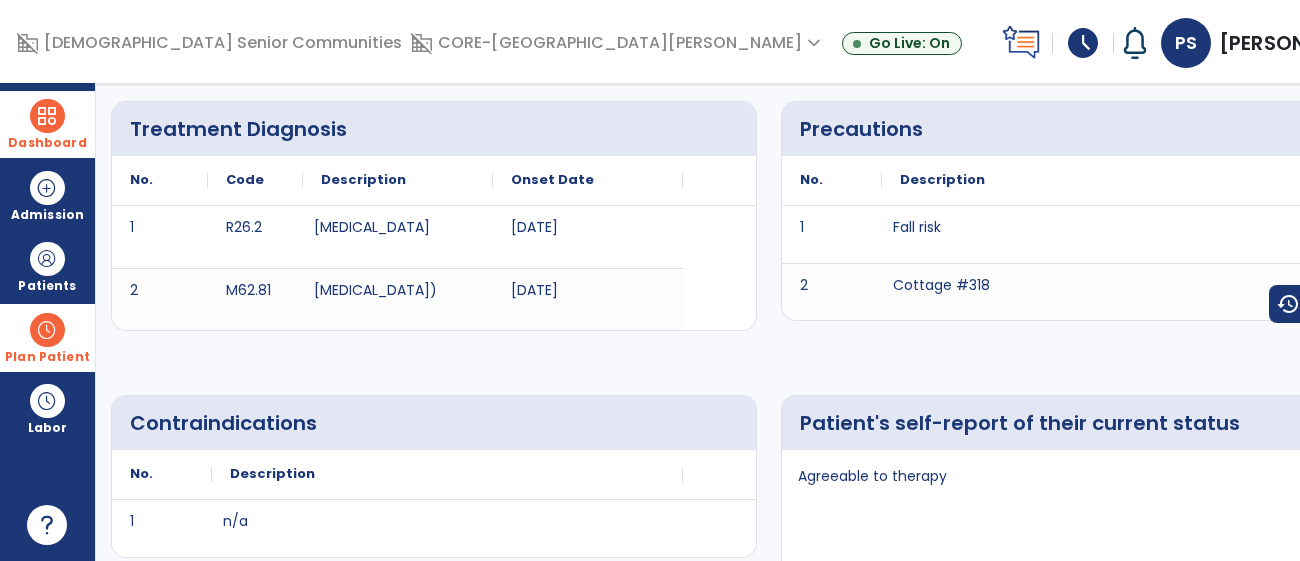 scroll, scrollTop: 0, scrollLeft: 0, axis: both 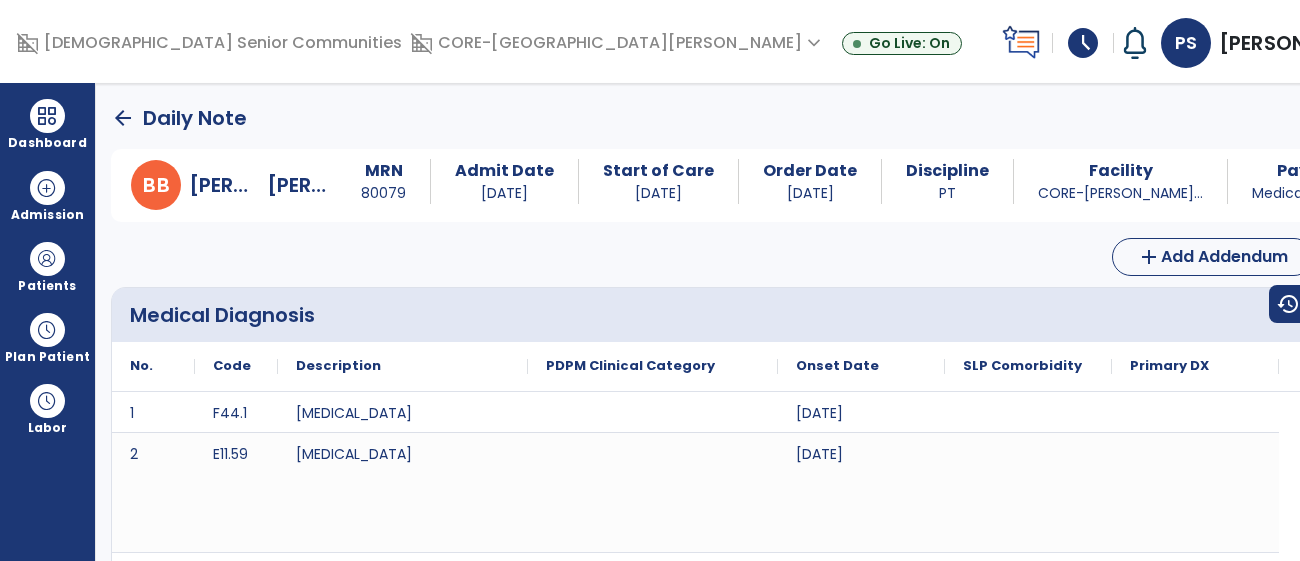 click on "arrow_back" 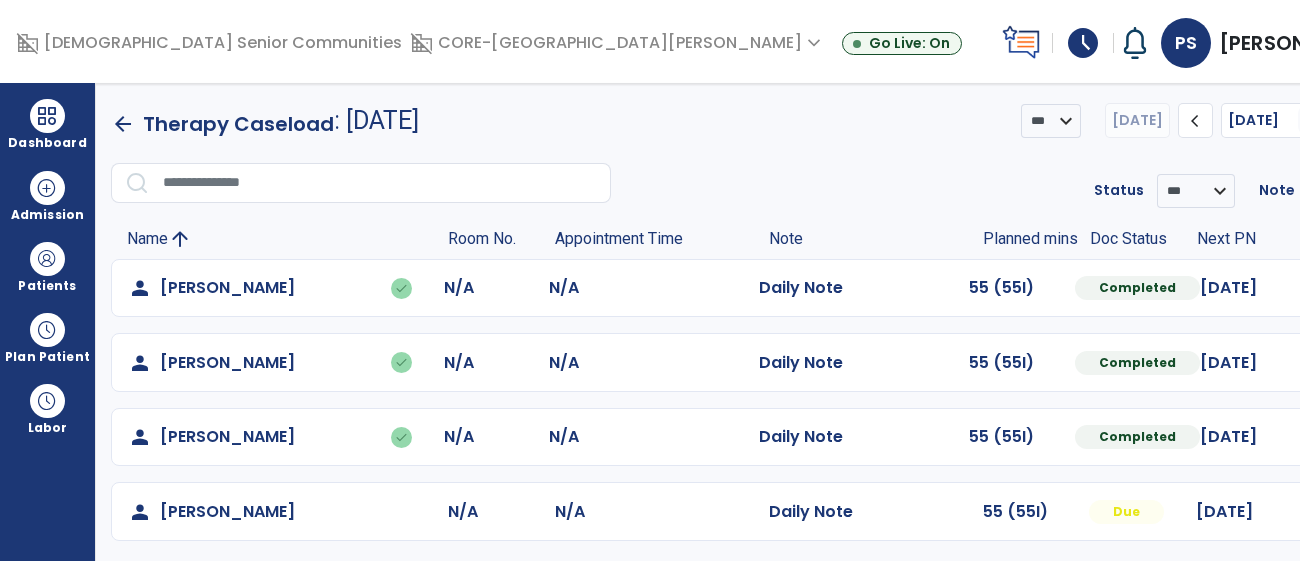 scroll, scrollTop: 27, scrollLeft: 0, axis: vertical 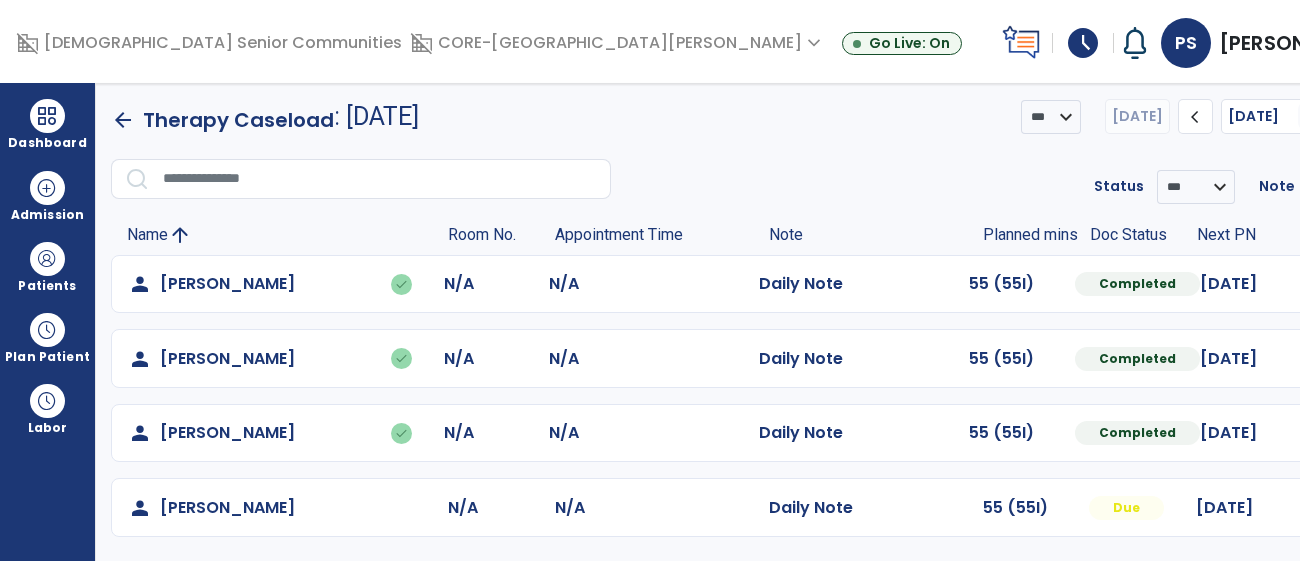 click on "Mark Visit As Complete   Reset Note   Open Document   G + C Mins" 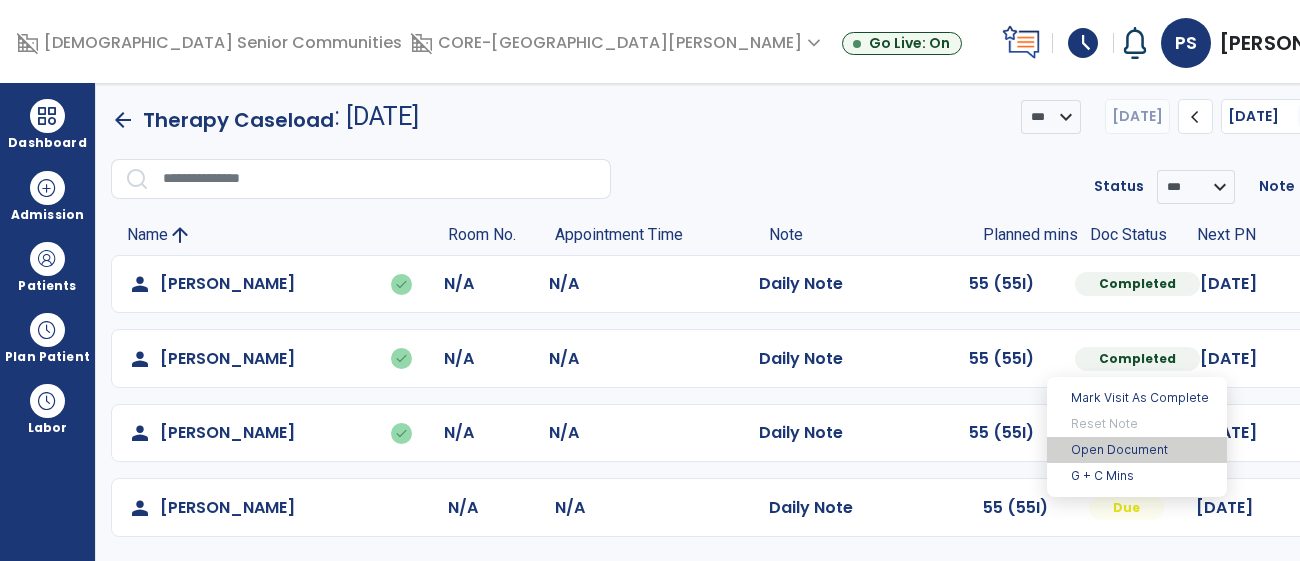 click on "Open Document" at bounding box center (1137, 450) 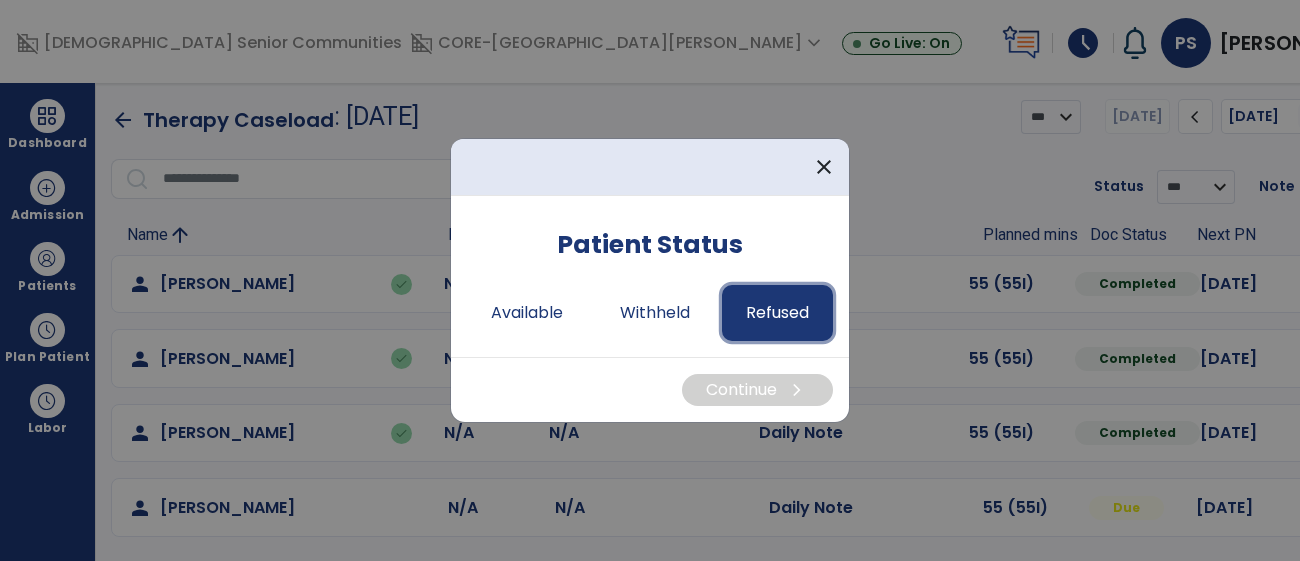 click on "Refused" at bounding box center [777, 313] 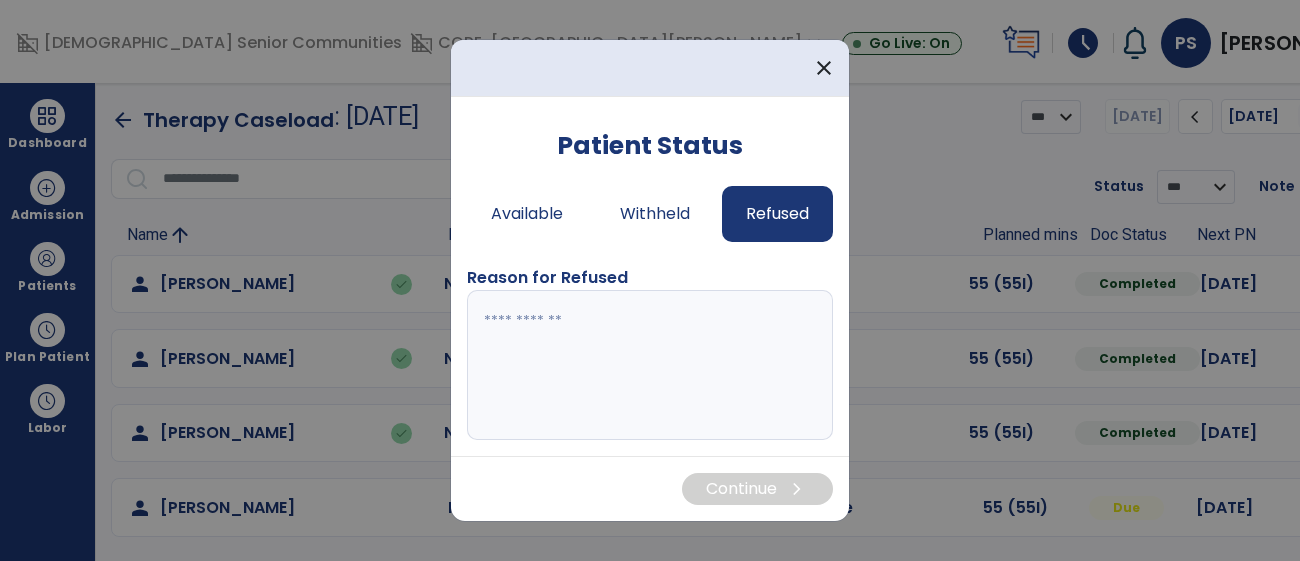 click at bounding box center [650, 365] 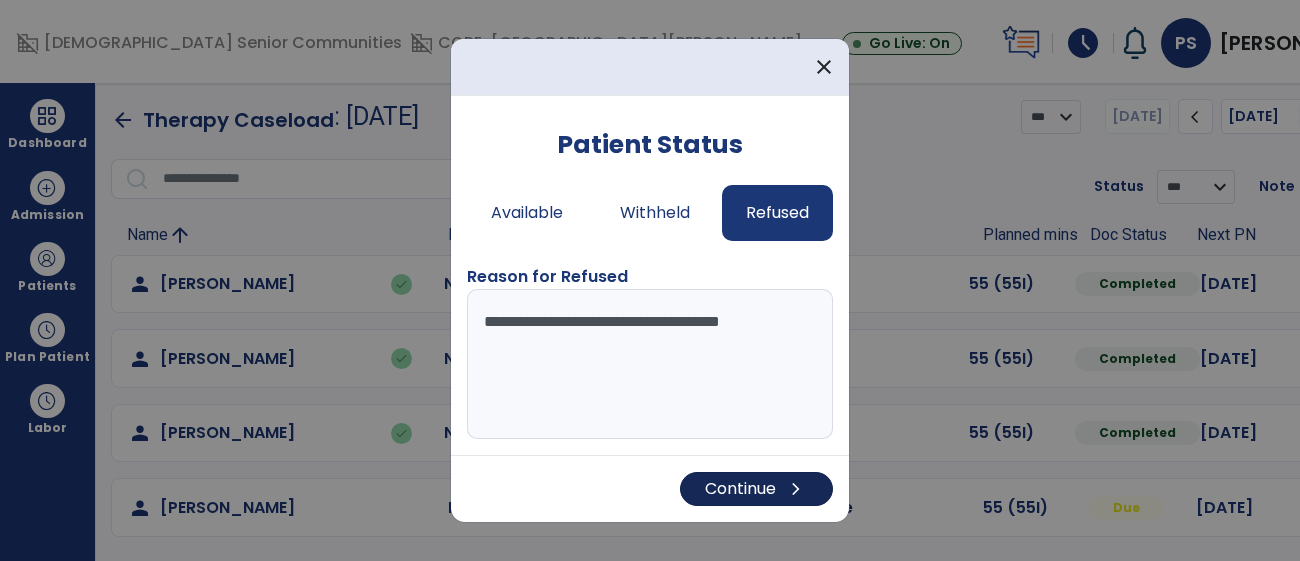 type on "**********" 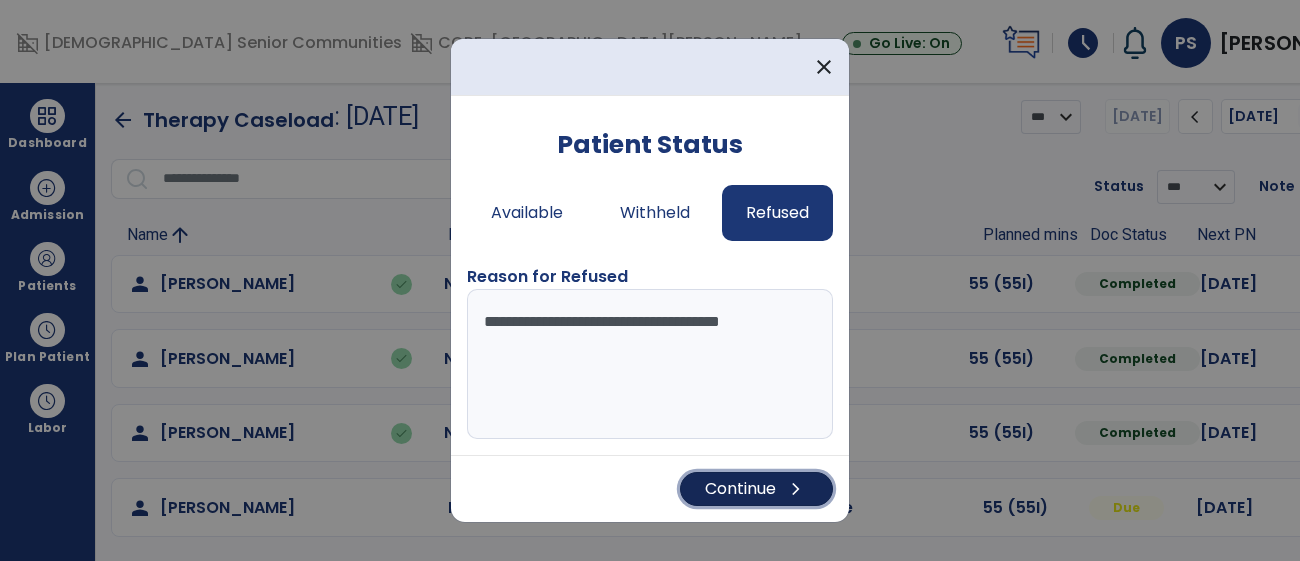 click on "Continue   chevron_right" at bounding box center [756, 489] 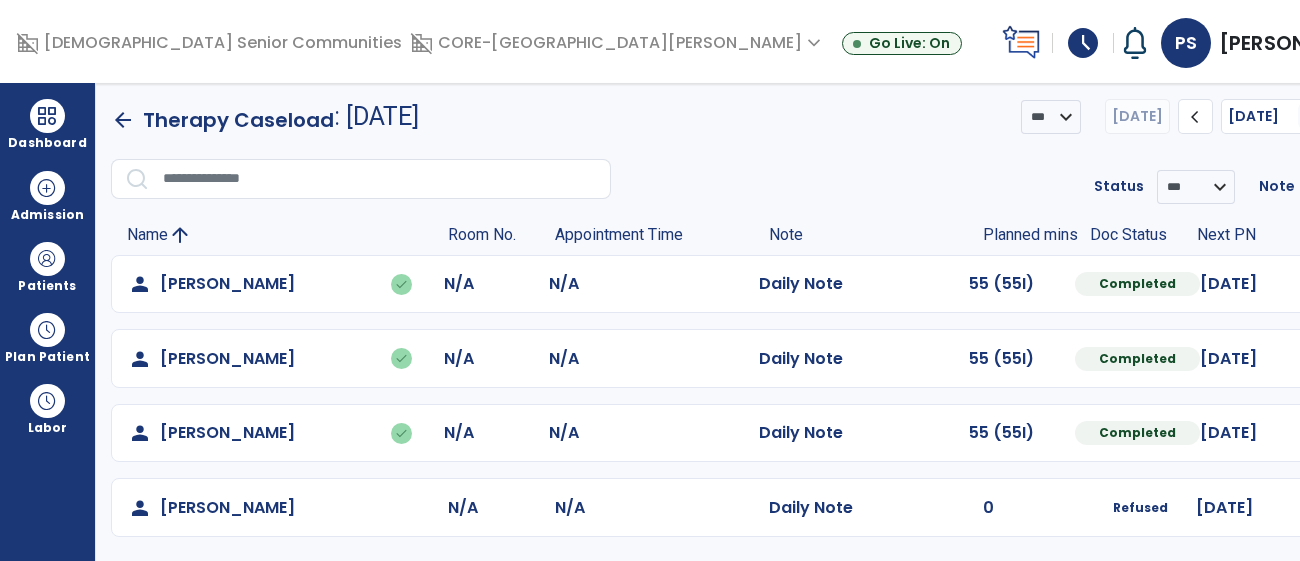click on "**********" at bounding box center (769, 322) 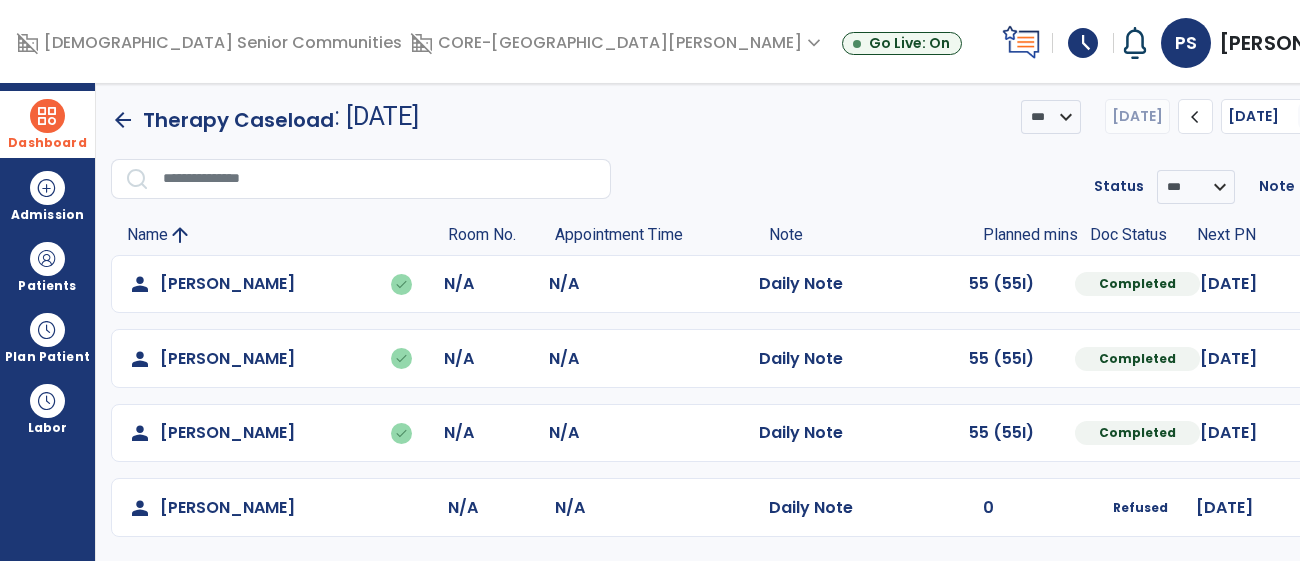 click on "Dashboard" at bounding box center [47, 124] 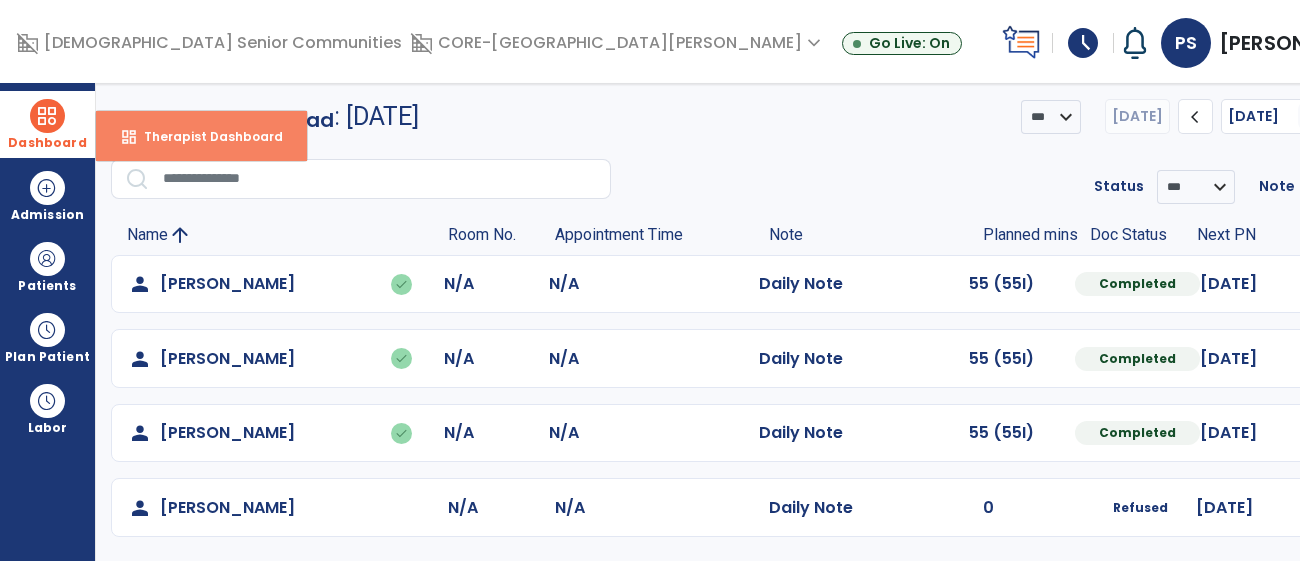 click on "Therapist Dashboard" at bounding box center (205, 136) 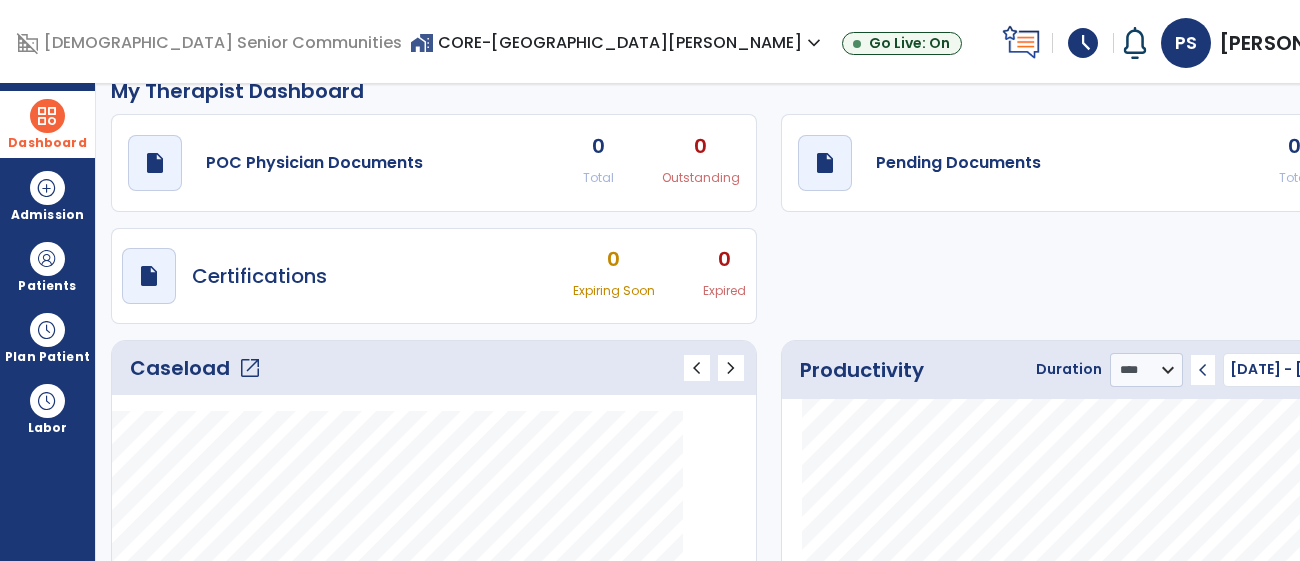 click on "home_work   CORE-Allisonville Meadows   expand_more" at bounding box center (618, 42) 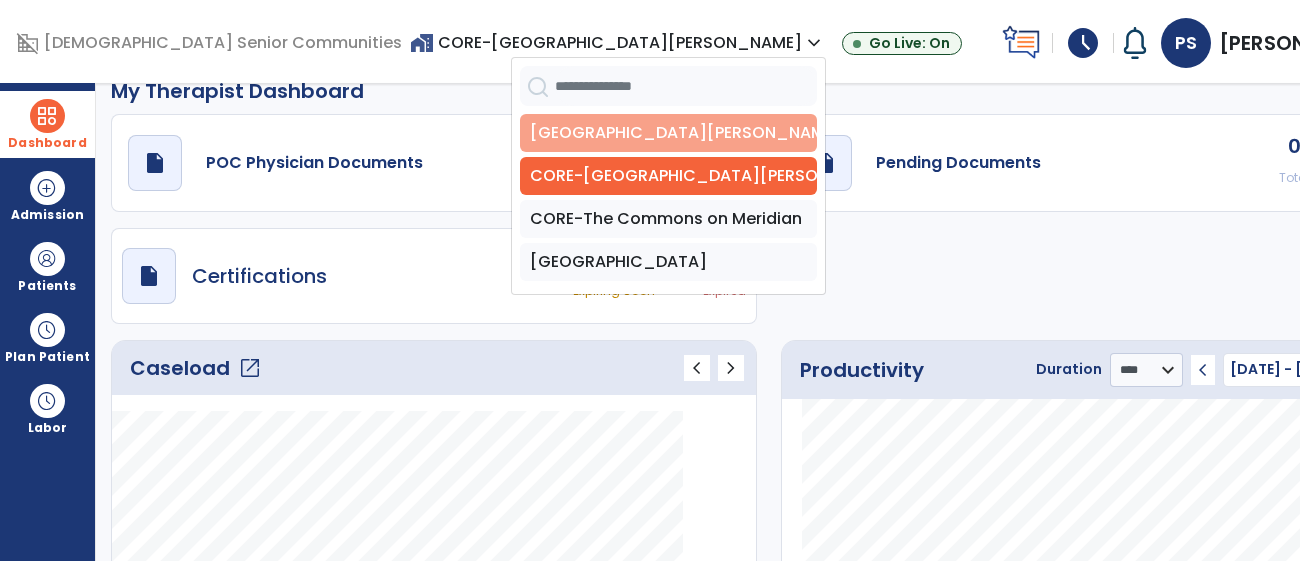 click on "[GEOGRAPHIC_DATA][PERSON_NAME]" at bounding box center [668, 133] 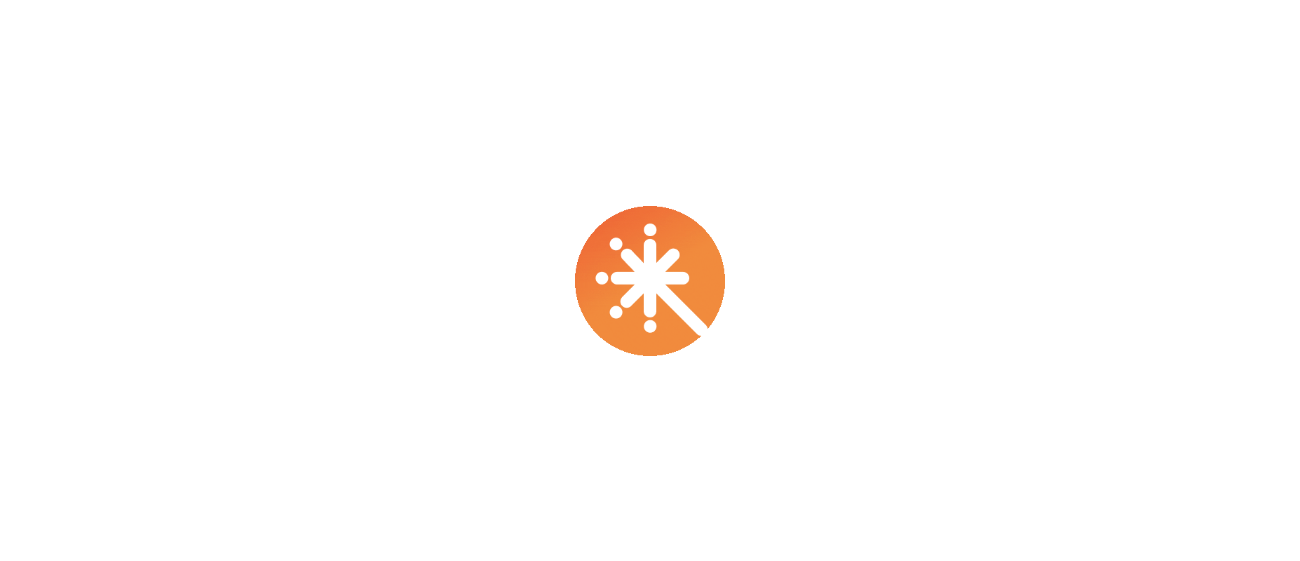 scroll, scrollTop: 0, scrollLeft: 0, axis: both 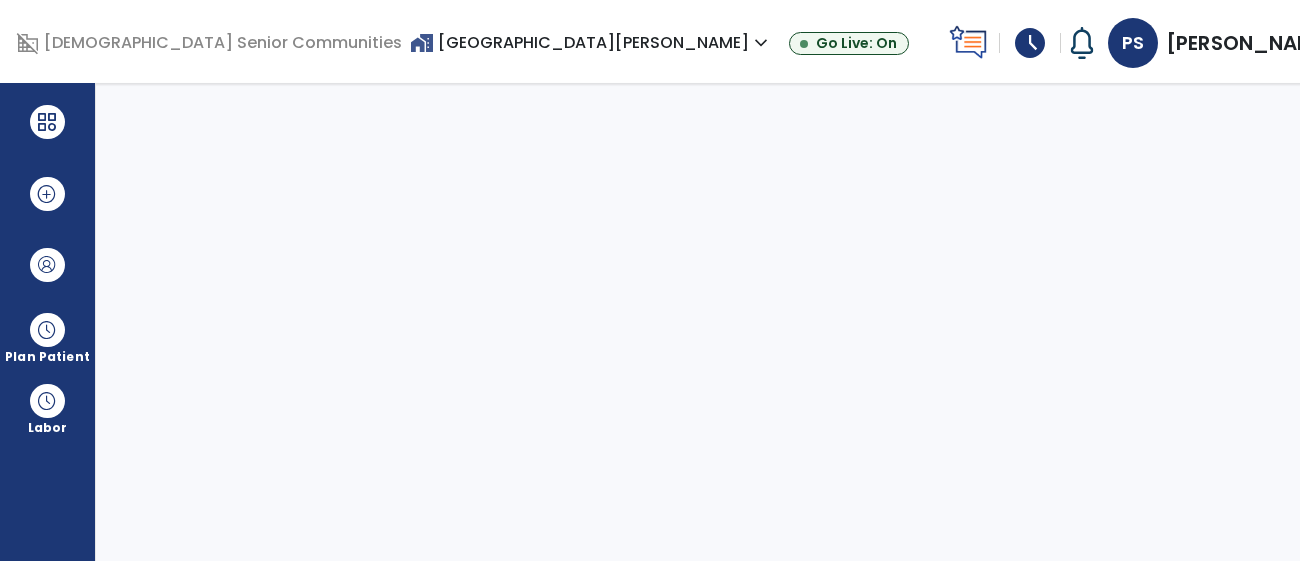 select on "****" 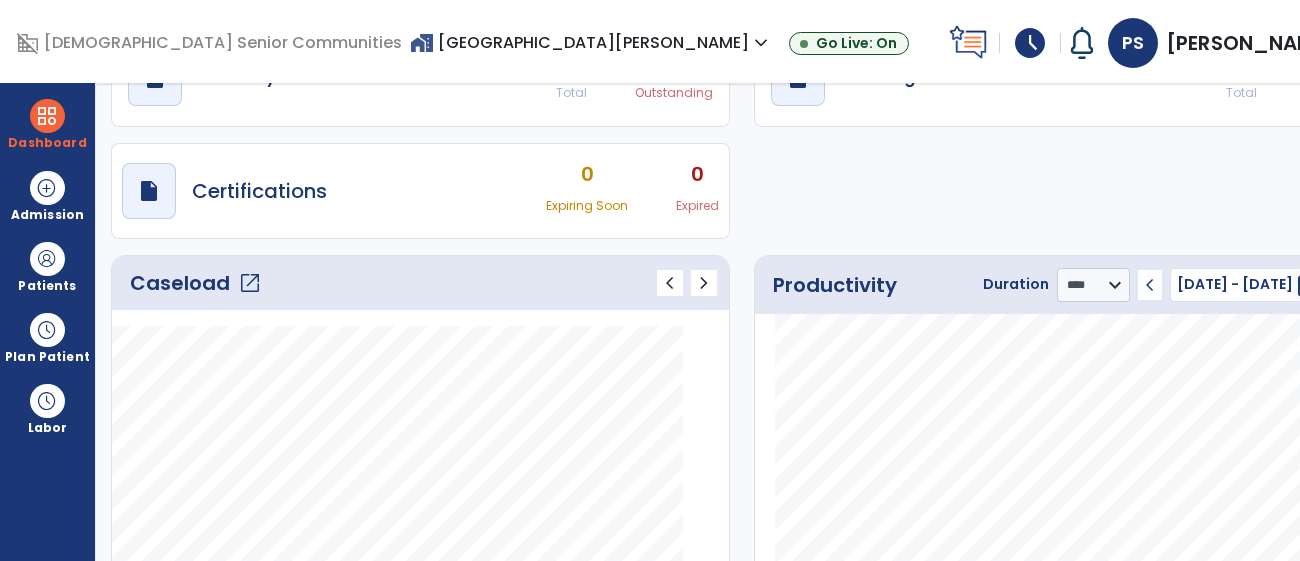 scroll, scrollTop: 0, scrollLeft: 0, axis: both 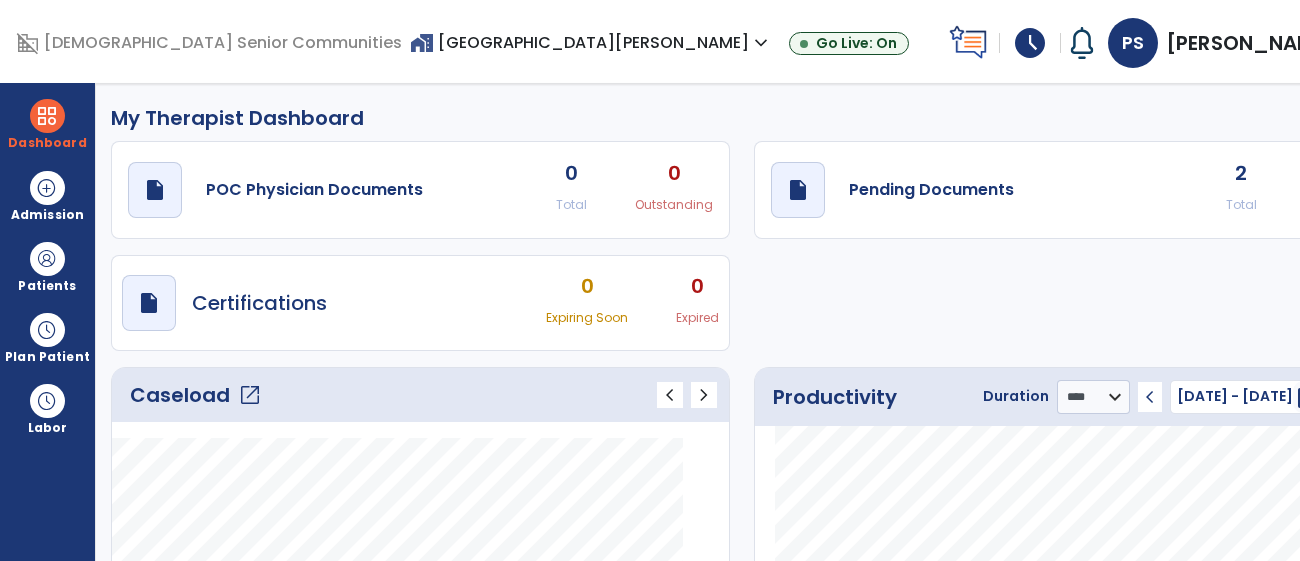 click on "Caseload   open_in_new" 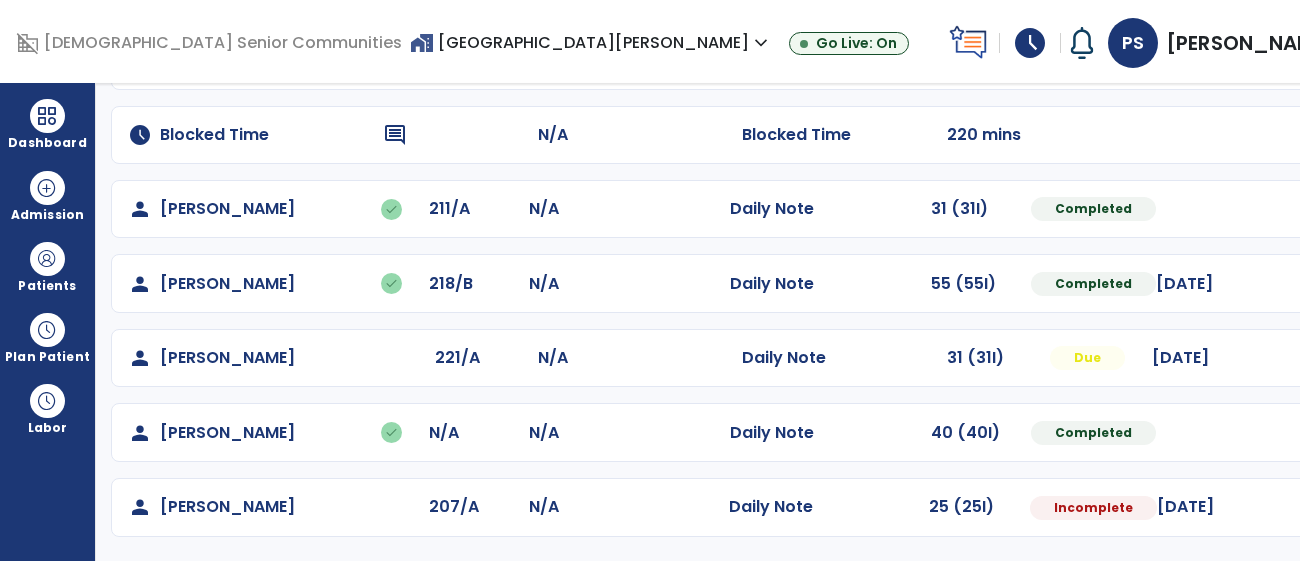 scroll, scrollTop: 240, scrollLeft: 0, axis: vertical 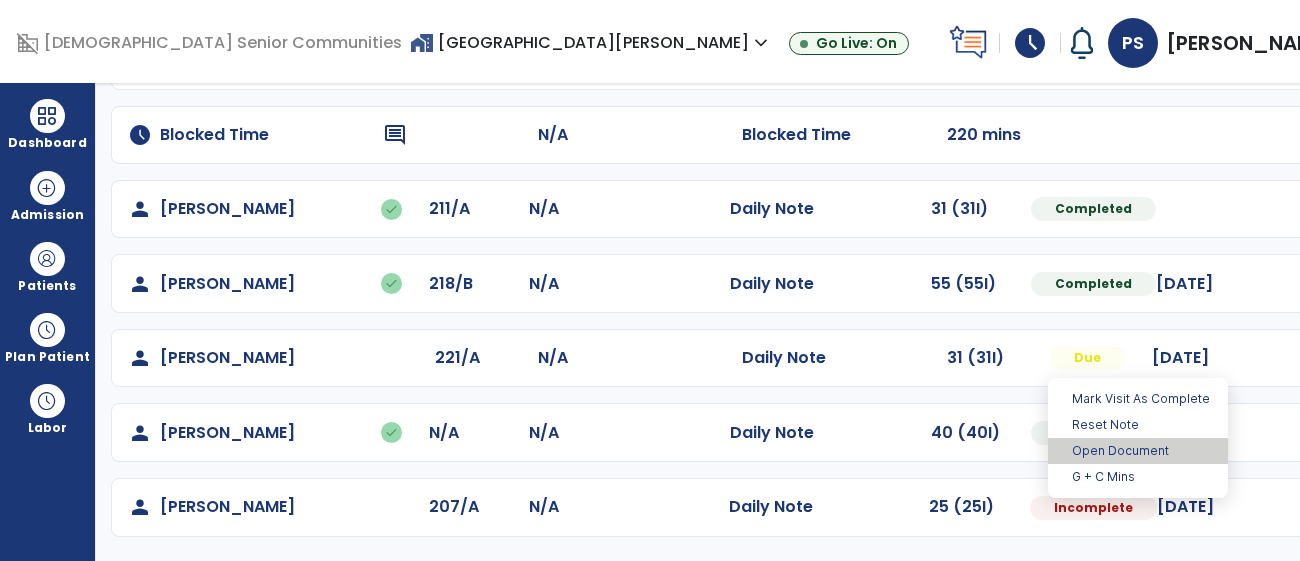 click on "Open Document" at bounding box center [1138, 451] 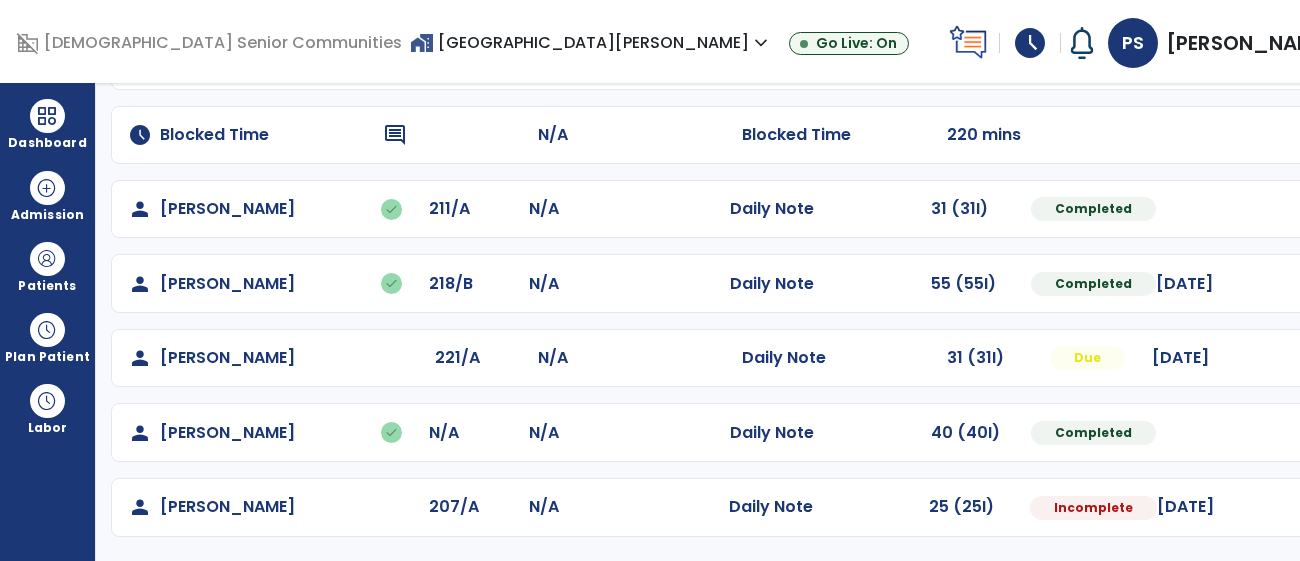 select on "*" 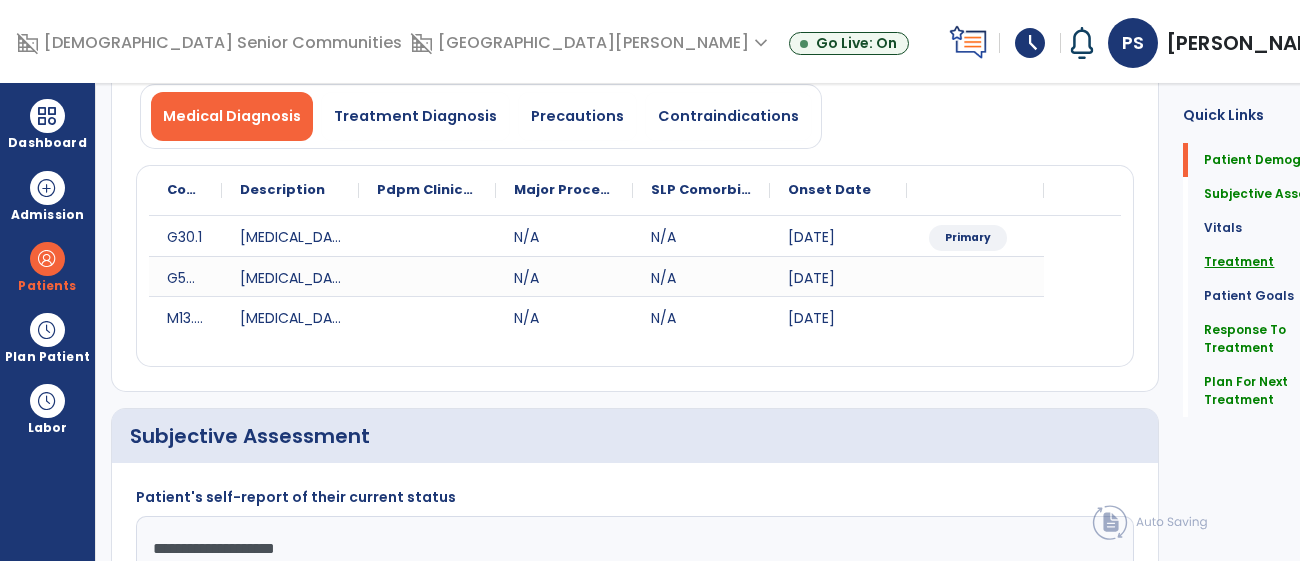 click on "Treatment" 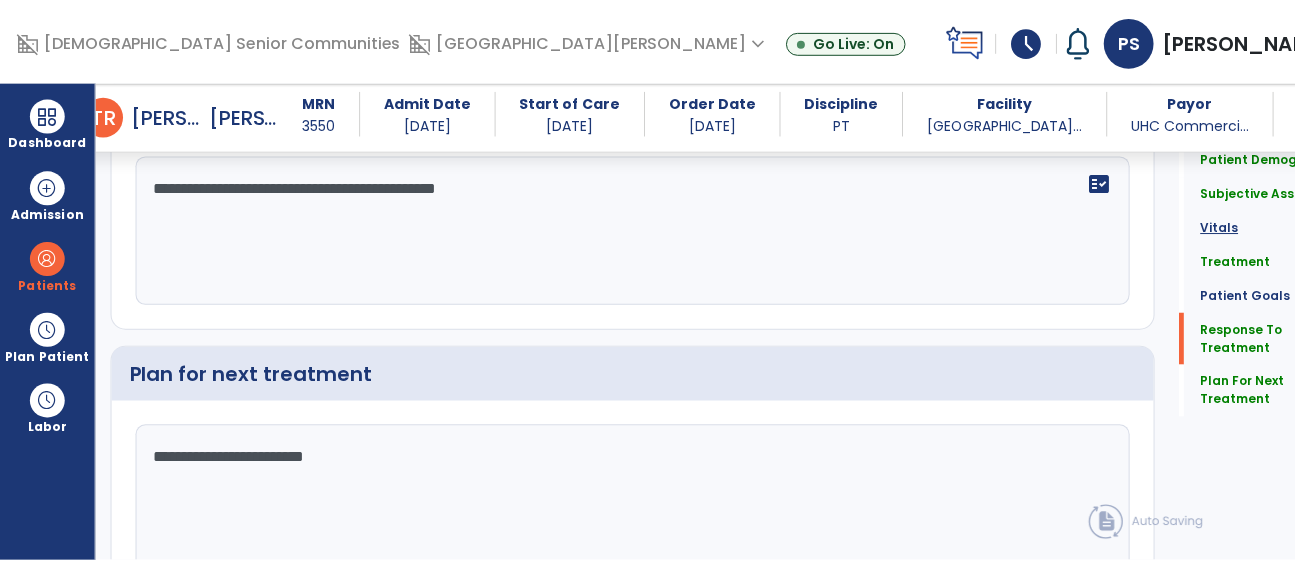 scroll, scrollTop: 2884, scrollLeft: 0, axis: vertical 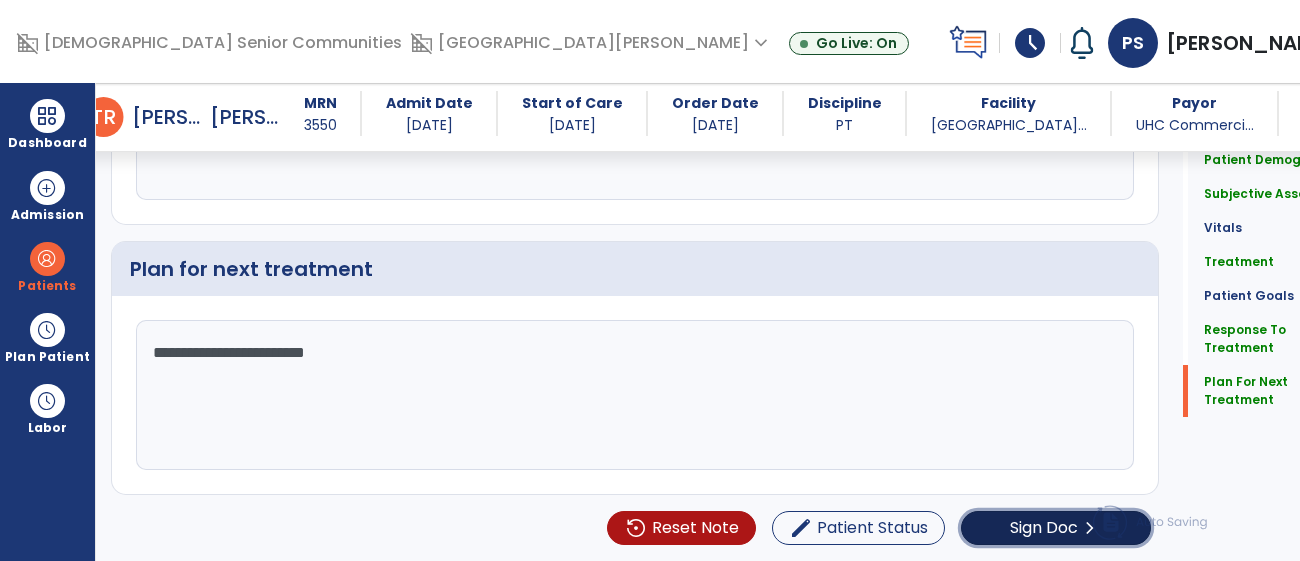 click on "Sign Doc" 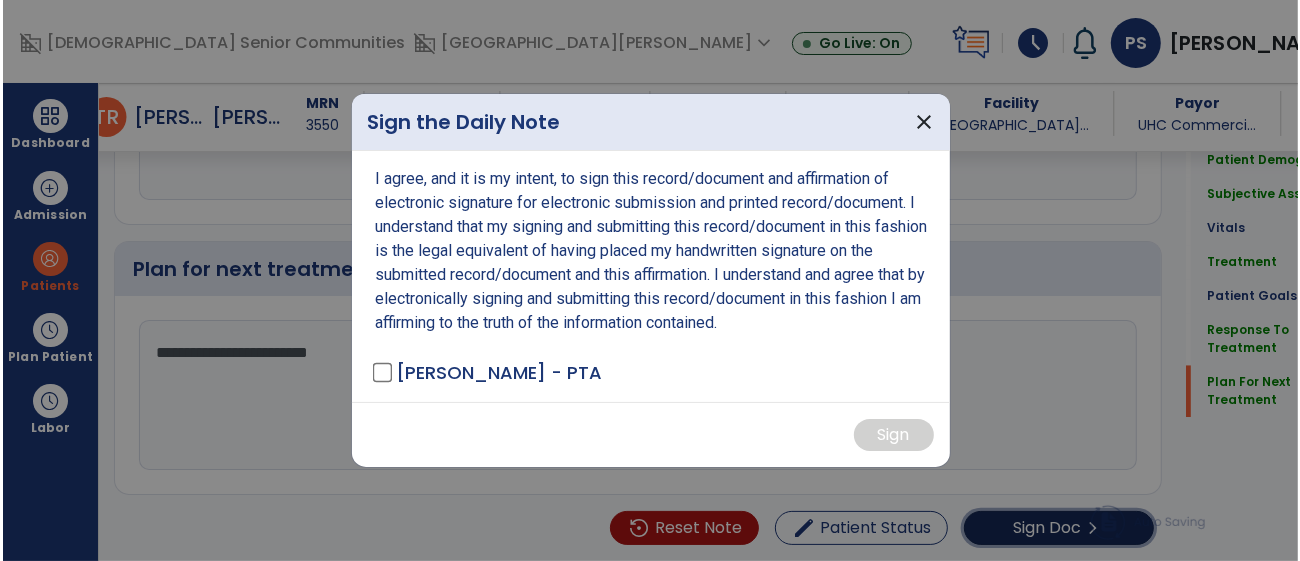 scroll, scrollTop: 2884, scrollLeft: 0, axis: vertical 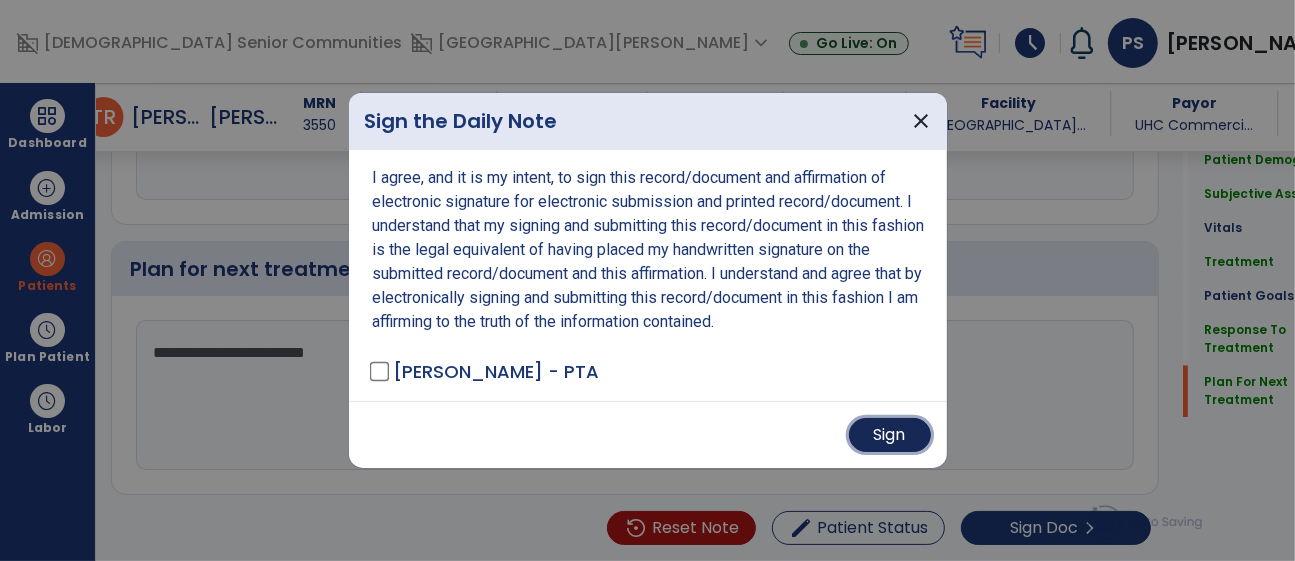 click on "Sign" at bounding box center [890, 435] 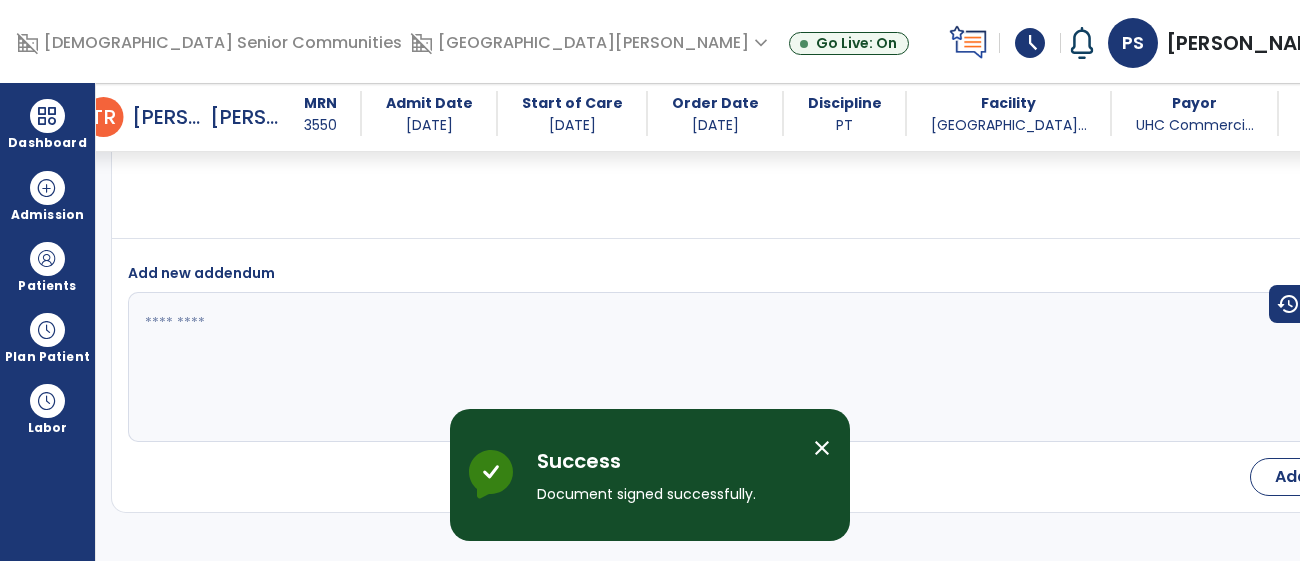 scroll, scrollTop: 4393, scrollLeft: 0, axis: vertical 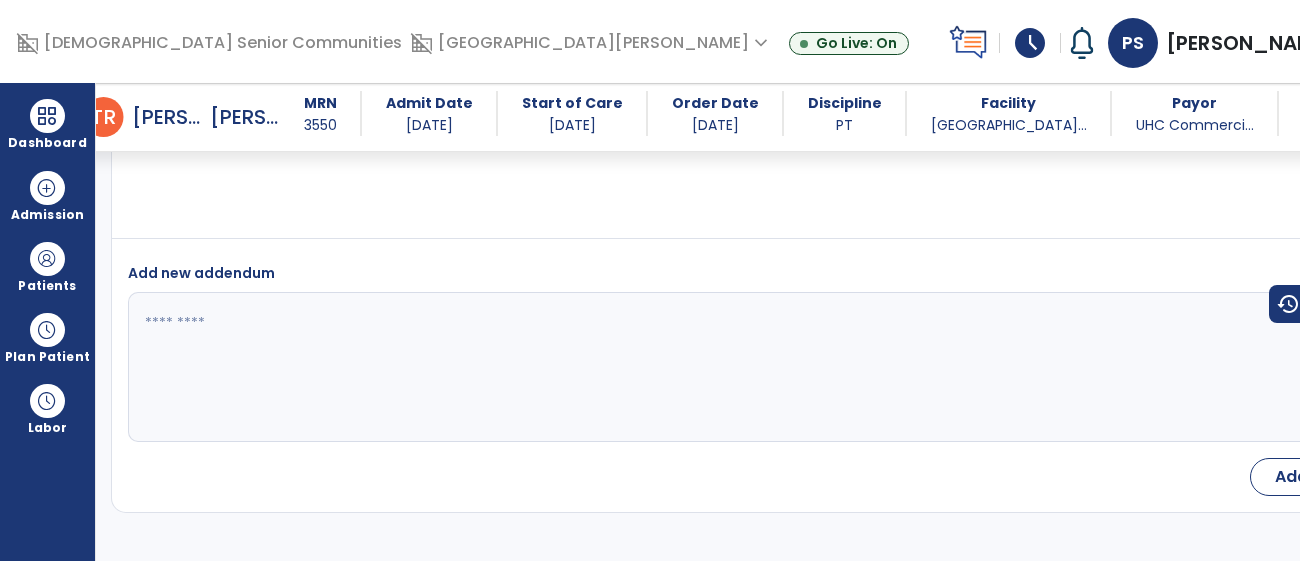 click on "No rows to show" at bounding box center [742, 138] 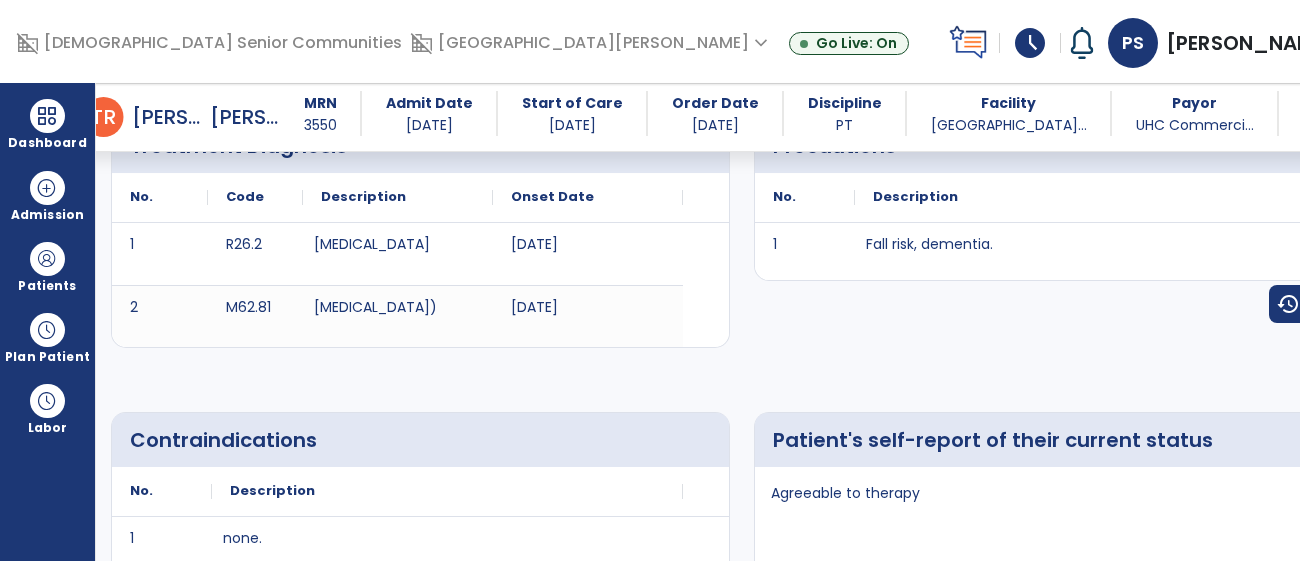 scroll, scrollTop: 0, scrollLeft: 0, axis: both 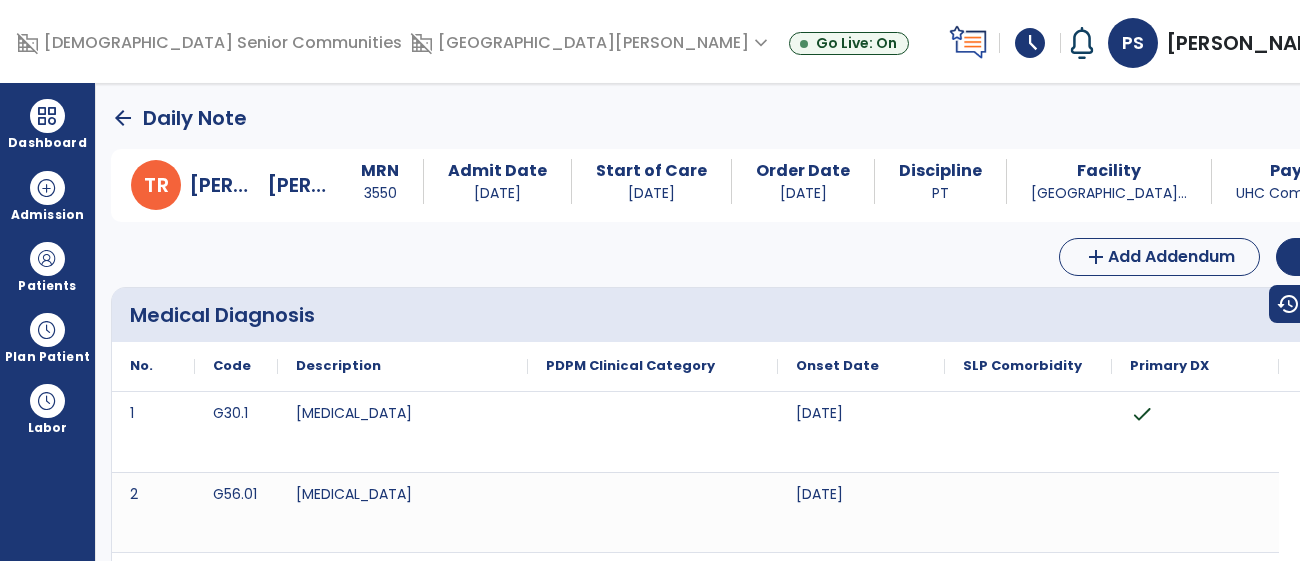 click on "arrow_back" 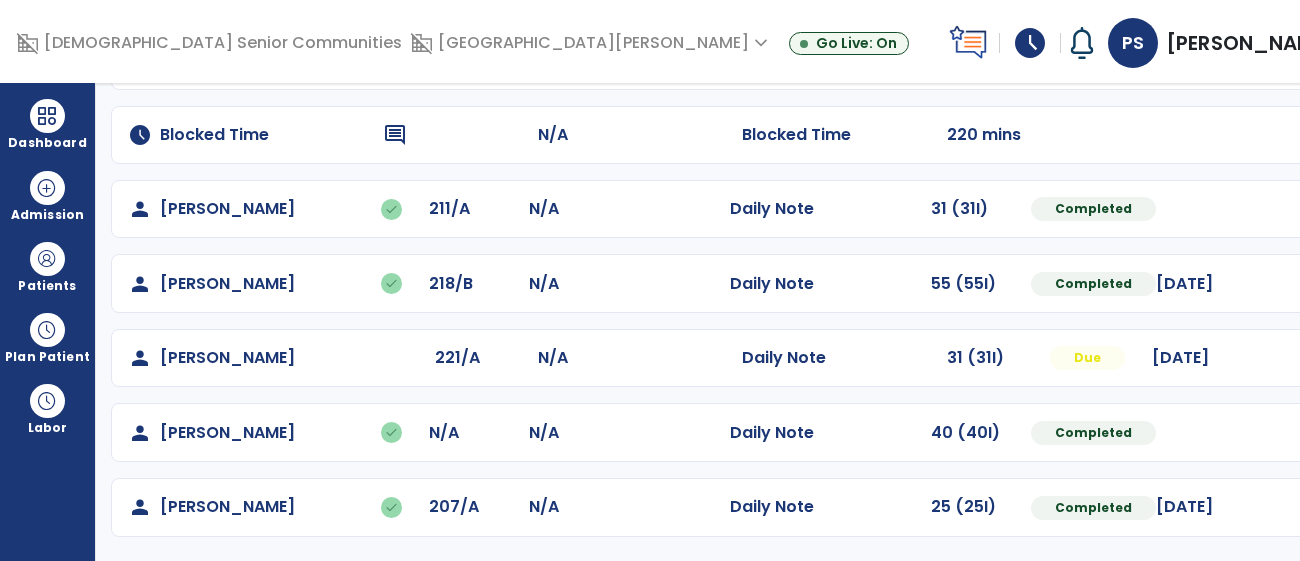 scroll, scrollTop: 249, scrollLeft: 0, axis: vertical 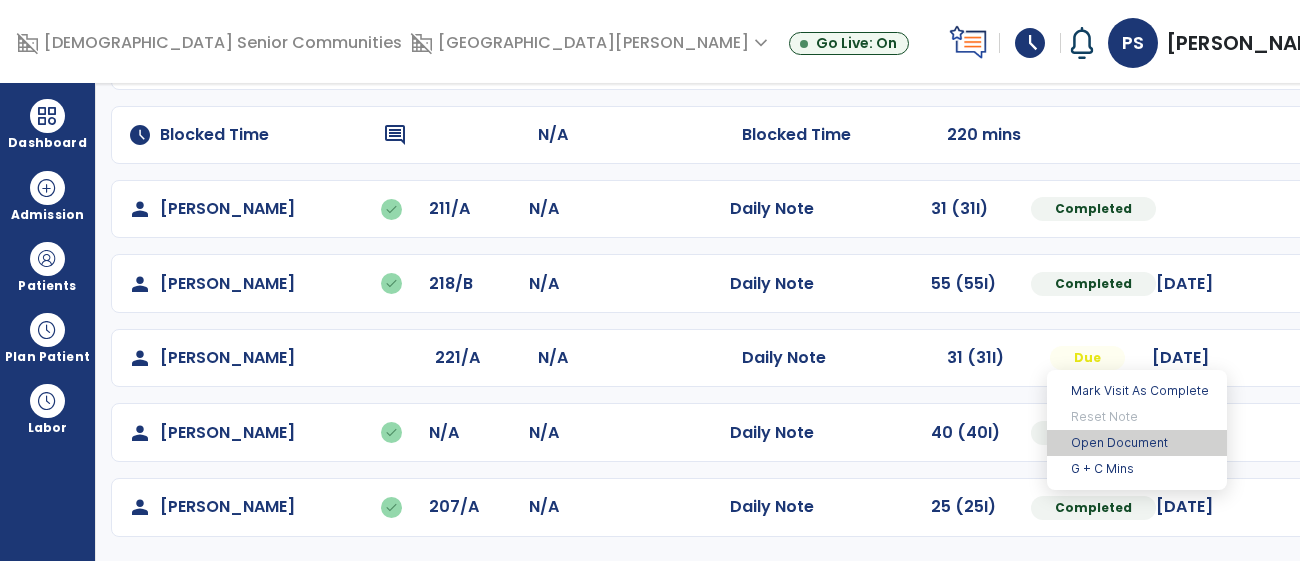 click on "Open Document" at bounding box center (1137, 443) 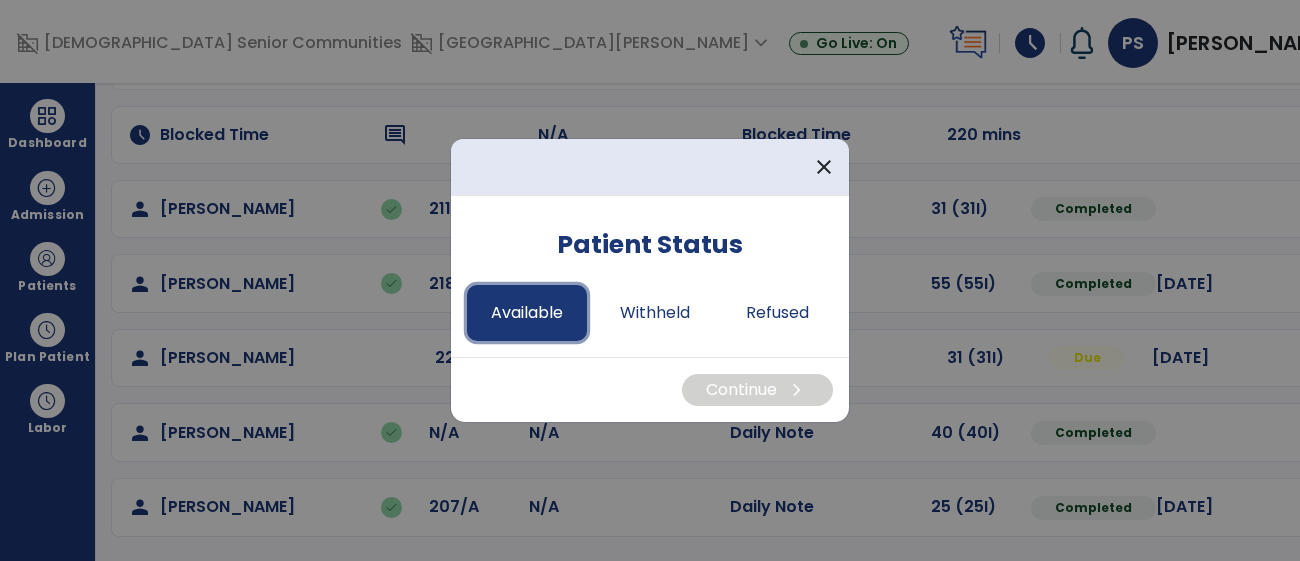 click on "Available" at bounding box center (527, 313) 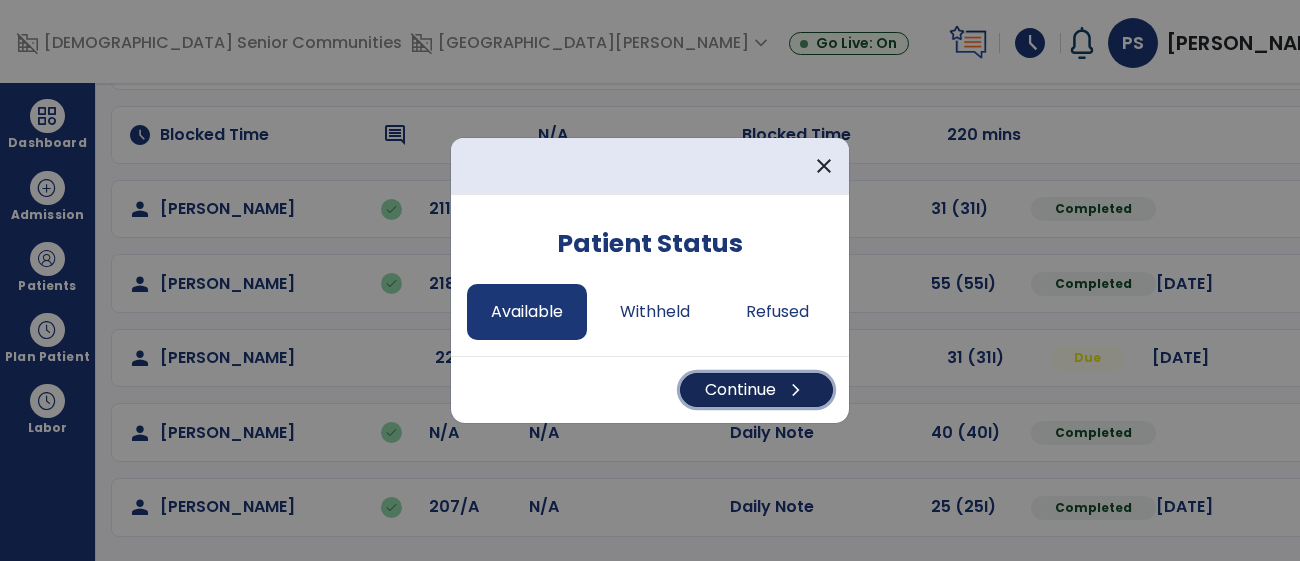 click on "Continue   chevron_right" at bounding box center [756, 390] 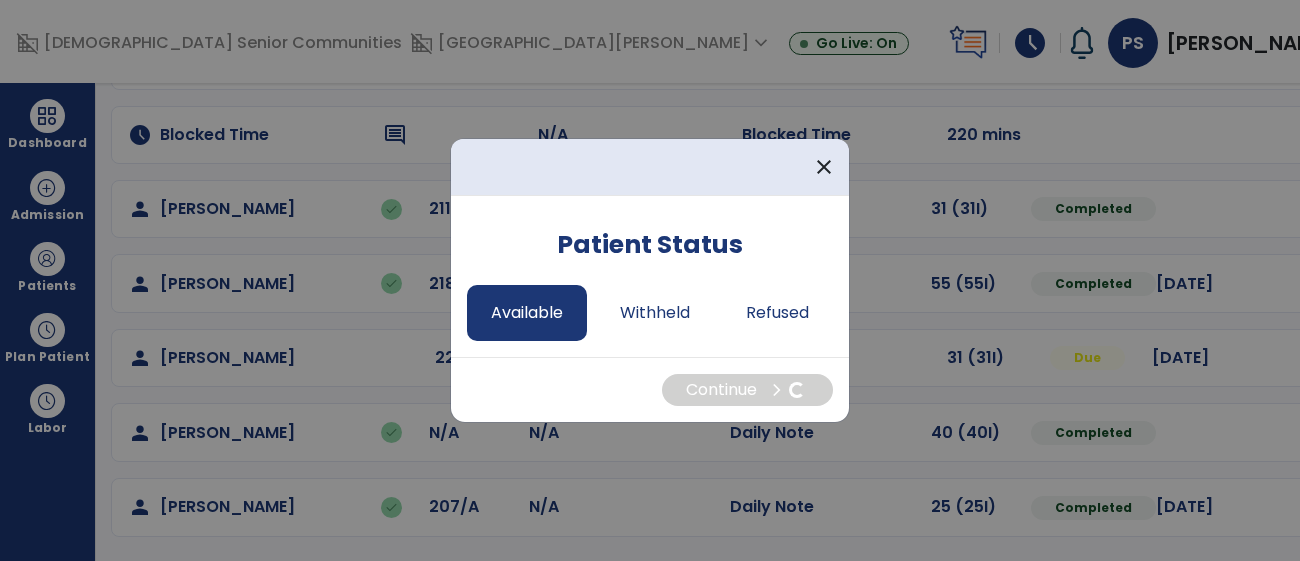 select on "*" 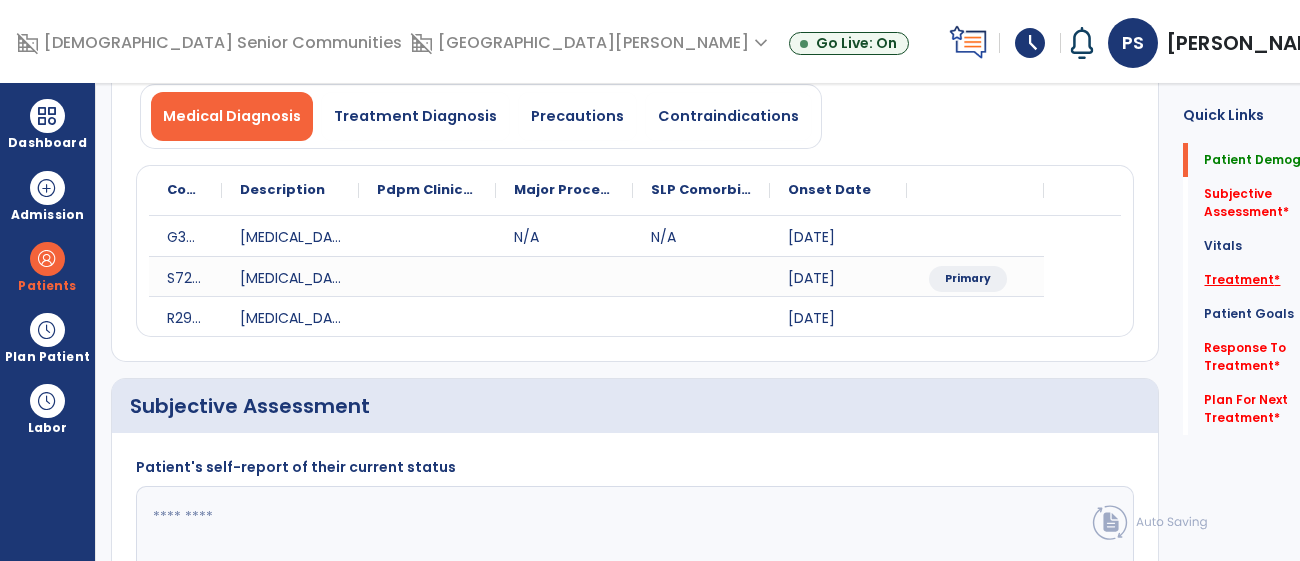 click on "Treatment   *" 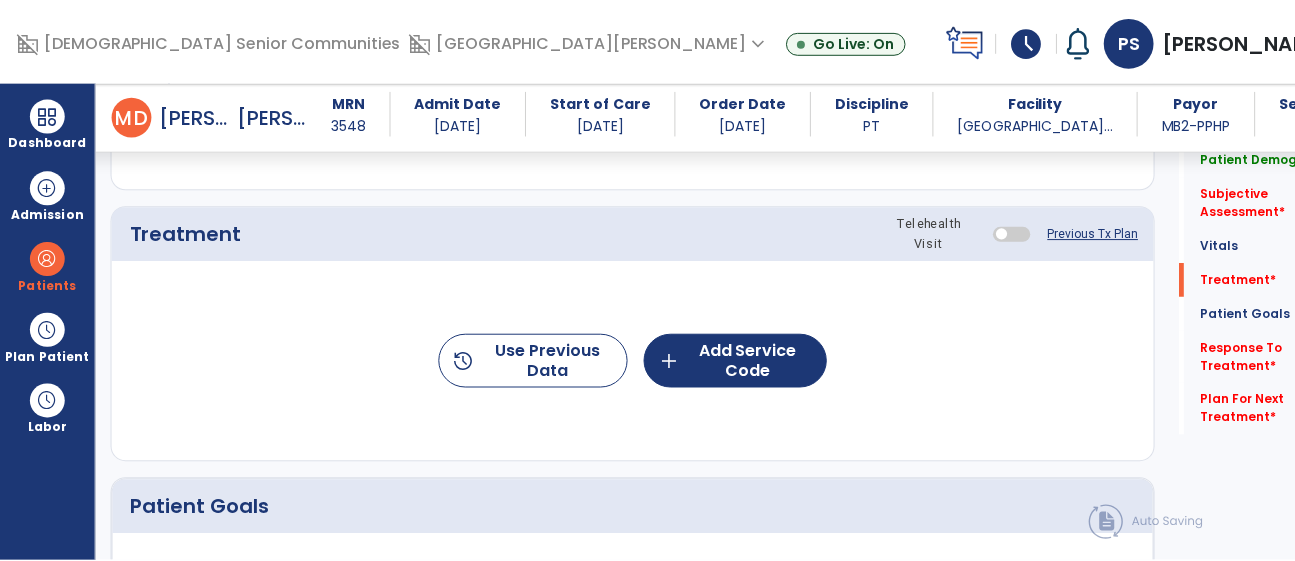 scroll, scrollTop: 1152, scrollLeft: 0, axis: vertical 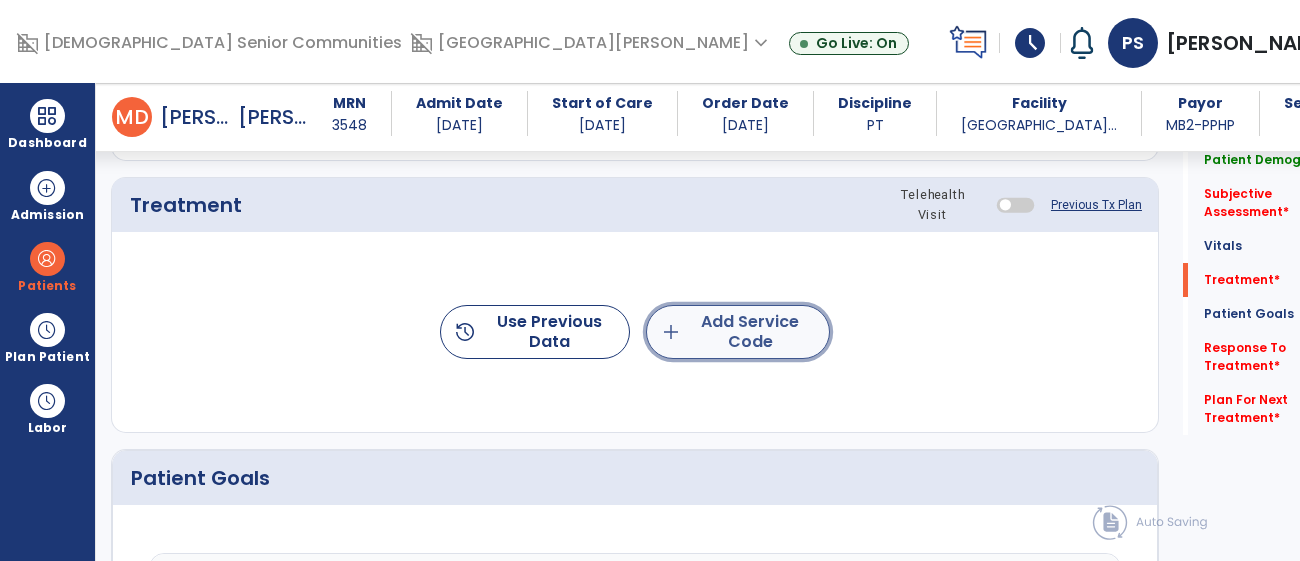click on "add" 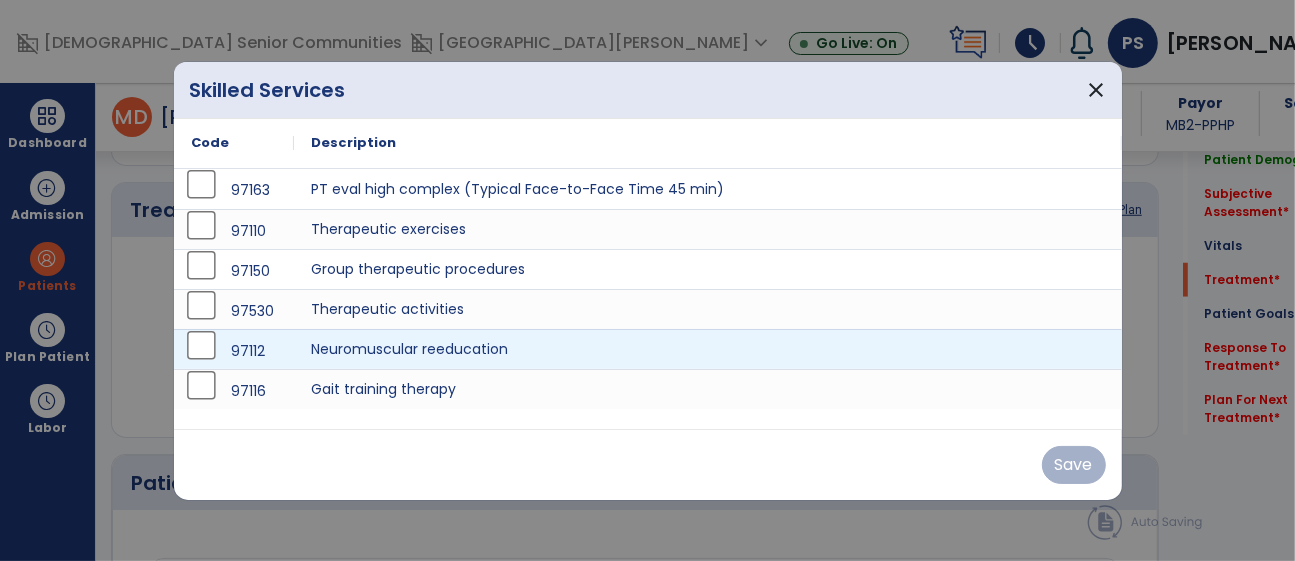 scroll, scrollTop: 1152, scrollLeft: 0, axis: vertical 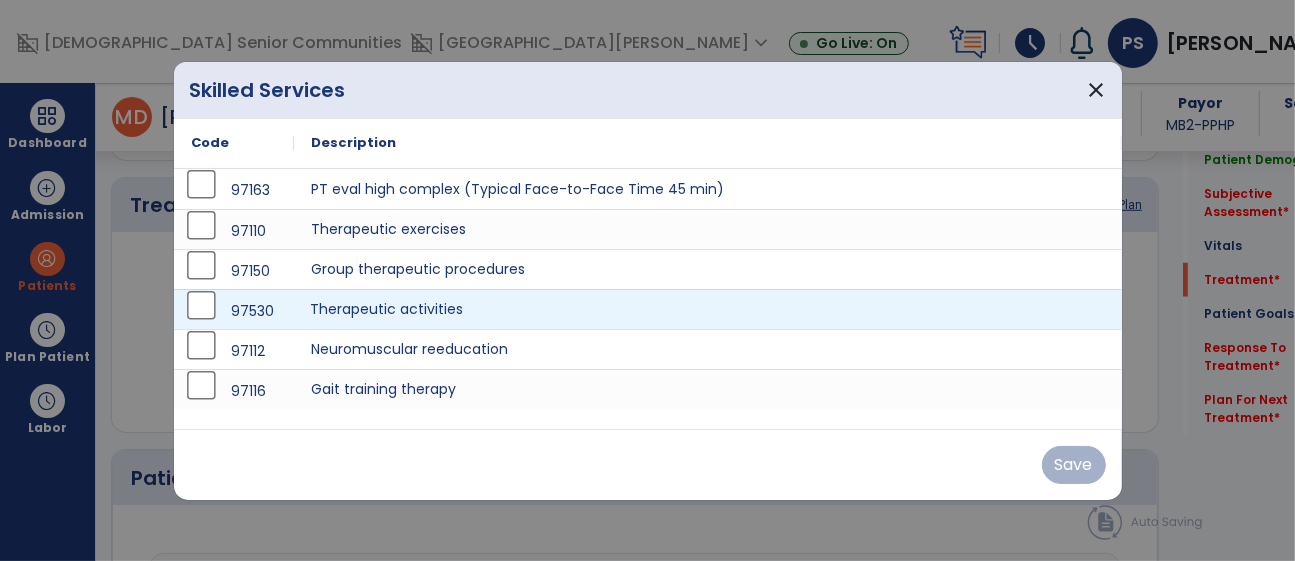 click on "Therapeutic activities" at bounding box center (708, 309) 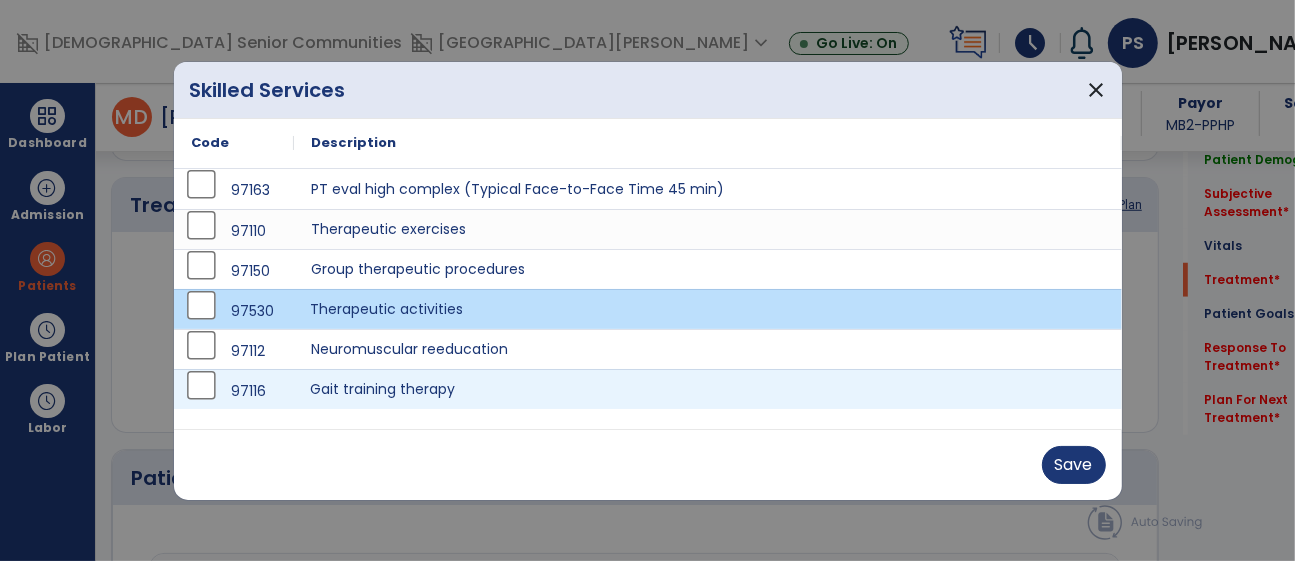 click on "Gait training therapy" at bounding box center (708, 389) 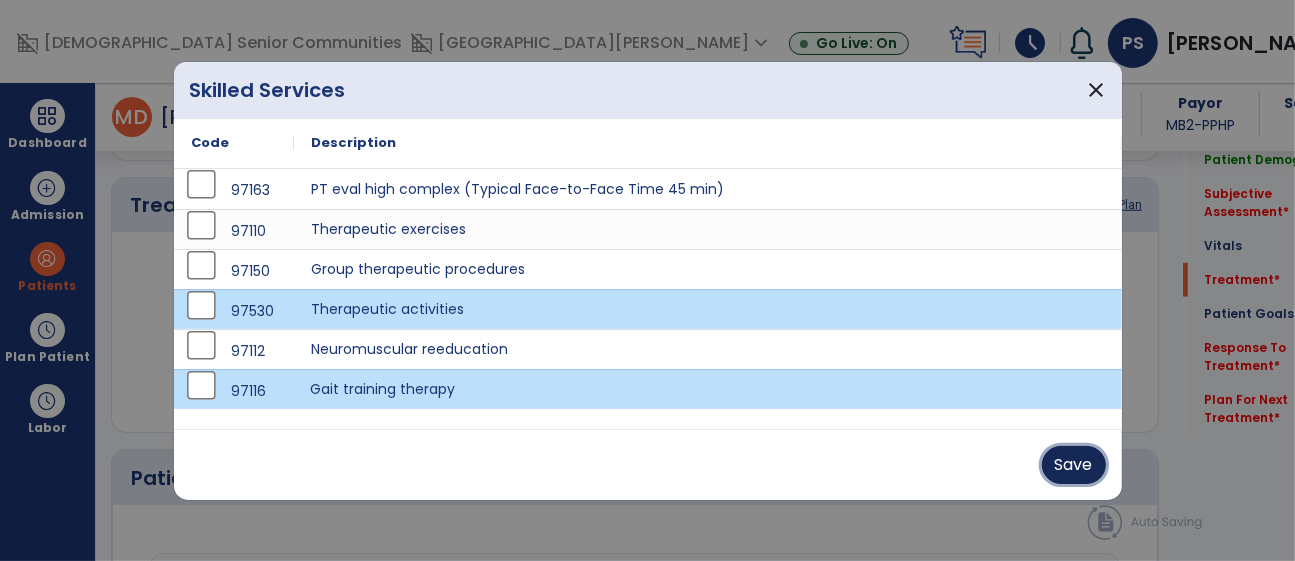 click on "Save" at bounding box center [1074, 465] 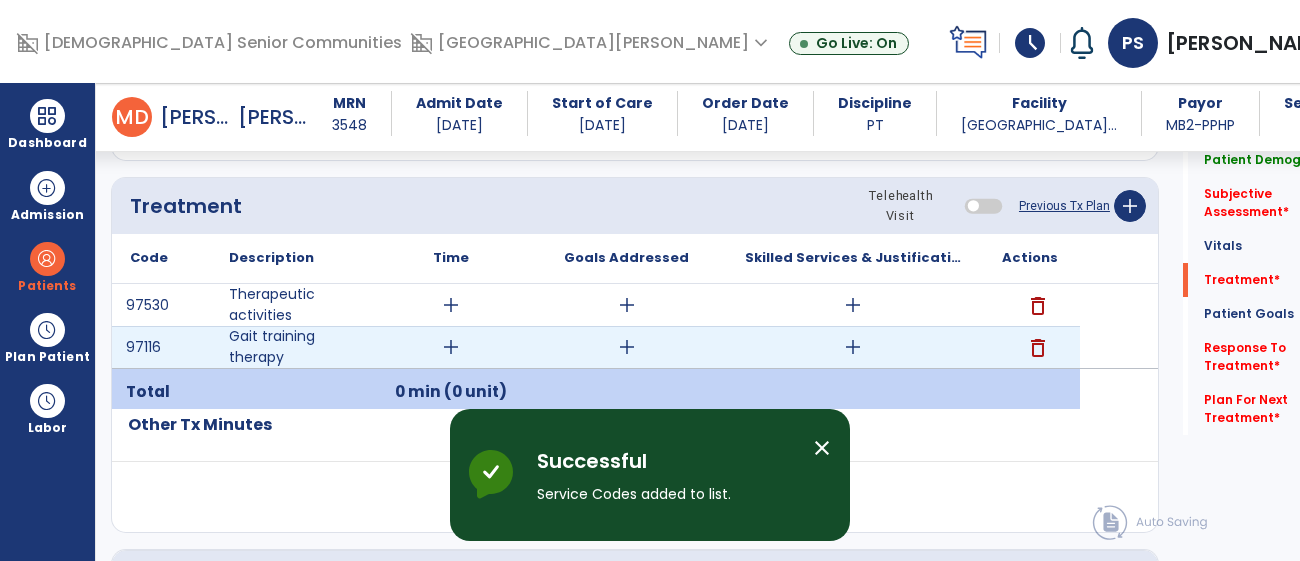click on "add" at bounding box center (627, 347) 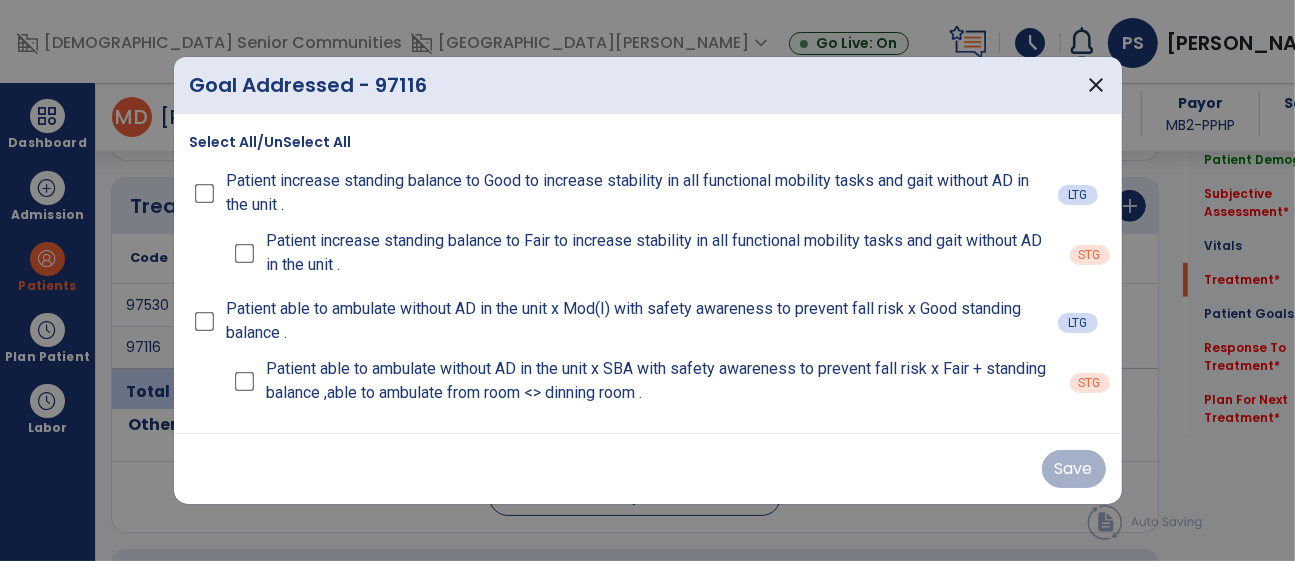scroll, scrollTop: 1152, scrollLeft: 0, axis: vertical 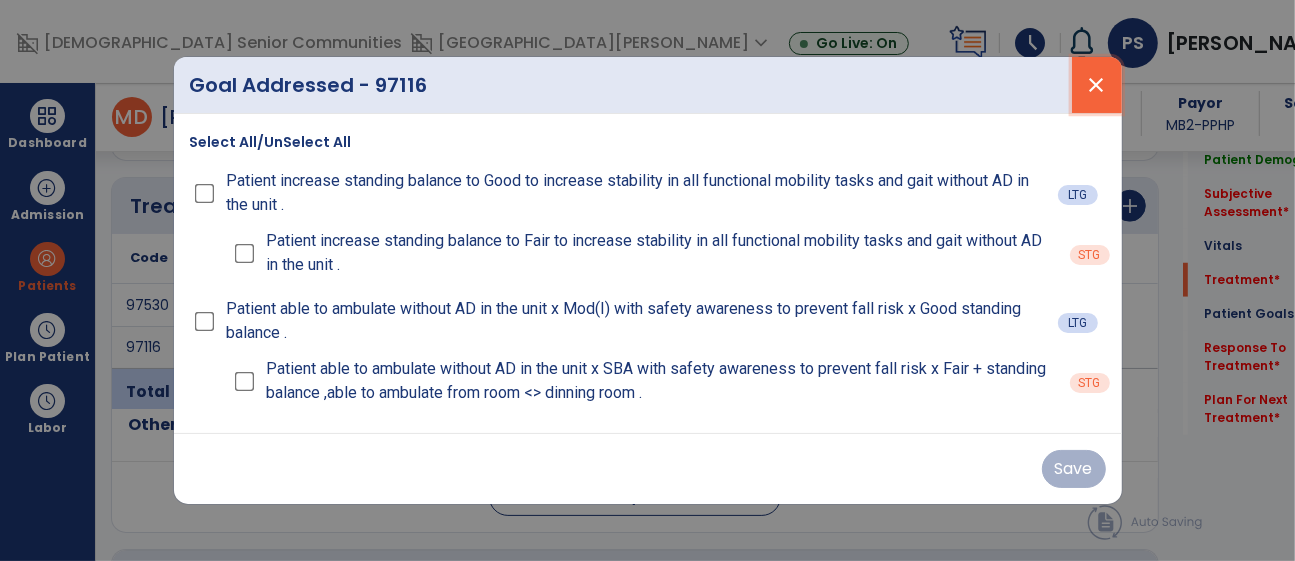 click on "close" at bounding box center [1097, 85] 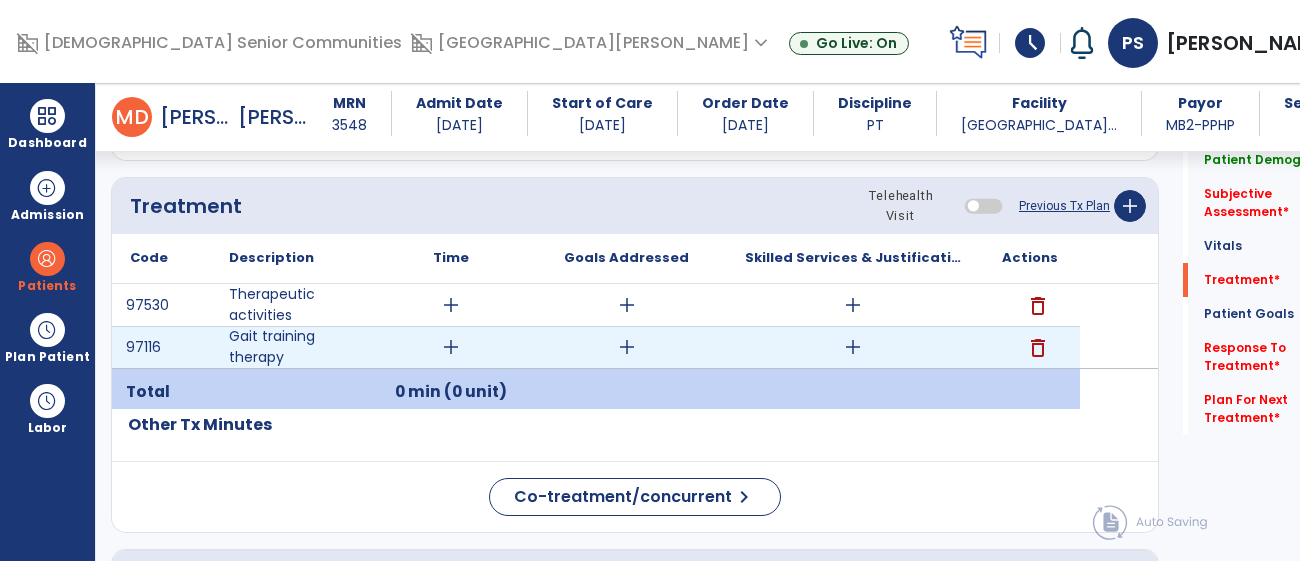 click on "add" at bounding box center [627, 347] 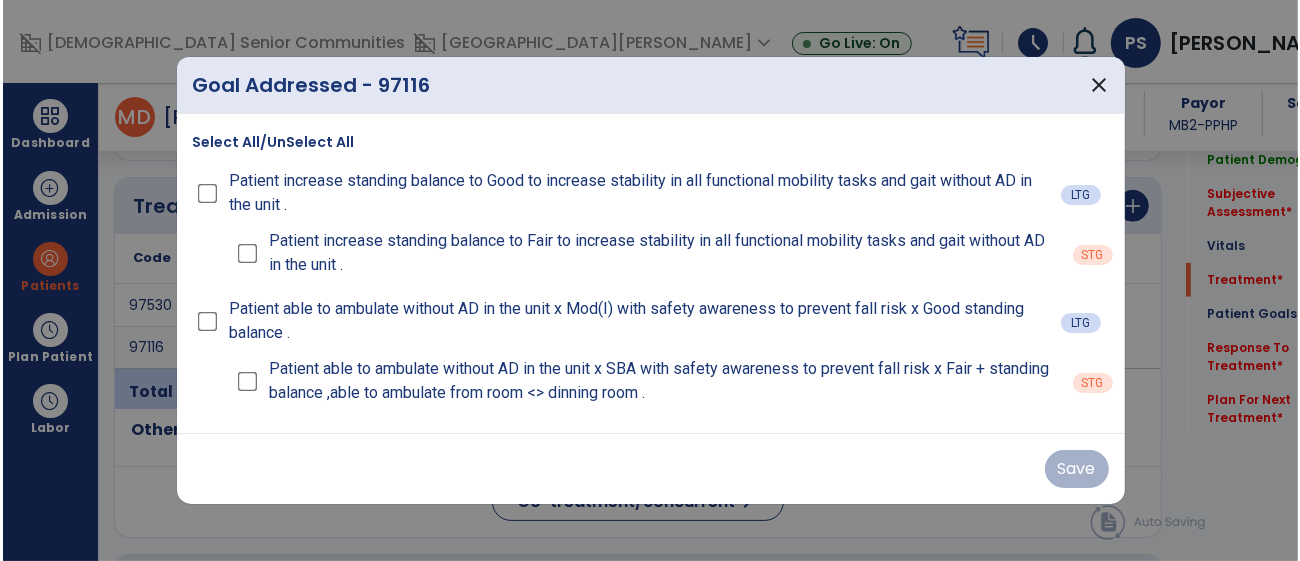 scroll, scrollTop: 1152, scrollLeft: 0, axis: vertical 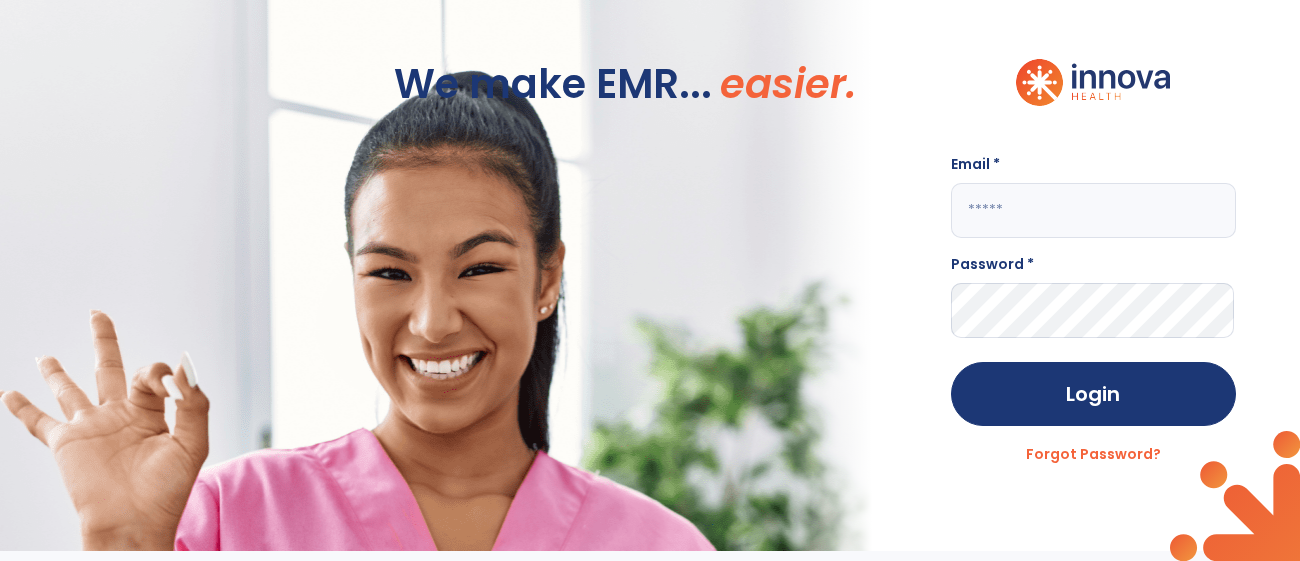 click 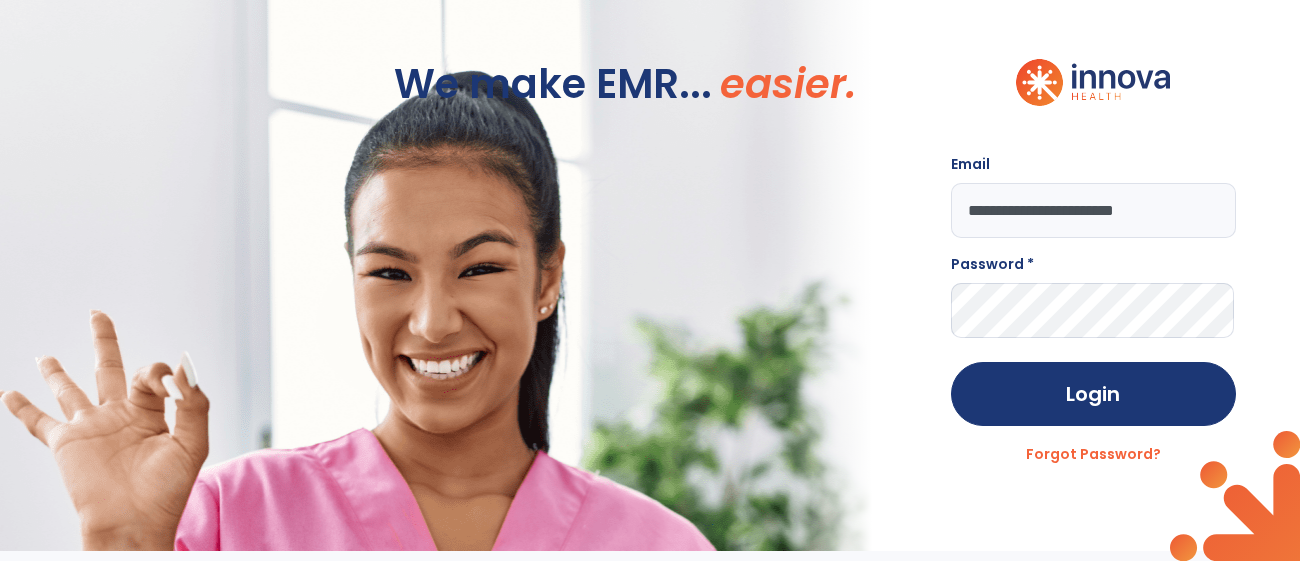 type on "**********" 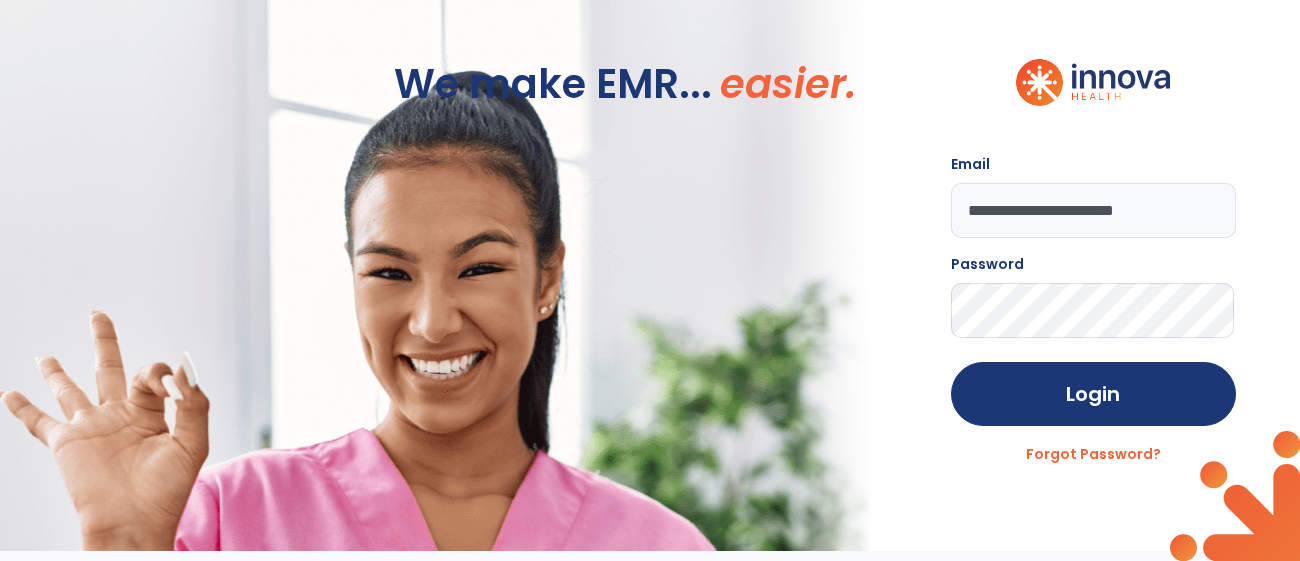 click on "Login" 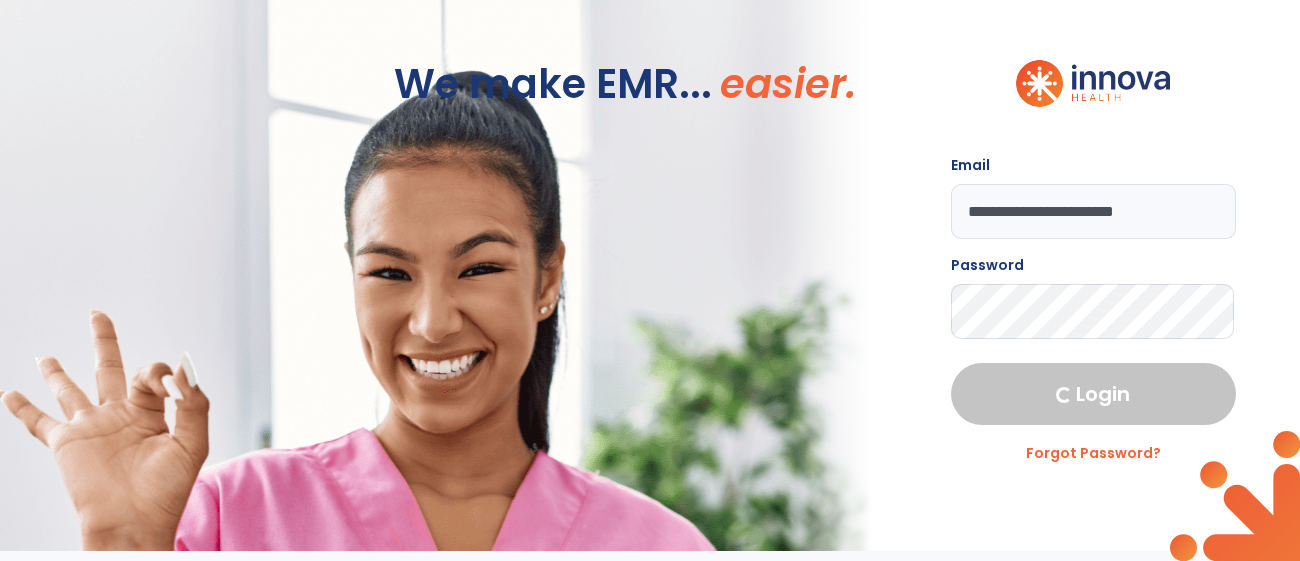 select on "****" 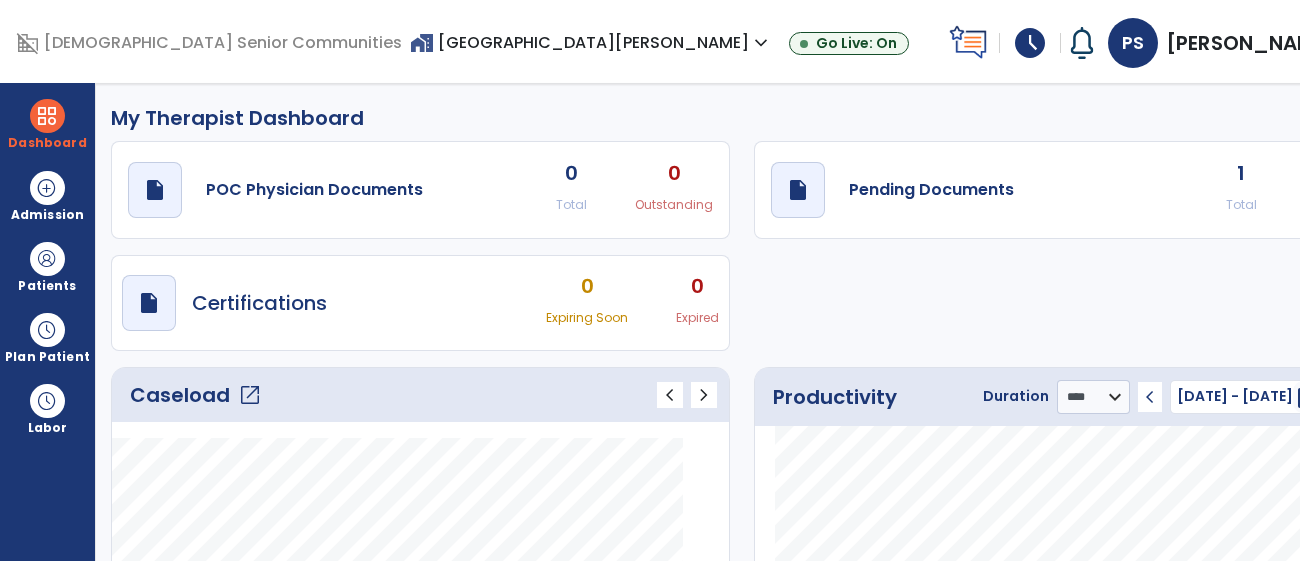 click on "Caseload   open_in_new" 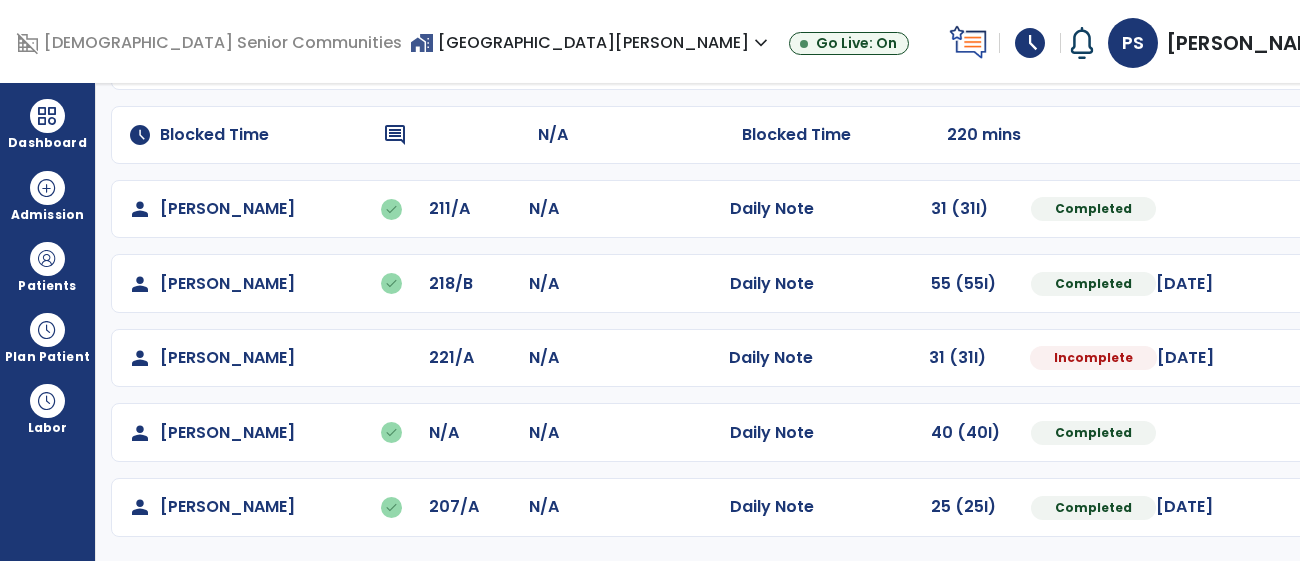 scroll, scrollTop: 249, scrollLeft: 0, axis: vertical 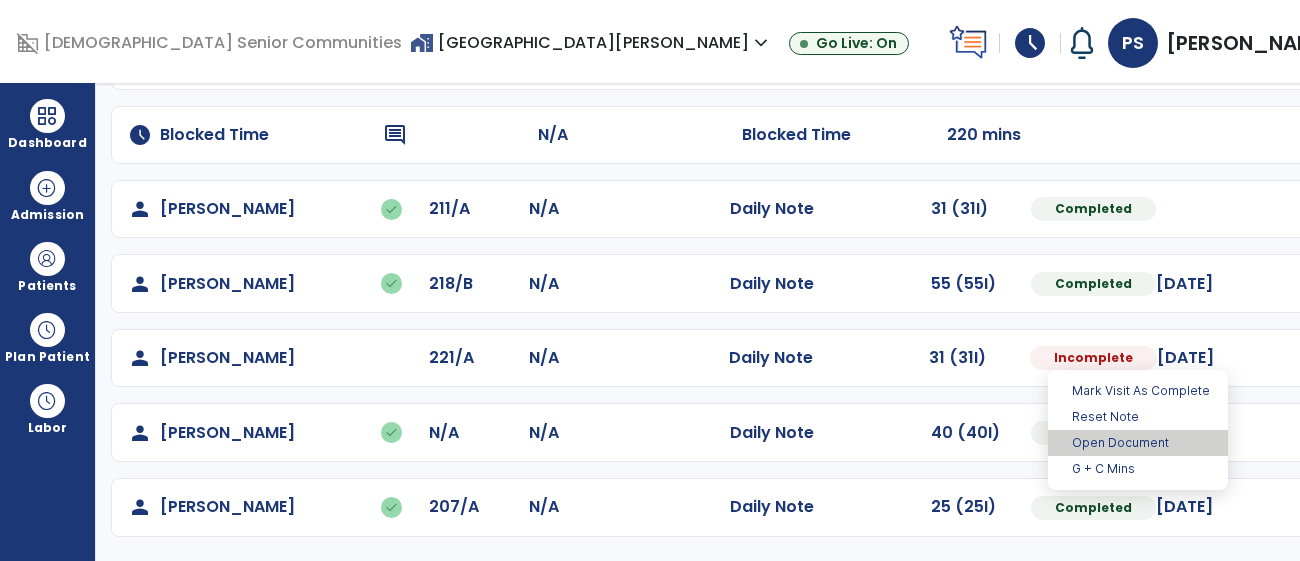 click on "Open Document" at bounding box center [1138, 443] 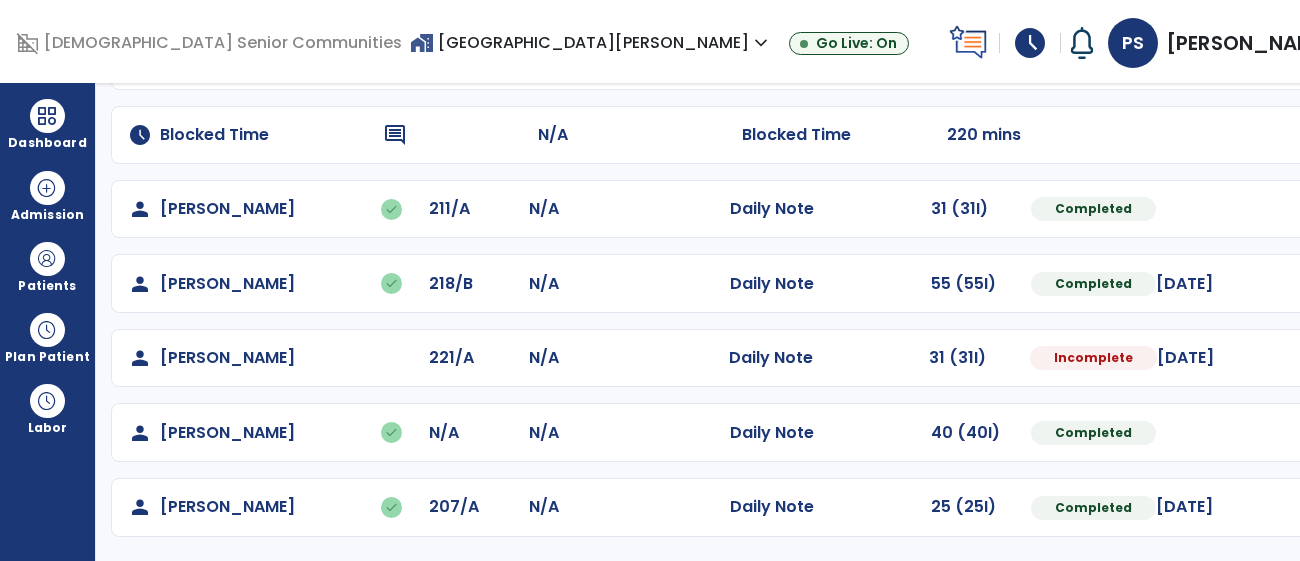 select on "*" 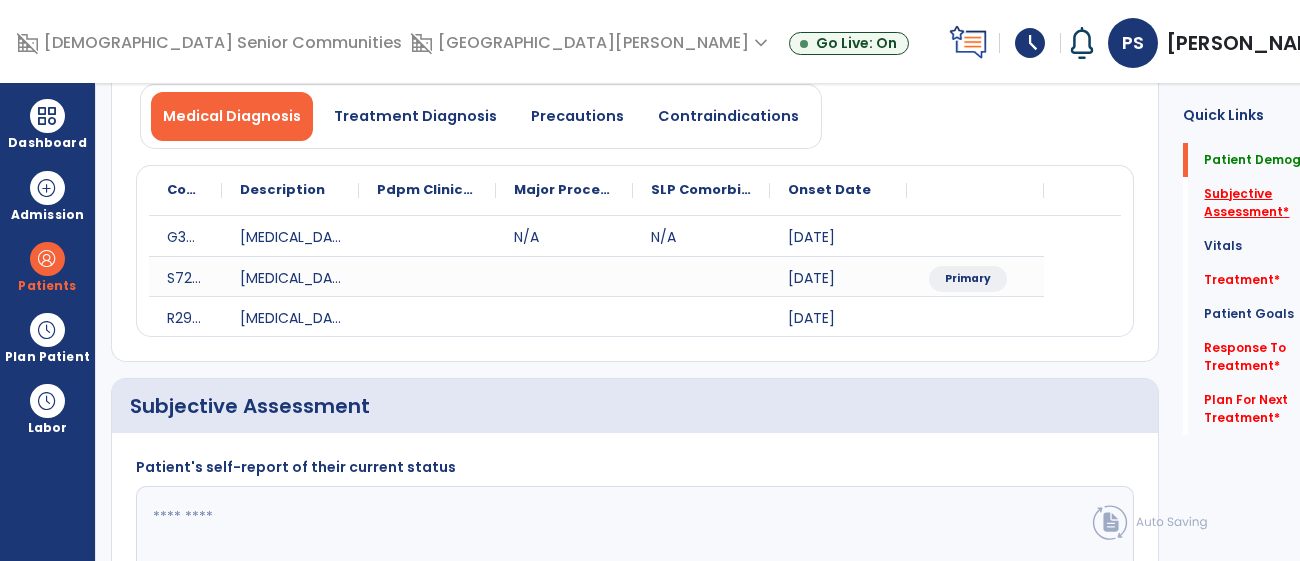 click on "Subjective Assessment   *" 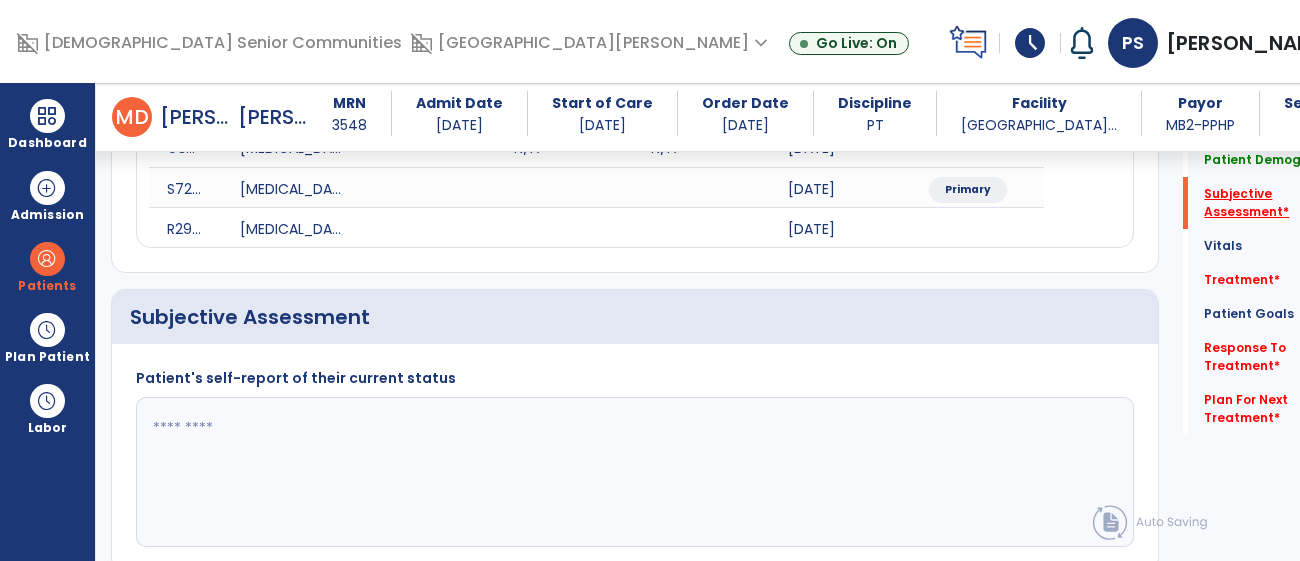 scroll, scrollTop: 445, scrollLeft: 0, axis: vertical 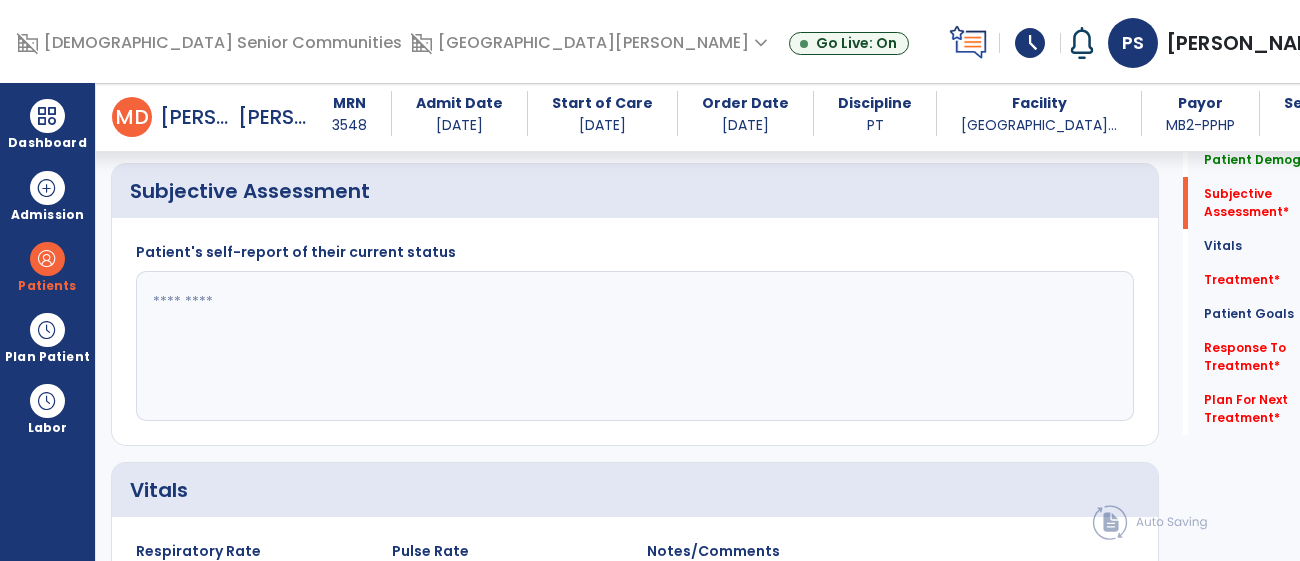 drag, startPoint x: 593, startPoint y: 313, endPoint x: 604, endPoint y: 308, distance: 12.083046 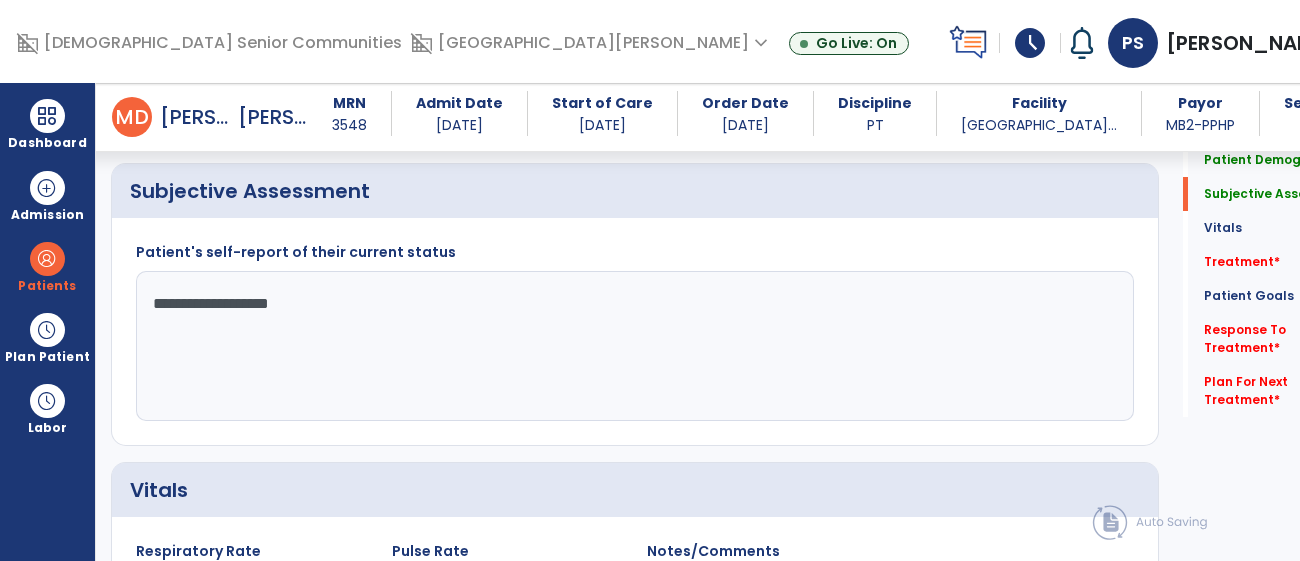 click on "**********" 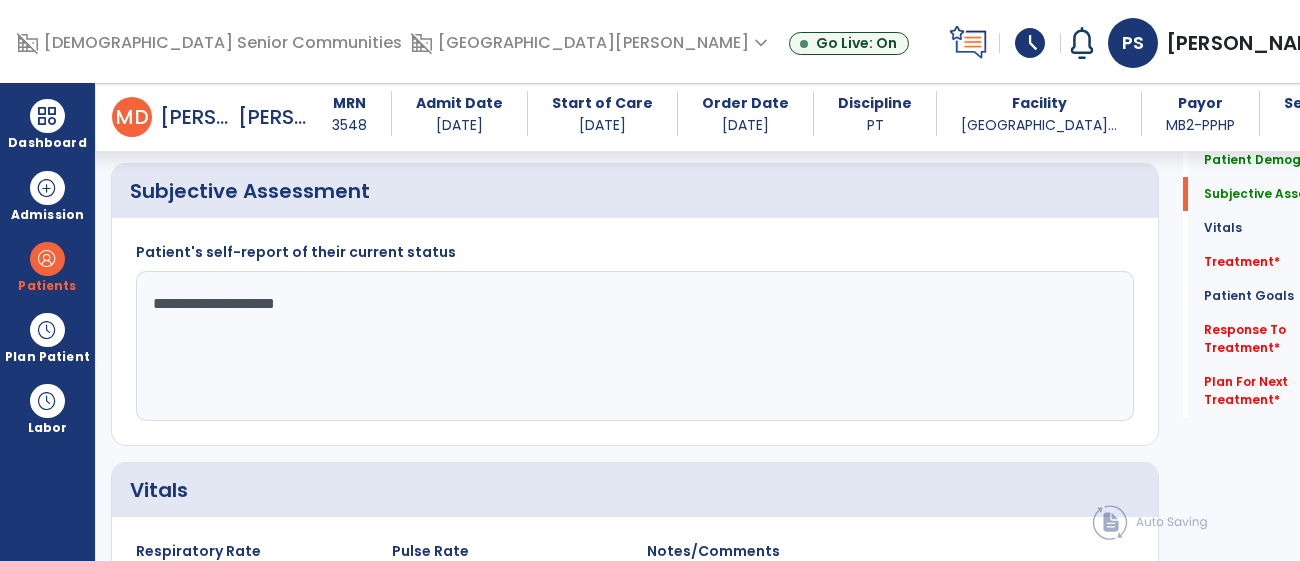 type on "**********" 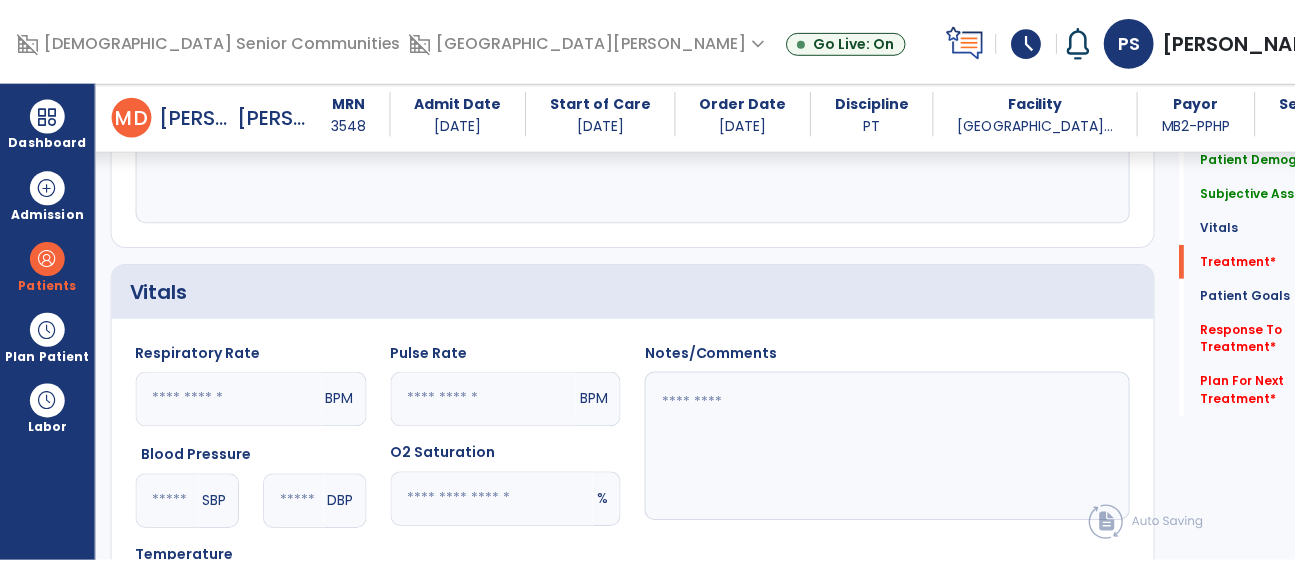 scroll, scrollTop: 1181, scrollLeft: 0, axis: vertical 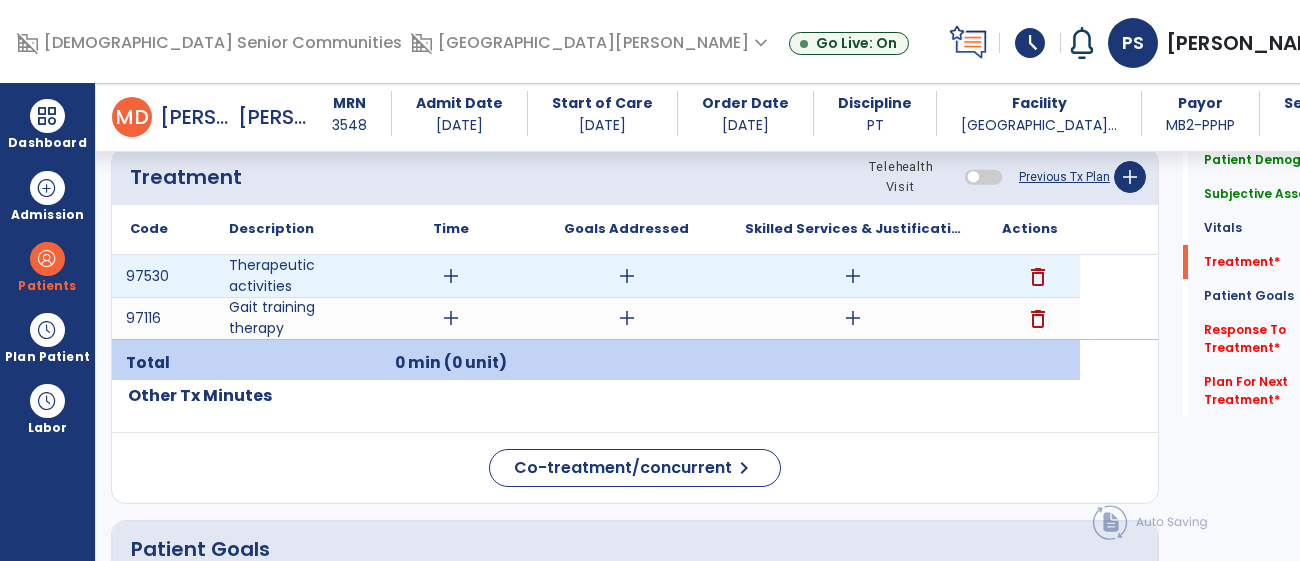 click on "add" at bounding box center (451, 276) 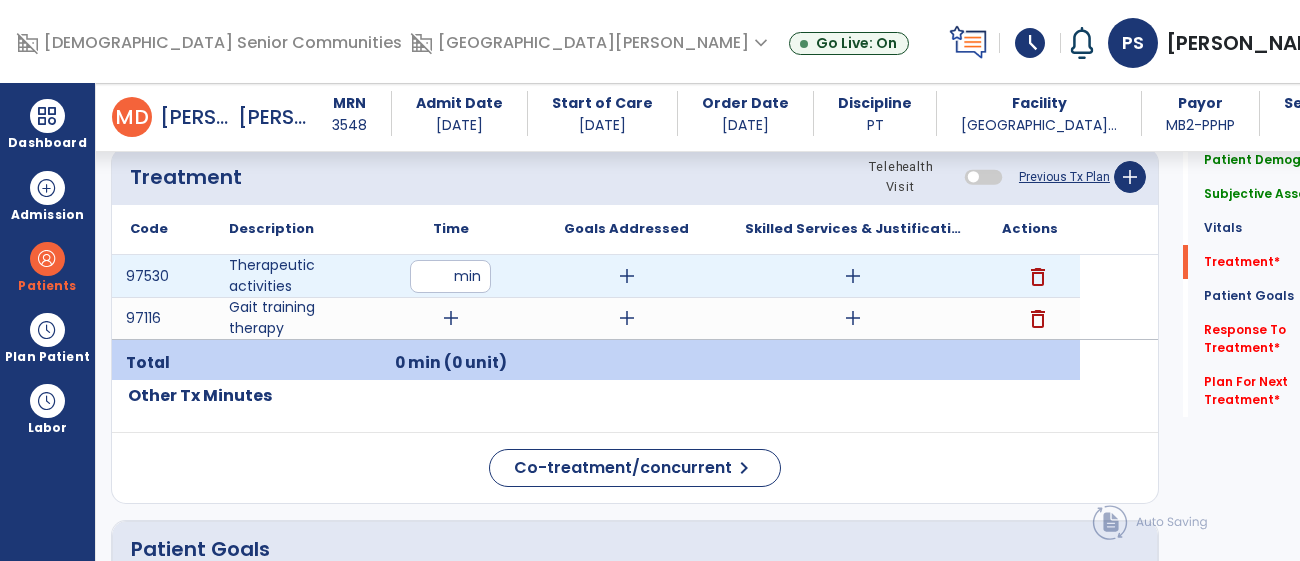 type on "**" 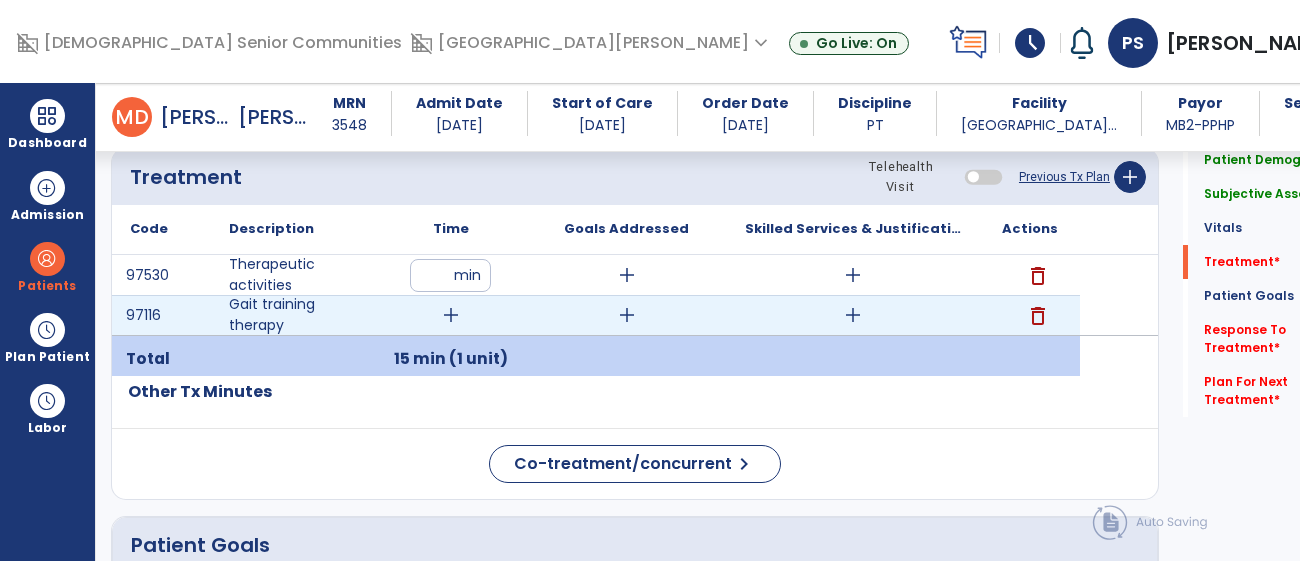 click on "add" at bounding box center (451, 315) 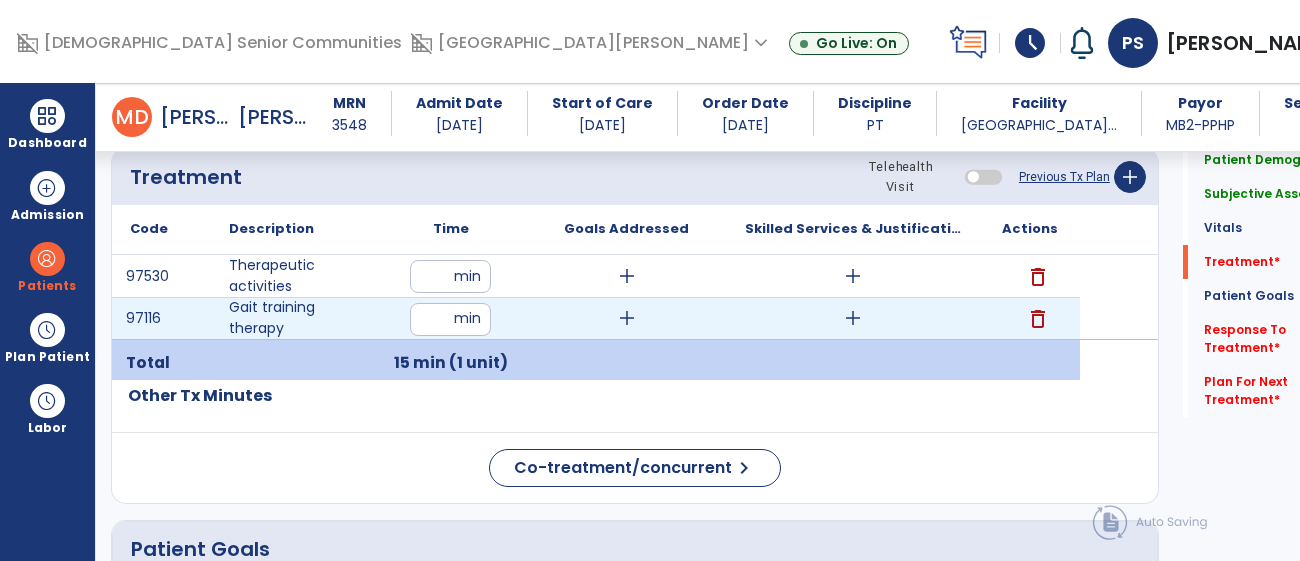 type on "**" 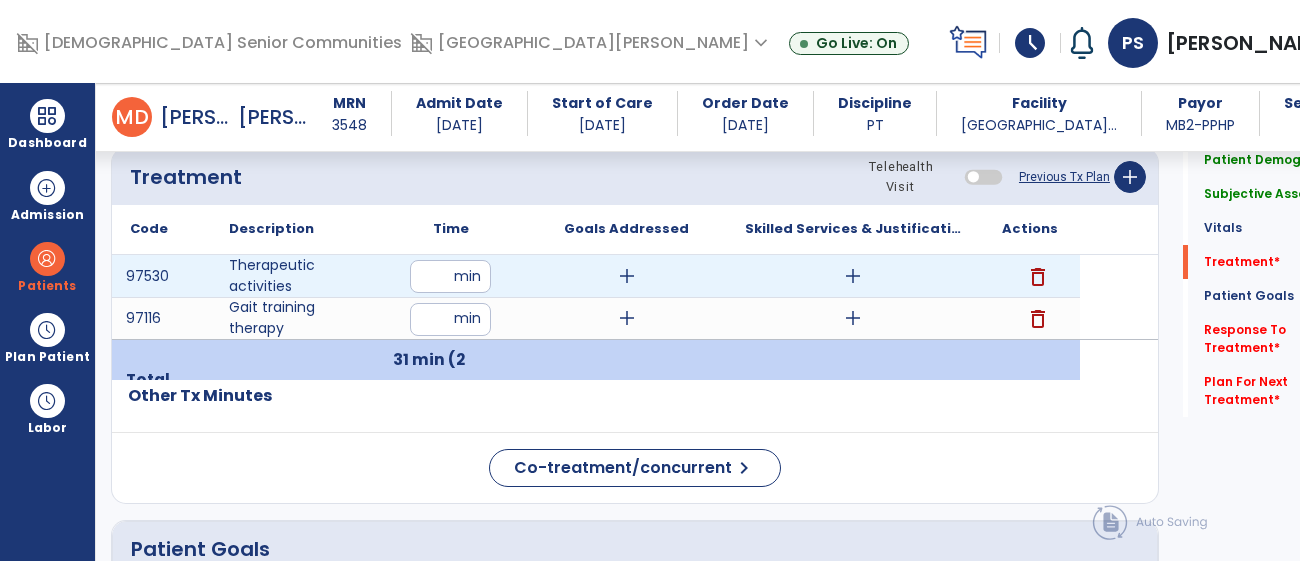 click on "add" at bounding box center [627, 276] 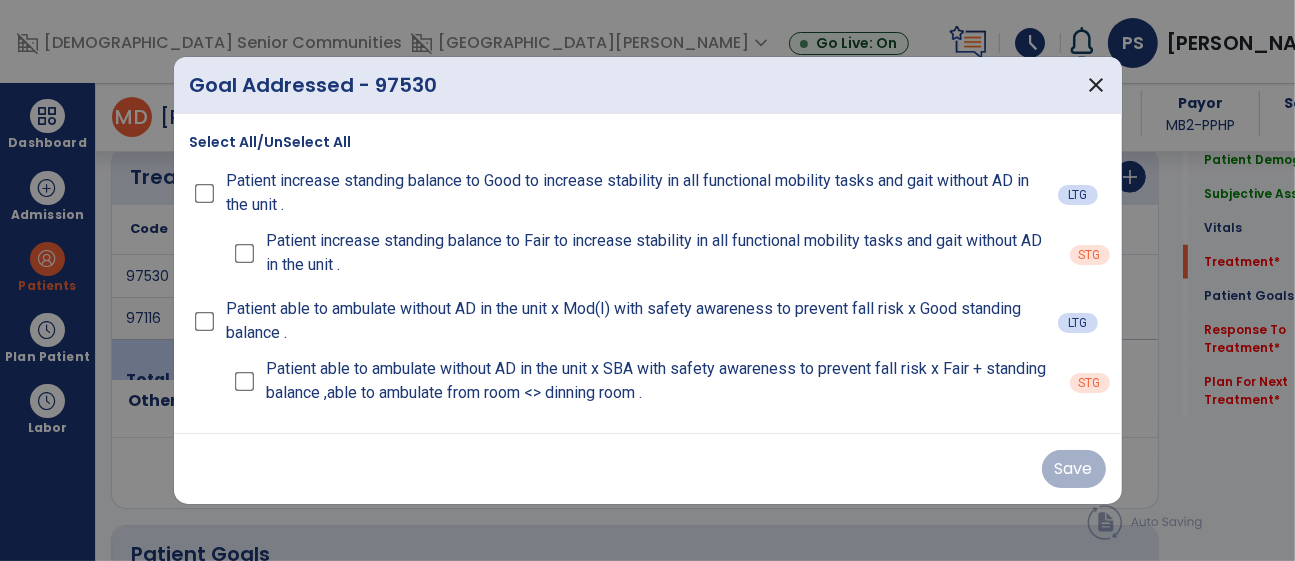 scroll, scrollTop: 1181, scrollLeft: 0, axis: vertical 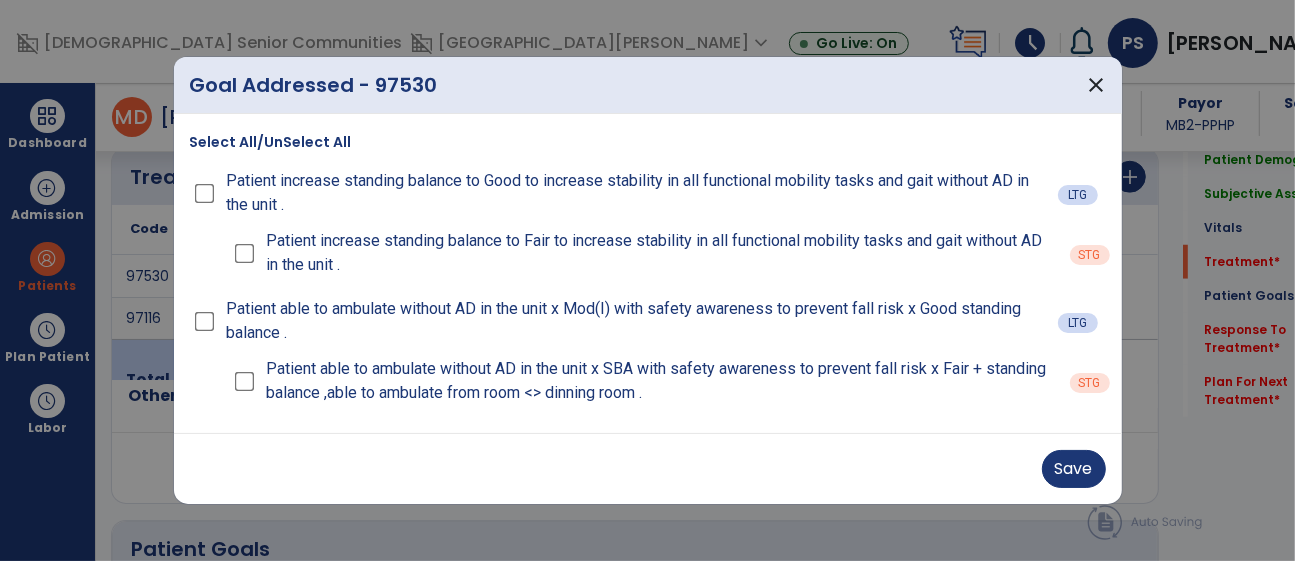 click on "Save" at bounding box center (648, 468) 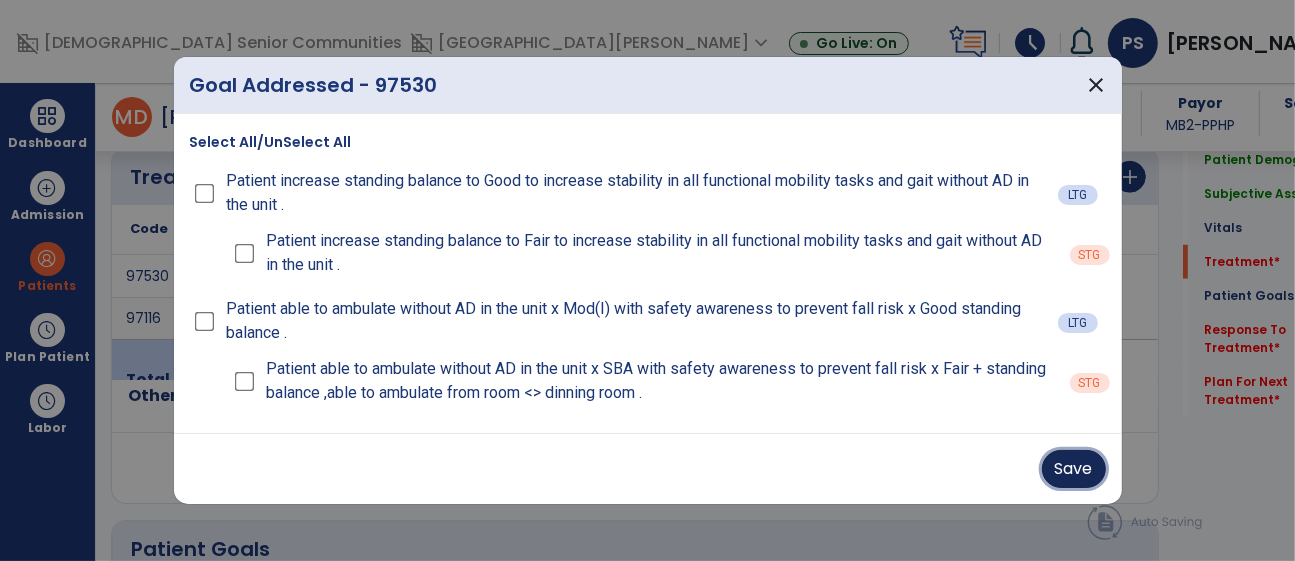 click on "Save" at bounding box center [1074, 469] 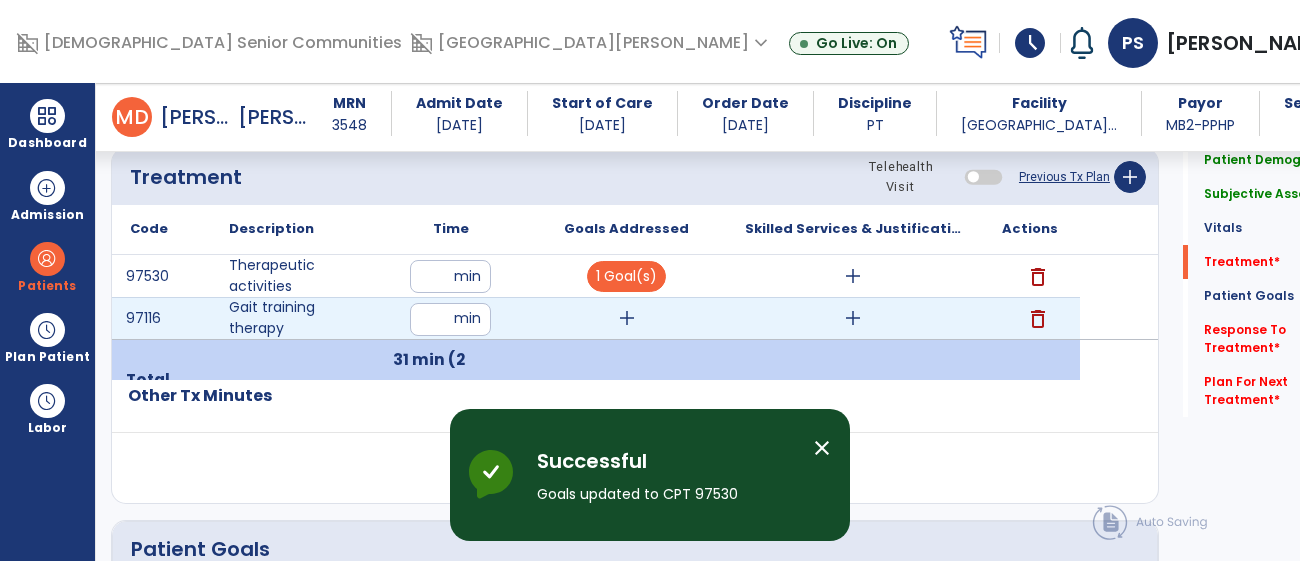 click on "add" at bounding box center [626, 318] 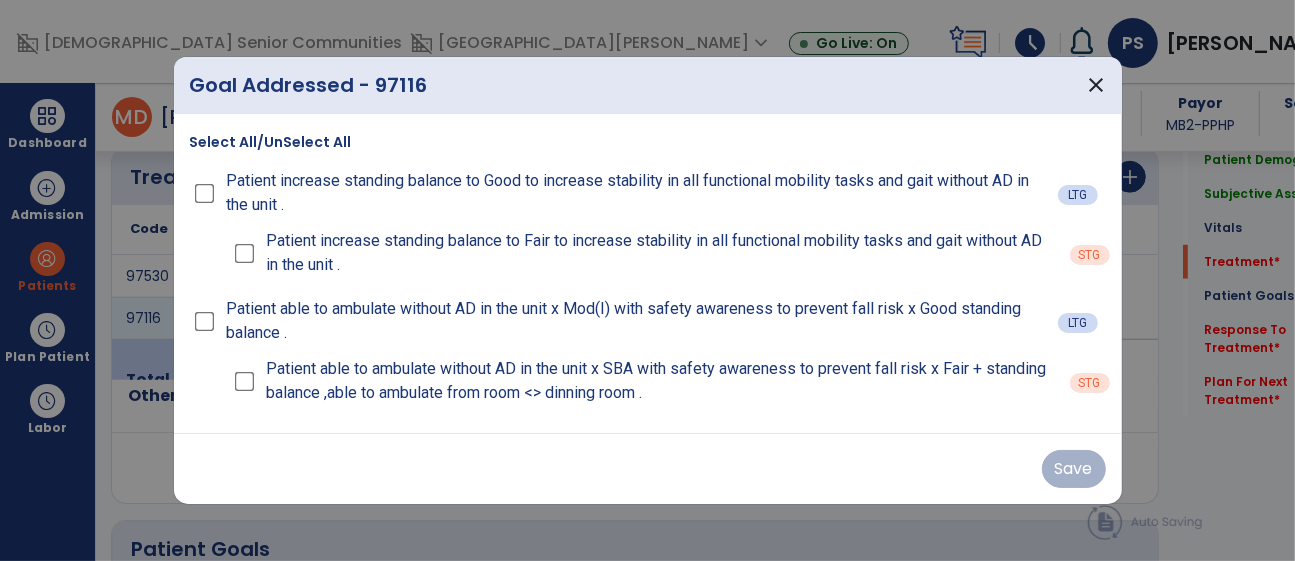scroll, scrollTop: 1181, scrollLeft: 0, axis: vertical 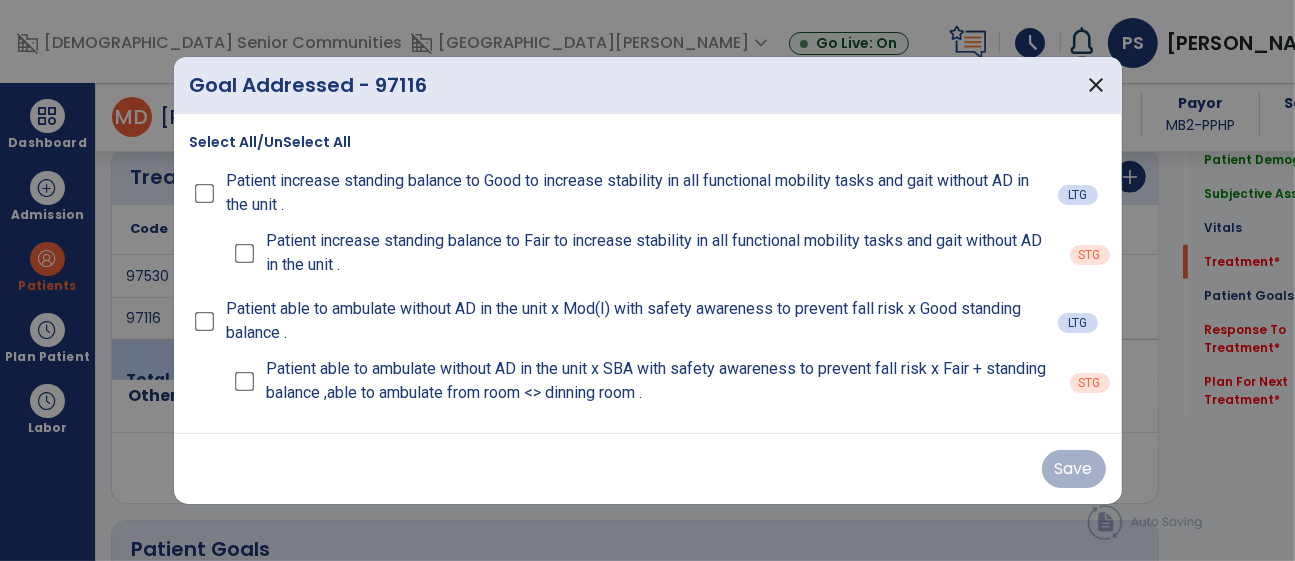 click on "Patient able to ambulate without AD in the unit x Mod(I) with safety awareness to prevent fall risk x Good standing balance ." at bounding box center (624, 321) 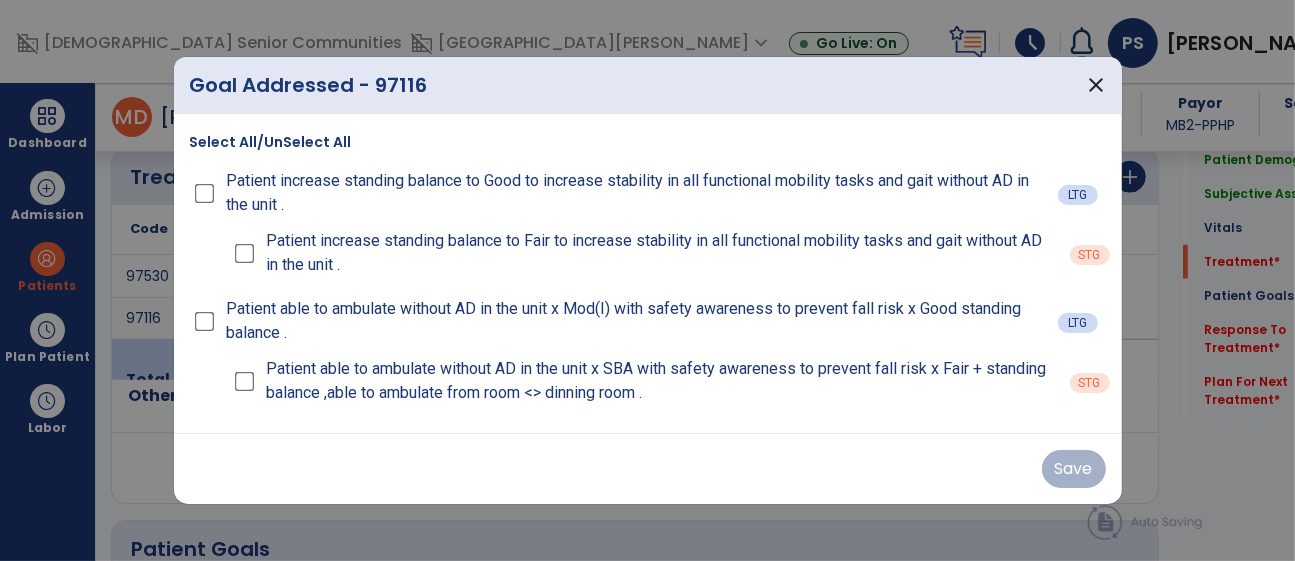 click on "Patient able to ambulate without AD in the unit x Mod(I) with safety awareness to prevent fall risk x Good standing balance ." at bounding box center (624, 321) 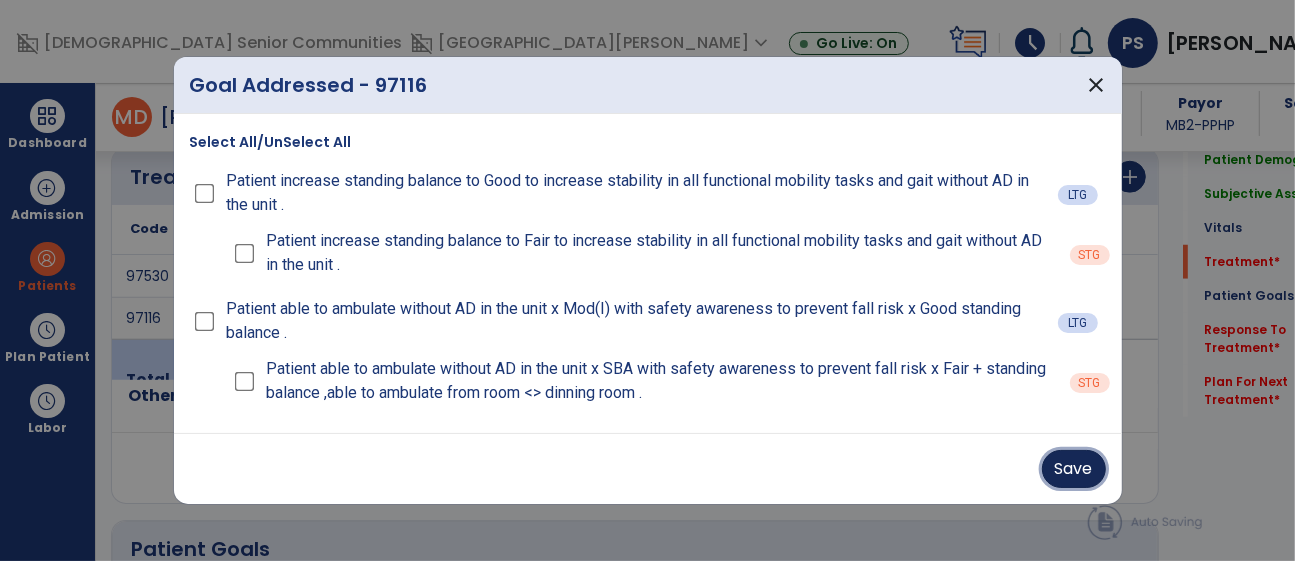 click on "Save" at bounding box center (1074, 469) 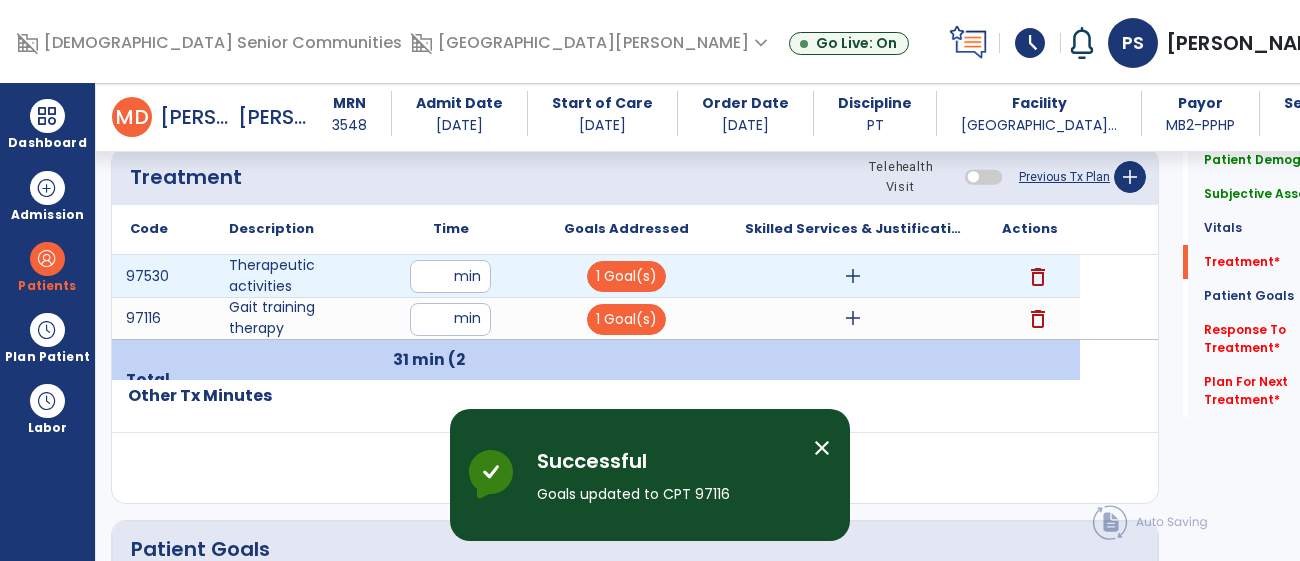 click on "add" at bounding box center (853, 276) 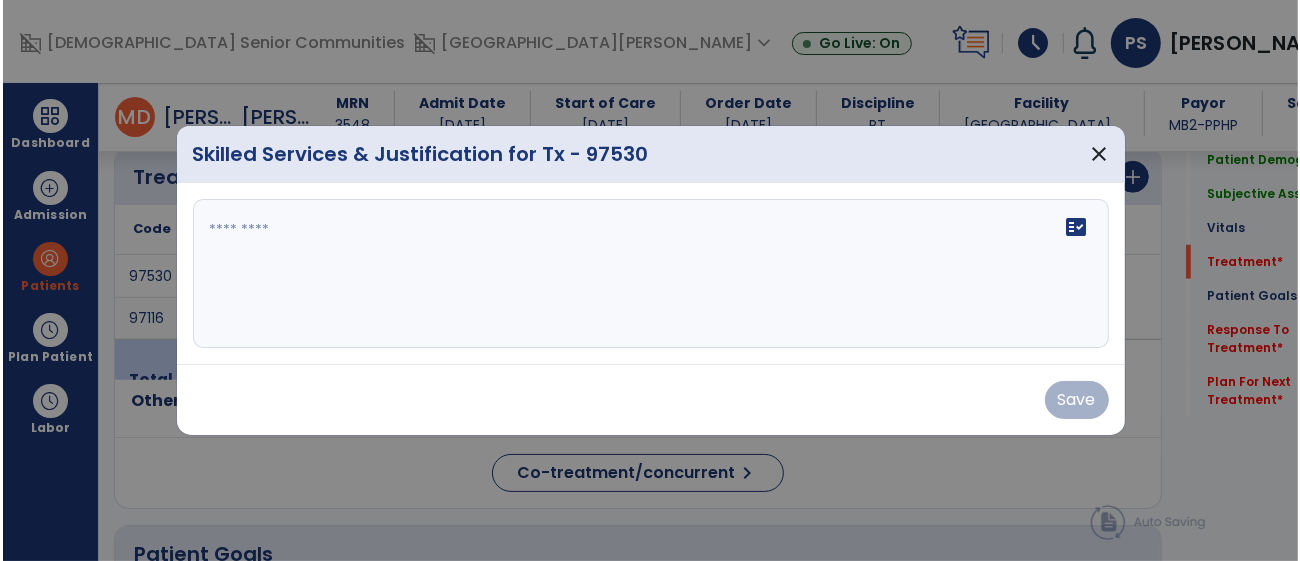 scroll, scrollTop: 1181, scrollLeft: 0, axis: vertical 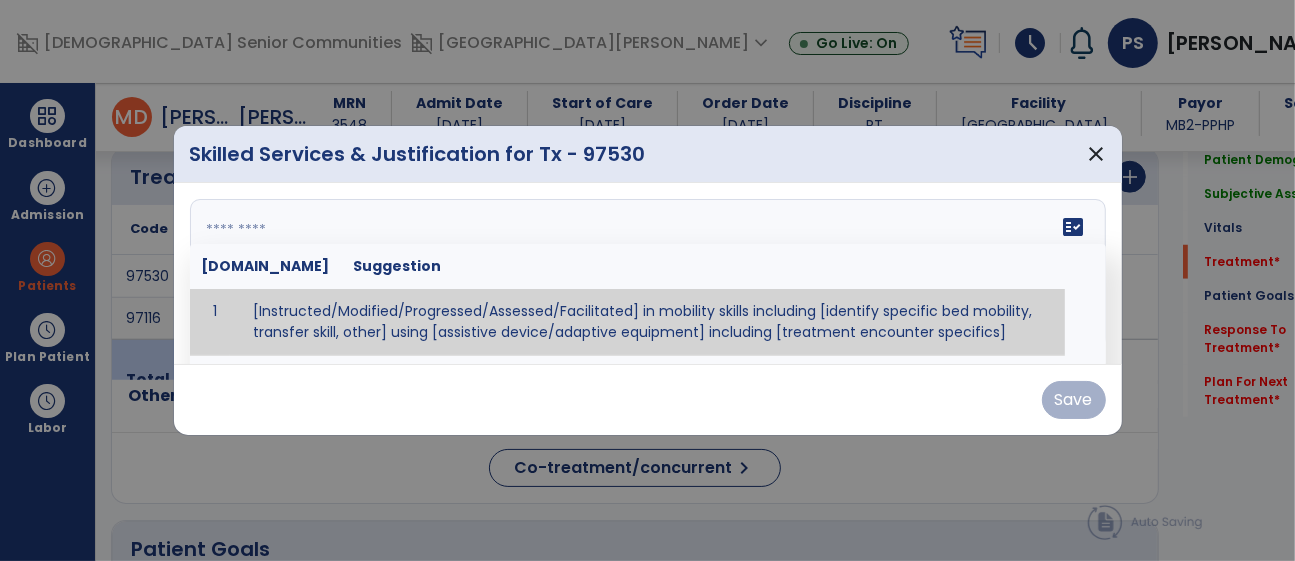 click on "fact_check  [DOMAIN_NAME] Suggestion 1 [Instructed/Modified/Progressed/Assessed/Facilitated] in mobility skills including [identify specific bed mobility, transfer skill, other] using [assistive device/adaptive equipment] including [treatment encounter specifics]" at bounding box center (648, 274) 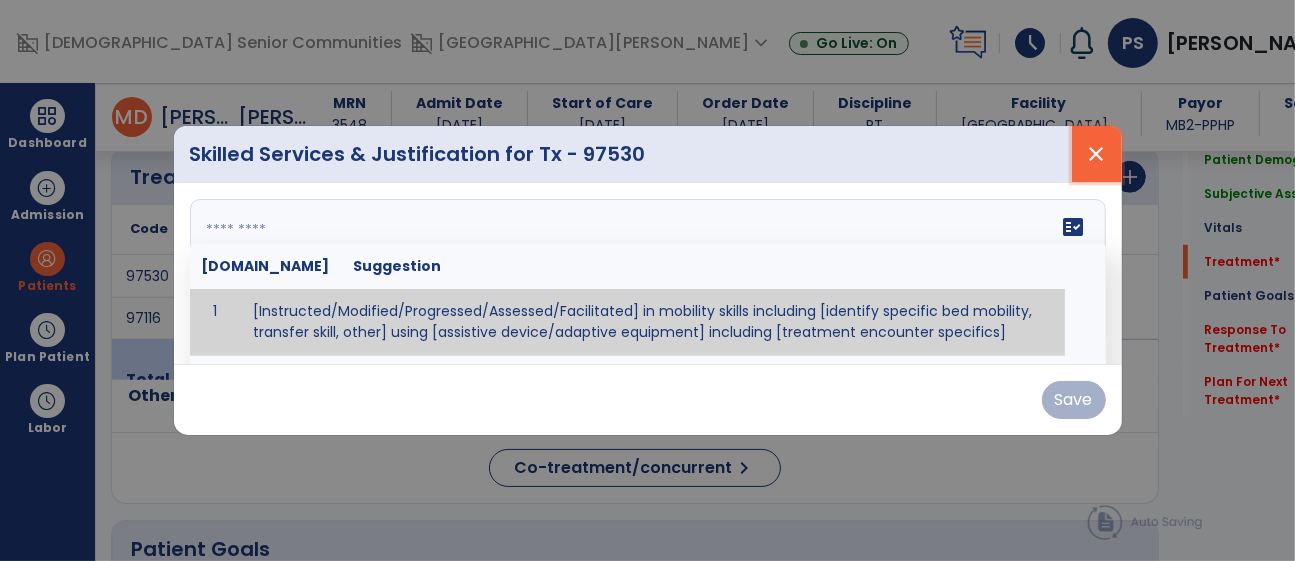 click on "close" at bounding box center [1097, 154] 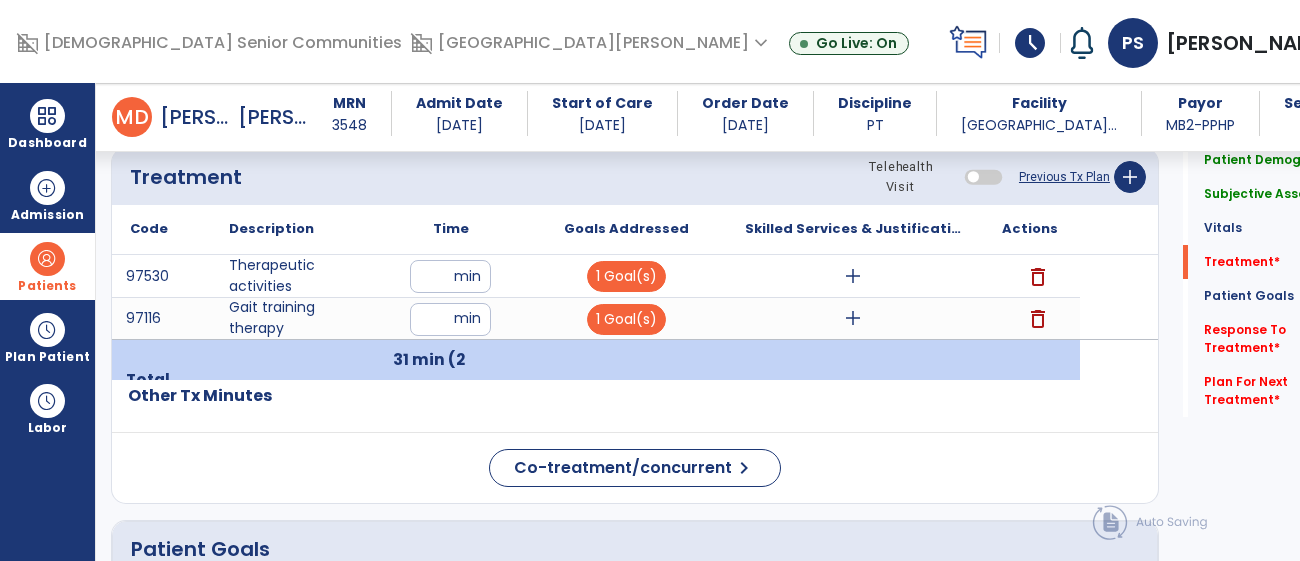 click on "Patients" at bounding box center [47, 286] 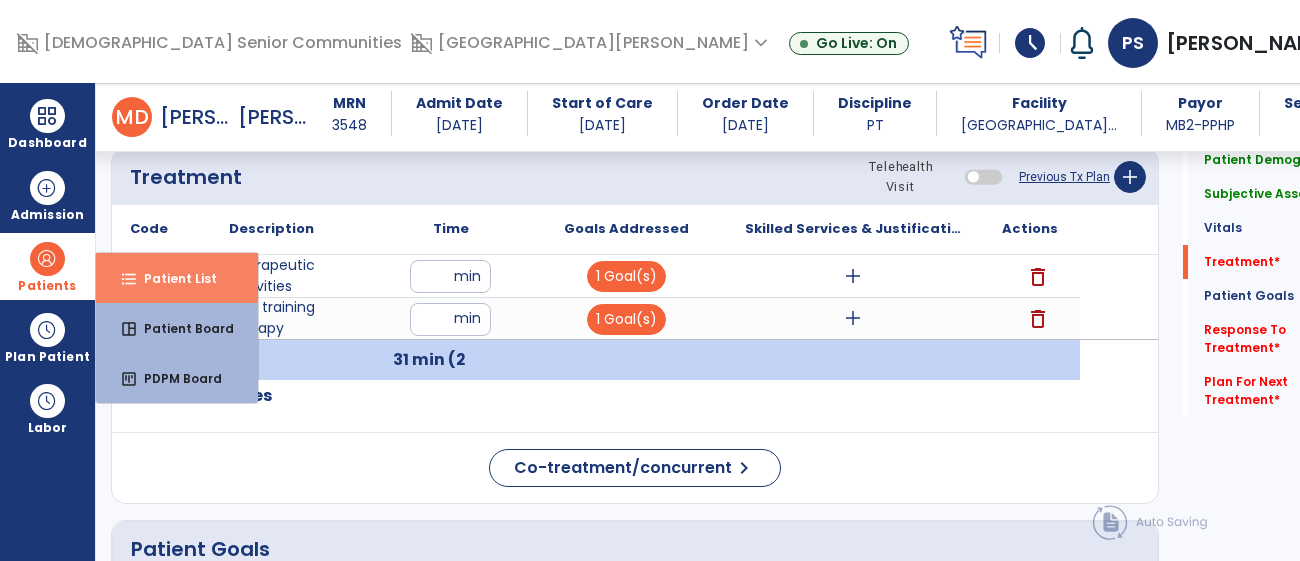 drag, startPoint x: 181, startPoint y: 279, endPoint x: 189, endPoint y: 272, distance: 10.630146 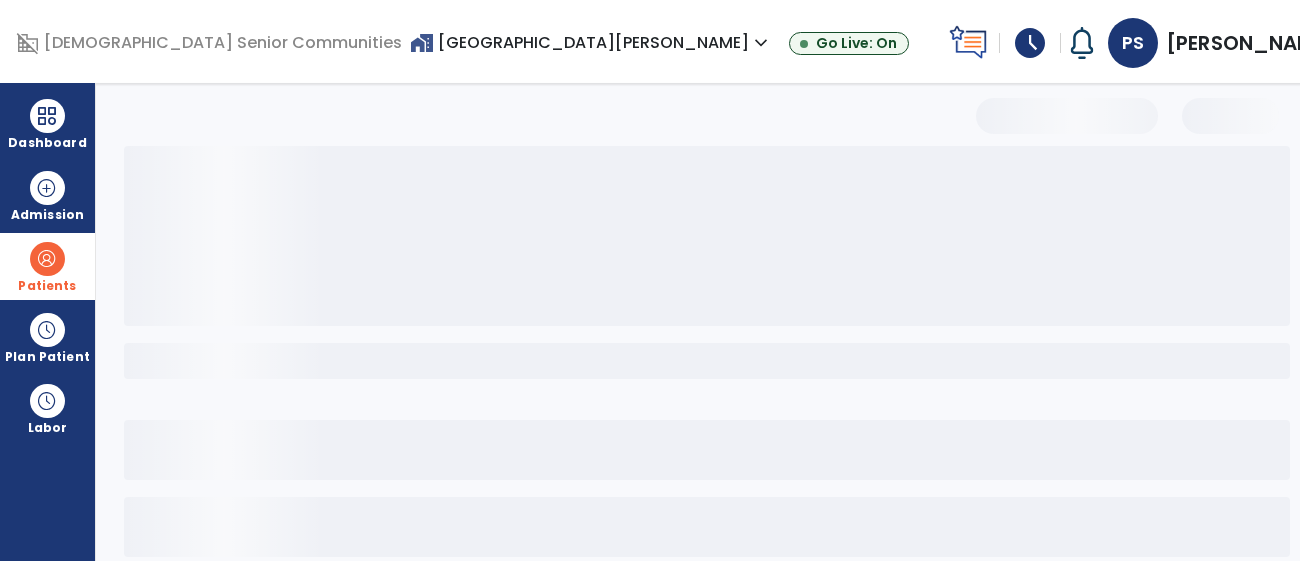 scroll, scrollTop: 180, scrollLeft: 0, axis: vertical 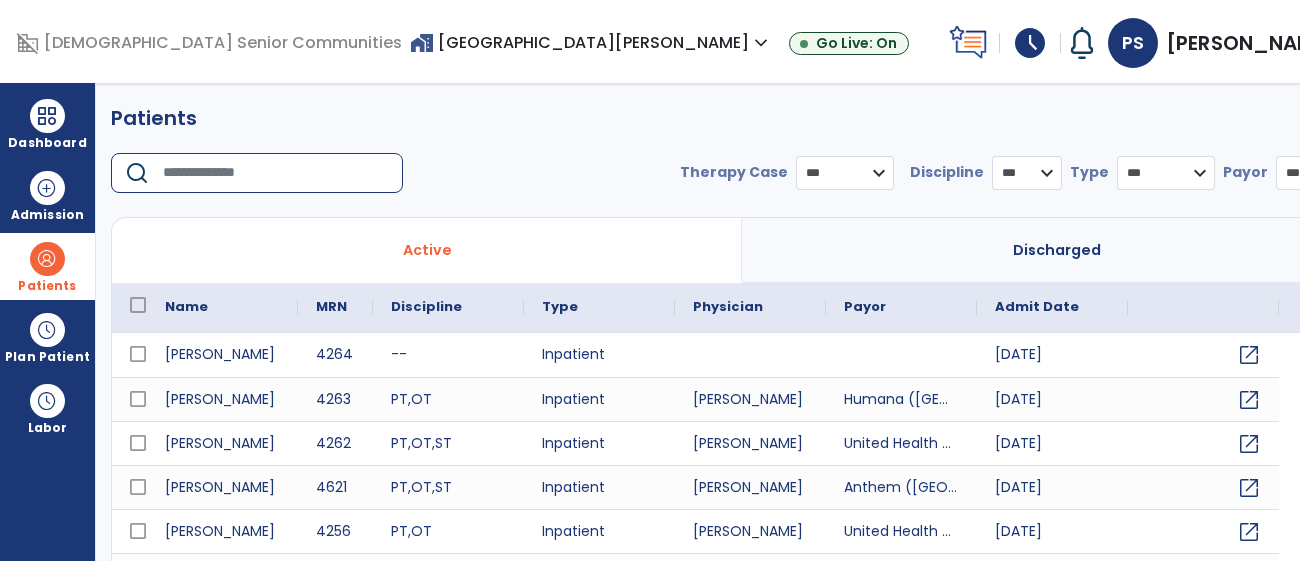click at bounding box center [276, 173] 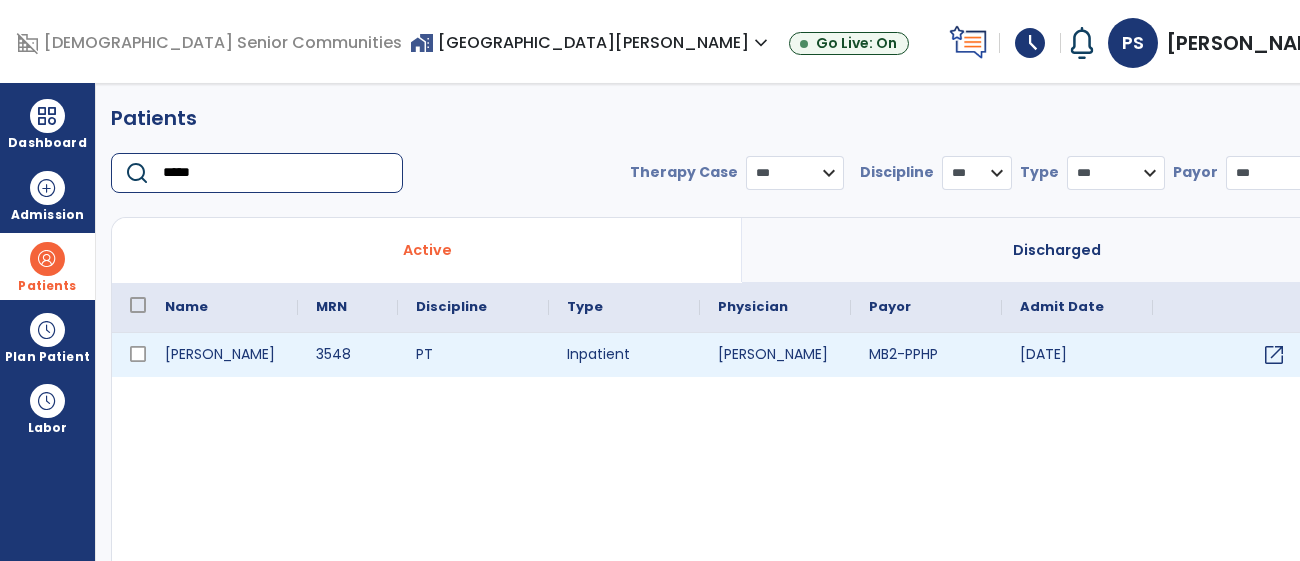 type on "*****" 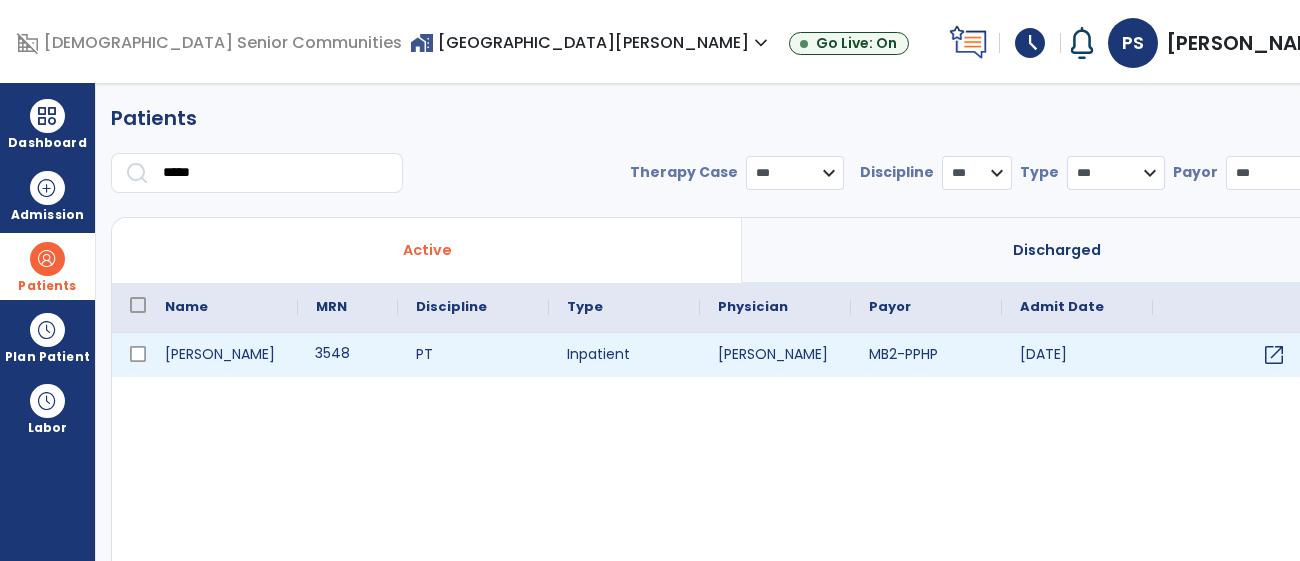 click on "3548" at bounding box center [348, 355] 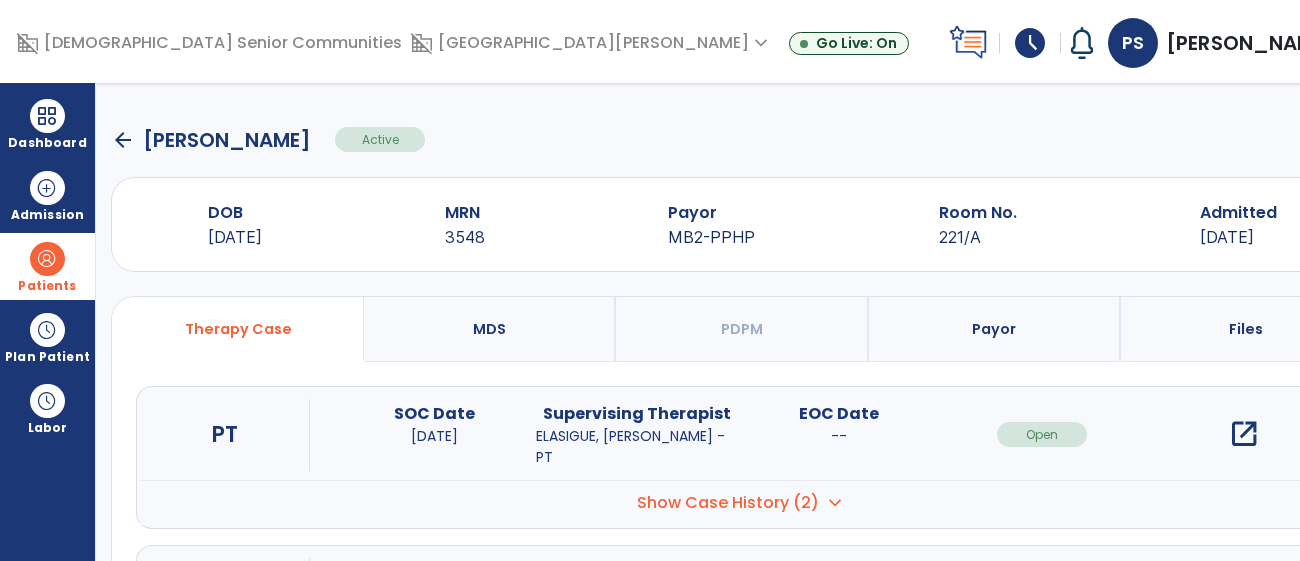 click on "open_in_new" at bounding box center (1244, 434) 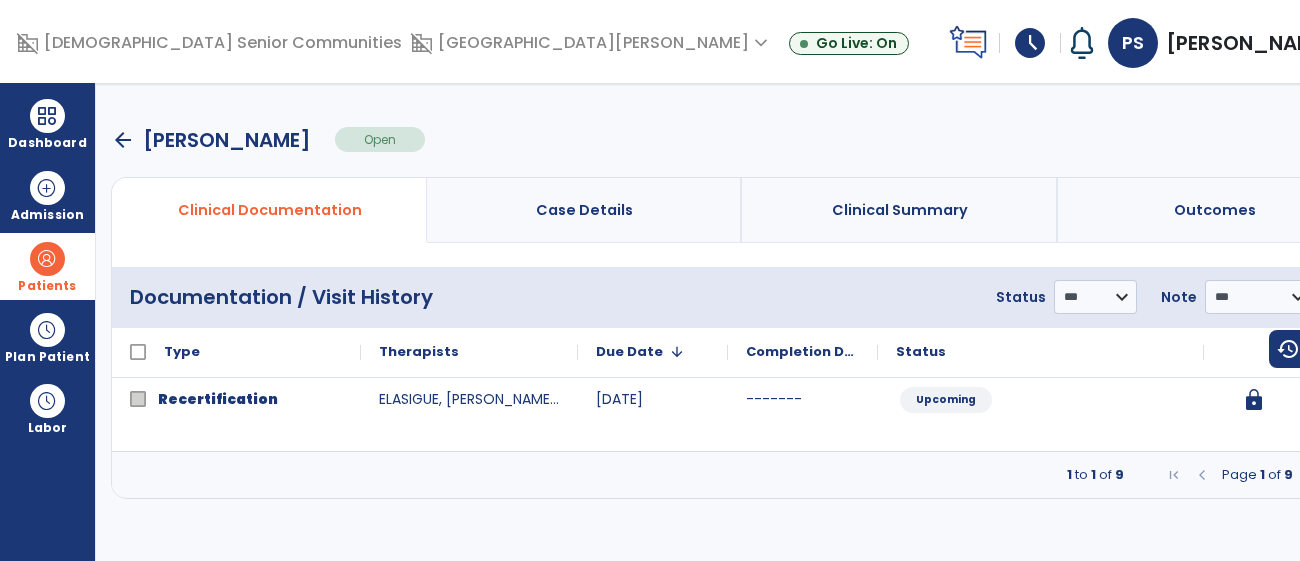 click at bounding box center [1313, 475] 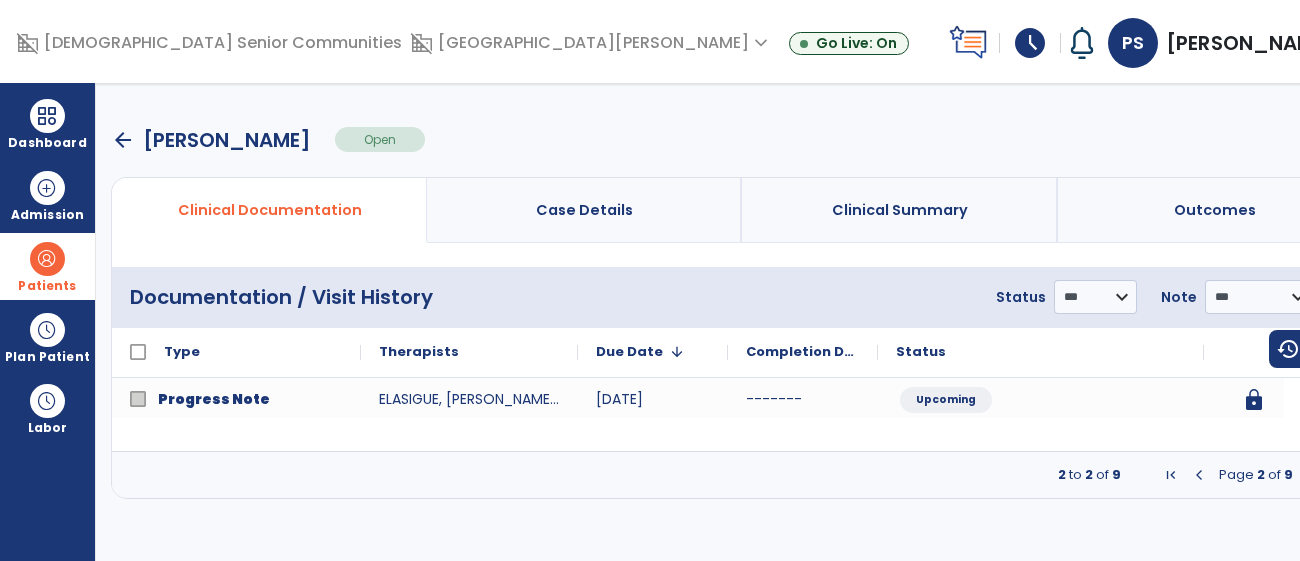 click at bounding box center (1313, 475) 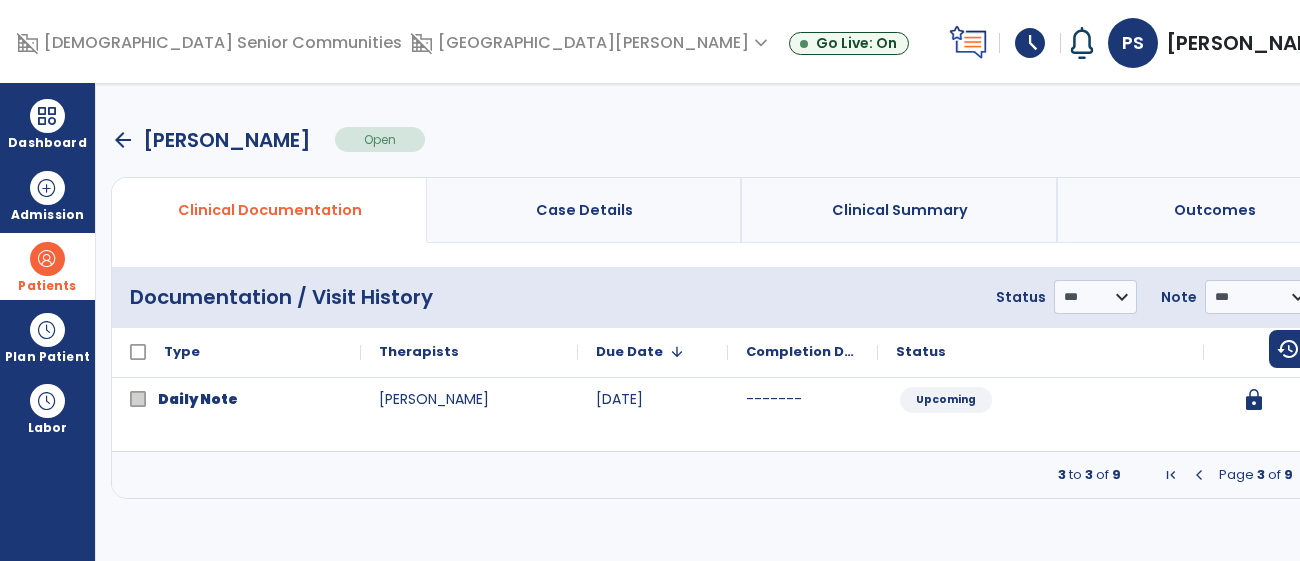 click on "3
to
3
of
9
Page
3
of
9" at bounding box center (742, 475) 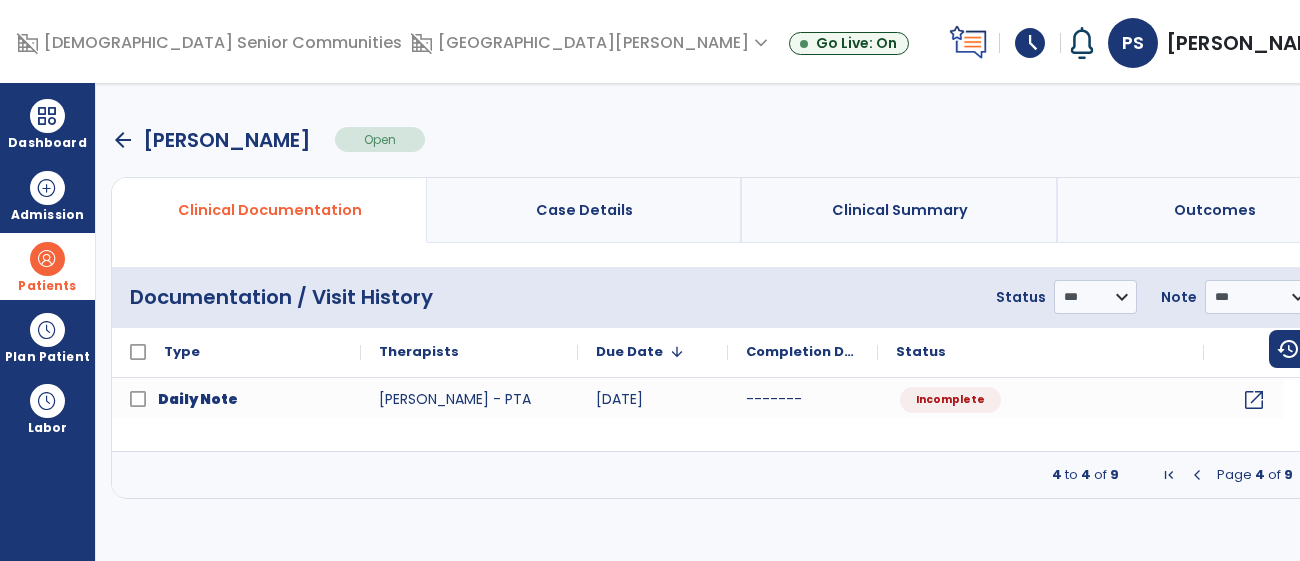 click at bounding box center [1313, 475] 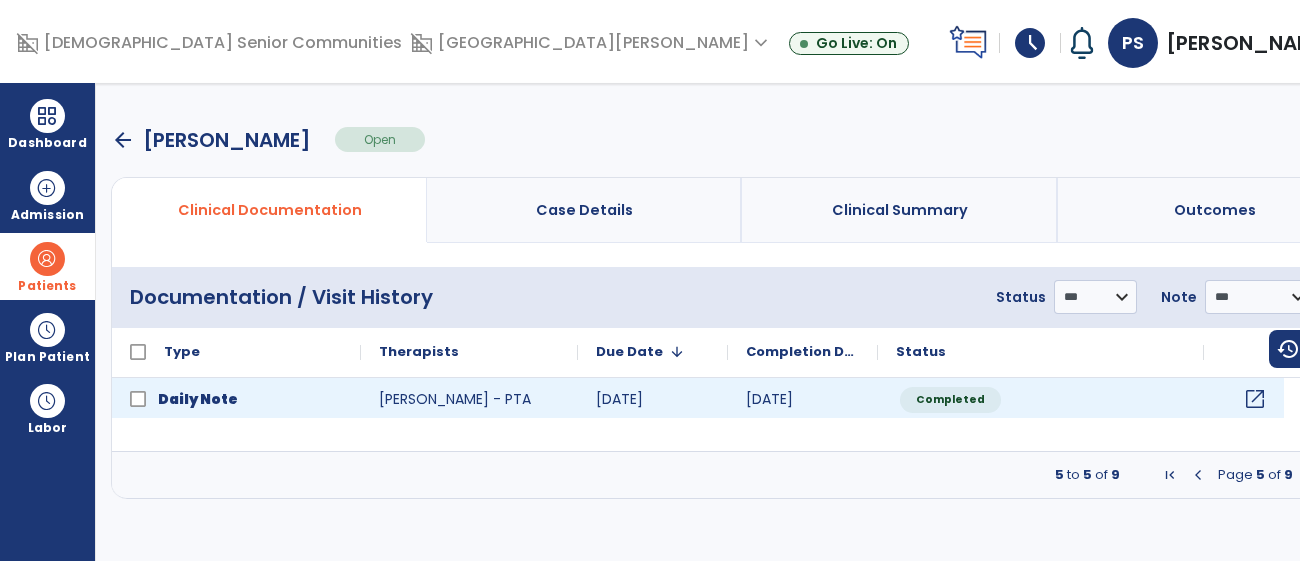 click on "open_in_new" 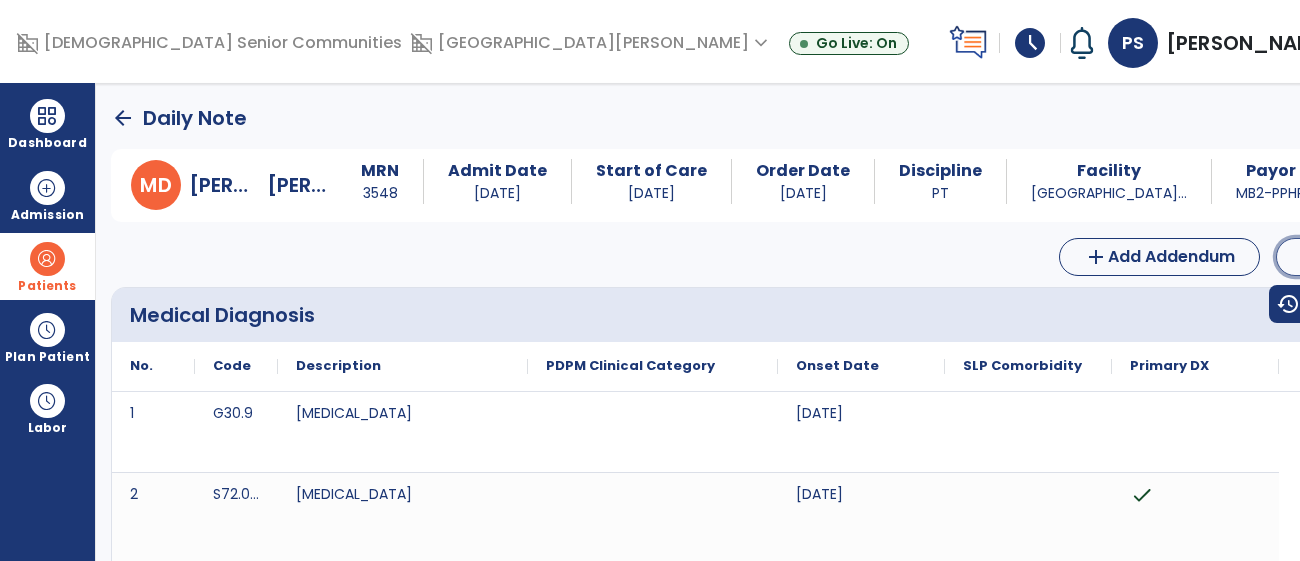 click on "Edit" 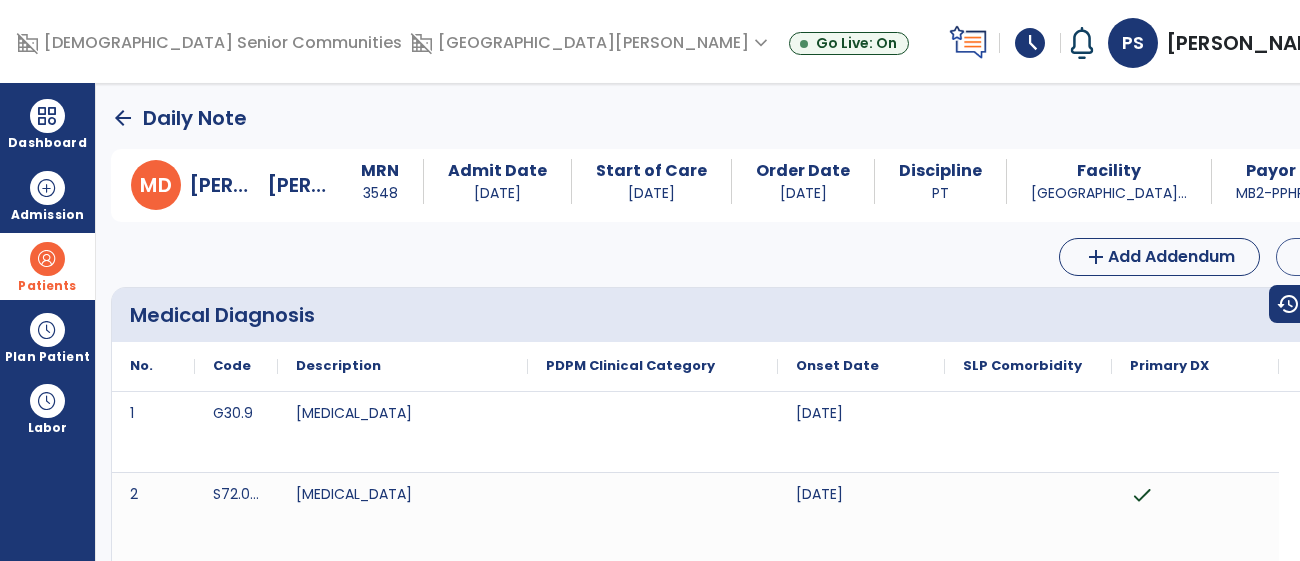 select on "*" 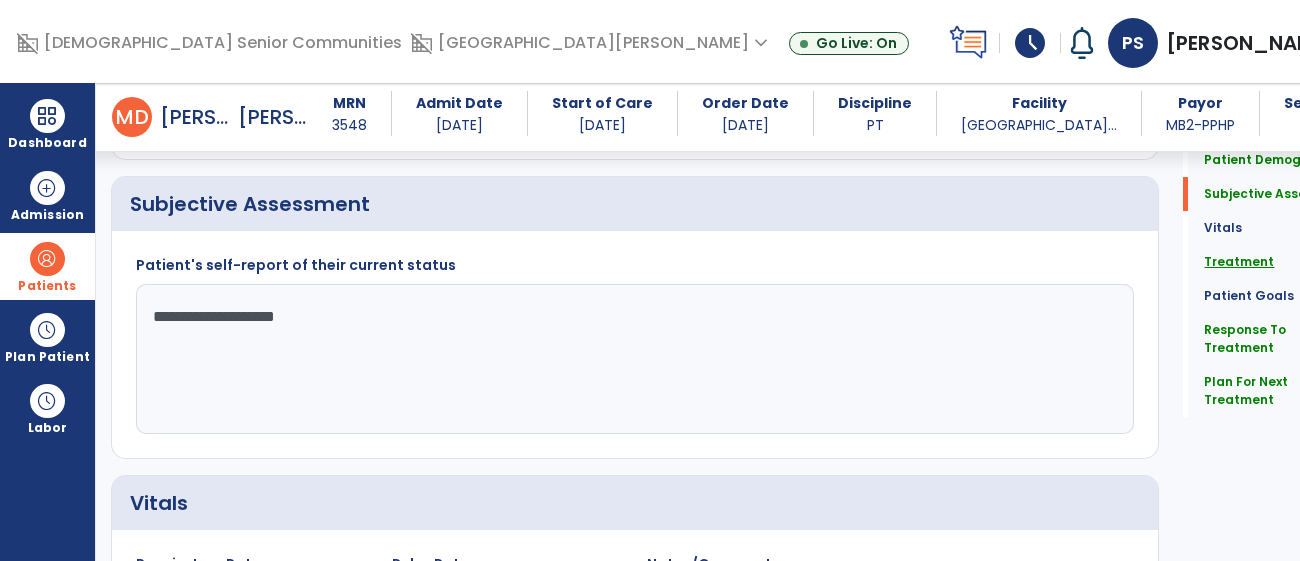 click on "Treatment" 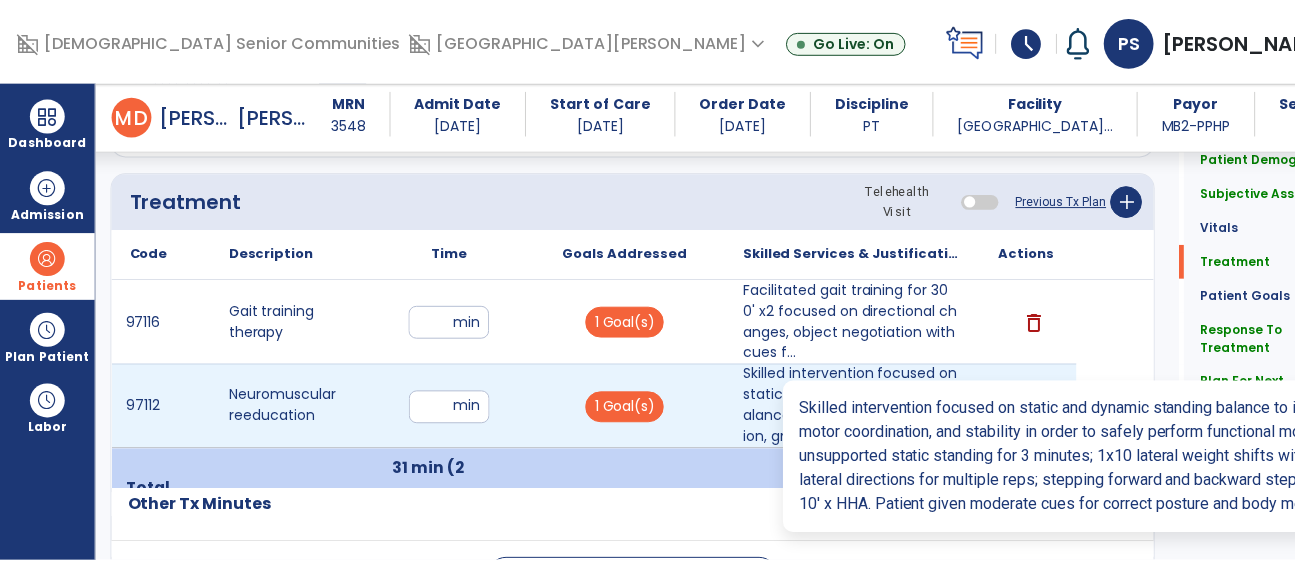 scroll, scrollTop: 1224, scrollLeft: 0, axis: vertical 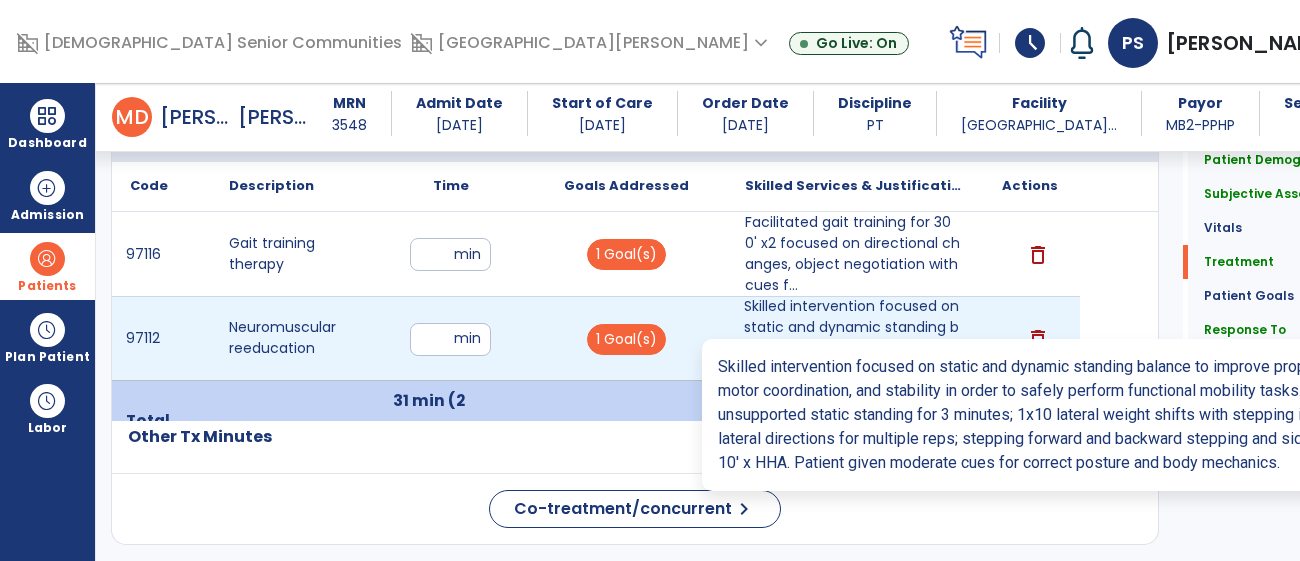 click on "Skilled intervention focused on static and dynamic standing balance to improve proprioception, gross..." at bounding box center [853, 338] 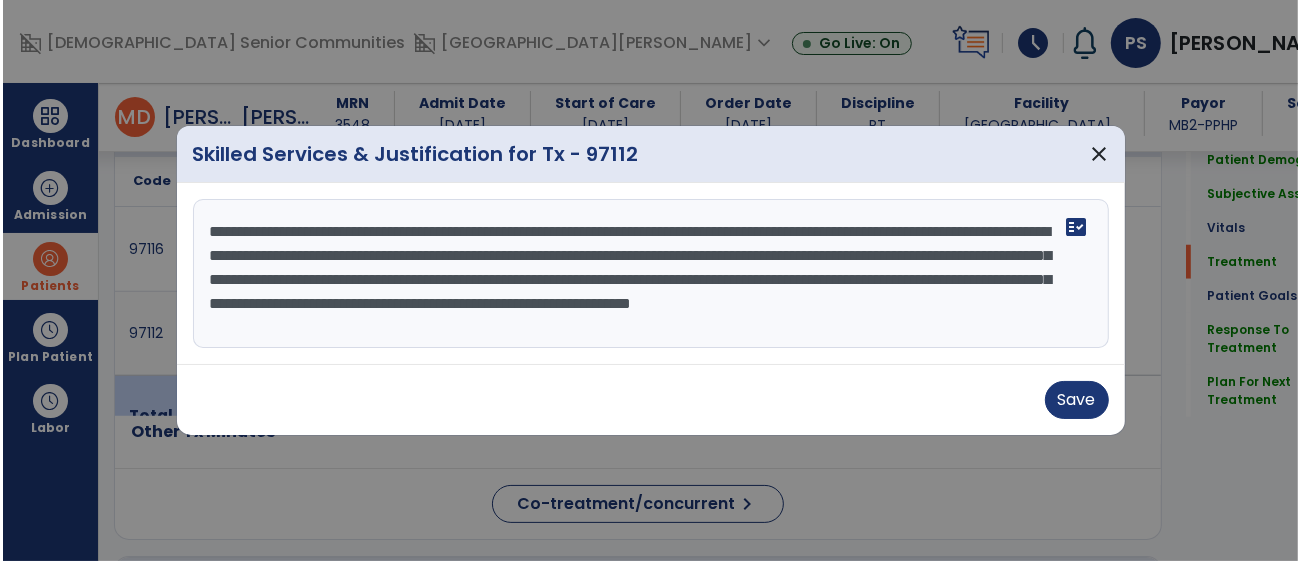 scroll, scrollTop: 1224, scrollLeft: 0, axis: vertical 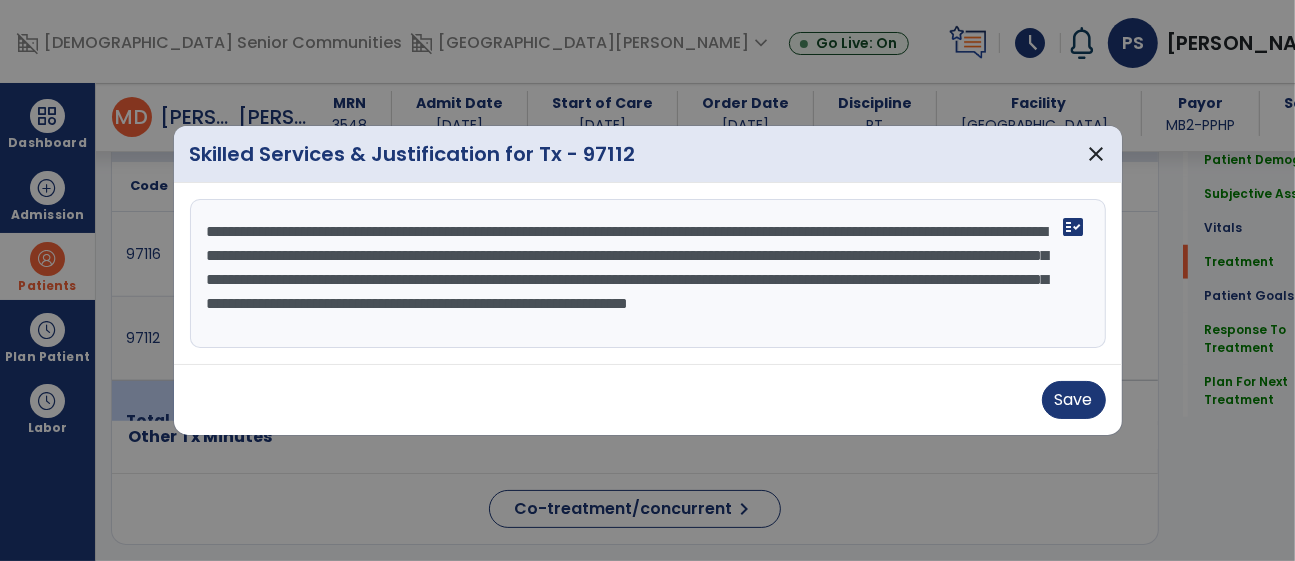 drag, startPoint x: 239, startPoint y: 233, endPoint x: 845, endPoint y: 351, distance: 617.3816 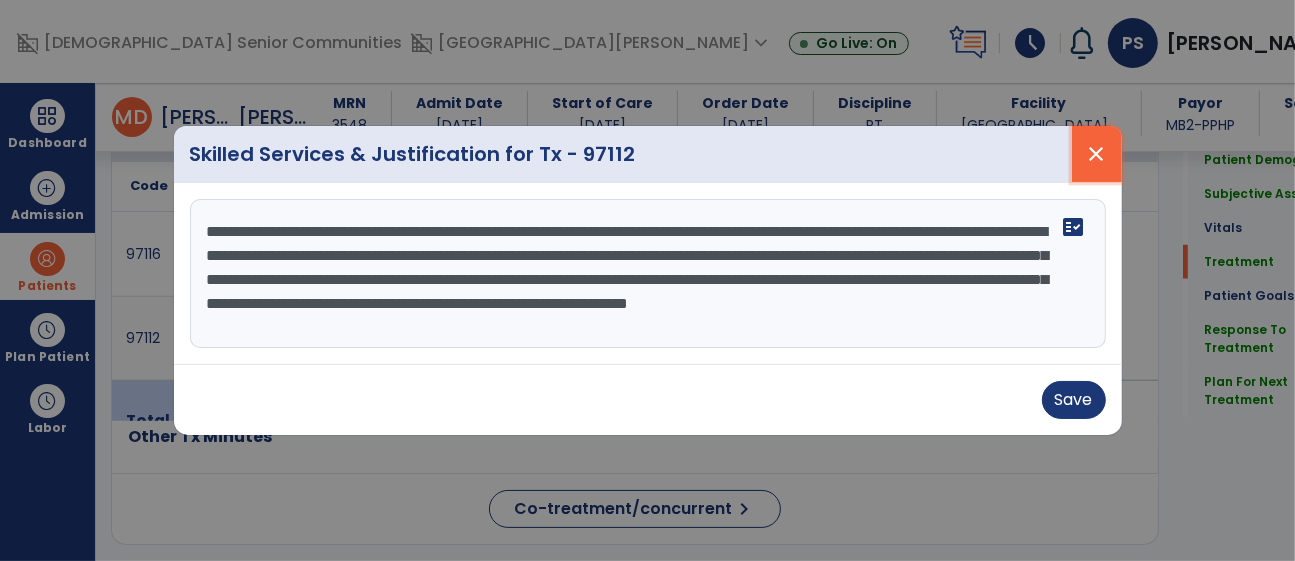 click on "close" at bounding box center (1097, 154) 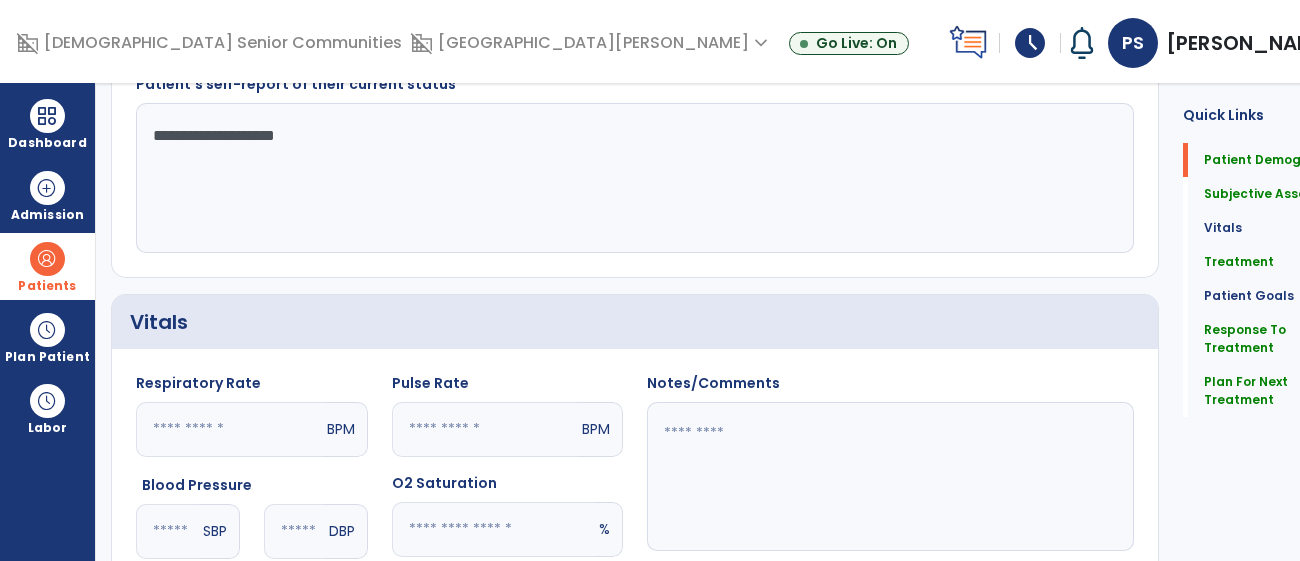 scroll, scrollTop: 0, scrollLeft: 0, axis: both 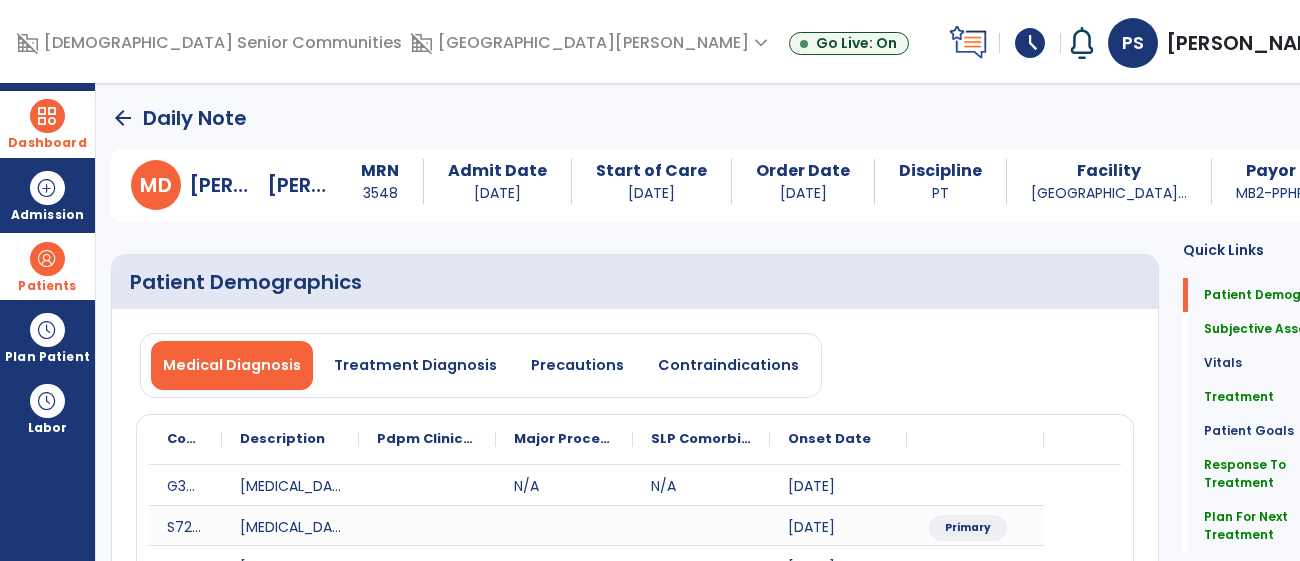 click on "Dashboard" at bounding box center [47, 143] 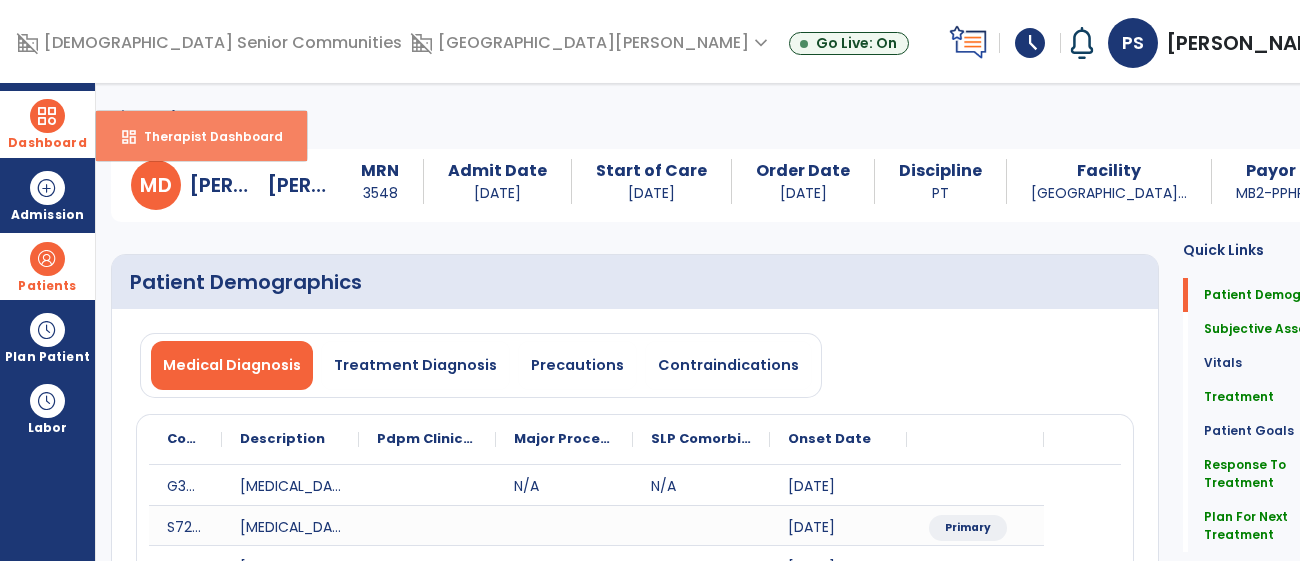 click on "Therapist Dashboard" at bounding box center (205, 136) 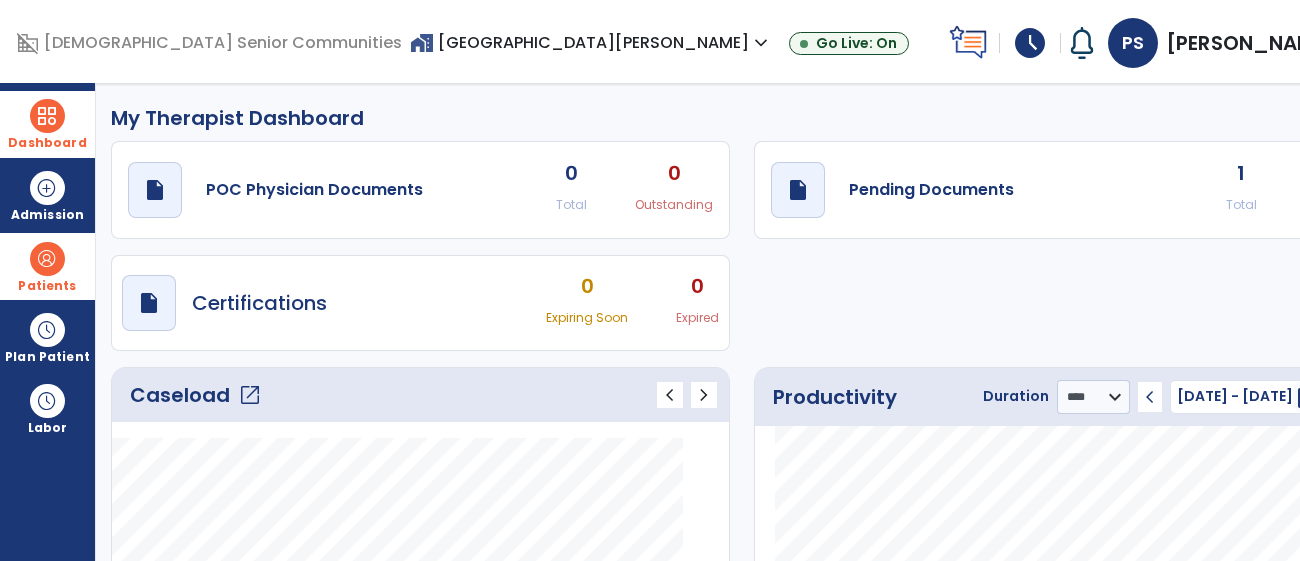 click on "Caseload   open_in_new" 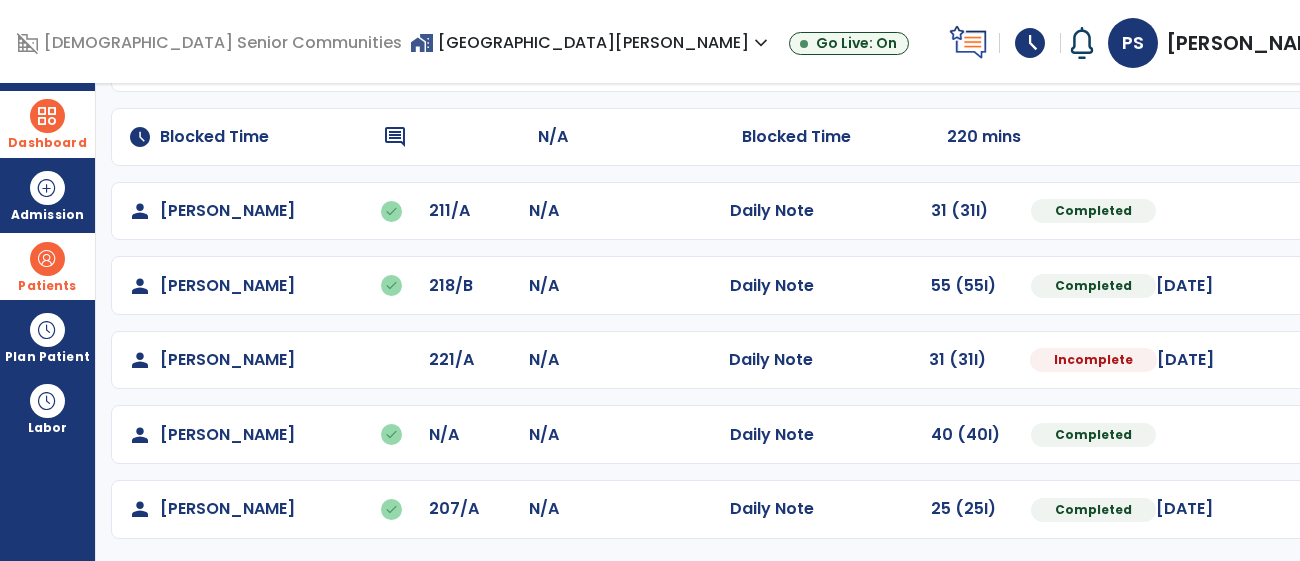 scroll, scrollTop: 249, scrollLeft: 0, axis: vertical 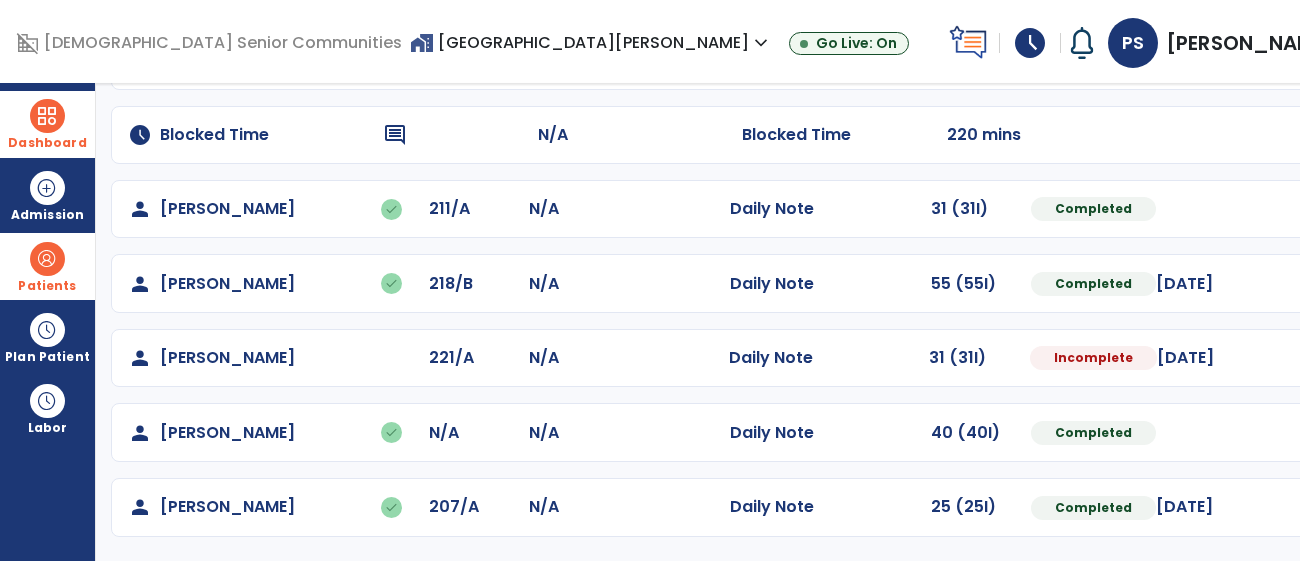 click at bounding box center [1315, 209] 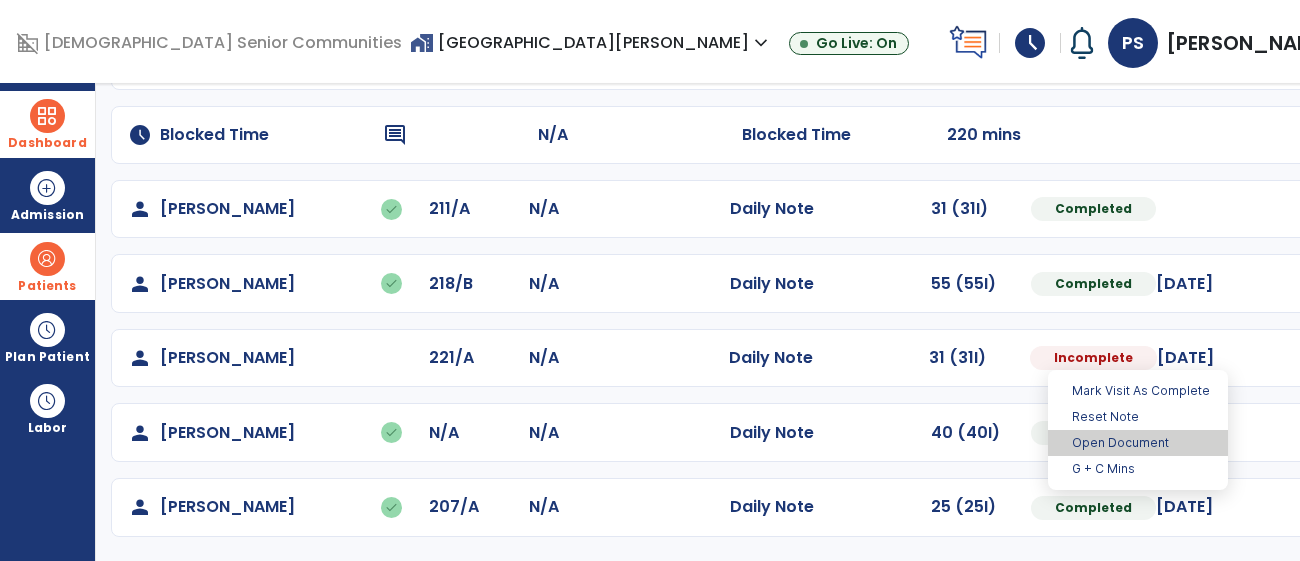 click on "Open Document" at bounding box center (1138, 443) 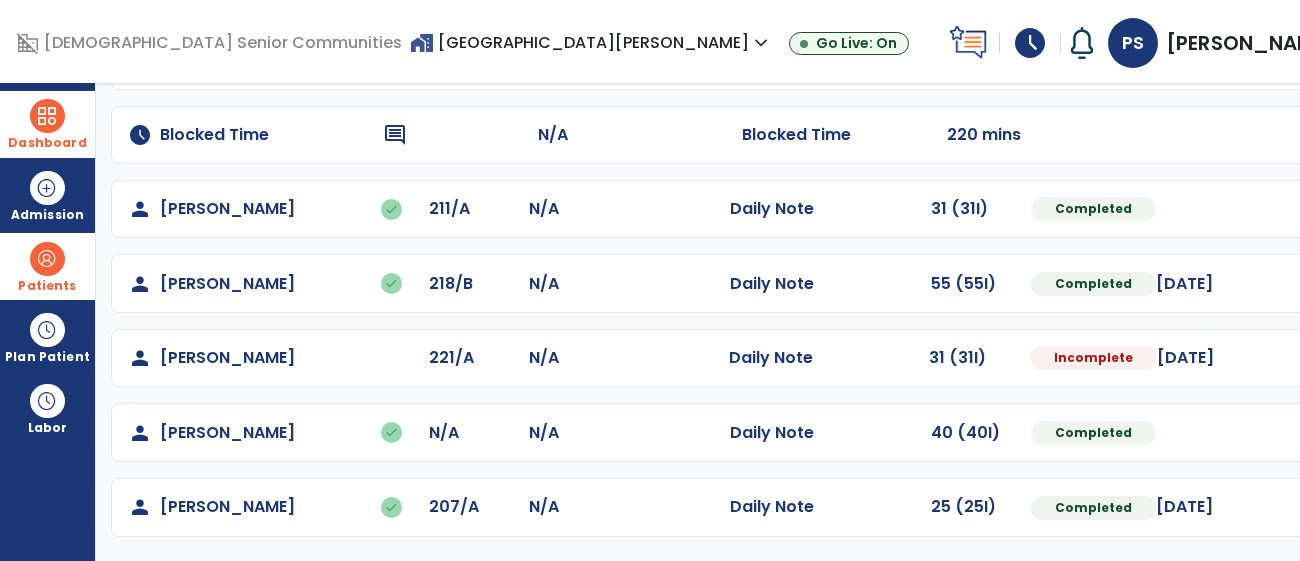 select on "*" 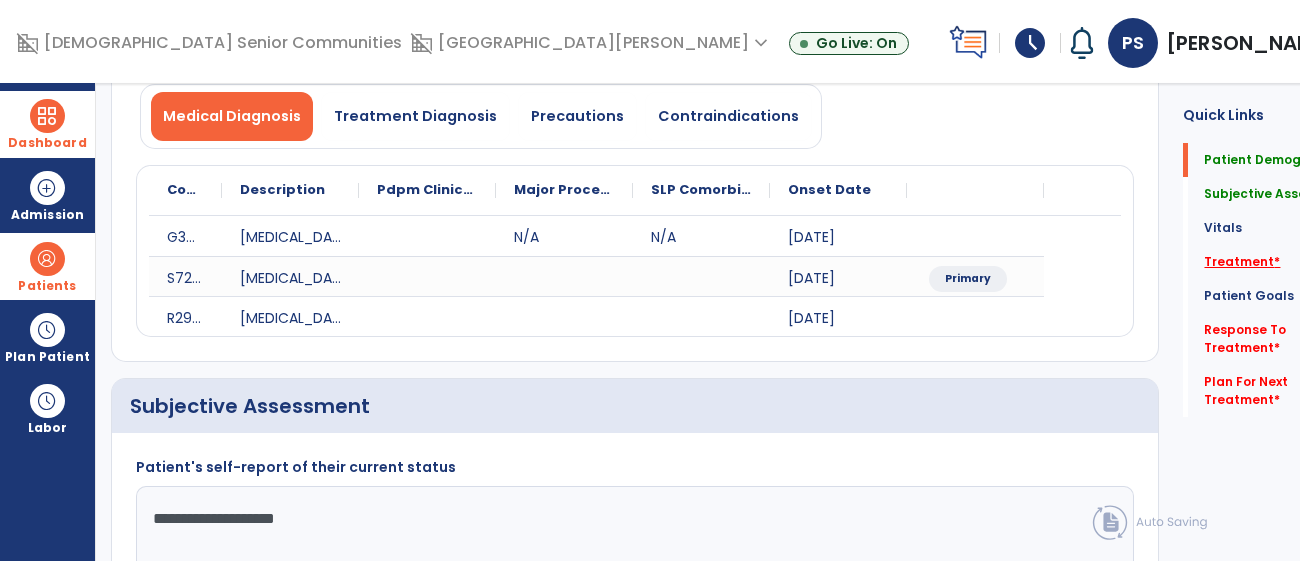 click on "Treatment   *" 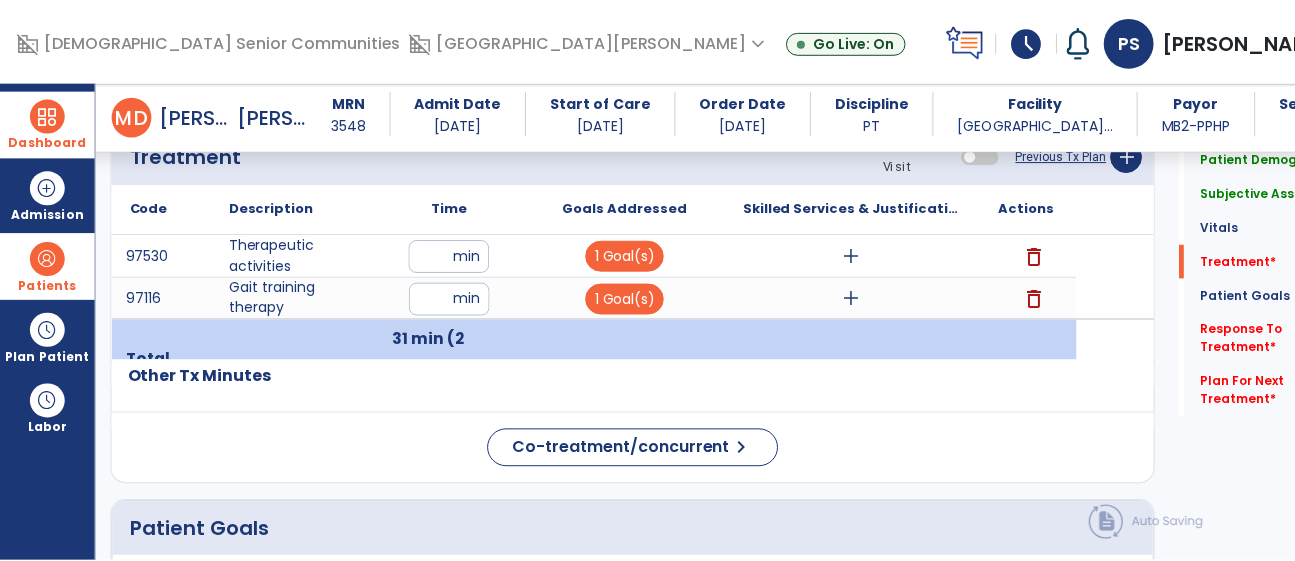 scroll, scrollTop: 1201, scrollLeft: 0, axis: vertical 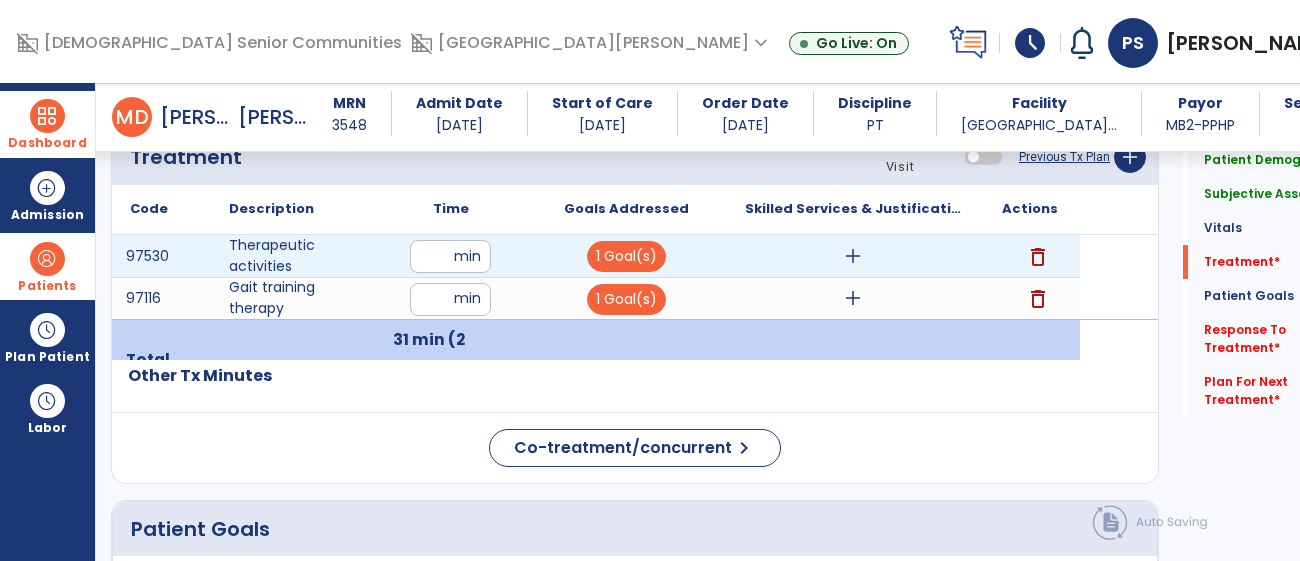 click on "add" at bounding box center [853, 256] 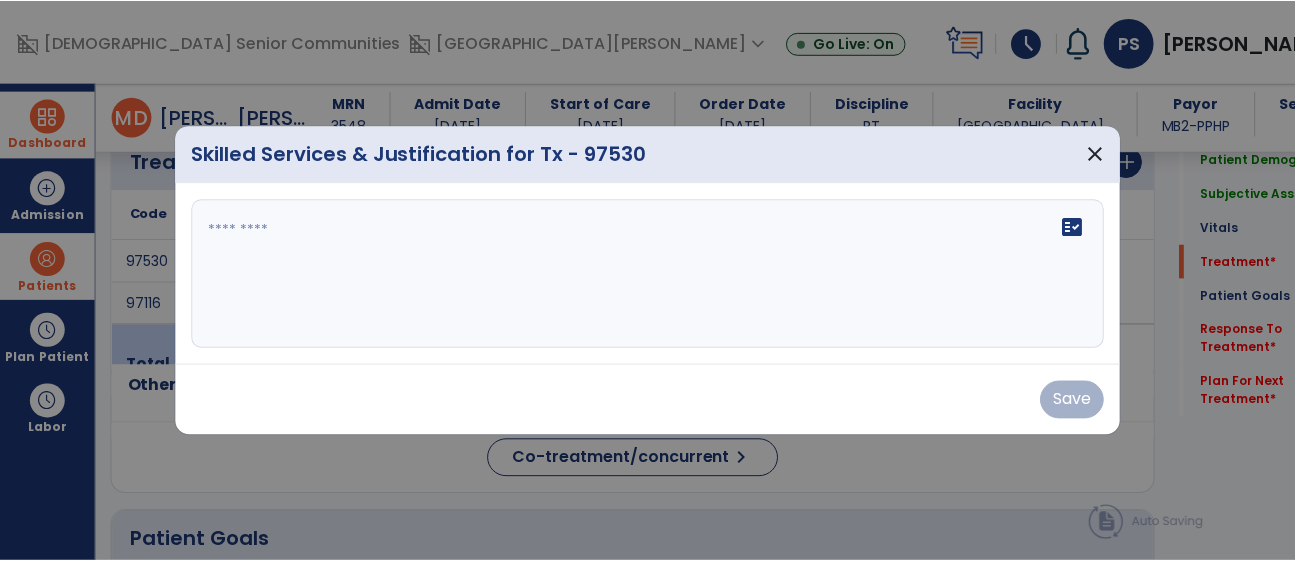 scroll, scrollTop: 1201, scrollLeft: 0, axis: vertical 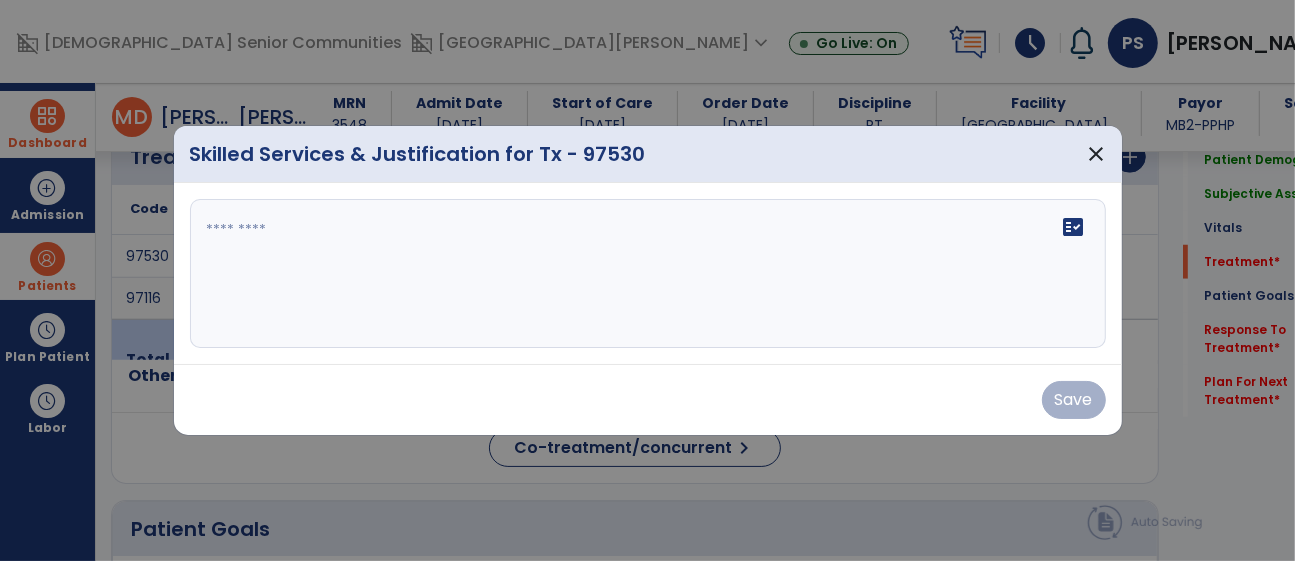 click at bounding box center [648, 274] 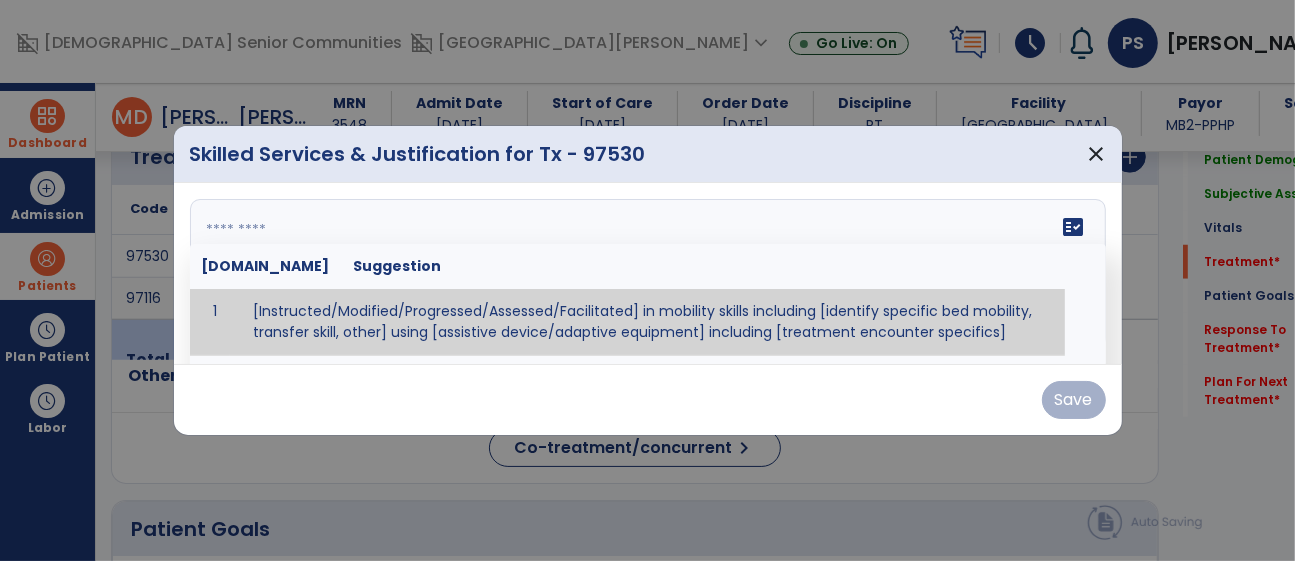 paste on "**********" 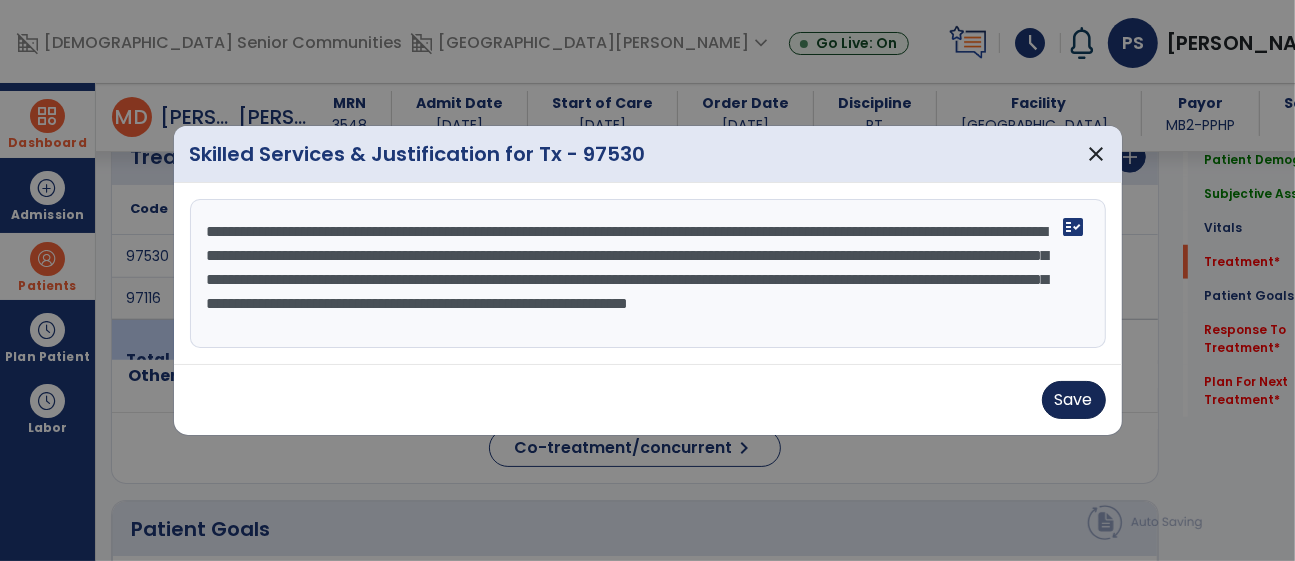 type on "**********" 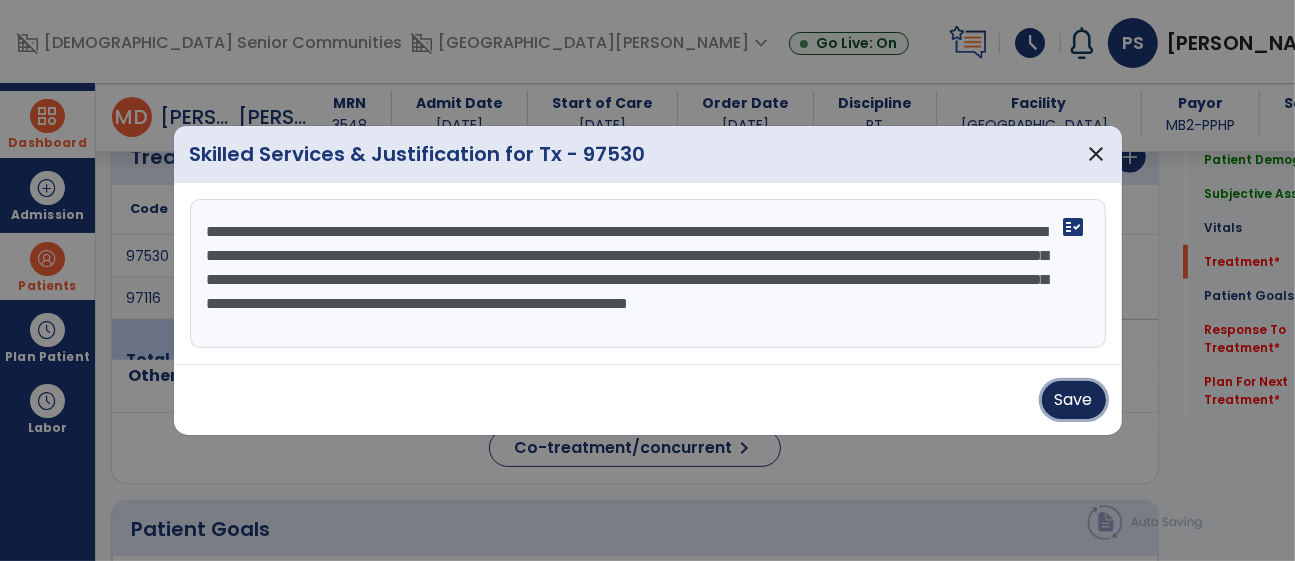 click on "Save" at bounding box center (1074, 400) 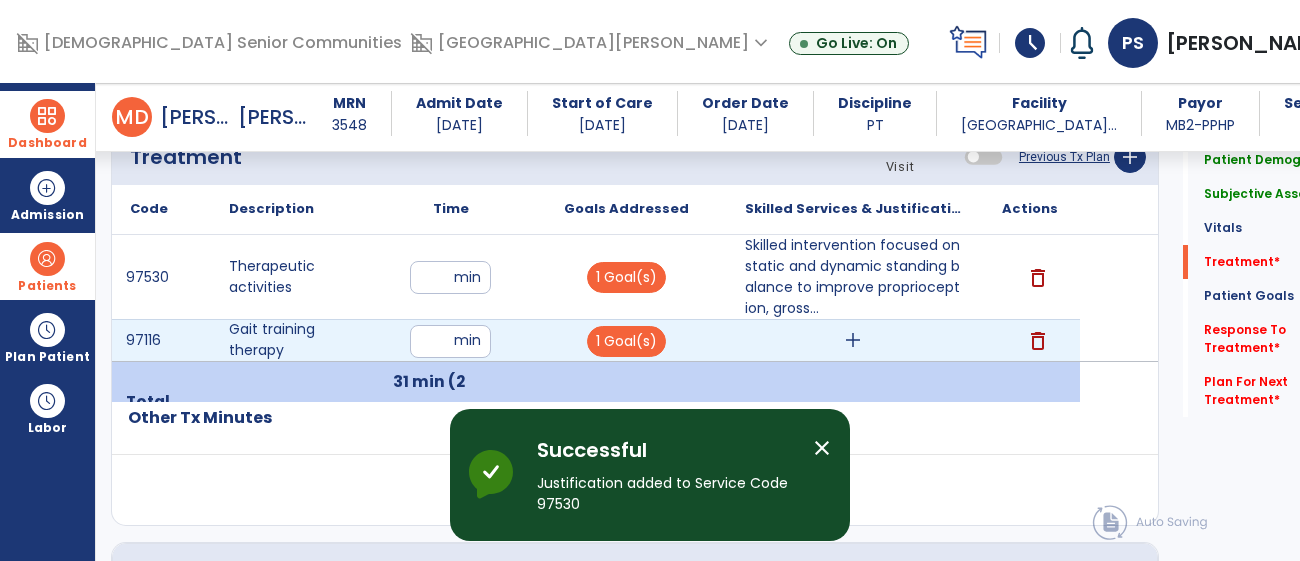 click on "add" at bounding box center (853, 340) 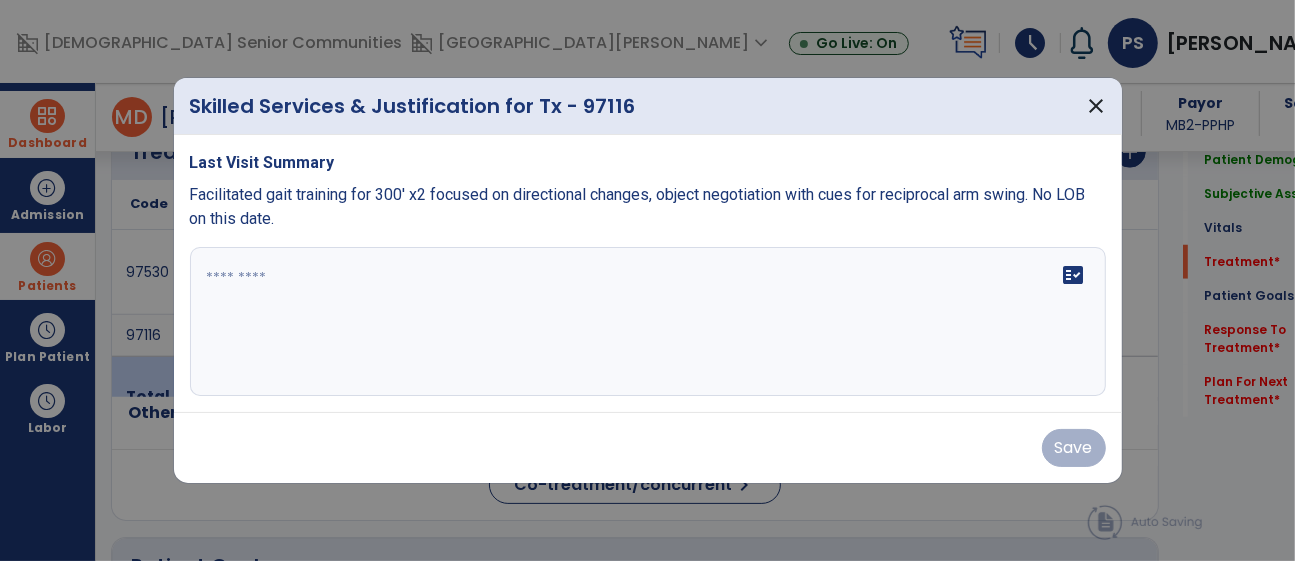 scroll, scrollTop: 1201, scrollLeft: 0, axis: vertical 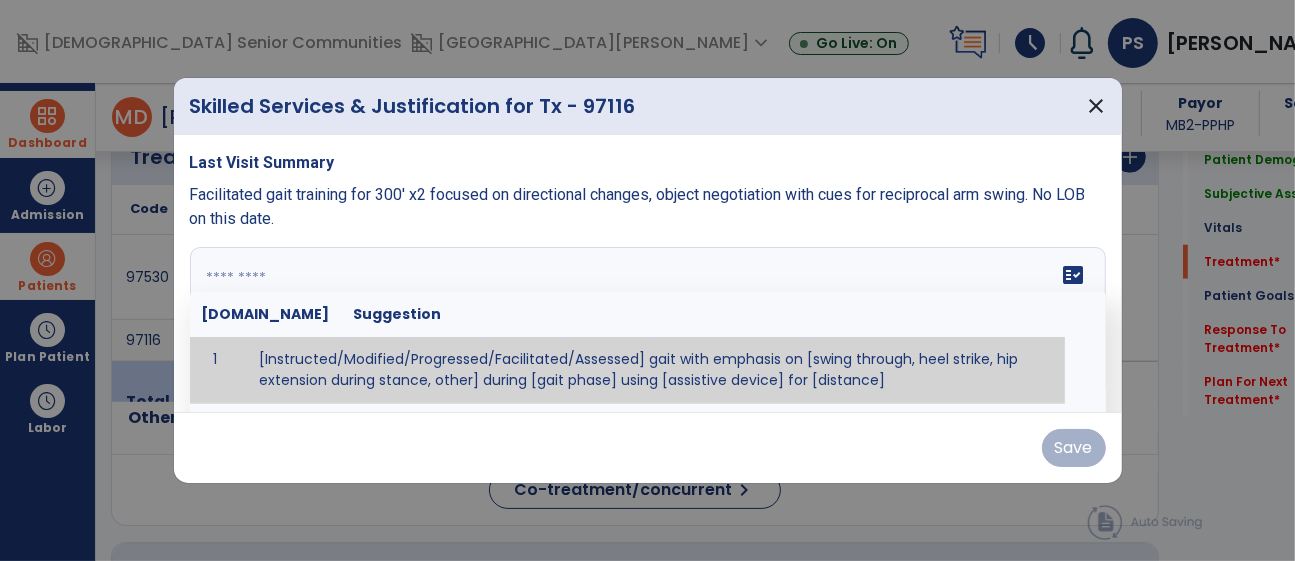 drag, startPoint x: 816, startPoint y: 309, endPoint x: 812, endPoint y: 297, distance: 12.649111 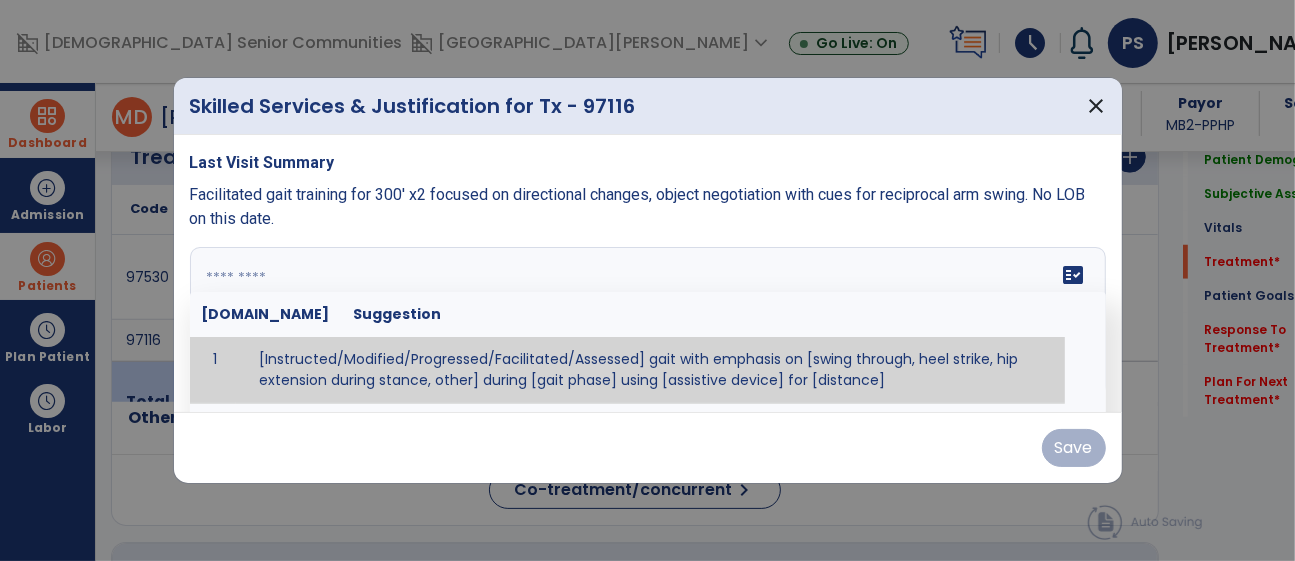 click on "fact_check  [DOMAIN_NAME] Suggestion 1 [Instructed/Modified/Progressed/Facilitated/Assessed] gait with emphasis on [swing through, heel strike, hip extension during stance, other] during [gait phase] using [assistive device] for [distance] 2 [Instructed/Modified/Progressed/Facilitated/Assessed] use of [assistive device] and [NWB, PWB, step-to gait pattern, step through gait pattern] 3 [Instructed/Modified/Progressed/Facilitated/Assessed] patient's ability to [ascend/descend # of steps, perform directional changes, walk on even/uneven surfaces, pick-up objects off floor, velocity changes, other] using [assistive device]. 4 [Instructed/Modified/Progressed/Facilitated/Assessed] pre-gait activities including [identify exercise] in order to prepare for gait training. 5" at bounding box center [648, 322] 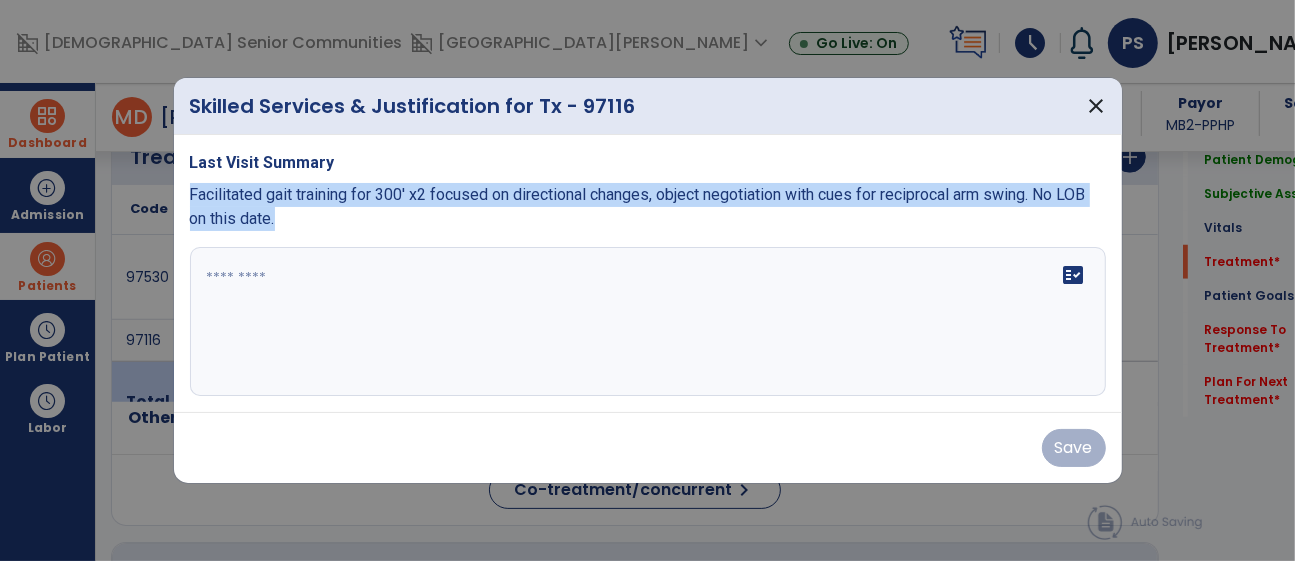 drag, startPoint x: 329, startPoint y: 221, endPoint x: 191, endPoint y: 193, distance: 140.81194 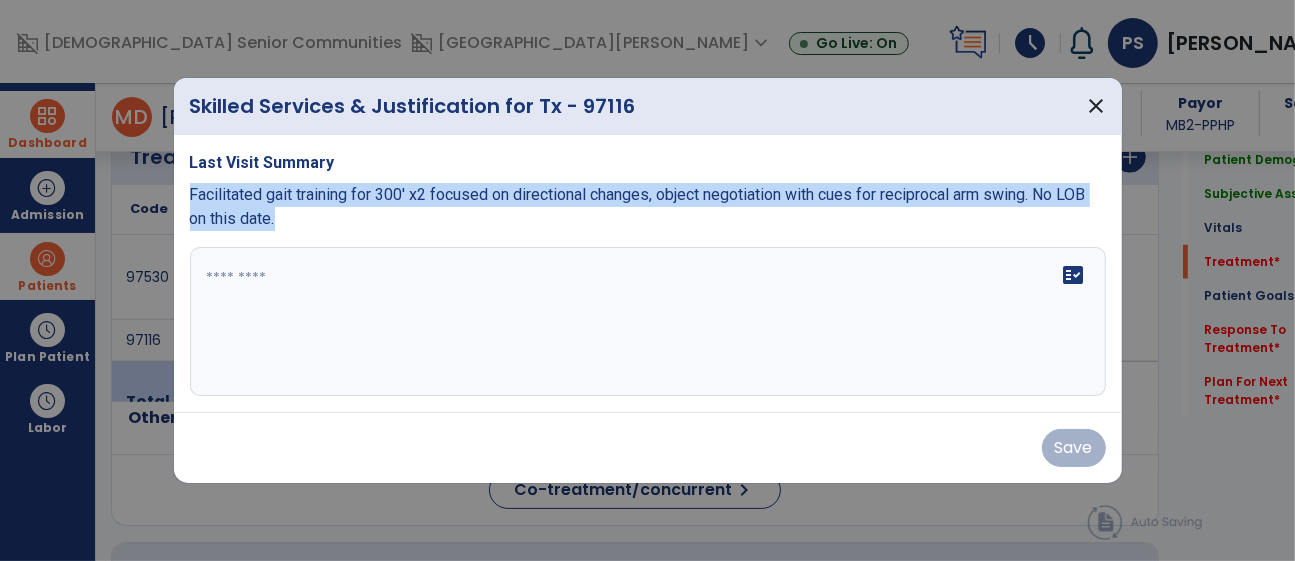 click on "Last Visit Summary Facilitated gait training for 300' x2 focused on directional changes, object negotiation with cues for  reciprocal arm swing. No LOB on this date.   fact_check" at bounding box center (648, 274) 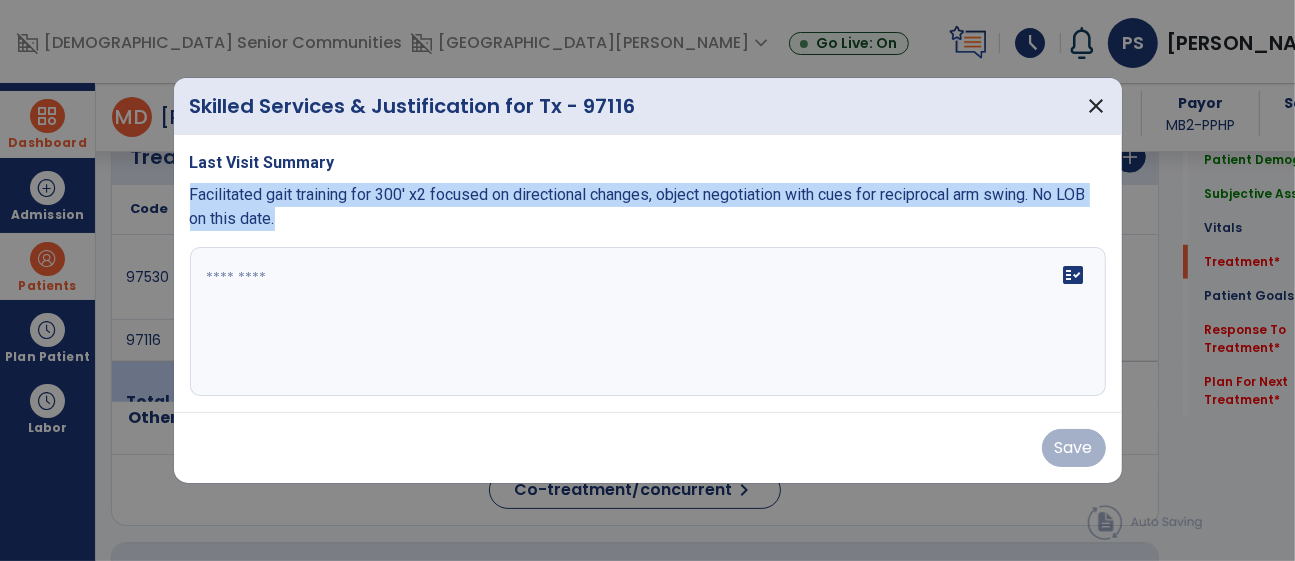copy on "Facilitated gait training for 300' x2 focused on directional changes, object negotiation with cues for  reciprocal arm swing. No LOB on this date." 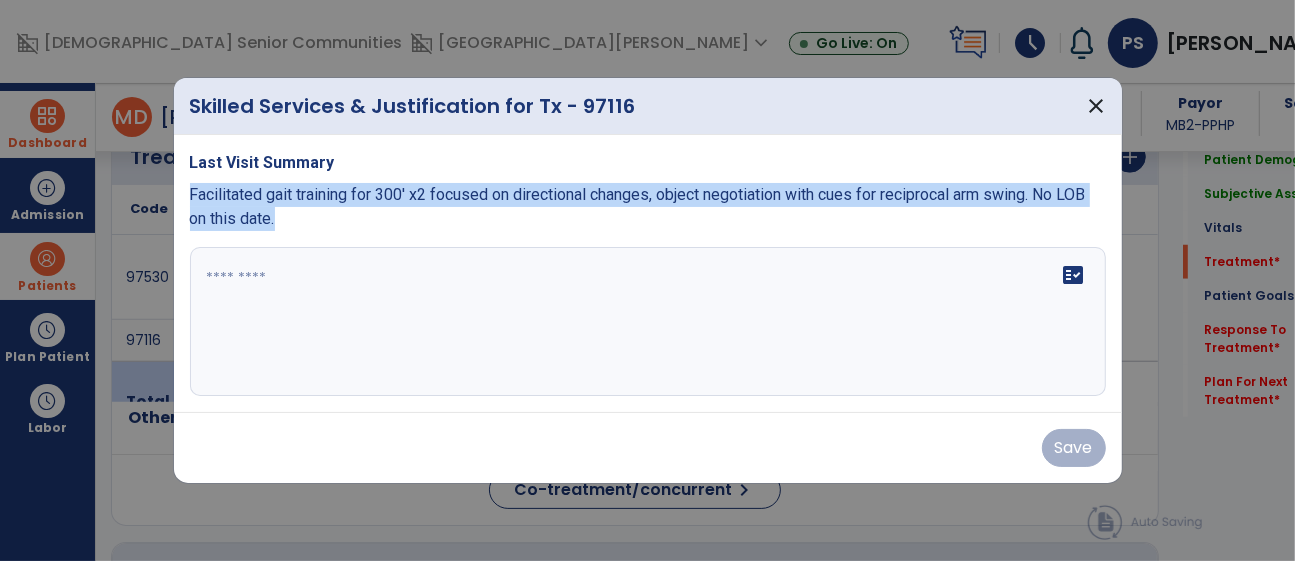 click at bounding box center [648, 322] 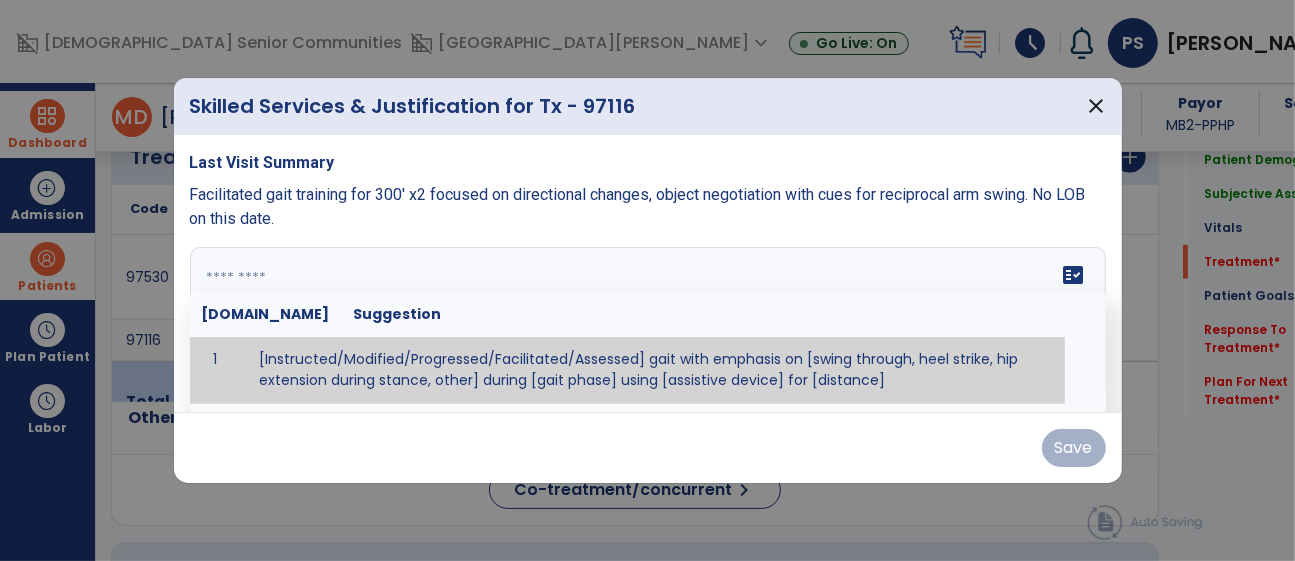 paste on "**********" 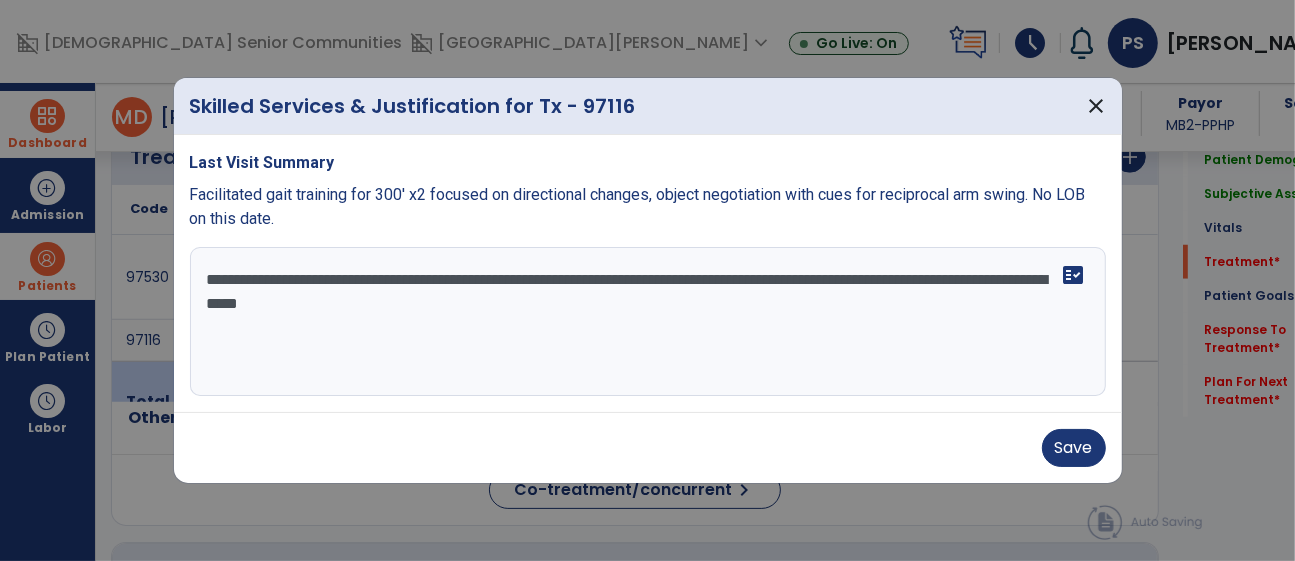 drag, startPoint x: 395, startPoint y: 284, endPoint x: 168, endPoint y: 229, distance: 233.56798 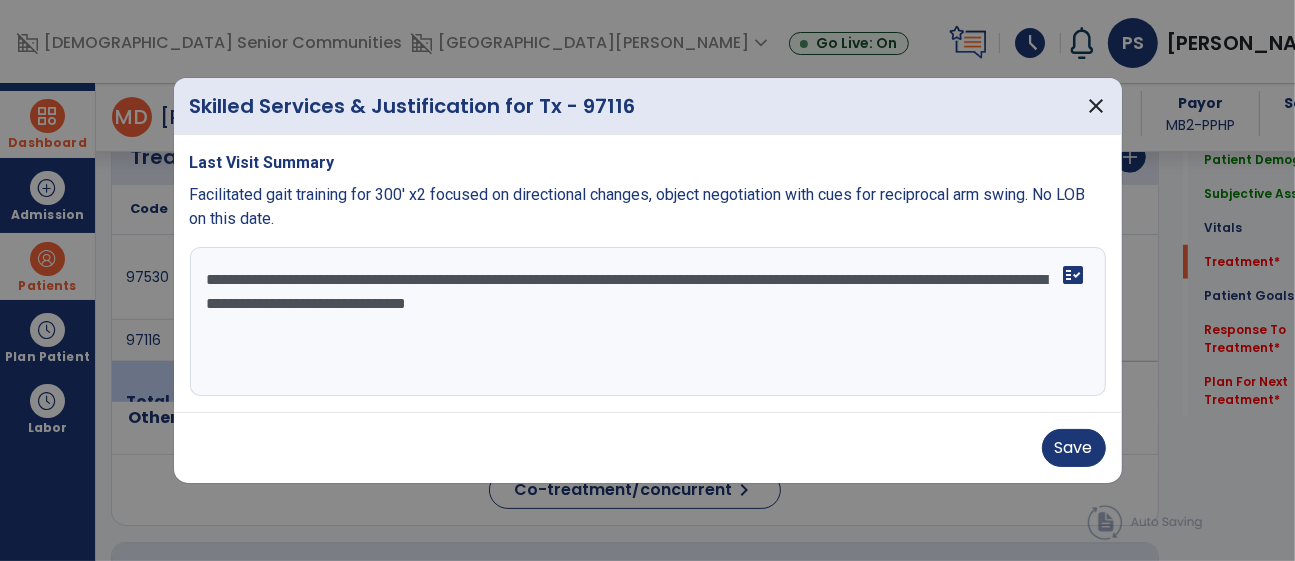 drag, startPoint x: 584, startPoint y: 284, endPoint x: 640, endPoint y: 272, distance: 57.271286 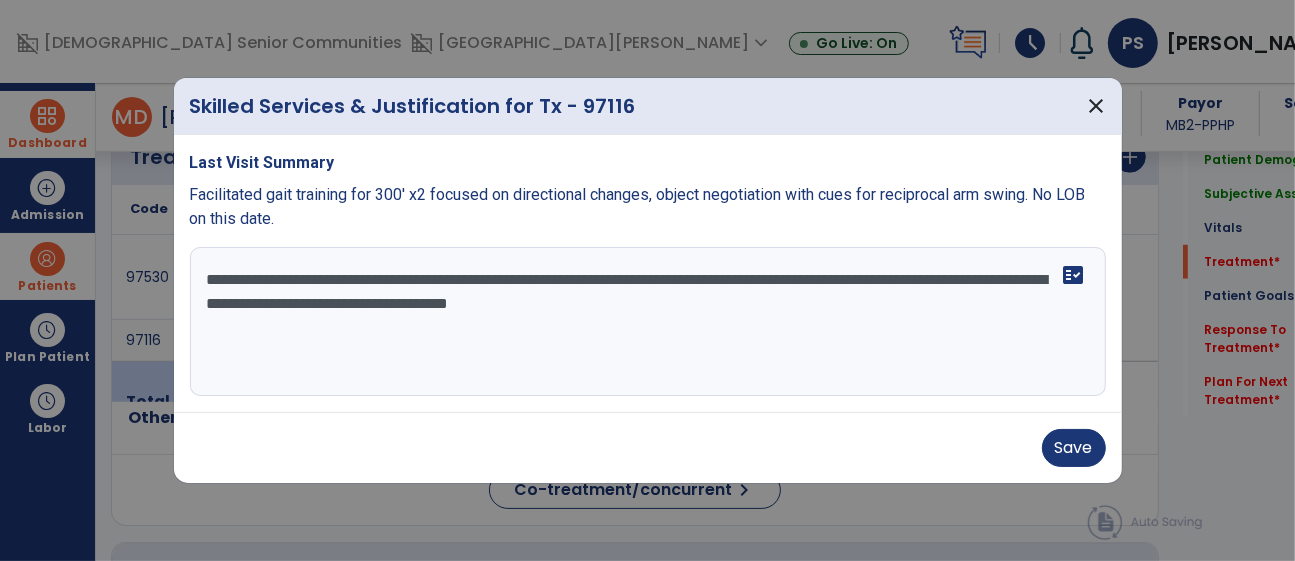 click on "**********" at bounding box center [648, 322] 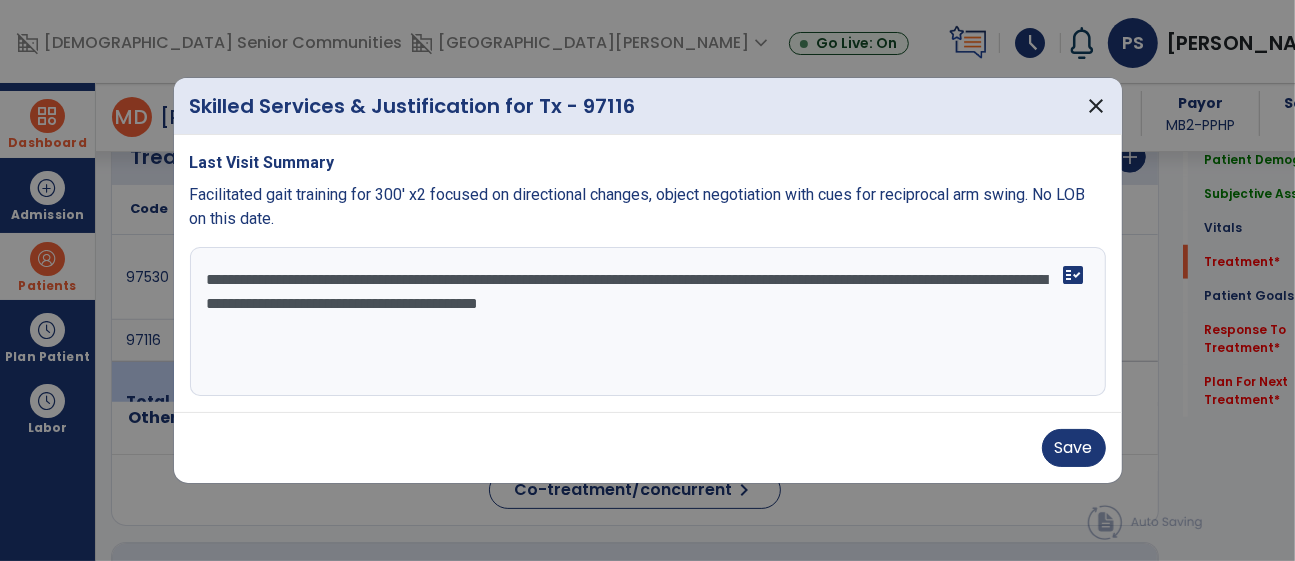 click on "**********" at bounding box center [648, 322] 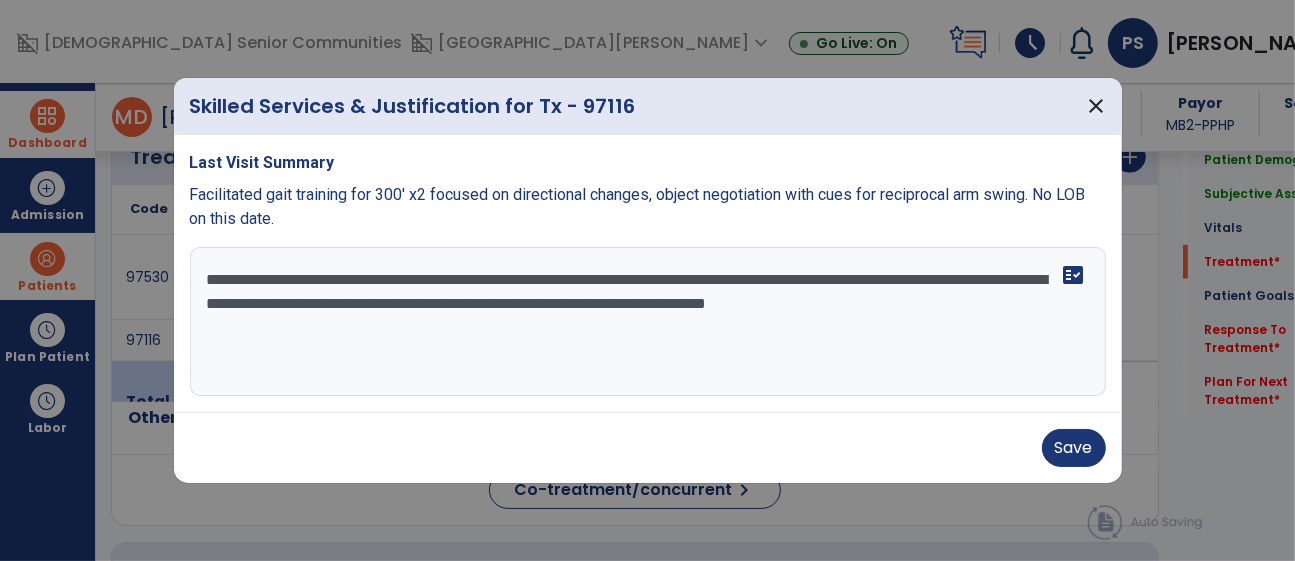click on "**********" at bounding box center (648, 322) 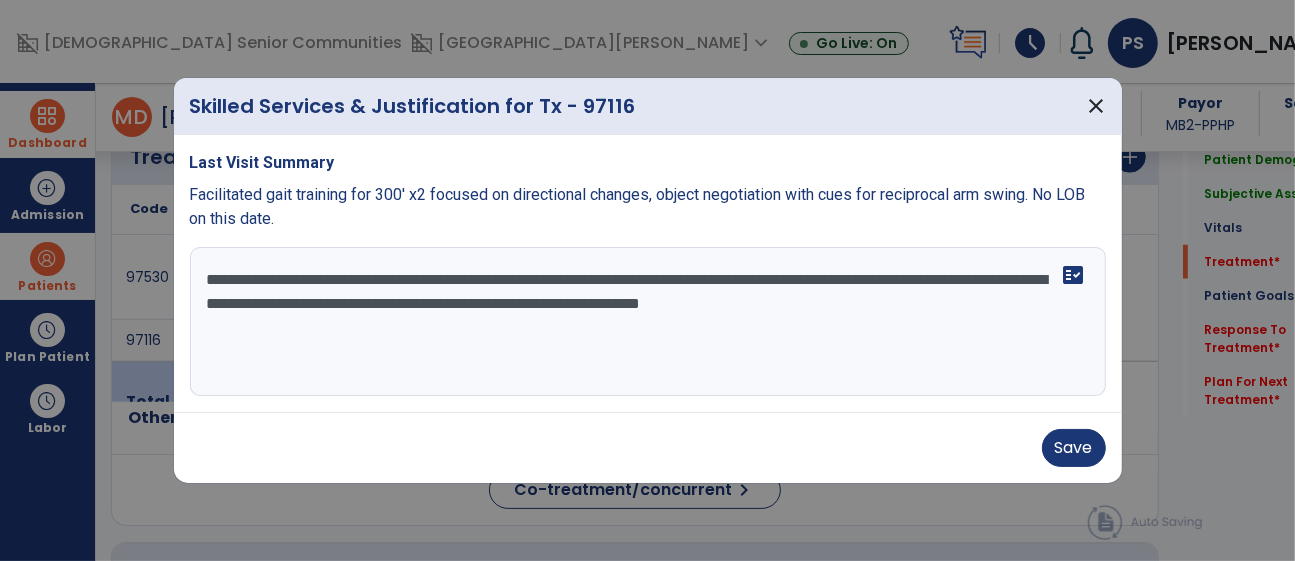 click on "**********" at bounding box center [648, 322] 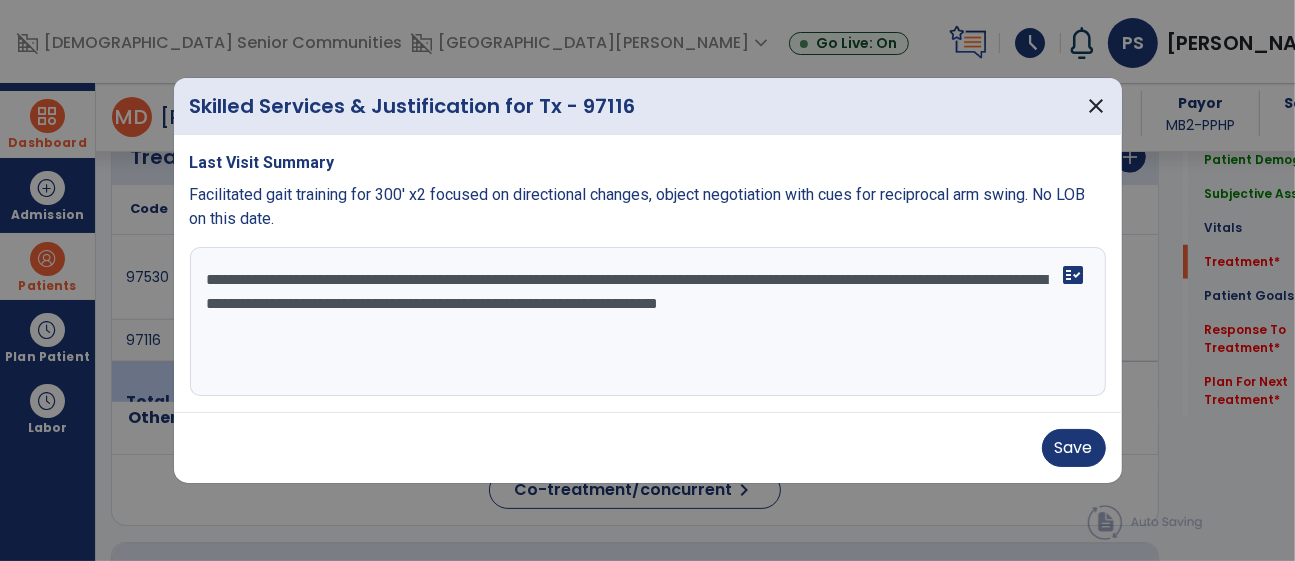 drag, startPoint x: 761, startPoint y: 306, endPoint x: 679, endPoint y: 315, distance: 82.492424 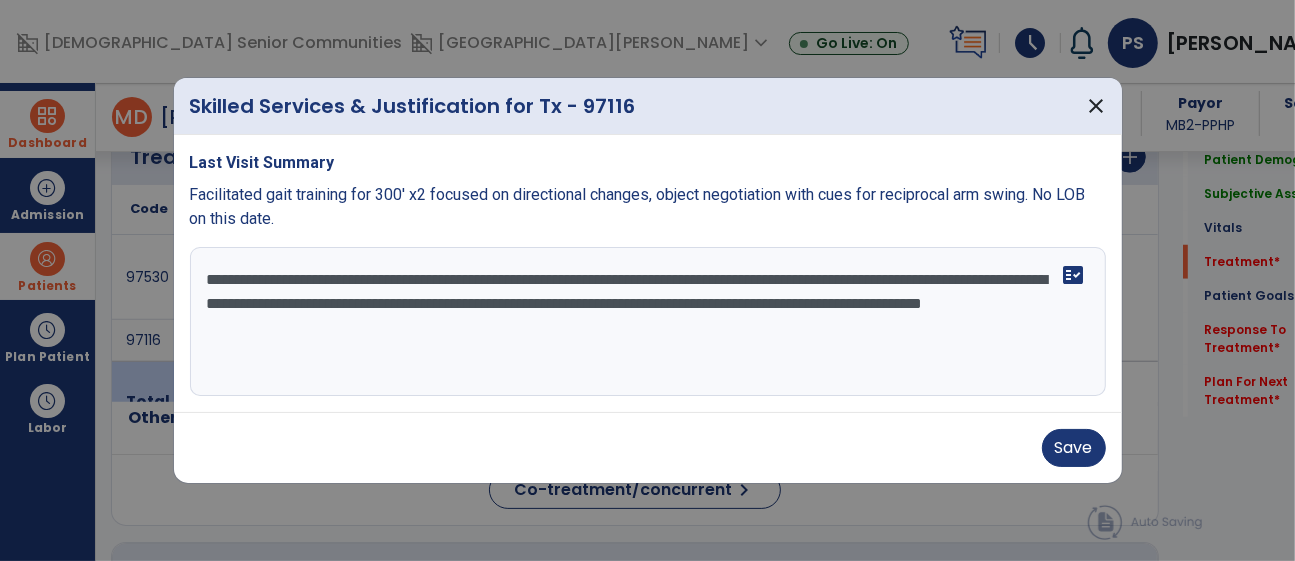 drag, startPoint x: 492, startPoint y: 336, endPoint x: 298, endPoint y: 341, distance: 194.06442 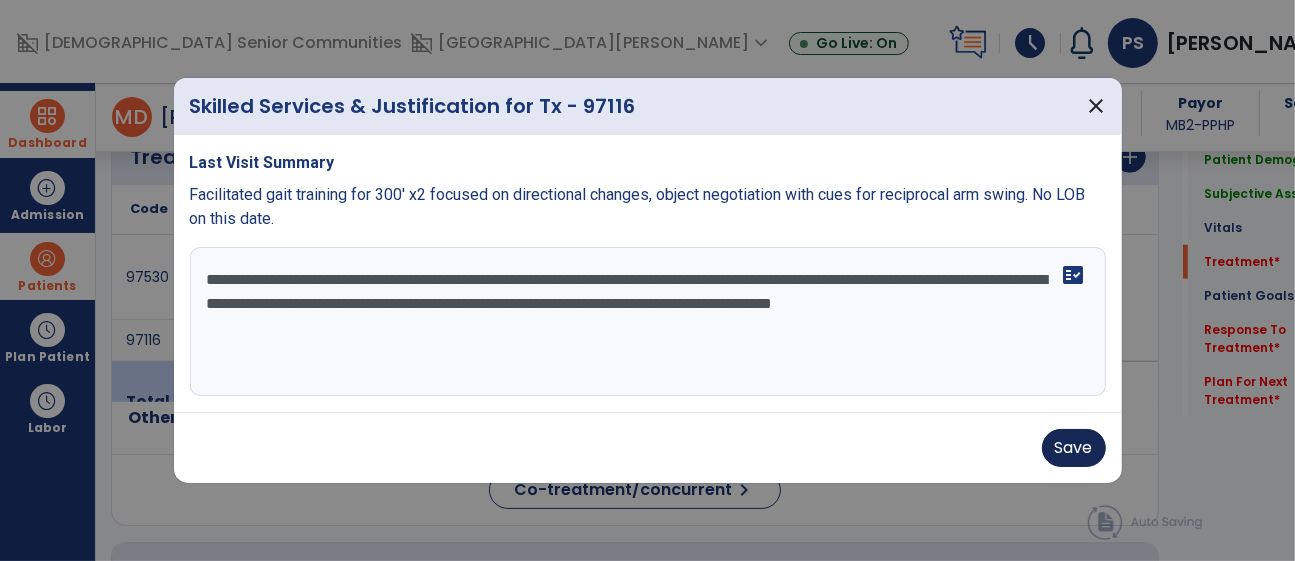 type on "**********" 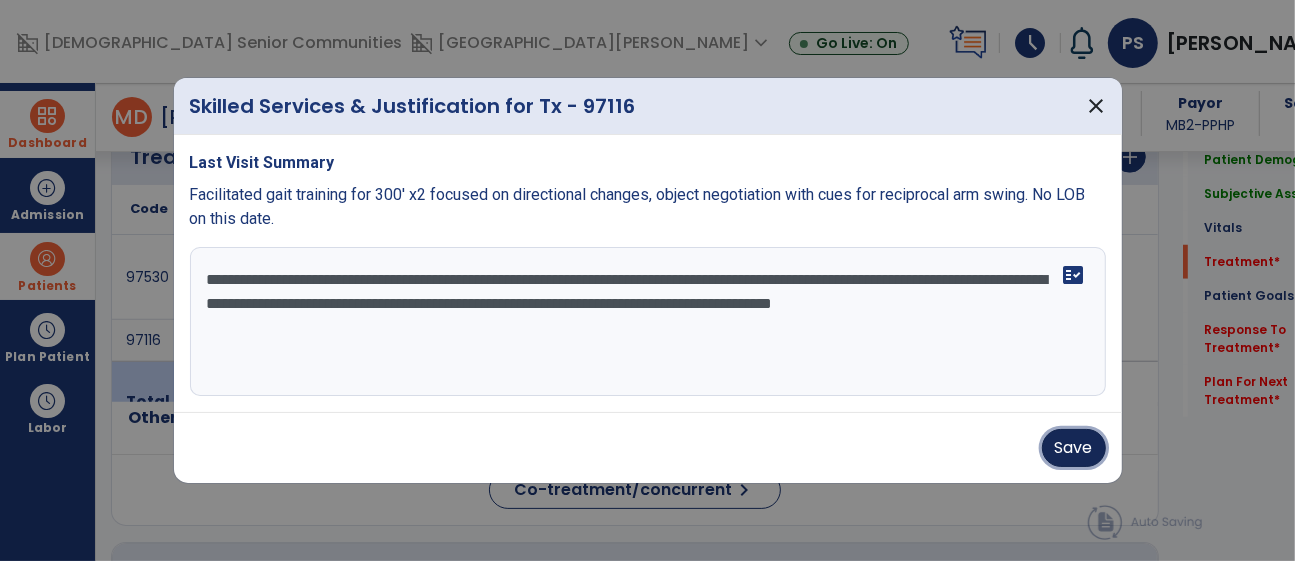 click on "Save" at bounding box center (1074, 448) 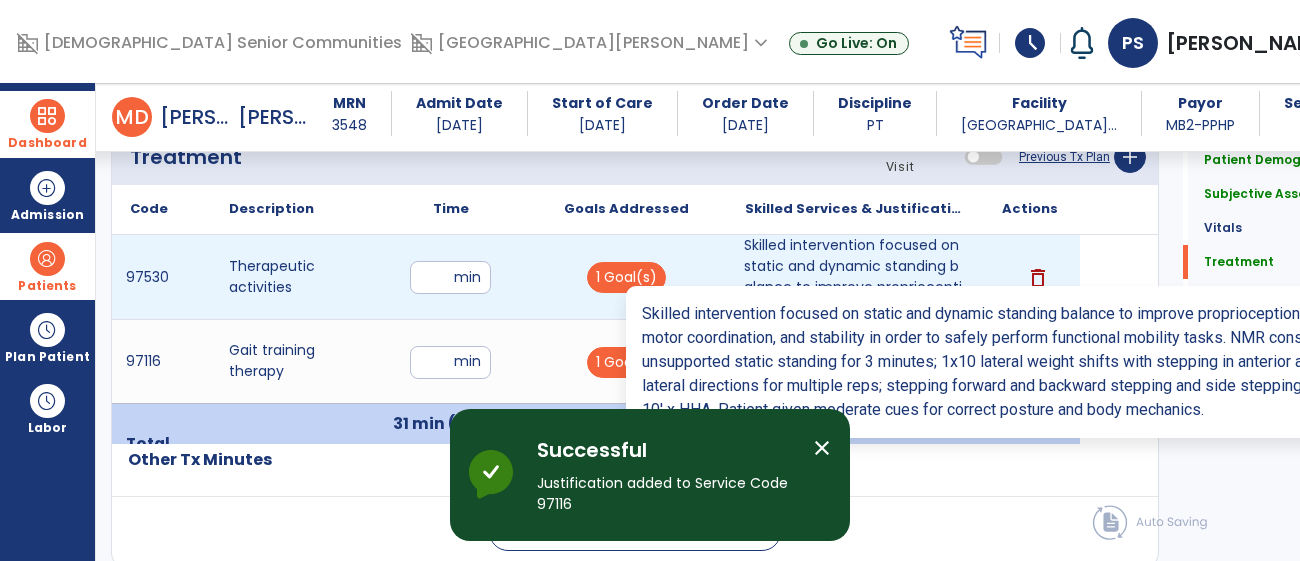 click on "Skilled intervention focused on static and dynamic standing balance to improve proprioception, gross..." at bounding box center [853, 277] 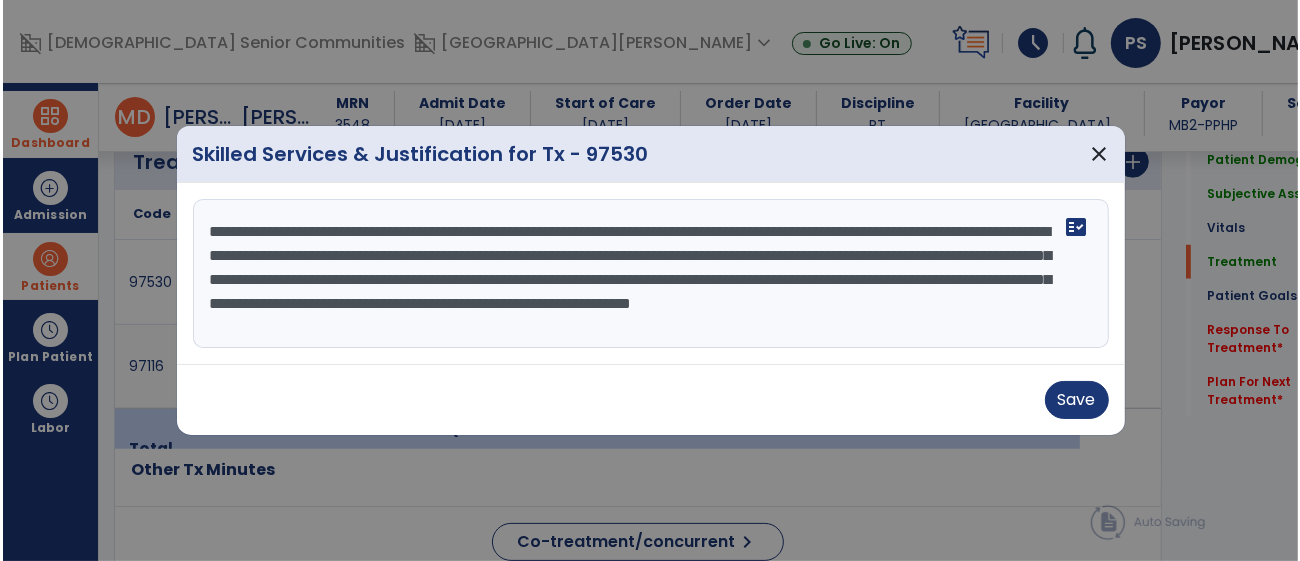 scroll, scrollTop: 1201, scrollLeft: 0, axis: vertical 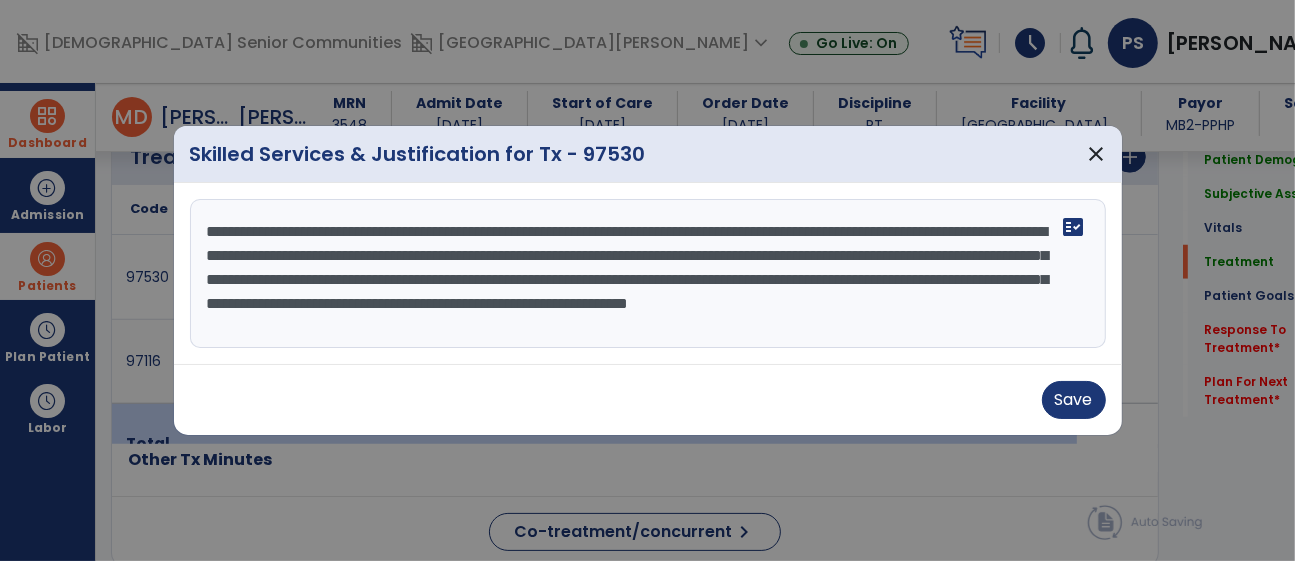 drag, startPoint x: 332, startPoint y: 223, endPoint x: 179, endPoint y: 228, distance: 153.08168 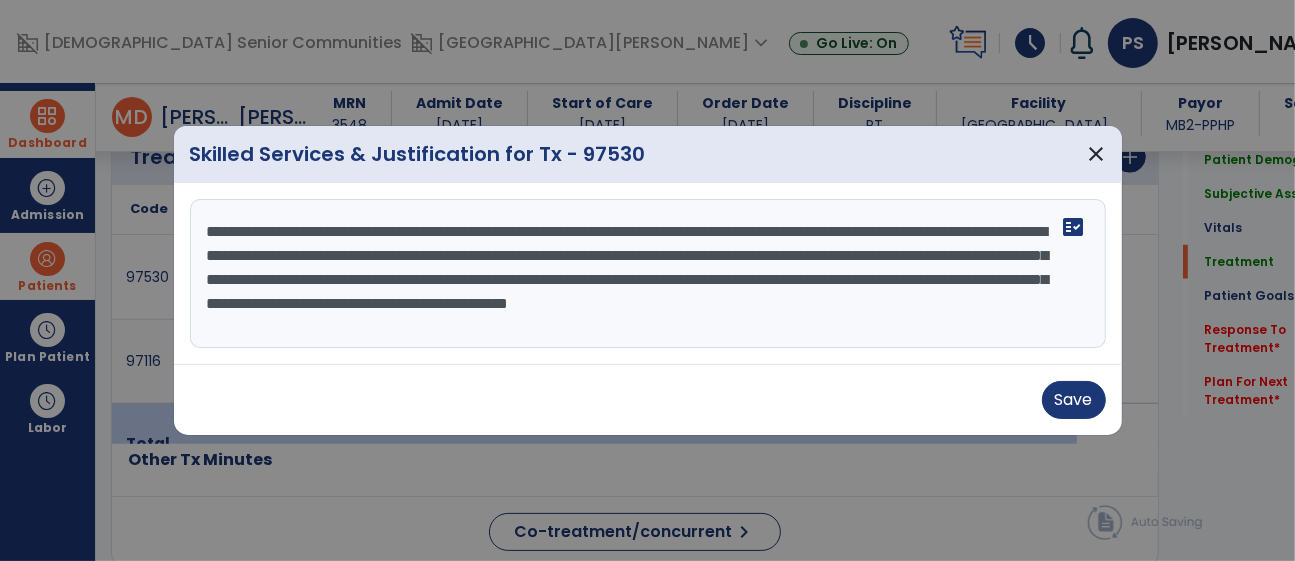 drag, startPoint x: 313, startPoint y: 257, endPoint x: 179, endPoint y: 259, distance: 134.01492 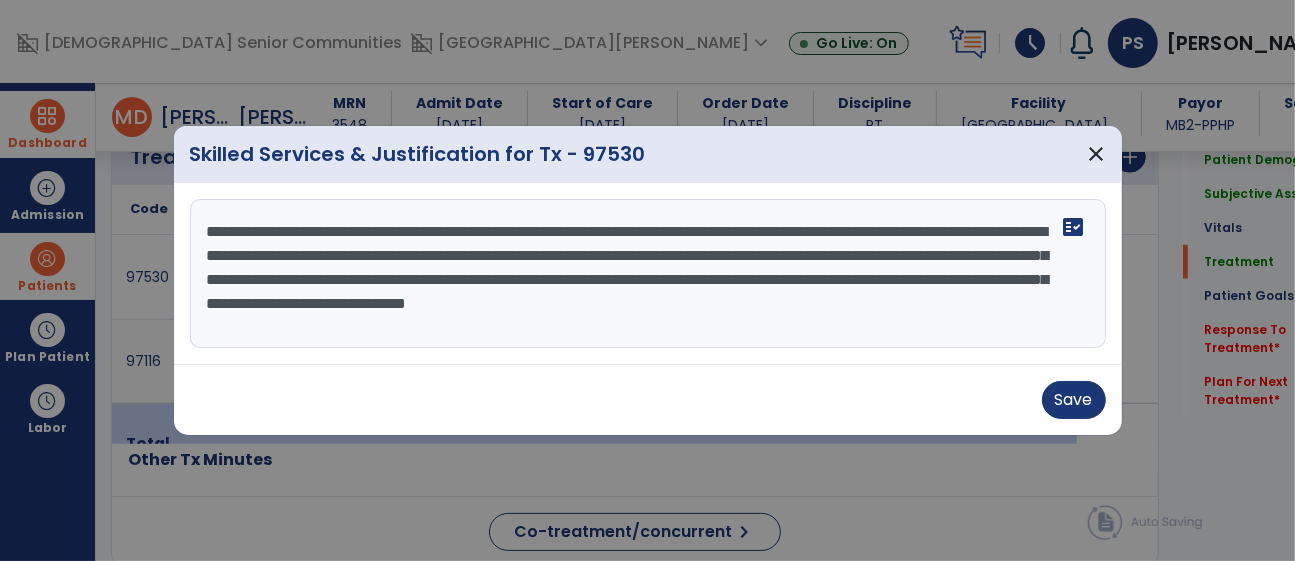 drag, startPoint x: 991, startPoint y: 225, endPoint x: 627, endPoint y: 225, distance: 364 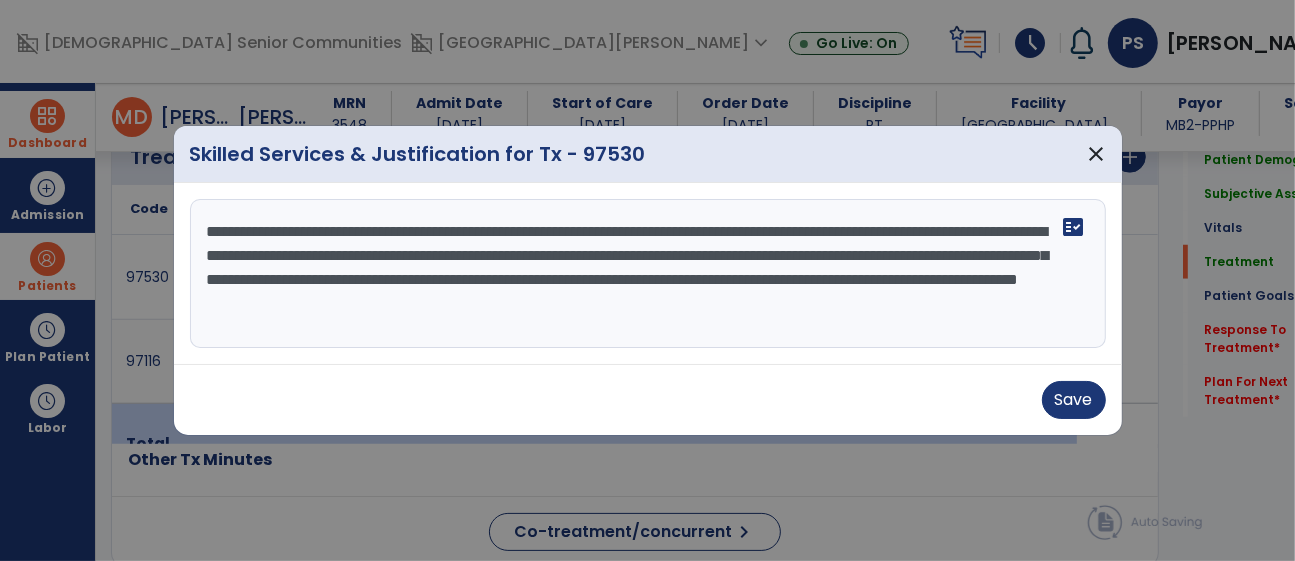 click on "**********" at bounding box center (648, 274) 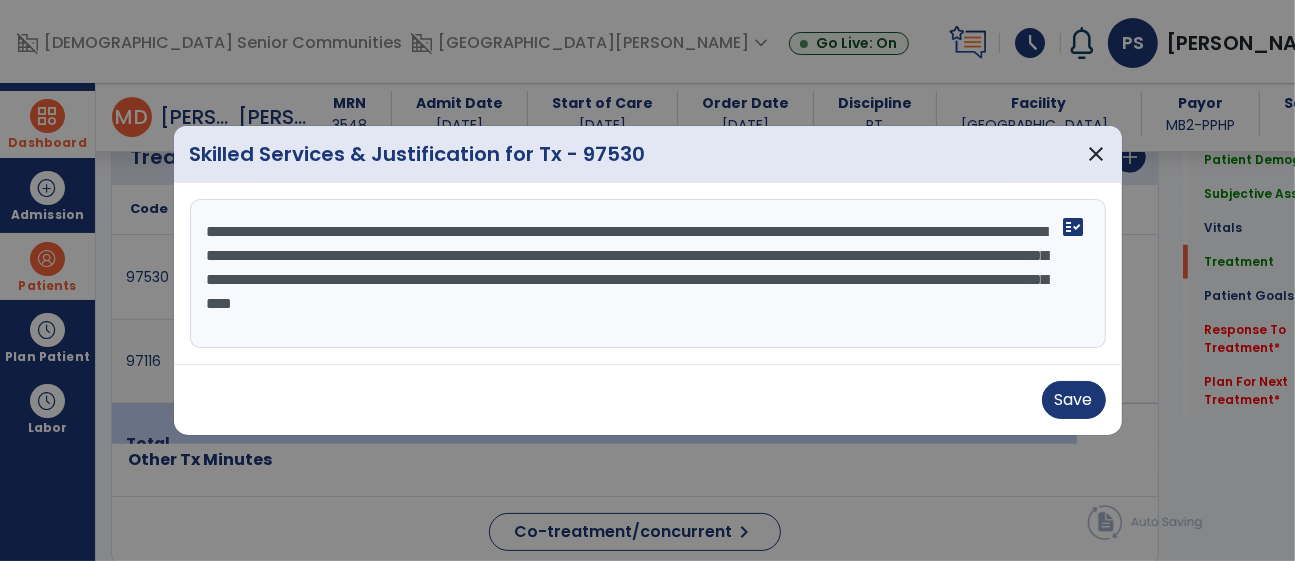 drag, startPoint x: 471, startPoint y: 254, endPoint x: 326, endPoint y: 267, distance: 145.58159 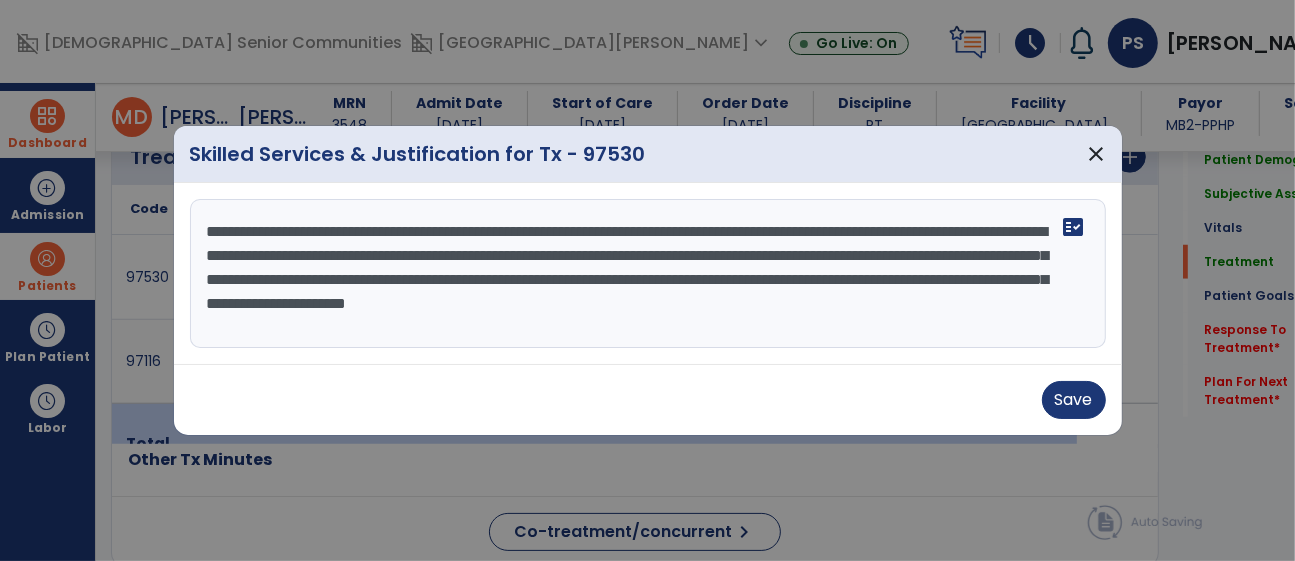 click on "**********" at bounding box center (648, 274) 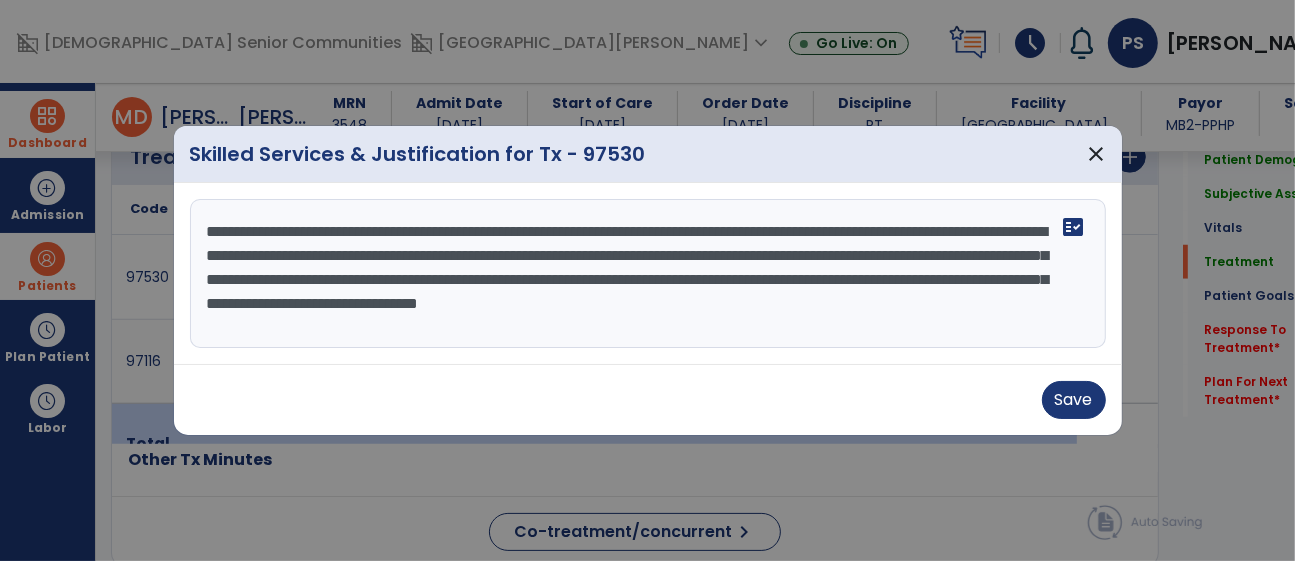 click on "**********" at bounding box center (648, 274) 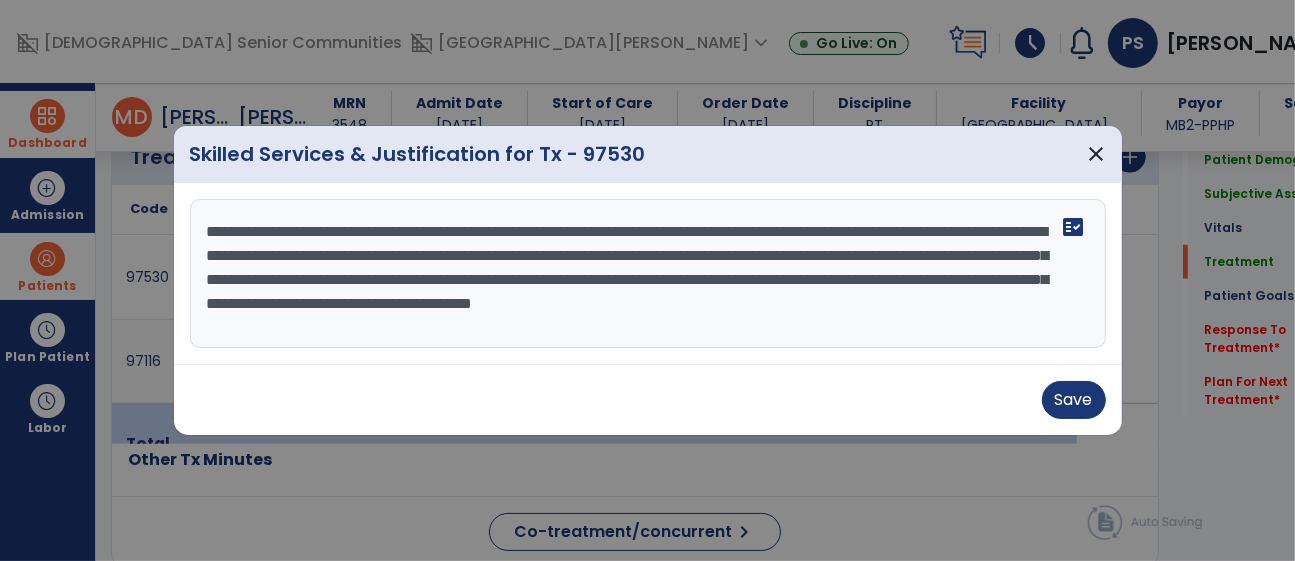 click on "**********" at bounding box center (648, 274) 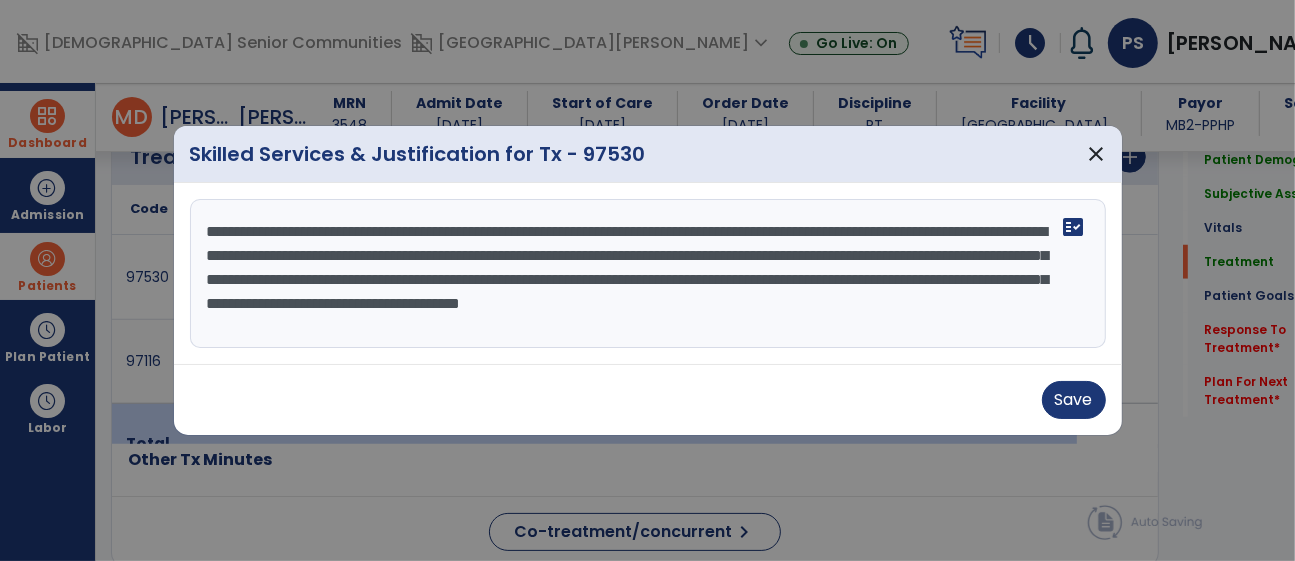 drag, startPoint x: 508, startPoint y: 279, endPoint x: 277, endPoint y: 285, distance: 231.07791 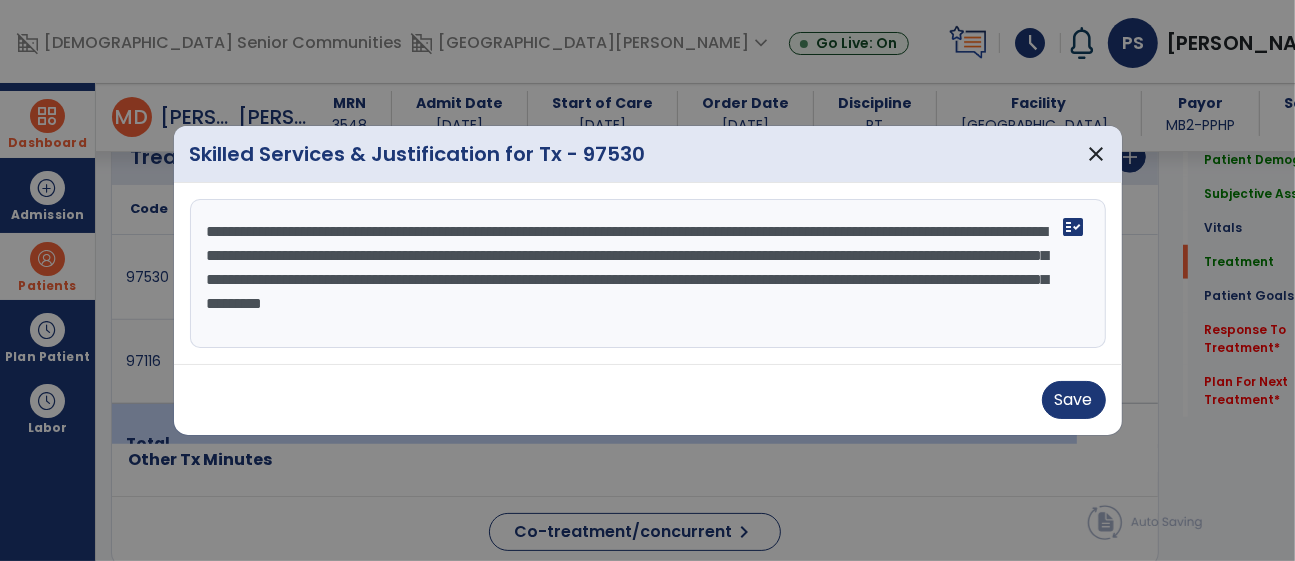 drag, startPoint x: 561, startPoint y: 255, endPoint x: 414, endPoint y: 261, distance: 147.12239 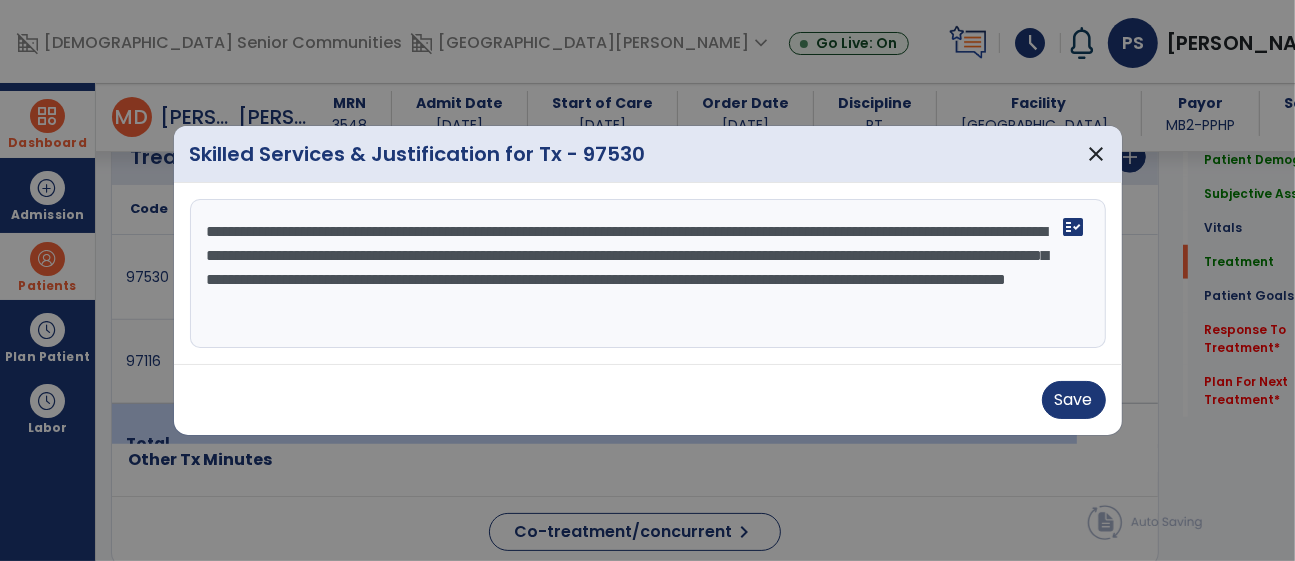 click on "**********" at bounding box center (648, 274) 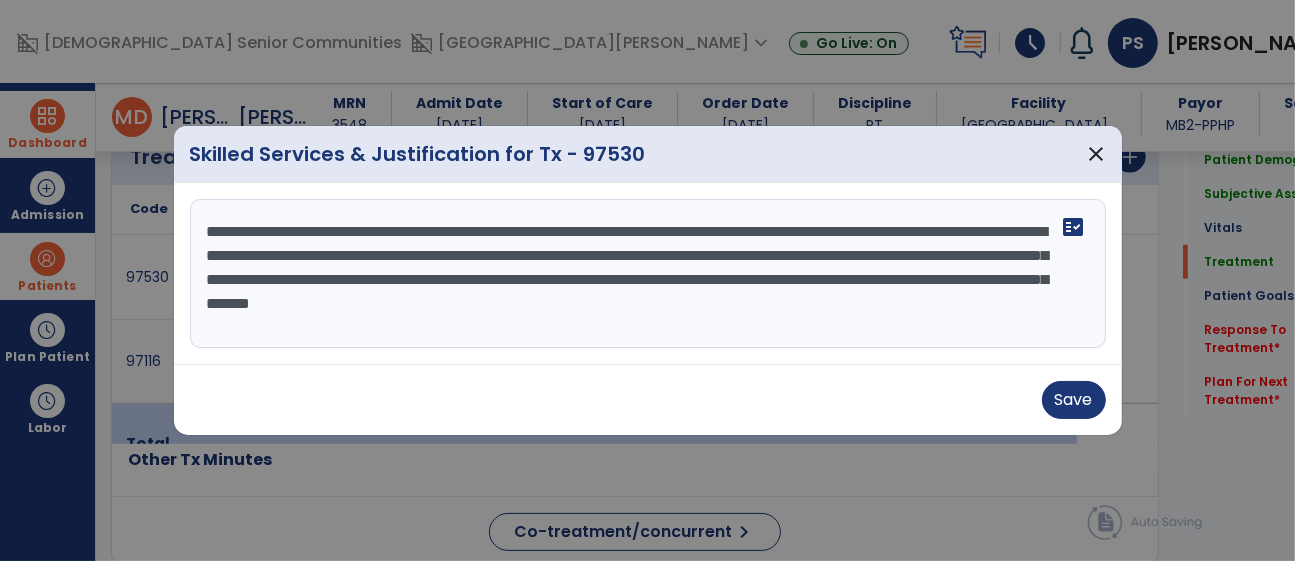 click on "**********" at bounding box center (648, 274) 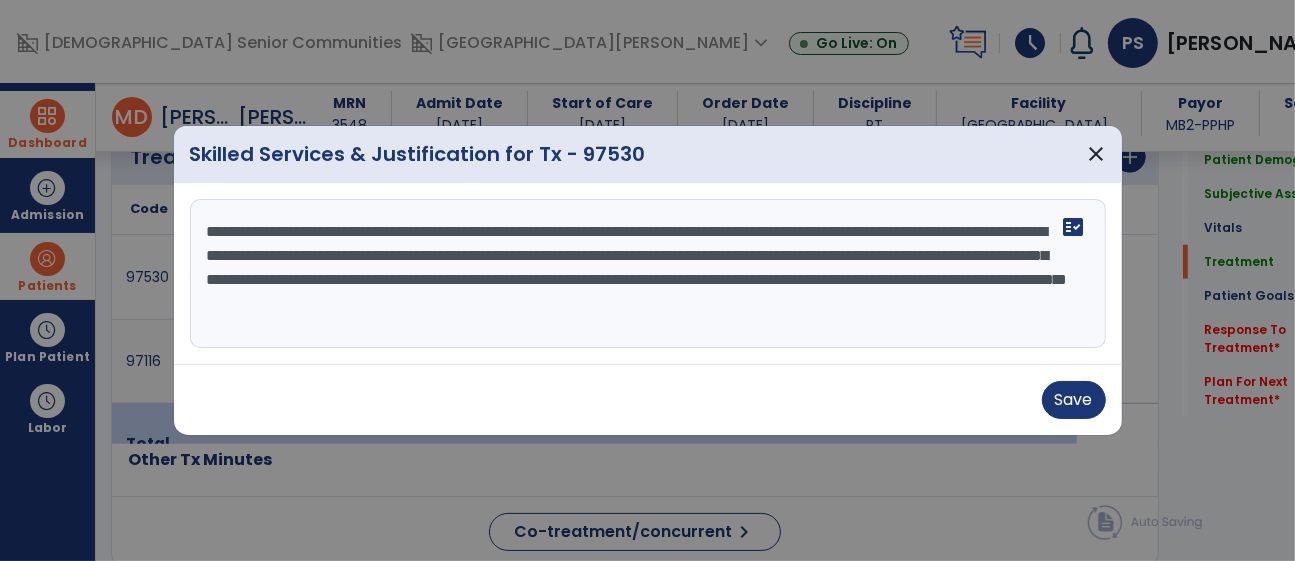 click on "**********" at bounding box center (648, 274) 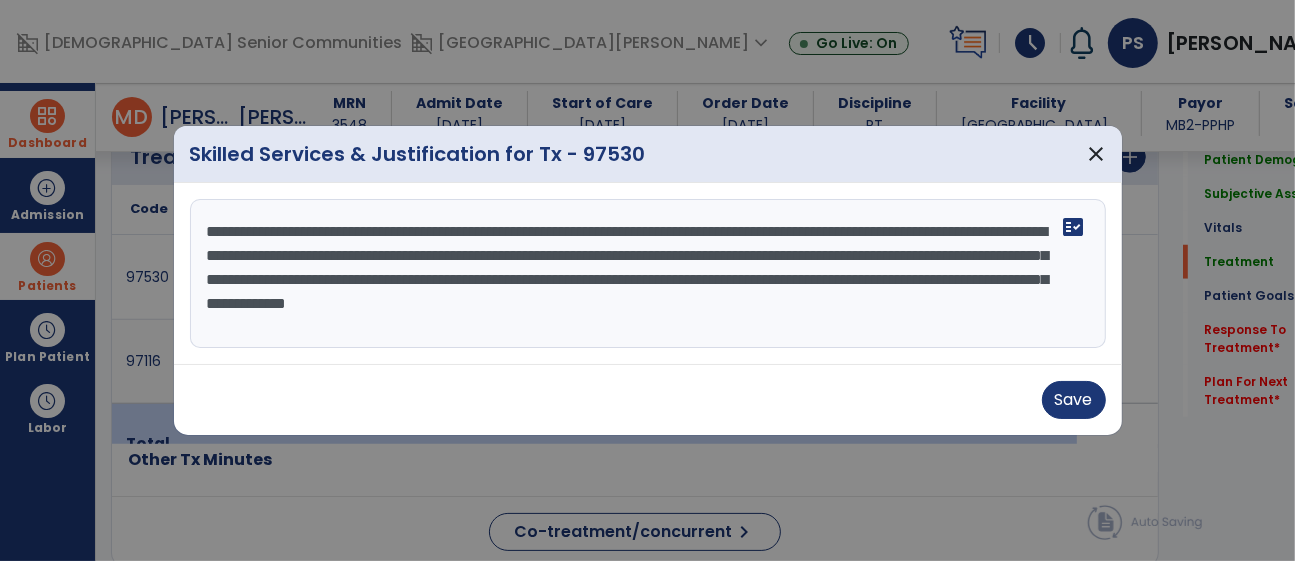 click on "**********" at bounding box center (648, 274) 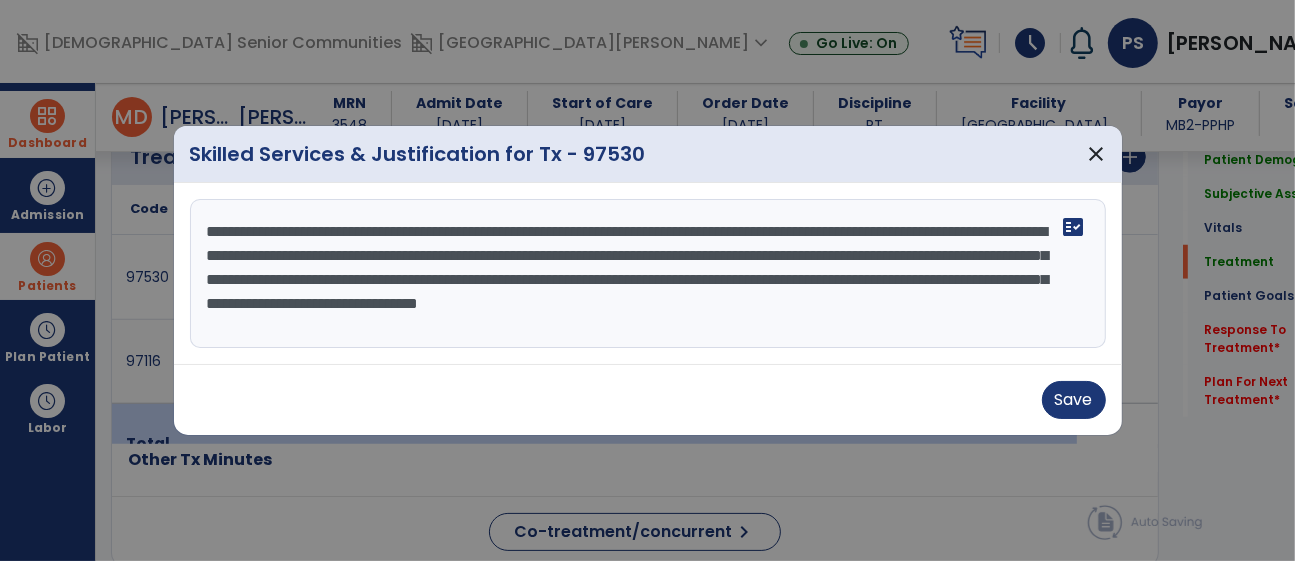 click on "**********" at bounding box center [648, 274] 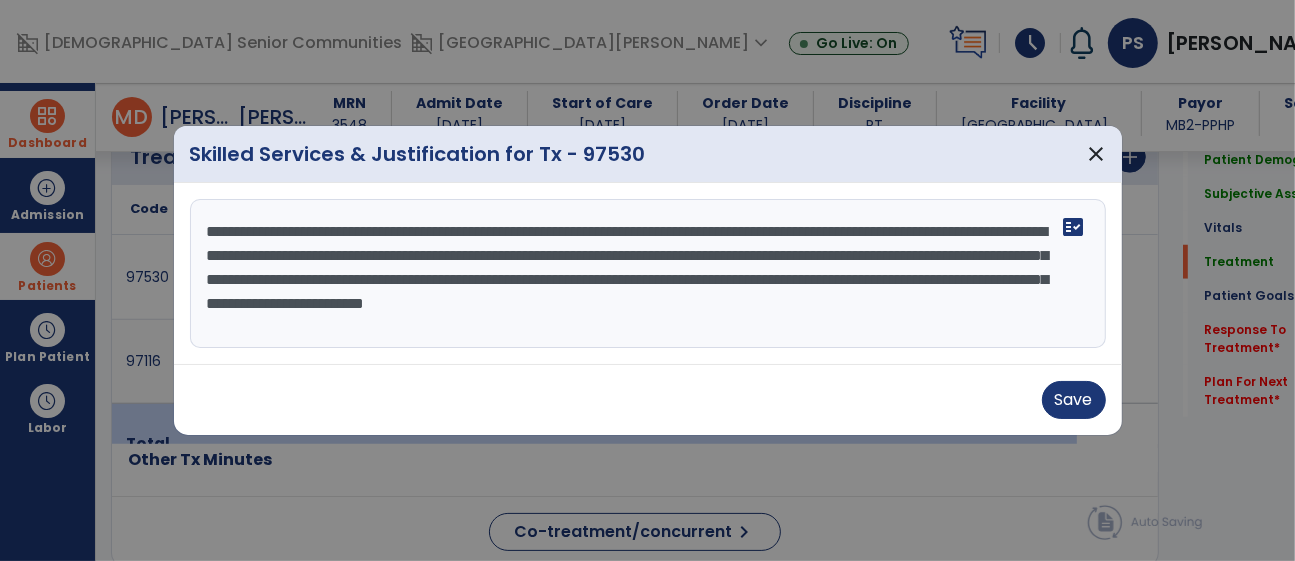 drag, startPoint x: 460, startPoint y: 304, endPoint x: 203, endPoint y: 311, distance: 257.0953 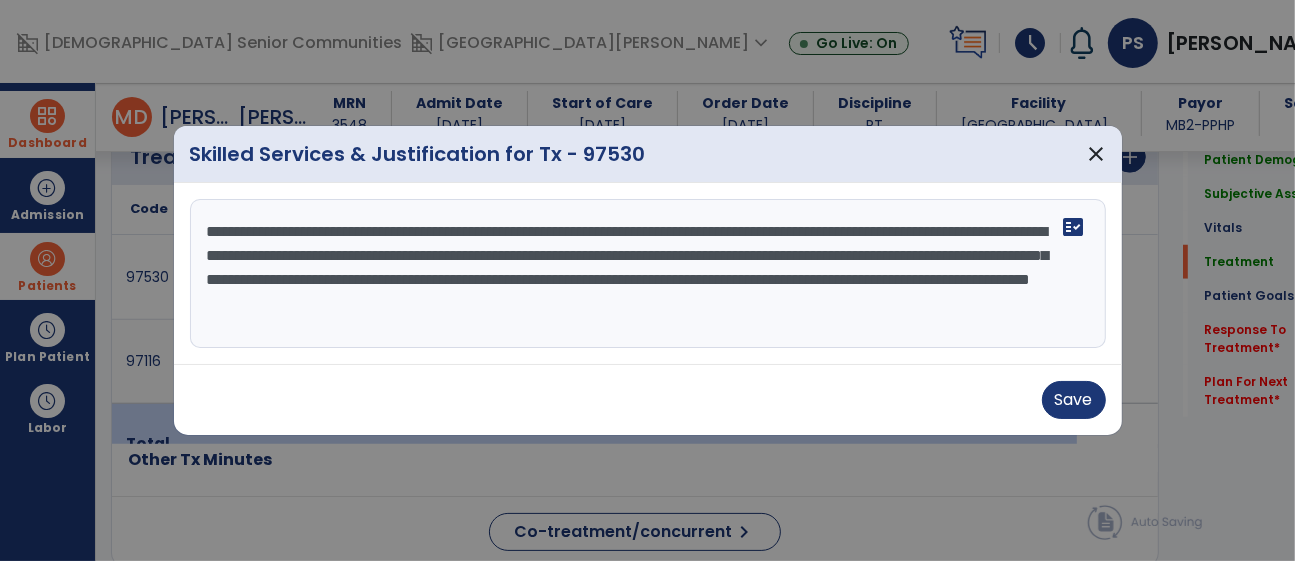 drag, startPoint x: 379, startPoint y: 305, endPoint x: 321, endPoint y: 311, distance: 58.30952 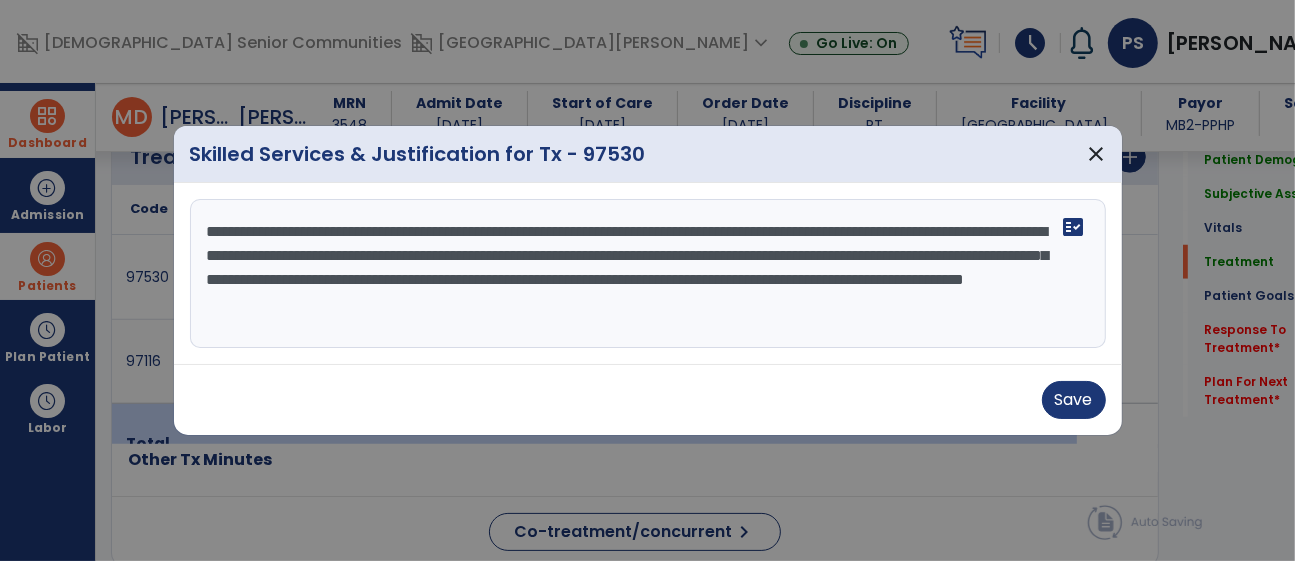 click on "**********" at bounding box center (648, 274) 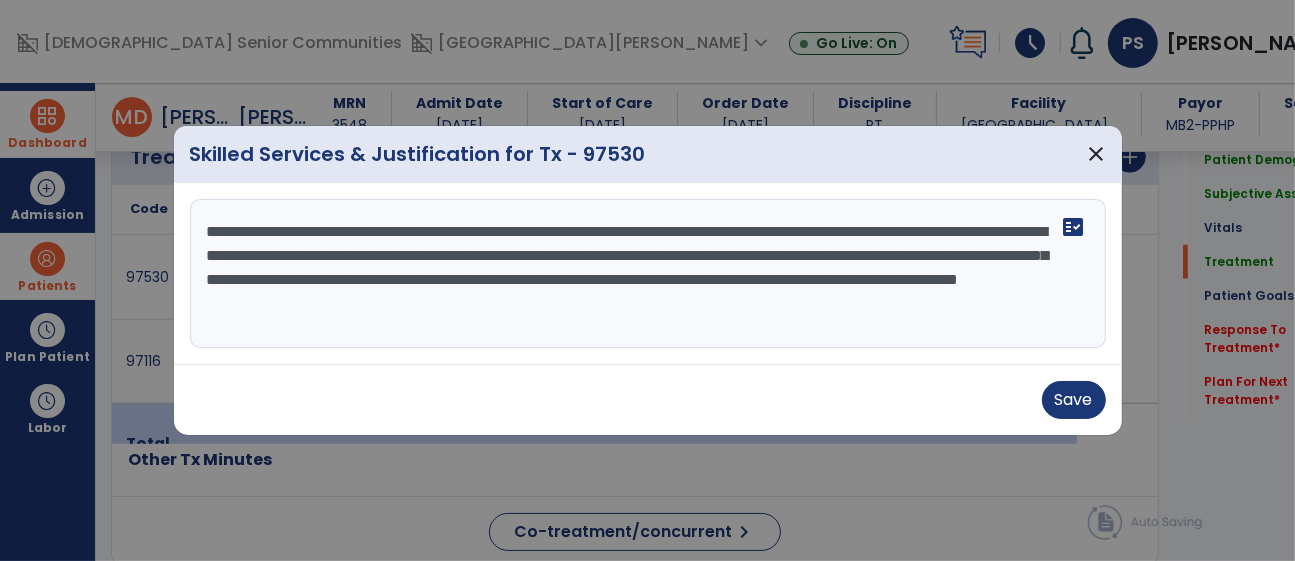 click on "**********" at bounding box center [648, 274] 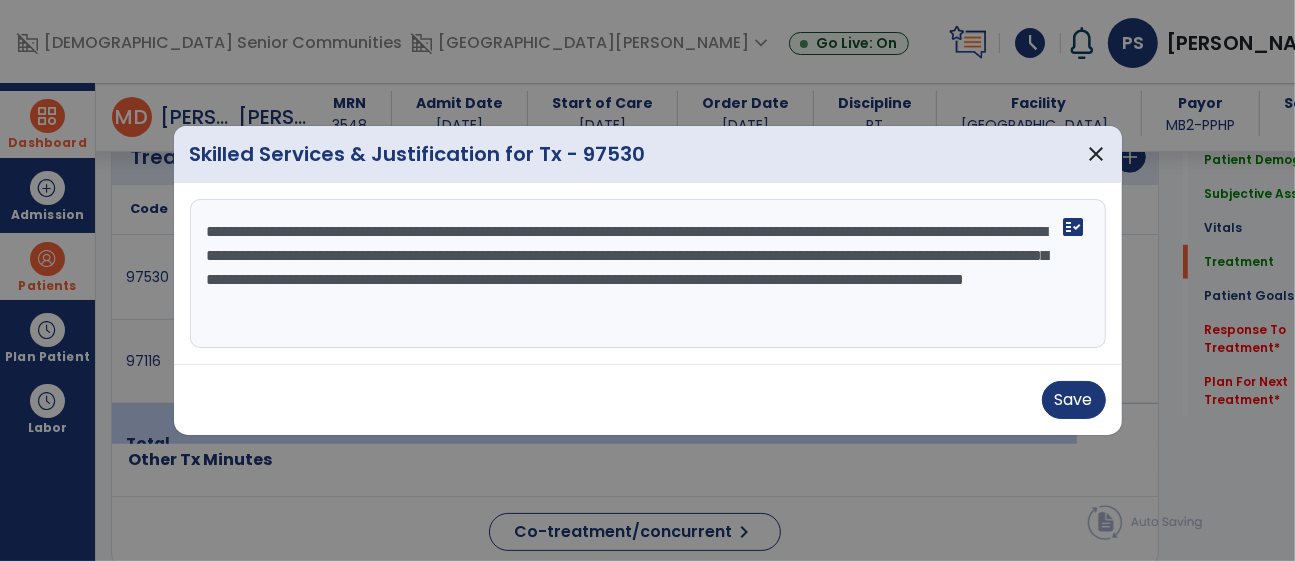 click on "**********" at bounding box center [648, 274] 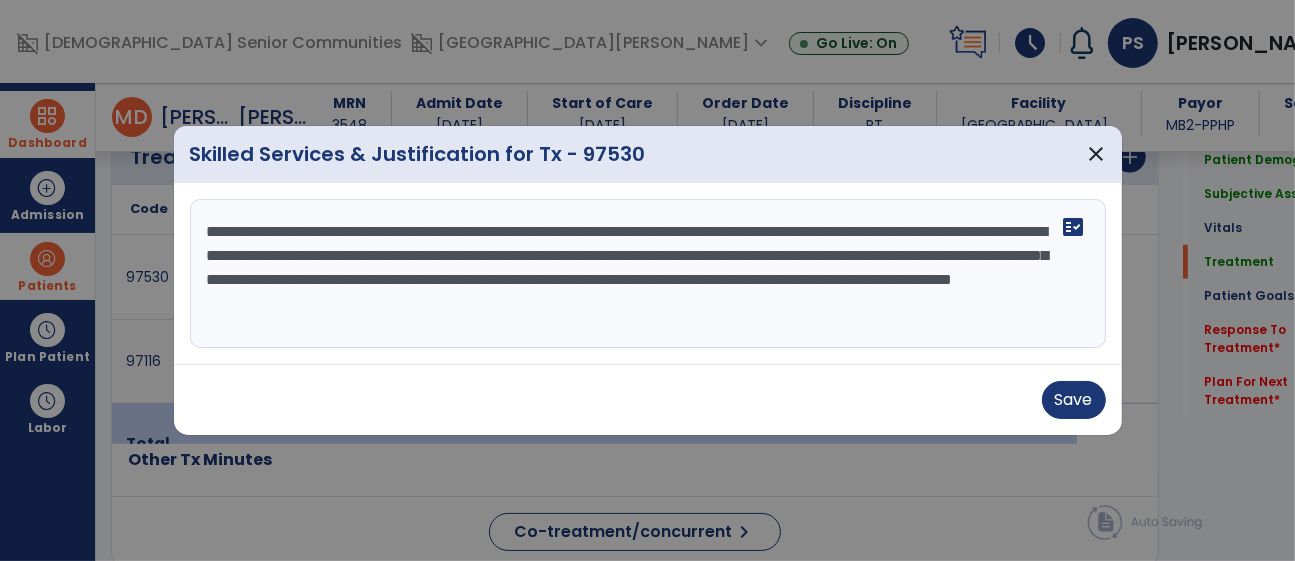 drag, startPoint x: 627, startPoint y: 280, endPoint x: 532, endPoint y: 289, distance: 95.42536 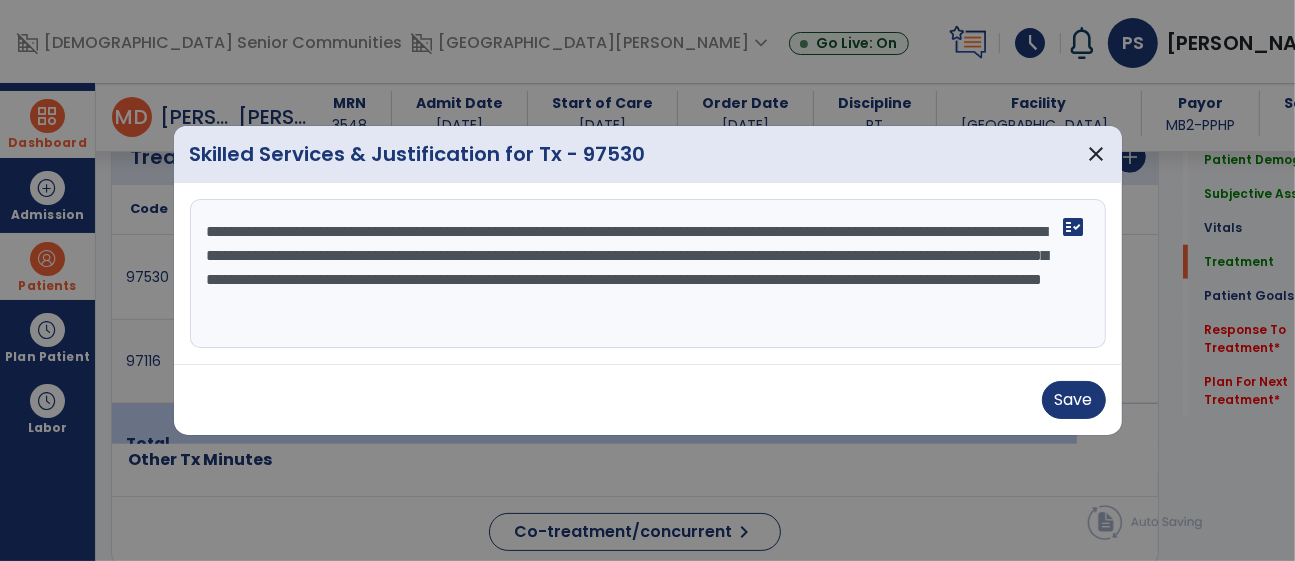 drag, startPoint x: 746, startPoint y: 279, endPoint x: 655, endPoint y: 278, distance: 91.00549 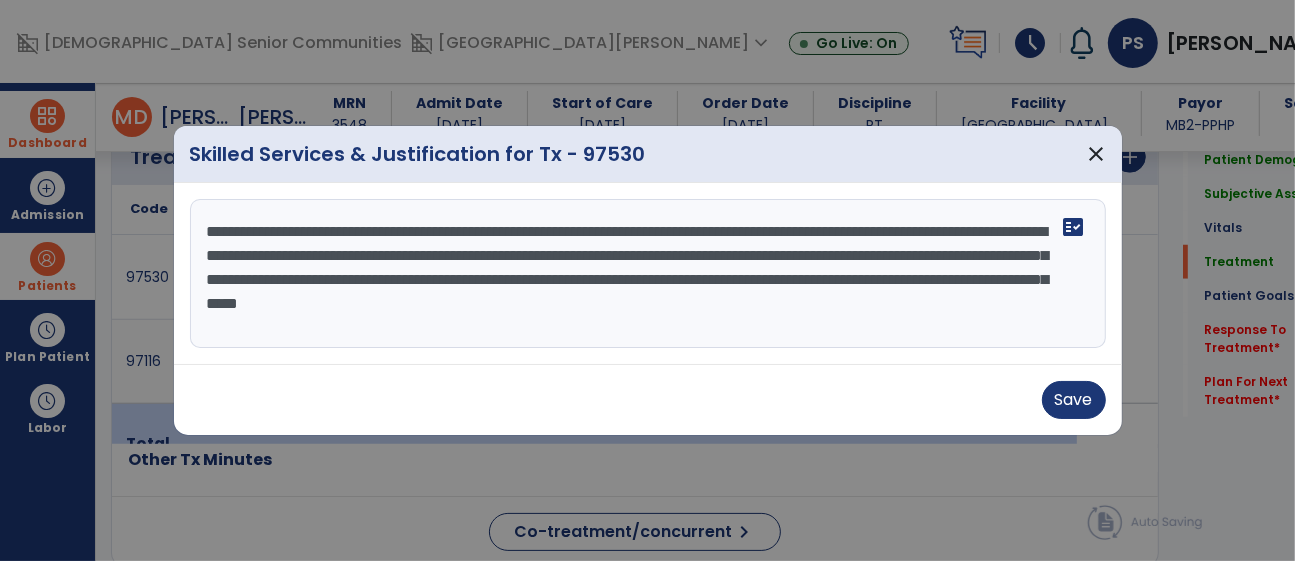click on "**********" at bounding box center (648, 274) 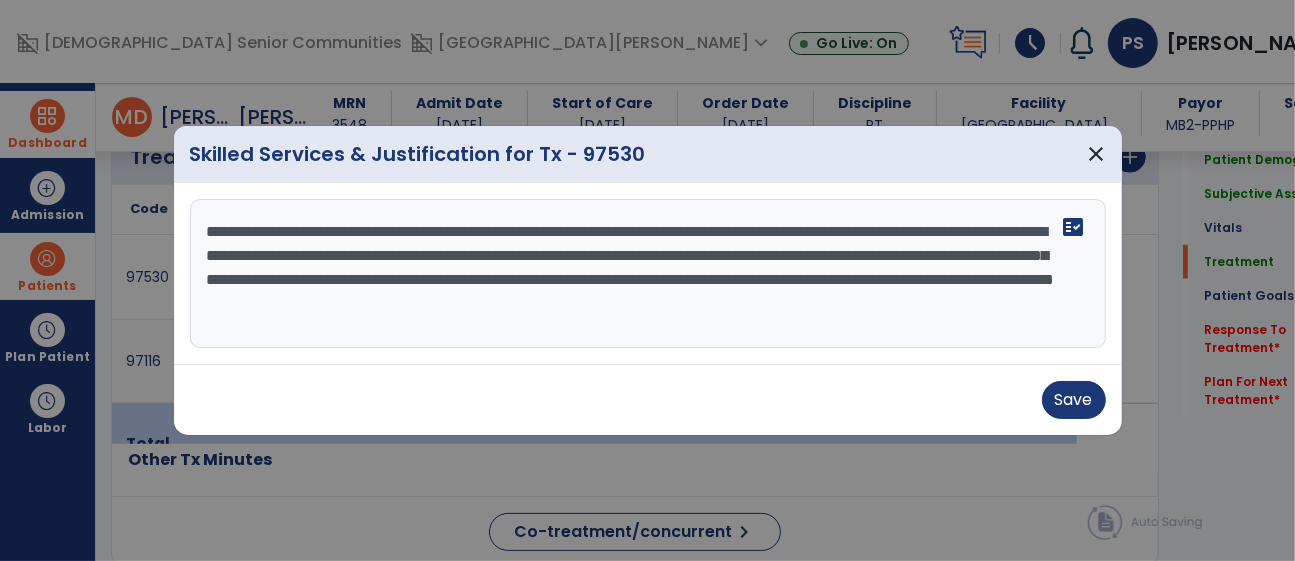 click on "**********" at bounding box center (648, 274) 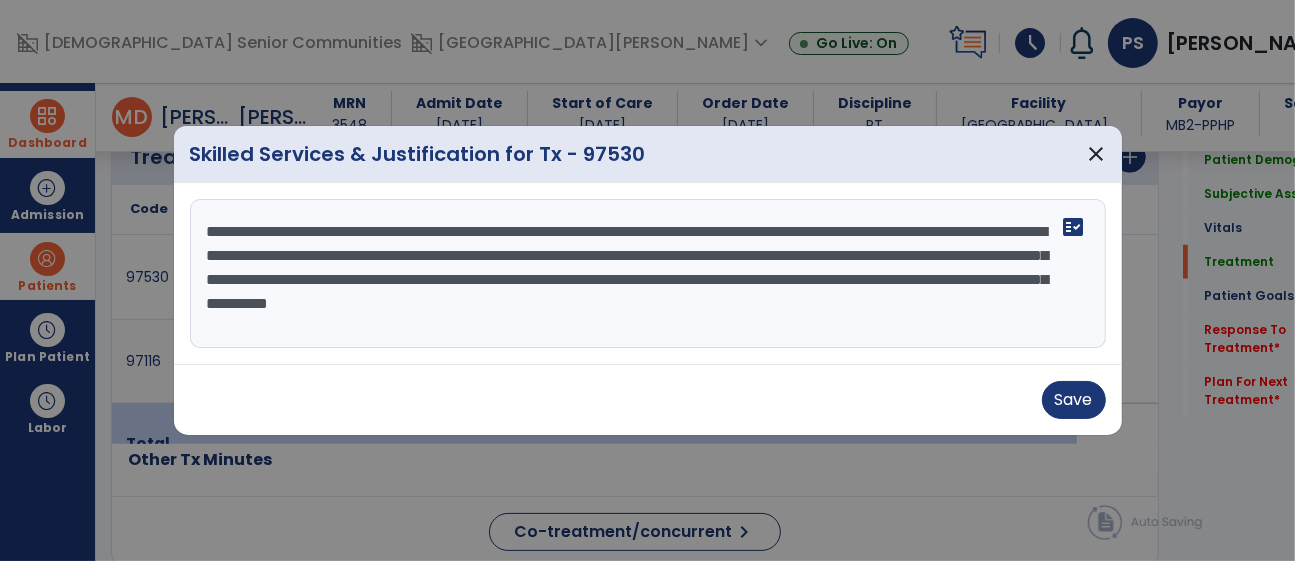 click on "**********" at bounding box center (648, 274) 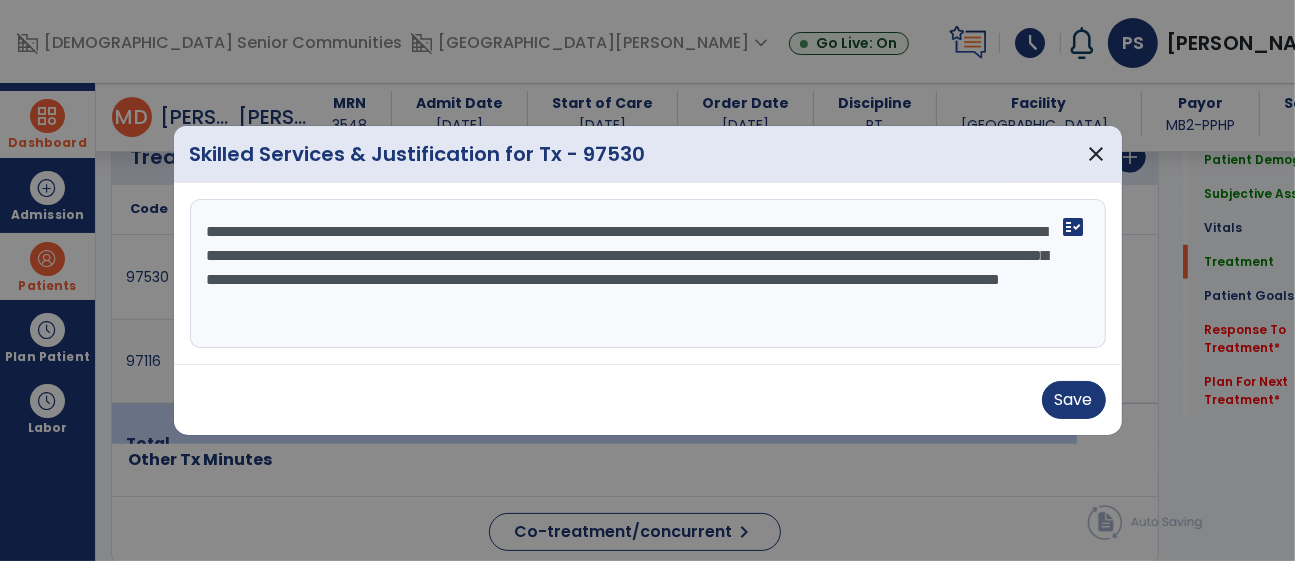 click on "**********" at bounding box center [648, 274] 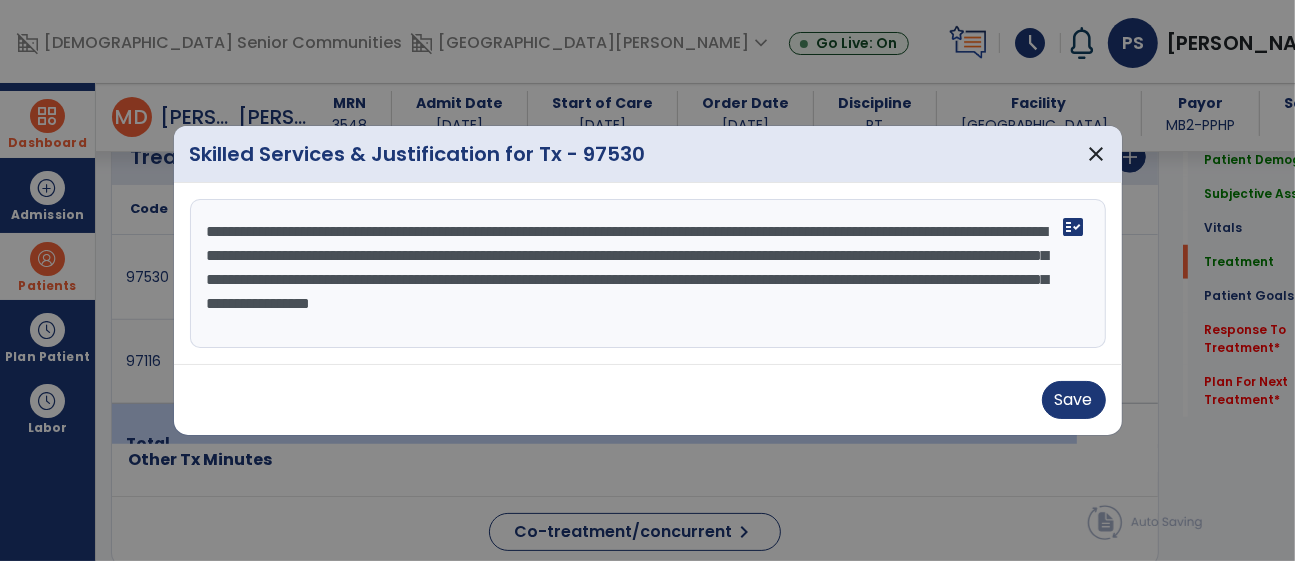 click on "**********" at bounding box center [648, 274] 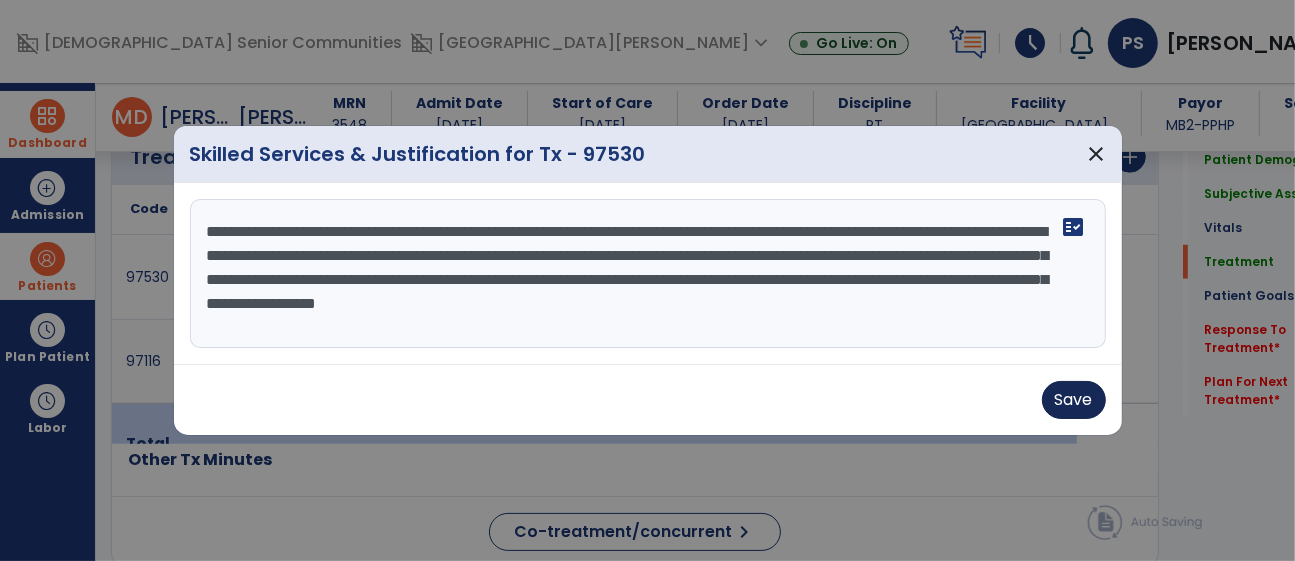 type on "**********" 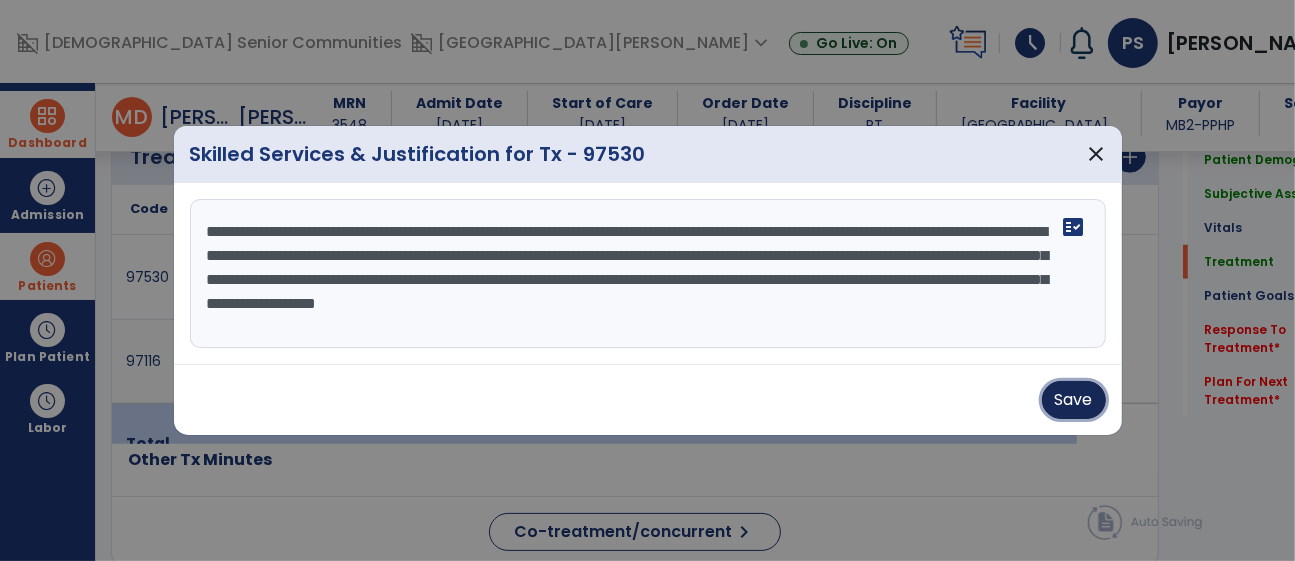 click on "Save" at bounding box center (1074, 400) 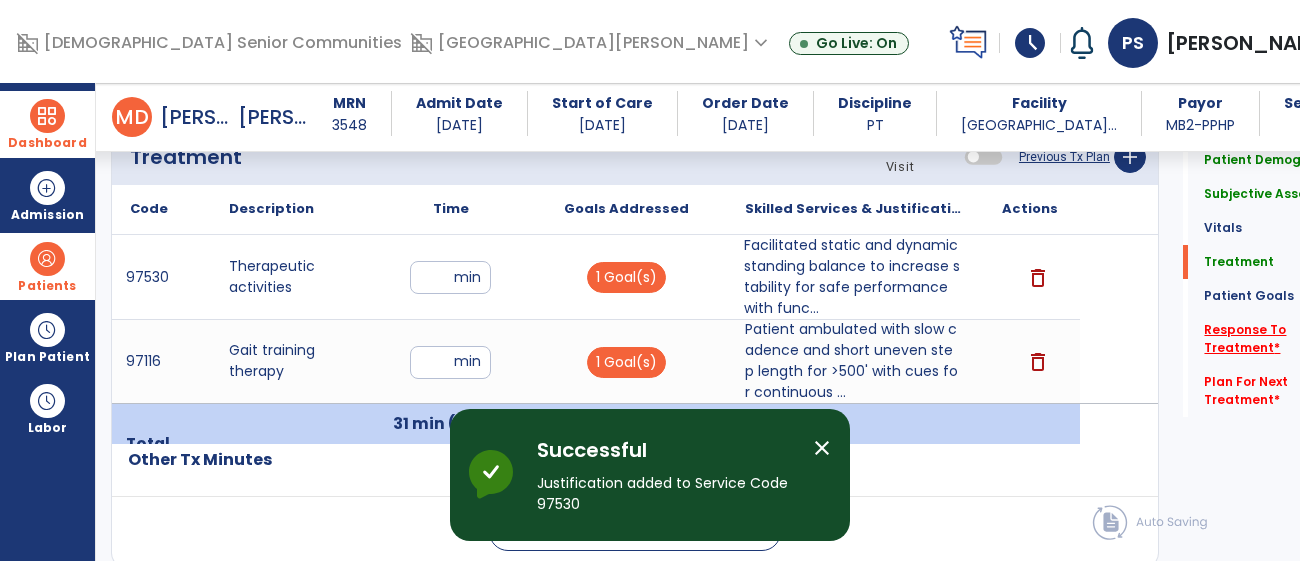 click on "Response To Treatment   *  Response To Treatment   *" 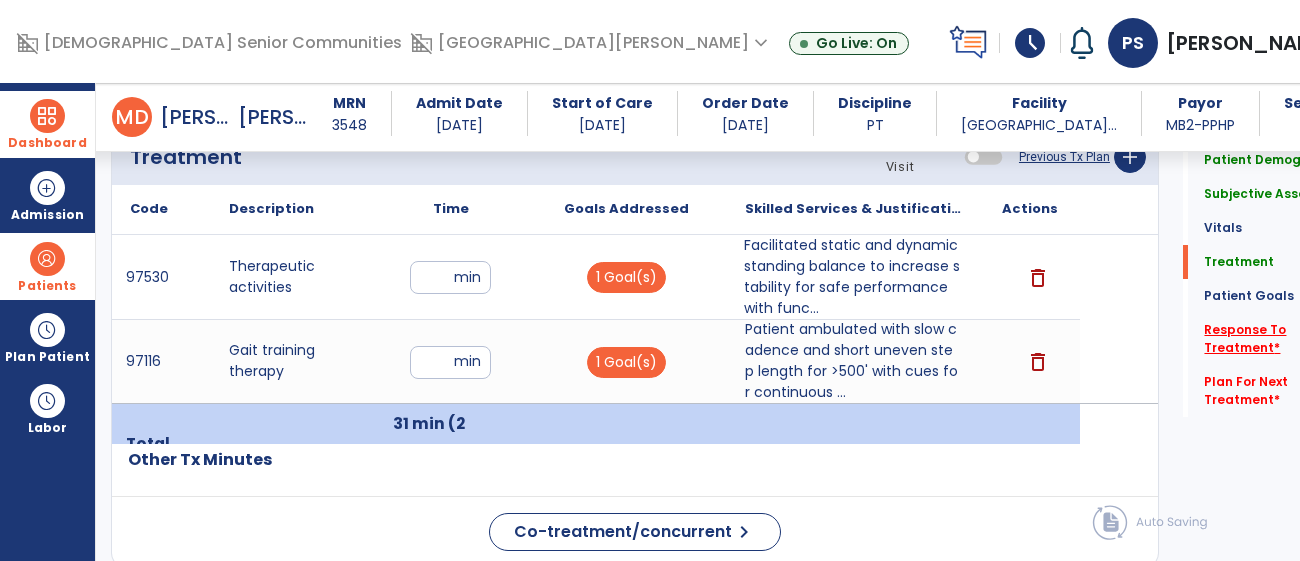 click on "Response To Treatment   *" 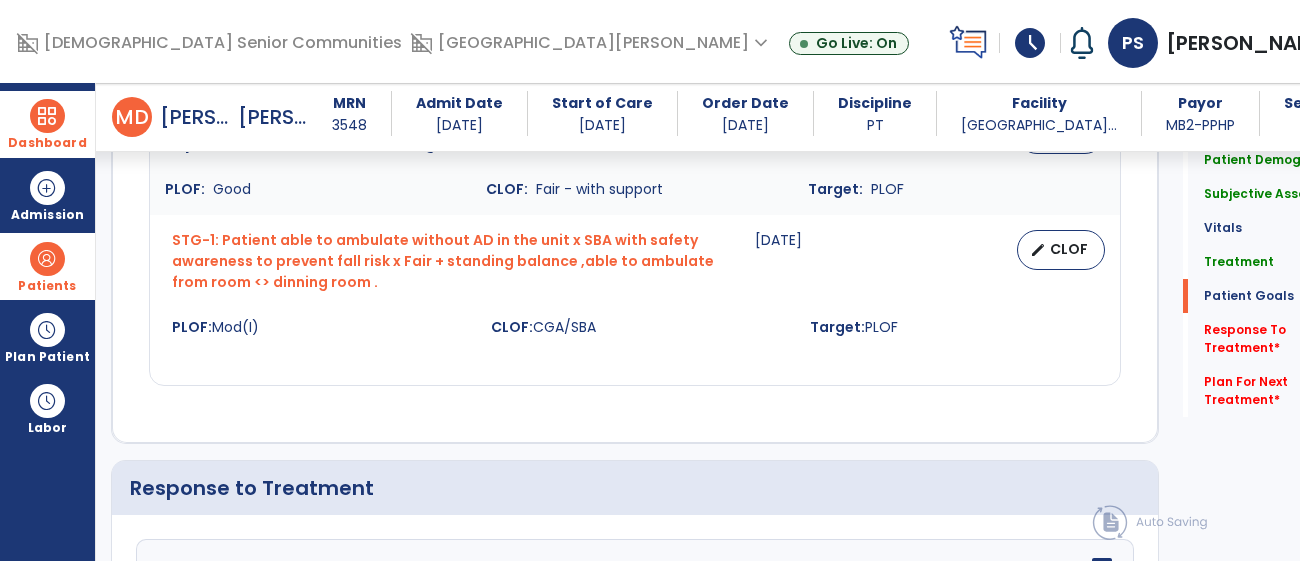 scroll, scrollTop: 2329, scrollLeft: 0, axis: vertical 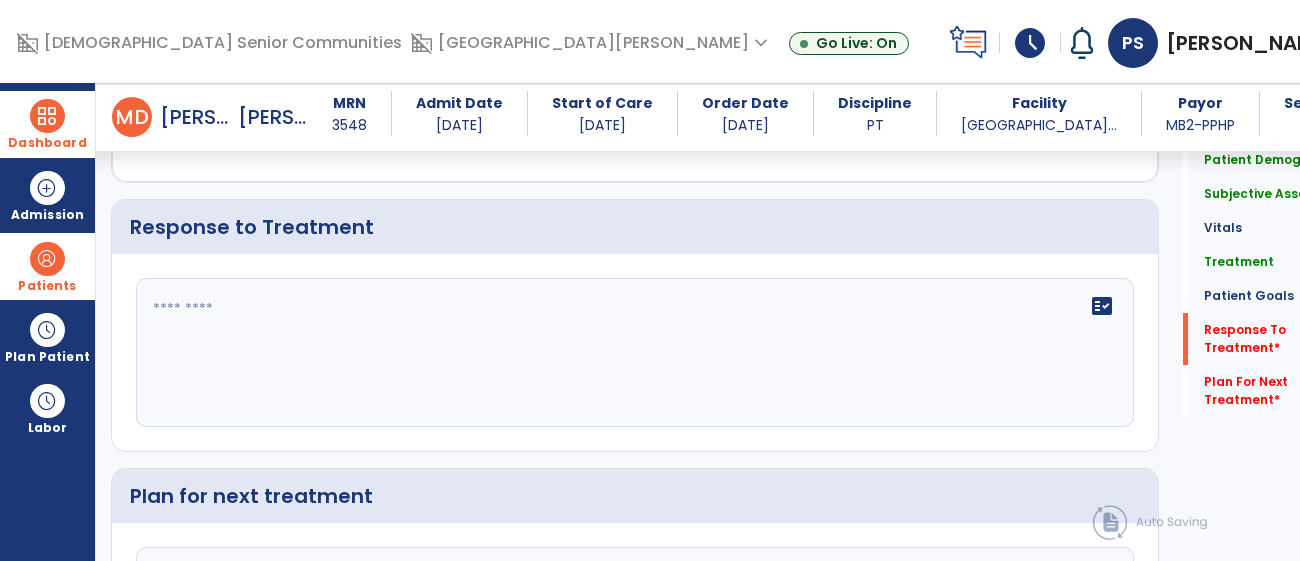 click on "fact_check" 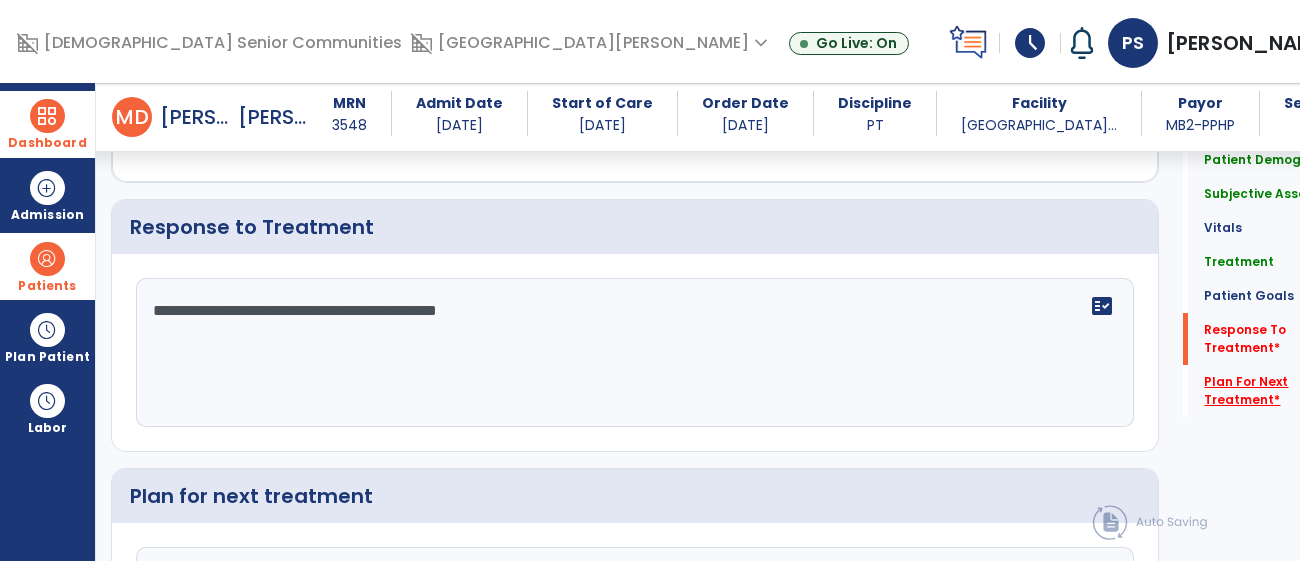 type on "**********" 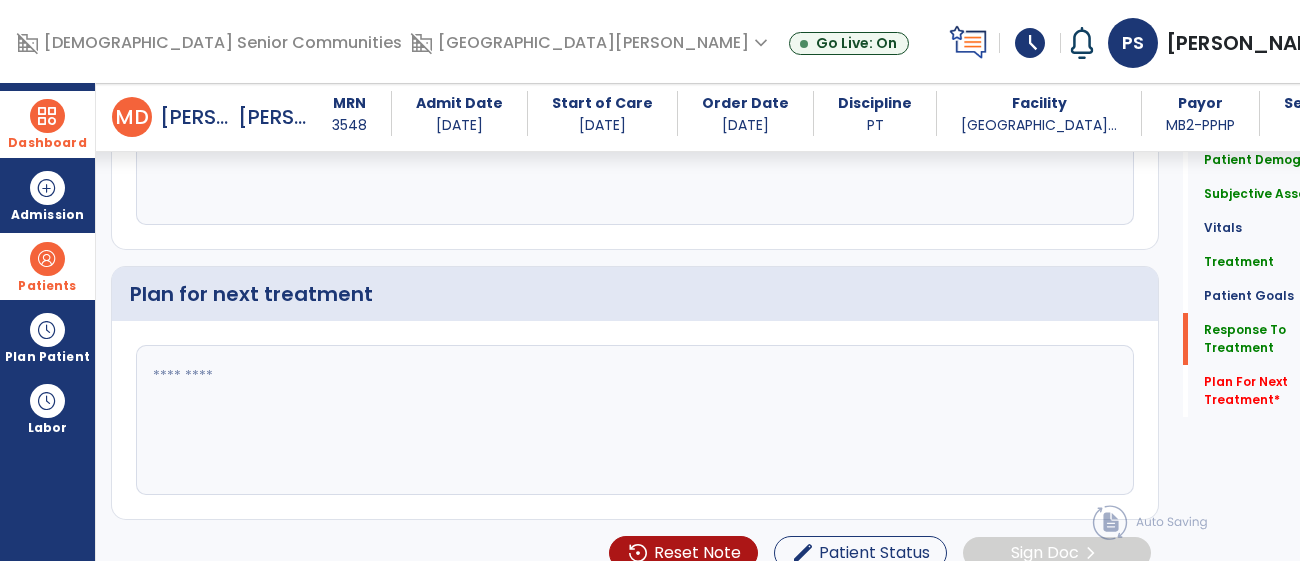 scroll, scrollTop: 2464, scrollLeft: 0, axis: vertical 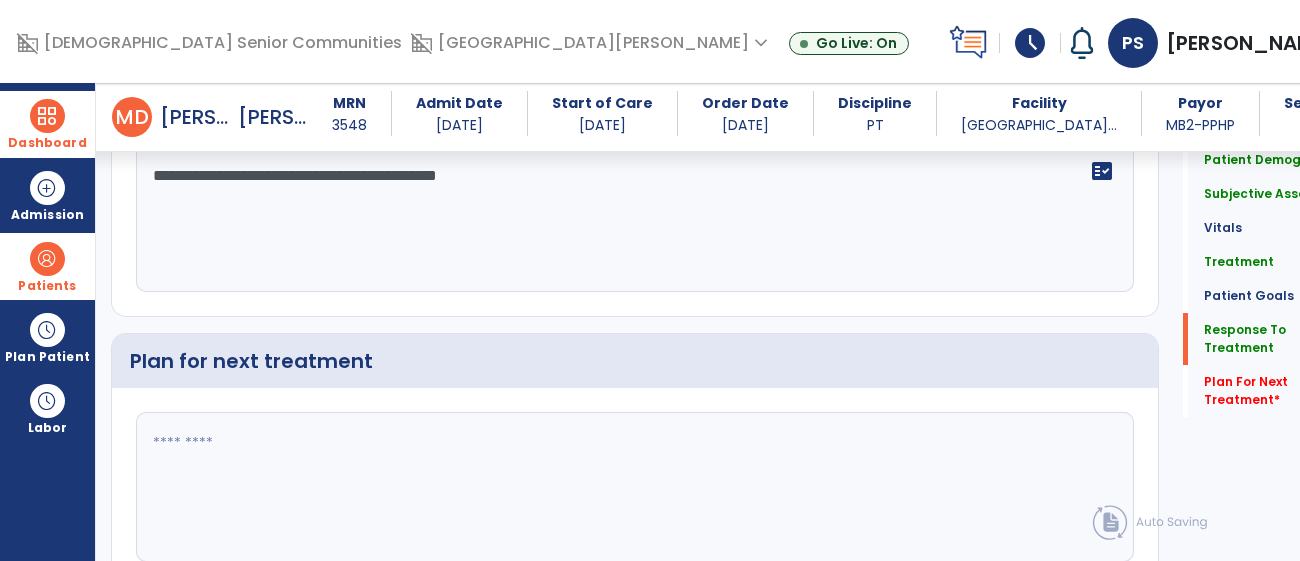 drag, startPoint x: 433, startPoint y: 427, endPoint x: 424, endPoint y: 419, distance: 12.0415945 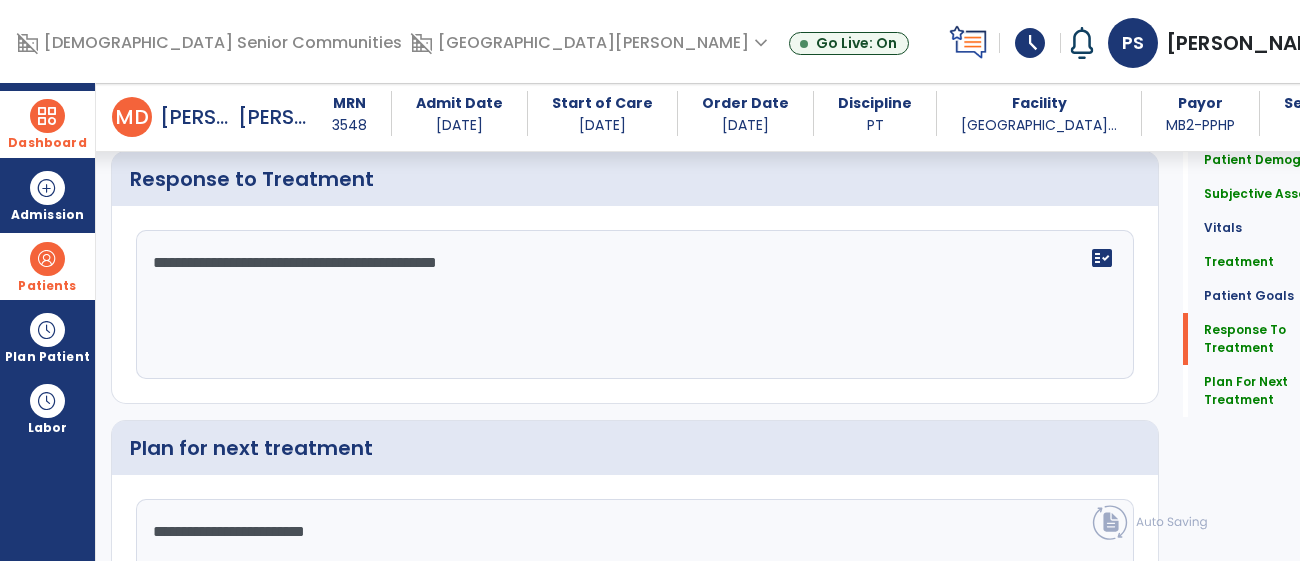 scroll, scrollTop: 2464, scrollLeft: 0, axis: vertical 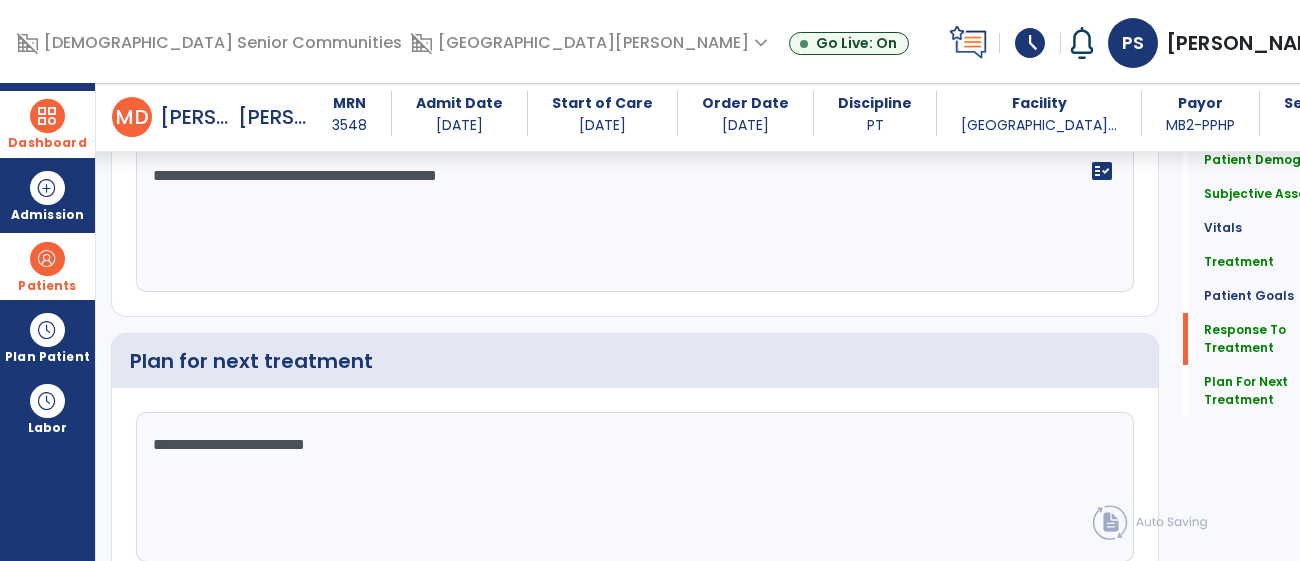 click on "**********" 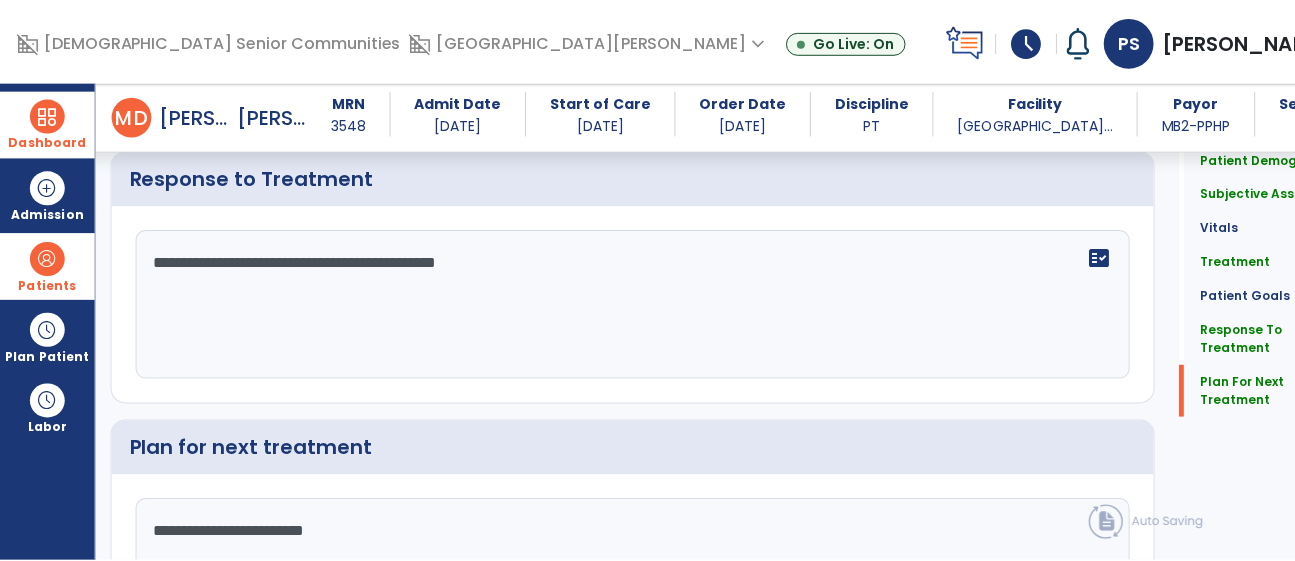 scroll, scrollTop: 2552, scrollLeft: 0, axis: vertical 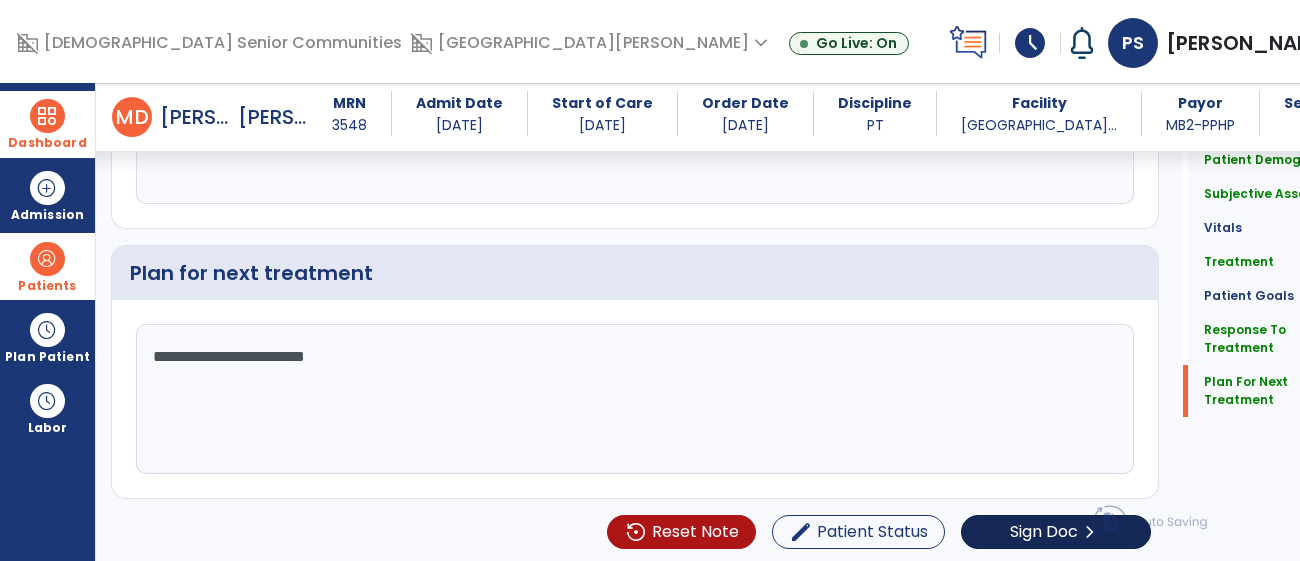 type on "**********" 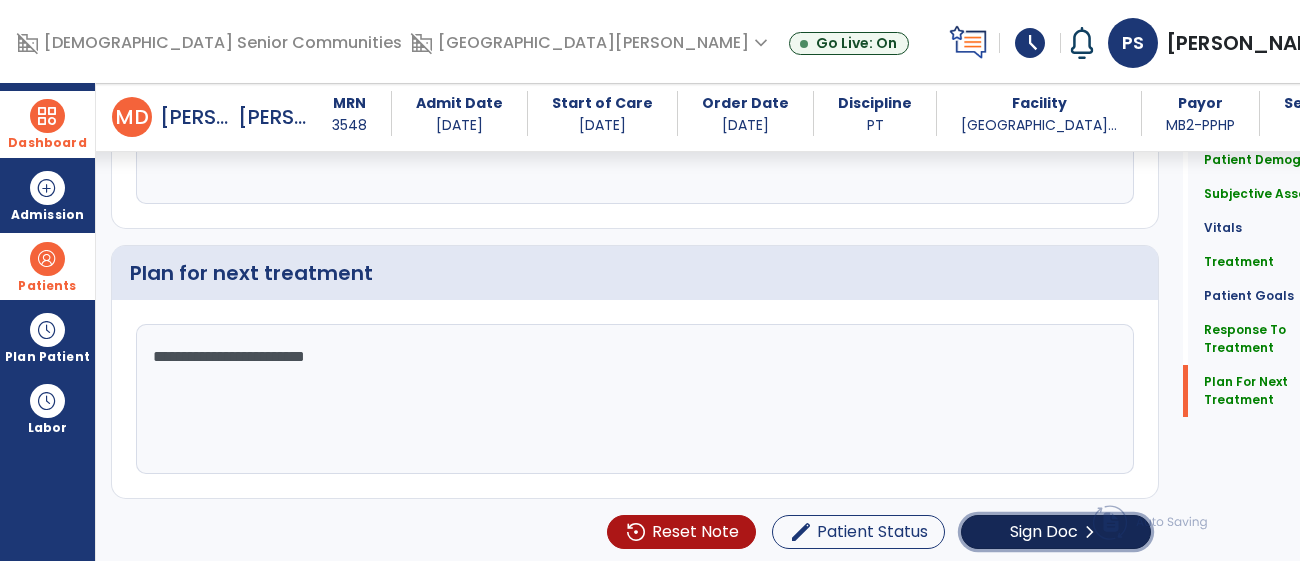click on "Sign Doc  chevron_right" 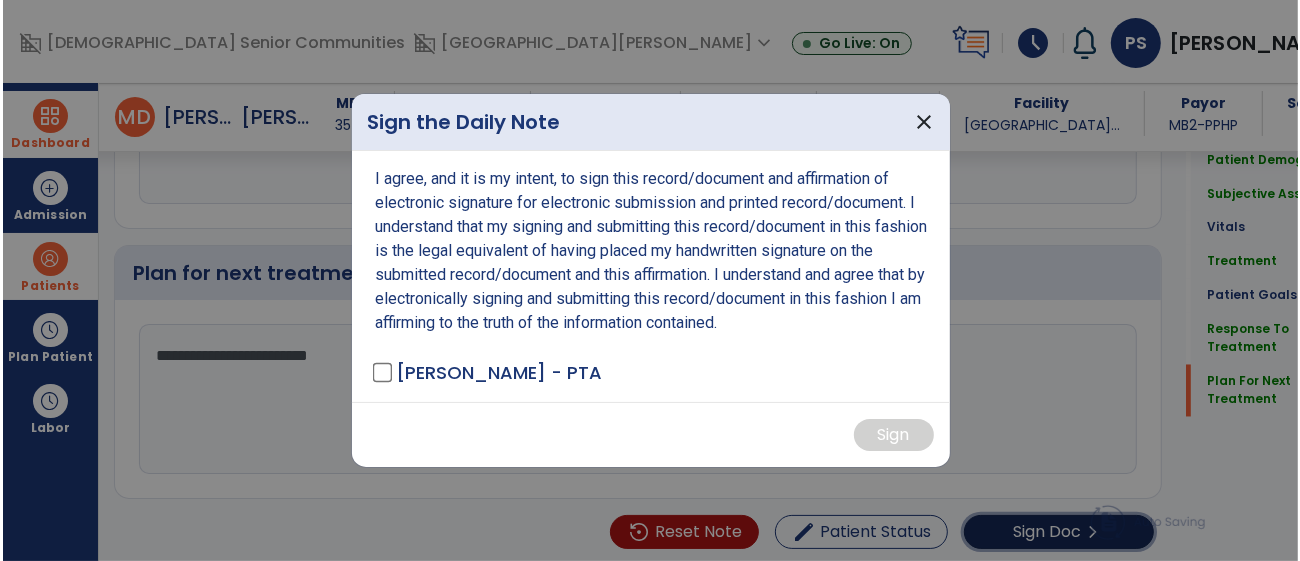 scroll, scrollTop: 2552, scrollLeft: 0, axis: vertical 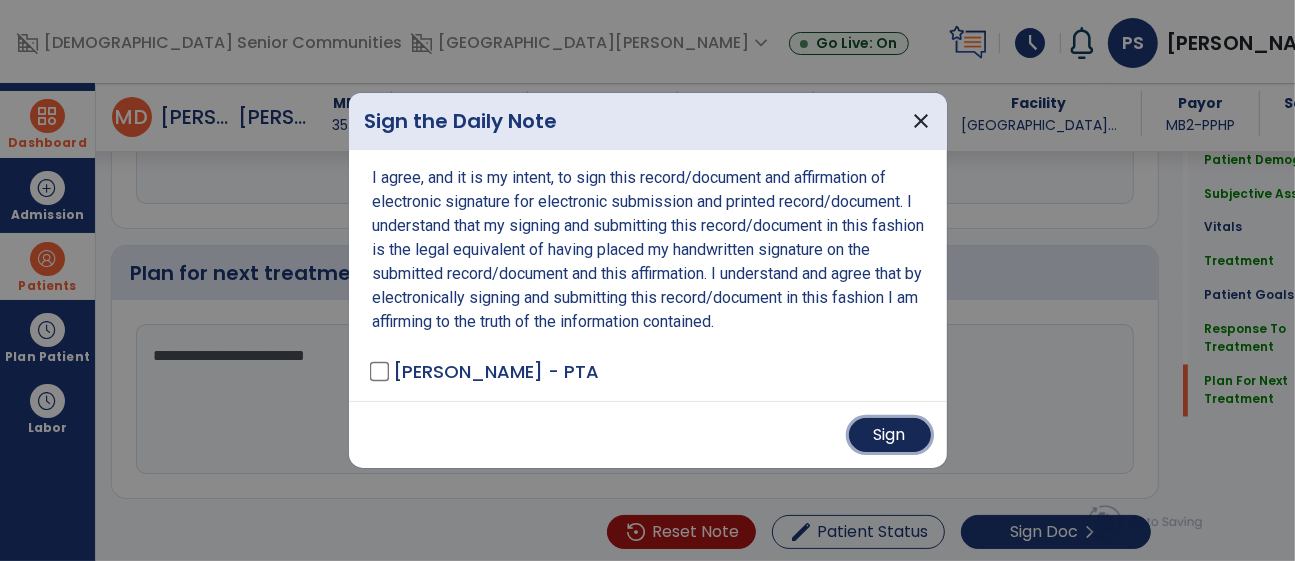 click on "Sign" at bounding box center (890, 435) 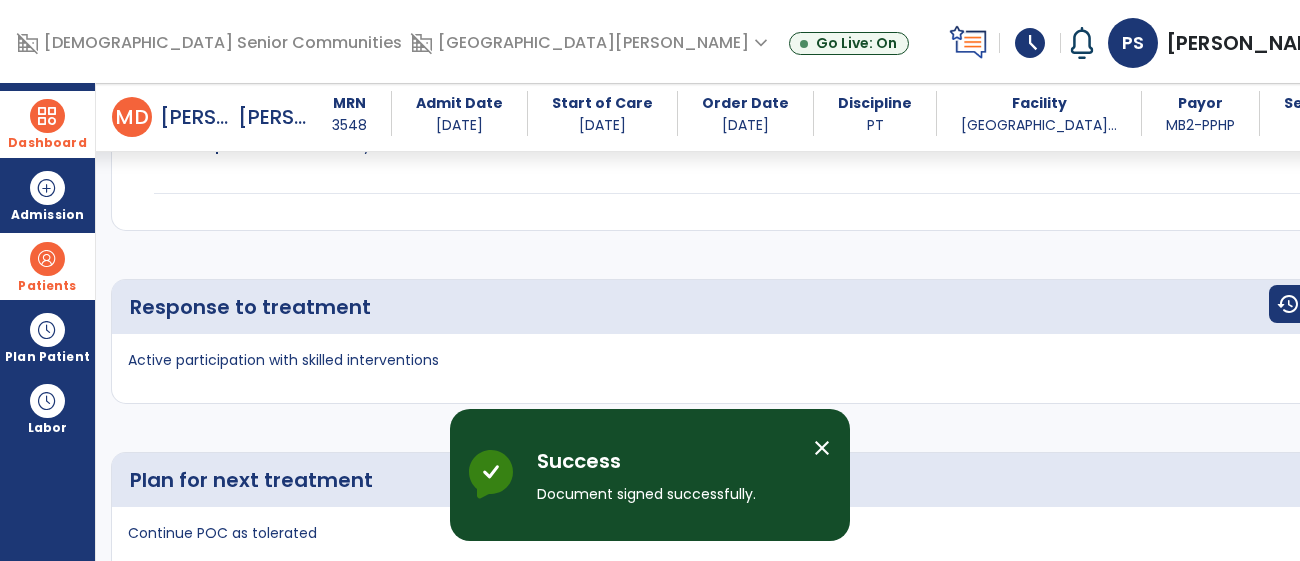 scroll, scrollTop: 3850, scrollLeft: 0, axis: vertical 